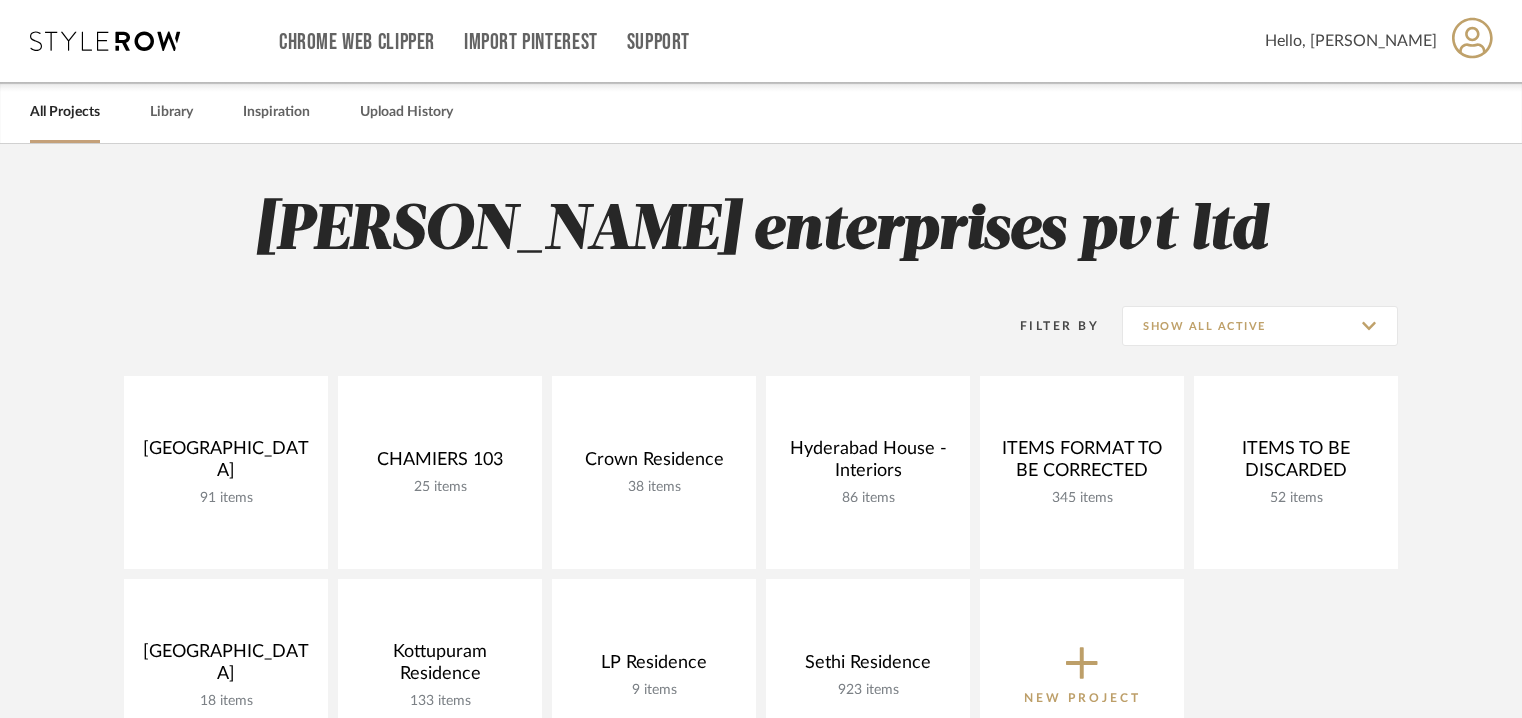 scroll, scrollTop: 0, scrollLeft: 0, axis: both 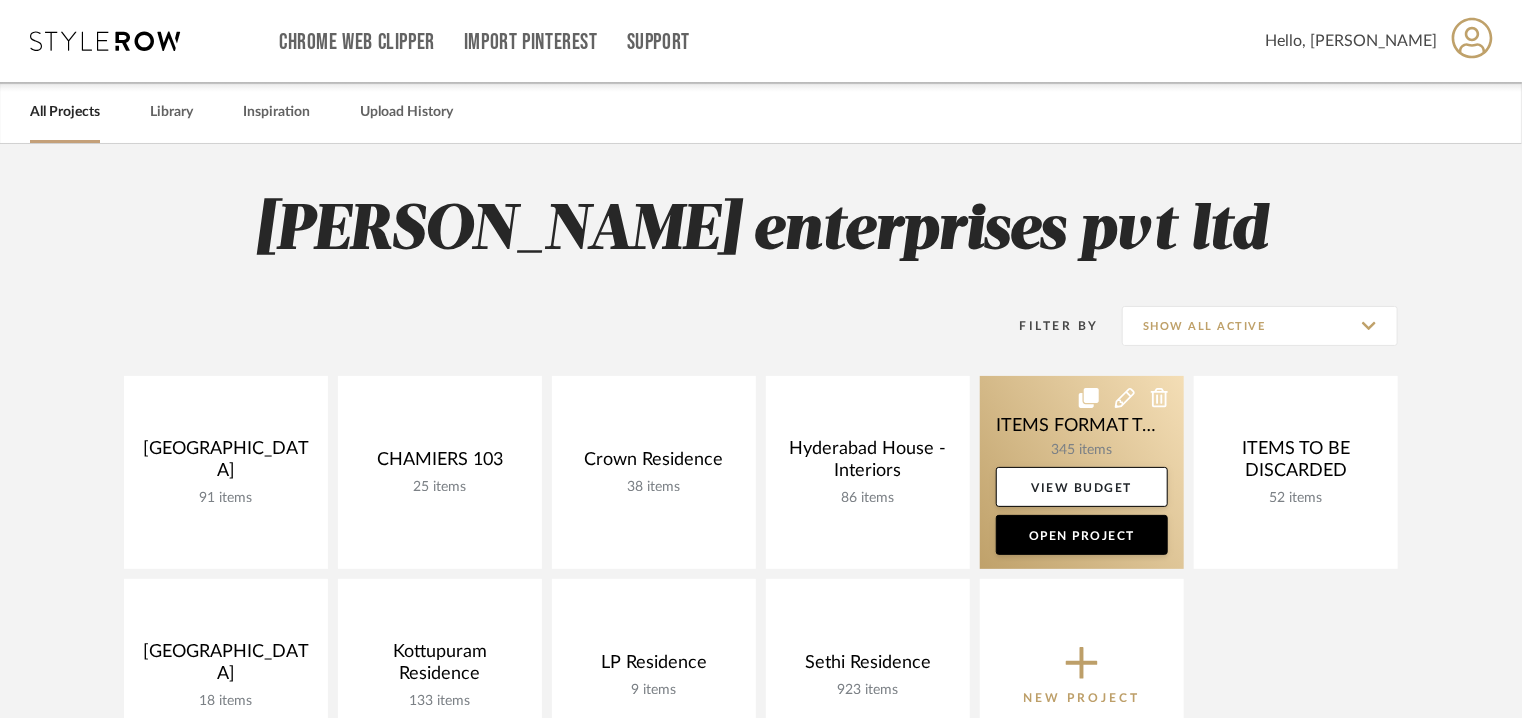 click 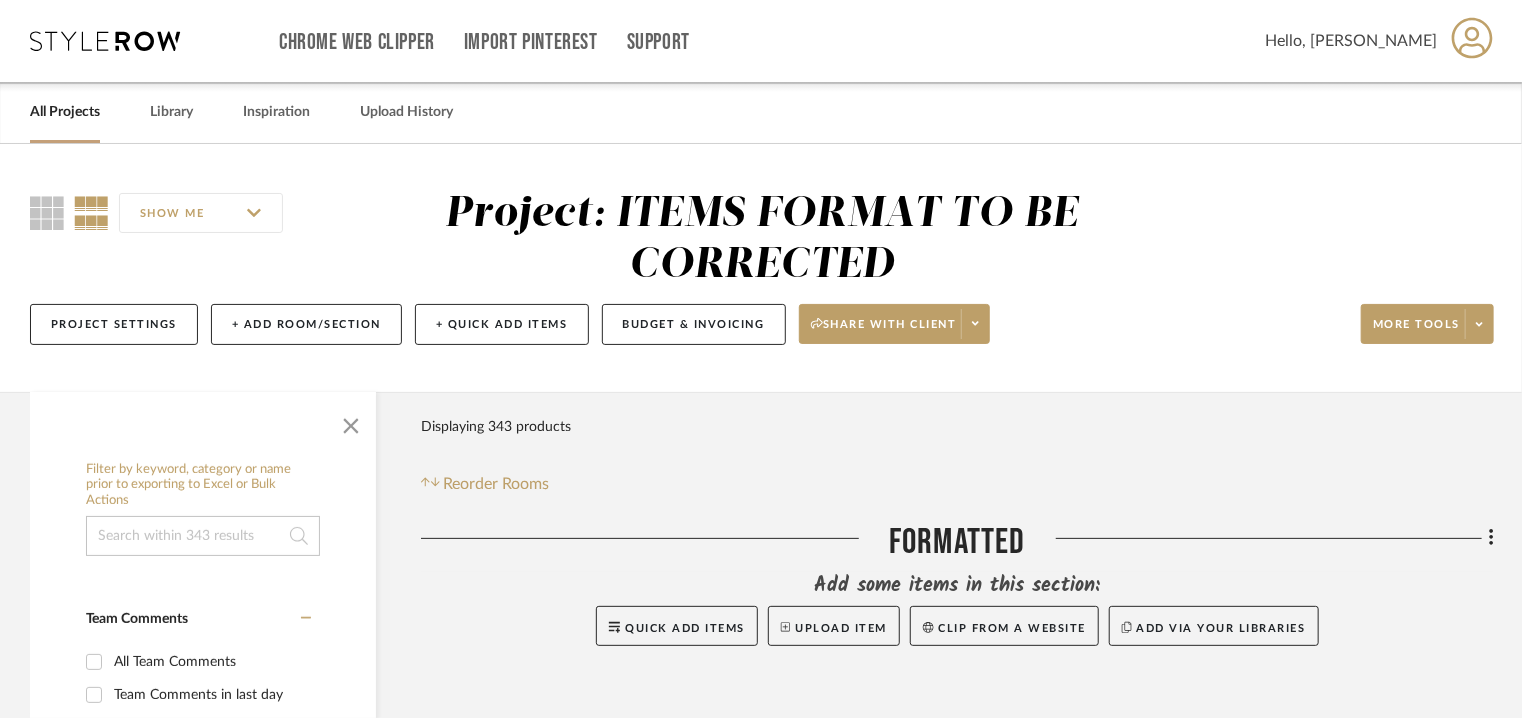 click 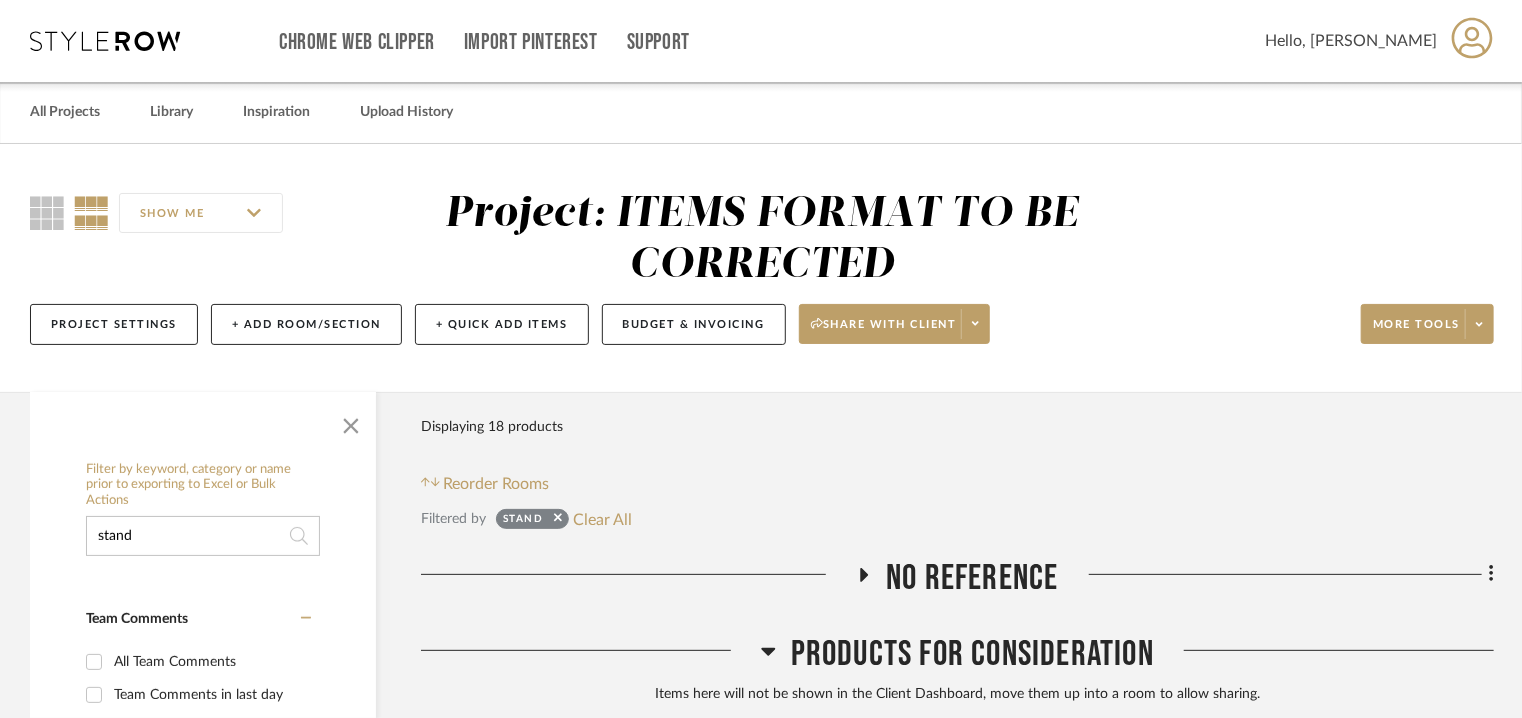 type on "stand" 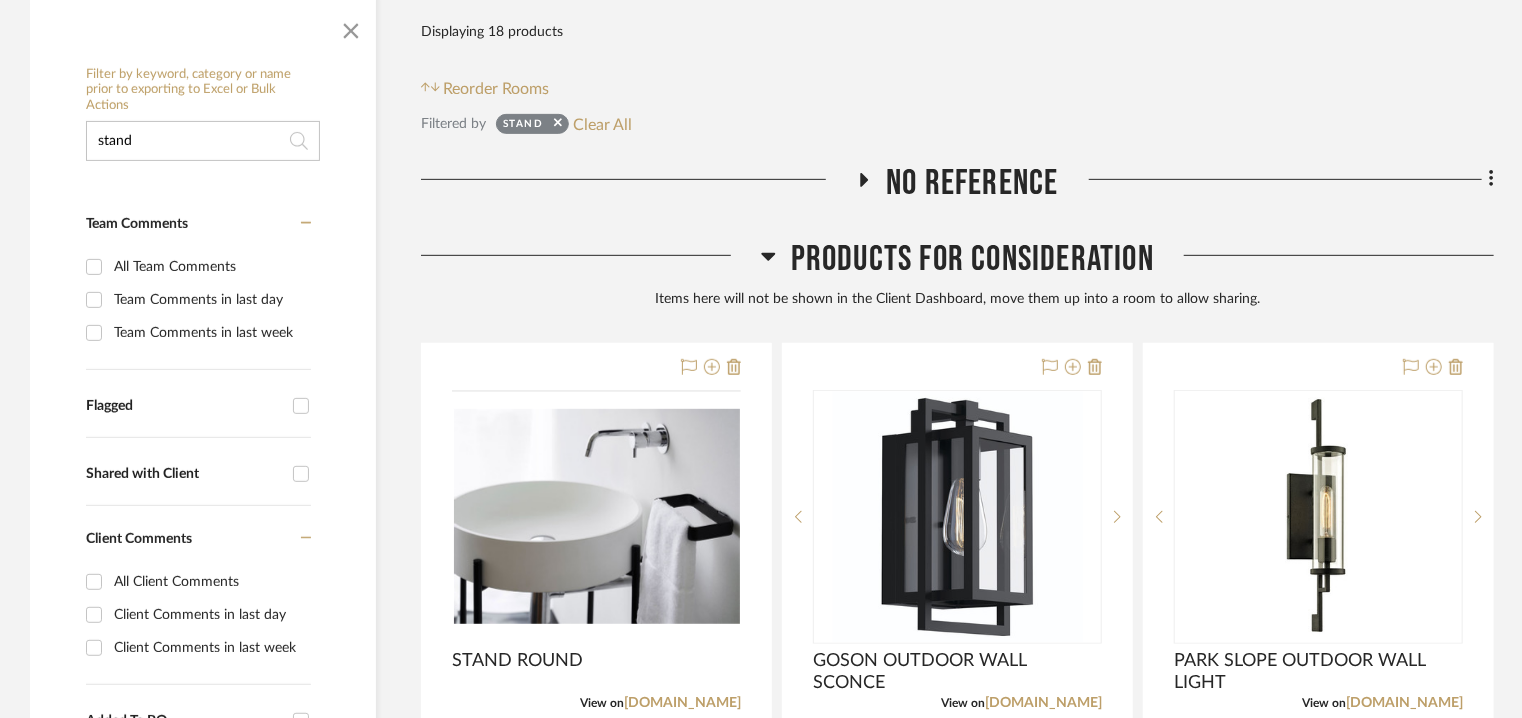 scroll, scrollTop: 400, scrollLeft: 0, axis: vertical 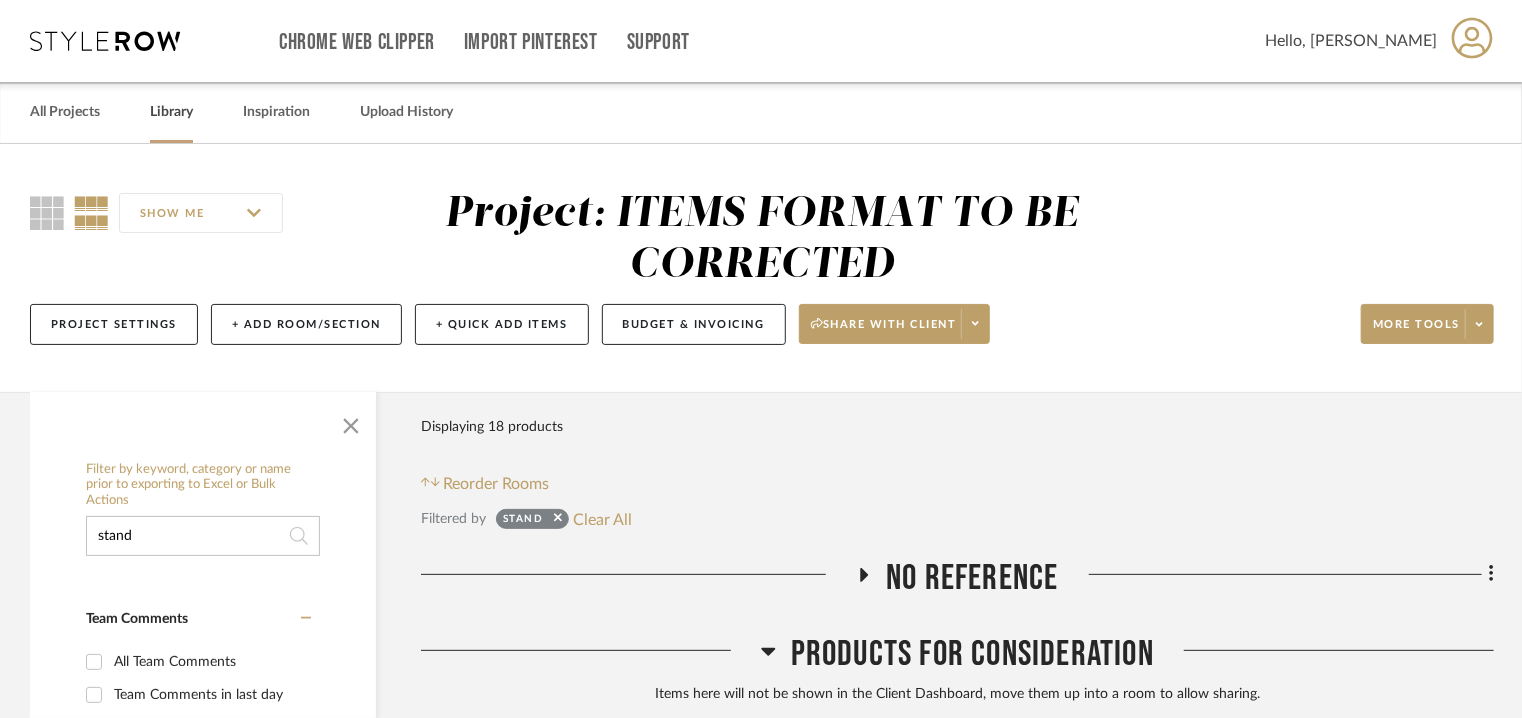 click on "Library" at bounding box center [171, 112] 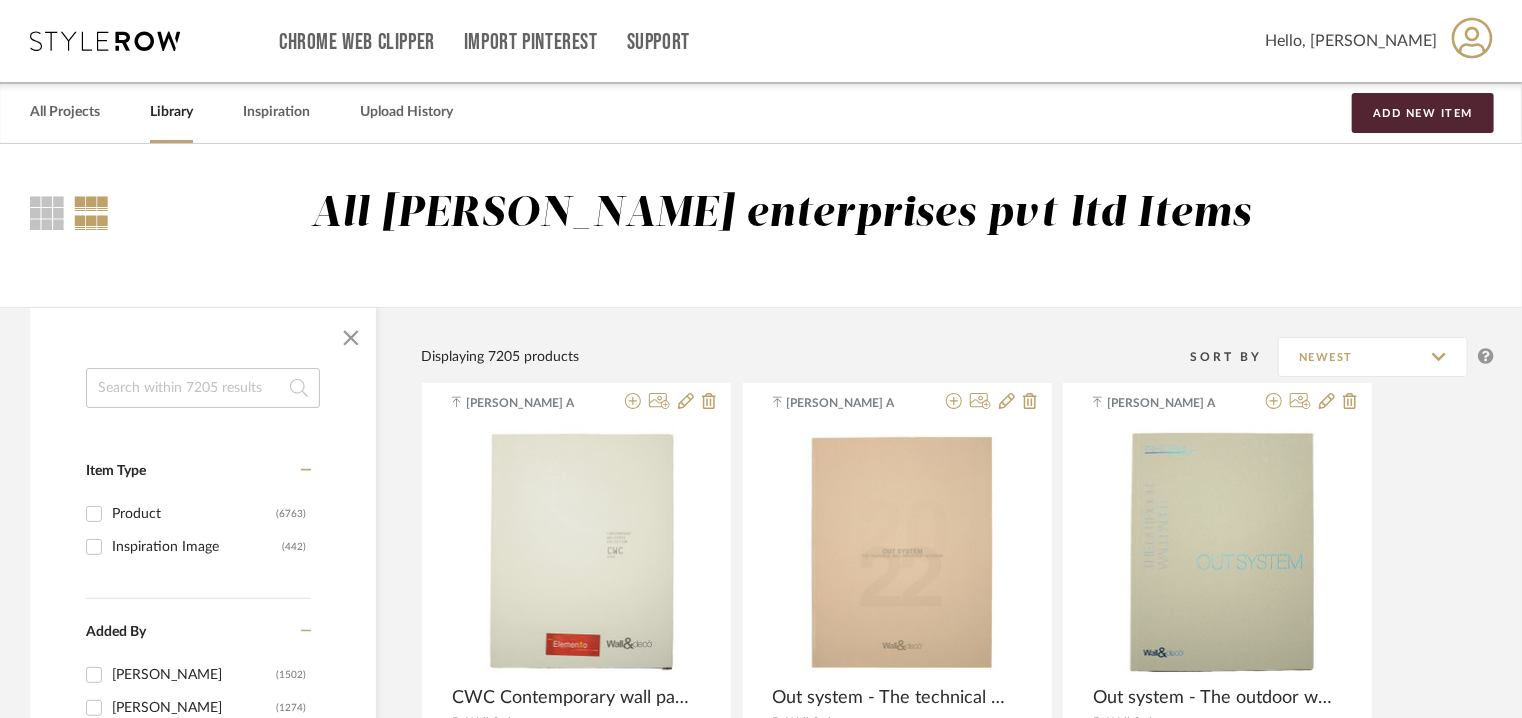 click 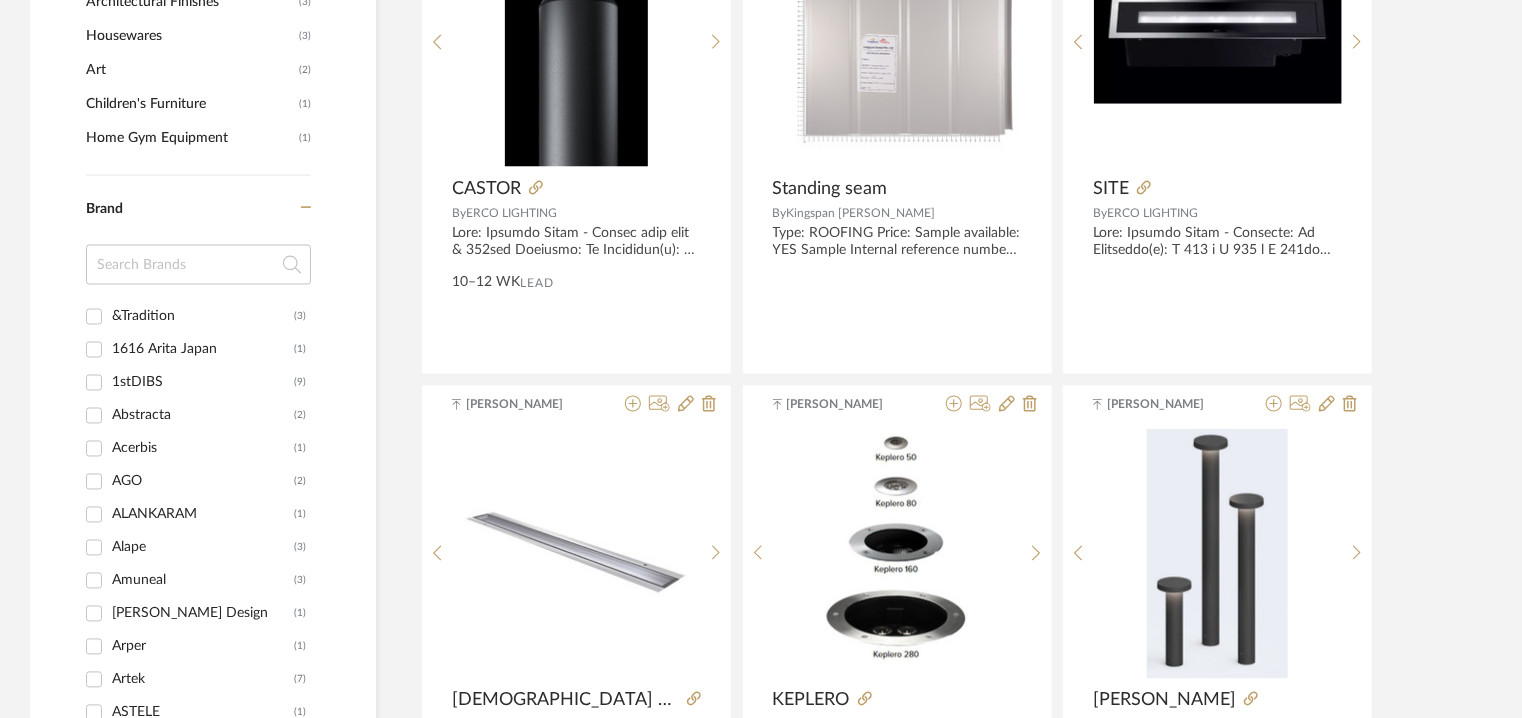 scroll, scrollTop: 1800, scrollLeft: 0, axis: vertical 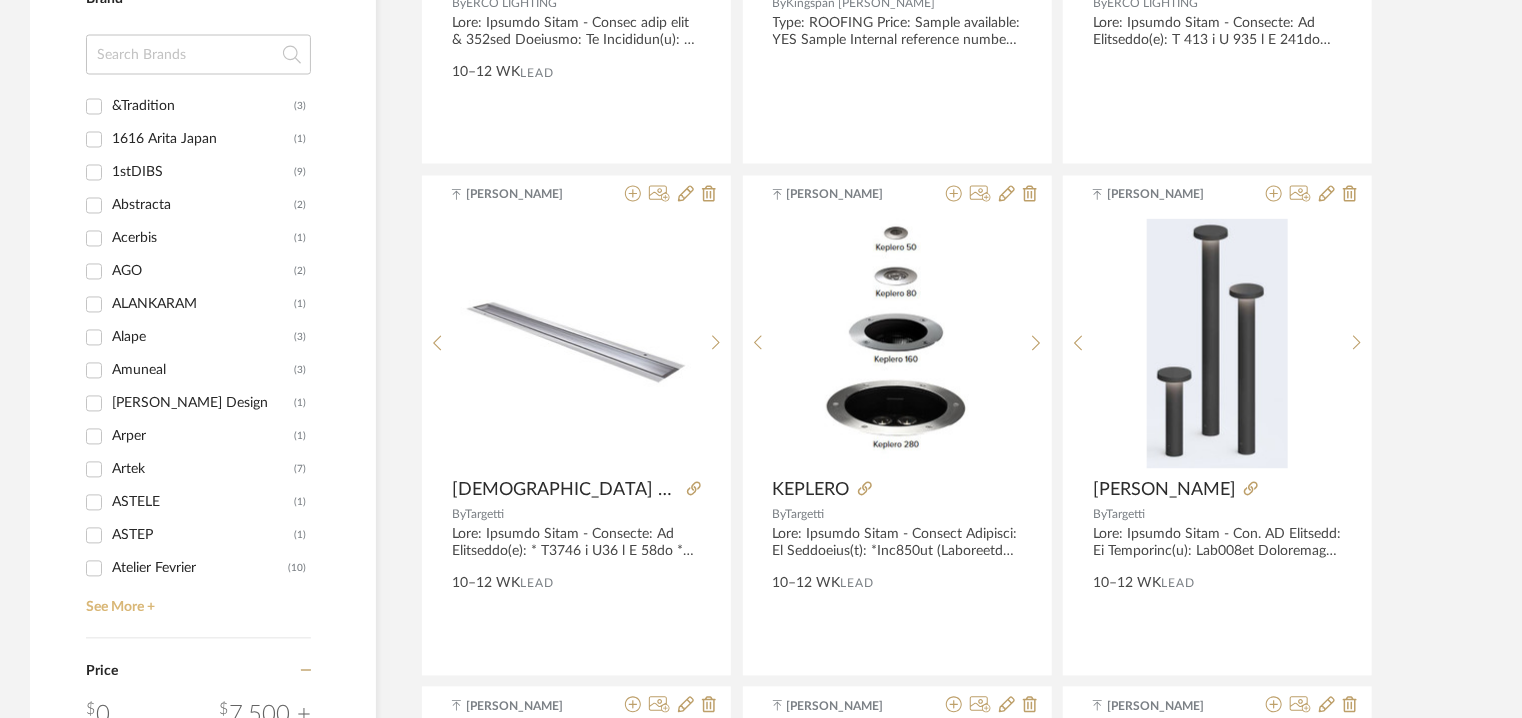 type on "stand" 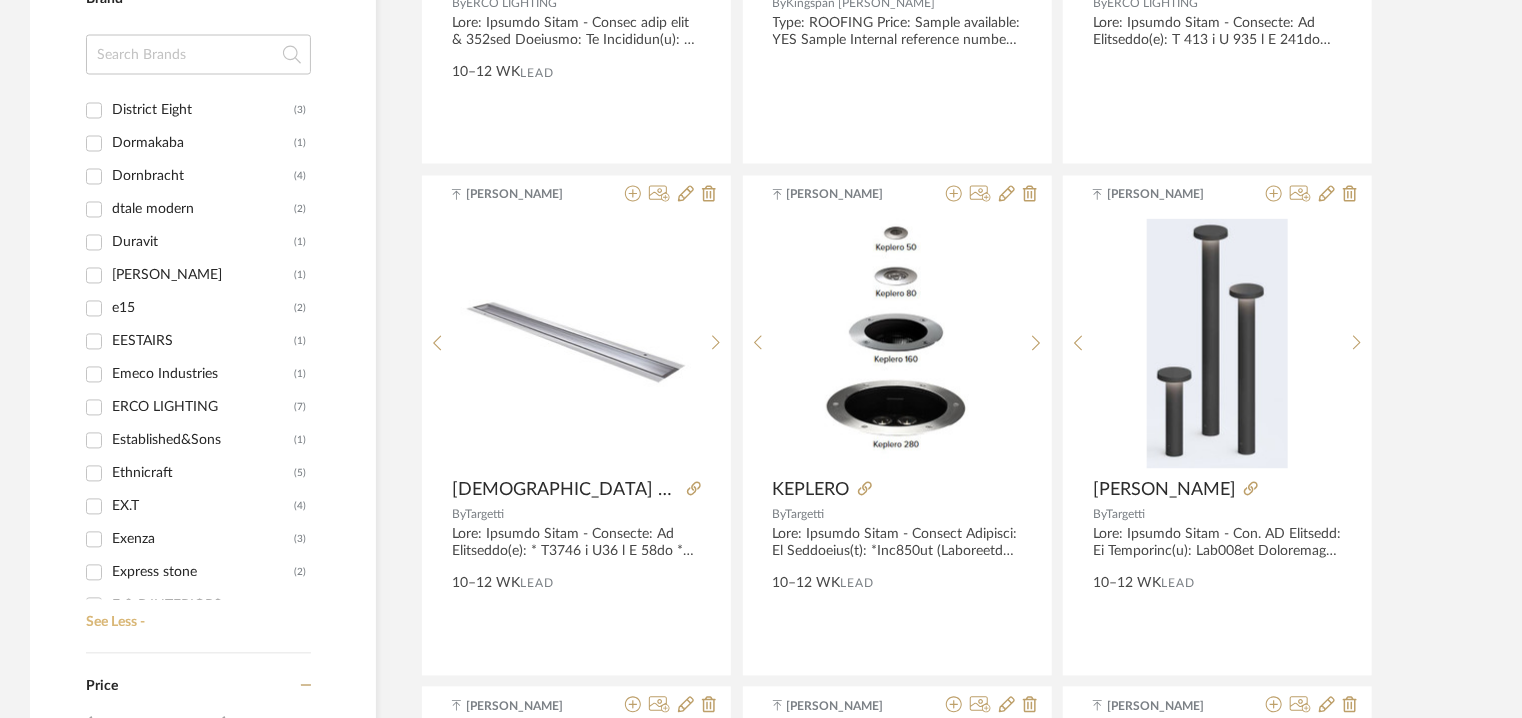 scroll, scrollTop: 2500, scrollLeft: 0, axis: vertical 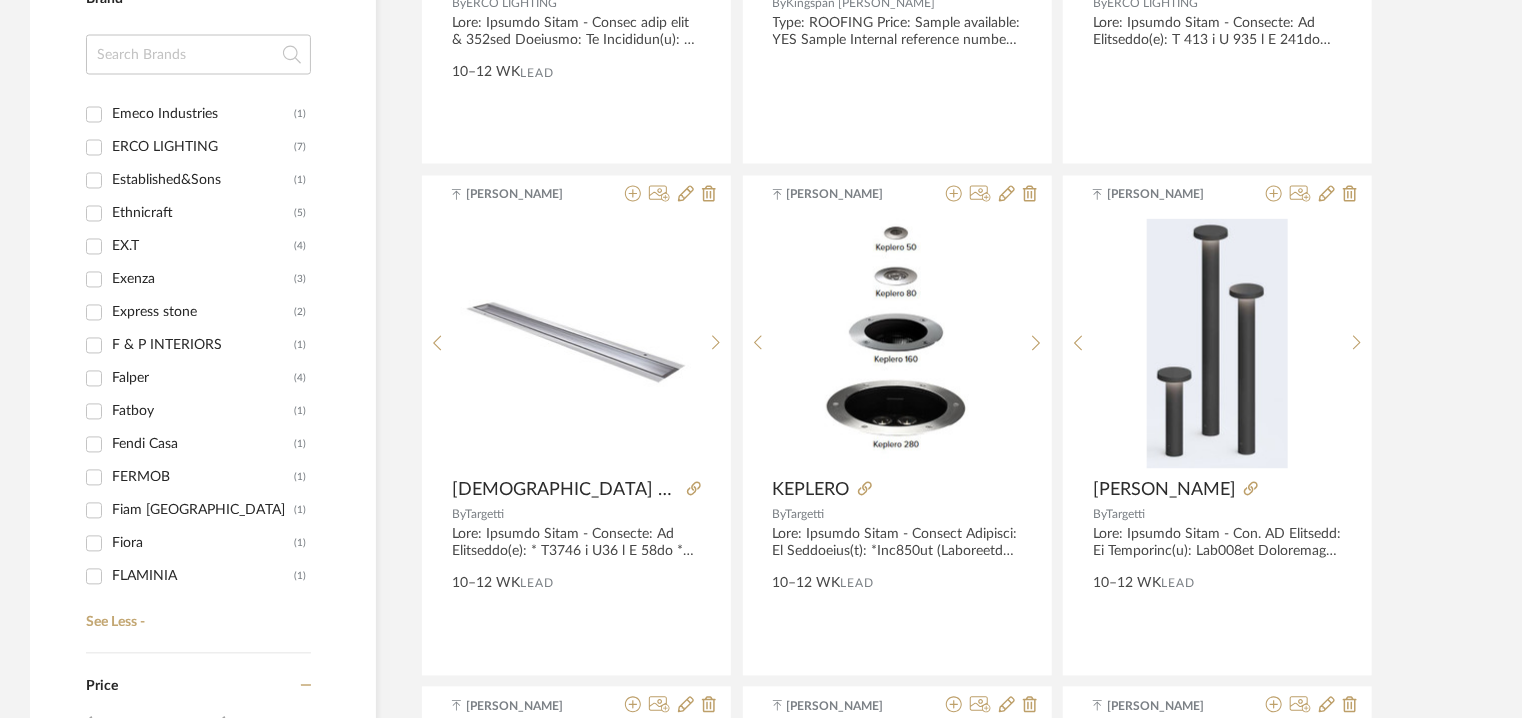 click on "EX.T  (4)" at bounding box center (94, 247) 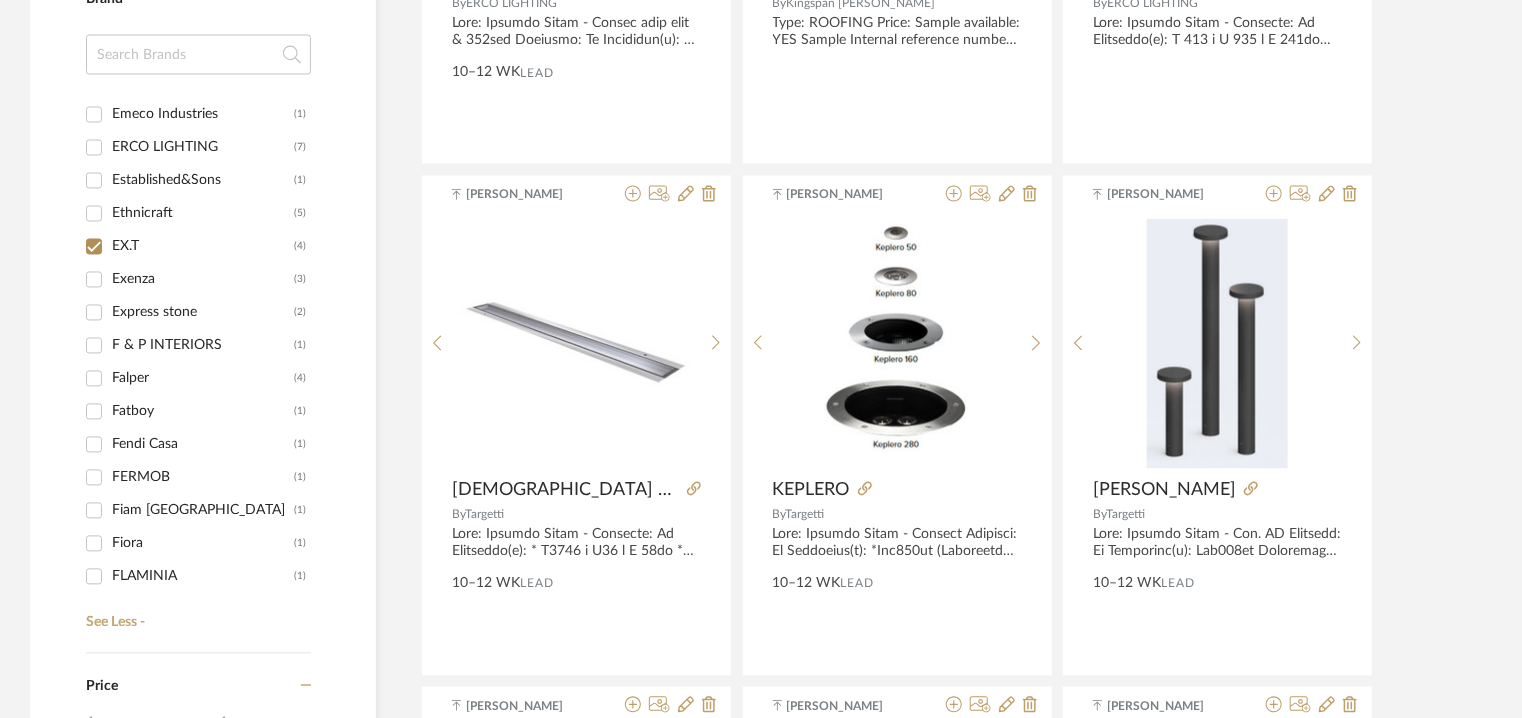 checkbox on "true" 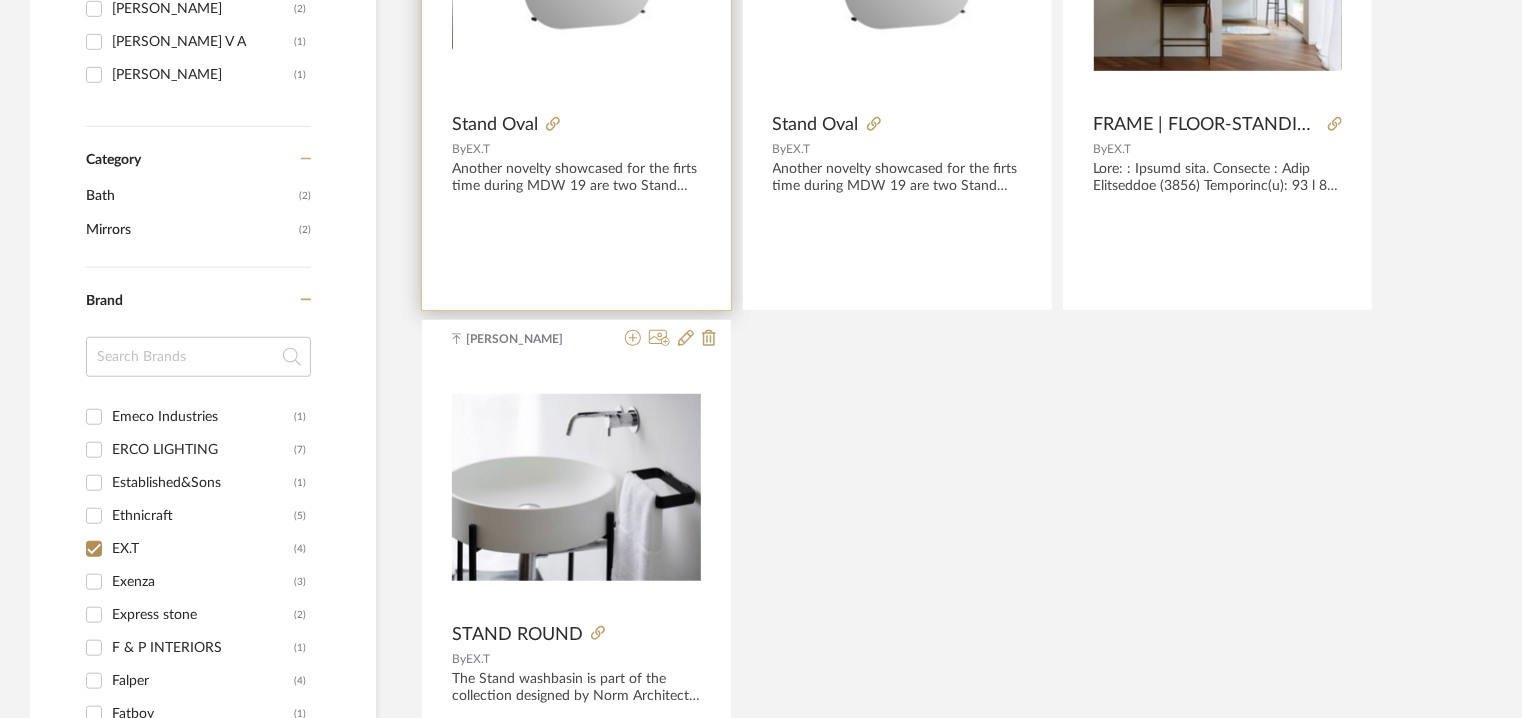 scroll, scrollTop: 635, scrollLeft: 0, axis: vertical 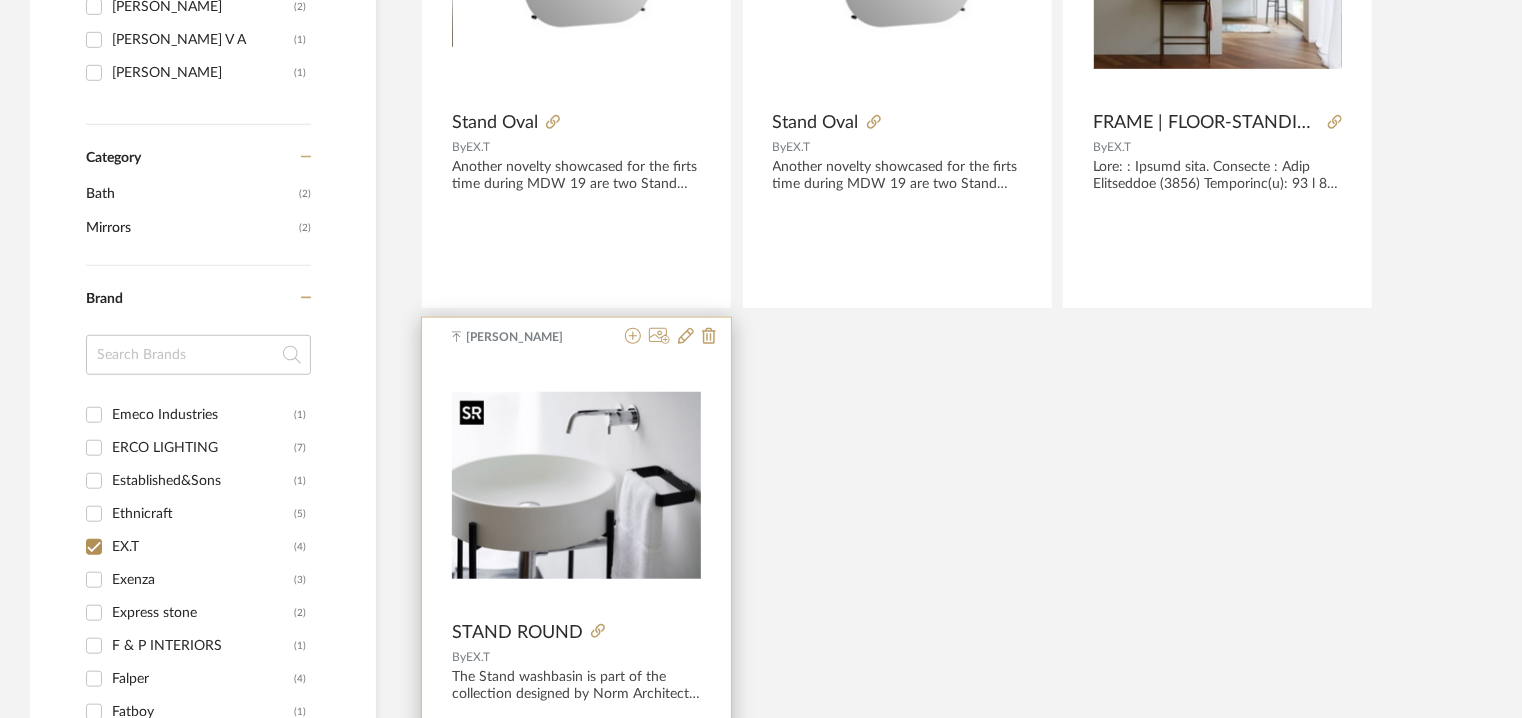 click at bounding box center [576, 485] 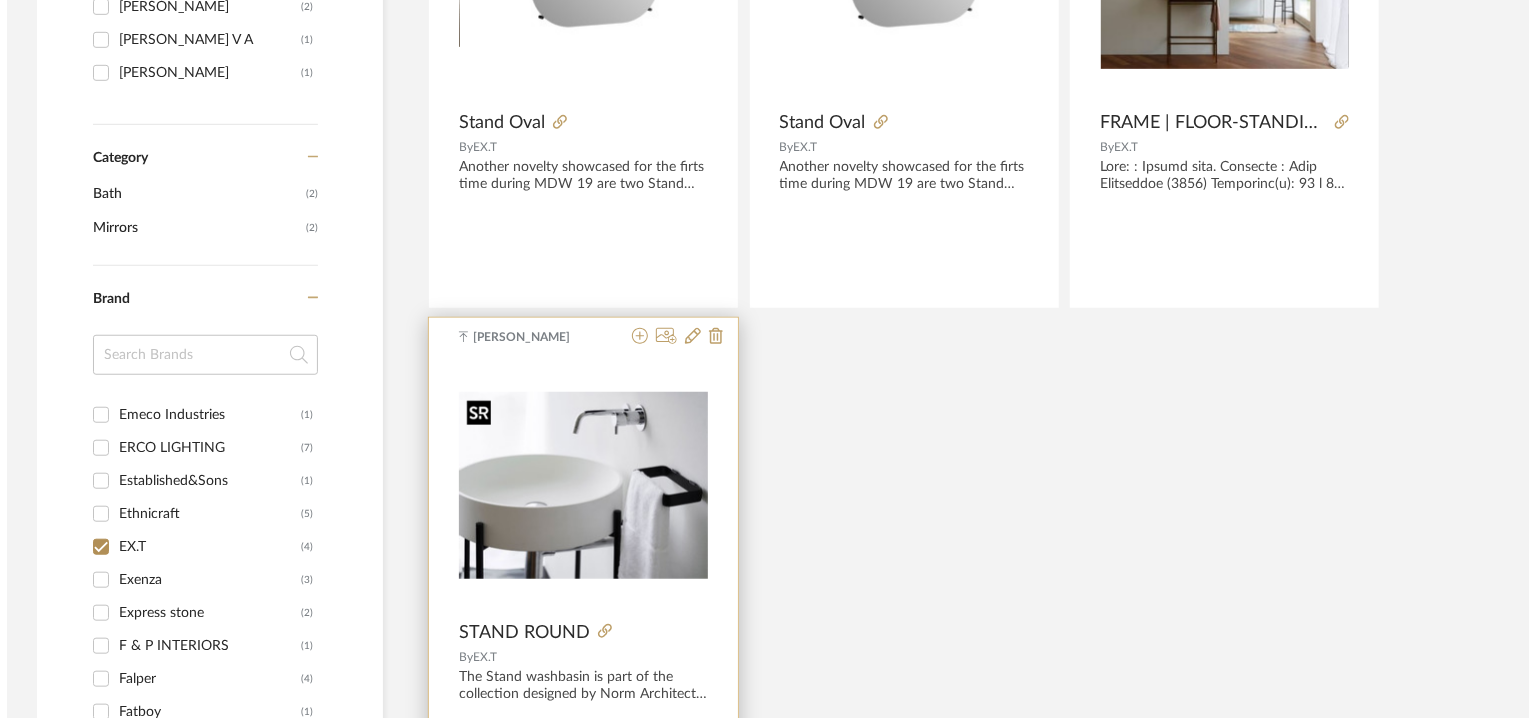 scroll, scrollTop: 0, scrollLeft: 0, axis: both 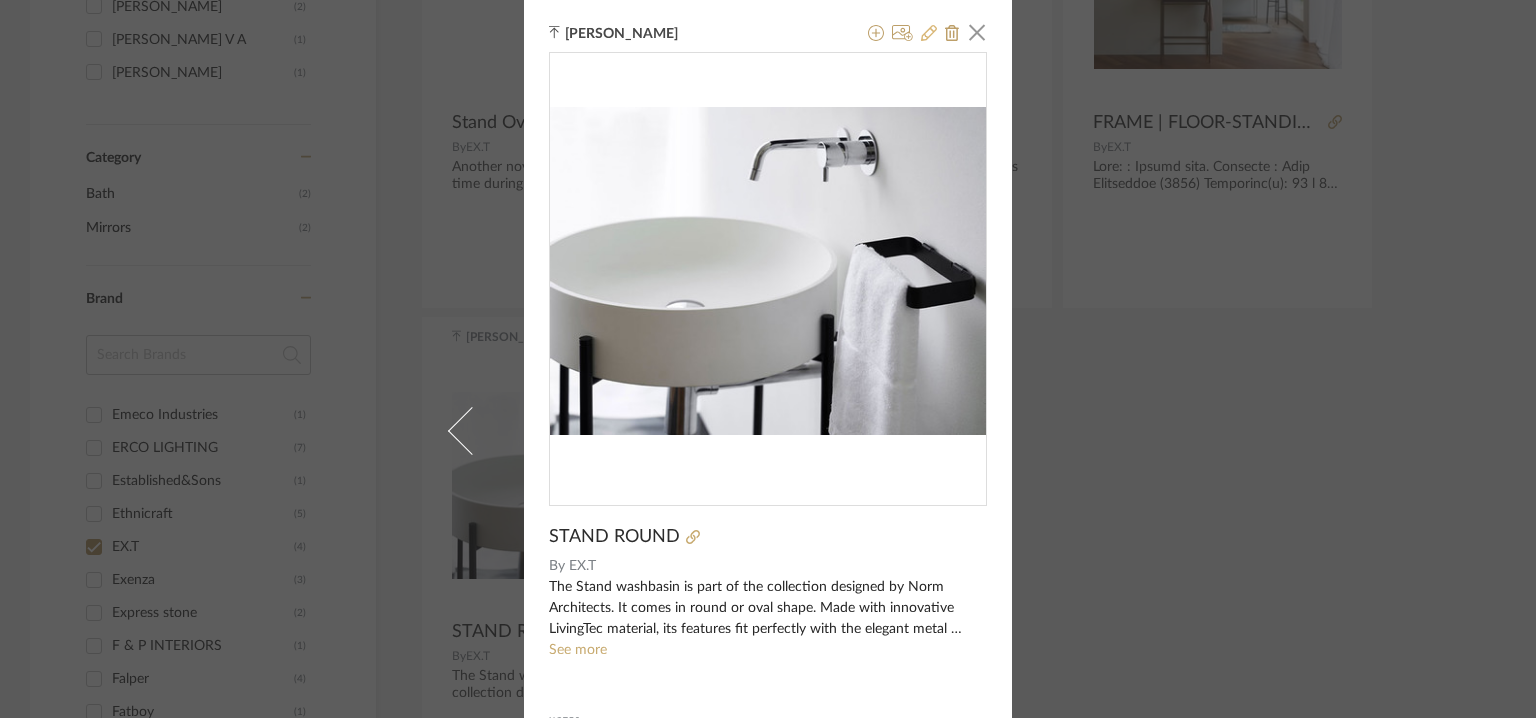 click 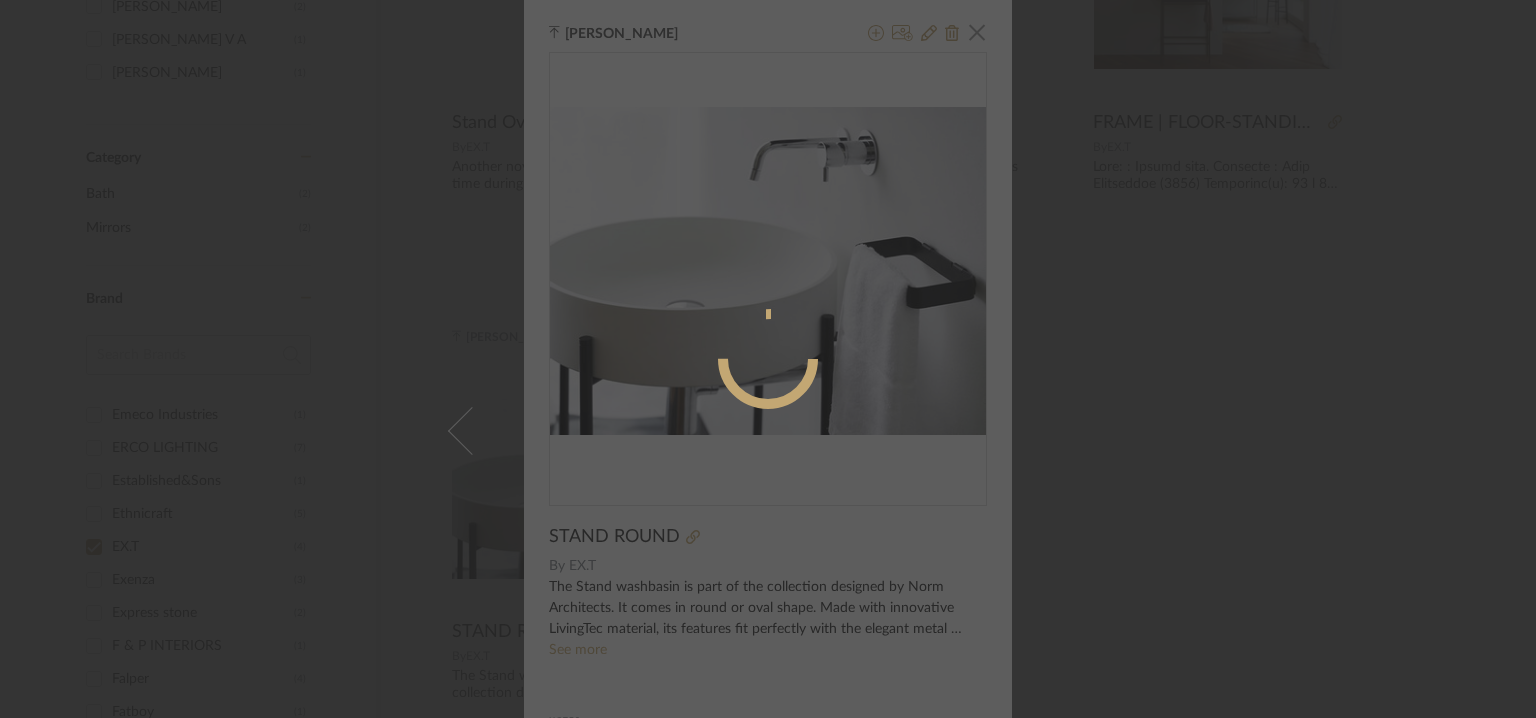 radio on "true" 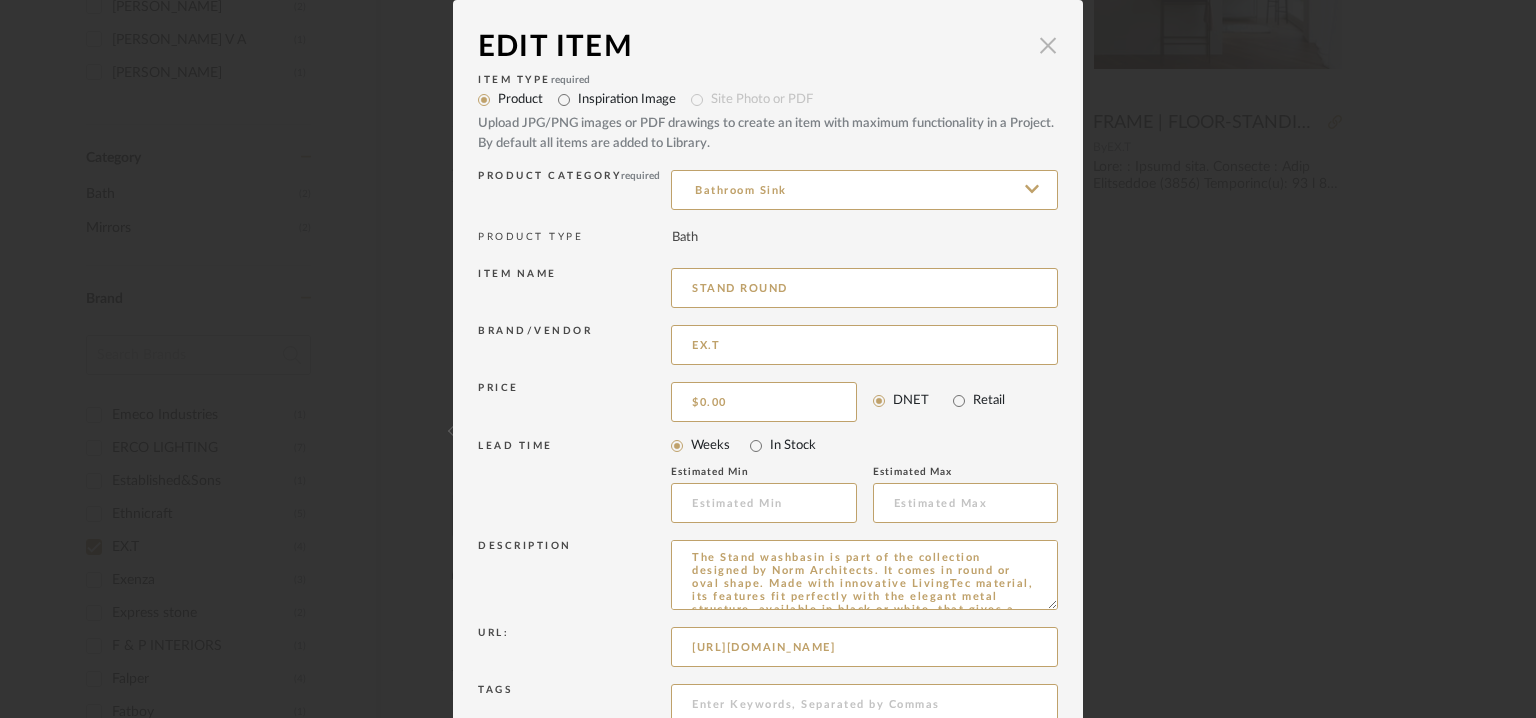 click at bounding box center (1048, 45) 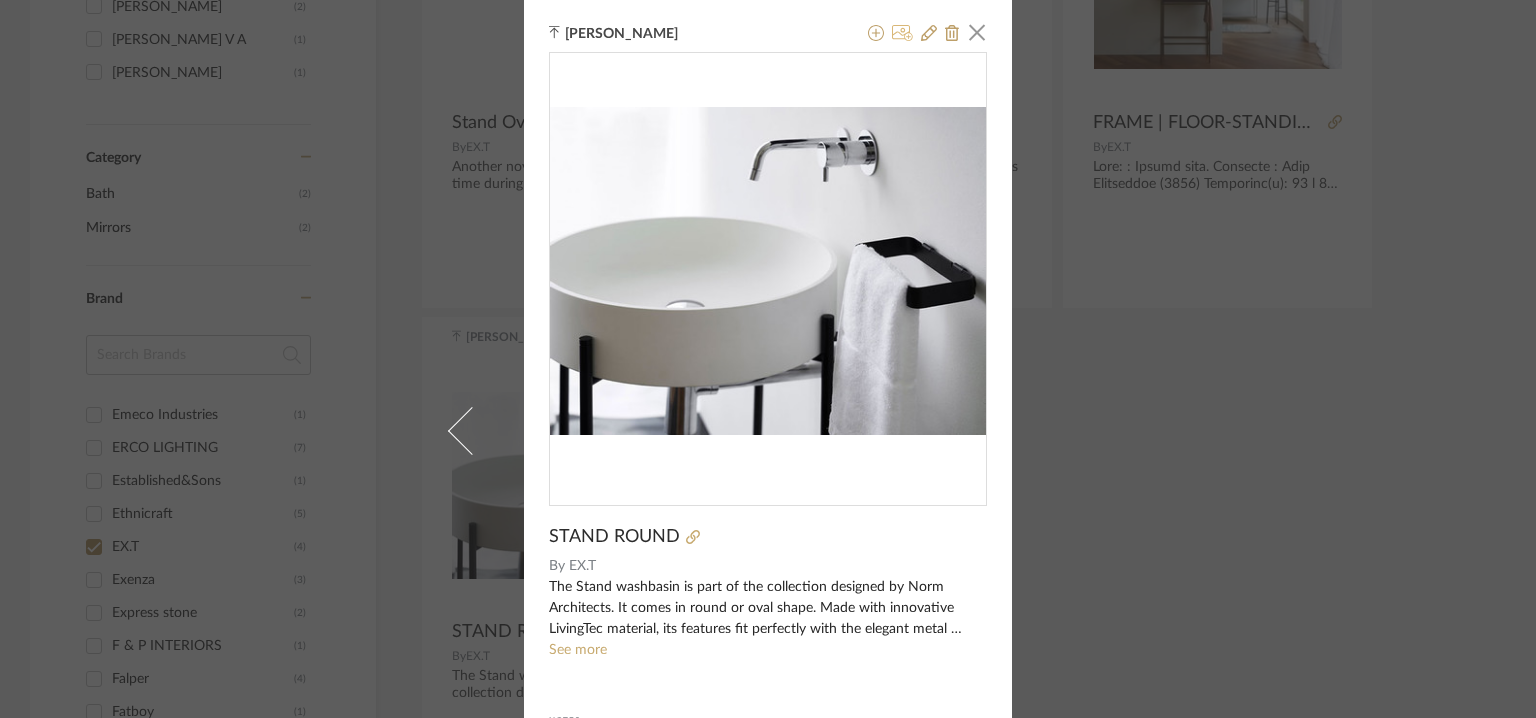 click 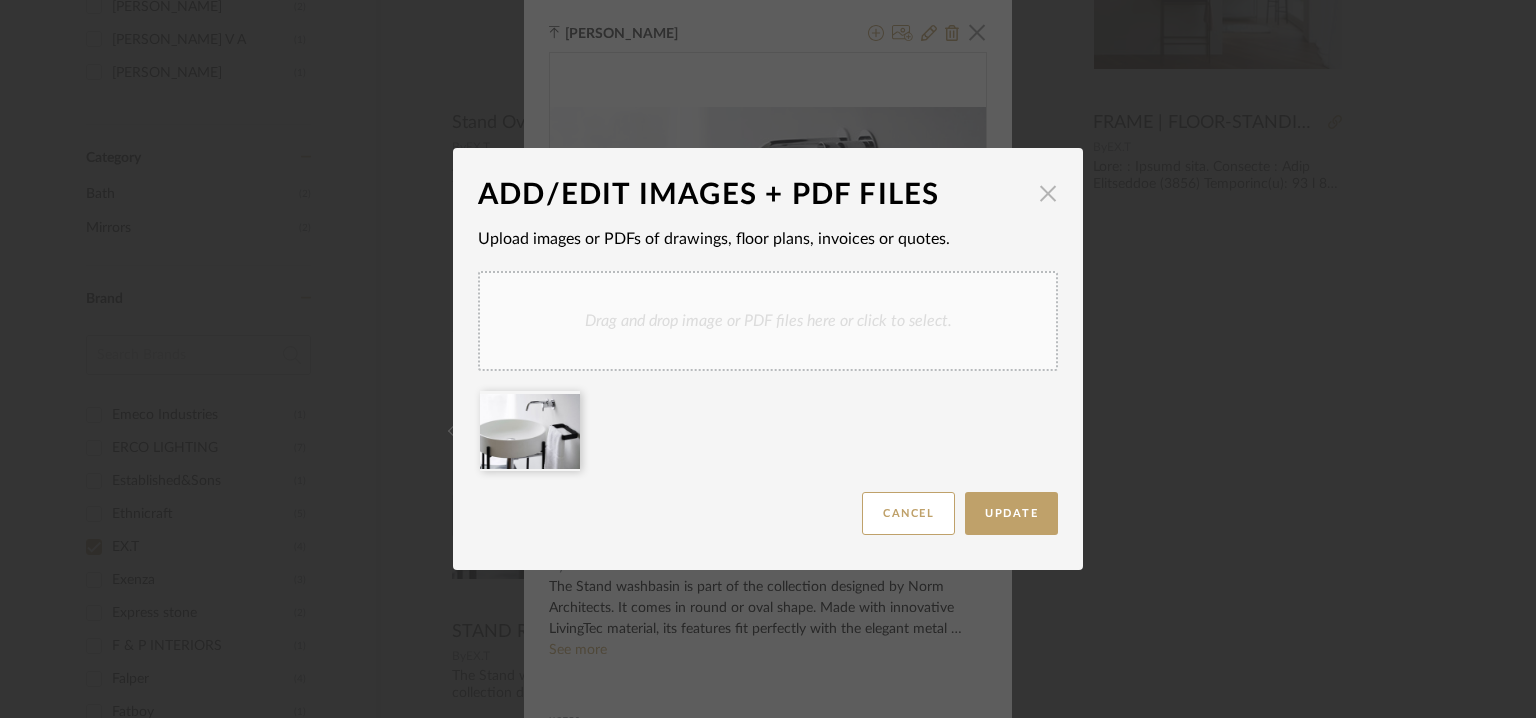 click at bounding box center (1048, 193) 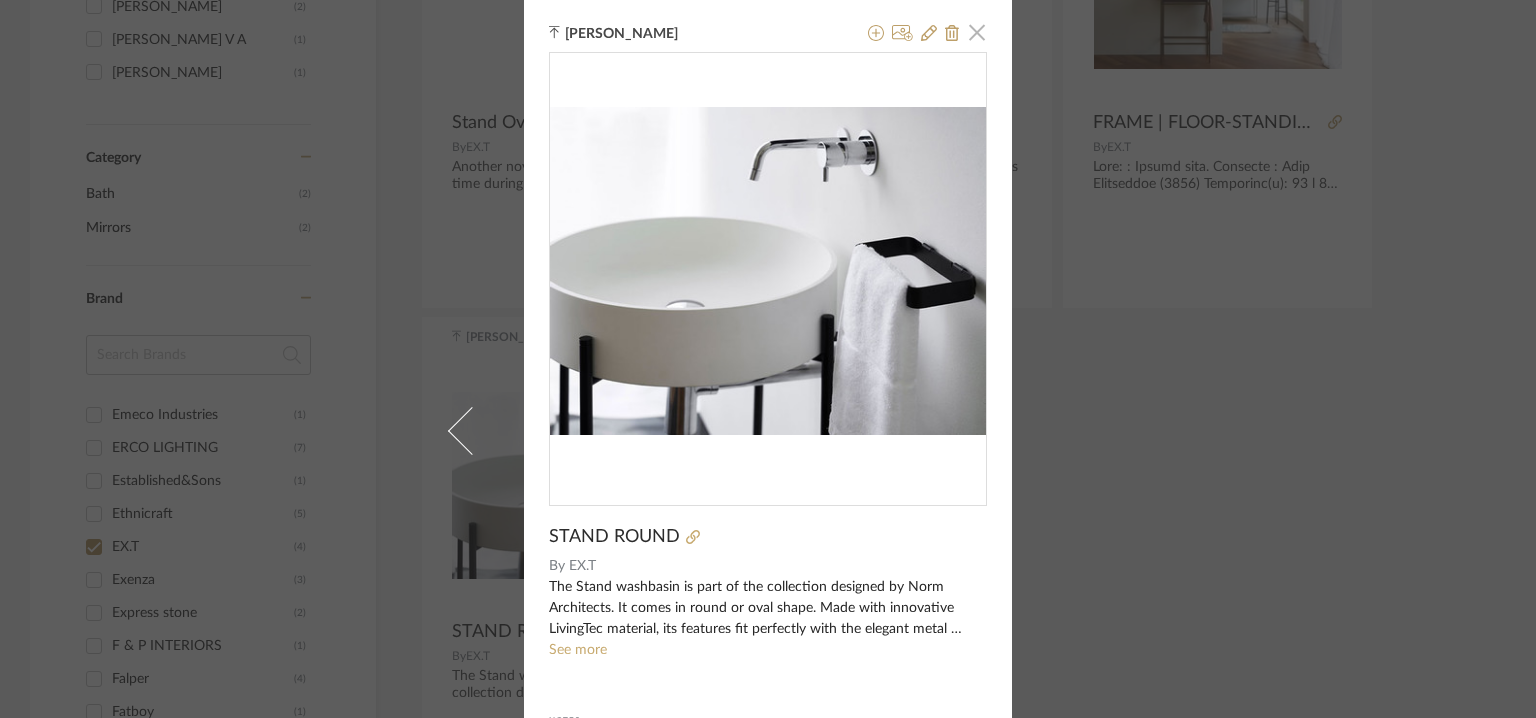 click 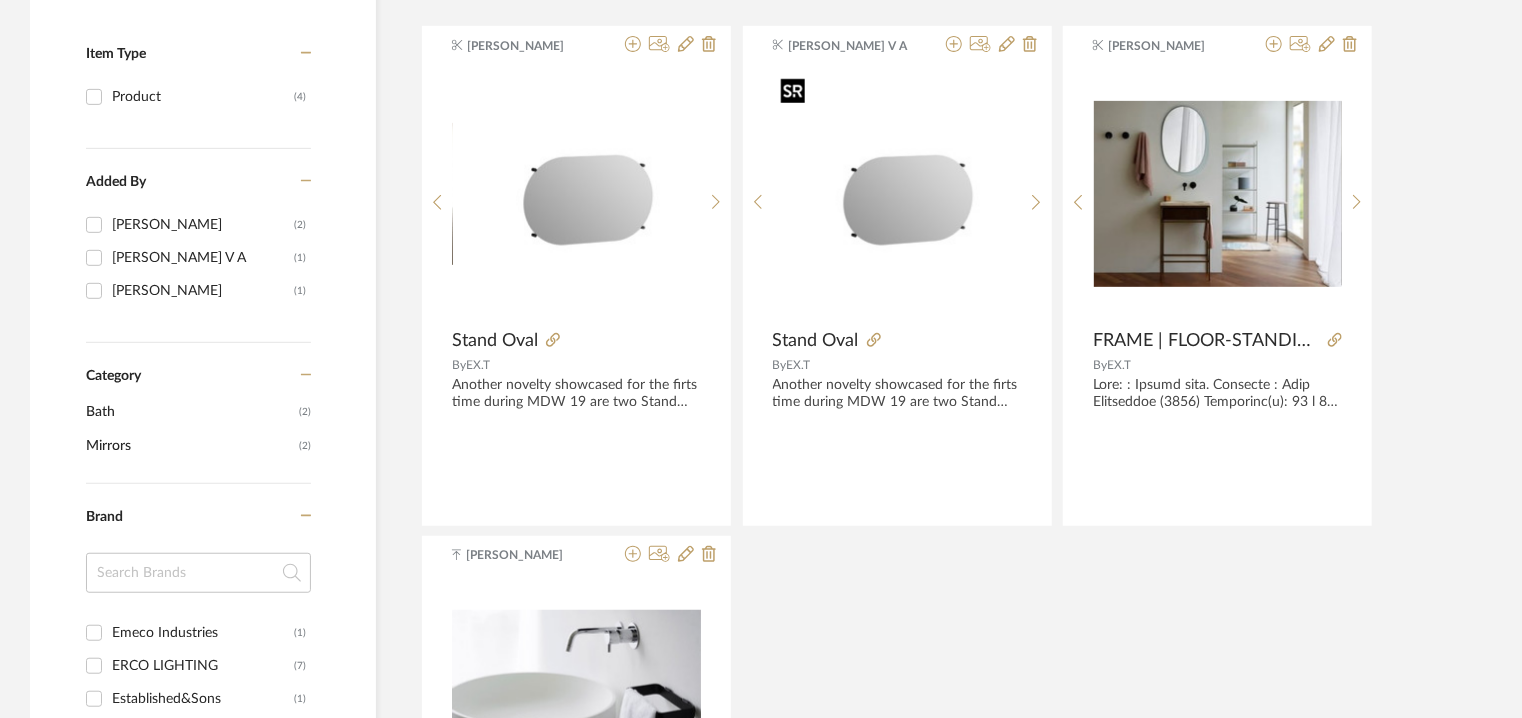 scroll, scrollTop: 235, scrollLeft: 0, axis: vertical 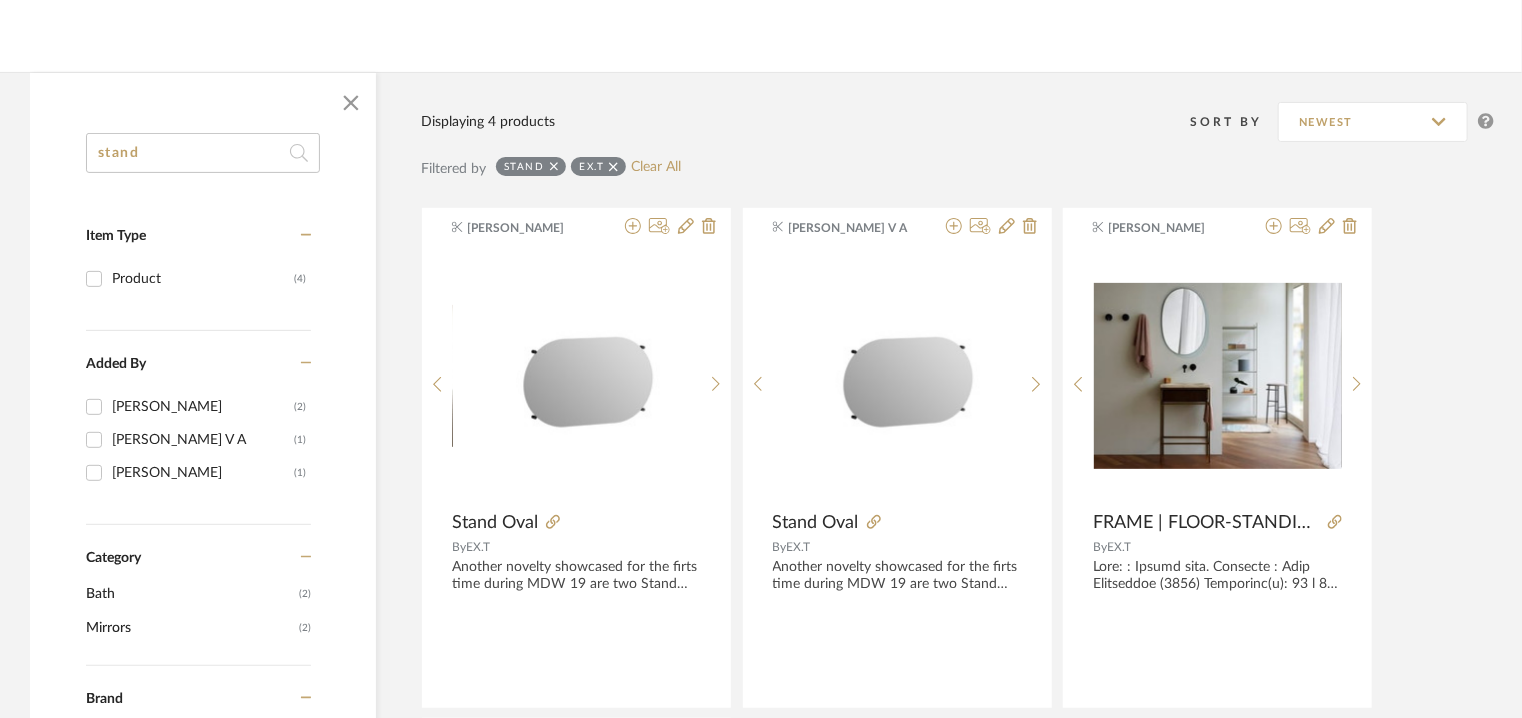 drag, startPoint x: 138, startPoint y: 121, endPoint x: 1, endPoint y: 53, distance: 152.94771 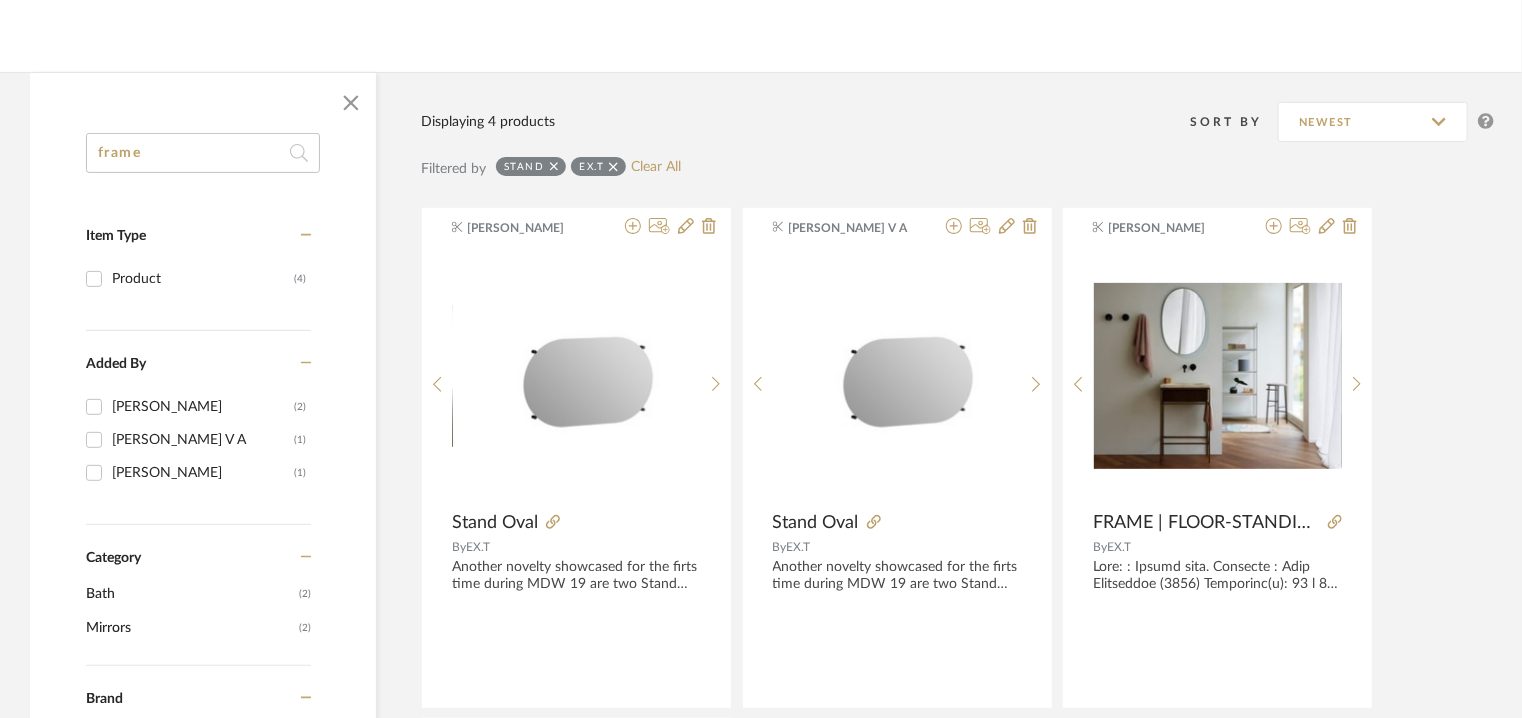 type on "frame" 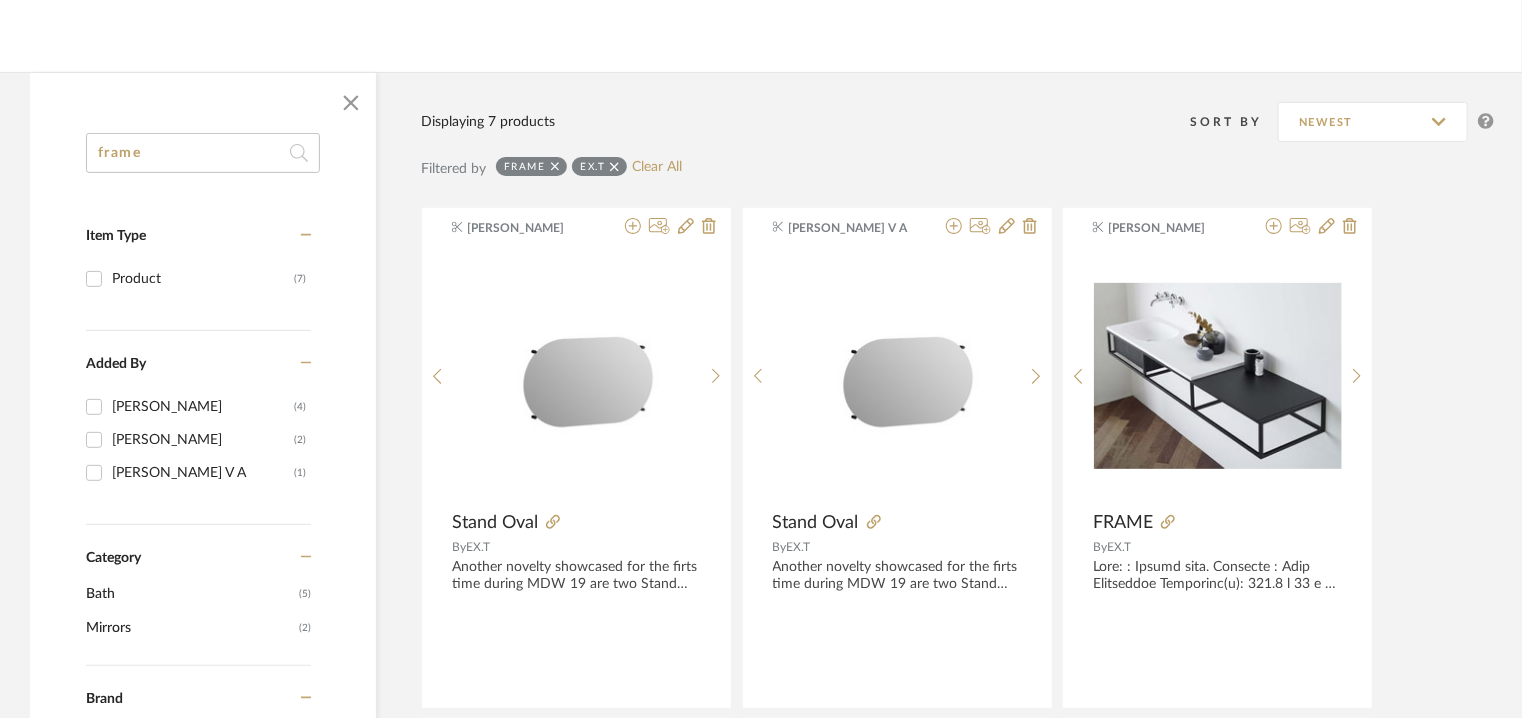 scroll, scrollTop: 3490, scrollLeft: 0, axis: vertical 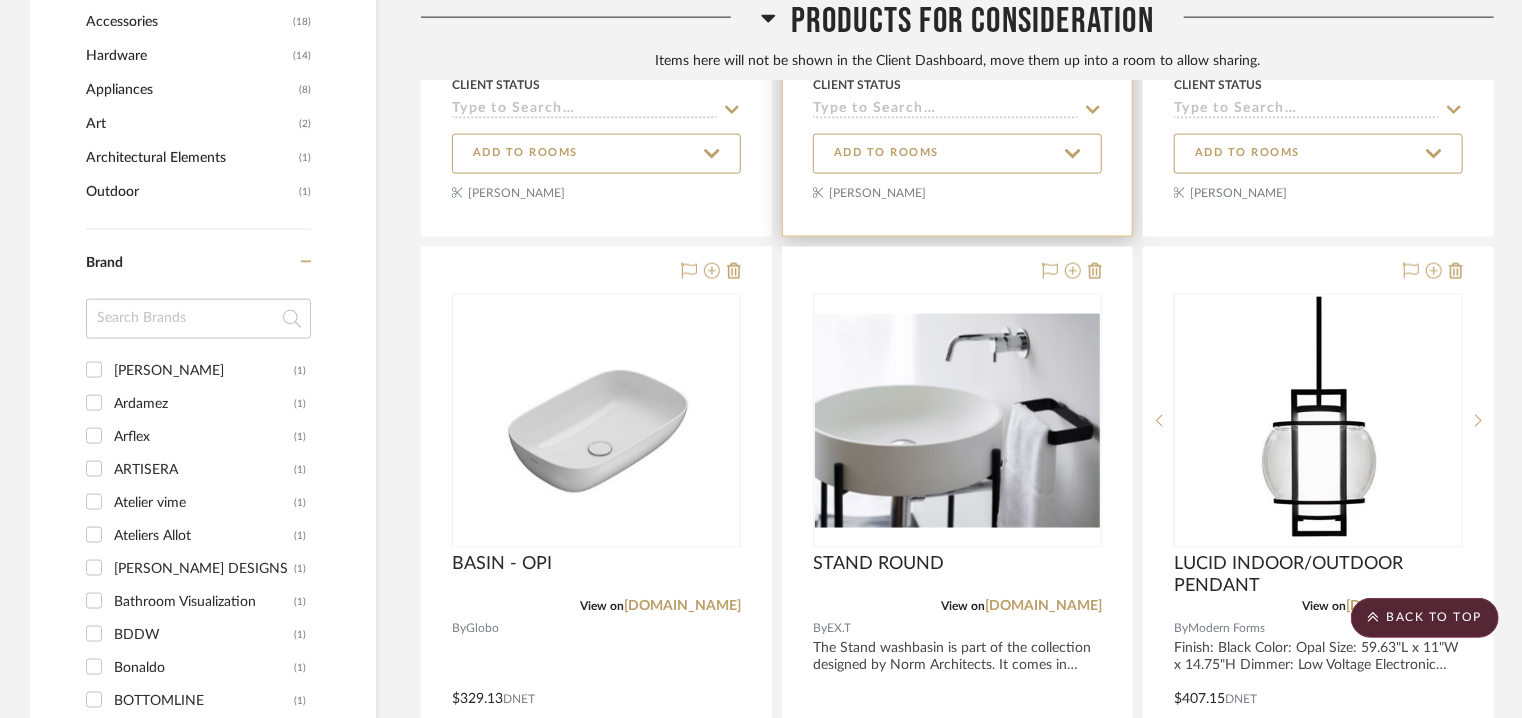 click at bounding box center (957, 421) 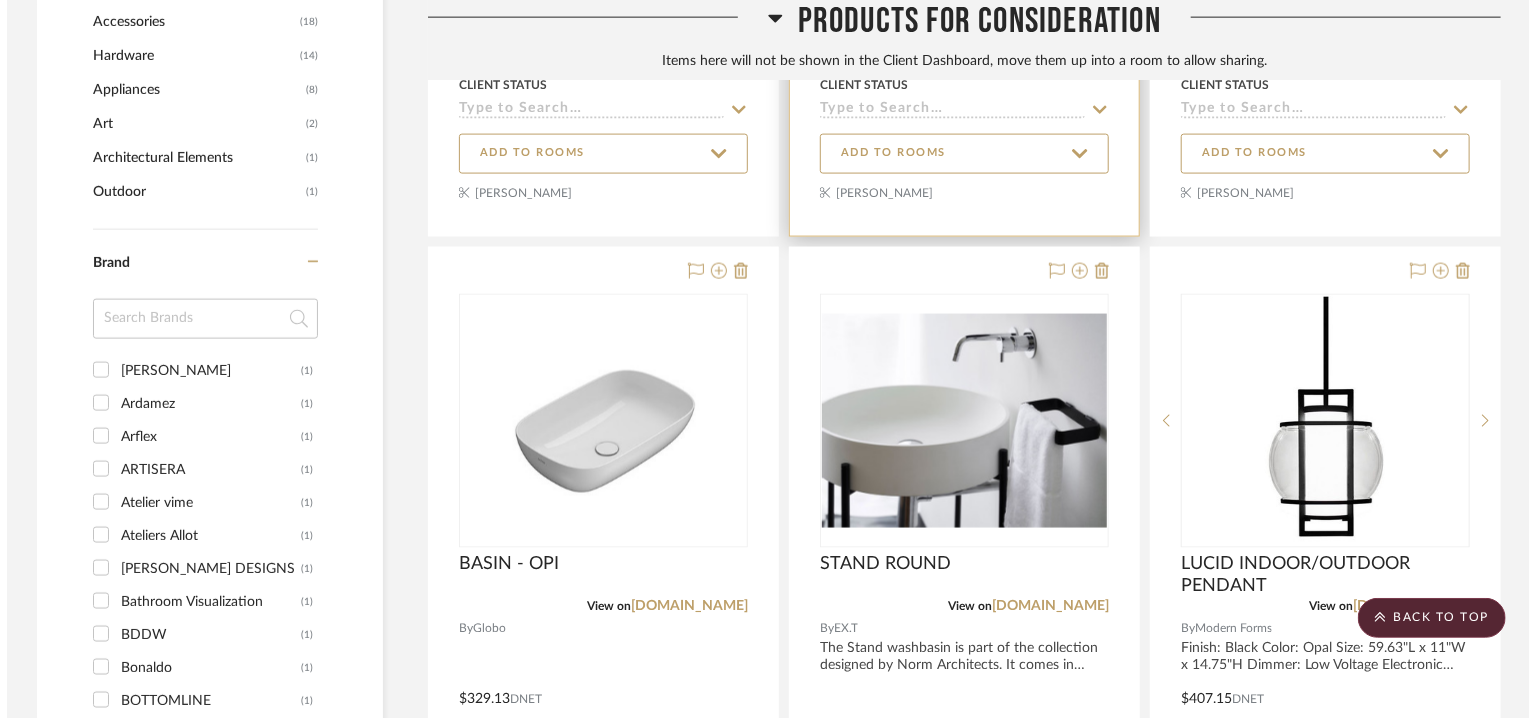scroll, scrollTop: 0, scrollLeft: 0, axis: both 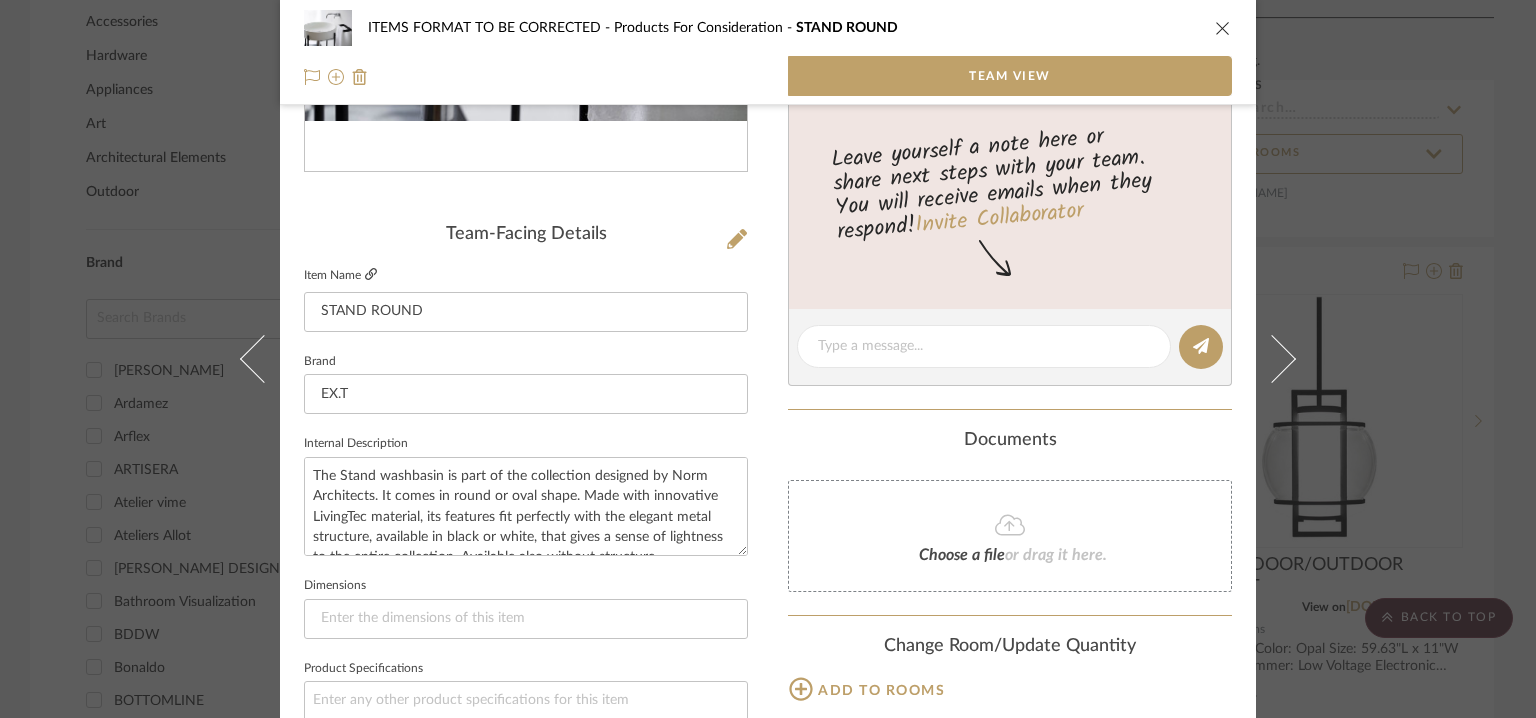 click 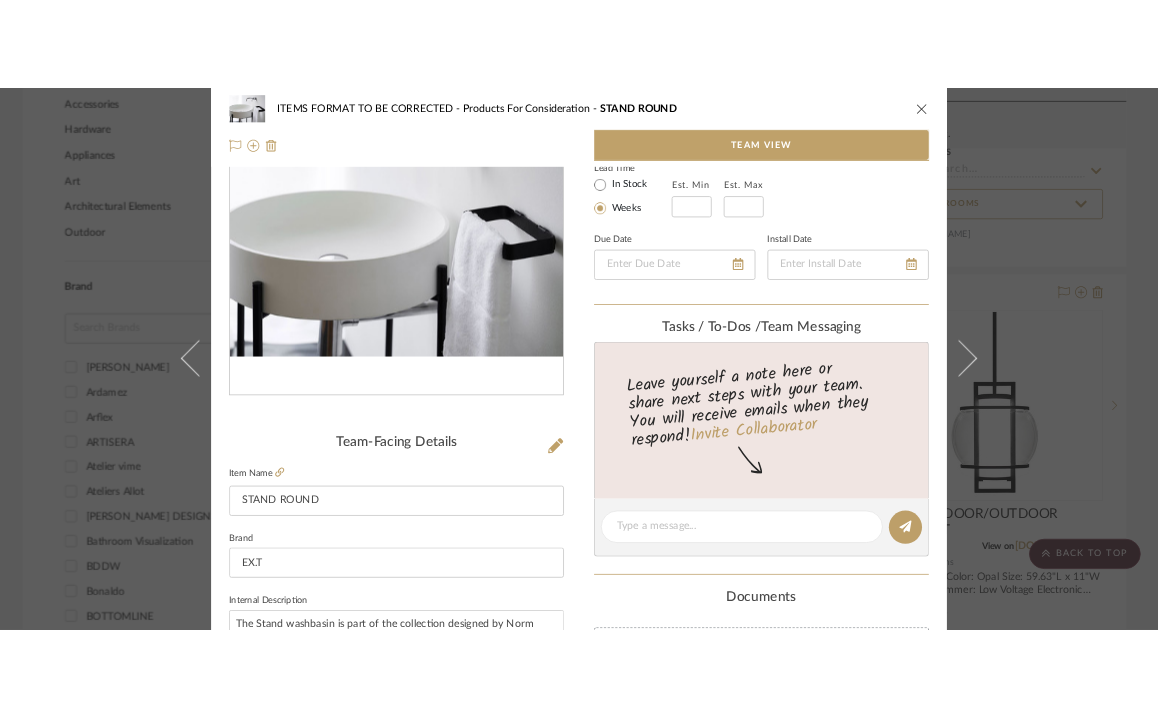 scroll, scrollTop: 0, scrollLeft: 0, axis: both 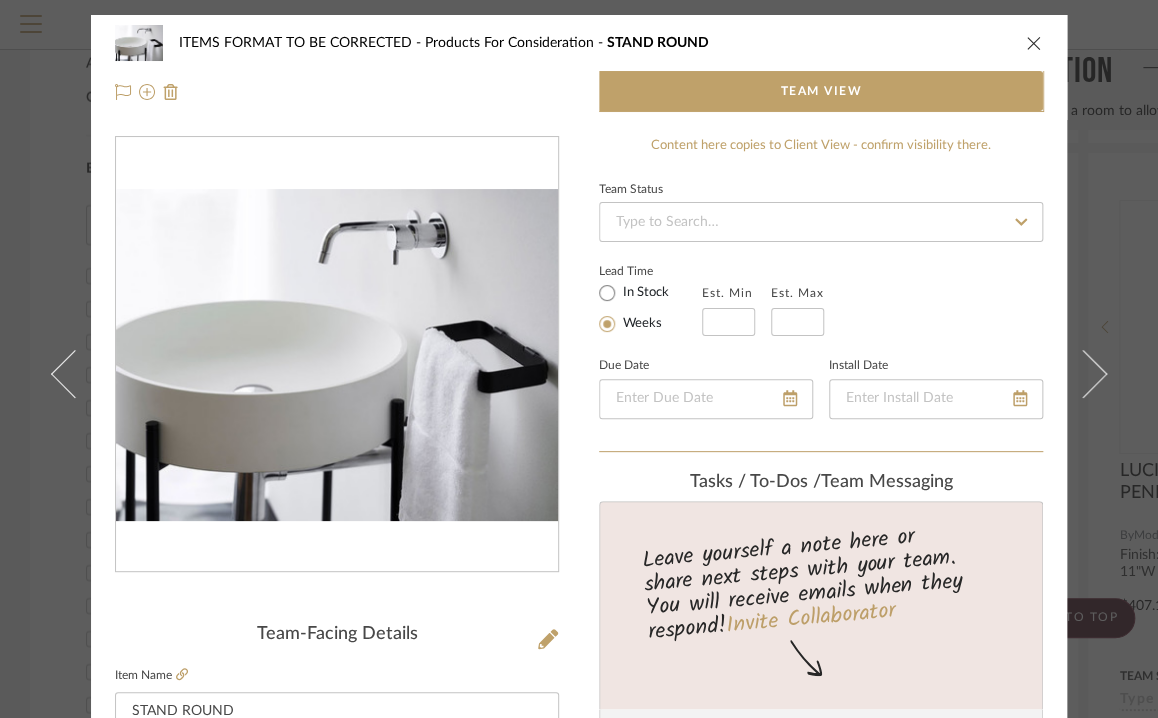click at bounding box center [1034, 43] 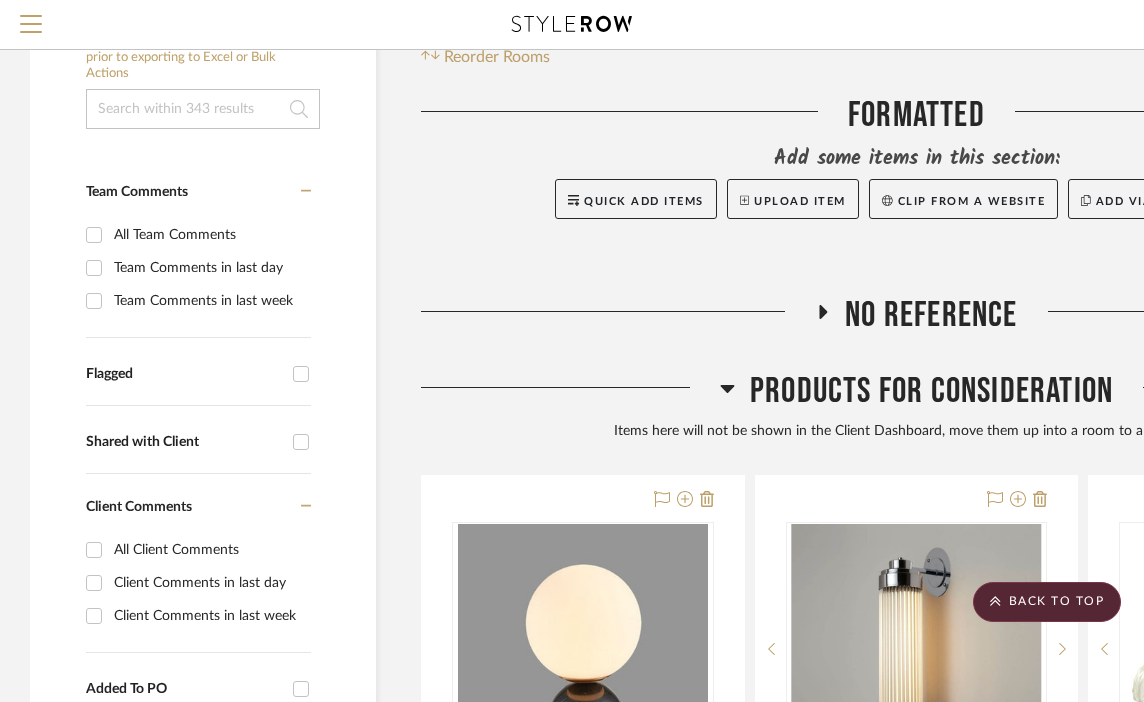 scroll, scrollTop: 0, scrollLeft: 0, axis: both 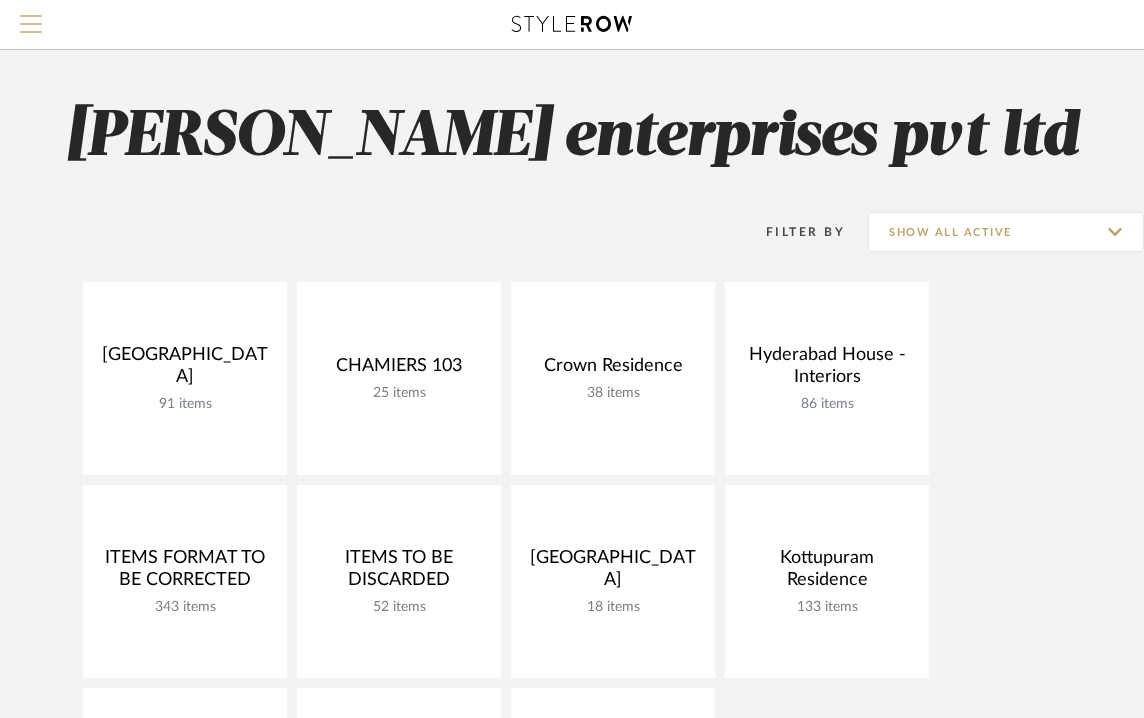 click at bounding box center [31, 30] 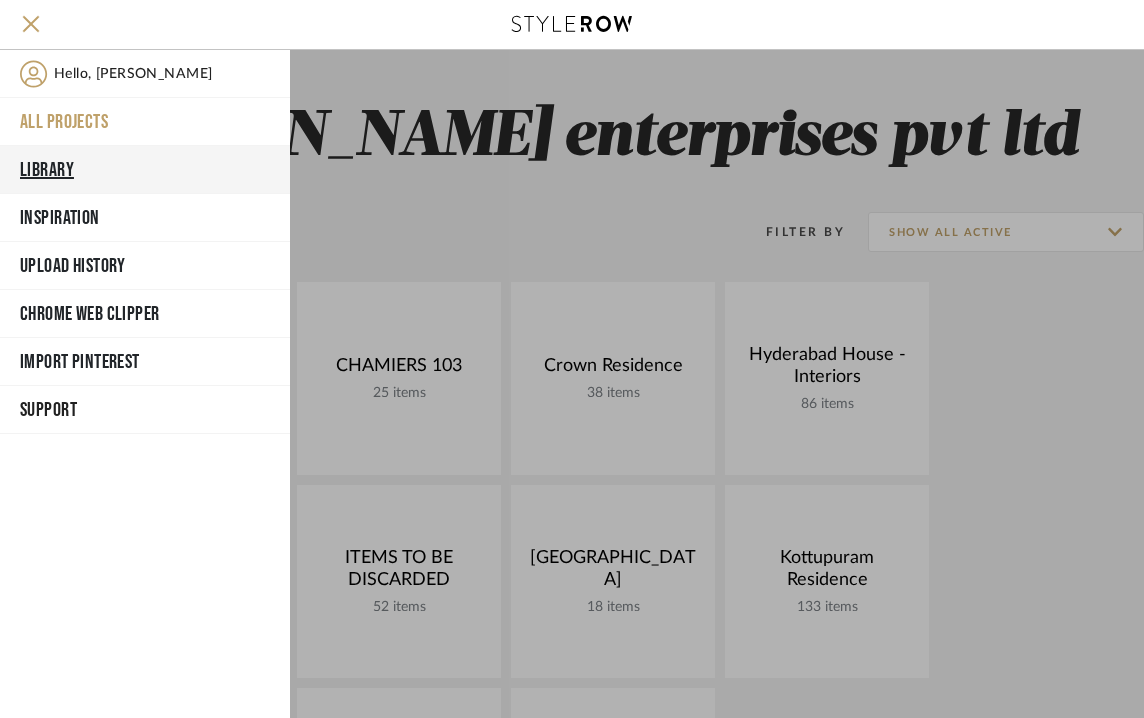 click on "Library" at bounding box center (145, 170) 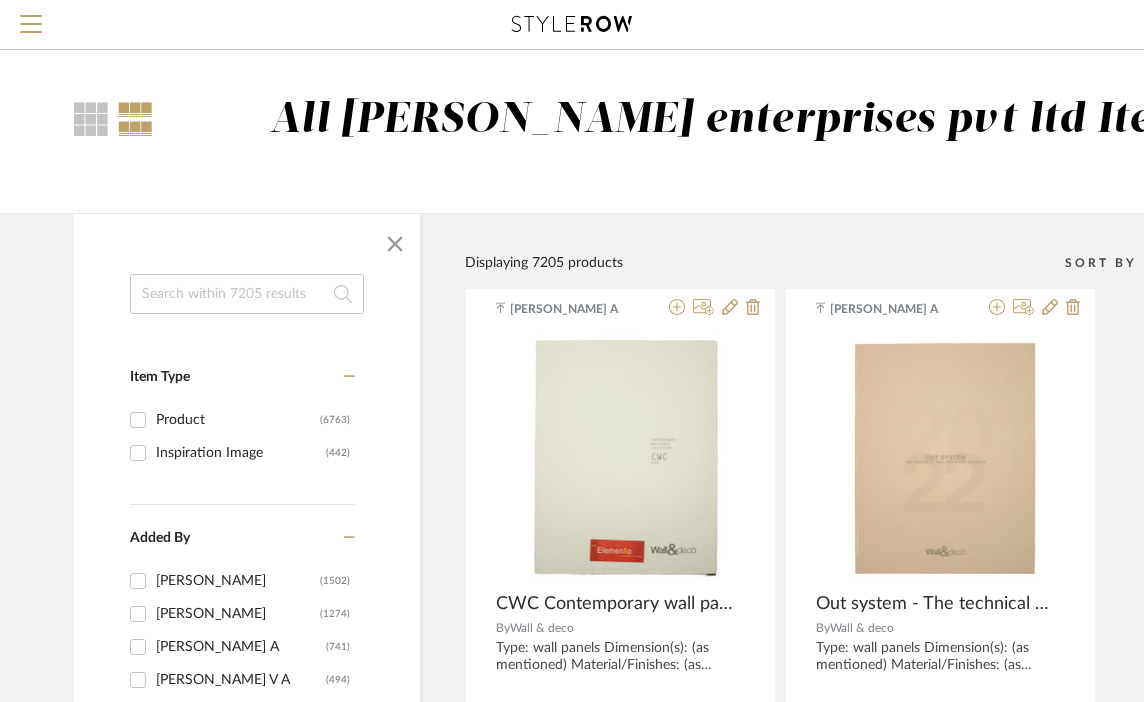 drag, startPoint x: 256, startPoint y: 294, endPoint x: 271, endPoint y: 274, distance: 25 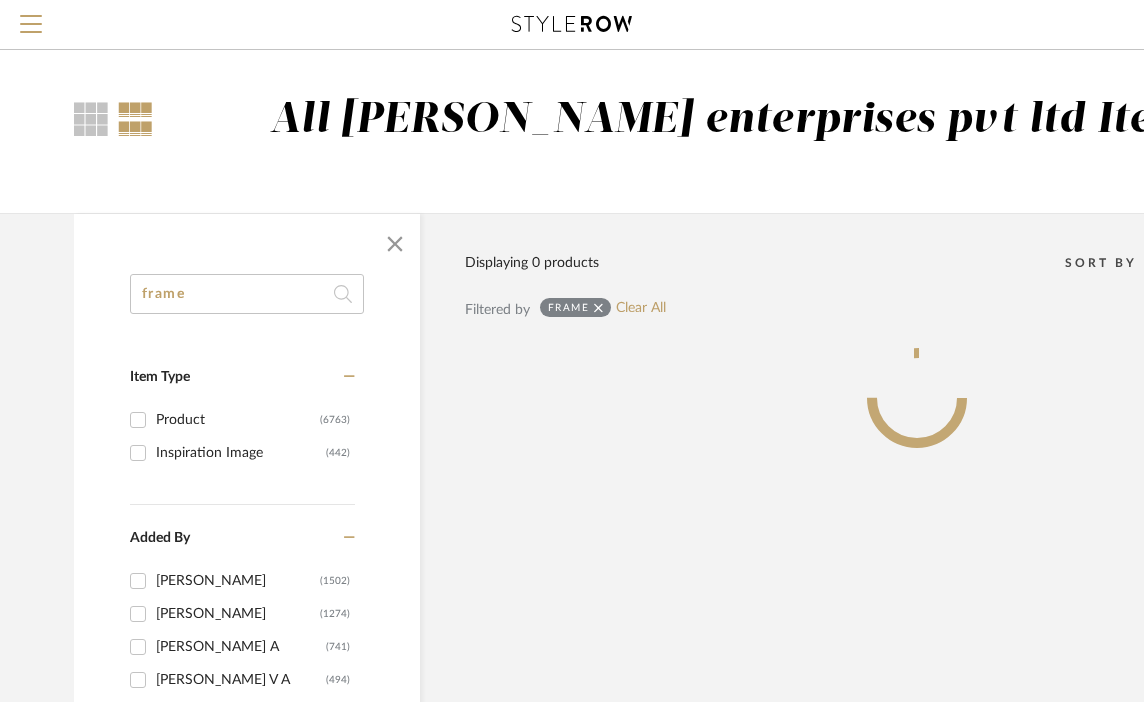 type on "frame" 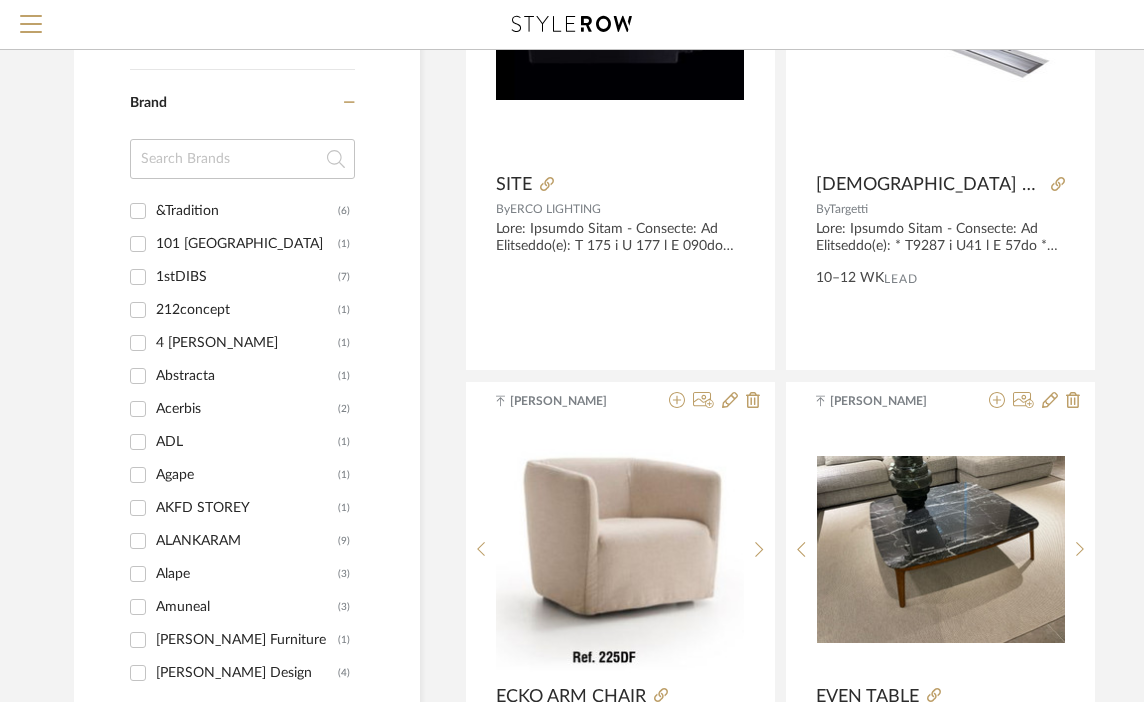 scroll, scrollTop: 1700, scrollLeft: 0, axis: vertical 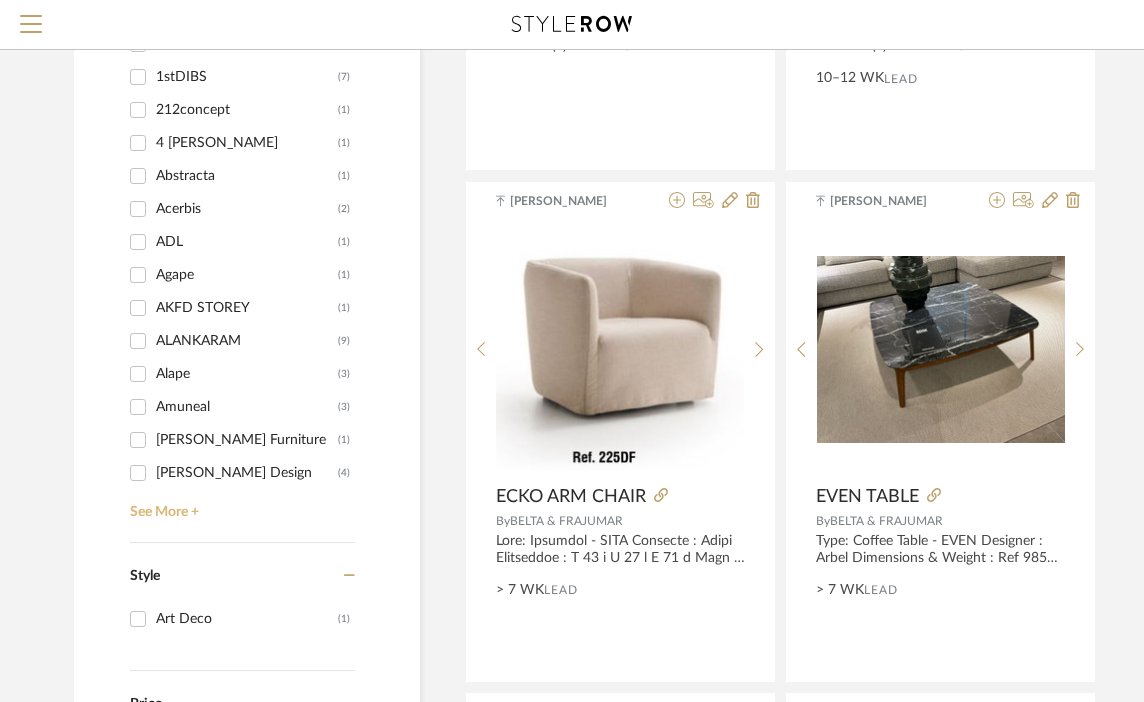 click on "See More +" 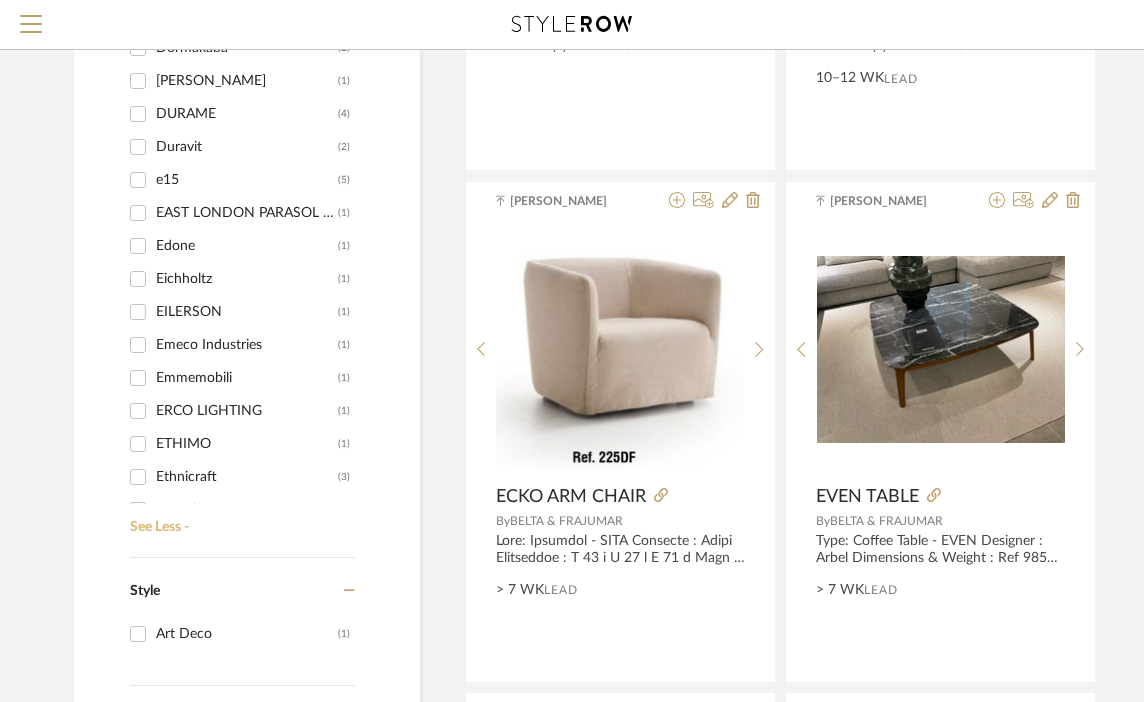 scroll, scrollTop: 3300, scrollLeft: 0, axis: vertical 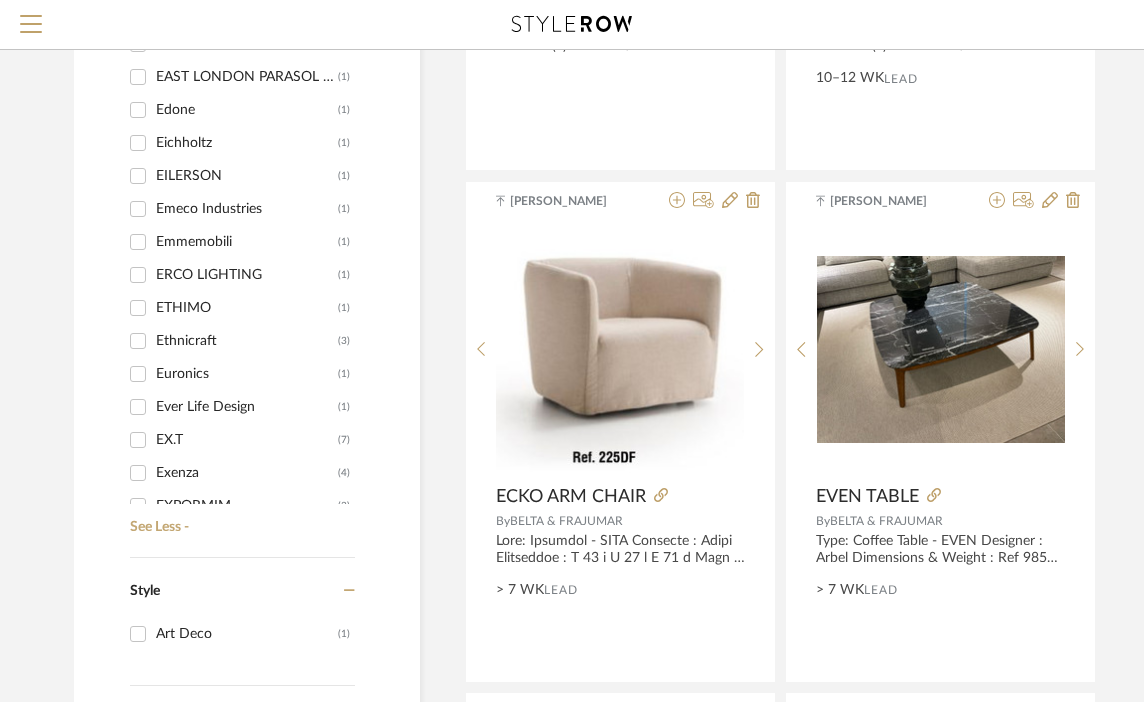 click on "EX.T" at bounding box center (247, 440) 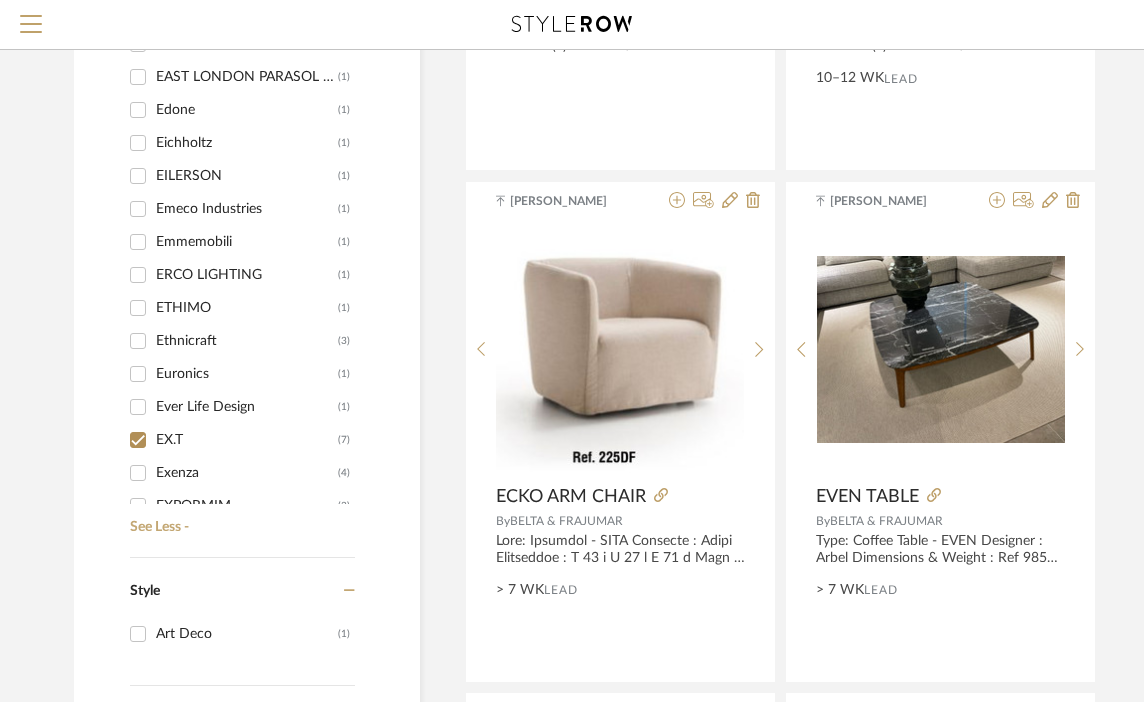 checkbox on "true" 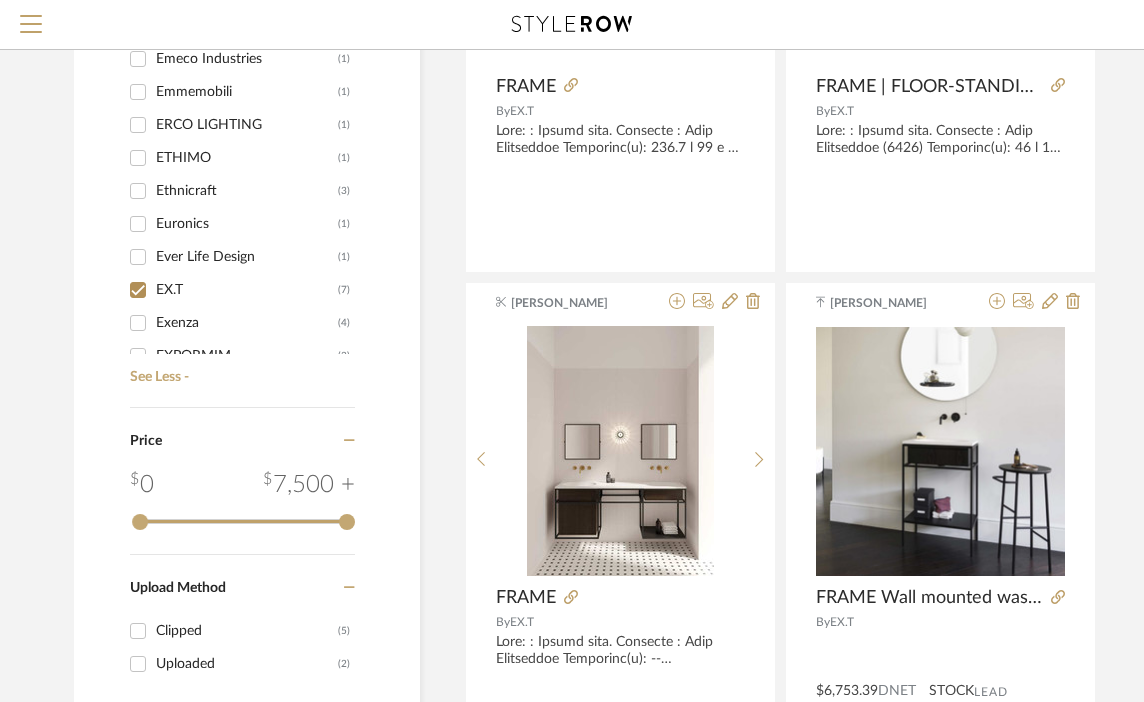 scroll, scrollTop: 1136, scrollLeft: 0, axis: vertical 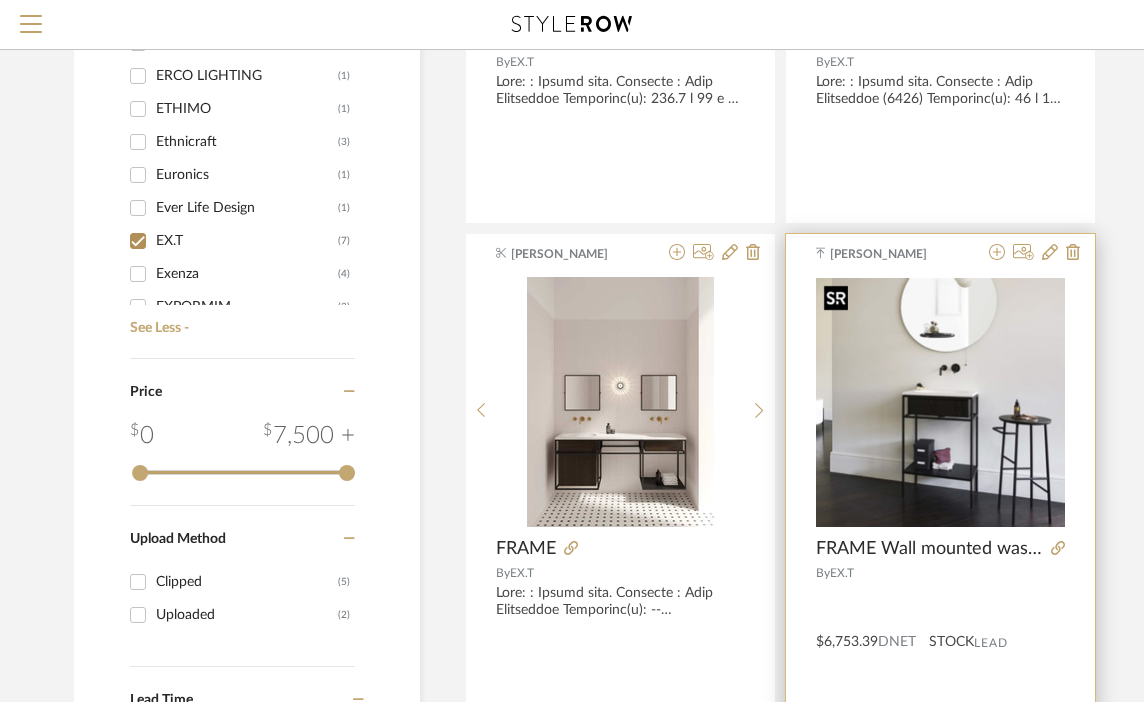 click at bounding box center [940, 402] 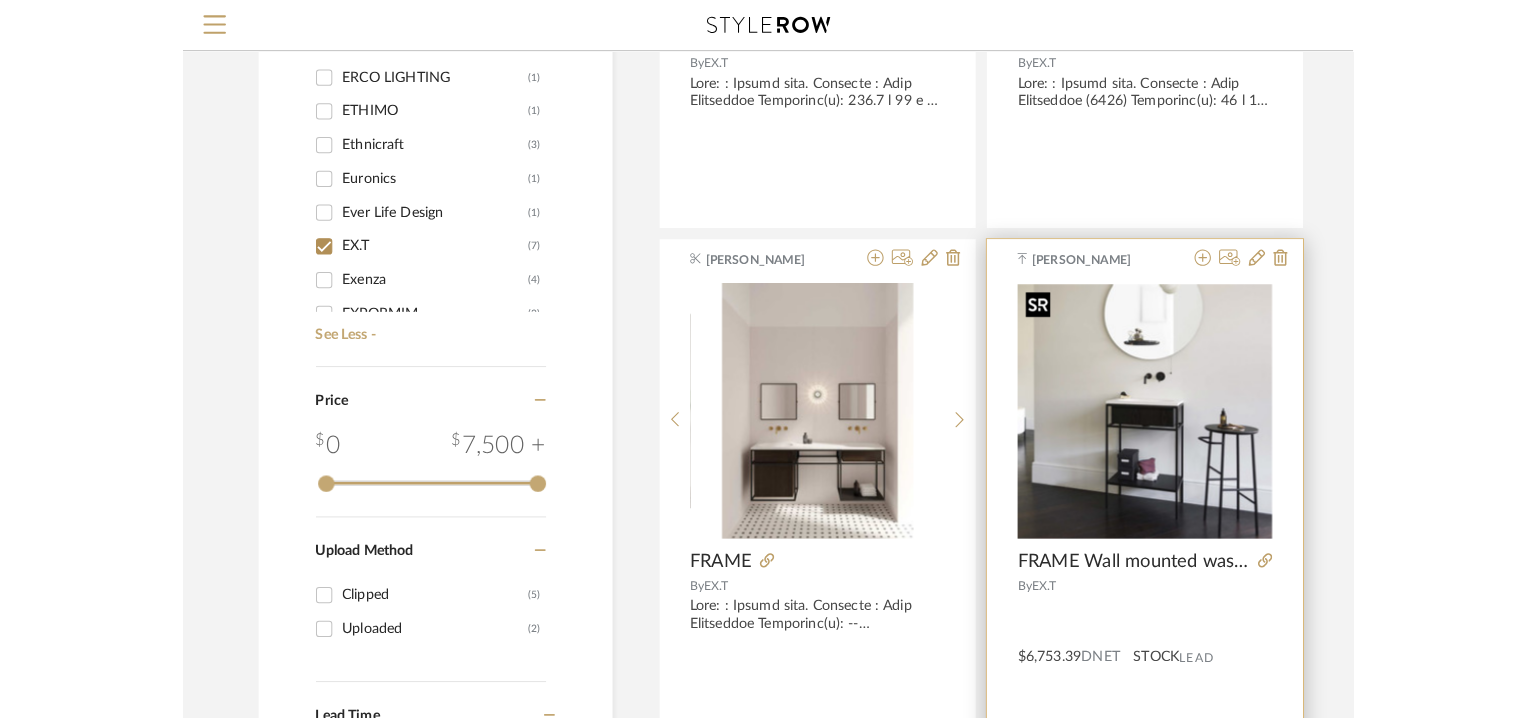 scroll, scrollTop: 0, scrollLeft: 0, axis: both 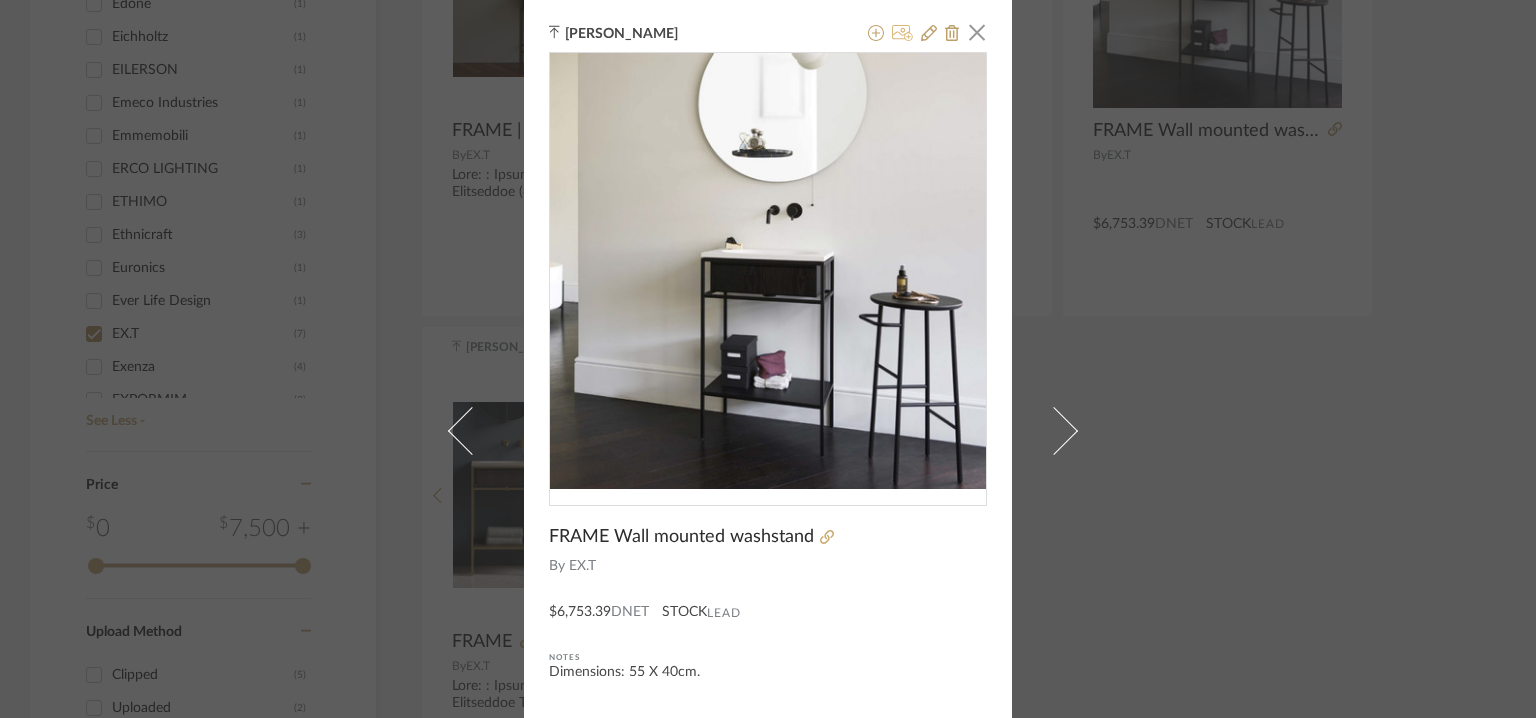 click 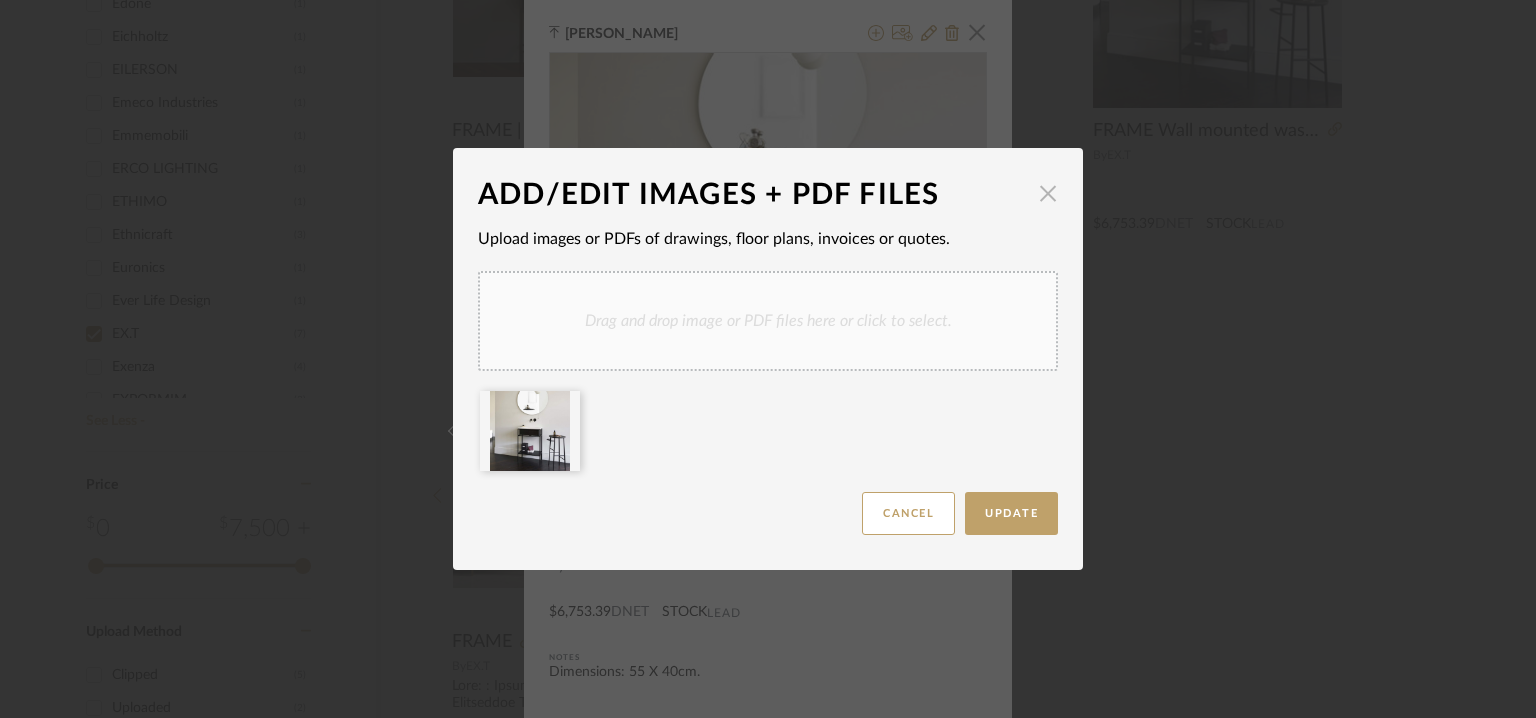 click at bounding box center (1048, 193) 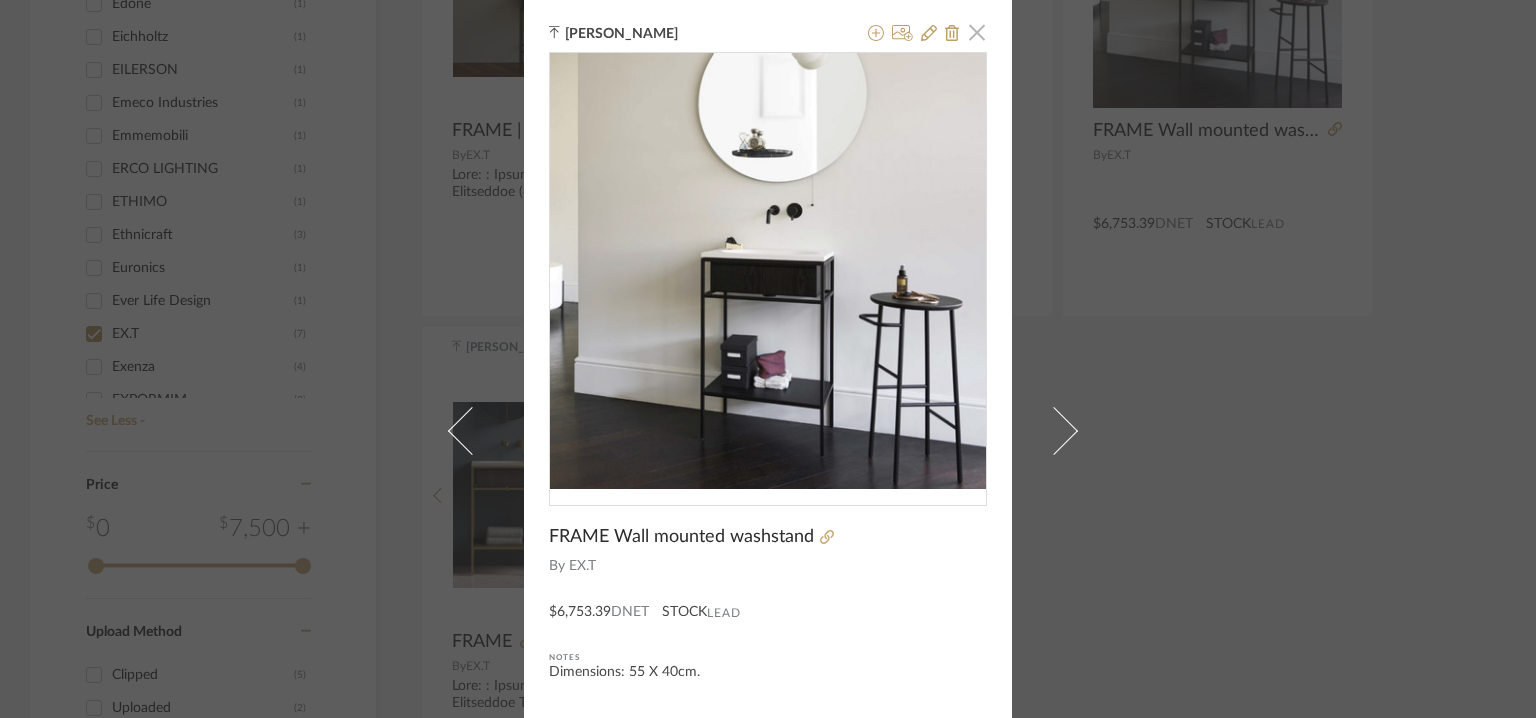 click 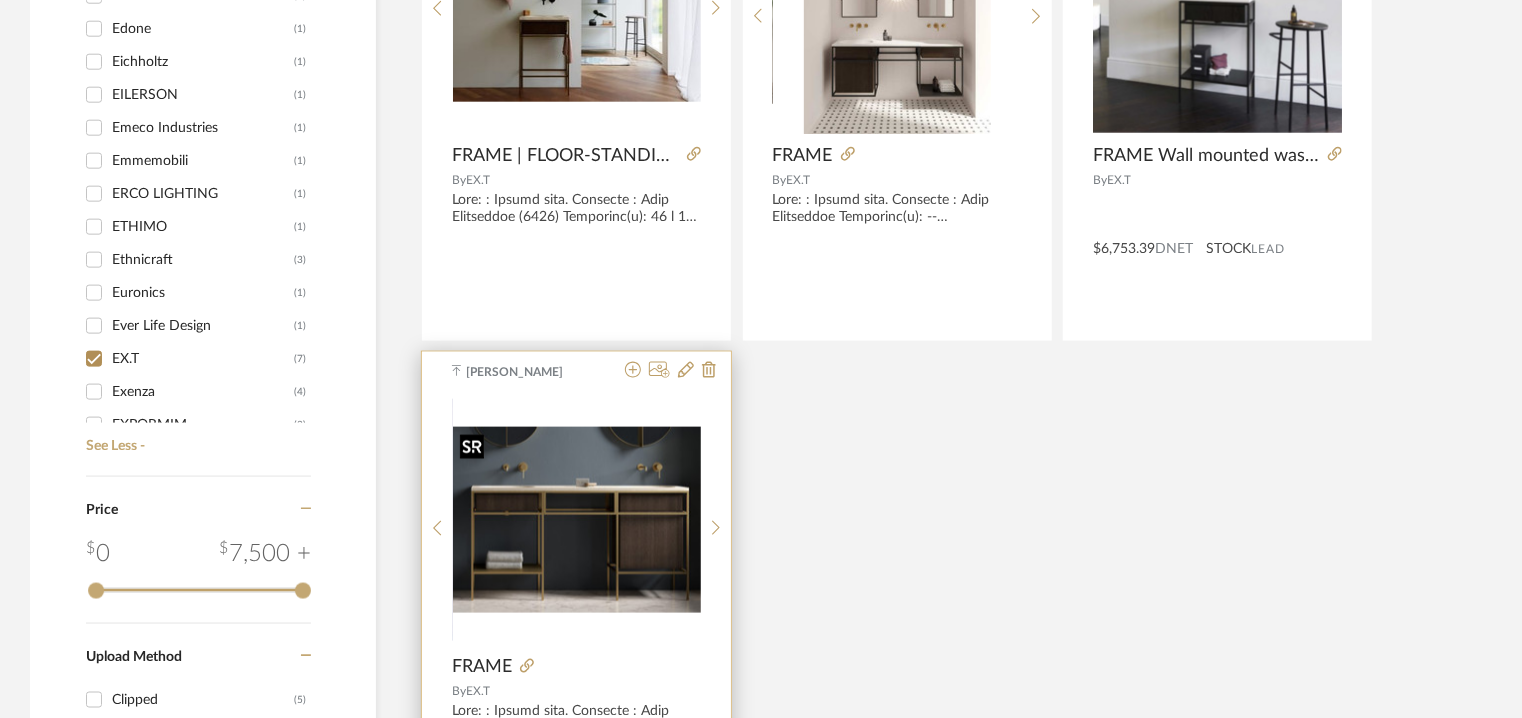 scroll, scrollTop: 1036, scrollLeft: 0, axis: vertical 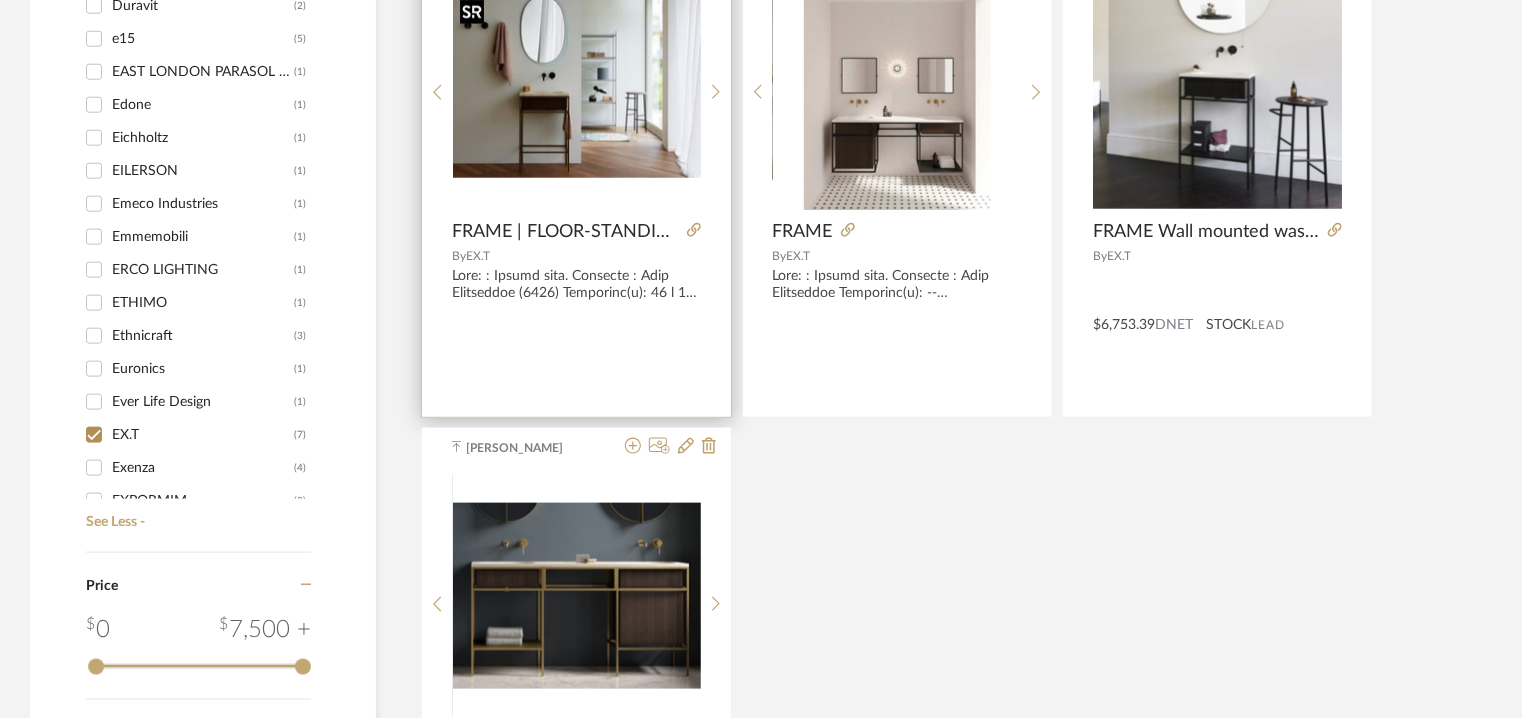 click at bounding box center [577, 84] 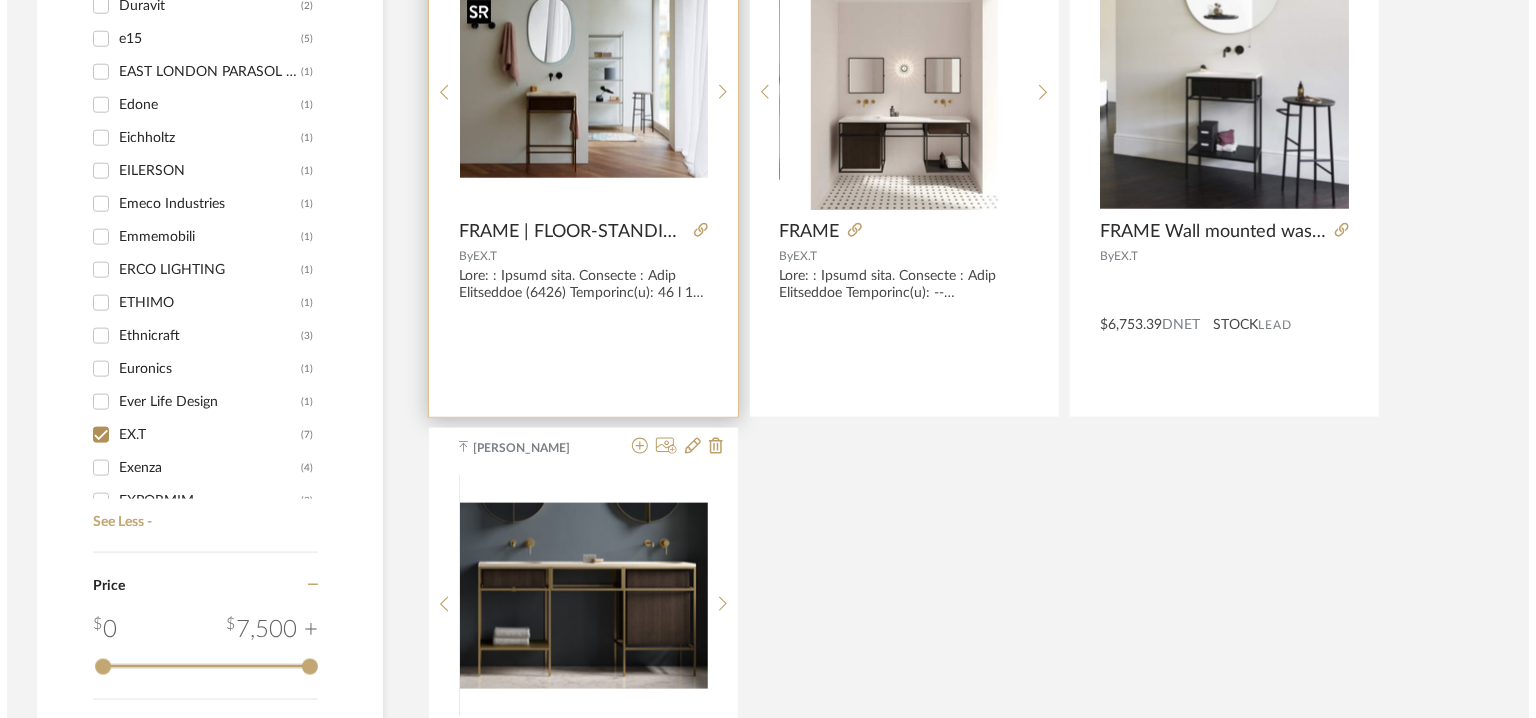 scroll, scrollTop: 0, scrollLeft: 0, axis: both 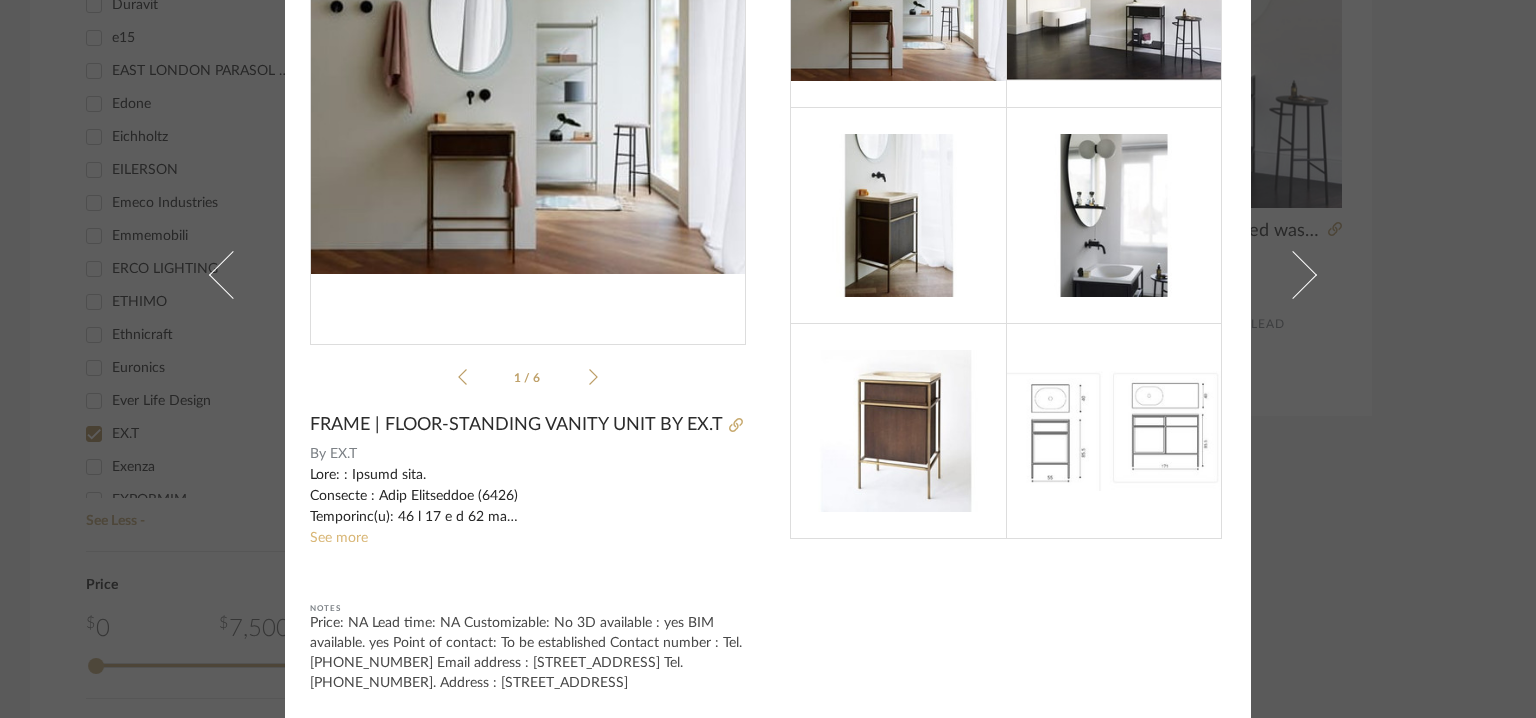 click on "See more" 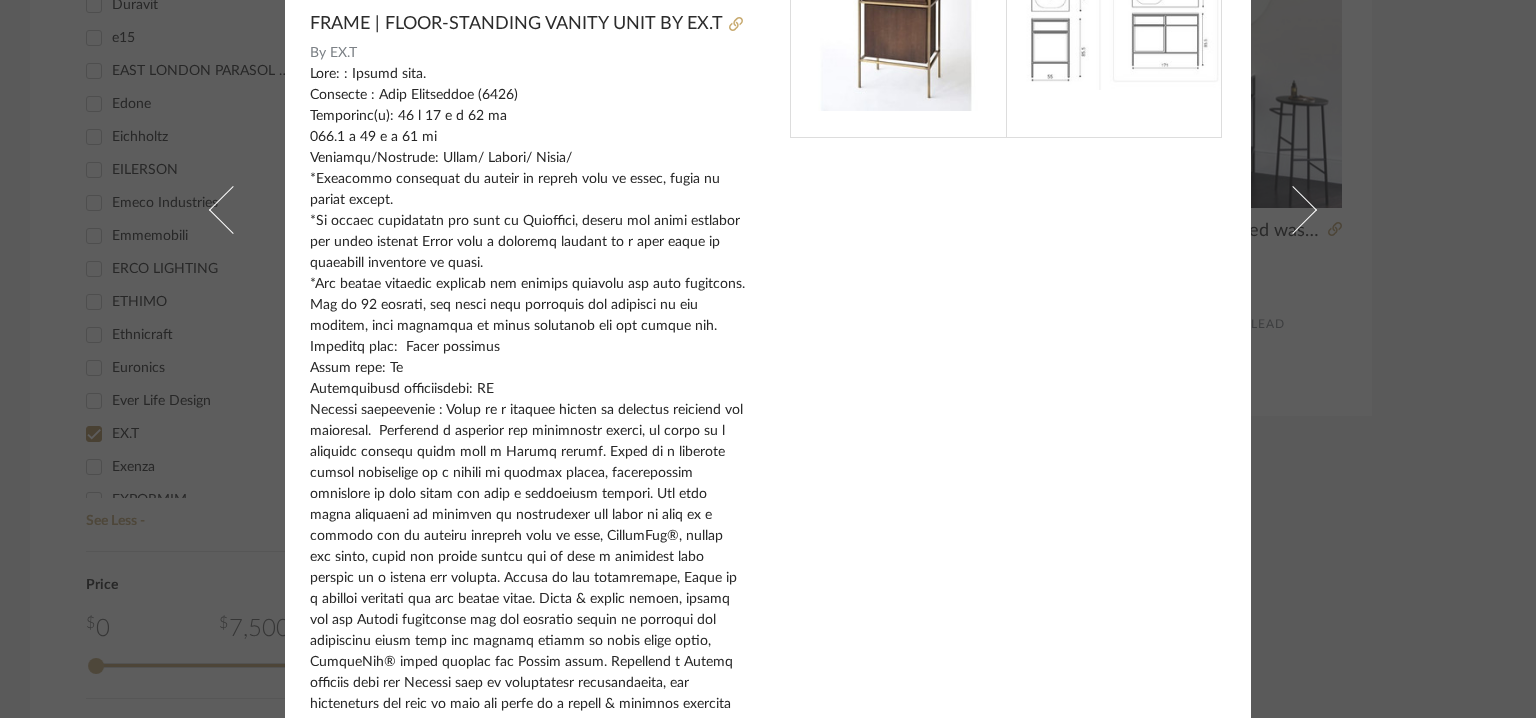 scroll, scrollTop: 818, scrollLeft: 0, axis: vertical 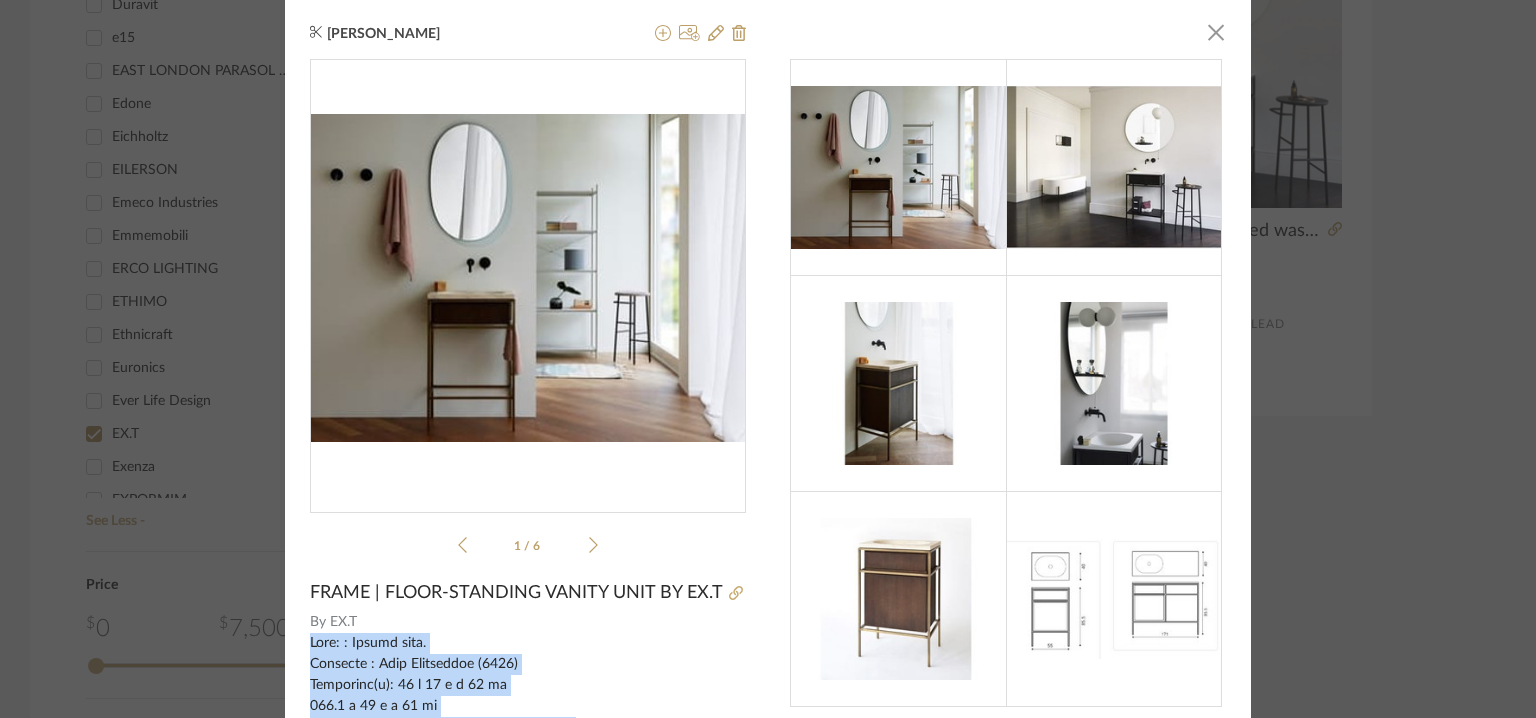 drag, startPoint x: 652, startPoint y: 527, endPoint x: 306, endPoint y: 641, distance: 364.29657 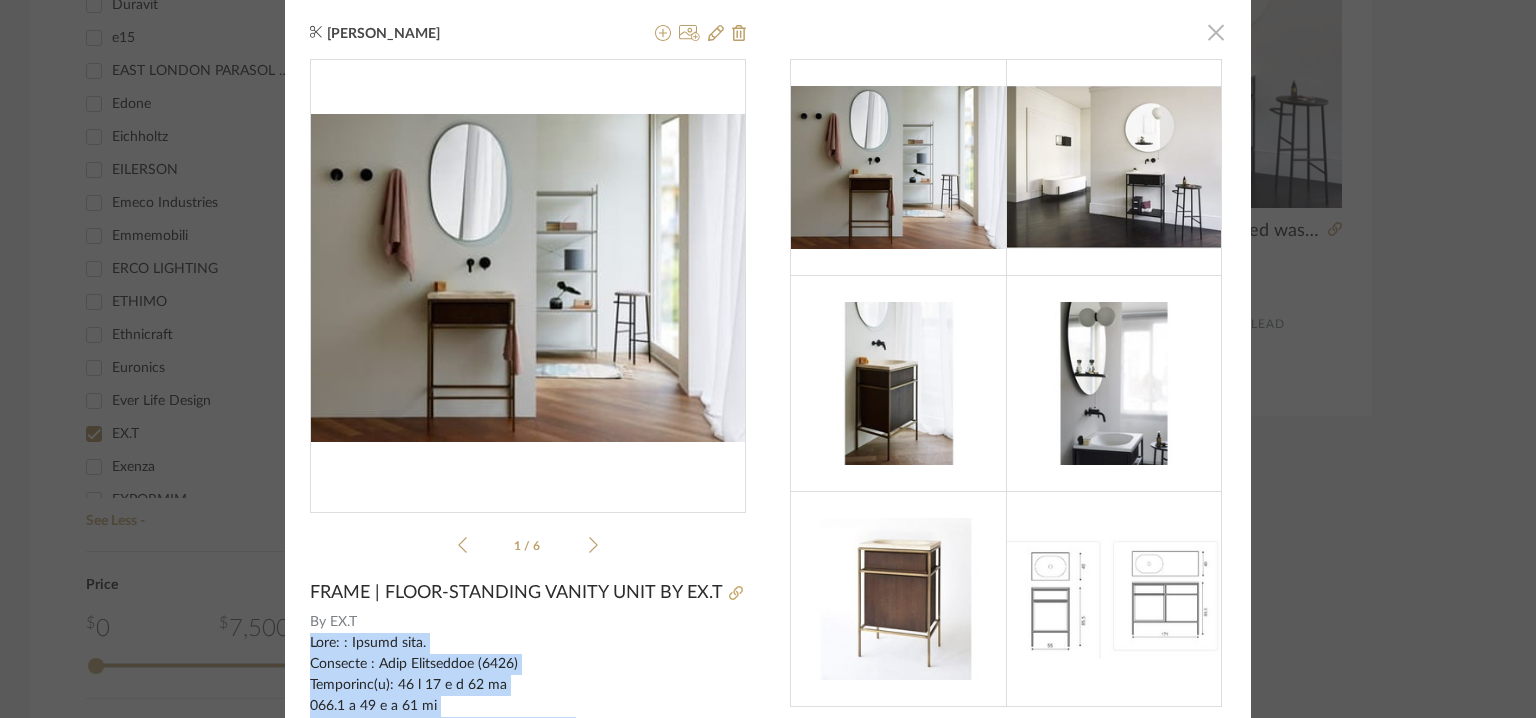 click 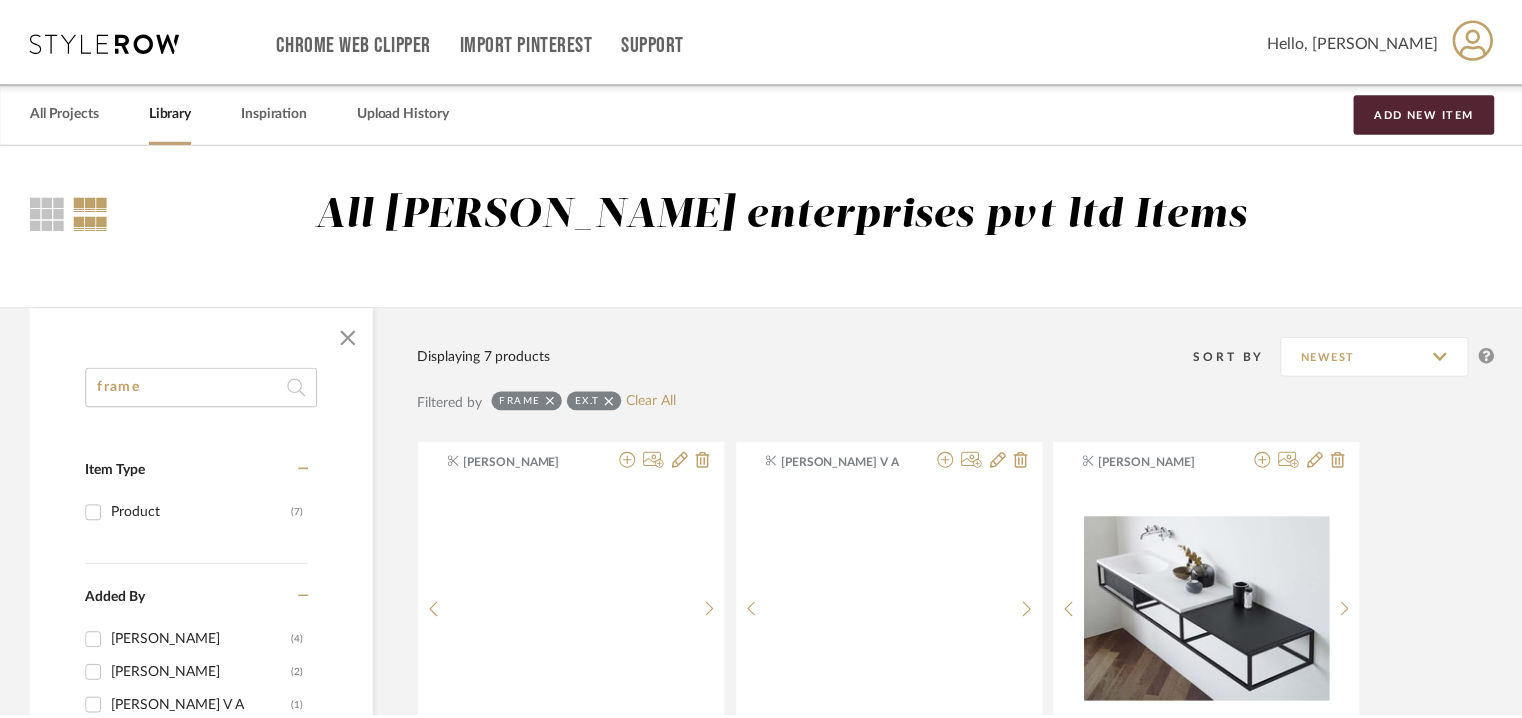 scroll, scrollTop: 1036, scrollLeft: 0, axis: vertical 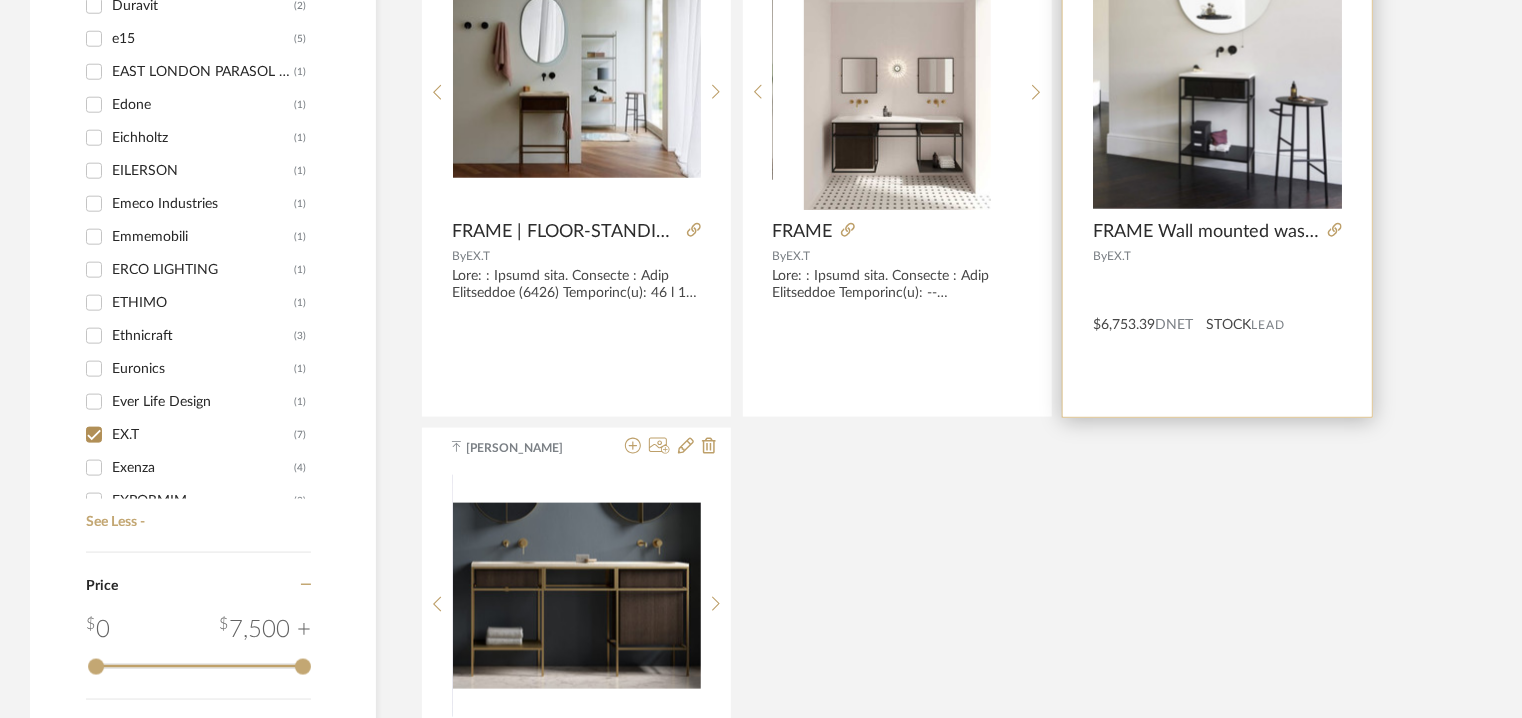 click at bounding box center [1217, 84] 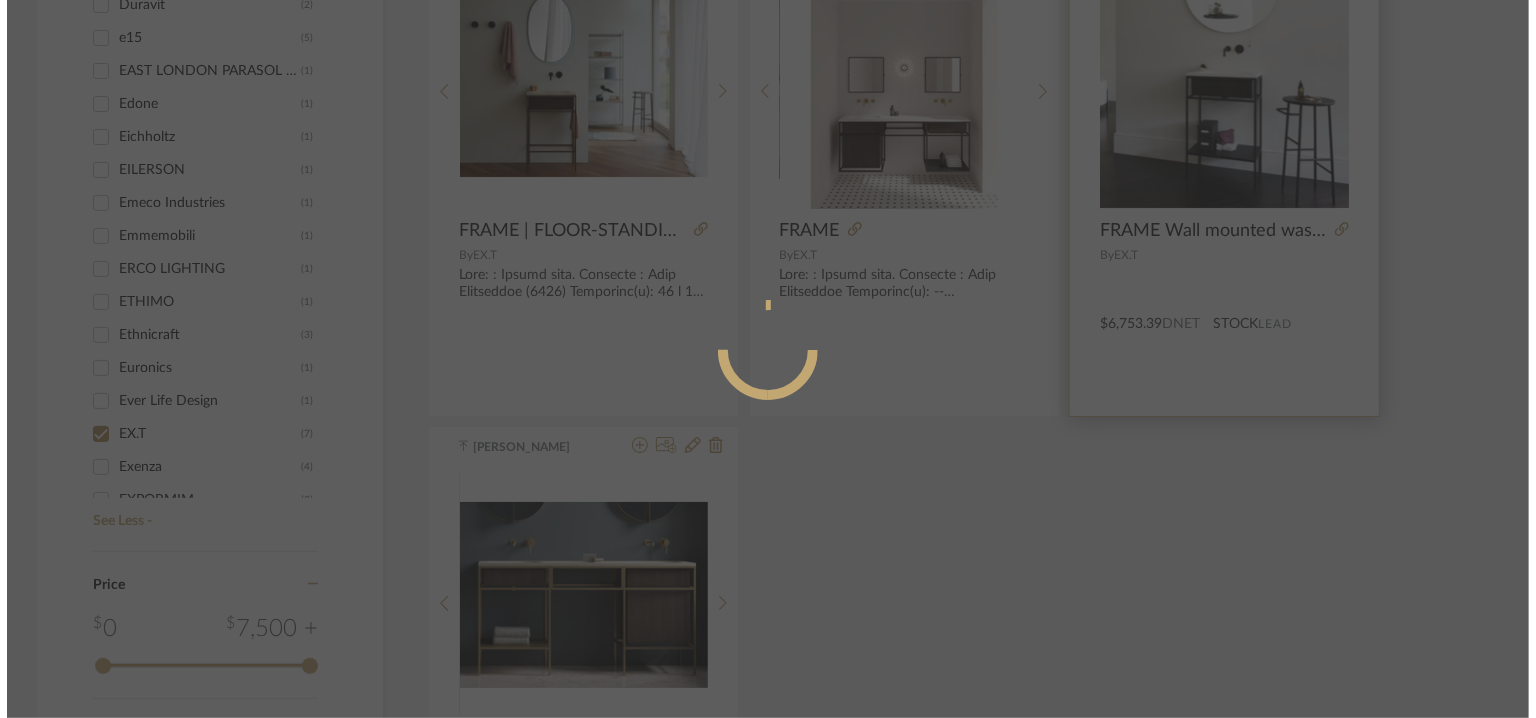 scroll, scrollTop: 0, scrollLeft: 0, axis: both 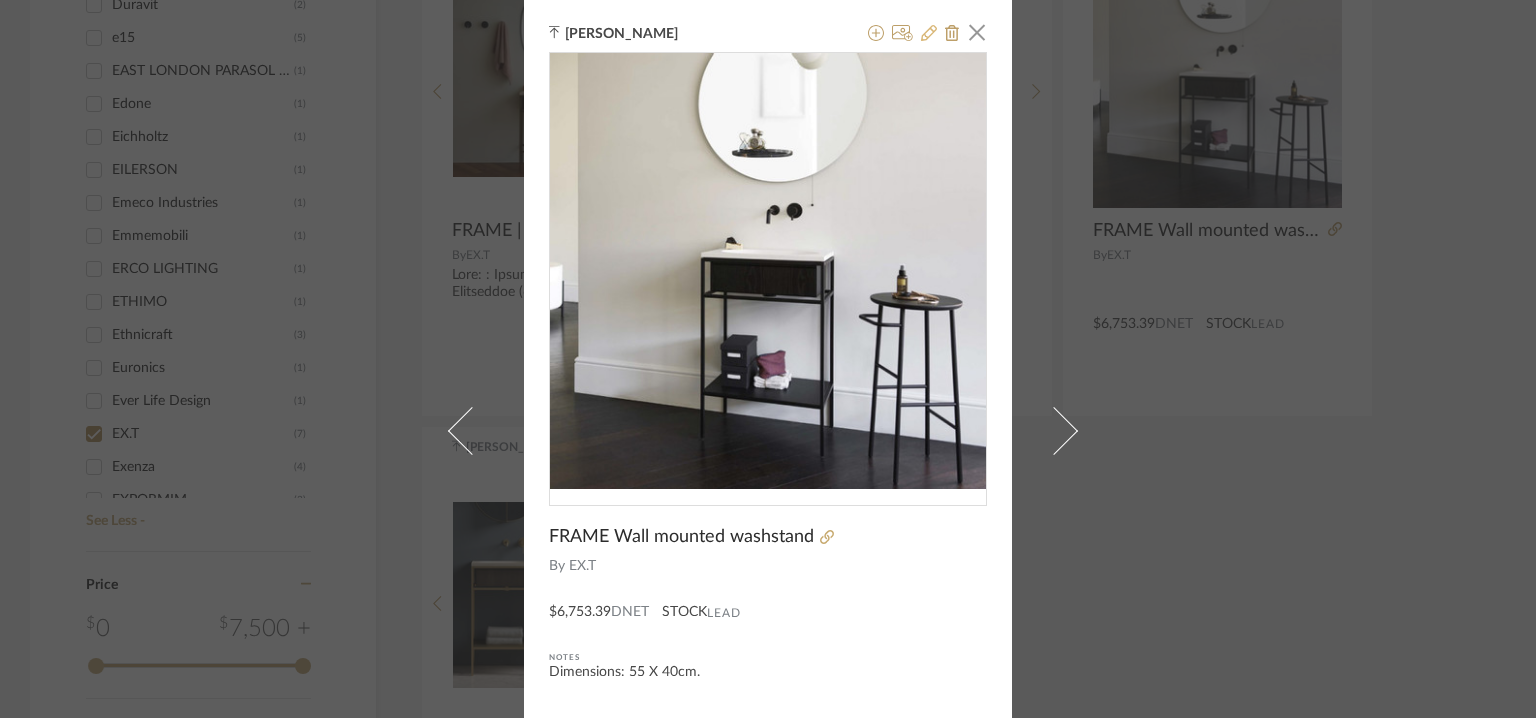 click 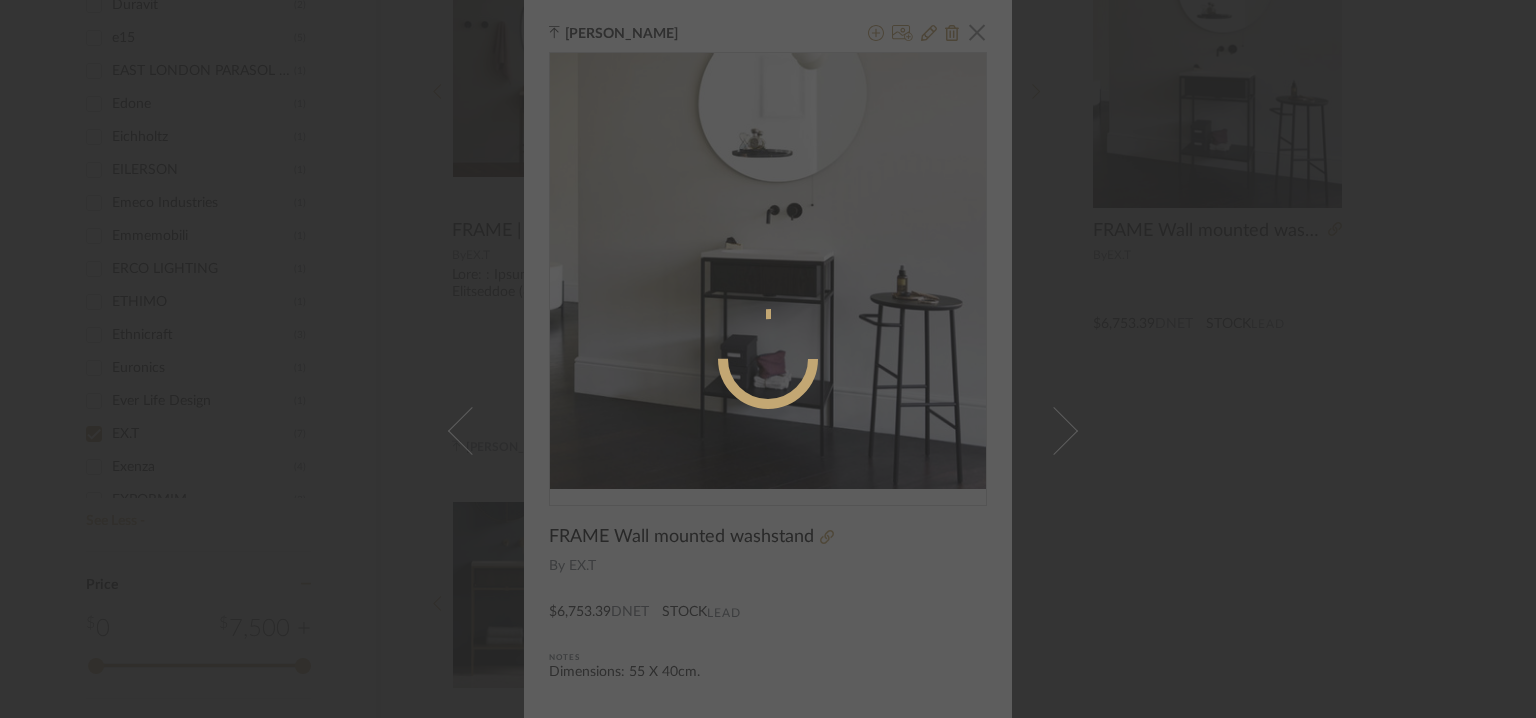 radio on "true" 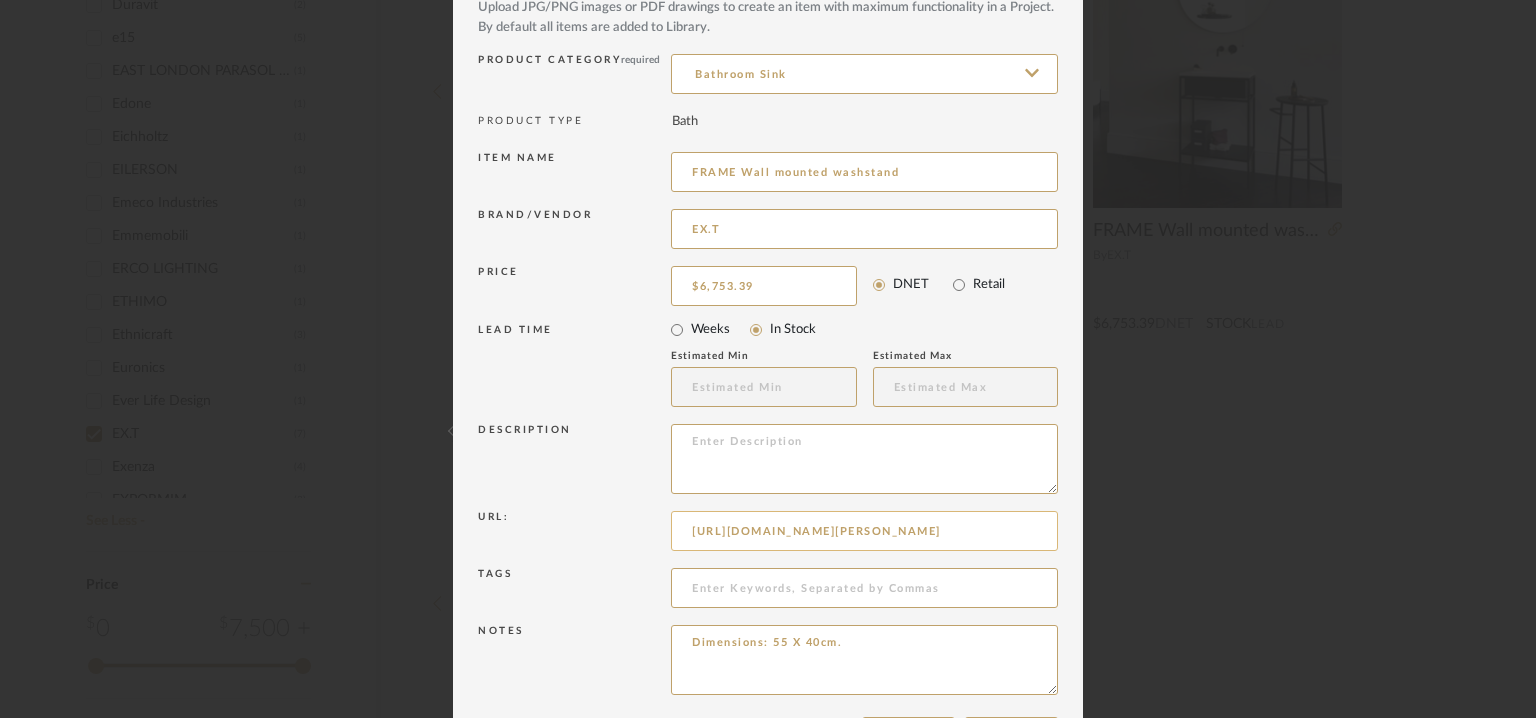 scroll, scrollTop: 192, scrollLeft: 0, axis: vertical 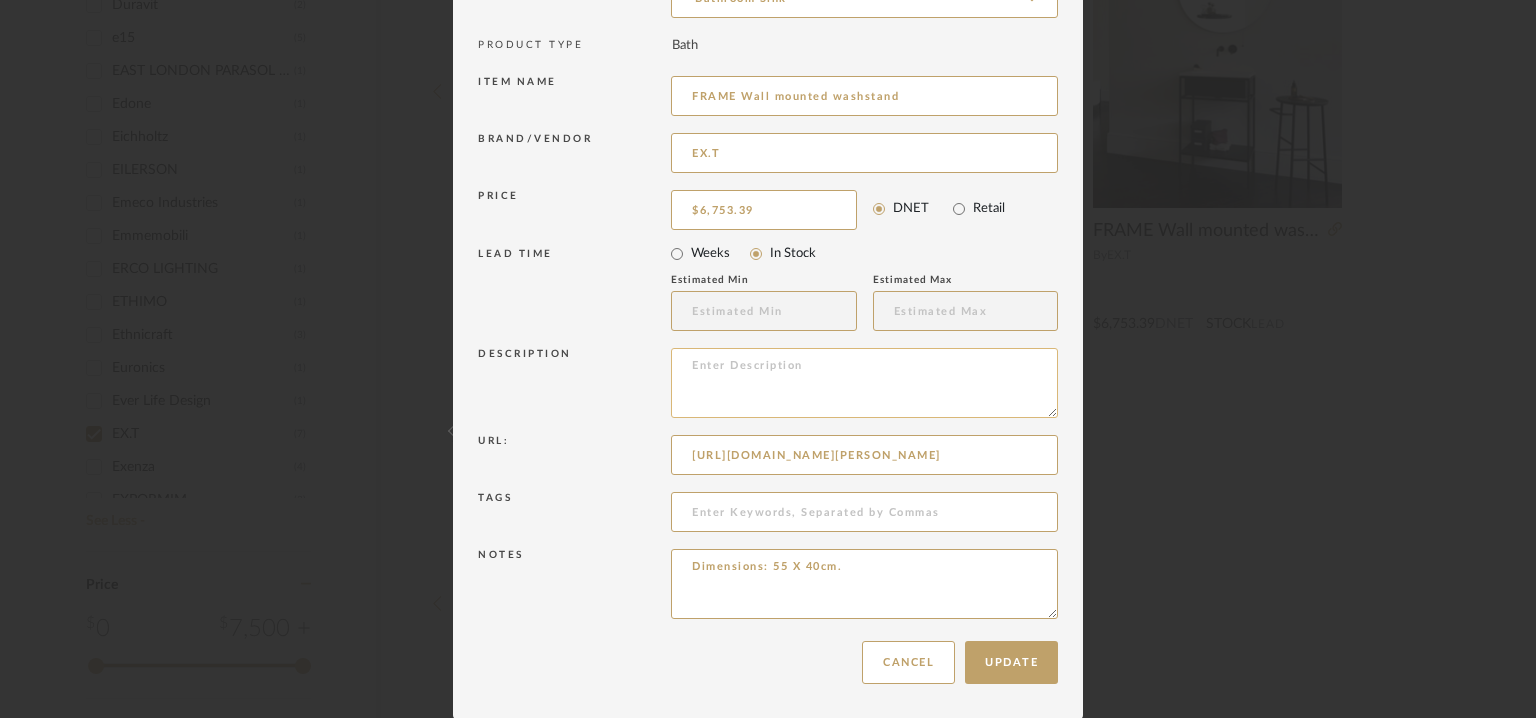 paste on "Type: : Vanity unit.
Designer : Norm Architects (2018)
Dimension(s): 55 x 40 x h 85 cm
108.5 x 40 x h 85 cm
Material/Finishes: Steel/ Marble/ Stone/
*Structure available as single or double grid in black, brass or bronze finish.
*As series washbasins and tops in Livingtec, marble and stone complete the grids turning Frame into a bathroom console or a home piece of furniture depending on needs.
*The system features cabinets and drawers suitable for each structure. Cut at 45 degrees, the edges give lightness and elegance to the designs, both available in black varnished ash and smoked oak.
Mounting type:  Floor standing
Valve type: Na
Installation requirements: NA
Product description : Frame is a modular system of bathroom consoles and furniture.  Featuring a straight and minimalist design, it turns as a delicate graphic piece with a Nordic allure. Frame is a flexible system consisting of a number of graphic frames, customisable depending on your needs and with a functional purpose. The main steel structure ..." 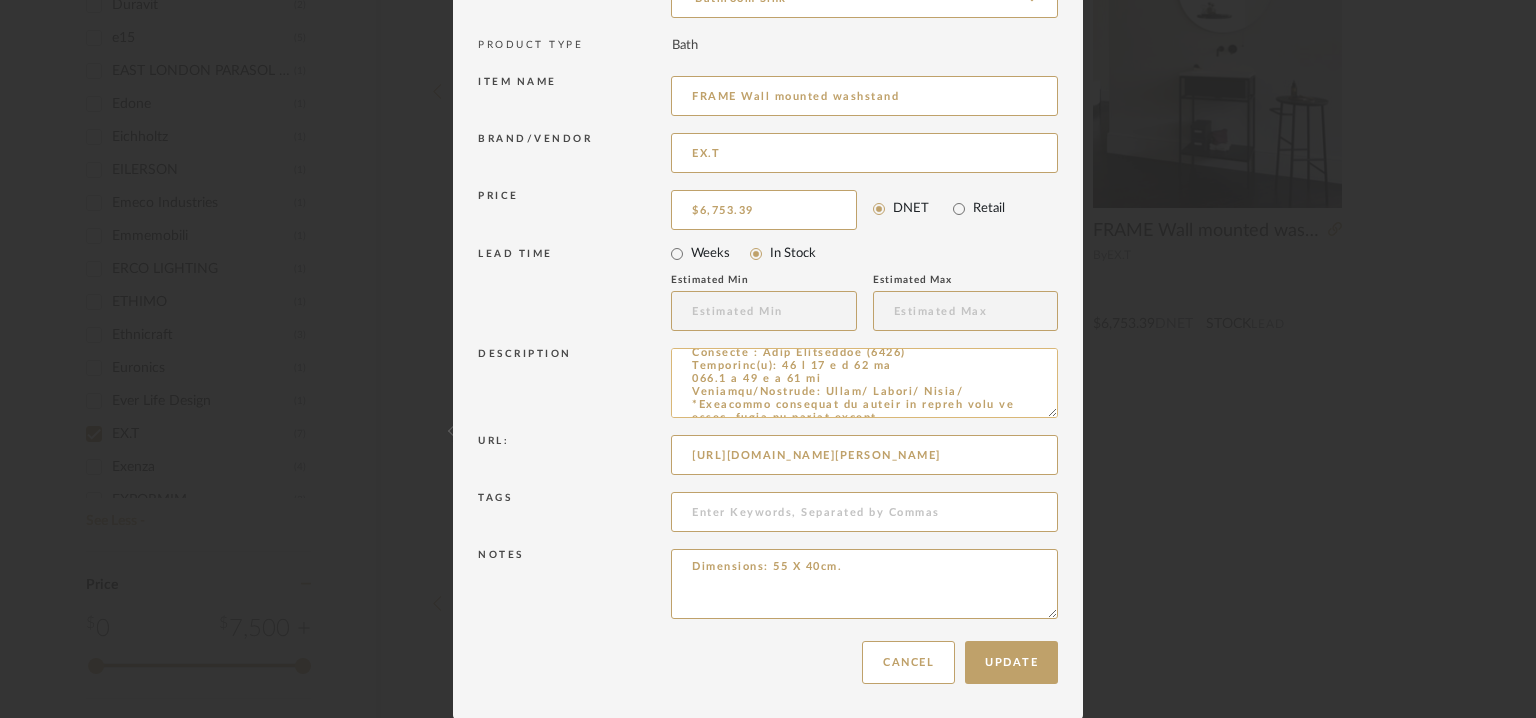 scroll, scrollTop: 13, scrollLeft: 0, axis: vertical 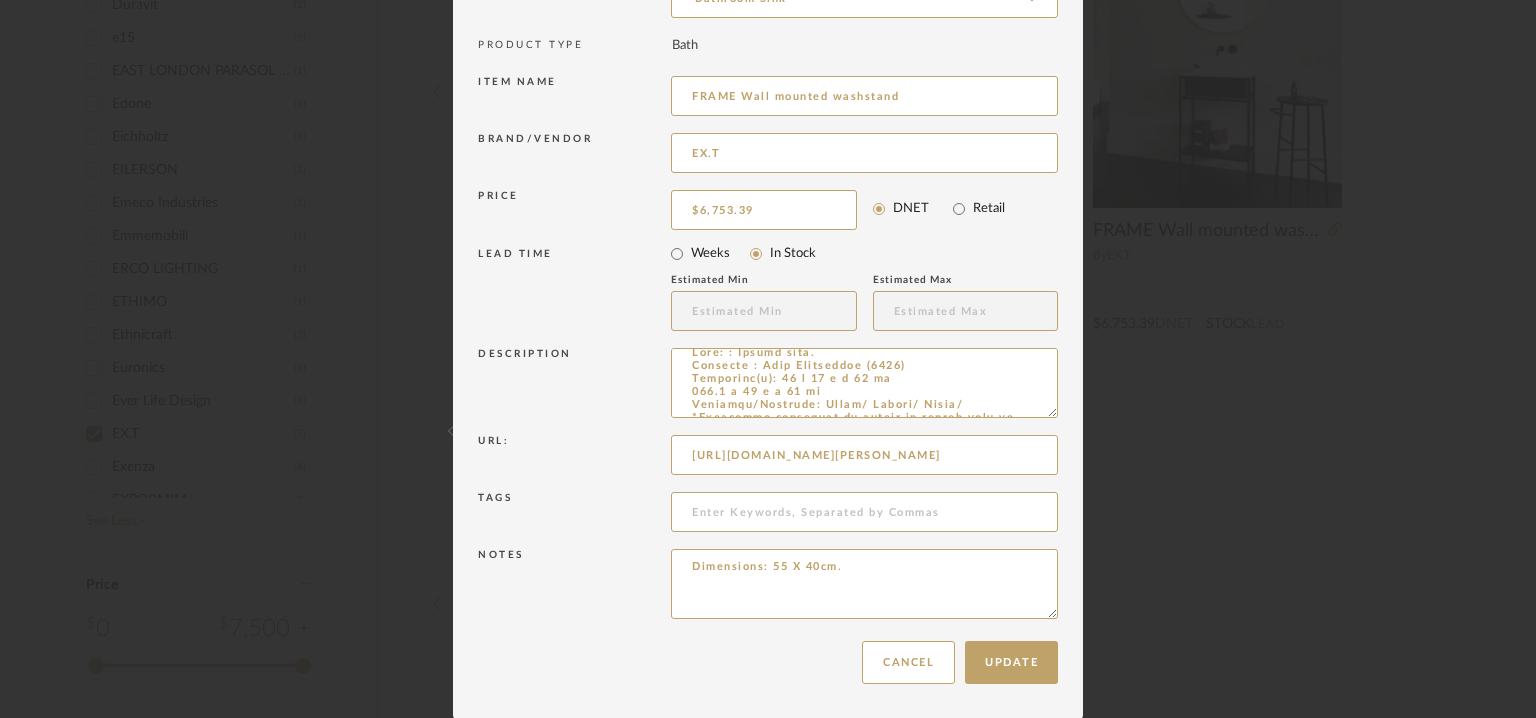 type on "Type: : Vanity unit.
Designer : Norm Architects (2018)
Dimension(s): 55 x 40 x h 85 cm
108.5 x 40 x h 85 cm
Material/Finishes: Steel/ Marble/ Stone/
*Structure available as single or double grid in black, brass or bronze finish.
*As series washbasins and tops in Livingtec, marble and stone complete the grids turning Frame into a bathroom console or a home piece of furniture depending on needs.
*The system features cabinets and drawers suitable for each structure. Cut at 45 degrees, the edges give lightness and elegance to the designs, both available in black varnished ash and smoked oak.
Mounting type:  Floor standing
Valve type: Na
Installation requirements: NA
Product description : Frame is a modular system of bathroom consoles and furniture.  Featuring a straight and minimalist design, it turns as a delicate graphic piece with a Nordic allure. Frame is a flexible system consisting of a number of graphic frames, customisable depending on your needs and with a functional purpose. The main steel structure ..." 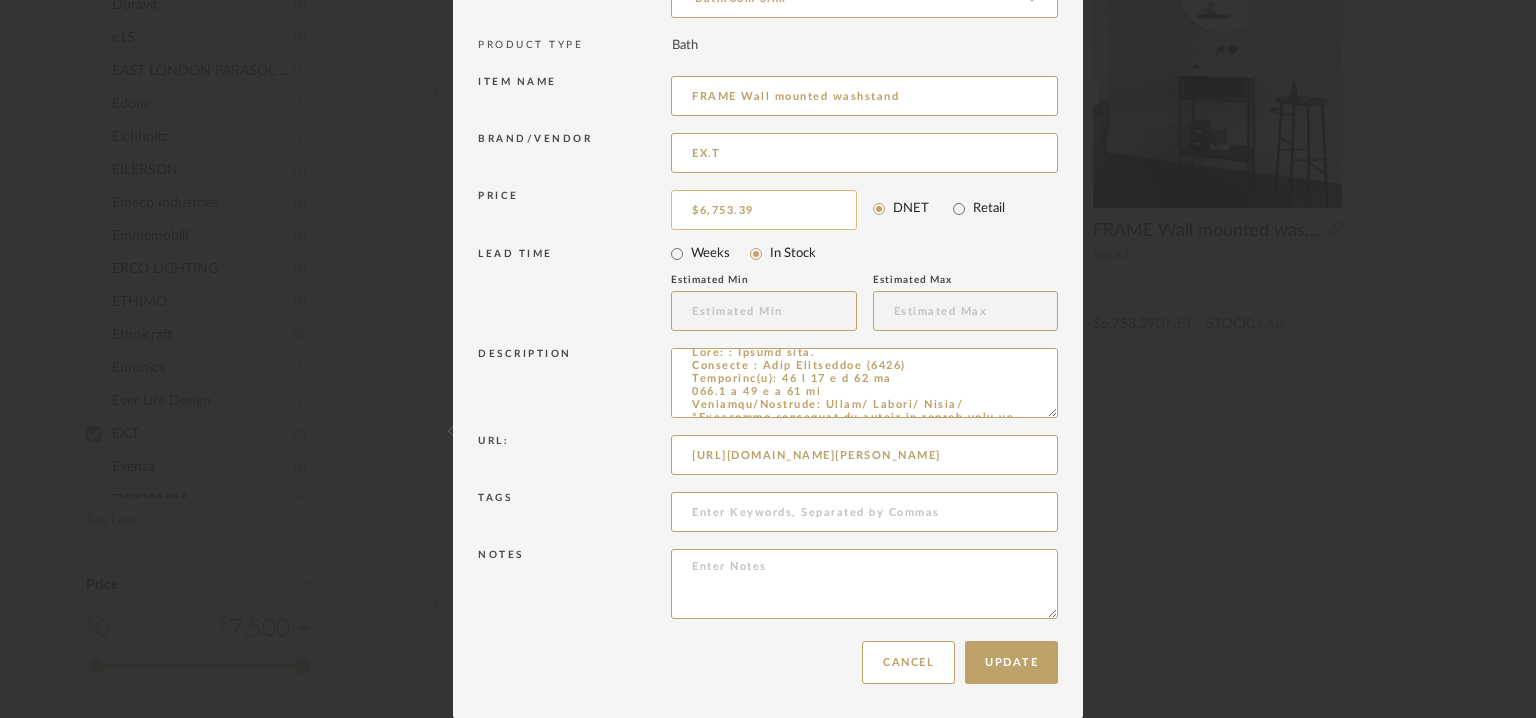 type 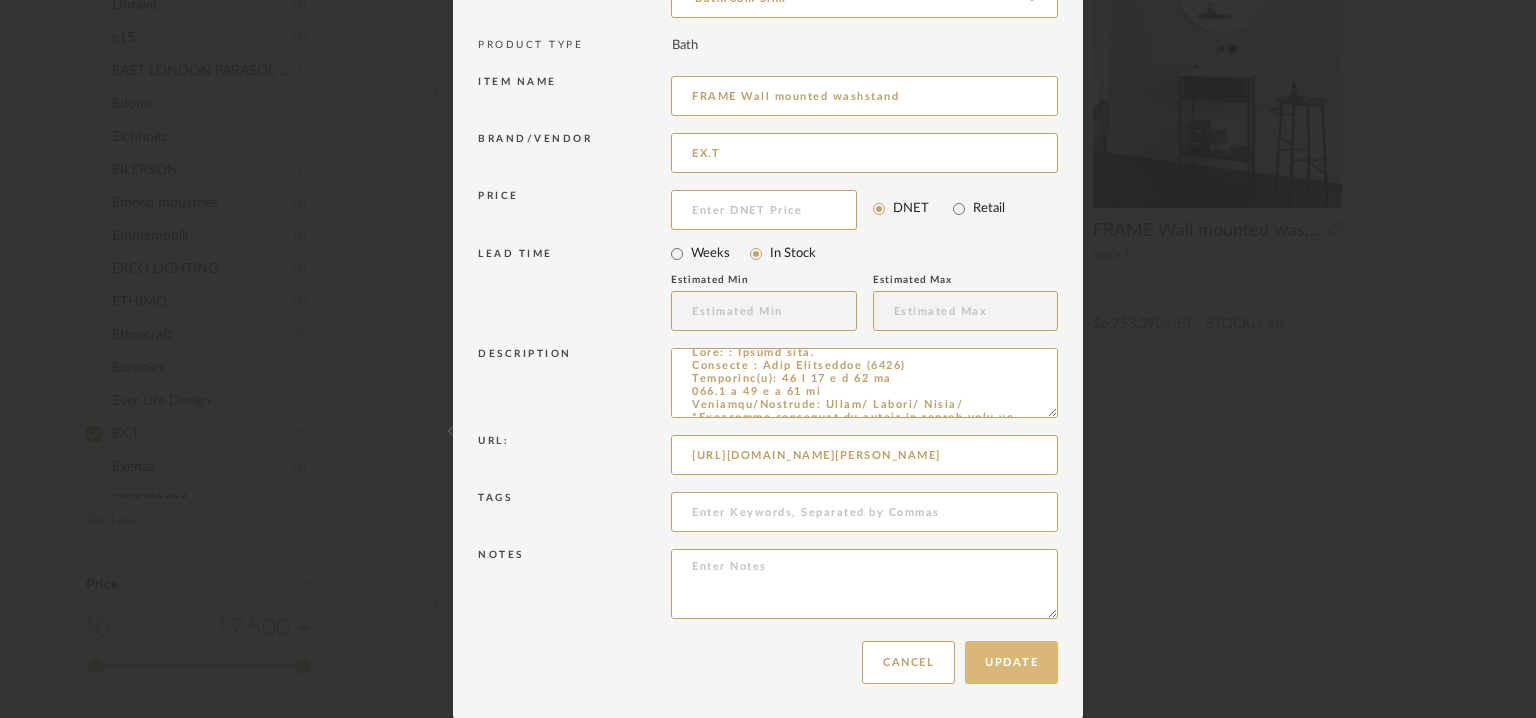 type 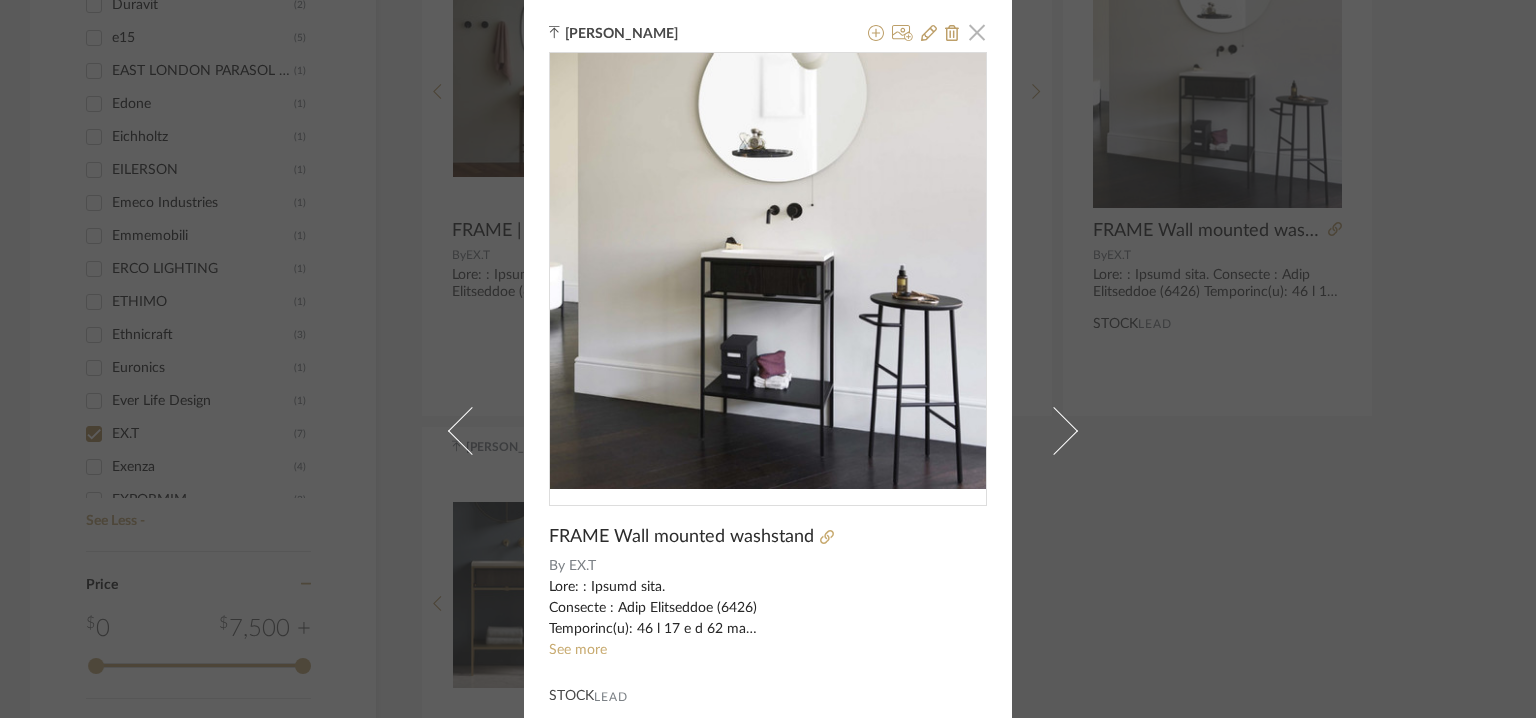 click 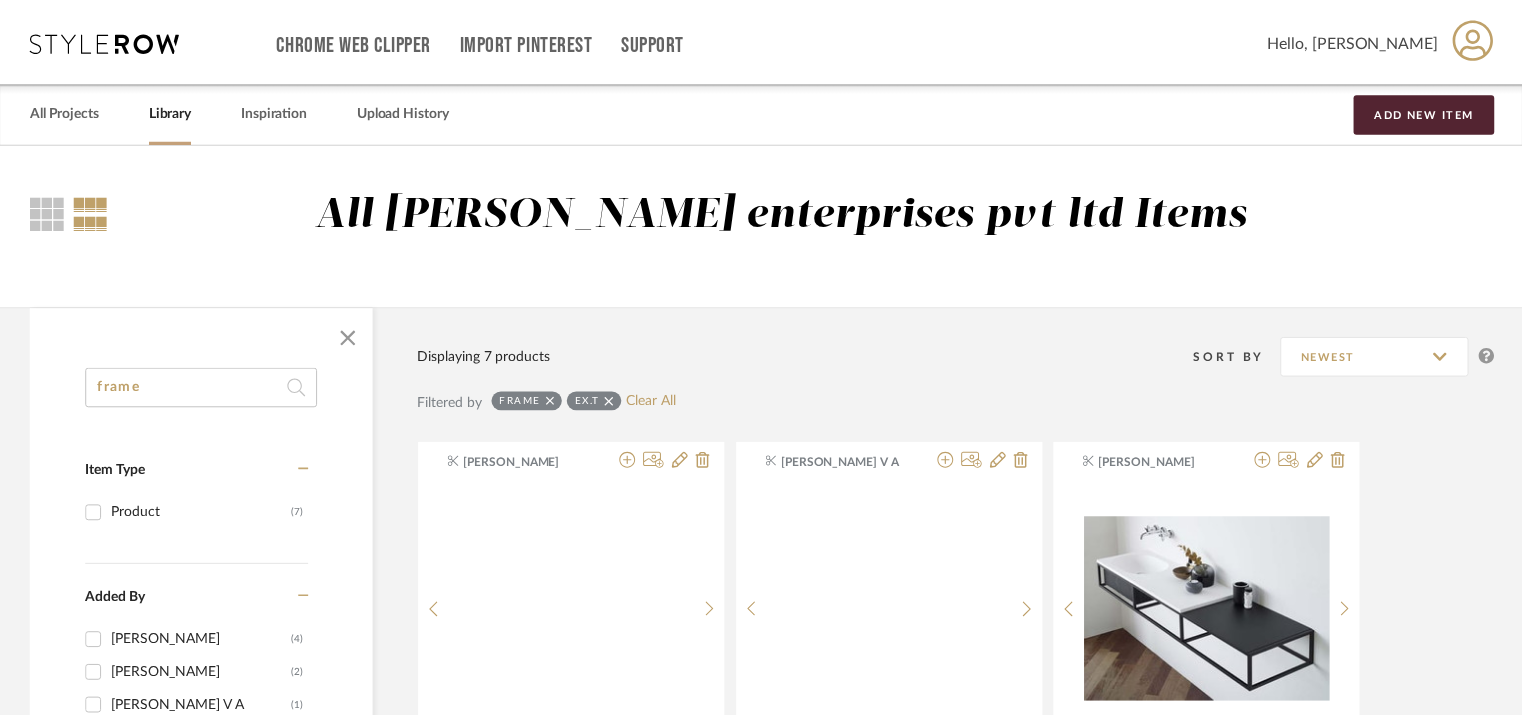 scroll, scrollTop: 1036, scrollLeft: 0, axis: vertical 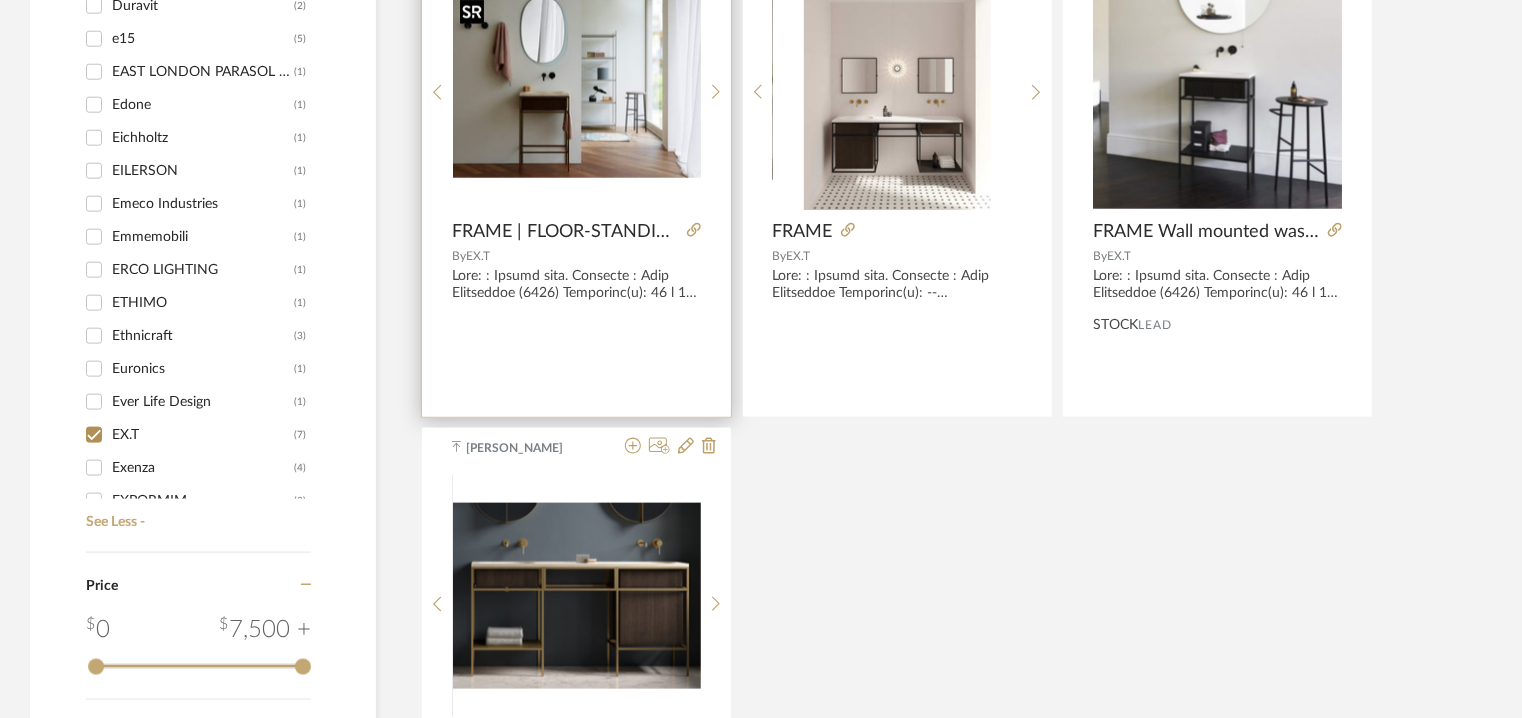 click at bounding box center [577, 84] 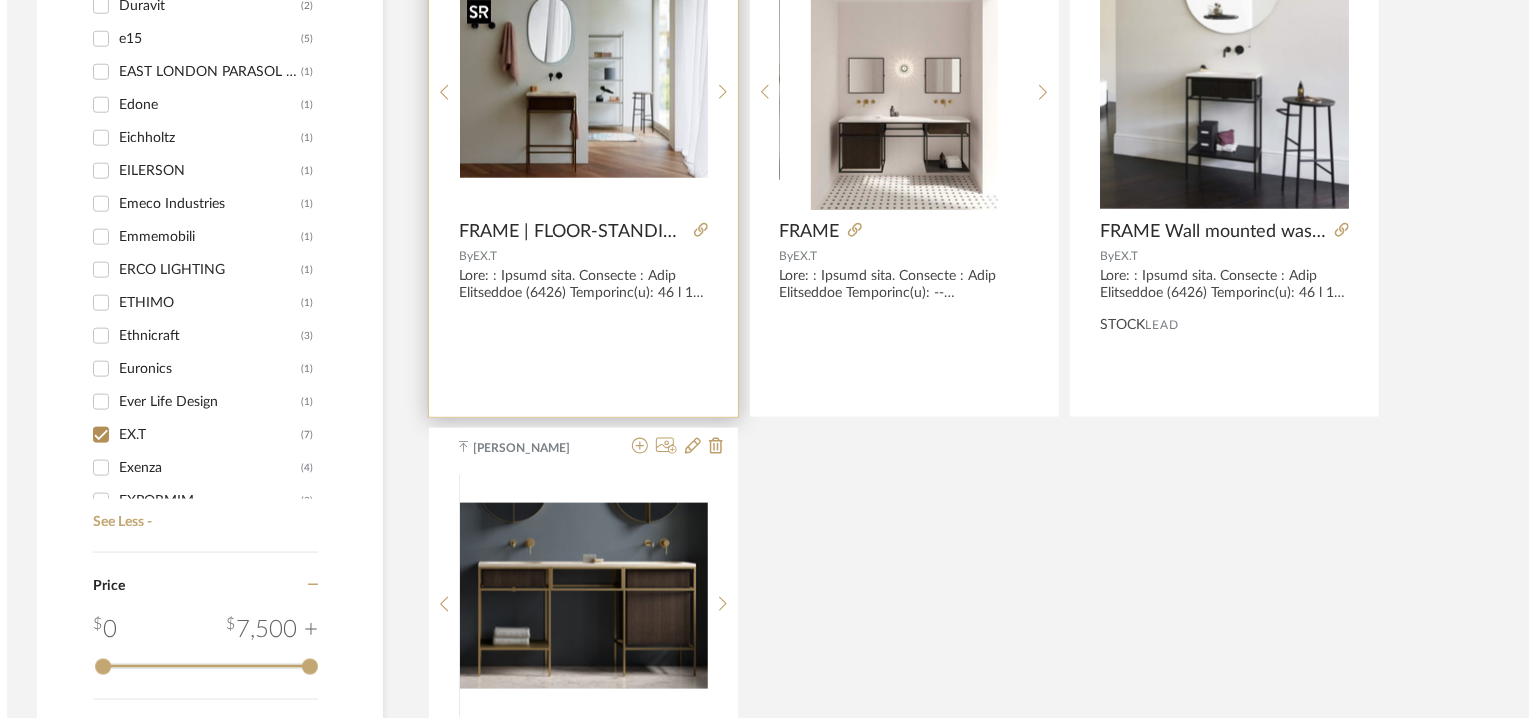 scroll, scrollTop: 0, scrollLeft: 0, axis: both 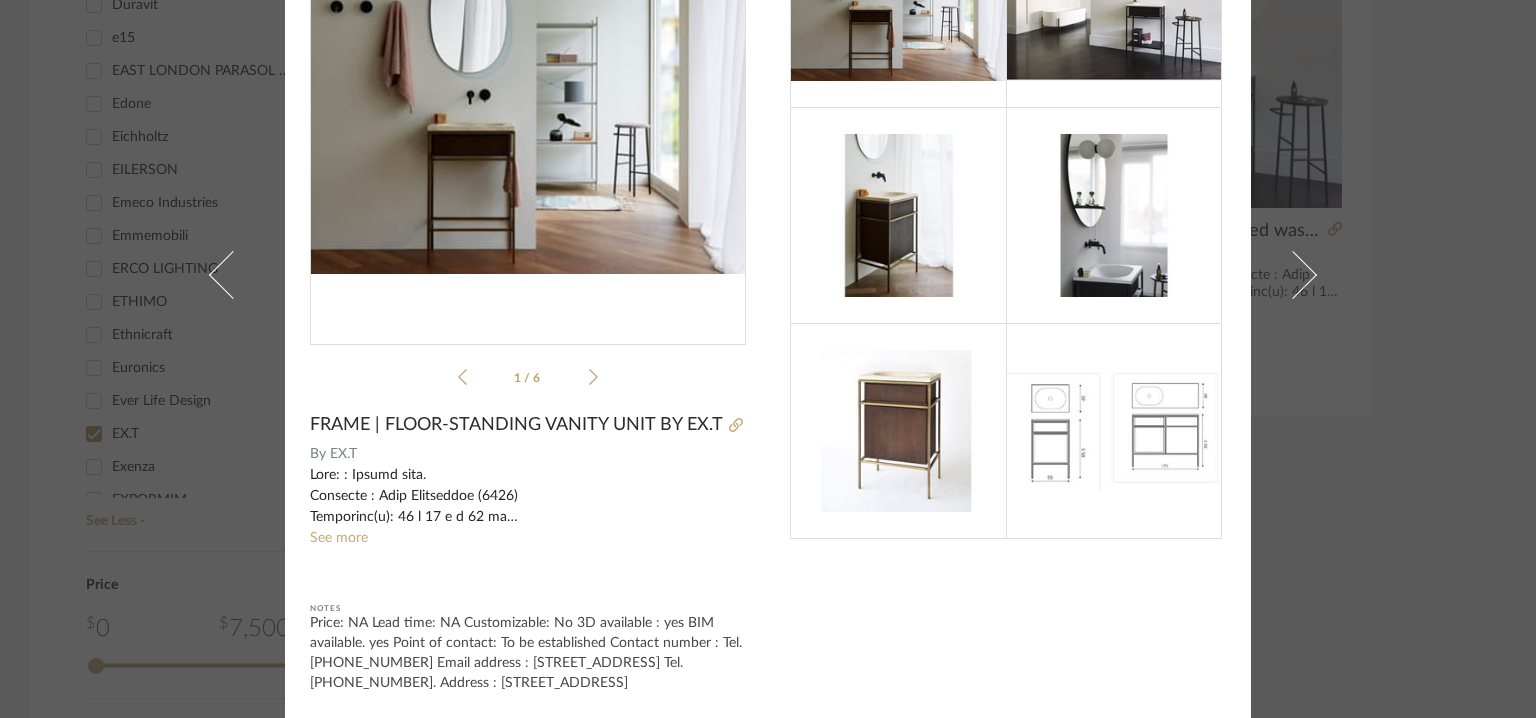 drag, startPoint x: 652, startPoint y: 681, endPoint x: 252, endPoint y: 621, distance: 404.47498 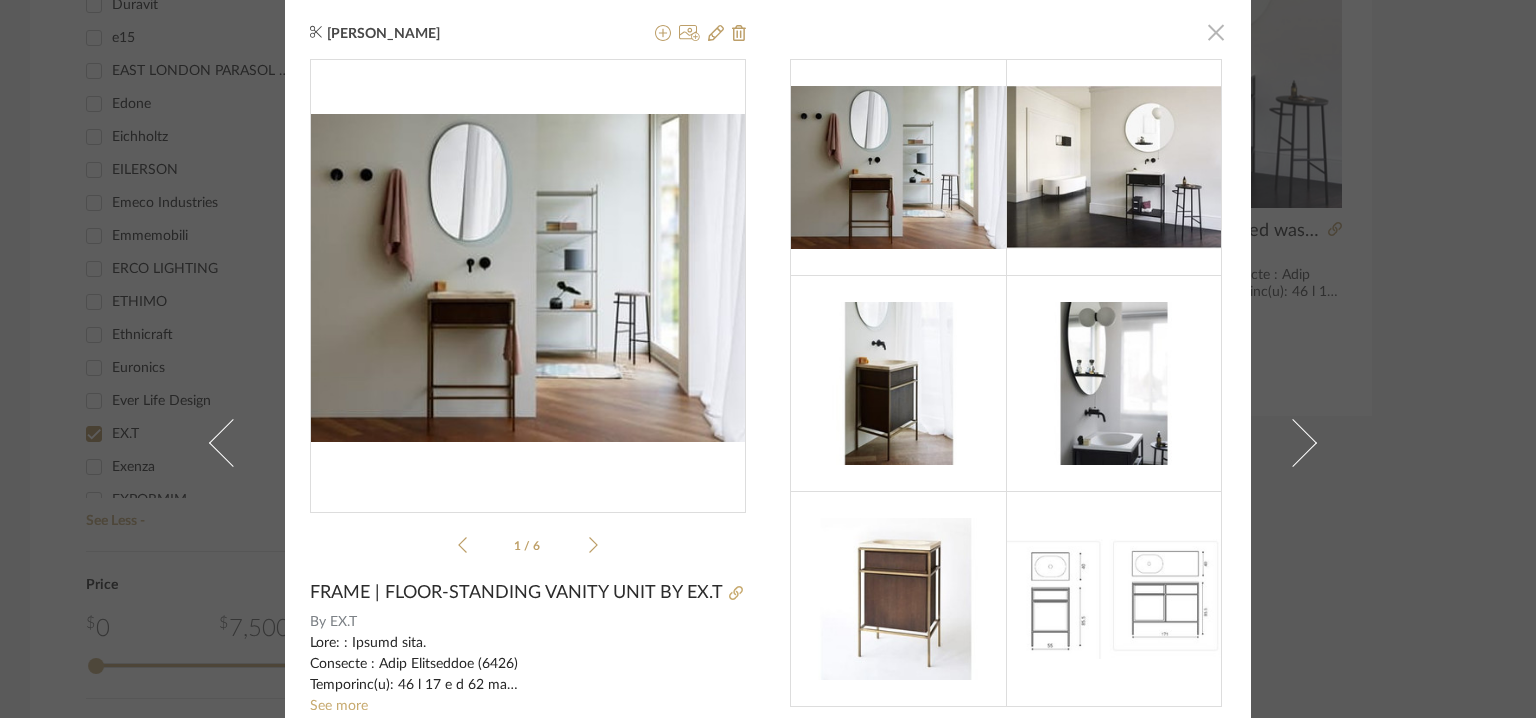 click 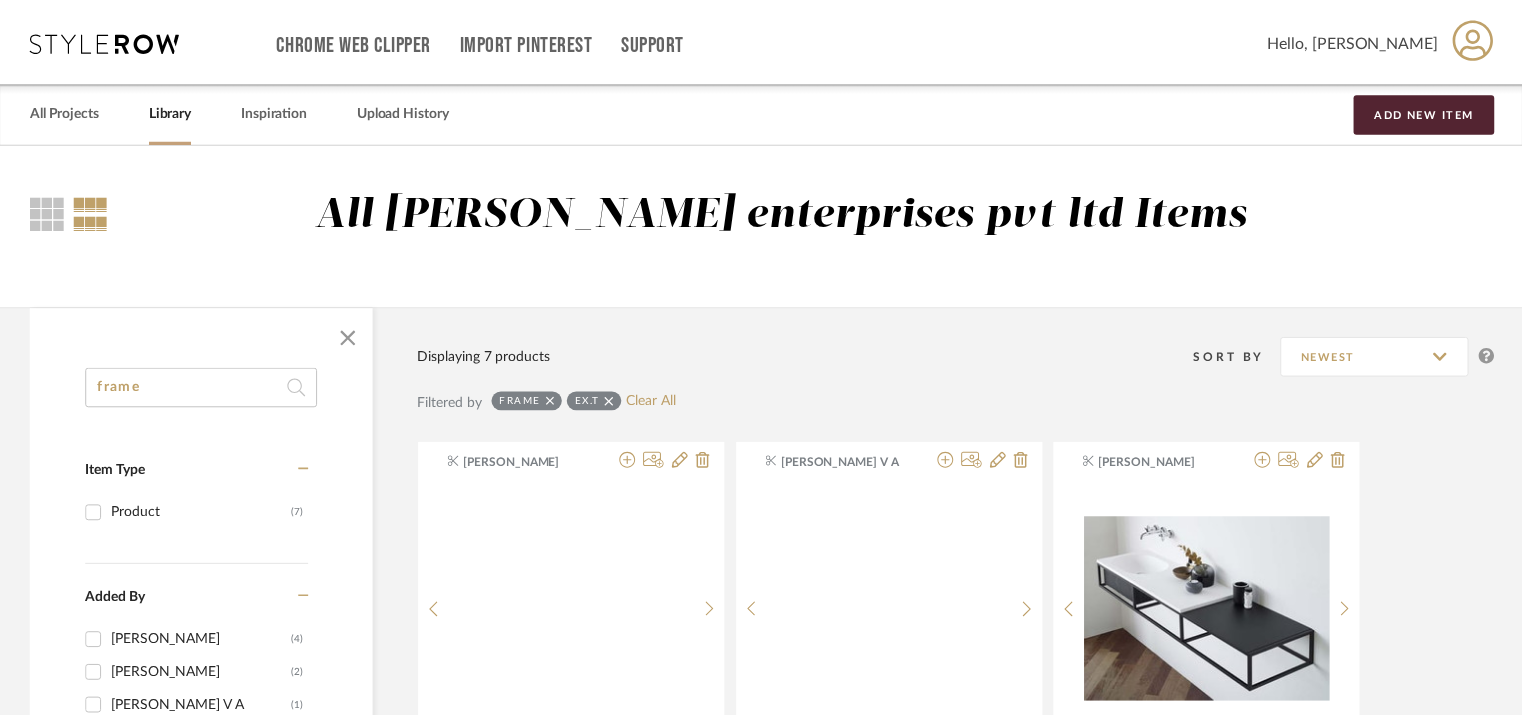 scroll, scrollTop: 1036, scrollLeft: 0, axis: vertical 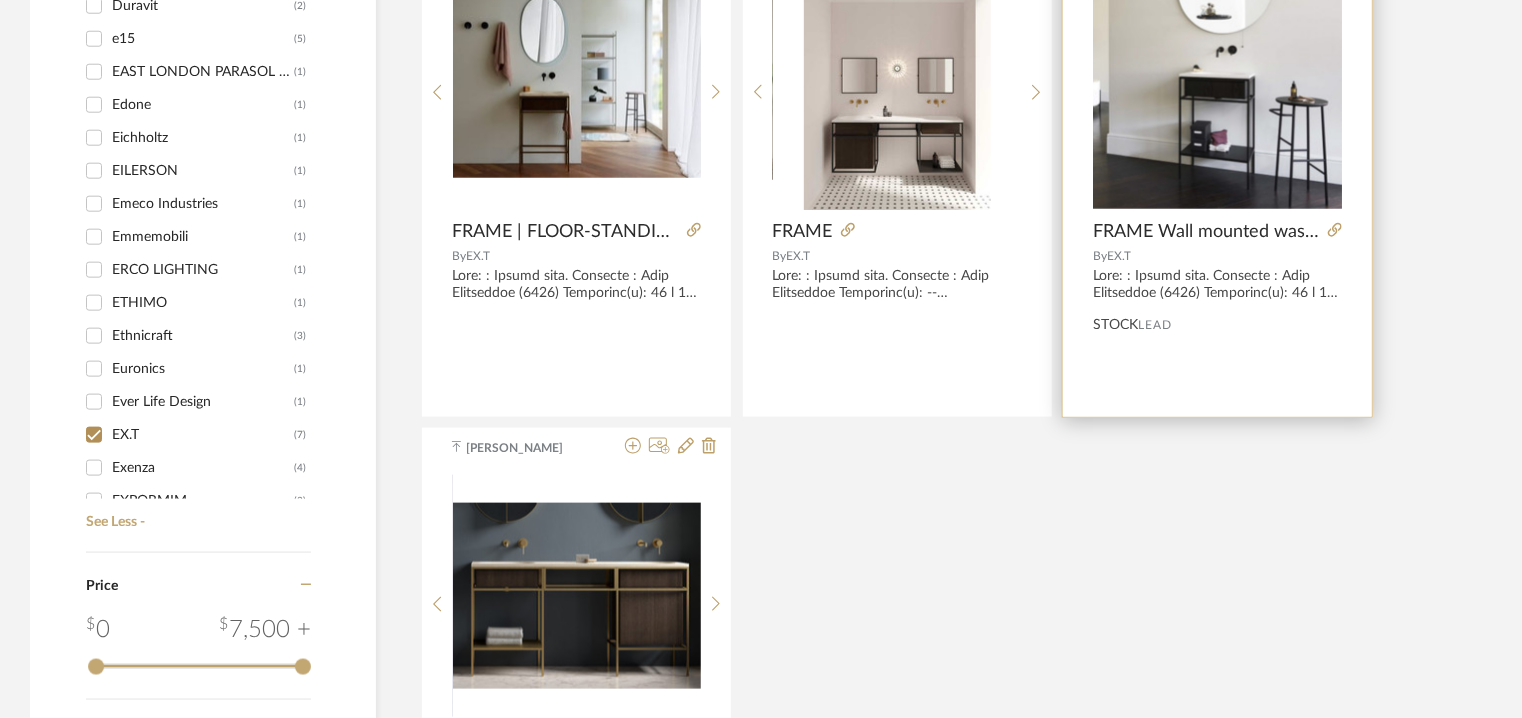 click at bounding box center (1217, 84) 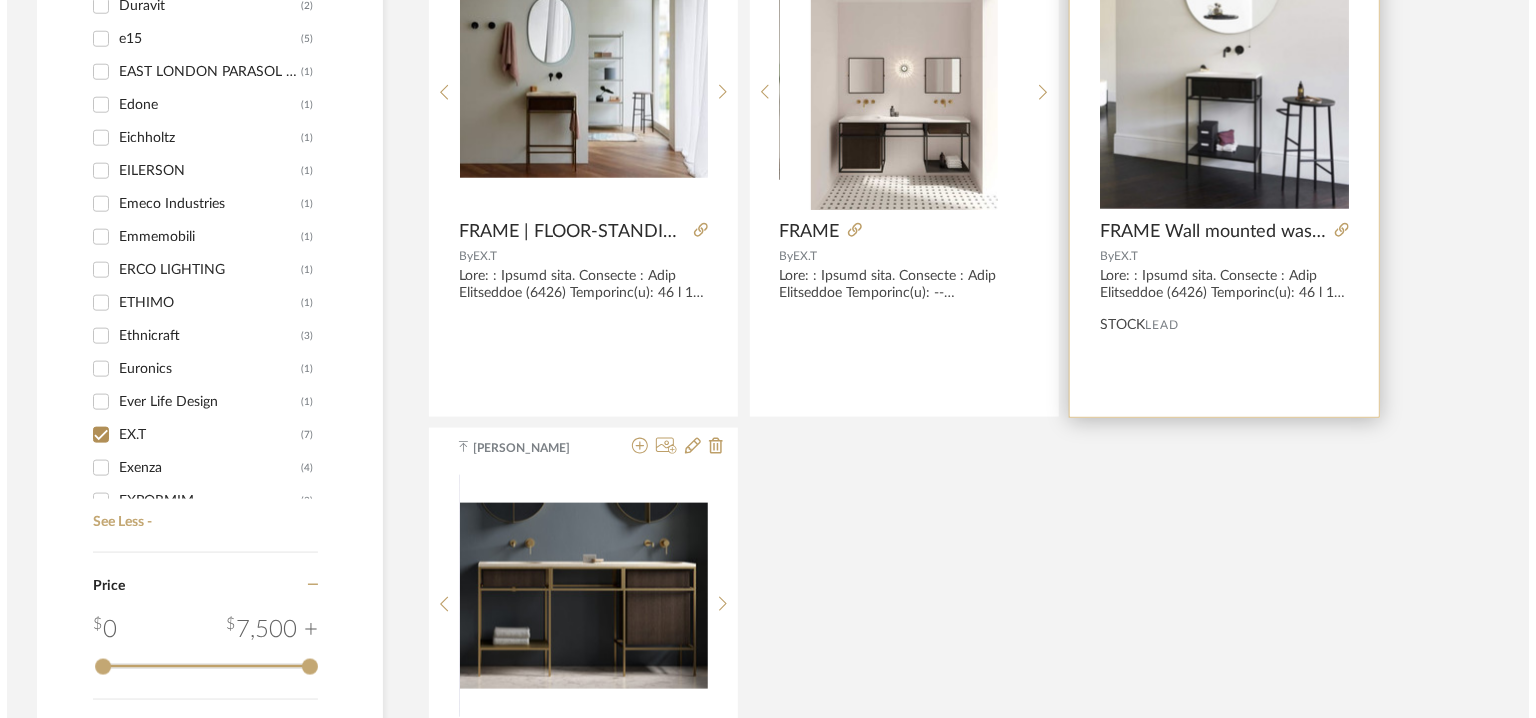 scroll, scrollTop: 0, scrollLeft: 0, axis: both 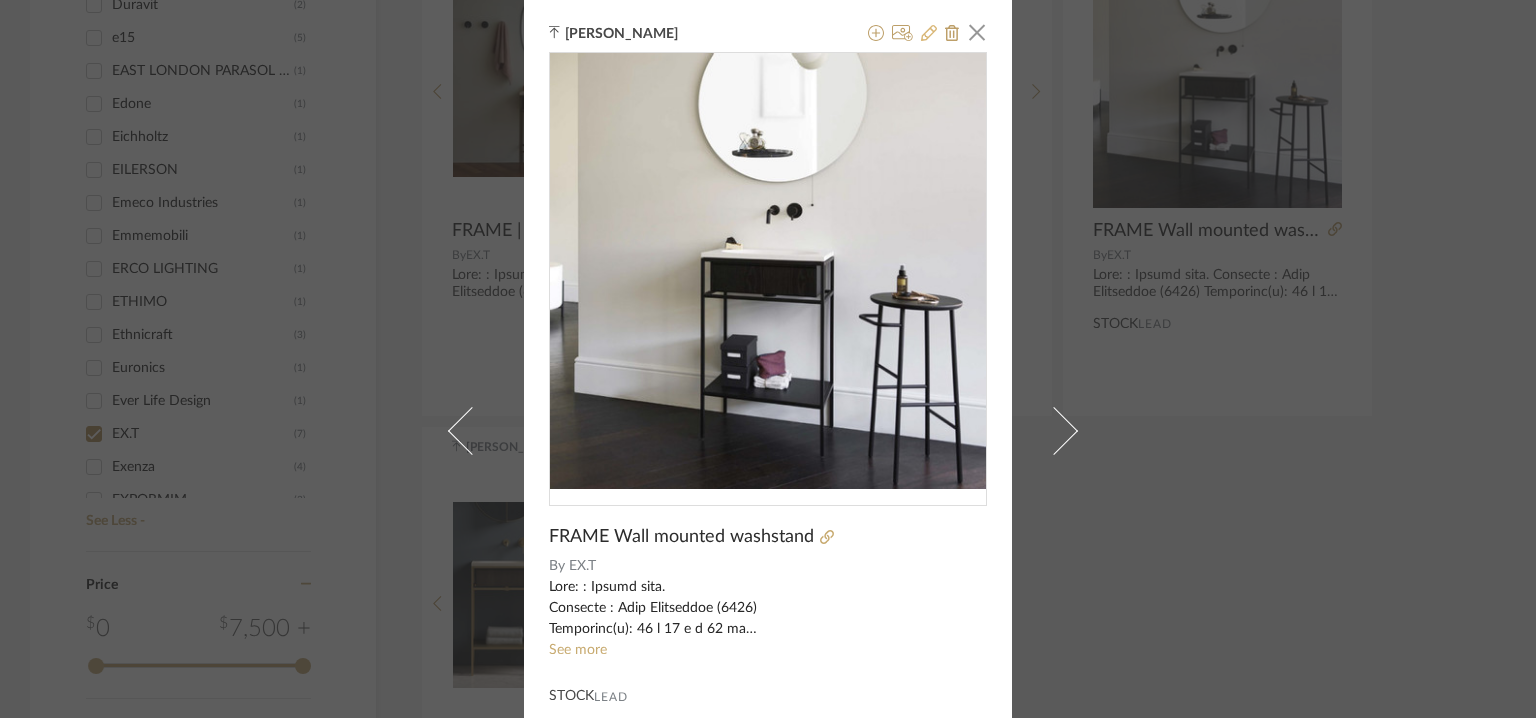 click 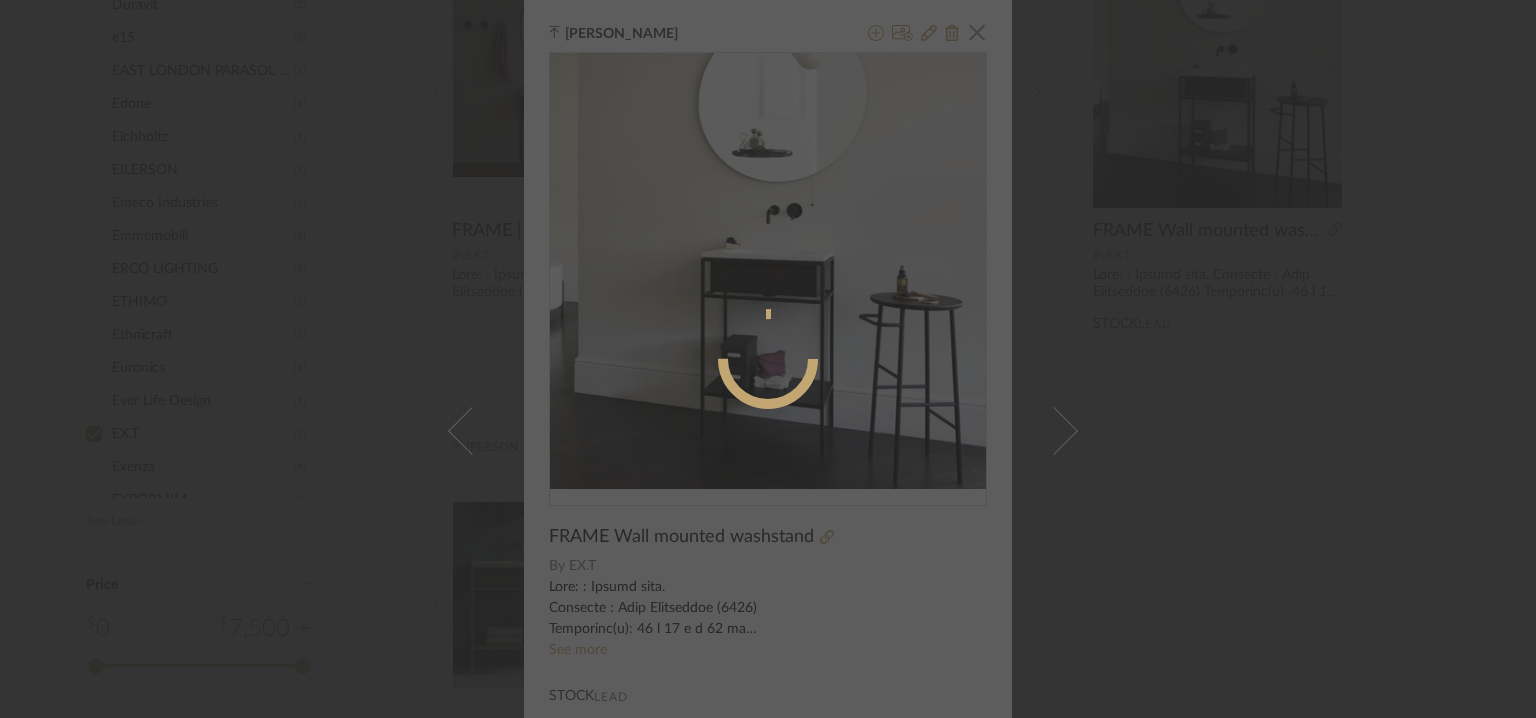 radio on "true" 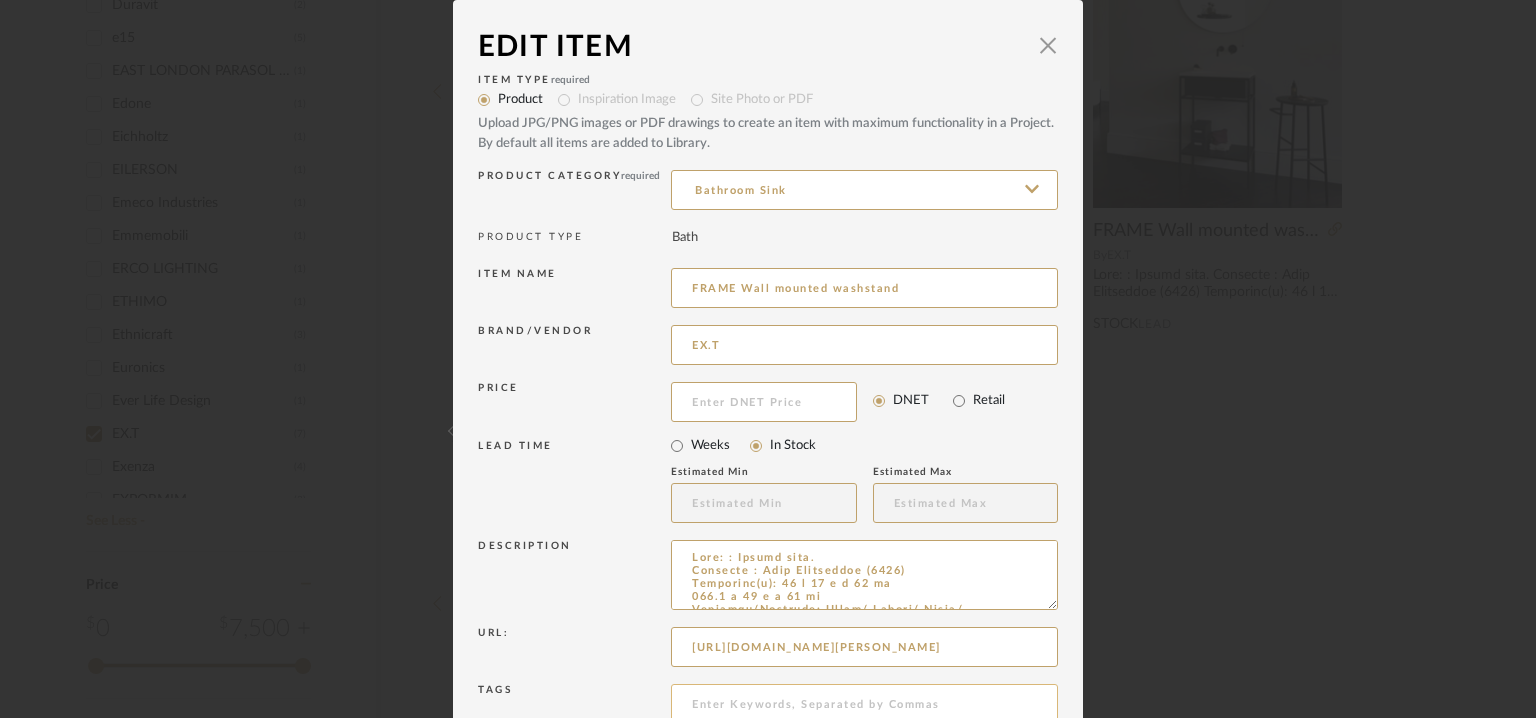 scroll, scrollTop: 192, scrollLeft: 0, axis: vertical 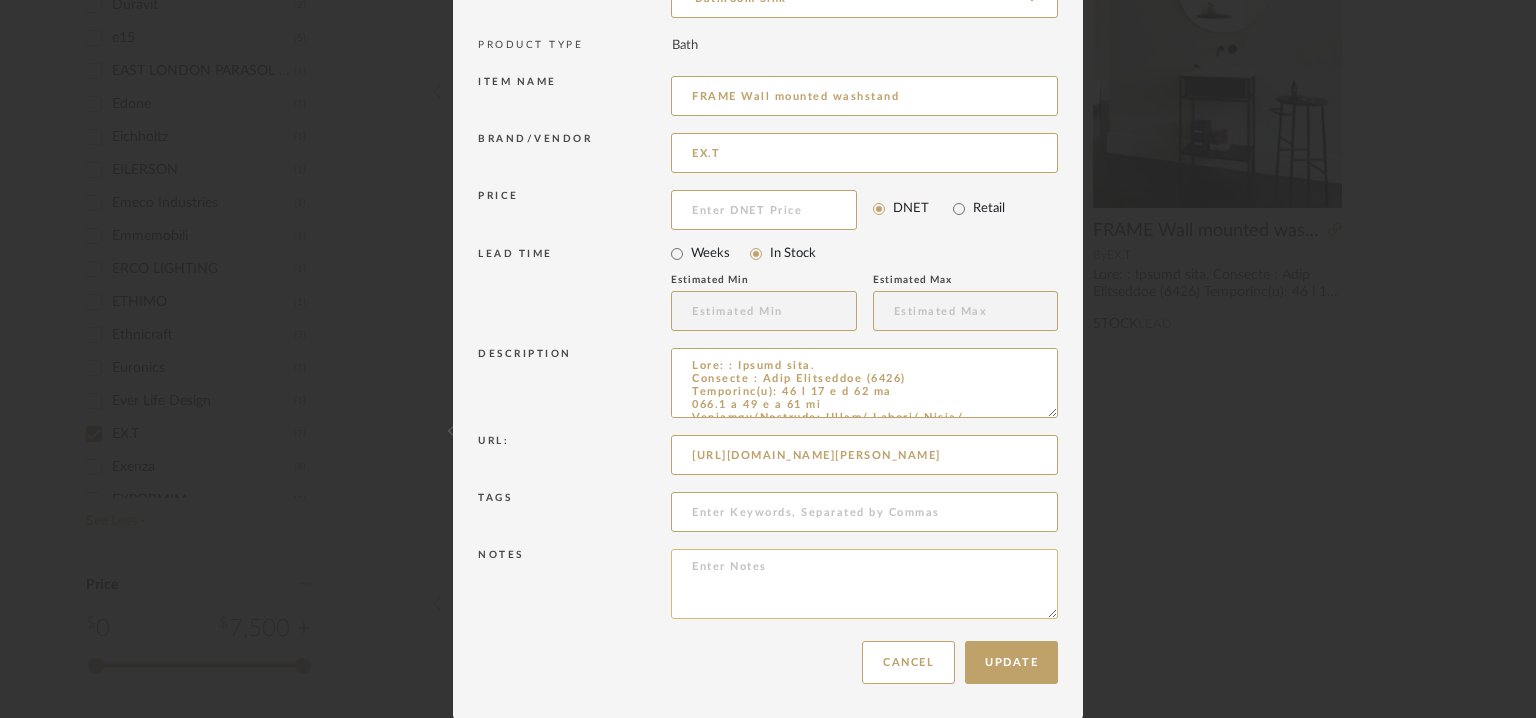 click at bounding box center (864, 584) 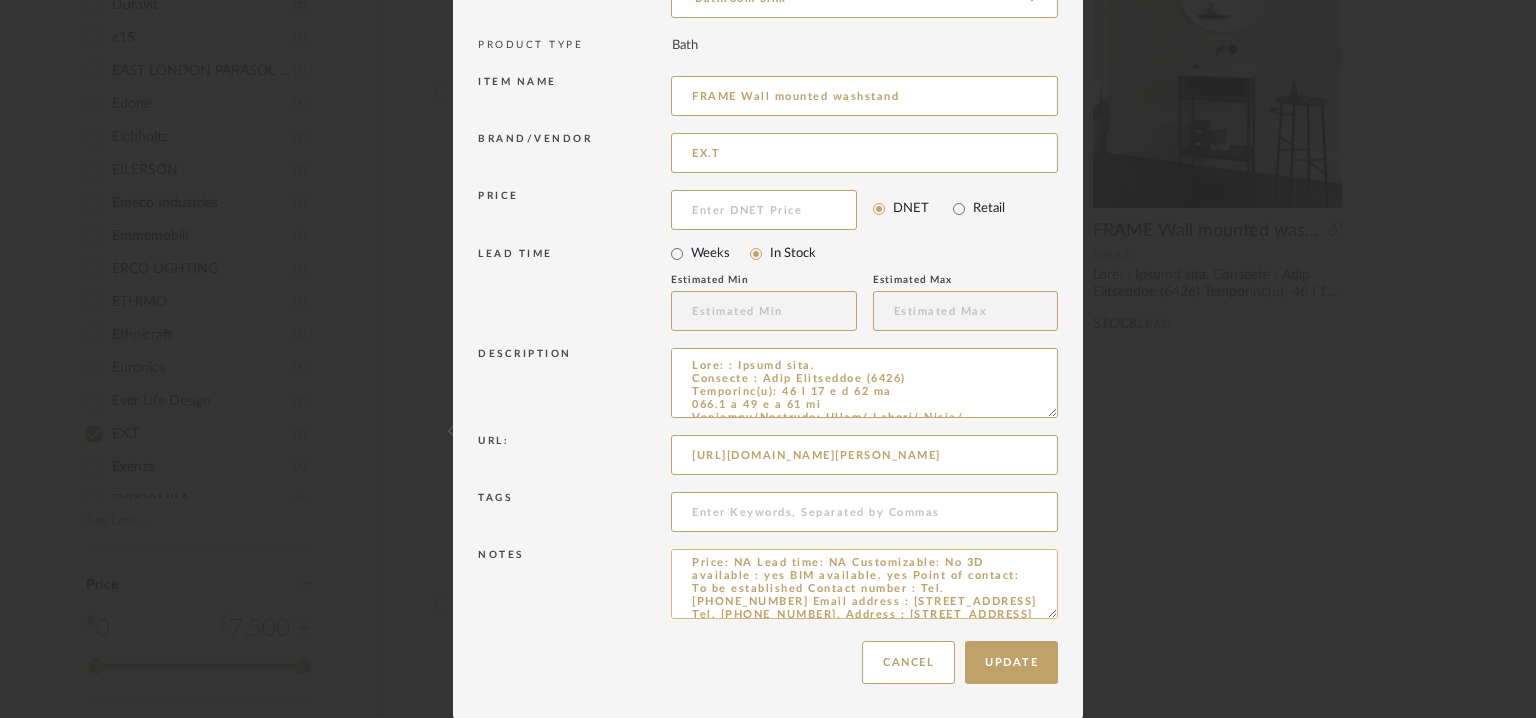 scroll, scrollTop: 0, scrollLeft: 0, axis: both 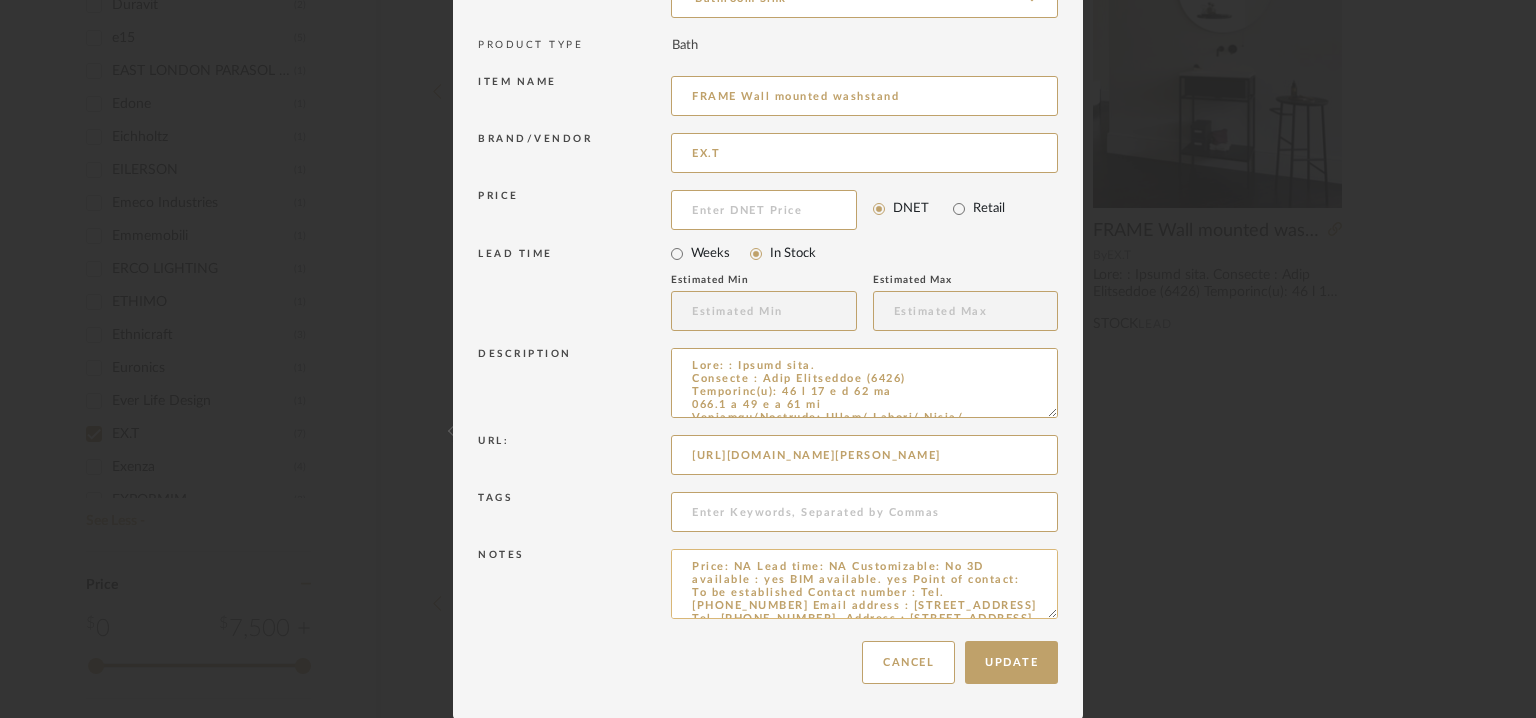 click on "Price: NA Lead time: NA Customizable: No 3D available : yes BIM available. yes Point of contact: To be established Contact number : Tel. +39 02 83660854 Email address : Milano Via Tortona 34 - 20144 Tel. +39 02 83660854. Address : Milano Via Tortona 34 - 20144" at bounding box center (864, 584) 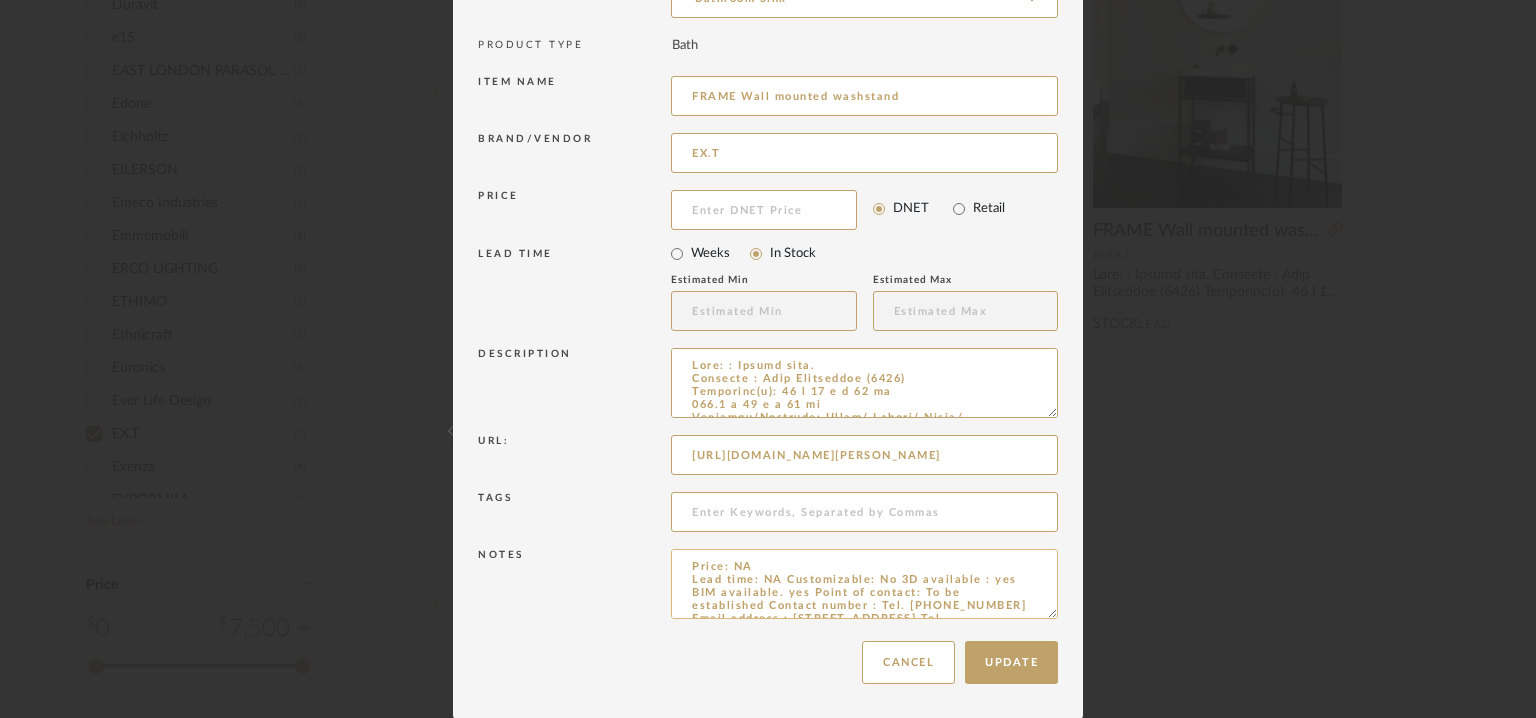 click on "Price: NA
Lead time: NA Customizable: No 3D available : yes BIM available. yes Point of contact: To be established Contact number : Tel. +39 02 83660854 Email address : Milano Via Tortona 34 - 20144 Tel. +39 02 83660854. Address : Milano Via Tortona 34 - 20144" at bounding box center [864, 584] 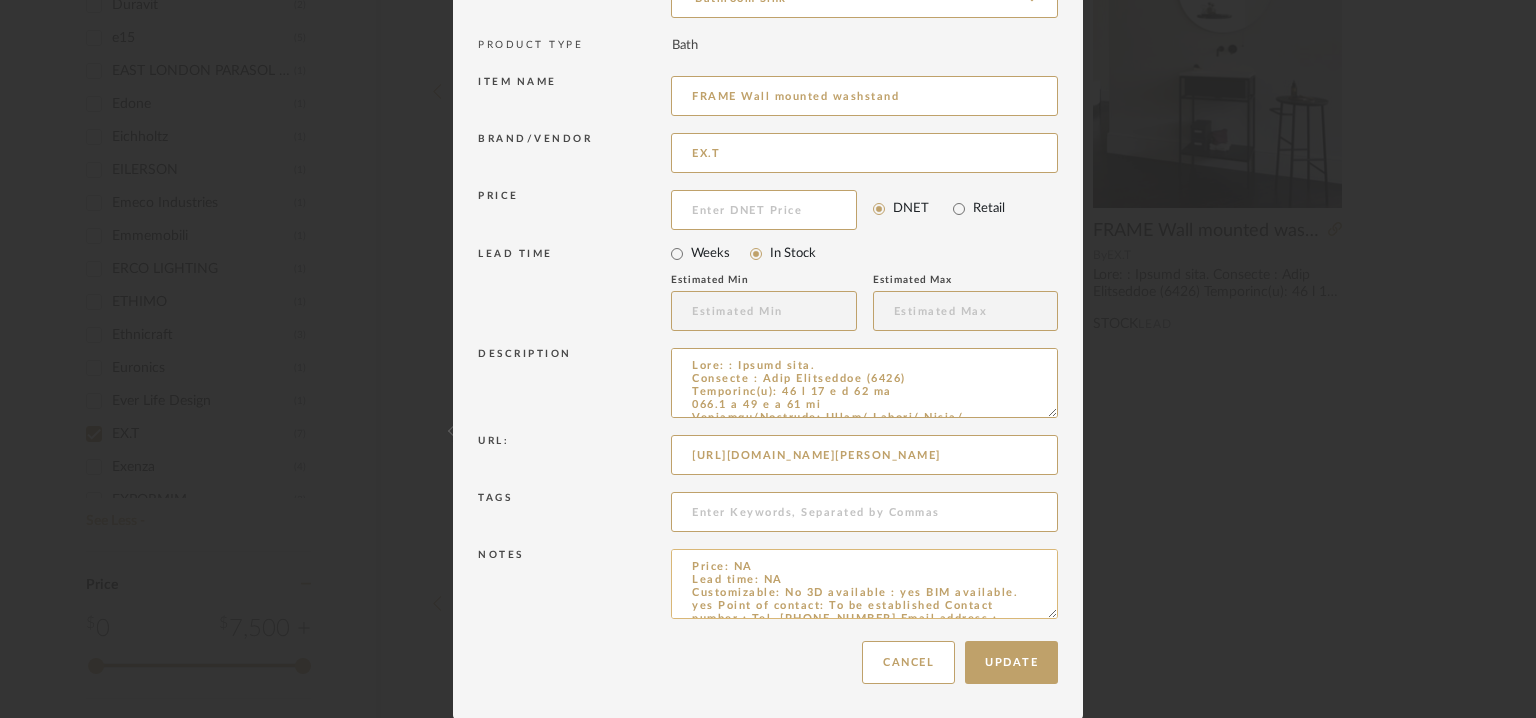 click on "Price: NA
Lead time: NA
Customizable: No 3D available : yes BIM available. yes Point of contact: To be established Contact number : Tel. +39 02 83660854 Email address : Milano Via Tortona 34 - 20144 Tel. +39 02 83660854. Address : Milano Via Tortona 34 - 20144" at bounding box center (864, 584) 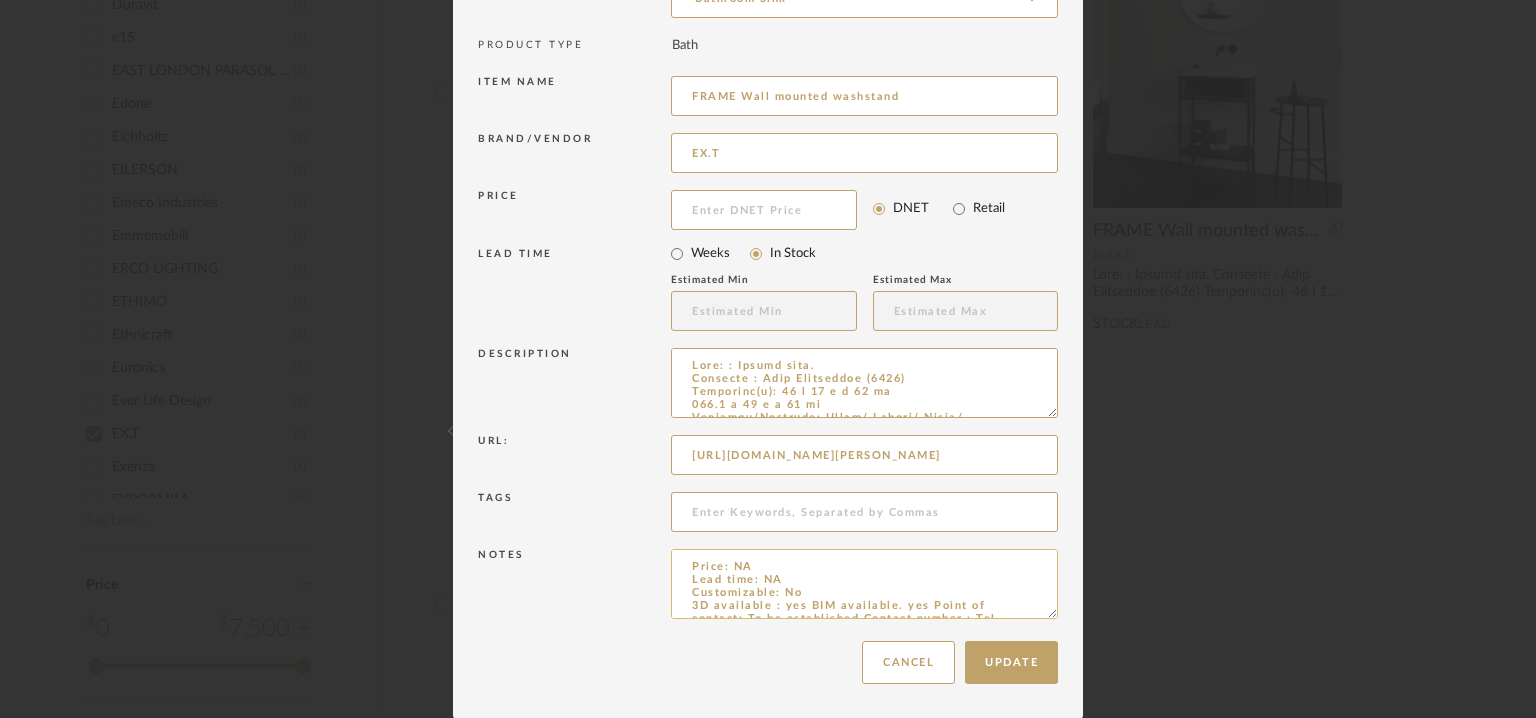 click on "Price: NA
Lead time: NA
Customizable: No
3D available : yes BIM available. yes Point of contact: To be established Contact number : Tel. +39 02 83660854 Email address : Milano Via Tortona 34 - 20144 Tel. +39 02 83660854. Address : Milano Via Tortona 34 - 20144" at bounding box center [864, 584] 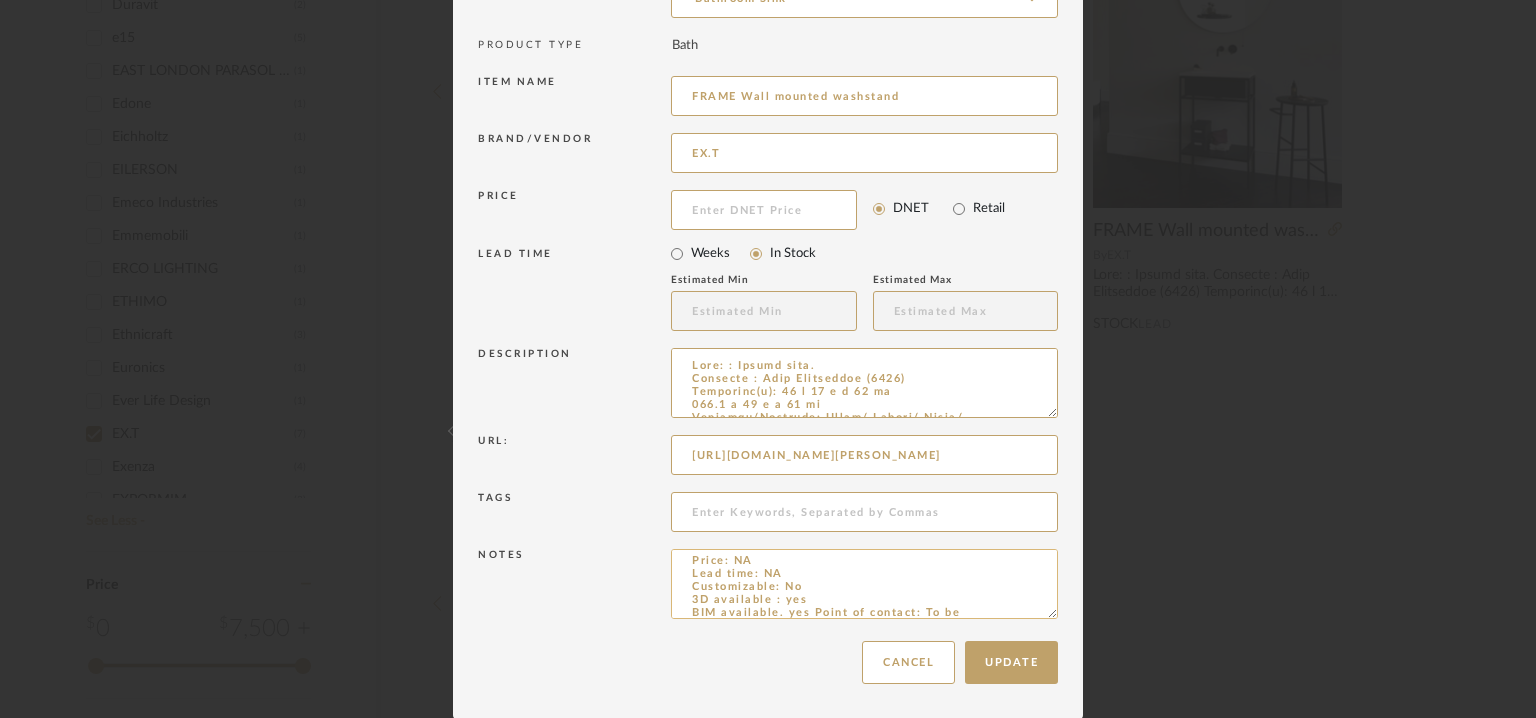 scroll, scrollTop: 64, scrollLeft: 0, axis: vertical 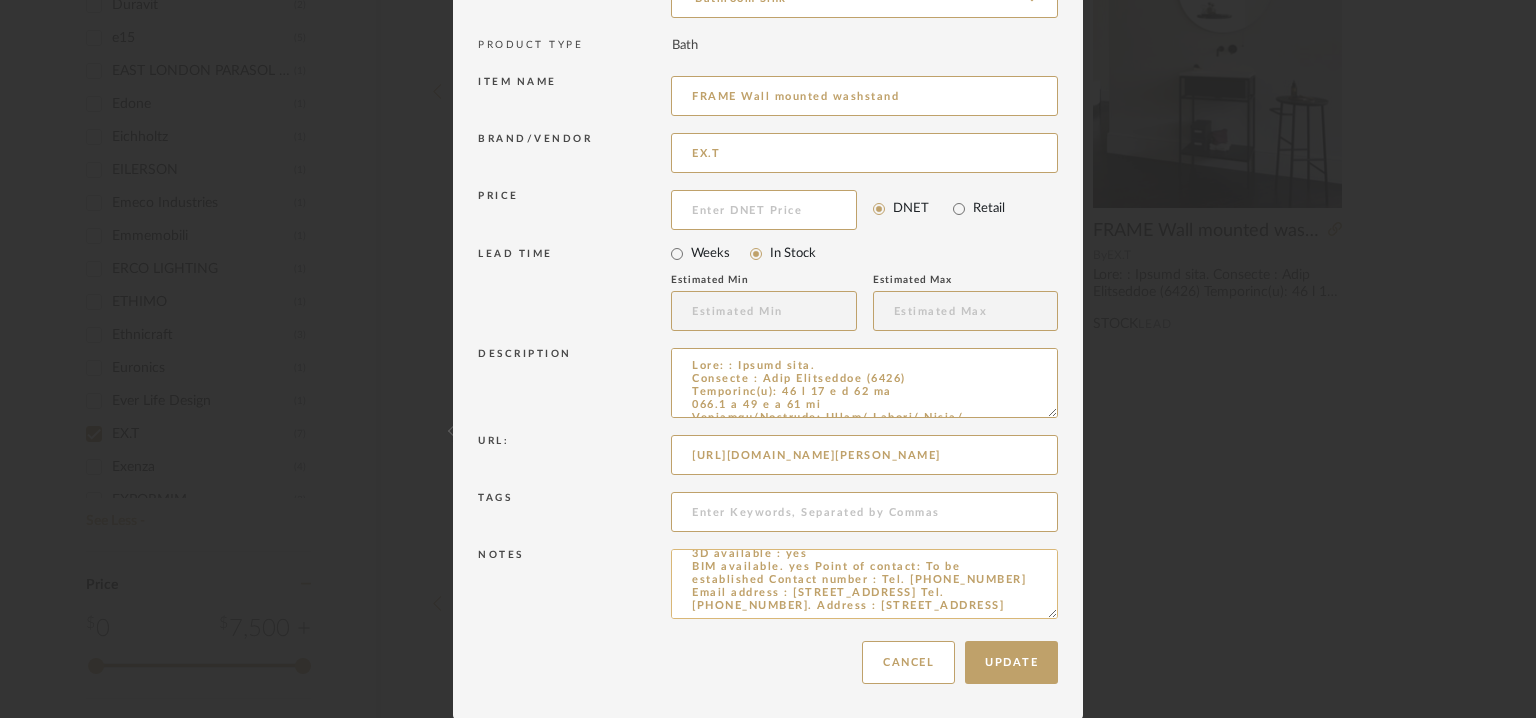click on "Price: NA
Lead time: NA
Customizable: No
3D available : yes
BIM available. yes Point of contact: To be established Contact number : Tel. +39 02 83660854 Email address : Milano Via Tortona 34 - 20144 Tel. +39 02 83660854. Address : Milano Via Tortona 34 - 20144" at bounding box center (864, 584) 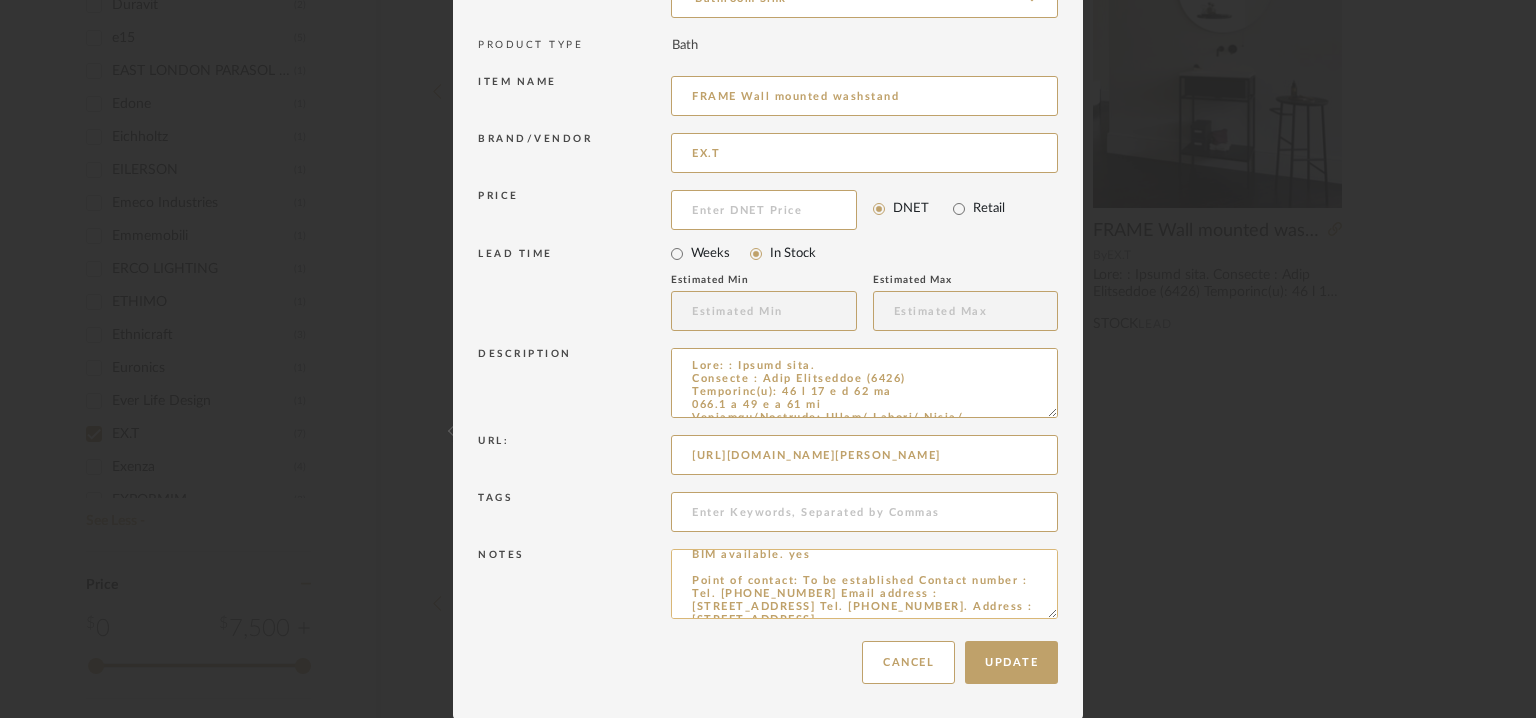 scroll, scrollTop: 76, scrollLeft: 0, axis: vertical 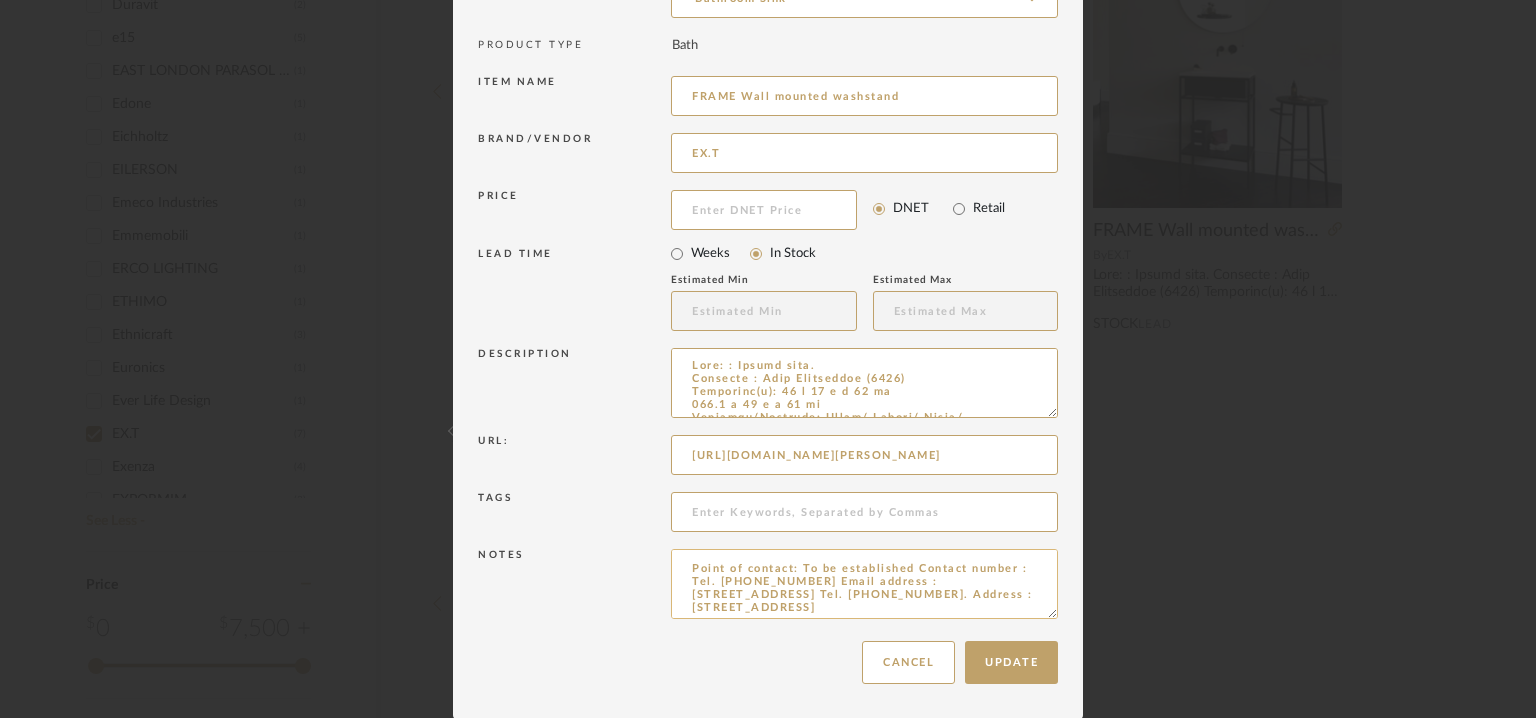 click on "Price: NA
Lead time: NA
Customizable: No
3D available : yes
BIM available. yes
Point of contact: To be established Contact number : Tel. +39 02 83660854 Email address : Milano Via Tortona 34 - 20144 Tel. +39 02 83660854. Address : Milano Via Tortona 34 - 20144" at bounding box center [864, 584] 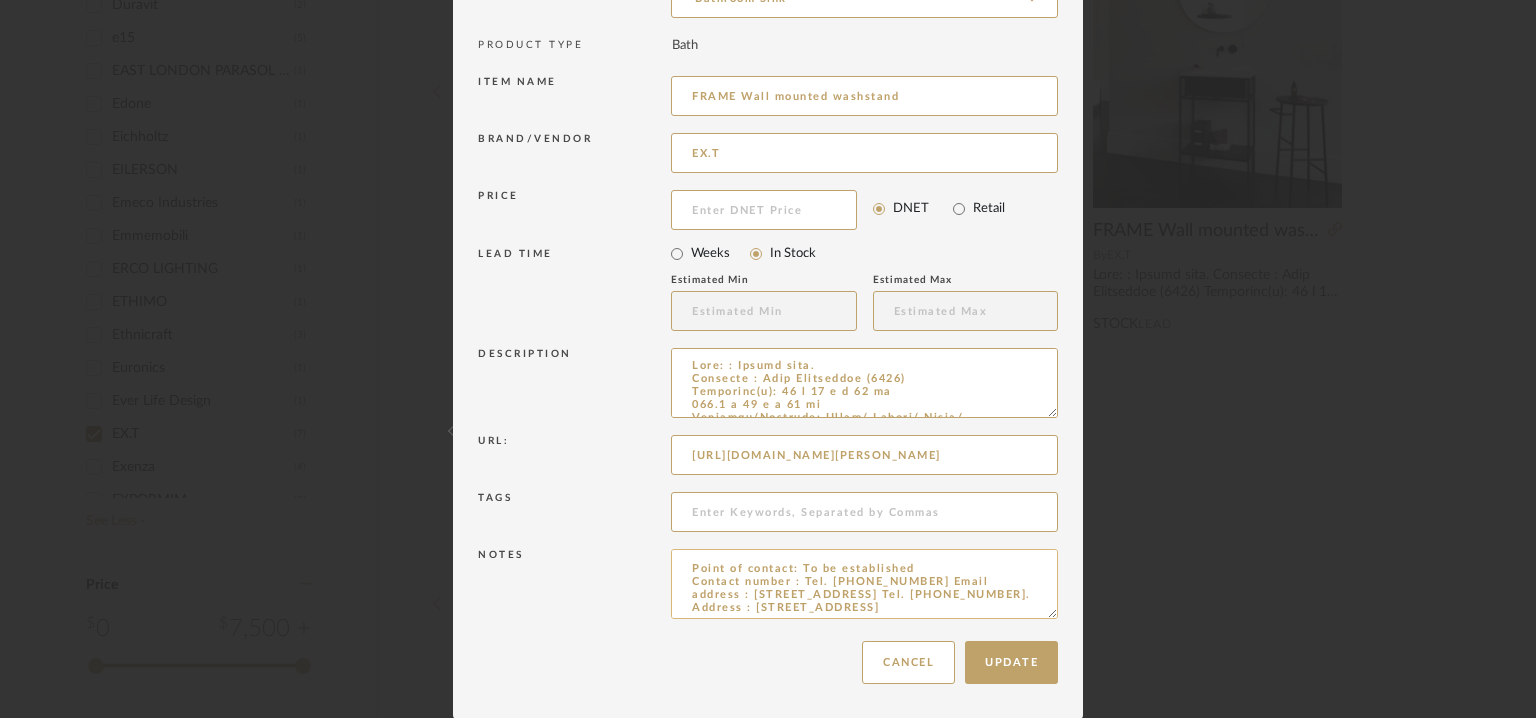 click on "Price: NA
Lead time: NA
Customizable: No
3D available : yes
BIM available. yes
Point of contact: To be established
Contact number : Tel. +39 02 83660854 Email address : Milano Via Tortona 34 - 20144 Tel. +39 02 83660854. Address : Milano Via Tortona 34 - 20144" at bounding box center [864, 584] 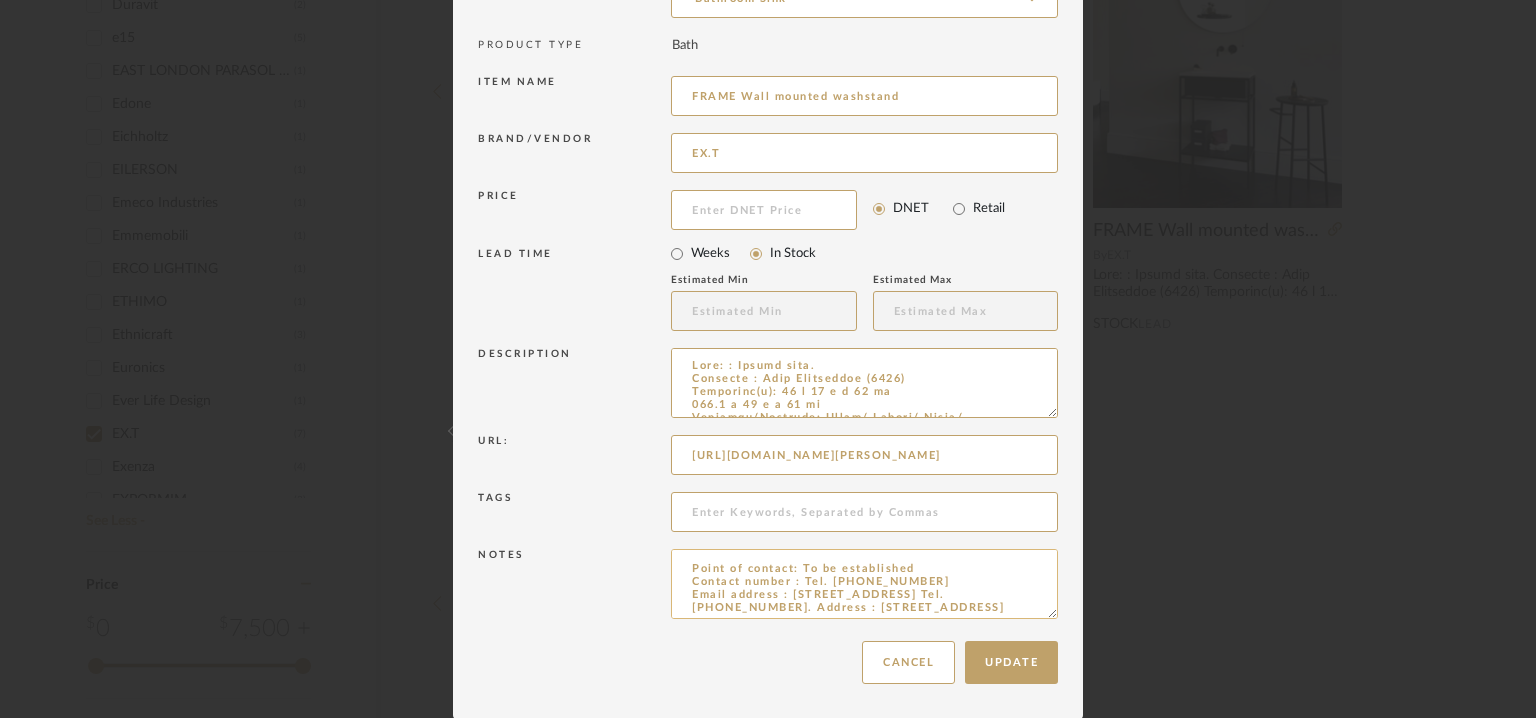 scroll, scrollTop: 89, scrollLeft: 0, axis: vertical 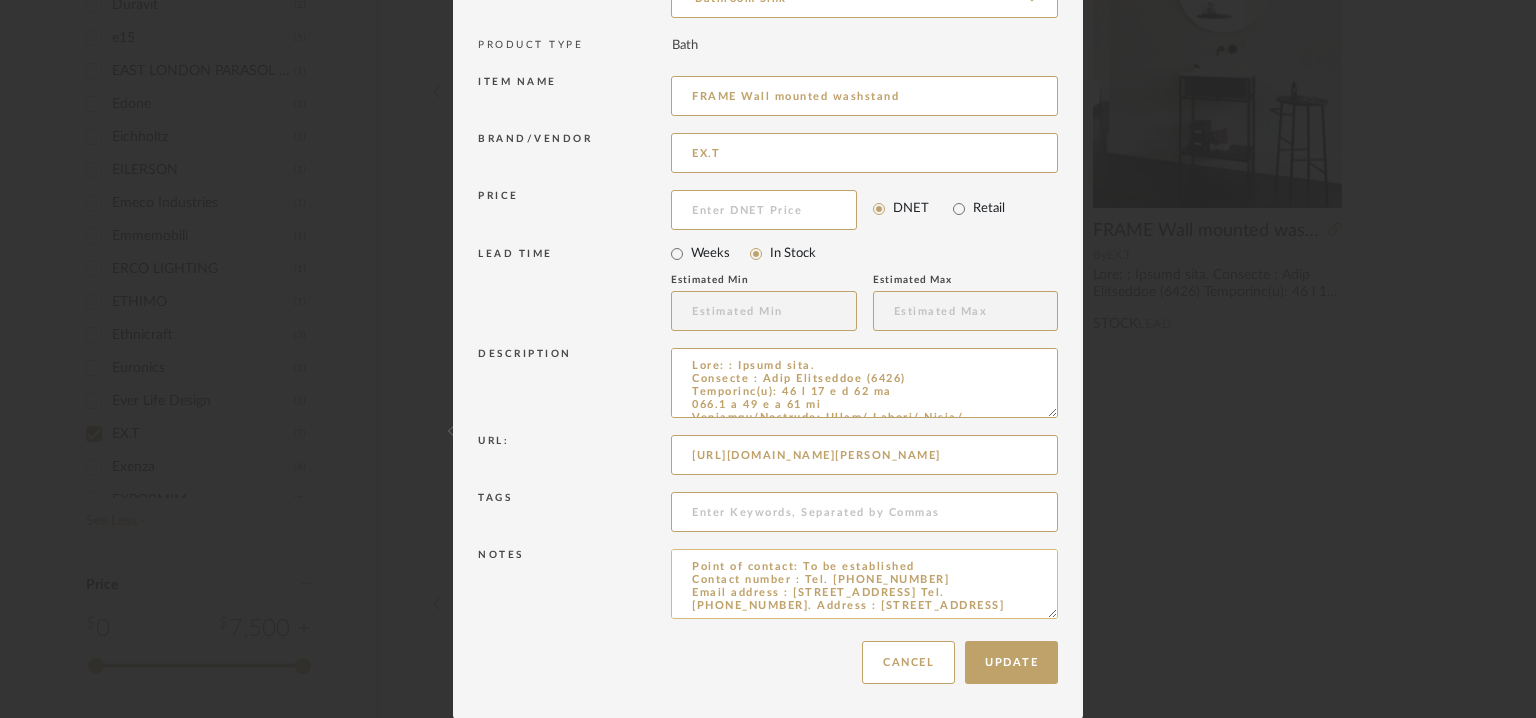 click on "Price: NA
Lead time: NA
Customizable: No
3D available : yes
BIM available. yes
Point of contact: To be established
Contact number : Tel. +39 02 83660854
Email address : Milano Via Tortona 34 - 20144 Tel. +39 02 83660854. Address : Milano Via Tortona 34 - 20144" at bounding box center [864, 584] 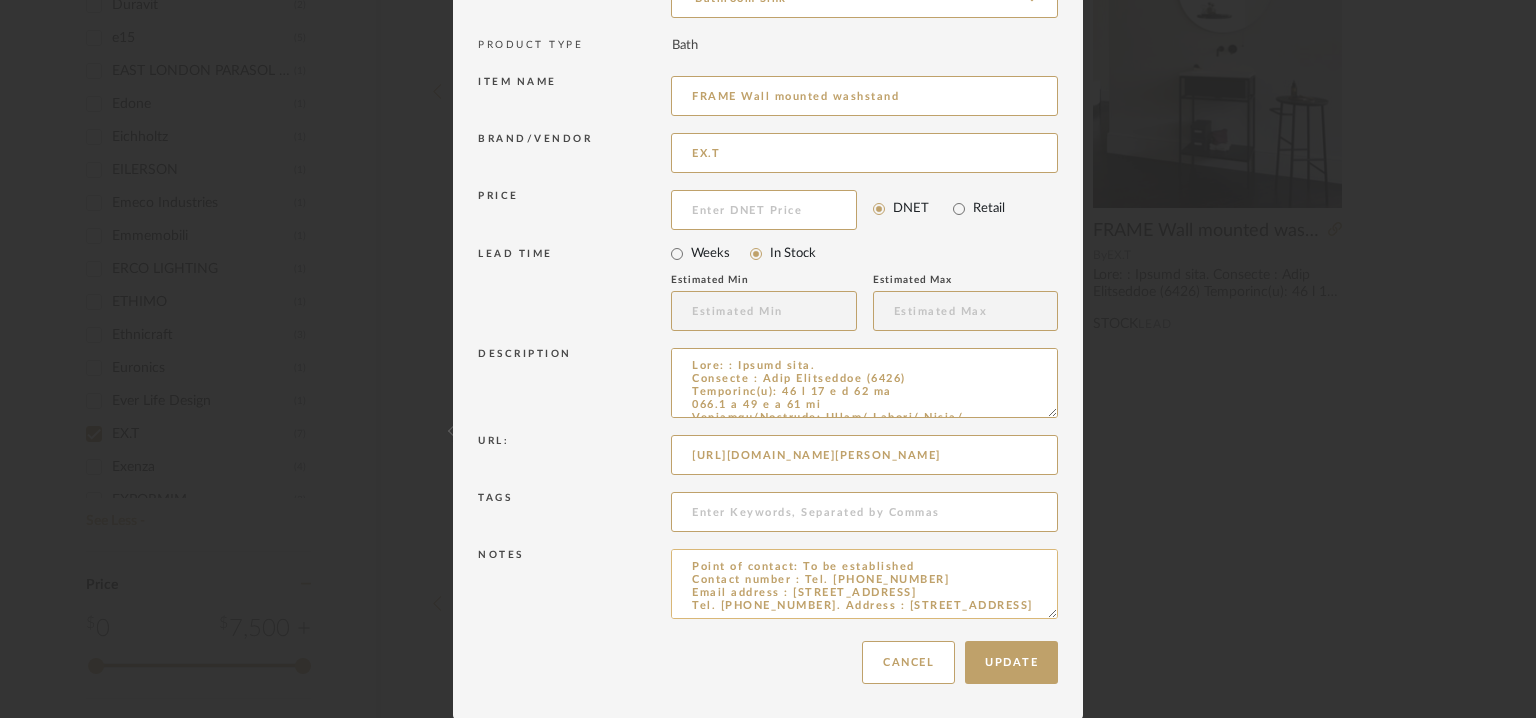 click on "Price: NA
Lead time: NA
Customizable: No
3D available : yes
BIM available. yes
Point of contact: To be established
Contact number : Tel. +39 02 83660854
Email address : Milano Via Tortona 34 - 20144
Tel. +39 02 83660854. Address : Milano Via Tortona 34 - 20144" at bounding box center [864, 584] 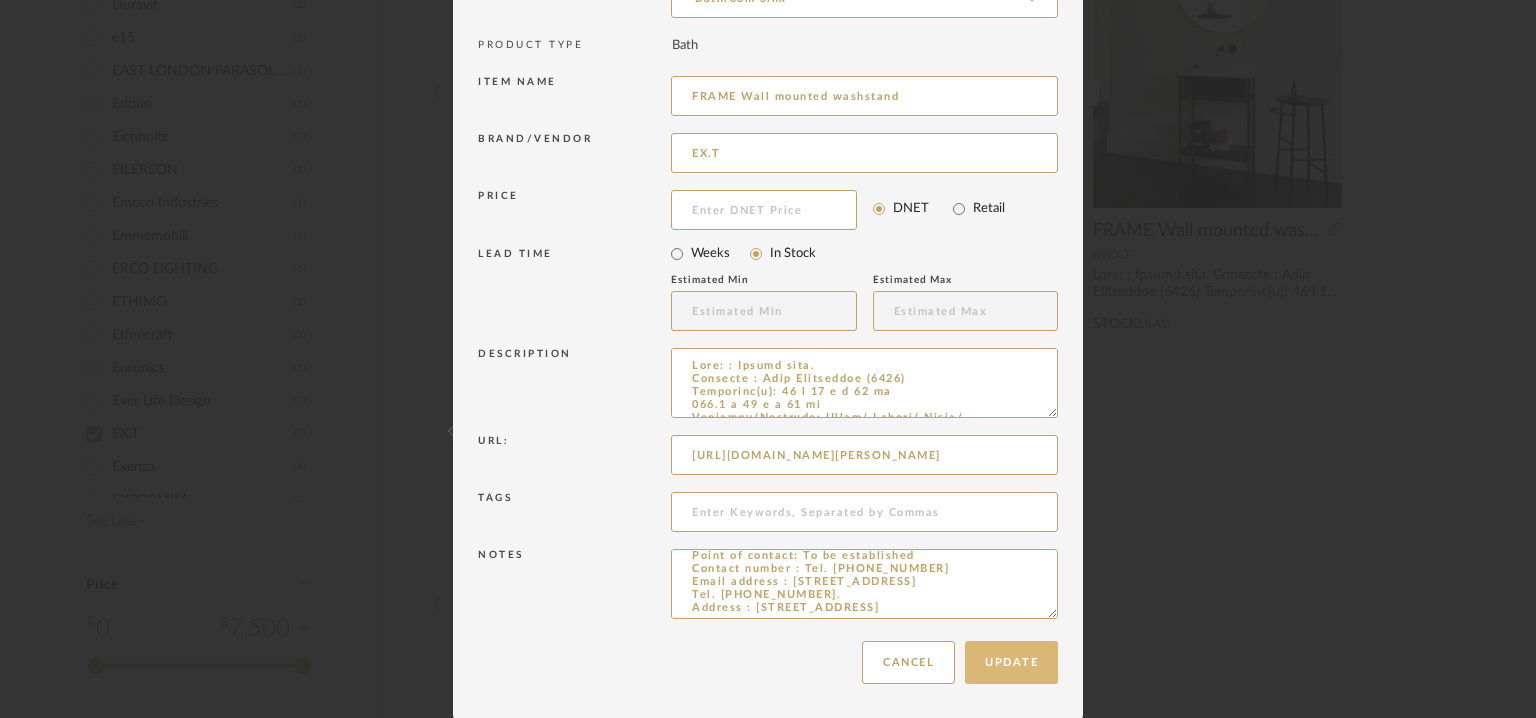type on "Price: NA
Lead time: NA
Customizable: No
3D available : yes
BIM available. yes
Point of contact: To be established
Contact number : Tel. +39 02 83660854
Email address : Milano Via Tortona 34 - 20144
Tel. +39 02 83660854.
Address : Milano Via Tortona 34 - 20144" 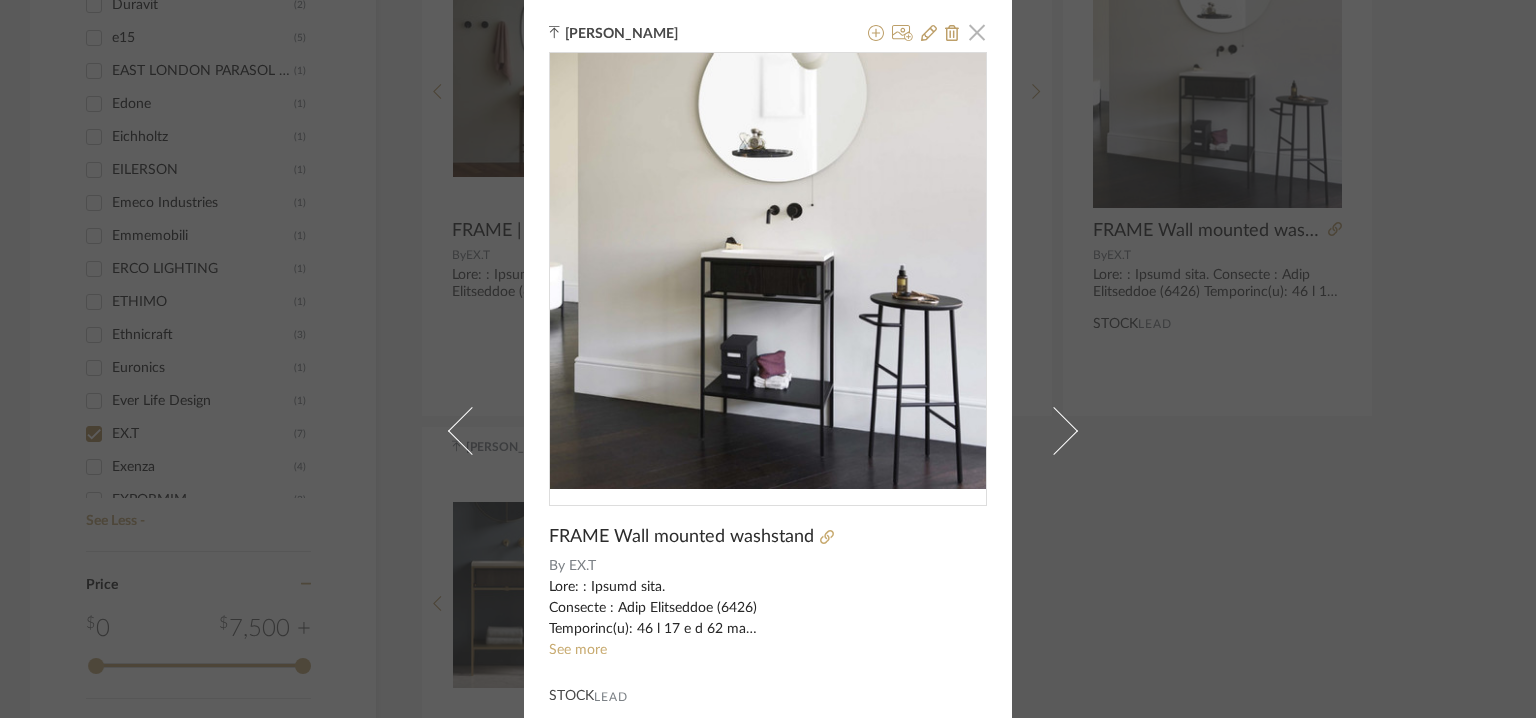 click 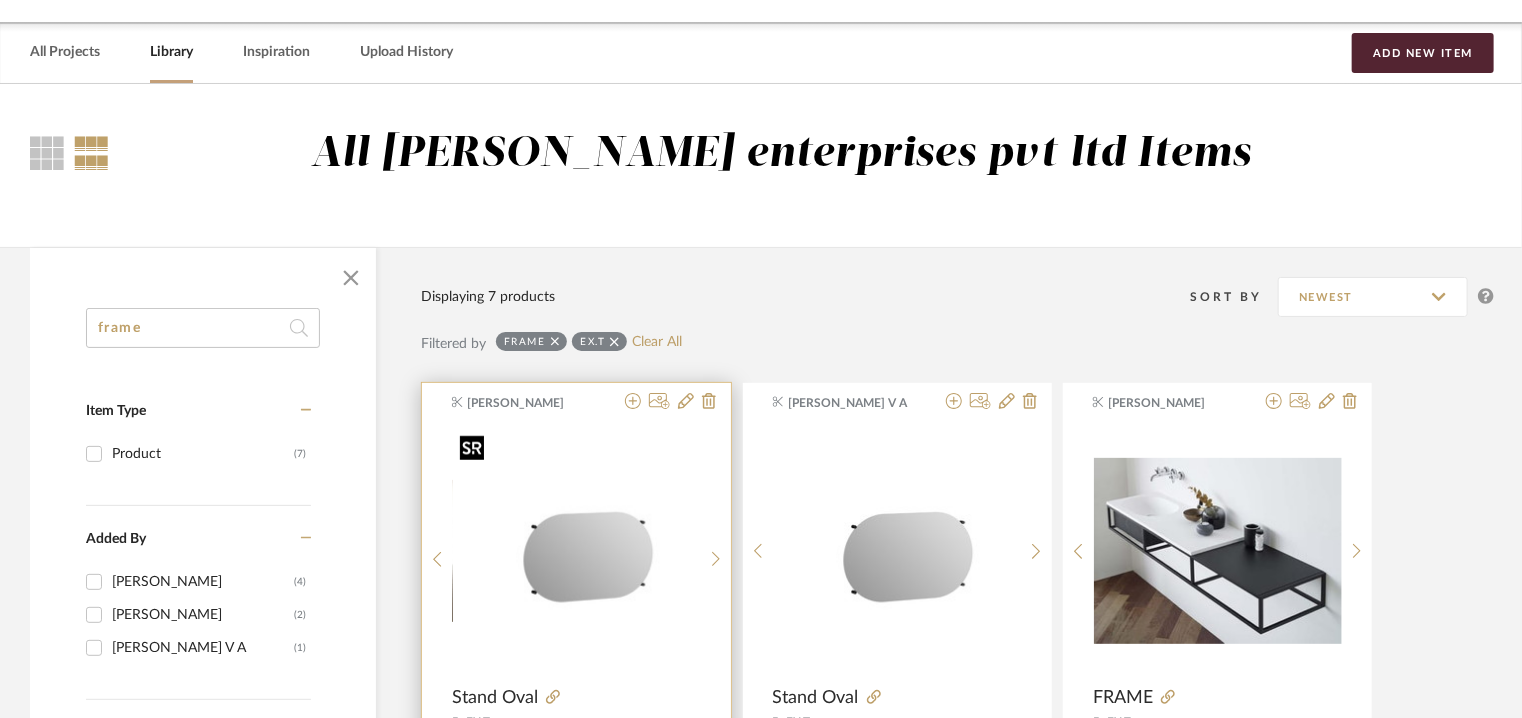 scroll, scrollTop: 0, scrollLeft: 0, axis: both 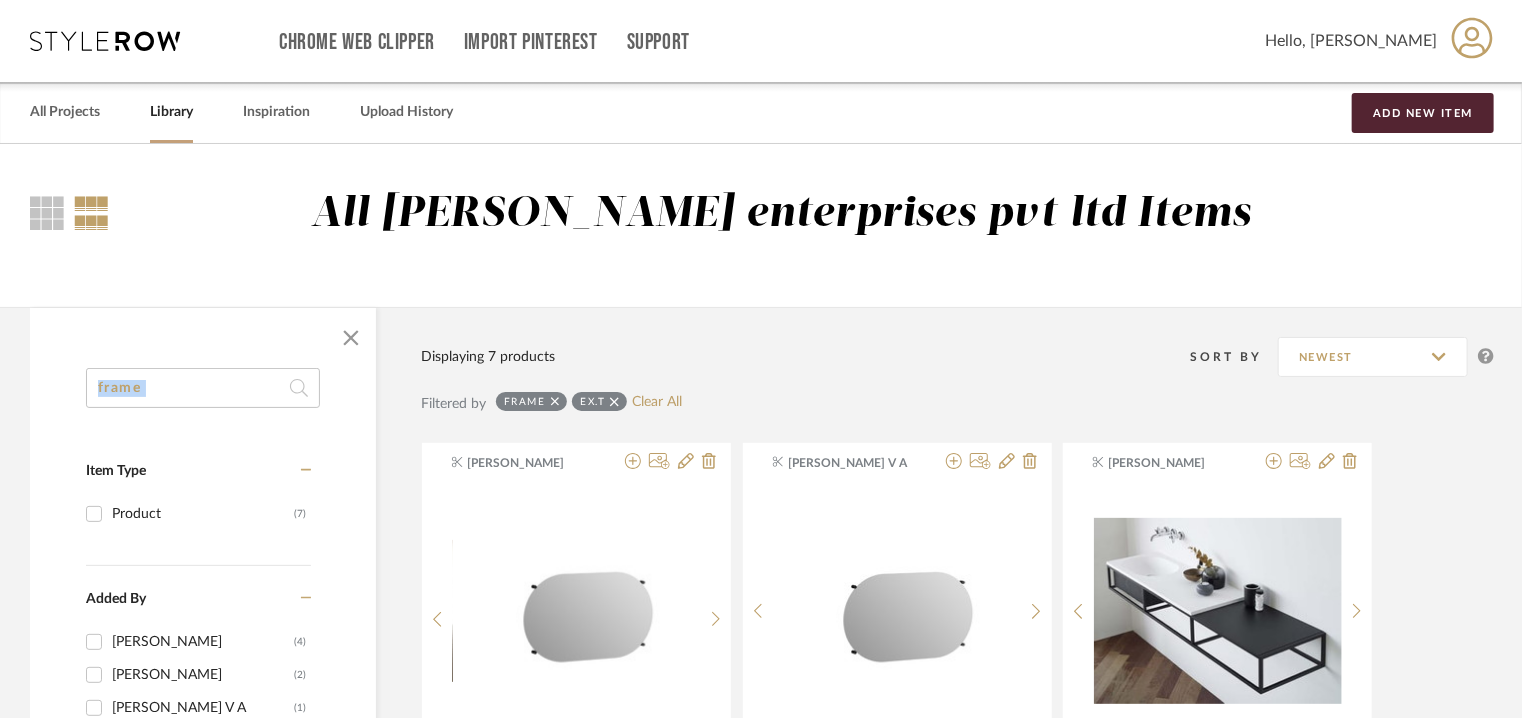 drag, startPoint x: 126, startPoint y: 392, endPoint x: 0, endPoint y: 376, distance: 127.01181 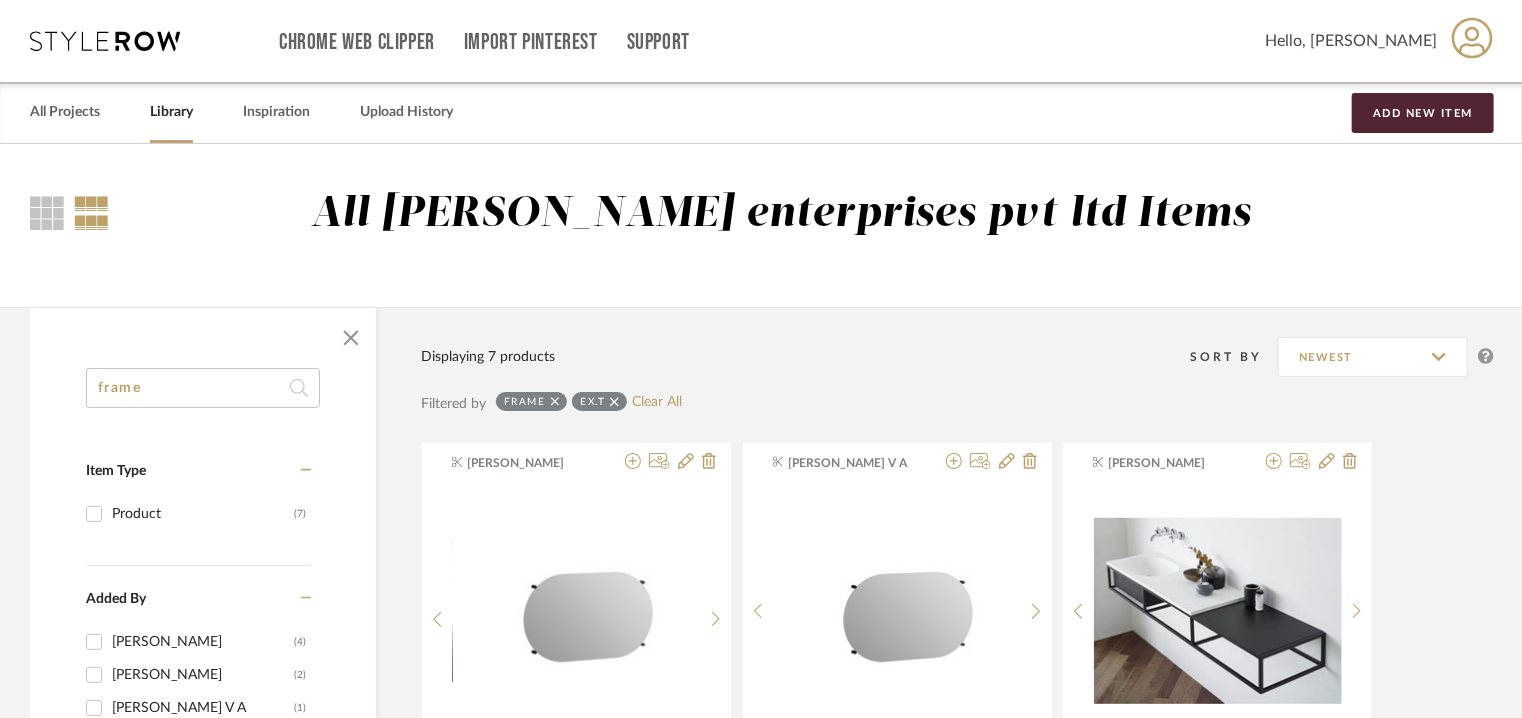 click on "frame" 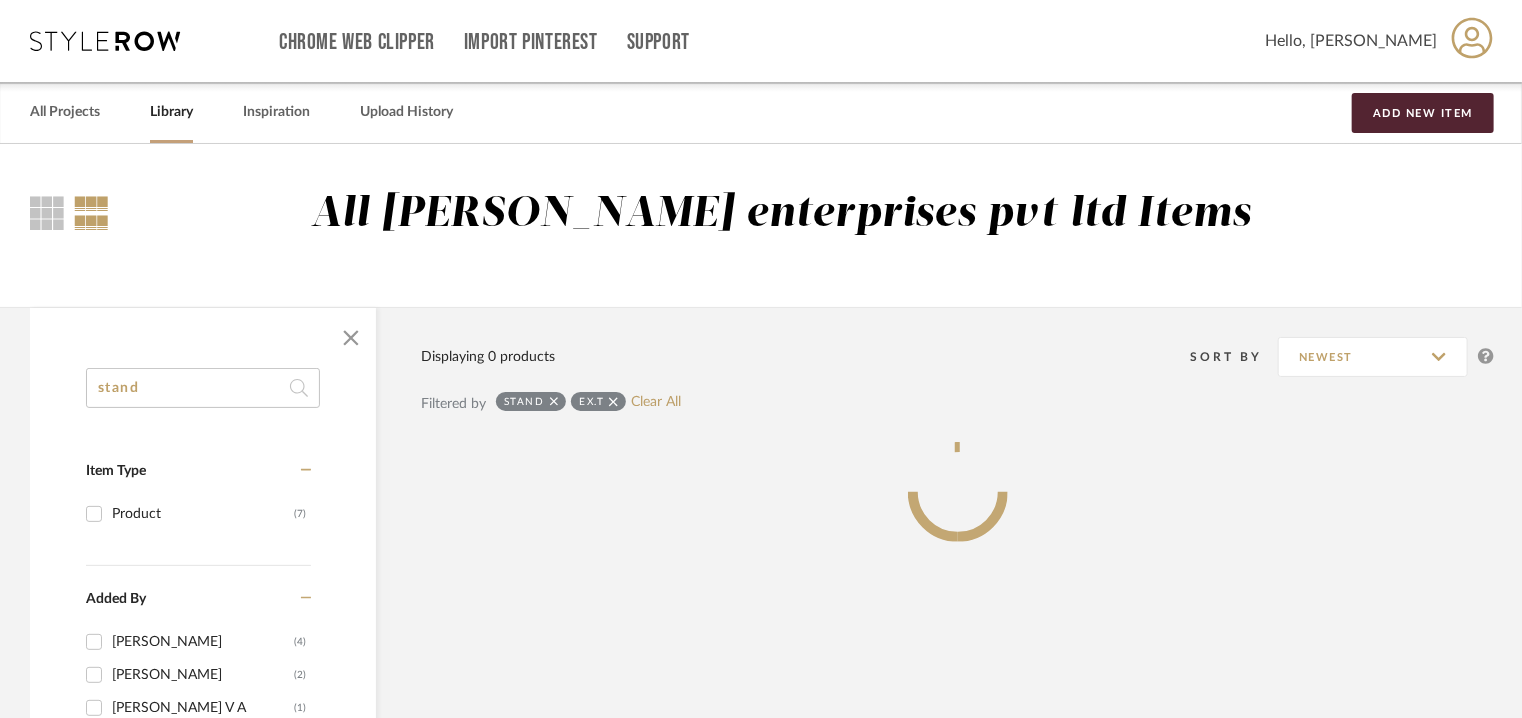 type on "stand" 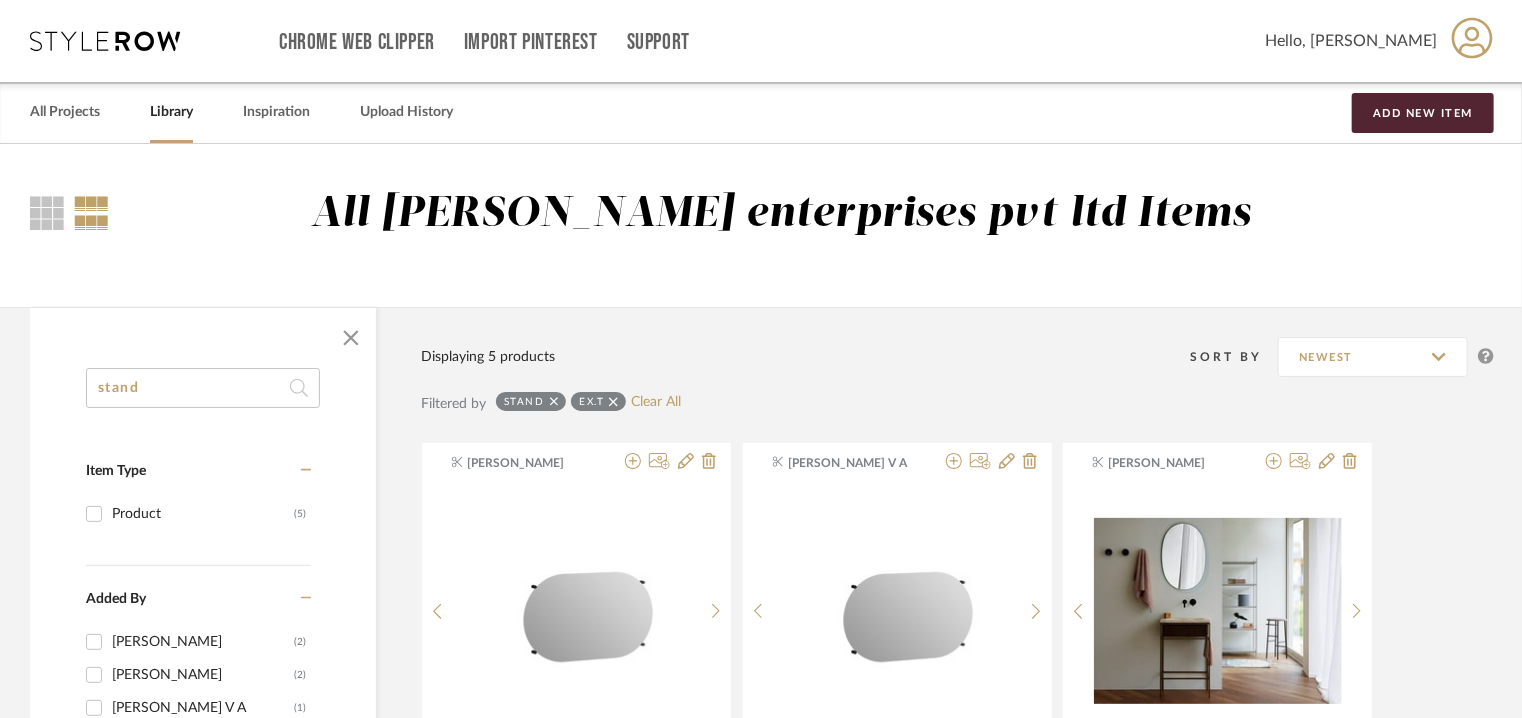 scroll, scrollTop: 2376, scrollLeft: 0, axis: vertical 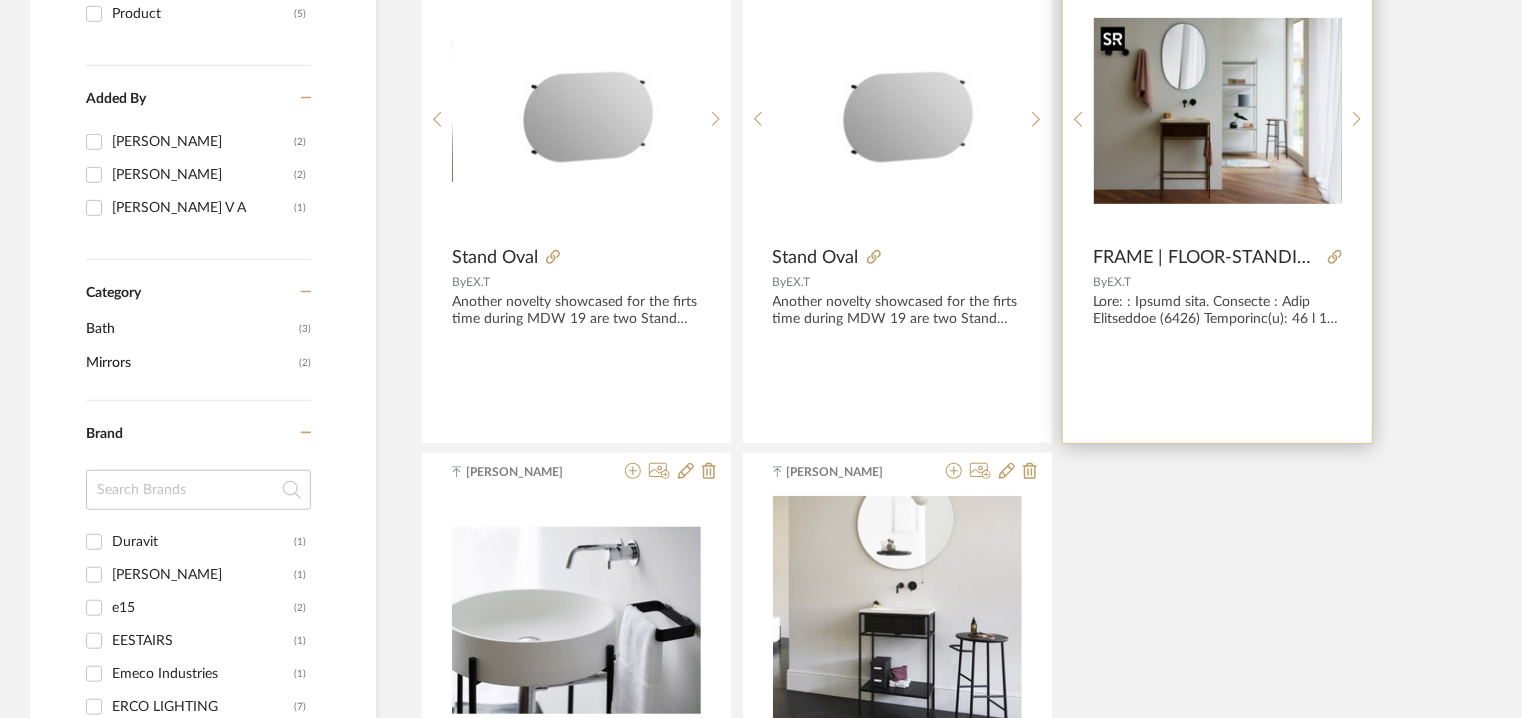 click at bounding box center (1218, 111) 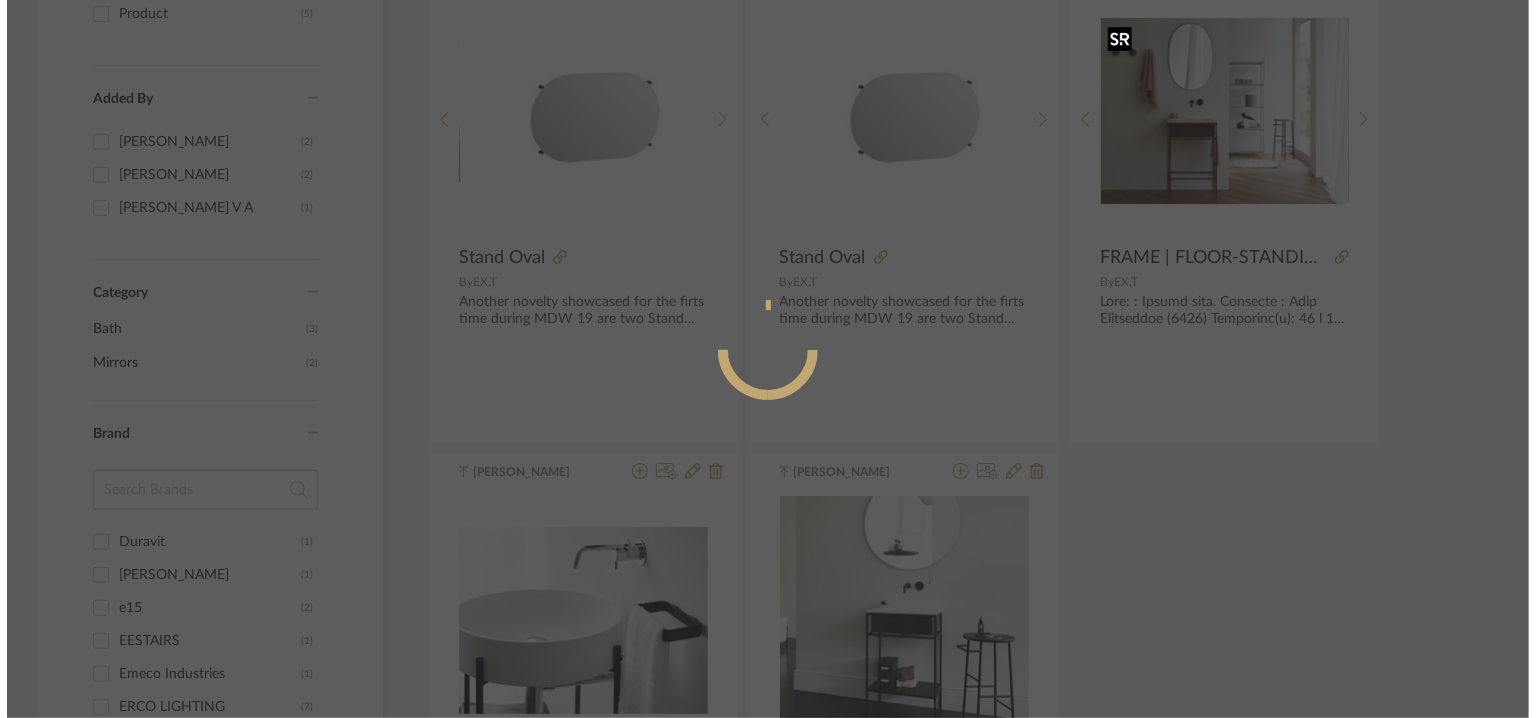 scroll, scrollTop: 0, scrollLeft: 0, axis: both 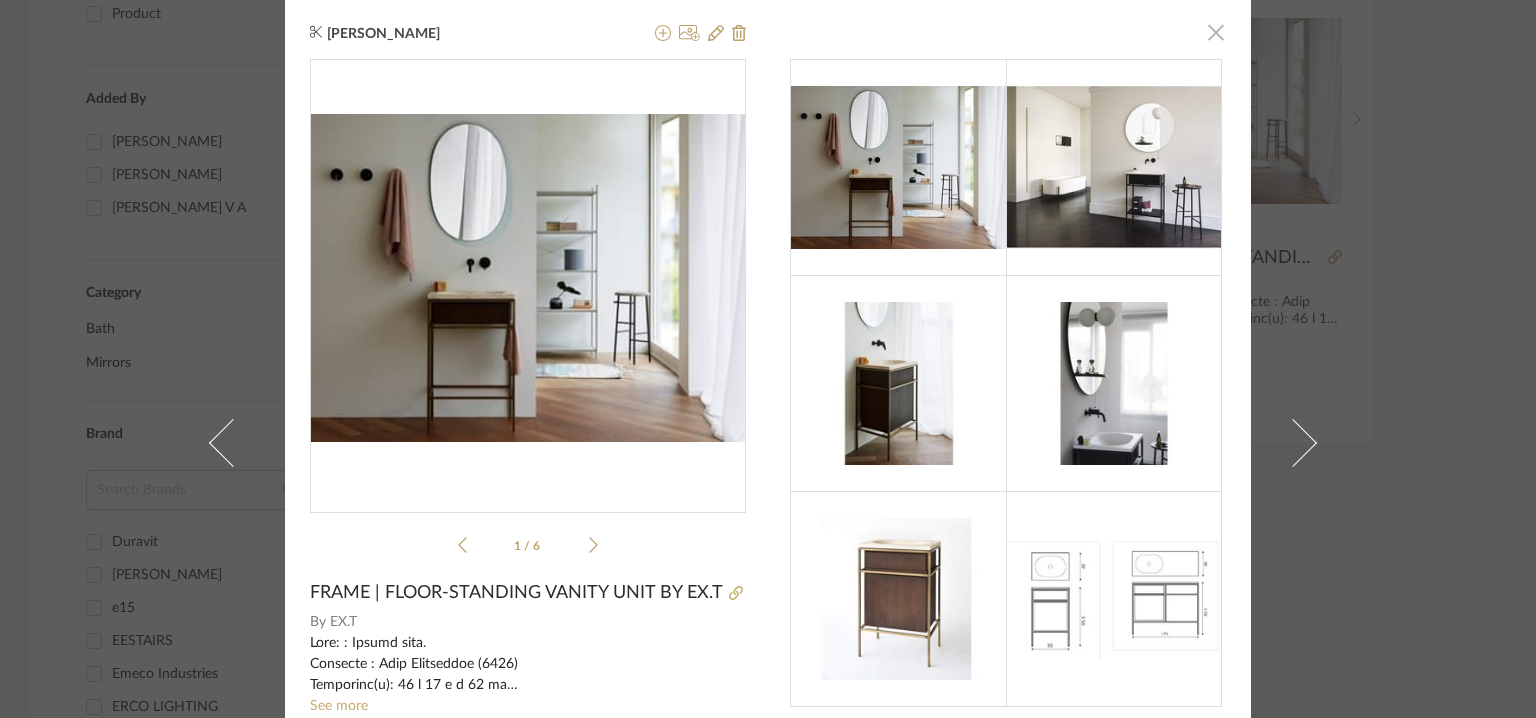 click 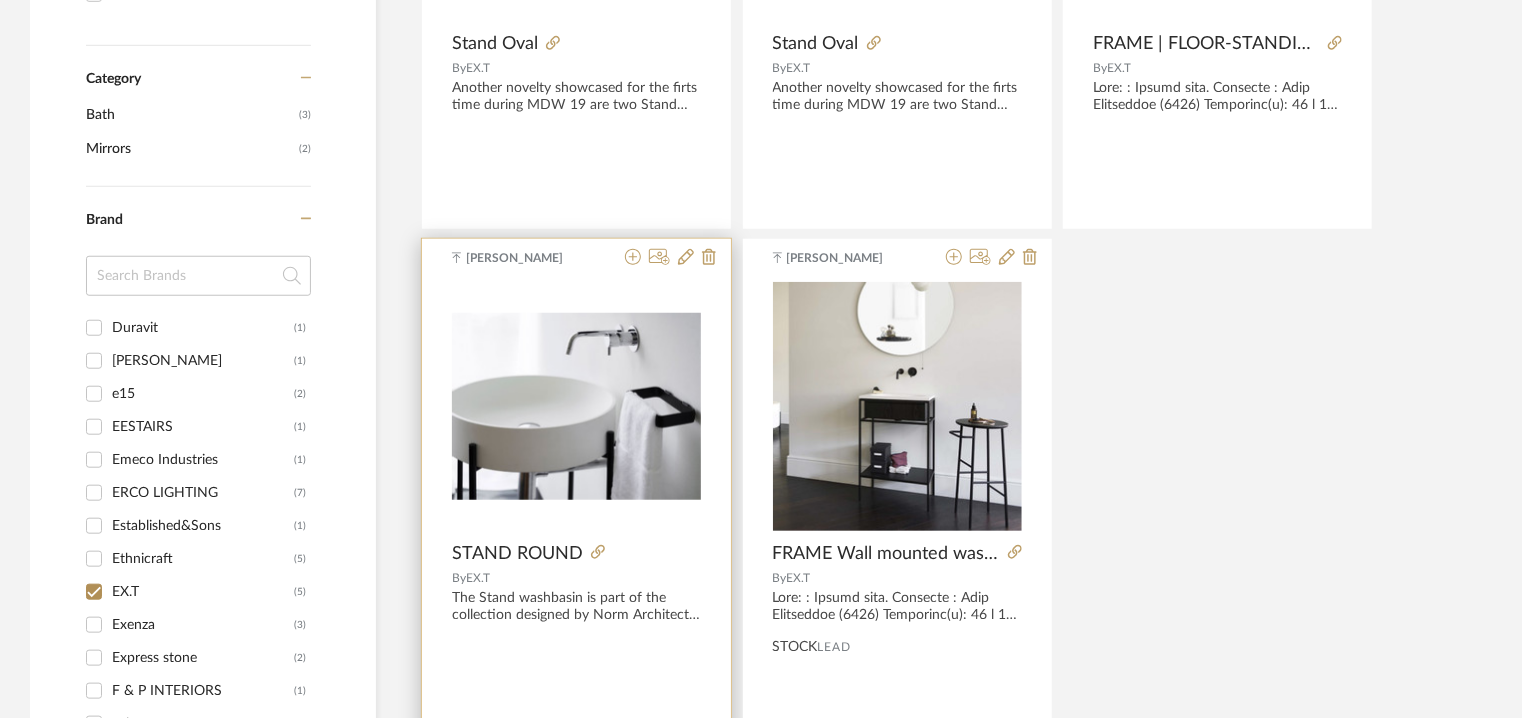 scroll, scrollTop: 900, scrollLeft: 0, axis: vertical 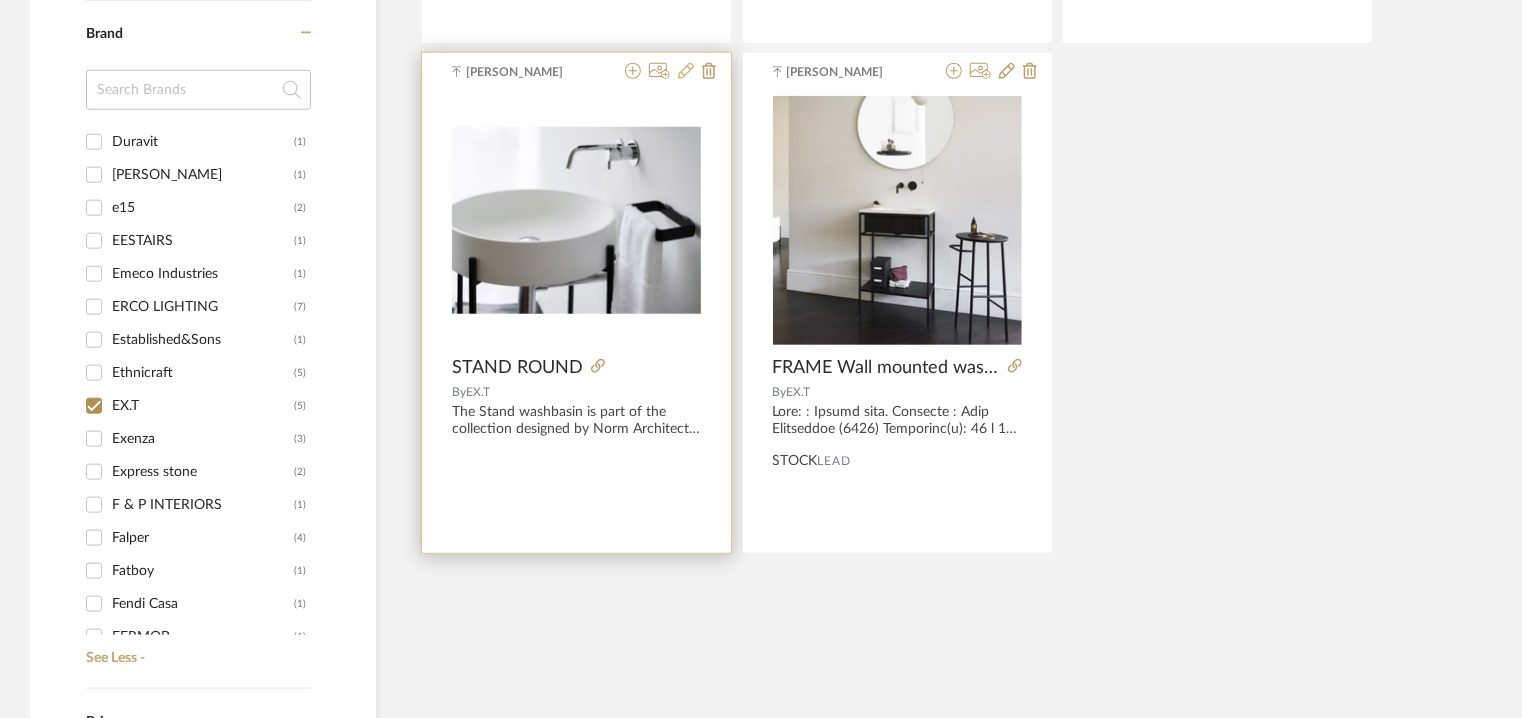click at bounding box center (686, 72) 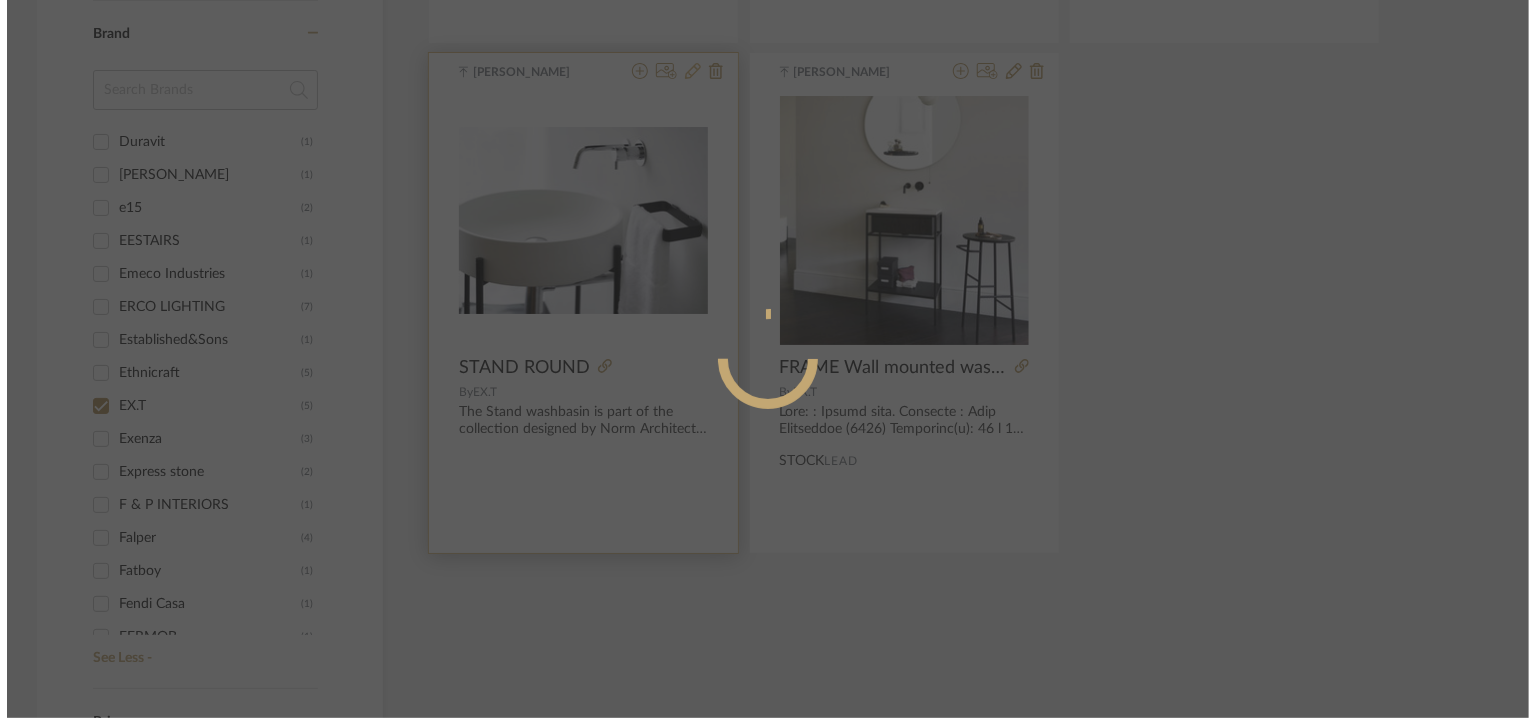 scroll, scrollTop: 0, scrollLeft: 0, axis: both 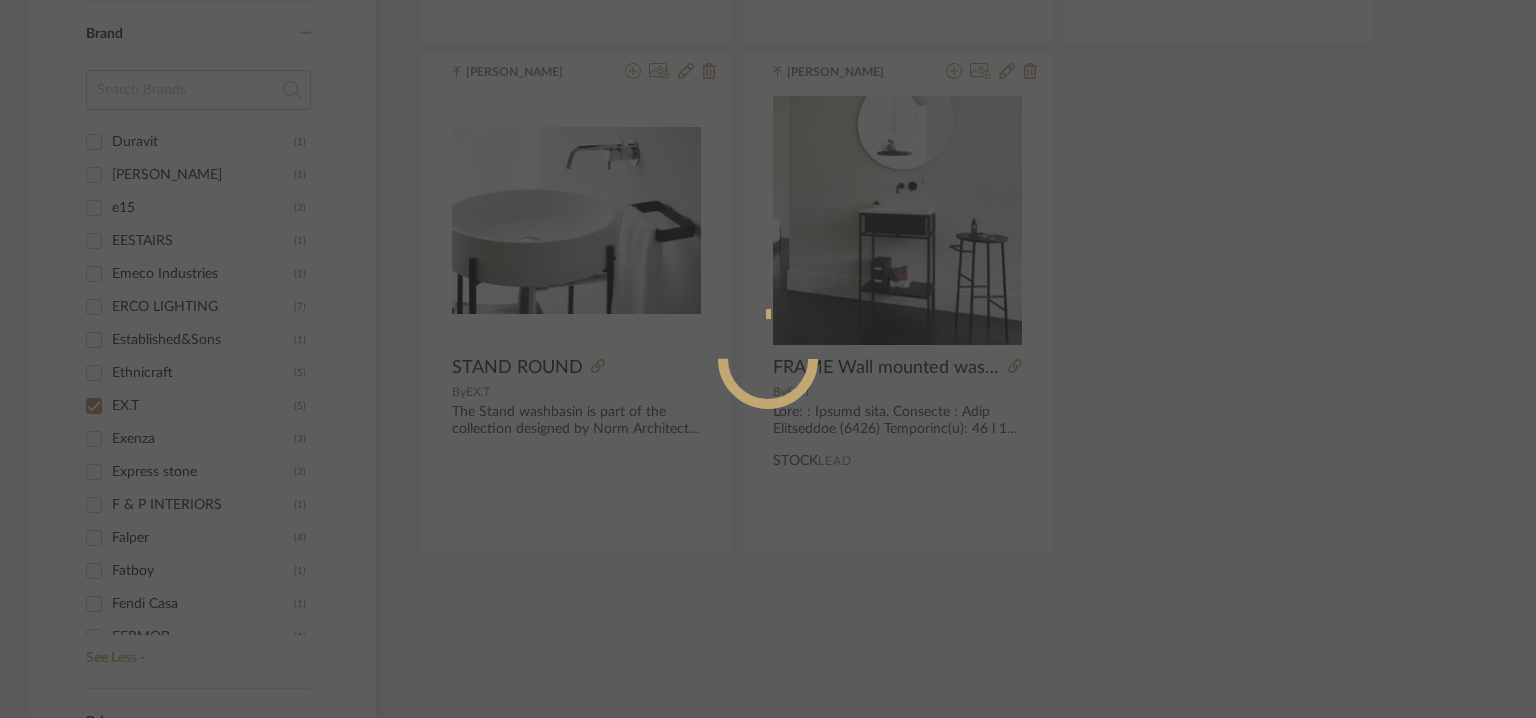 radio on "true" 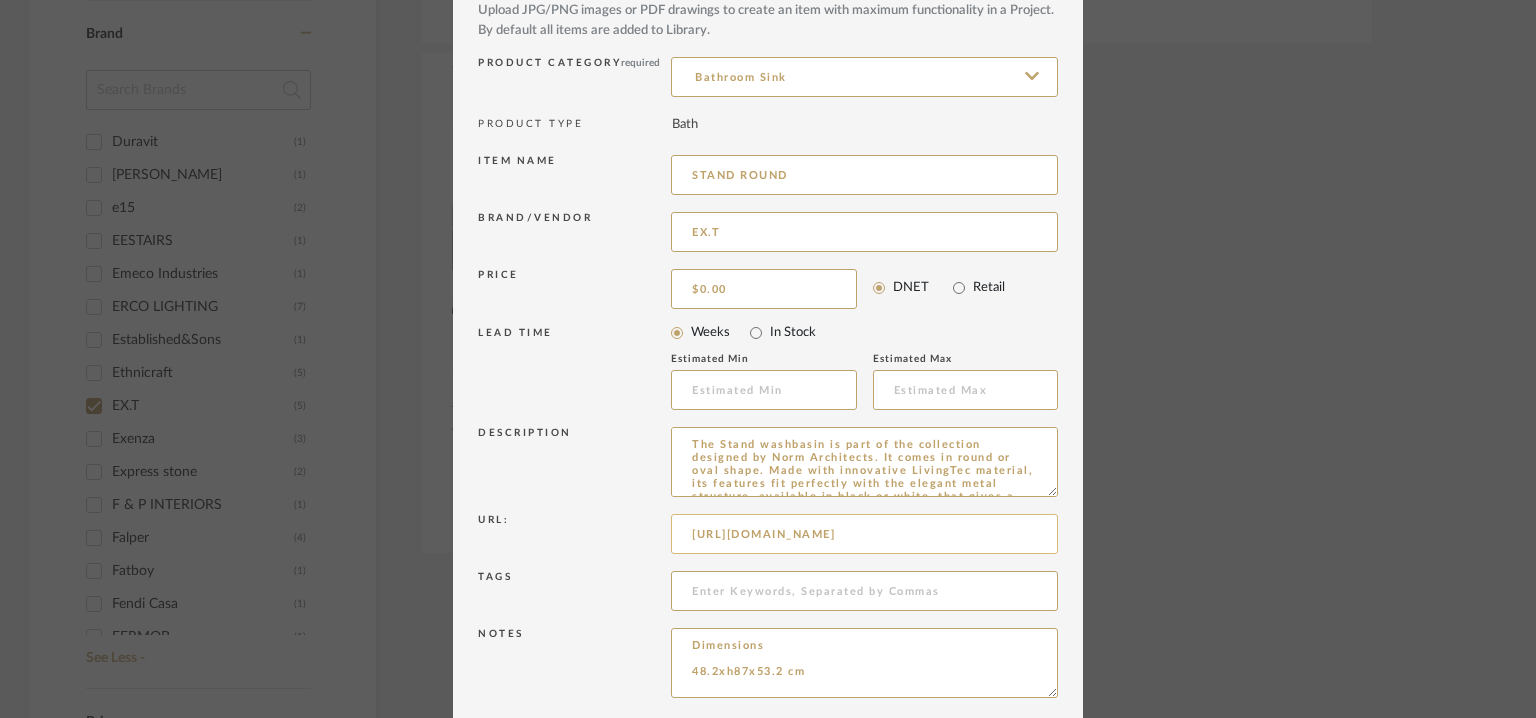 scroll, scrollTop: 192, scrollLeft: 0, axis: vertical 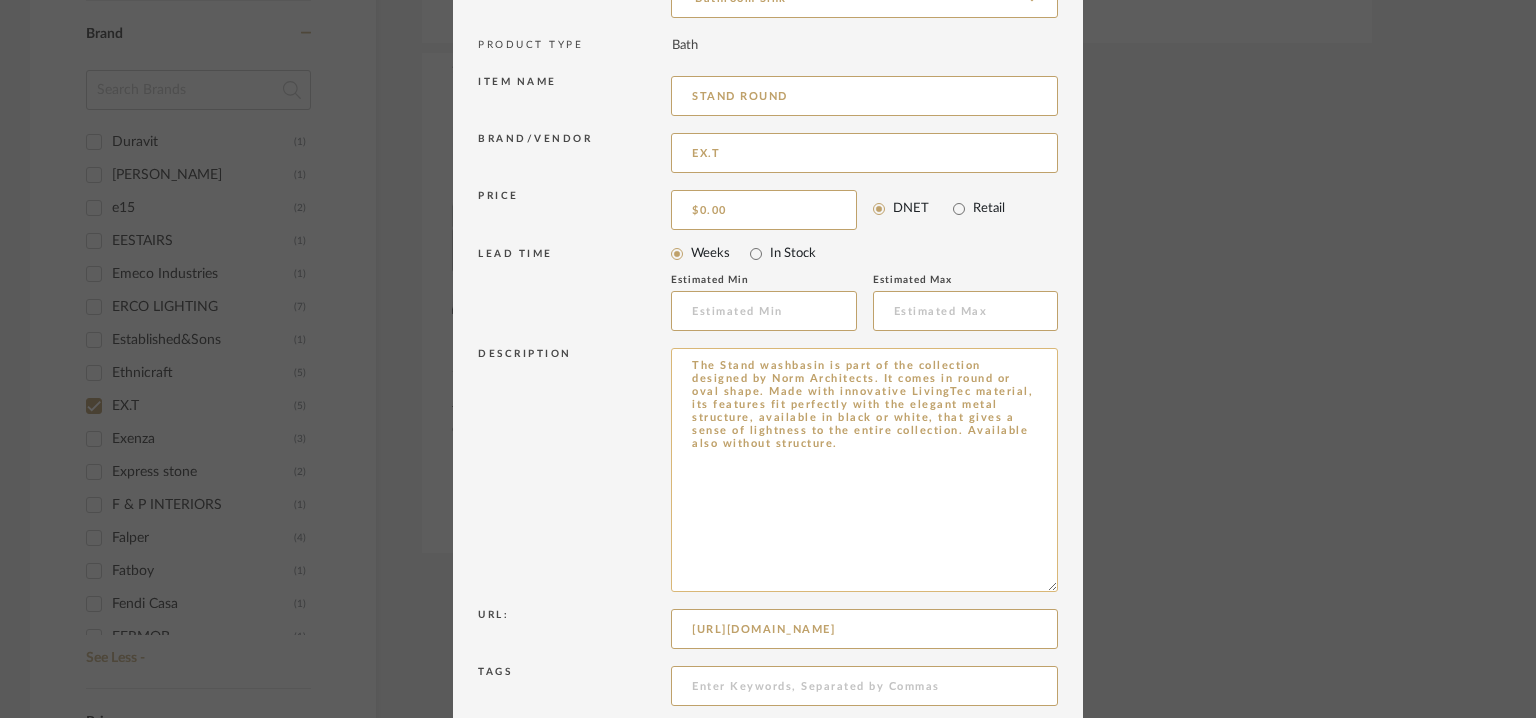drag, startPoint x: 1056, startPoint y: 583, endPoint x: 987, endPoint y: 608, distance: 73.38937 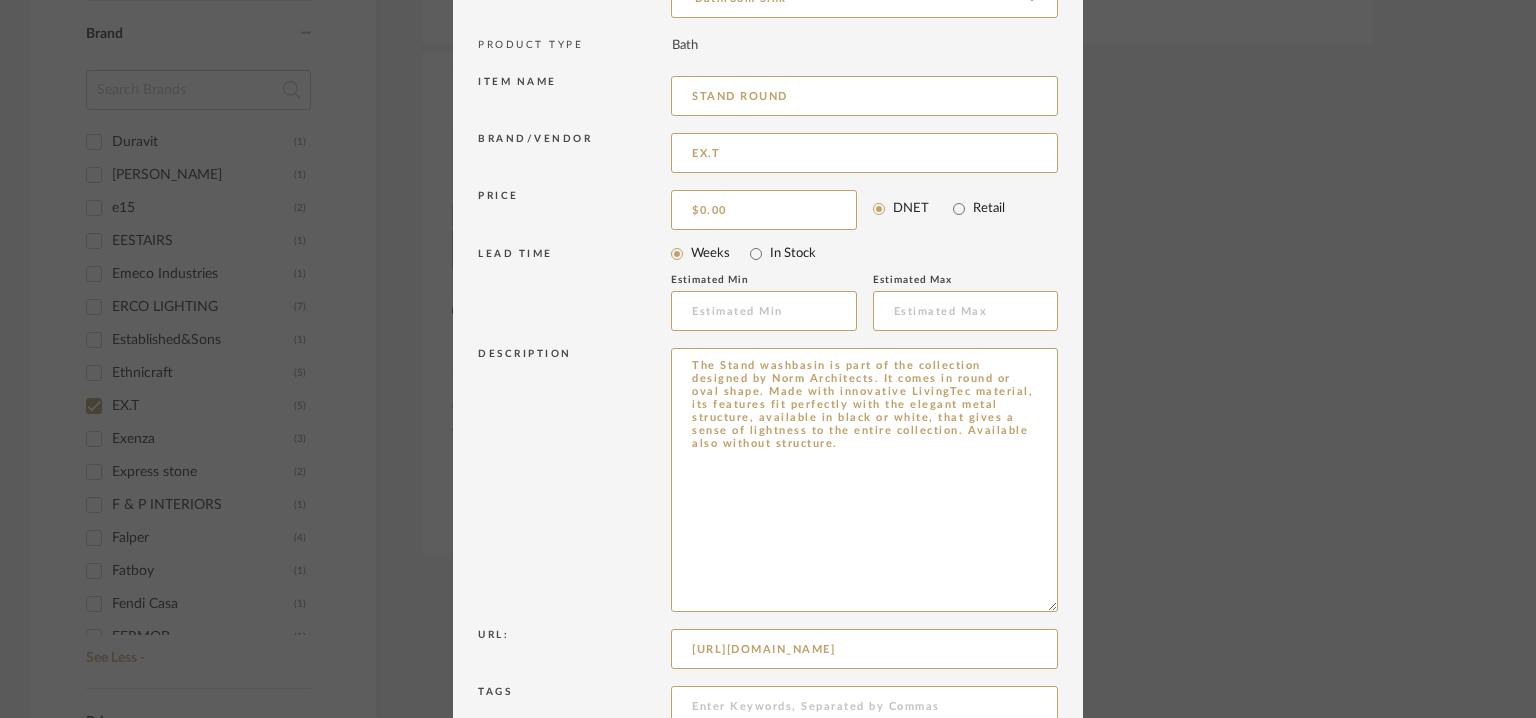 drag, startPoint x: 899, startPoint y: 530, endPoint x: 678, endPoint y: 336, distance: 294.06973 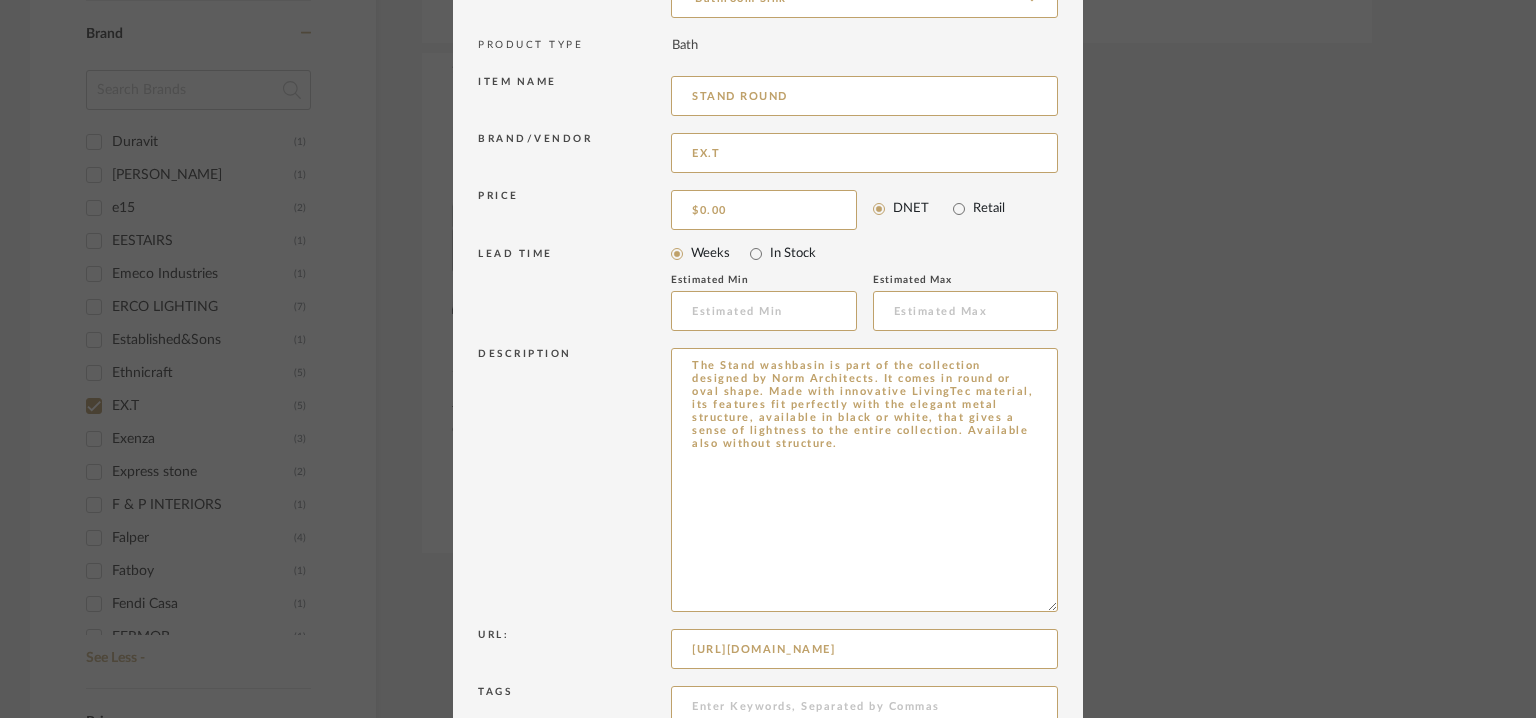 paste on "ype: : Vanity unit.
Designer : Norm Architects (2018)
Dimension(s):
Round : Dia 48.2 x D 53.2 x H 87cm
Oval:  W 70 x D 47 x H 87cm
Material/Finishes: Brass, Marble
Black and white finish
Mounting type:  Floor standing
Valve type: Na
Installation requirements: NA
Product description : The Stand washbasin comes in round or oval shape. Made with innovative LivingTec® material, its features fit perfectly with the elegant metal structure, available in brass, black and white, that gives a sense of lightness to the entire collection. Approaching to the 10th anniversary for Stand collection Ex.t unveils the console features a dark stained ash structure.
Additional features: na
Any other details:   na" 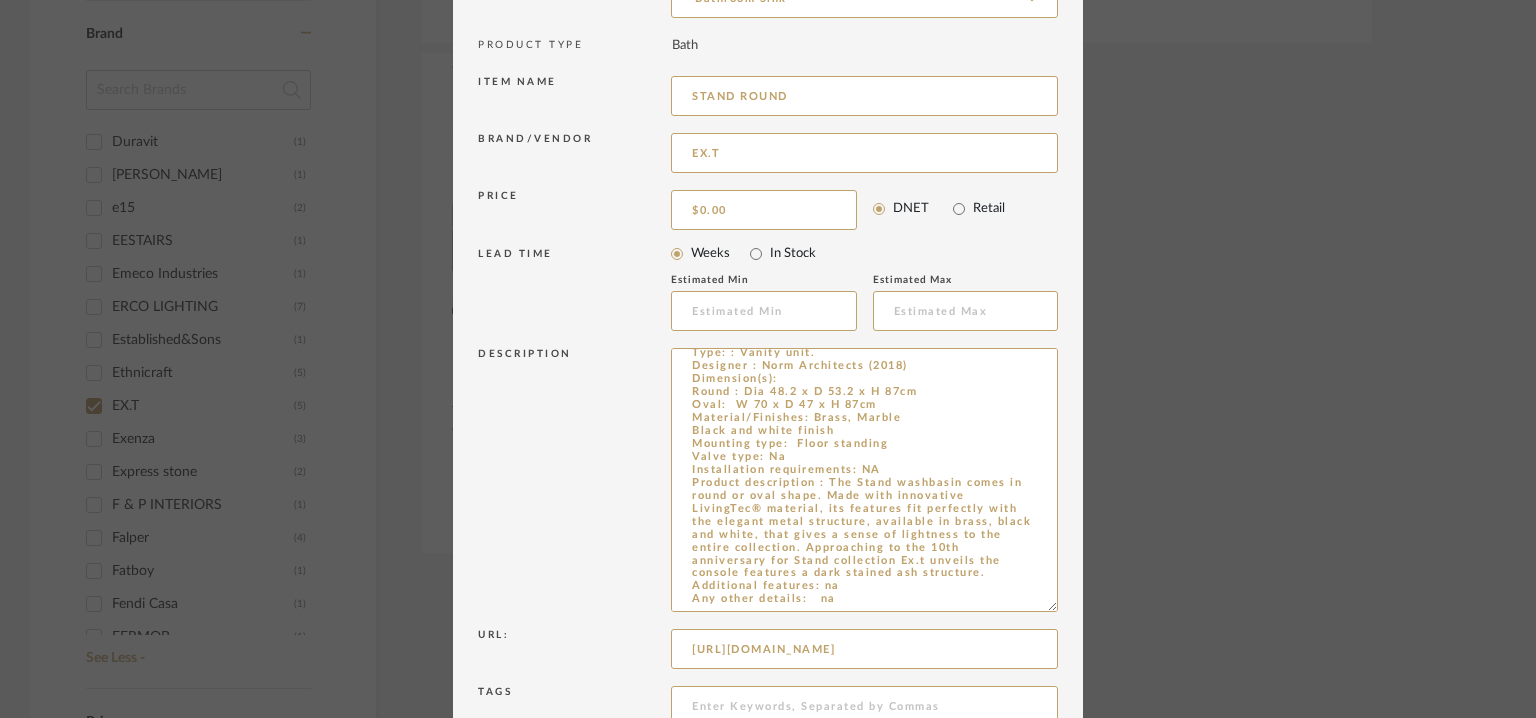 scroll, scrollTop: 26, scrollLeft: 0, axis: vertical 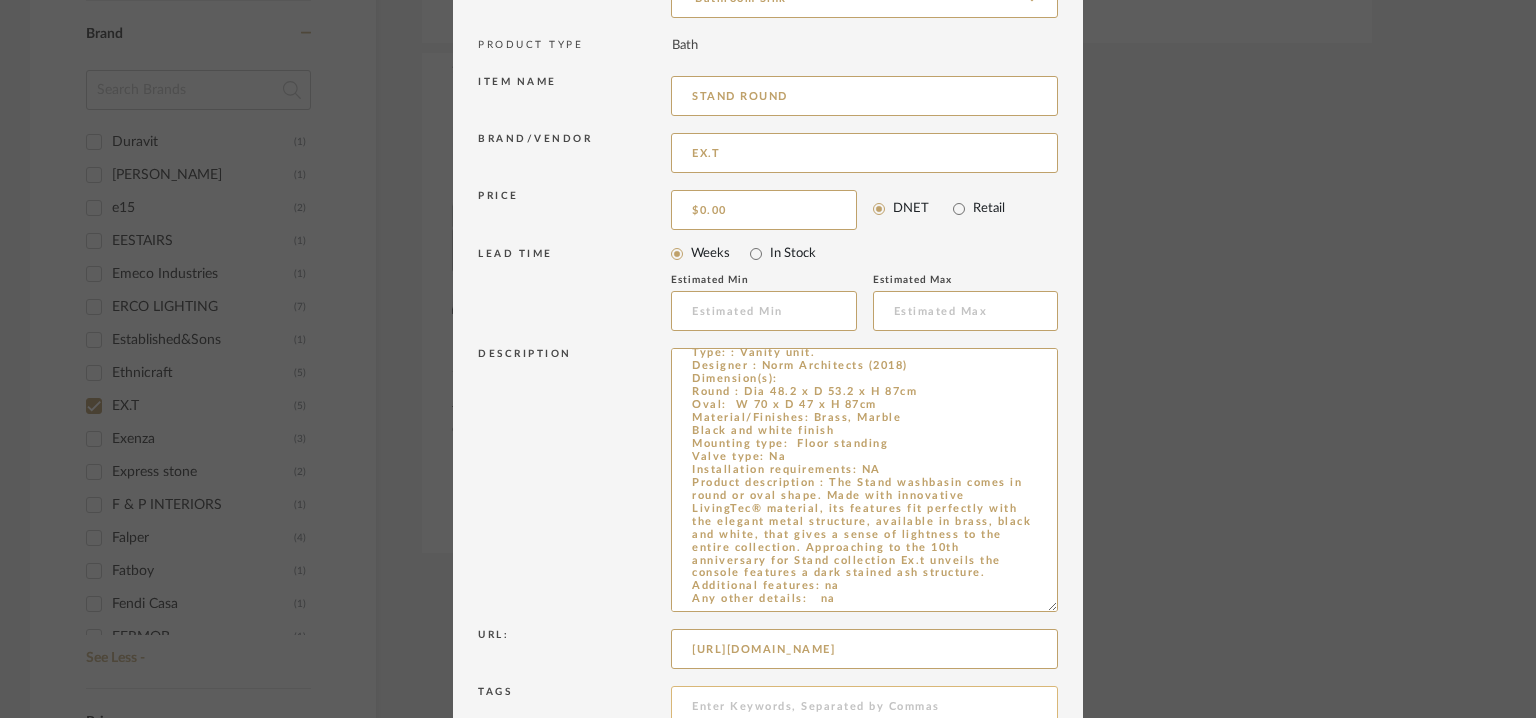 type on "Type: : Vanity unit.
Designer : Norm Architects (2018)
Dimension(s):
Round : Dia 48.2 x D 53.2 x H 87cm
Oval:  W 70 x D 47 x H 87cm
Material/Finishes: Brass, Marble
Black and white finish
Mounting type:  Floor standing
Valve type: Na
Installation requirements: NA
Product description : The Stand washbasin comes in round or oval shape. Made with innovative LivingTec® material, its features fit perfectly with the elegant metal structure, available in brass, black and white, that gives a sense of lightness to the entire collection. Approaching to the 10th anniversary for Stand collection Ex.t unveils the console features a dark stained ash structure.
Additional features: na
Any other details:   na" 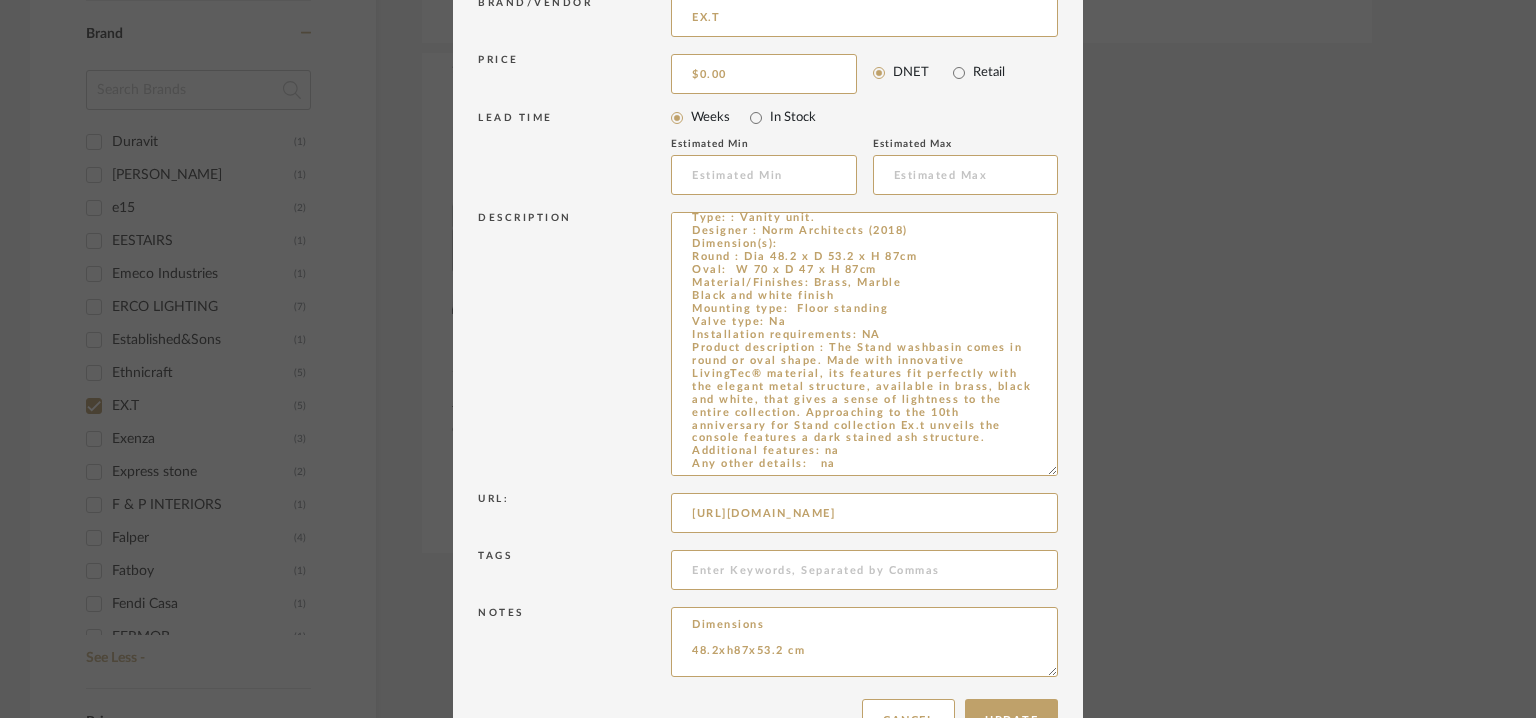scroll, scrollTop: 387, scrollLeft: 0, axis: vertical 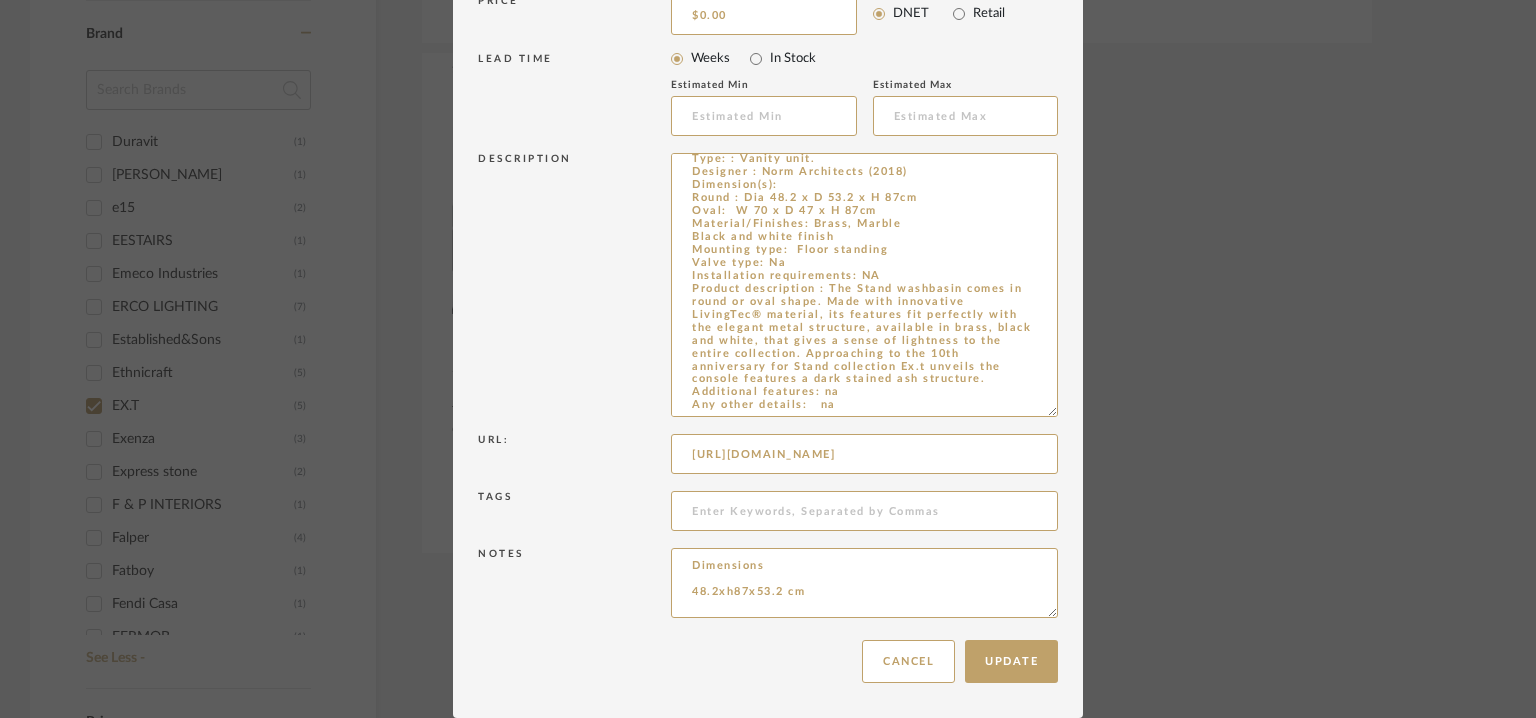 drag, startPoint x: 868, startPoint y: 593, endPoint x: 601, endPoint y: 545, distance: 271.2803 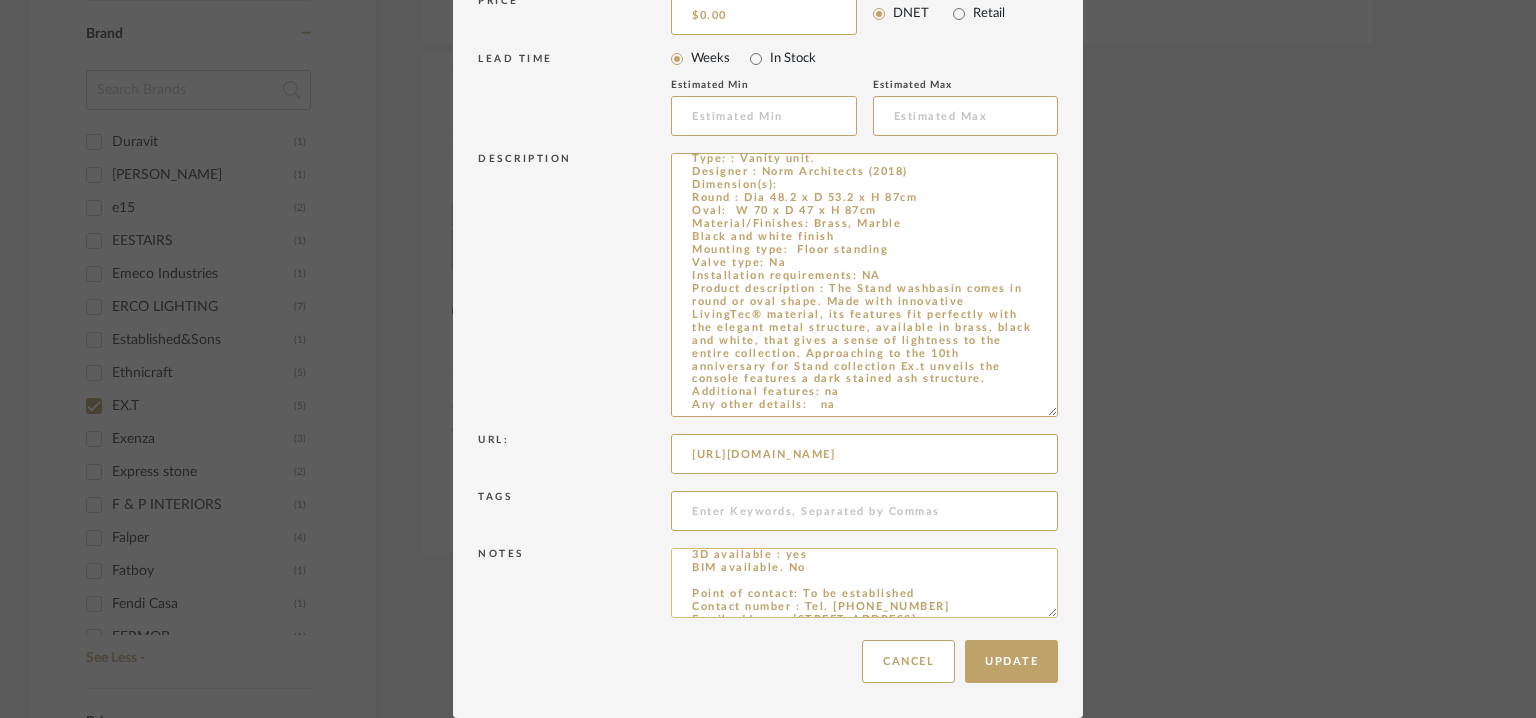 scroll, scrollTop: 0, scrollLeft: 0, axis: both 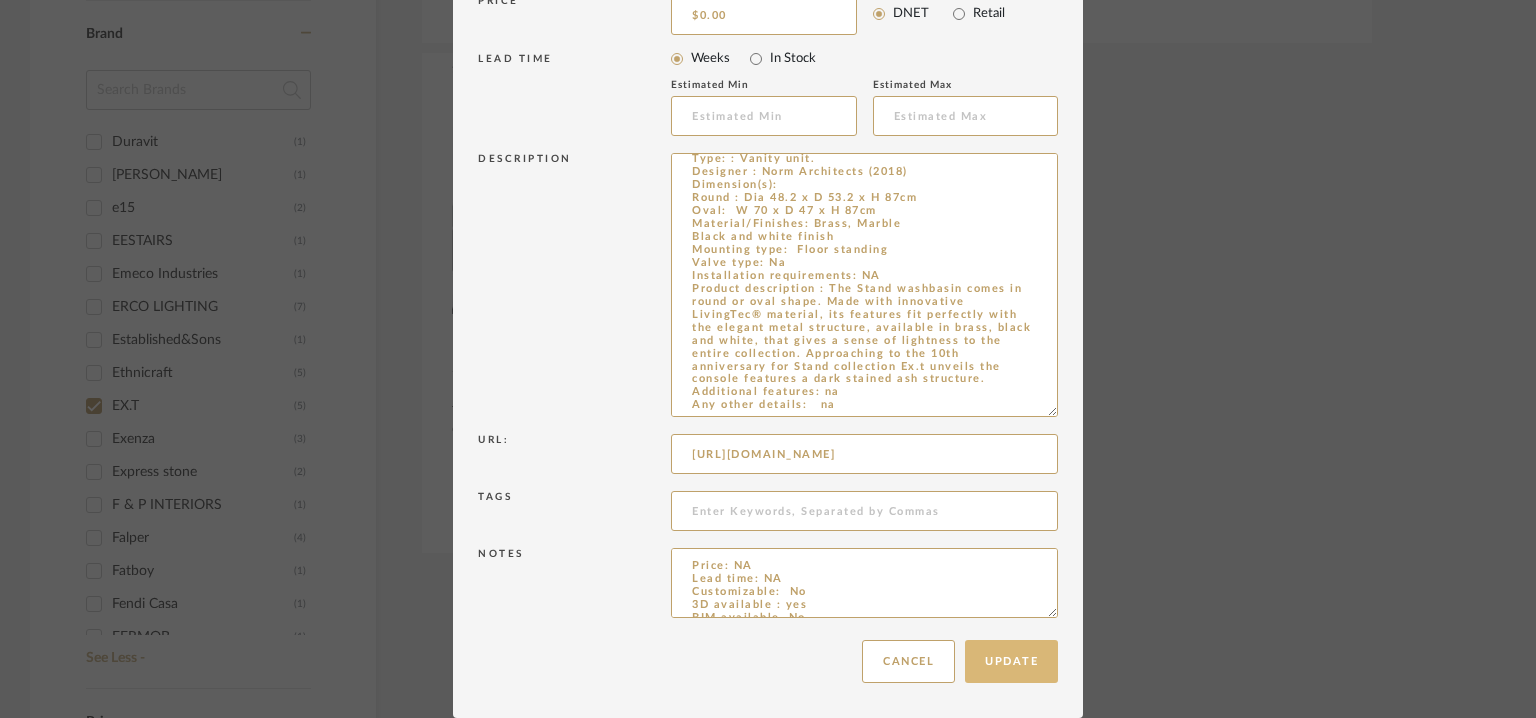 type on "Price: NA
Lead time: NA
Customizable:  No
3D available : yes
BIM available. No
Point of contact: To be established
Contact number : Tel. [PHONE_NUMBER]
Email address : [STREET_ADDRESS]
Tel. [PHONE_NUMBER].
Address : [STREET_ADDRESS]" 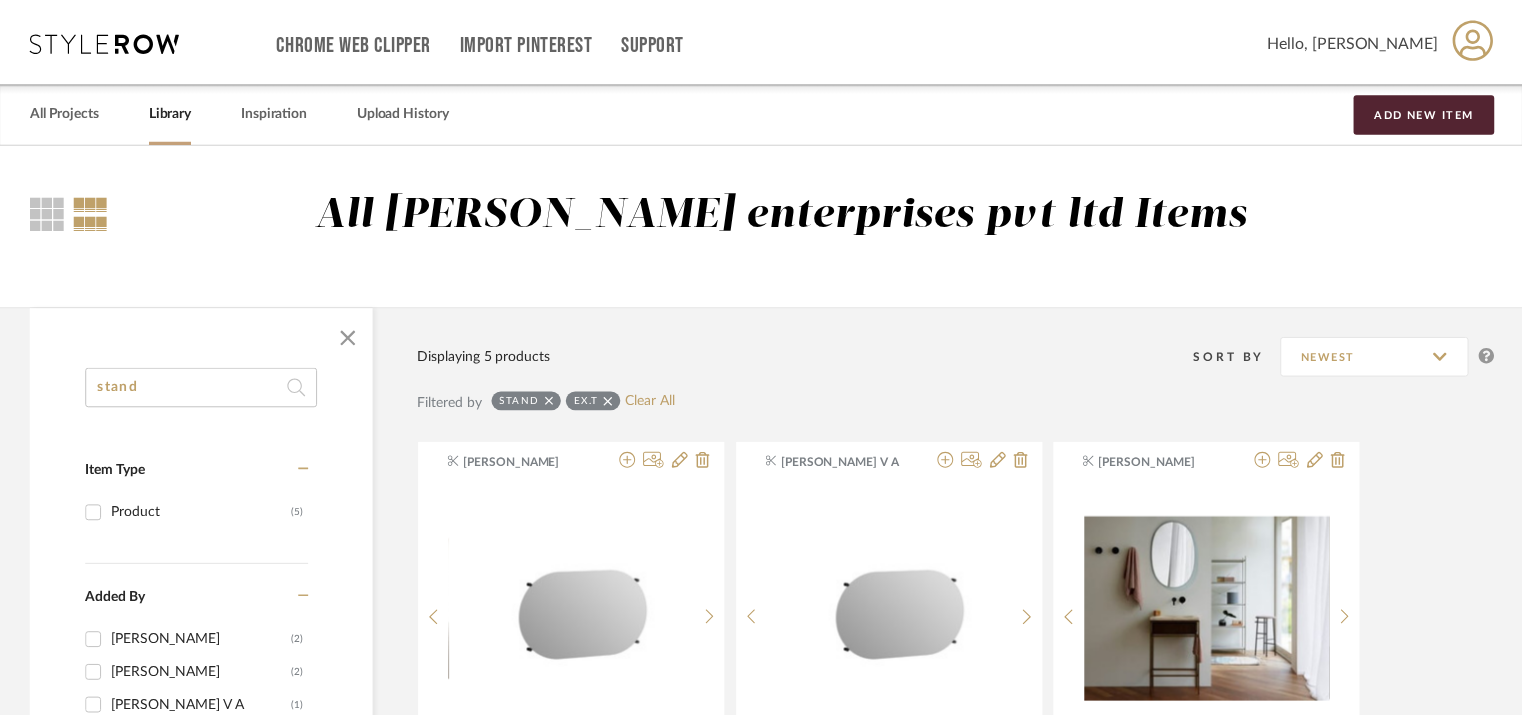 scroll, scrollTop: 900, scrollLeft: 0, axis: vertical 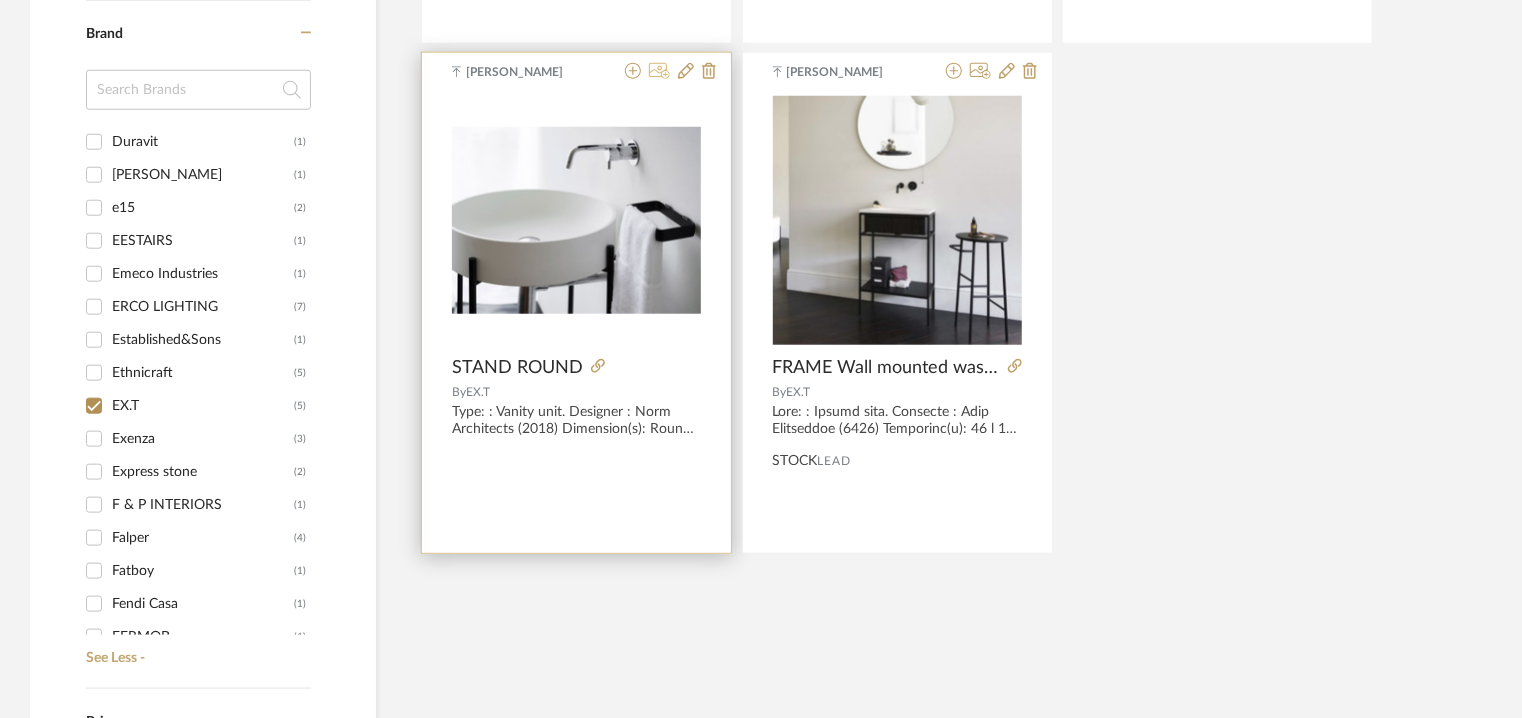 click 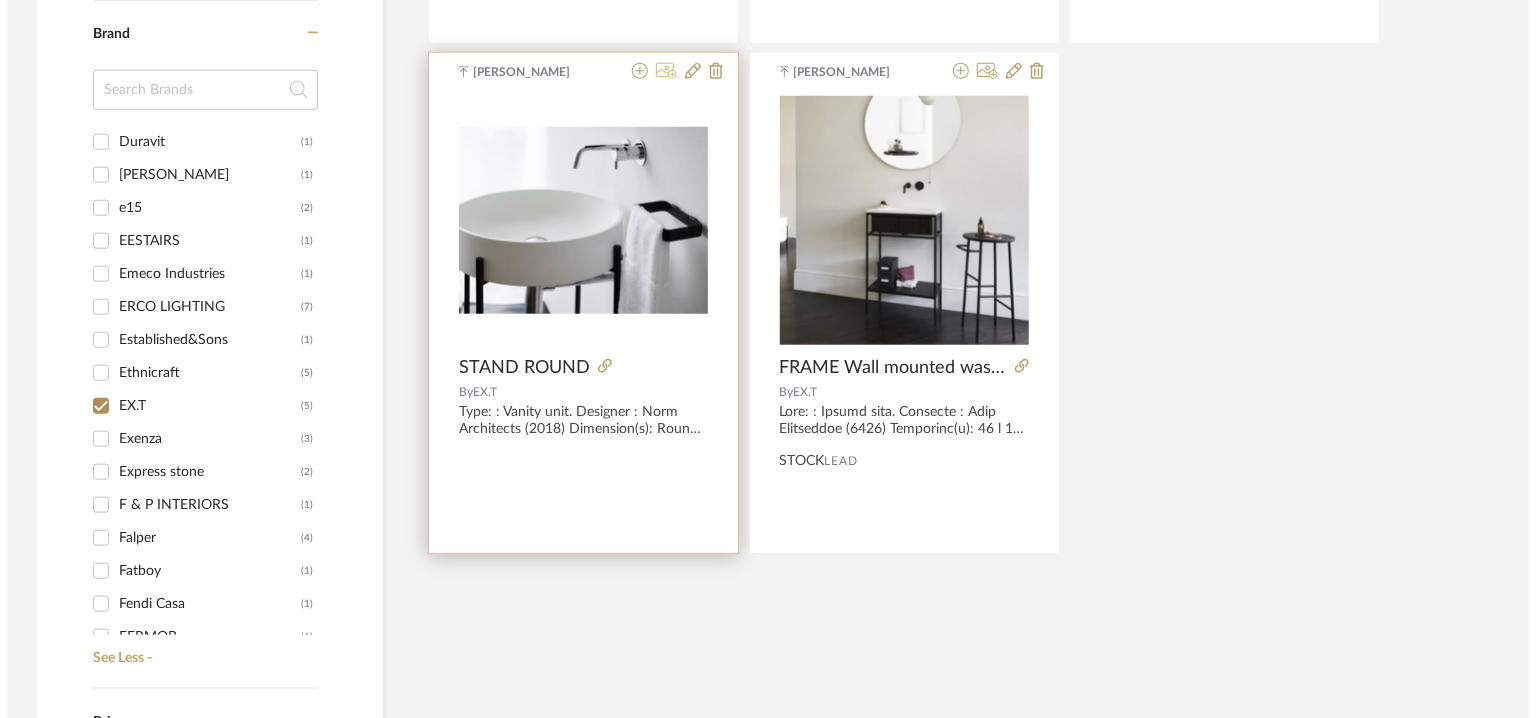 scroll, scrollTop: 0, scrollLeft: 0, axis: both 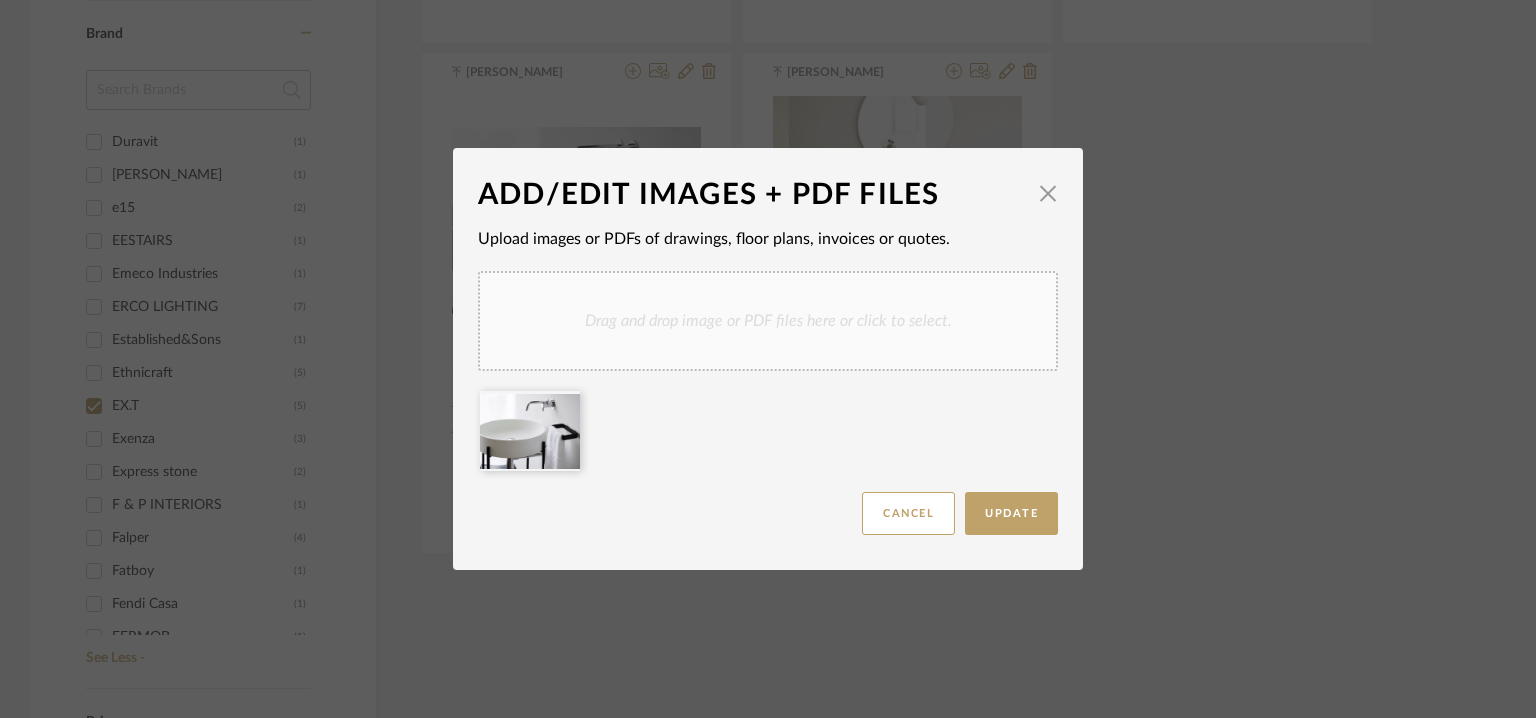 click on "Drag and drop image or PDF files here or click to select." at bounding box center (768, 321) 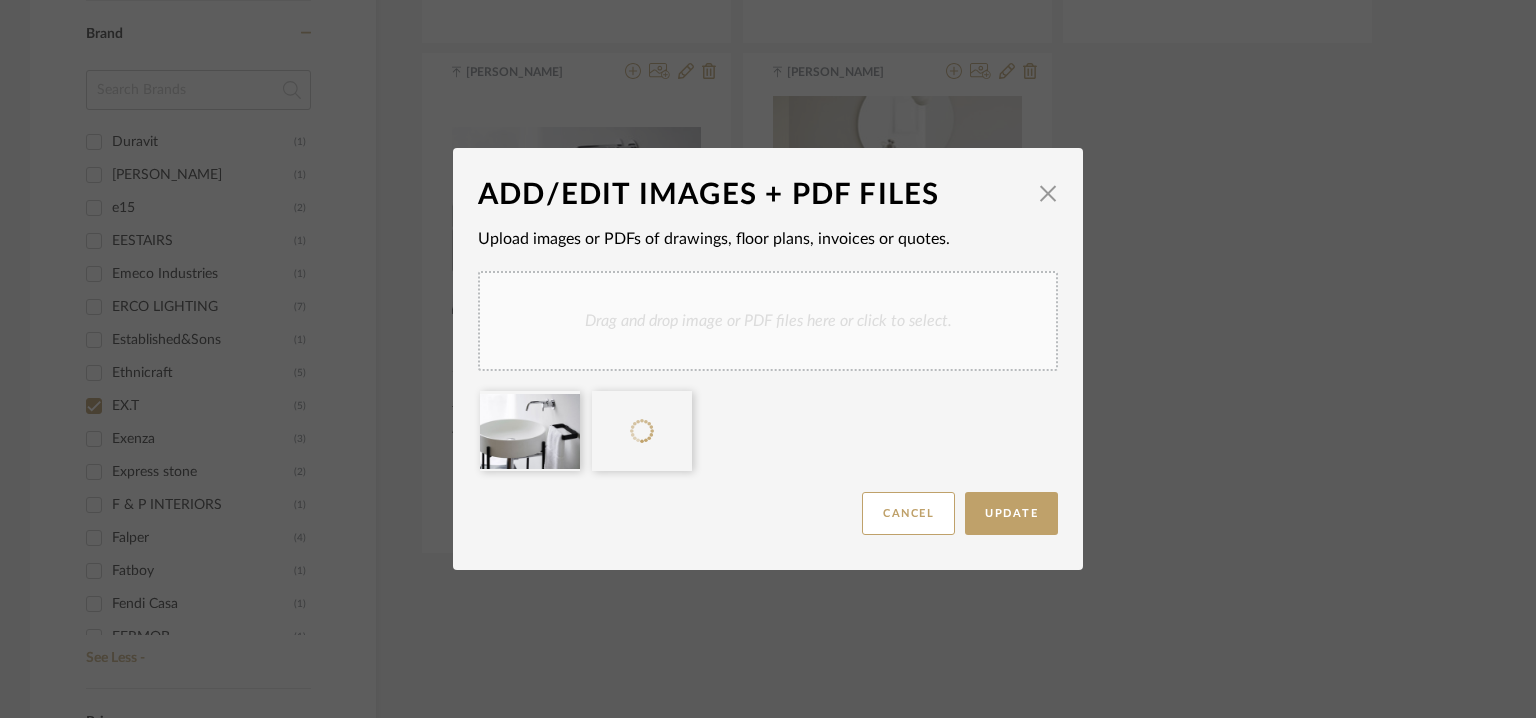 click on "Drag and drop image or PDF files here or click to select." at bounding box center (768, 321) 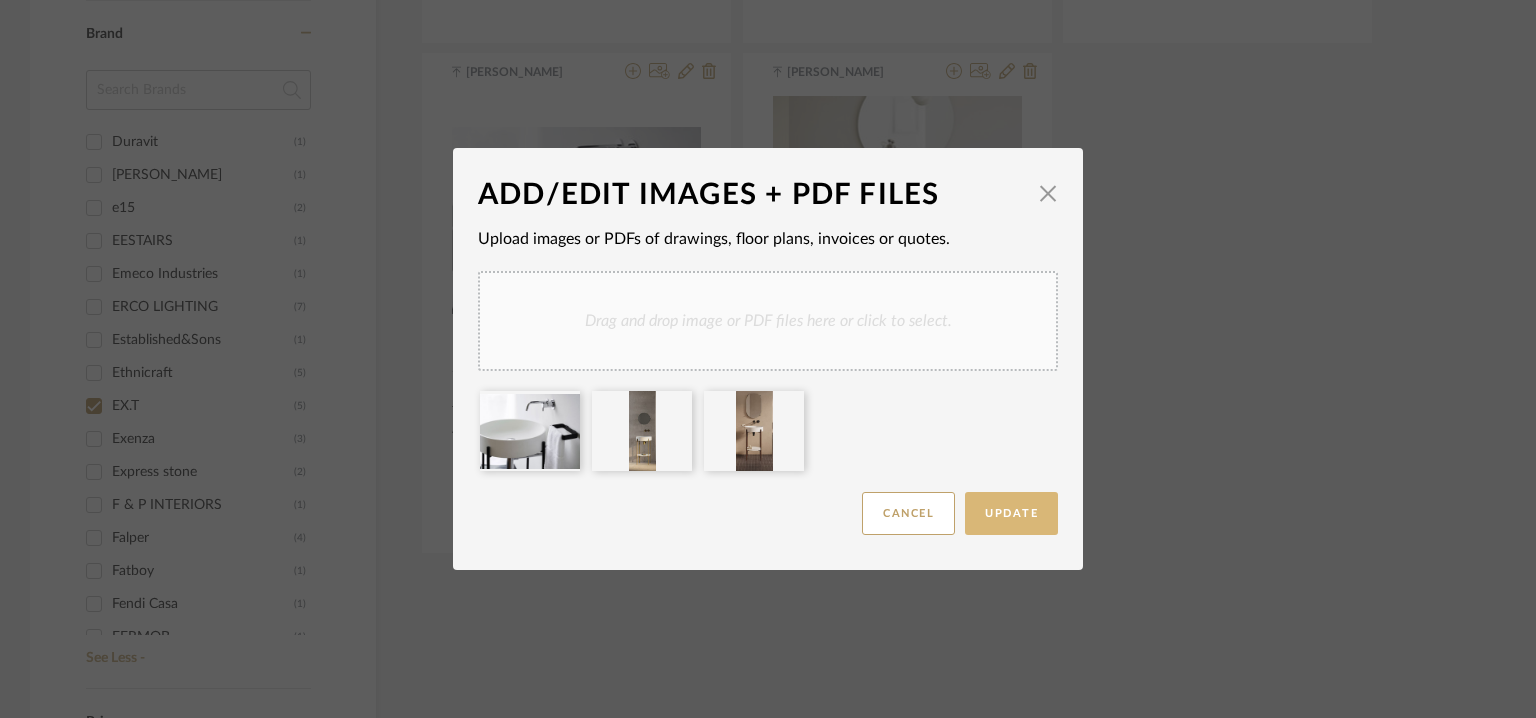 click on "Update" at bounding box center [1011, 513] 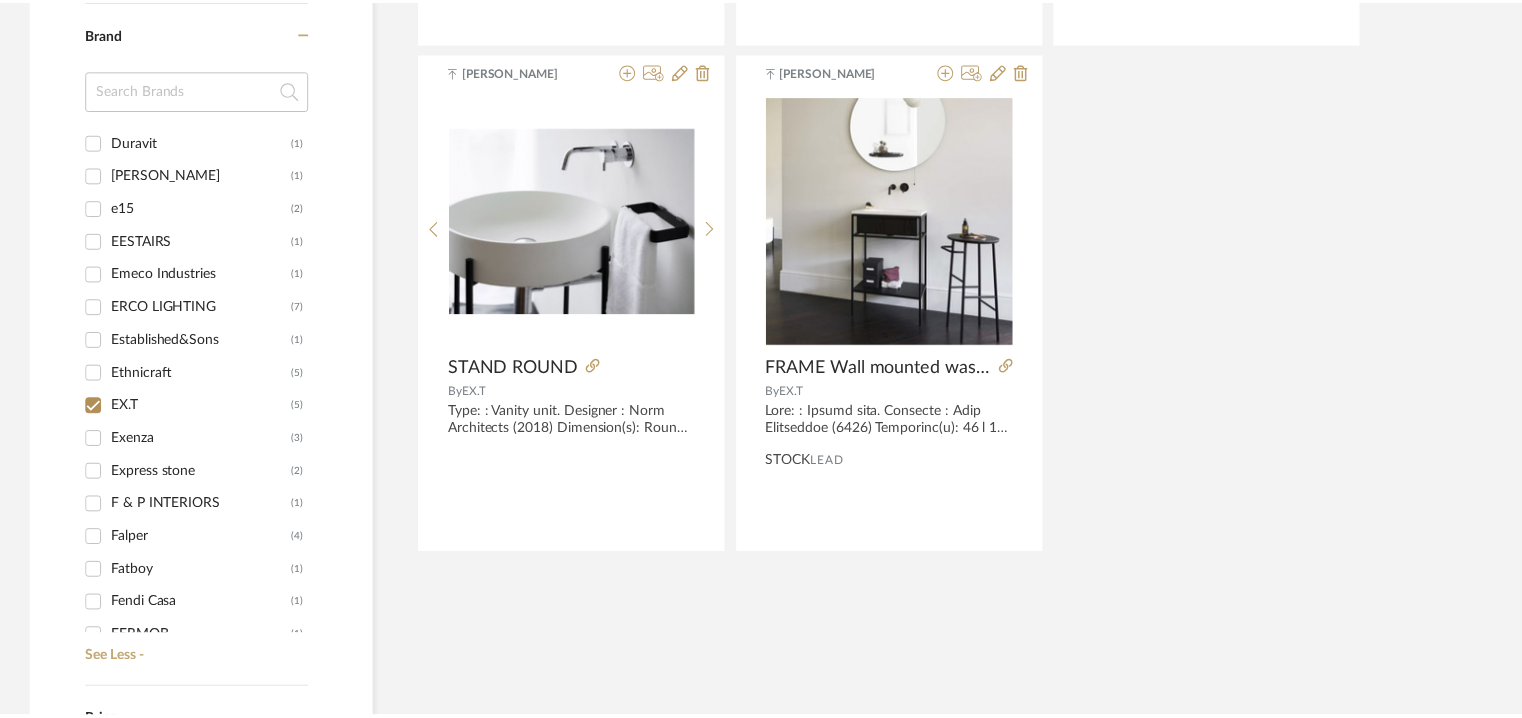 scroll, scrollTop: 900, scrollLeft: 0, axis: vertical 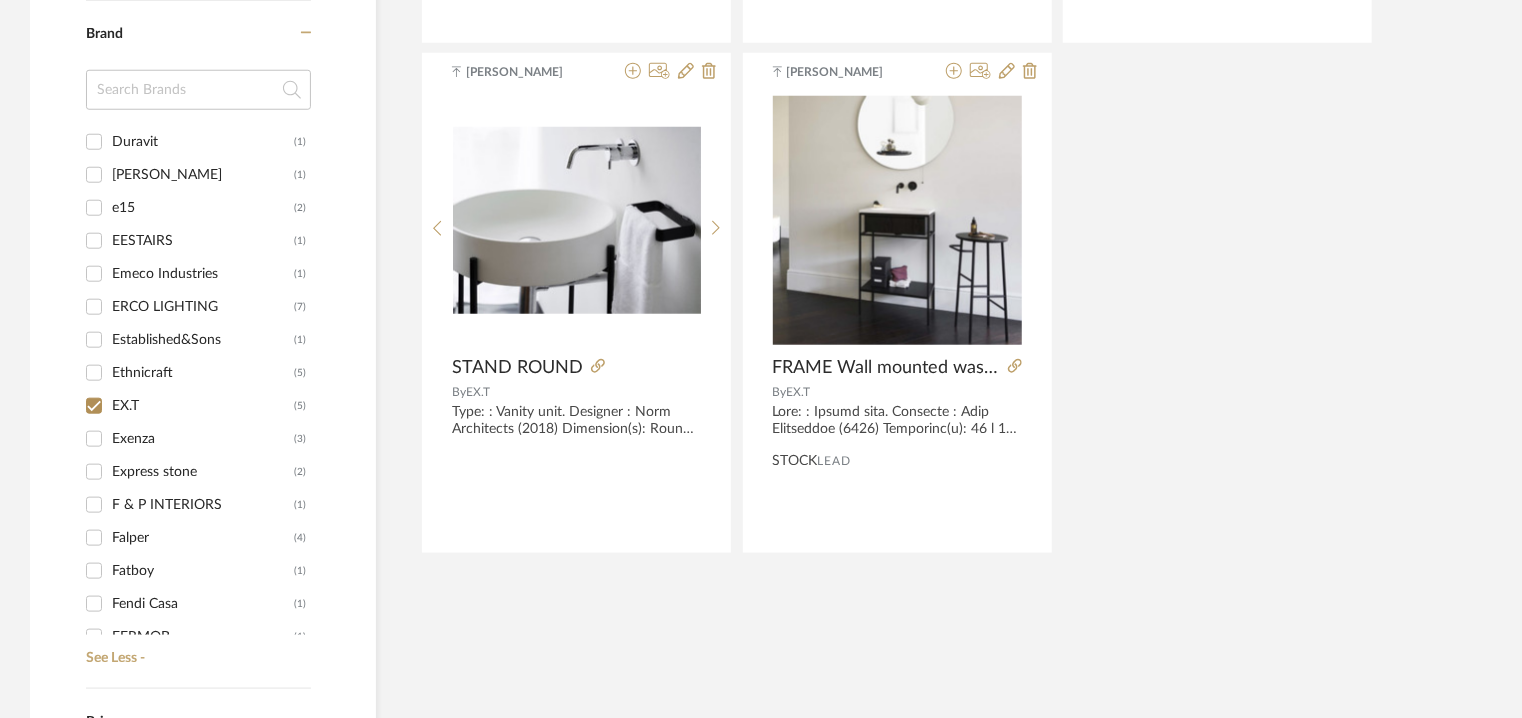 click 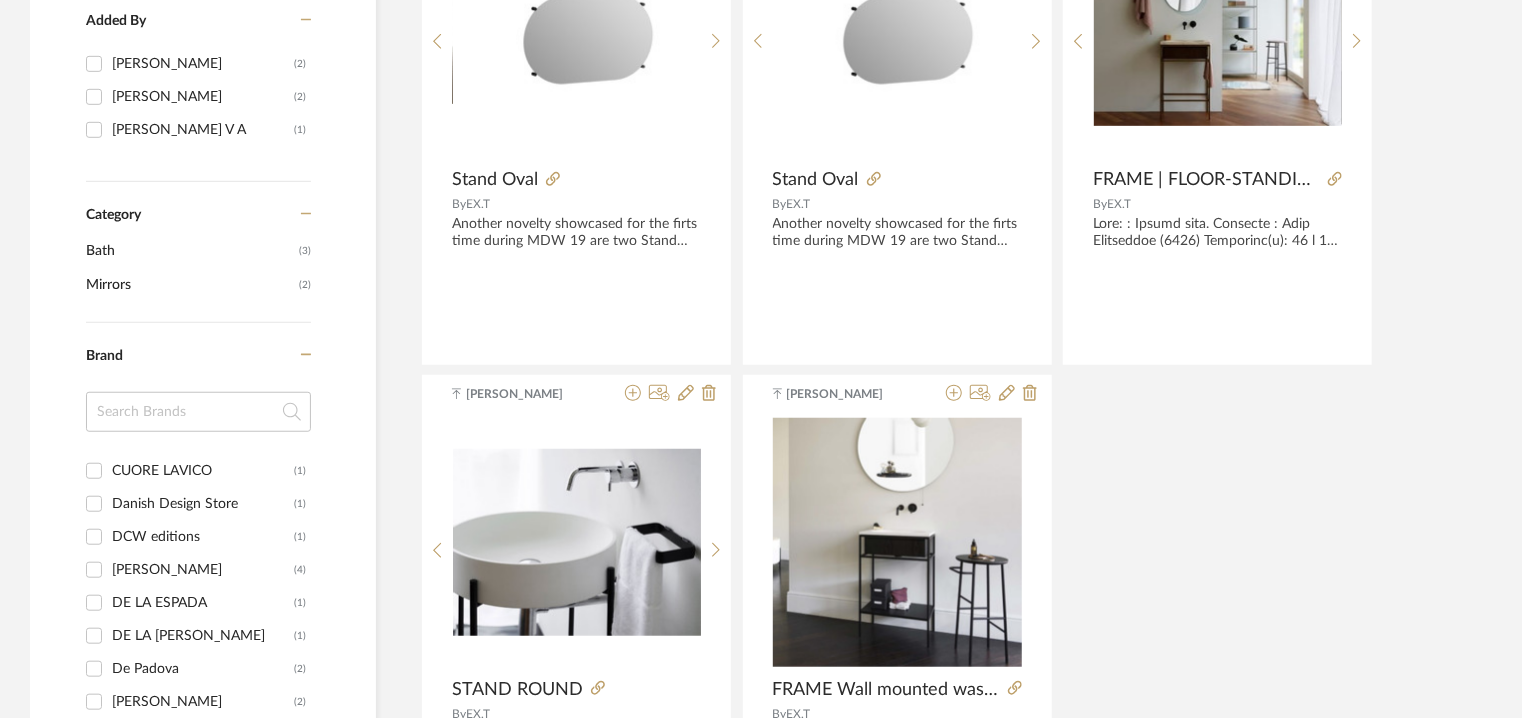 scroll, scrollTop: 300, scrollLeft: 0, axis: vertical 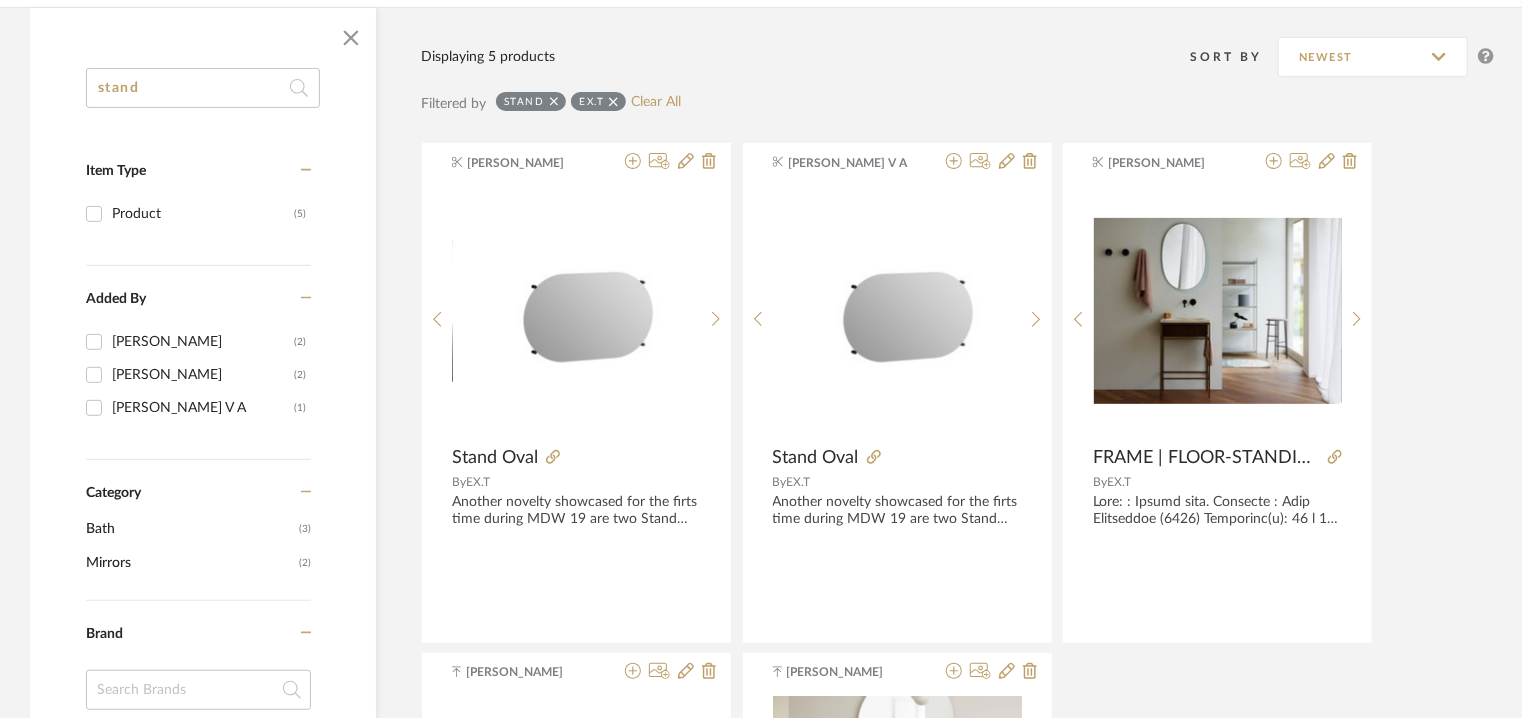 drag, startPoint x: 147, startPoint y: 83, endPoint x: 0, endPoint y: 35, distance: 154.63829 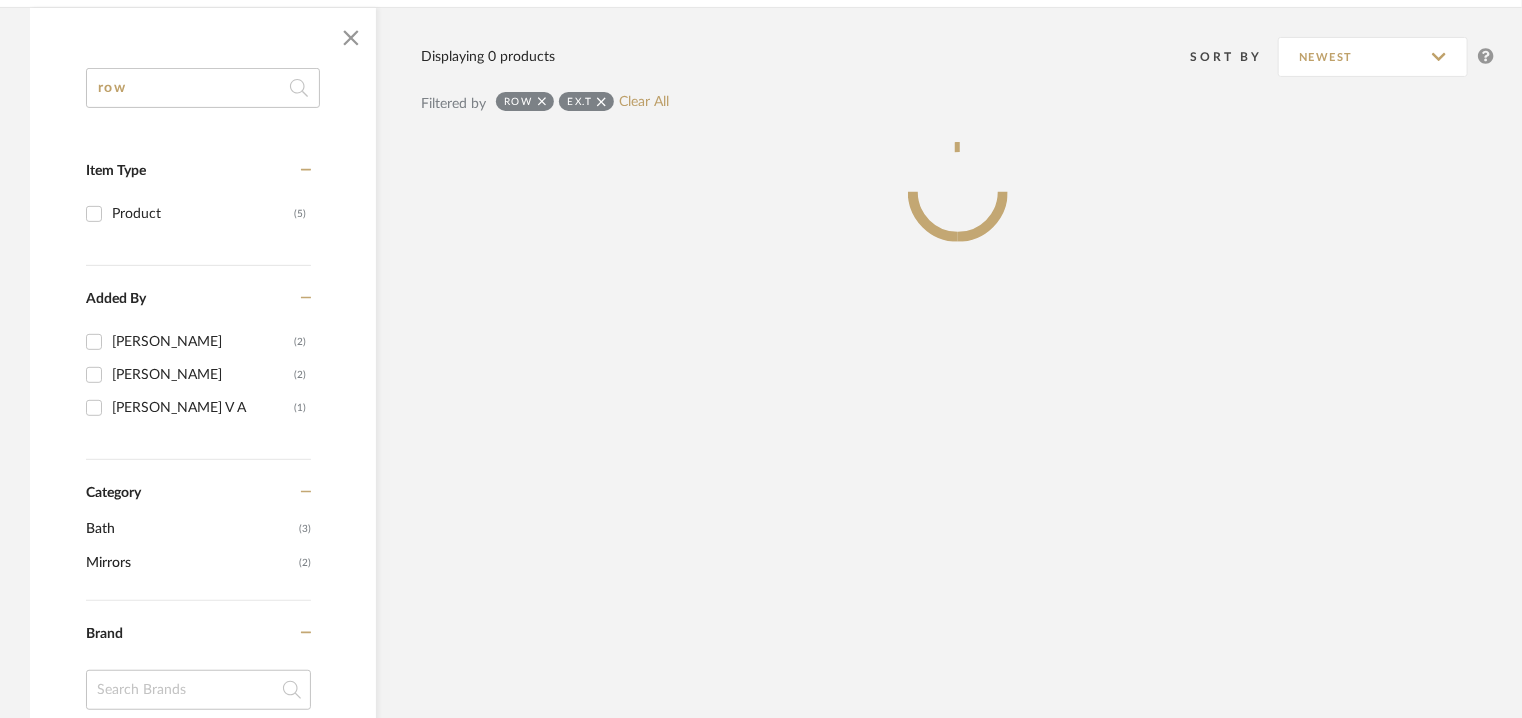 type on "row" 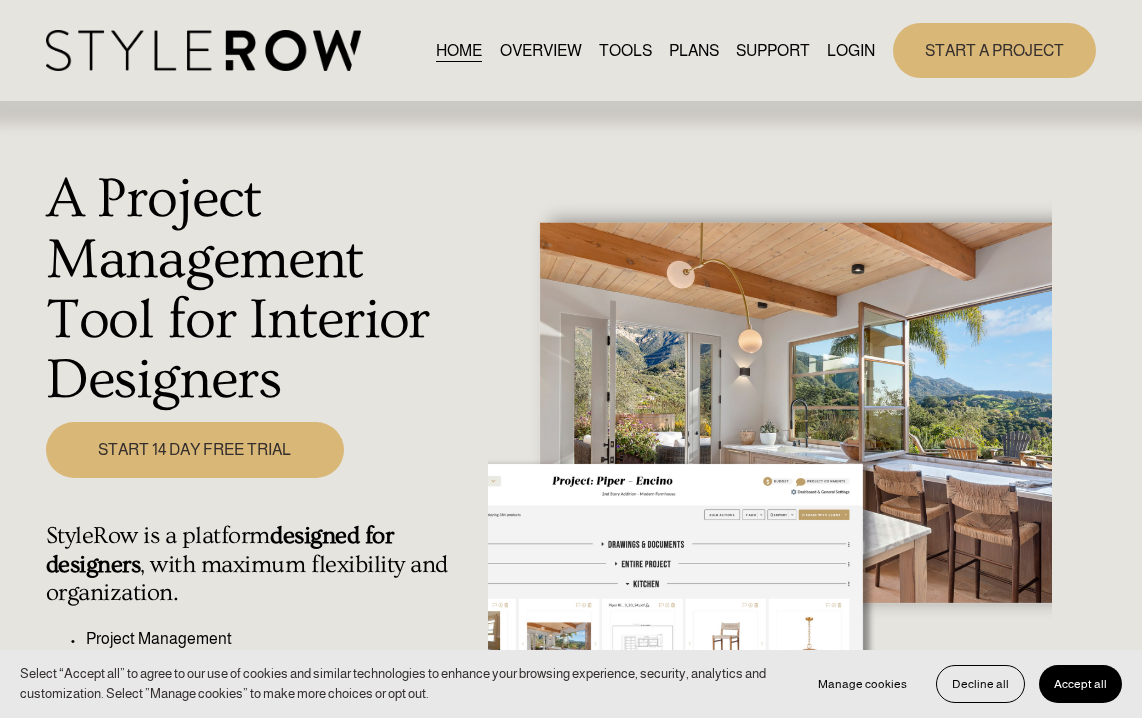 scroll, scrollTop: 0, scrollLeft: 0, axis: both 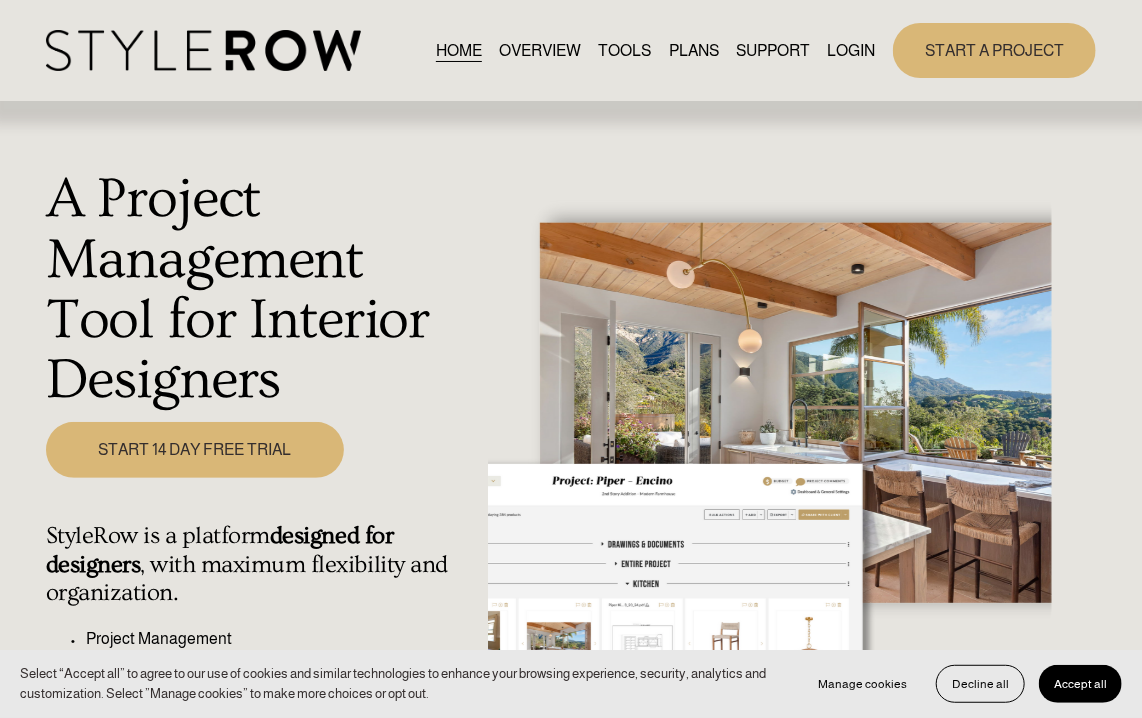 click on "LOGIN" at bounding box center [851, 50] 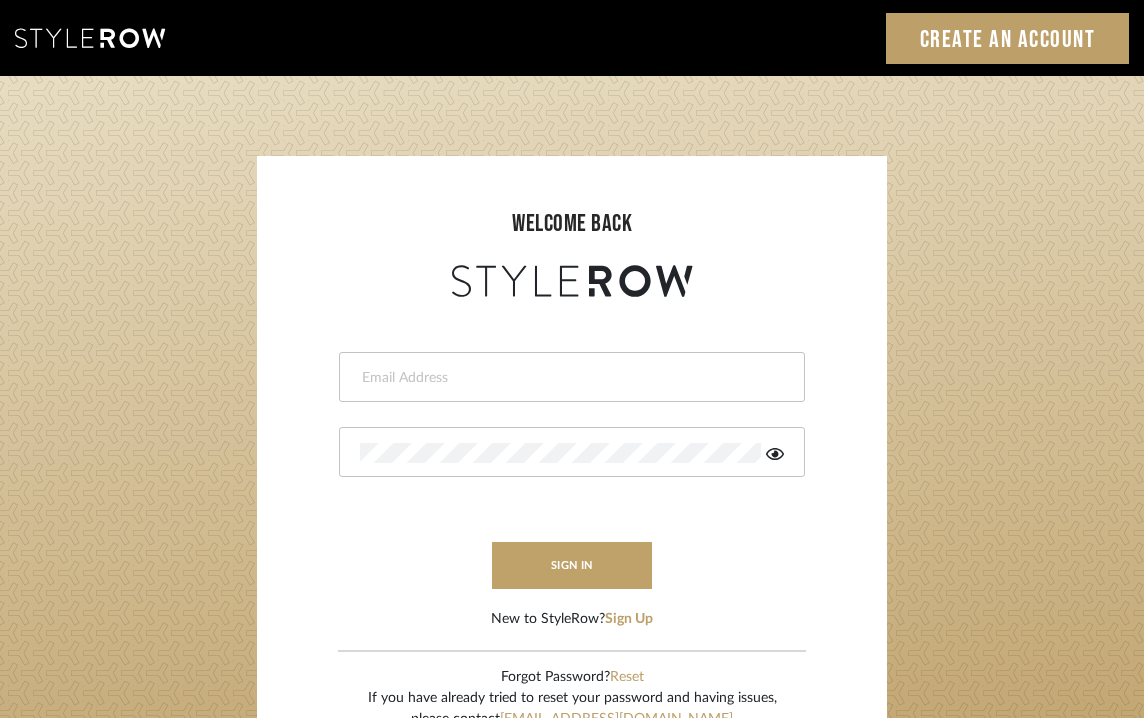 scroll, scrollTop: 0, scrollLeft: 0, axis: both 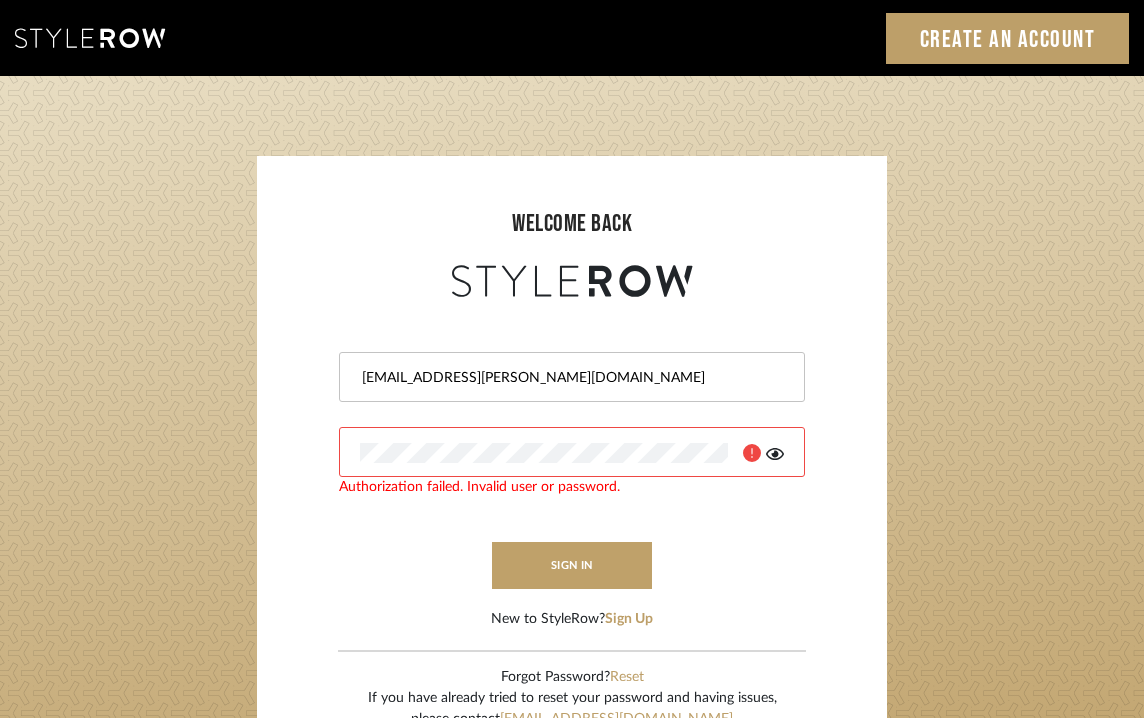 click 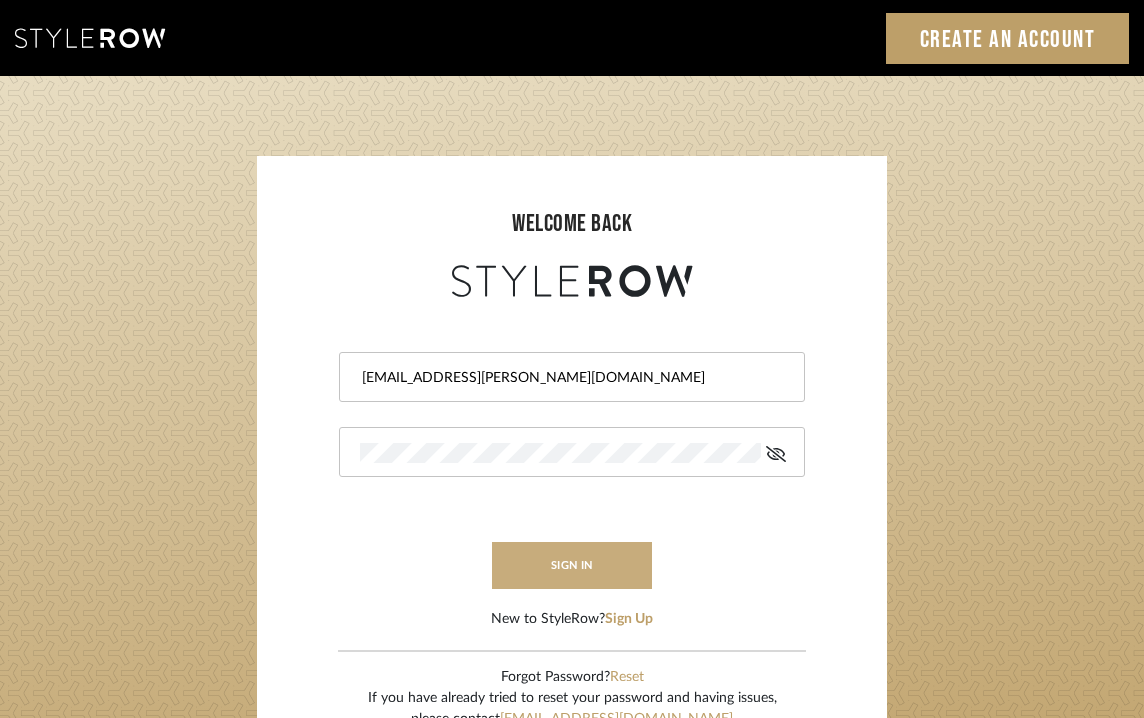 click on "sign in" at bounding box center [572, 565] 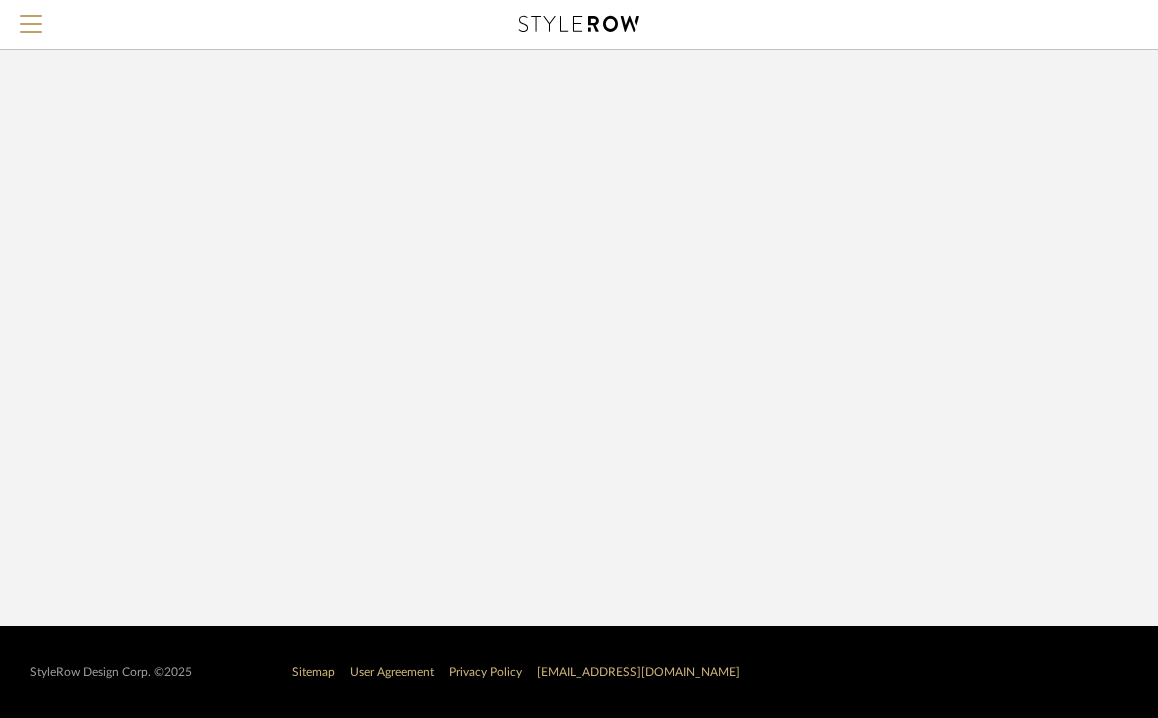 scroll, scrollTop: 0, scrollLeft: 0, axis: both 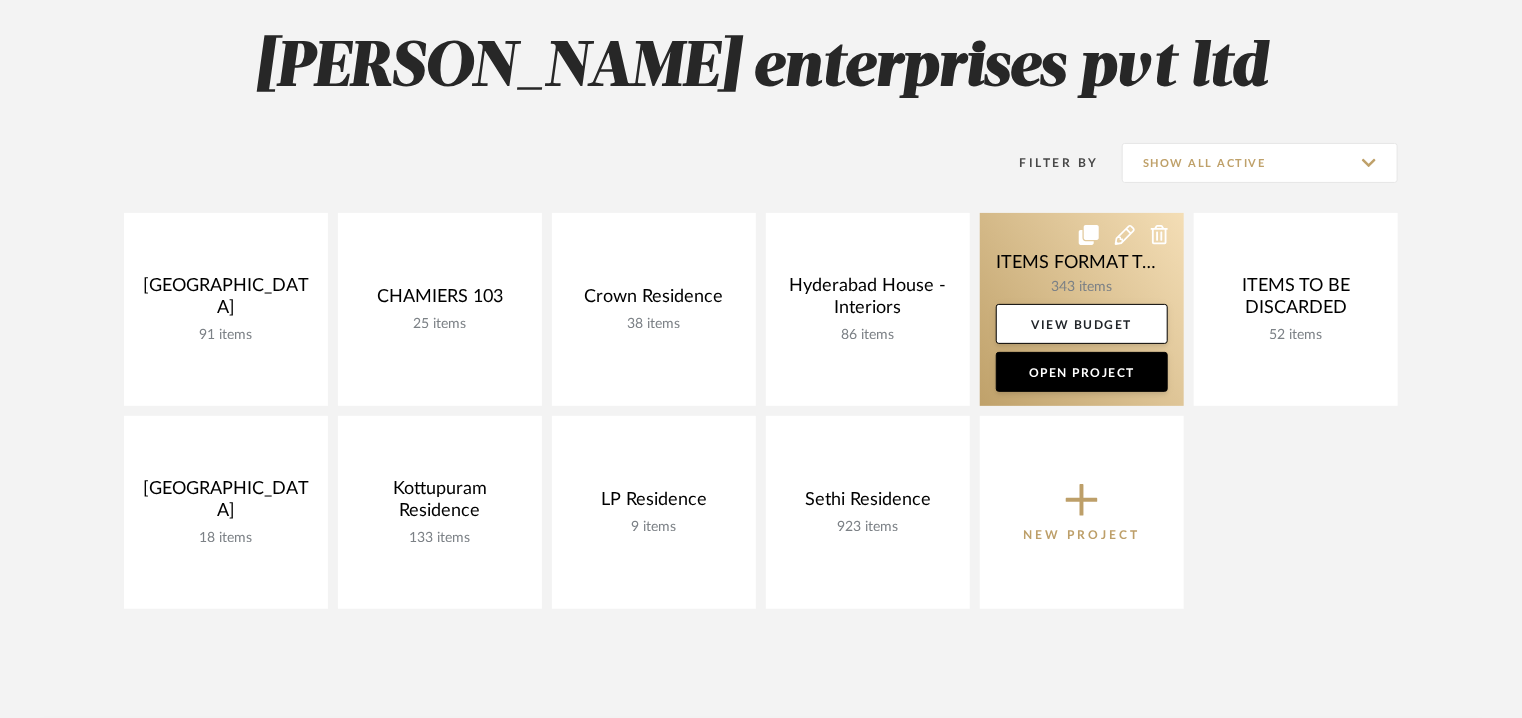 click 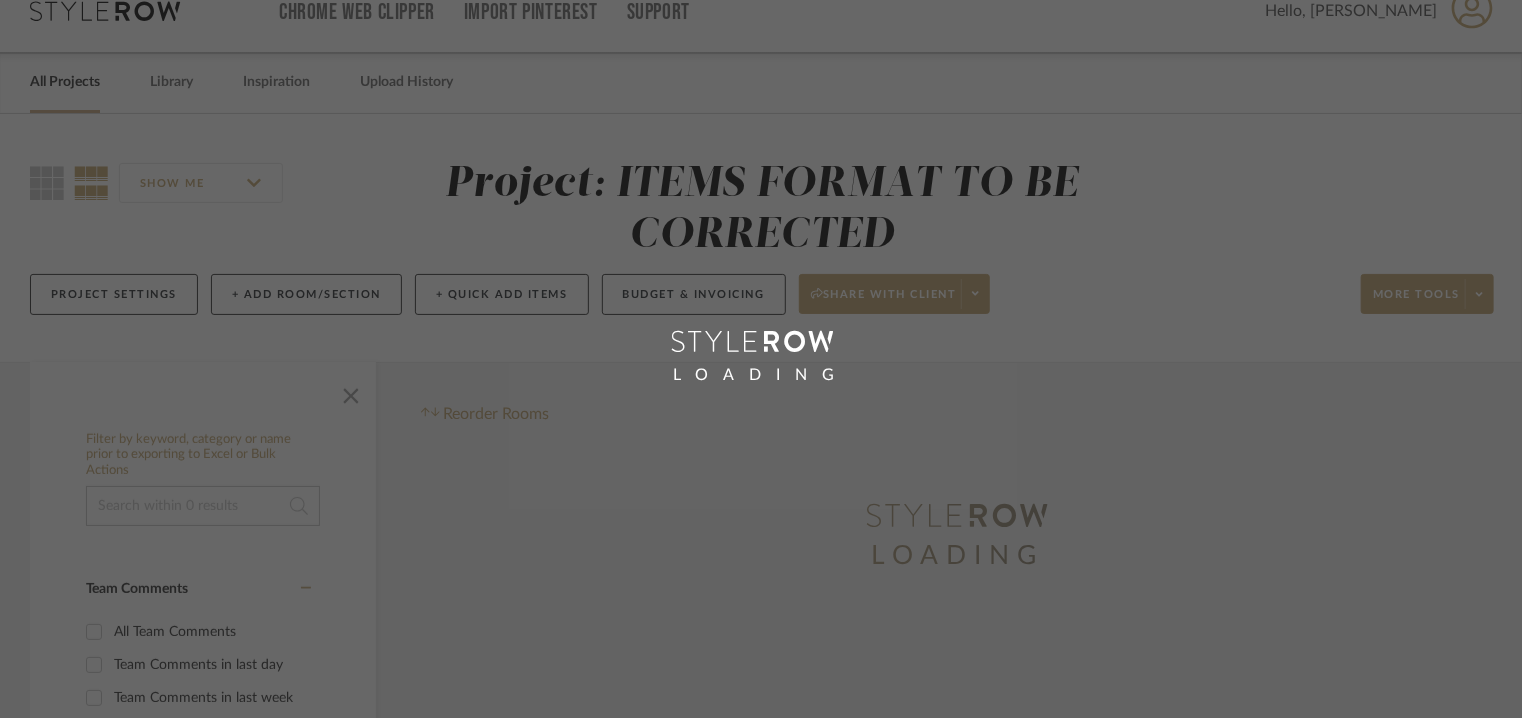 scroll, scrollTop: 0, scrollLeft: 0, axis: both 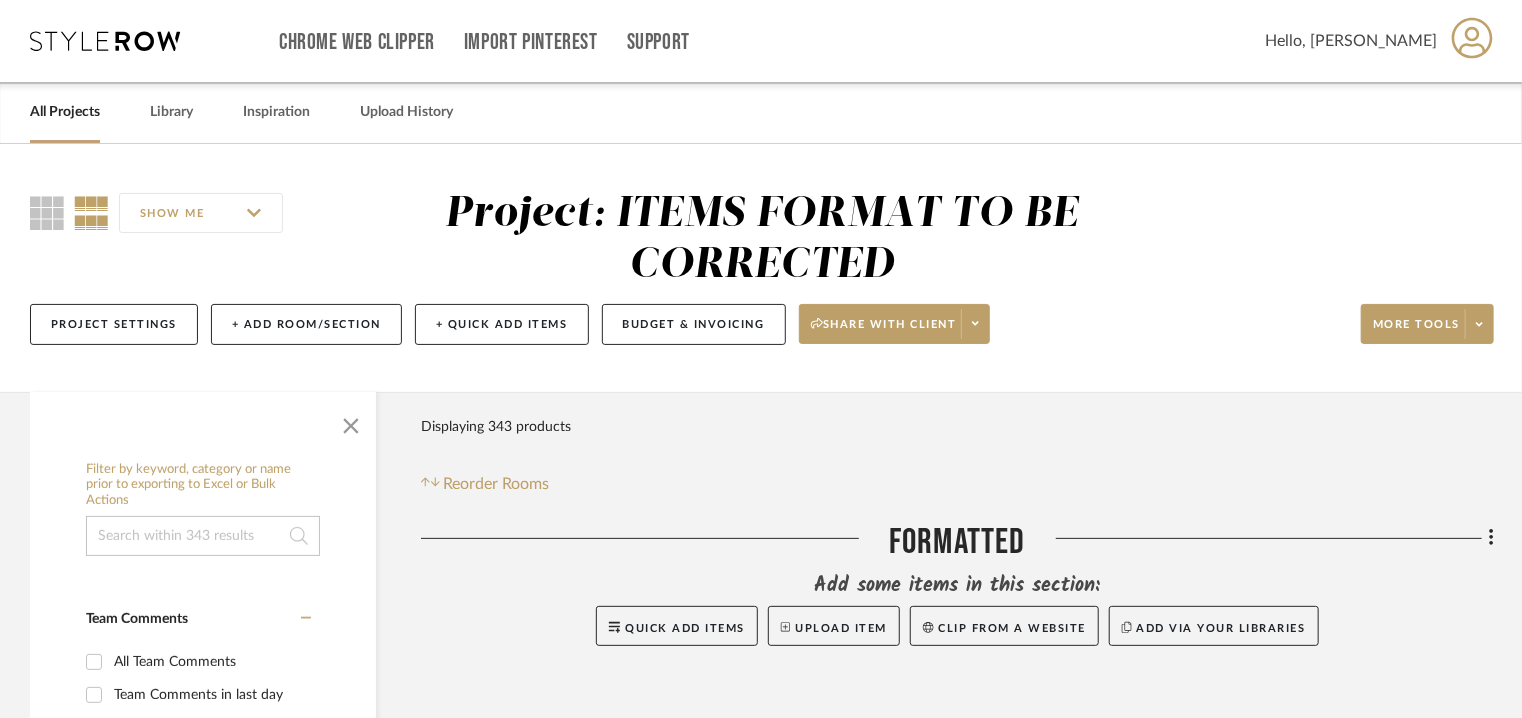 click 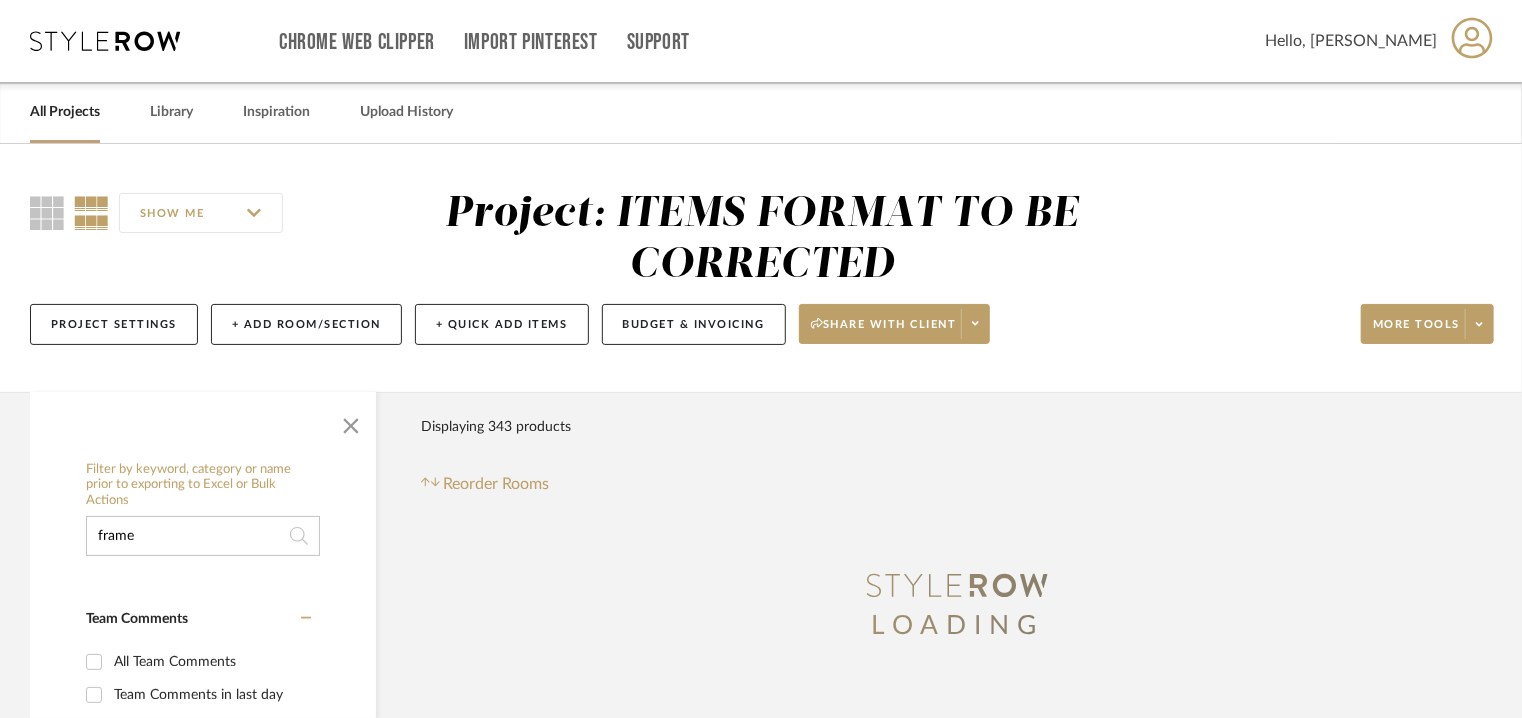type on "frame" 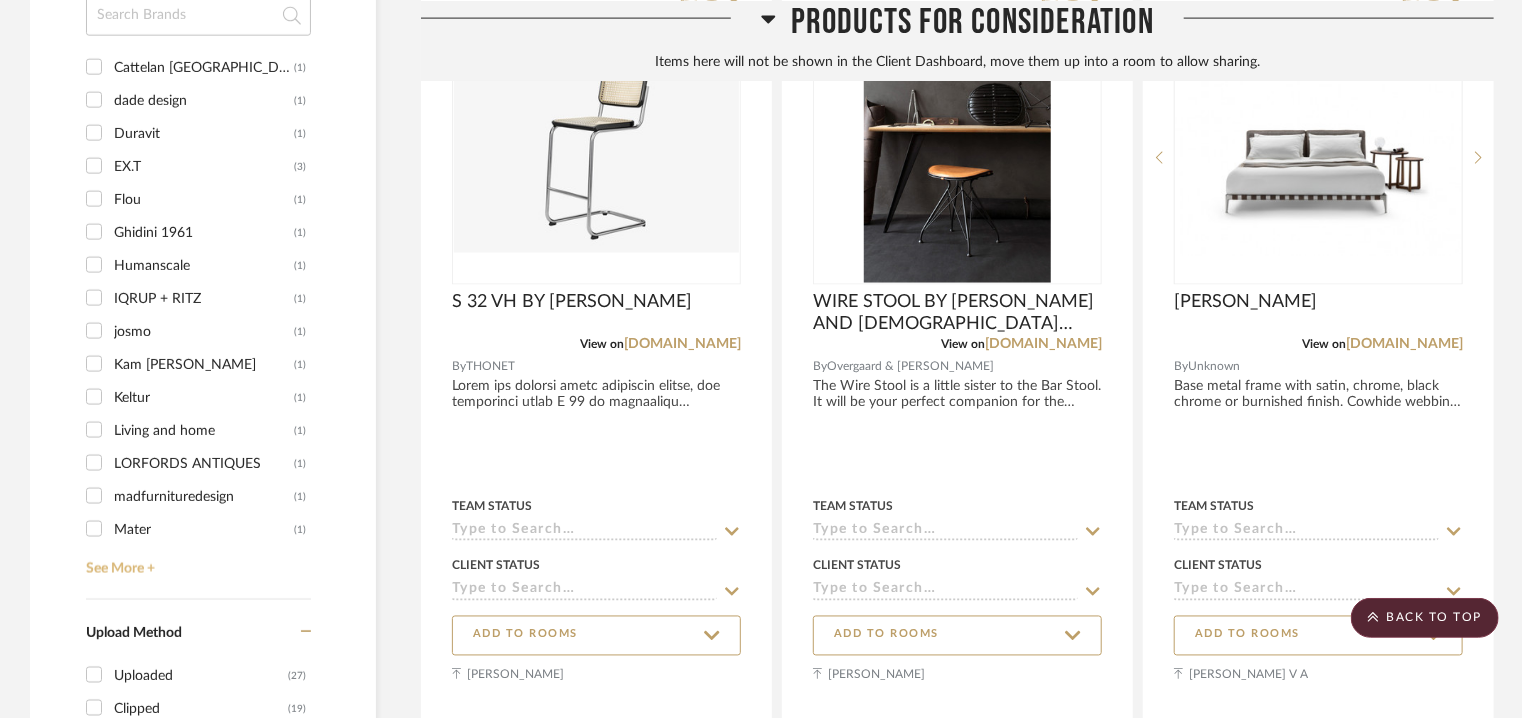 scroll, scrollTop: 1500, scrollLeft: 0, axis: vertical 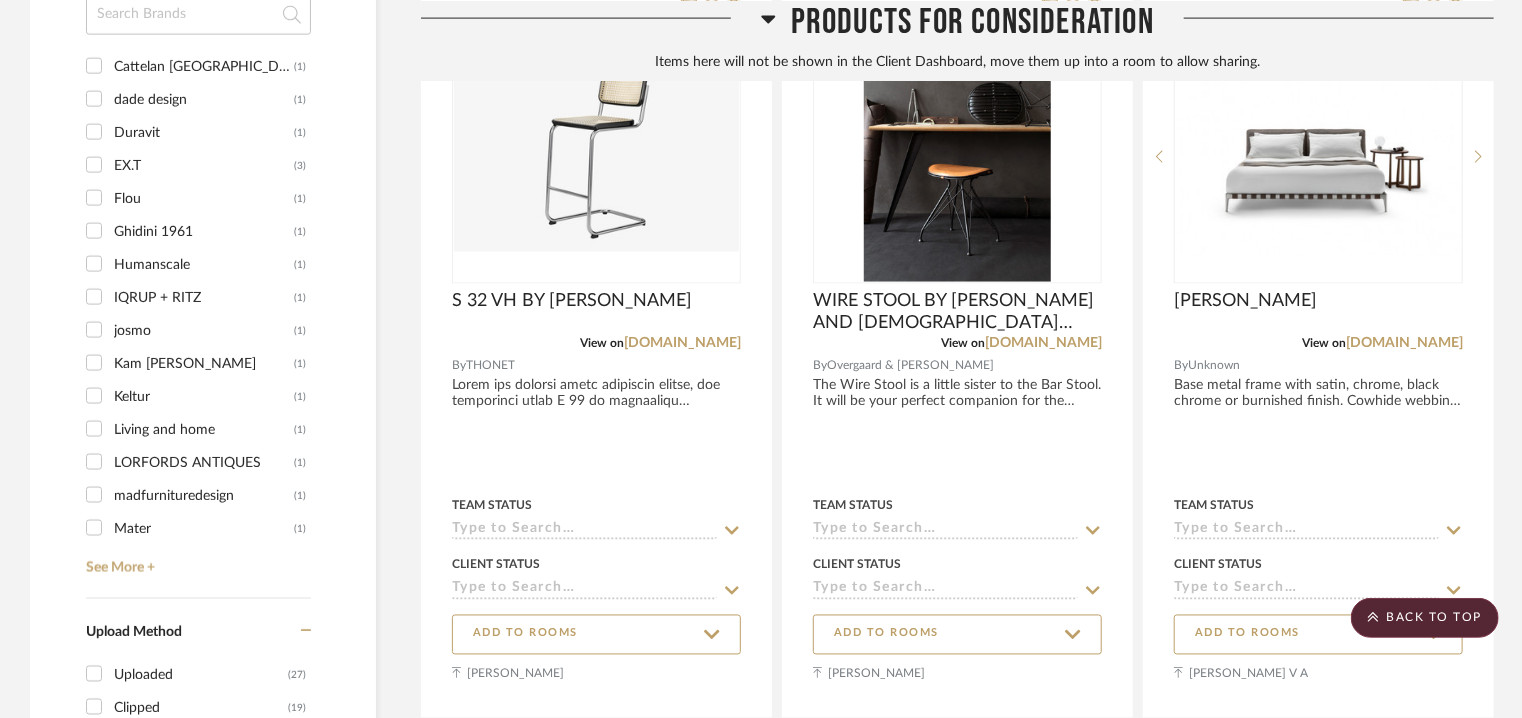 click on "EX.T" at bounding box center [204, 166] 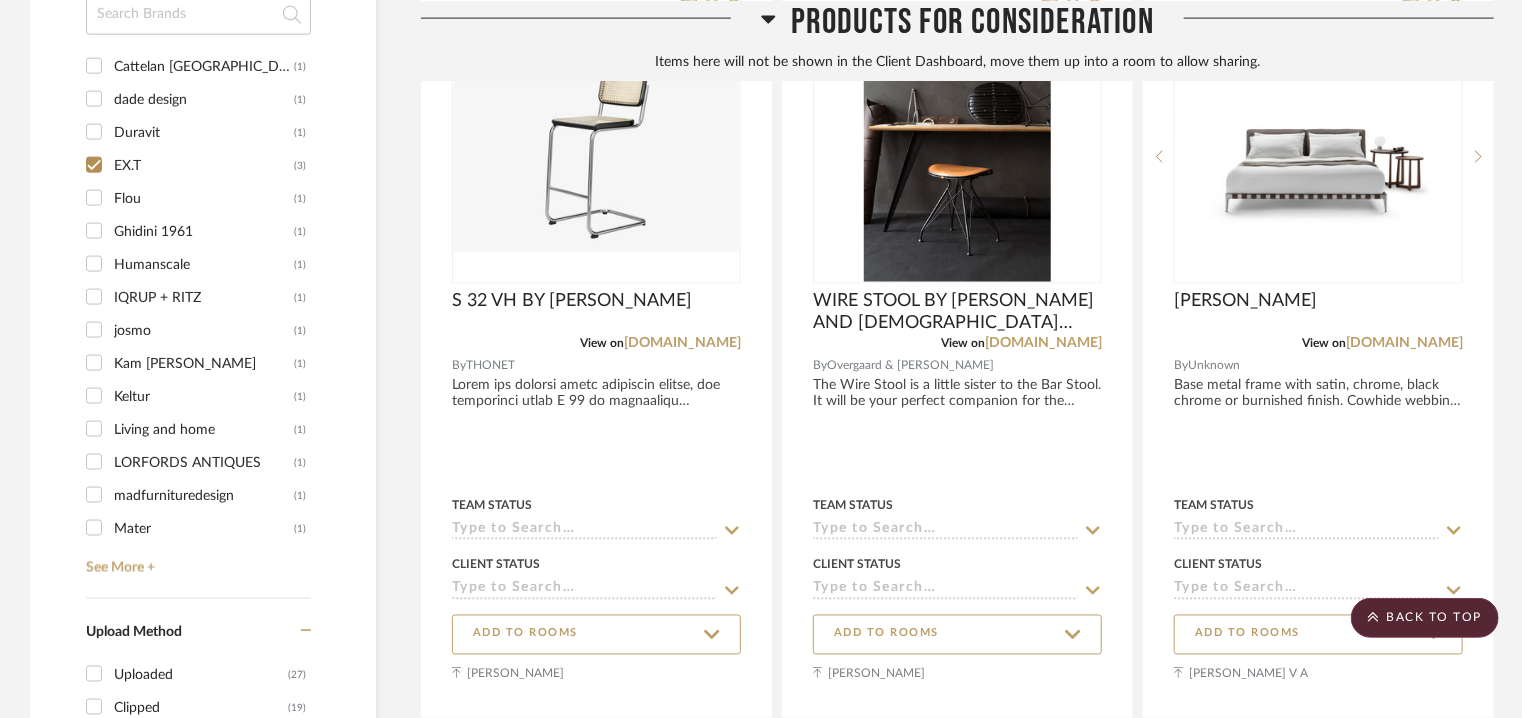 checkbox on "true" 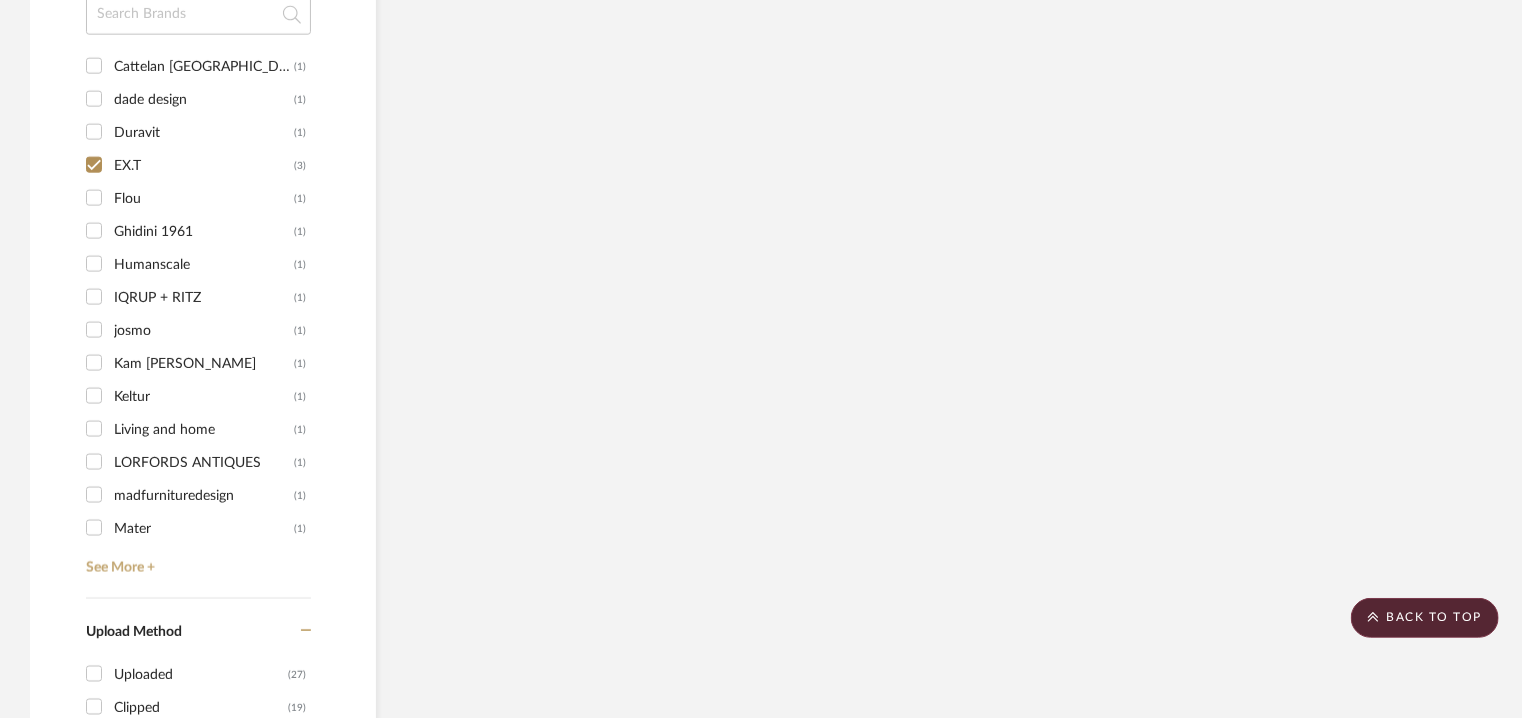scroll, scrollTop: 1329, scrollLeft: 0, axis: vertical 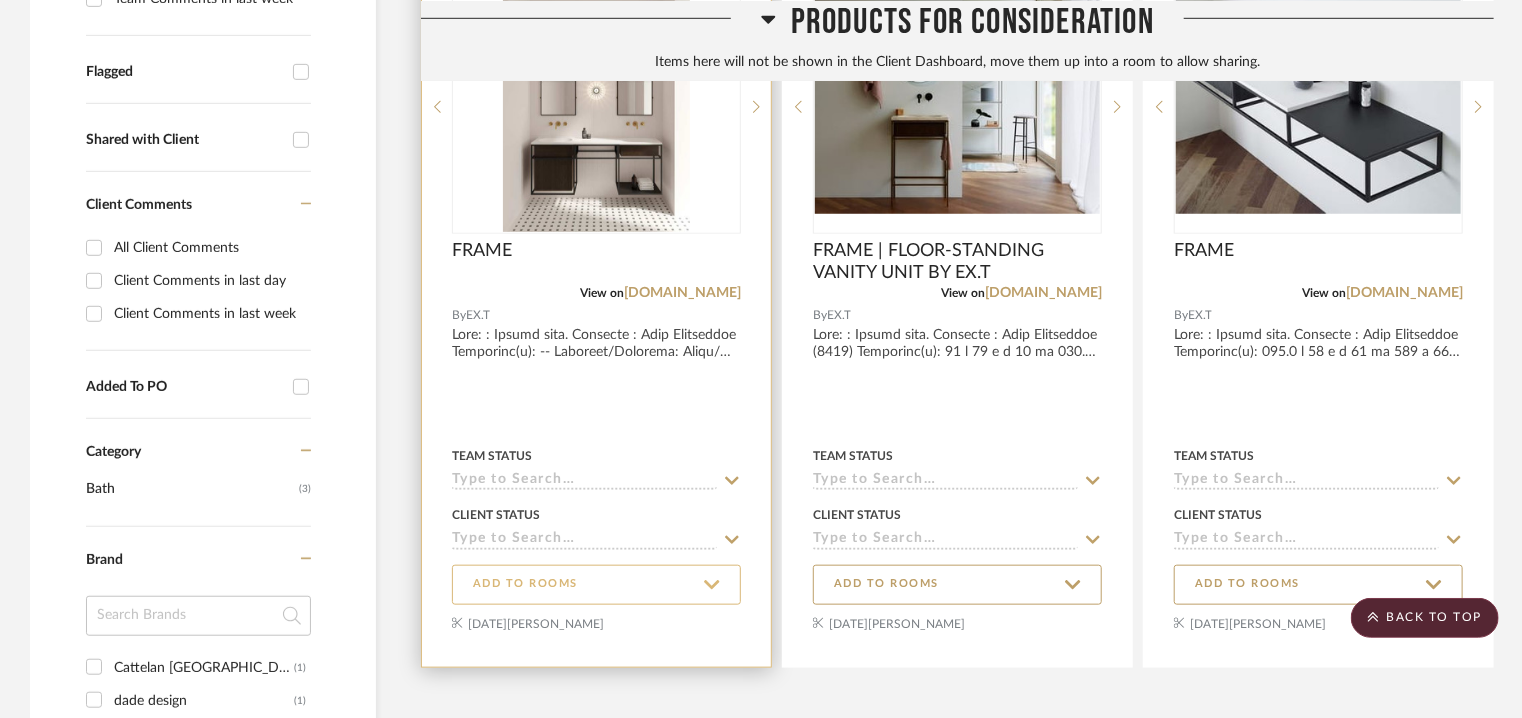 click 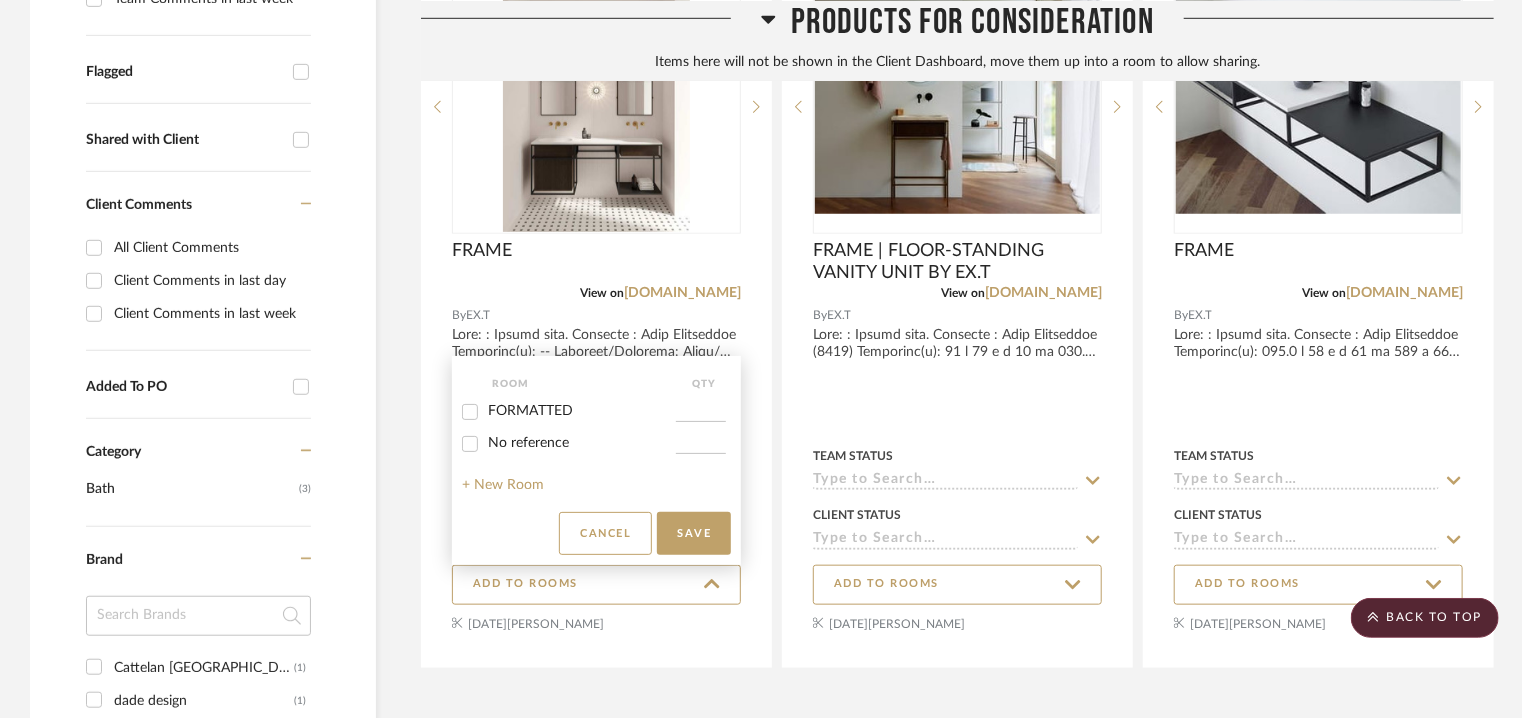 click on "FORMATTED" at bounding box center [569, 412] 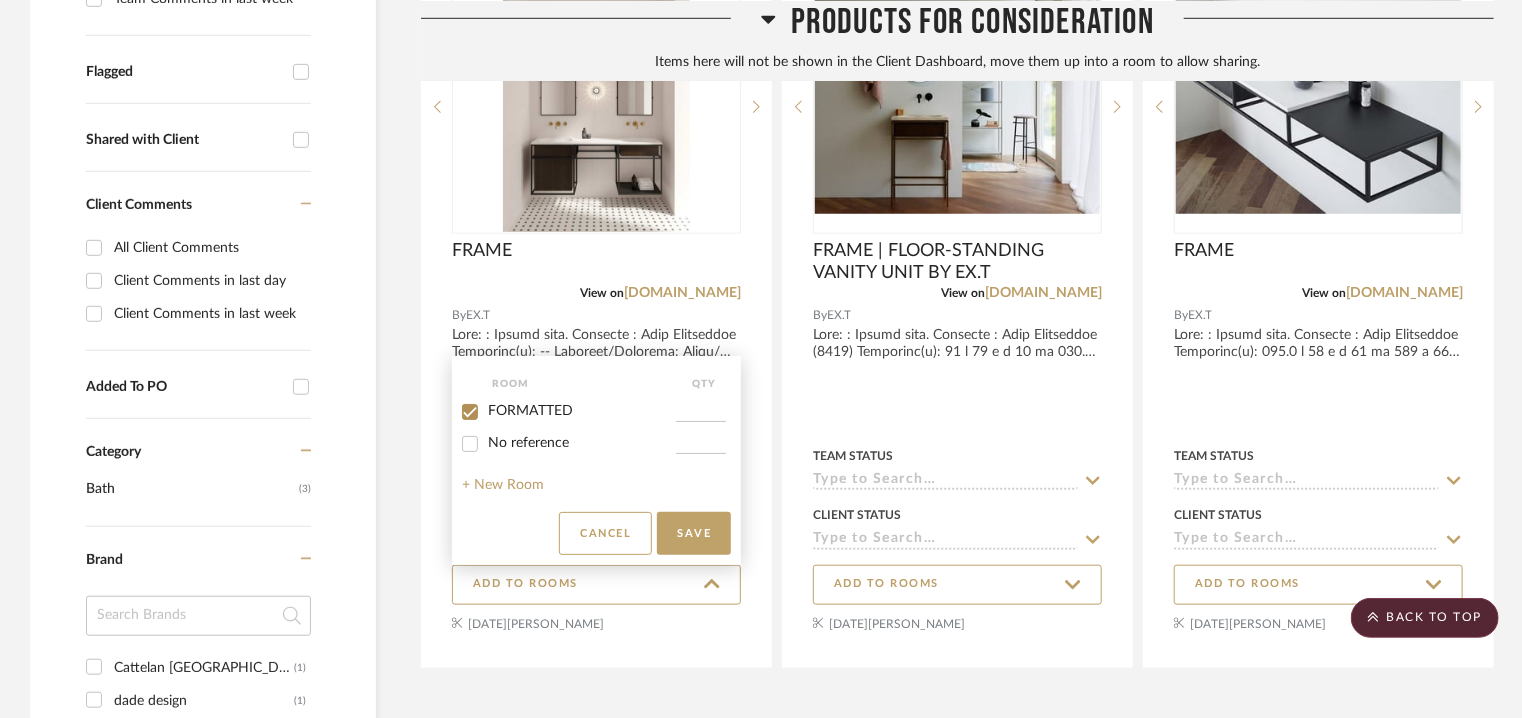 checkbox on "true" 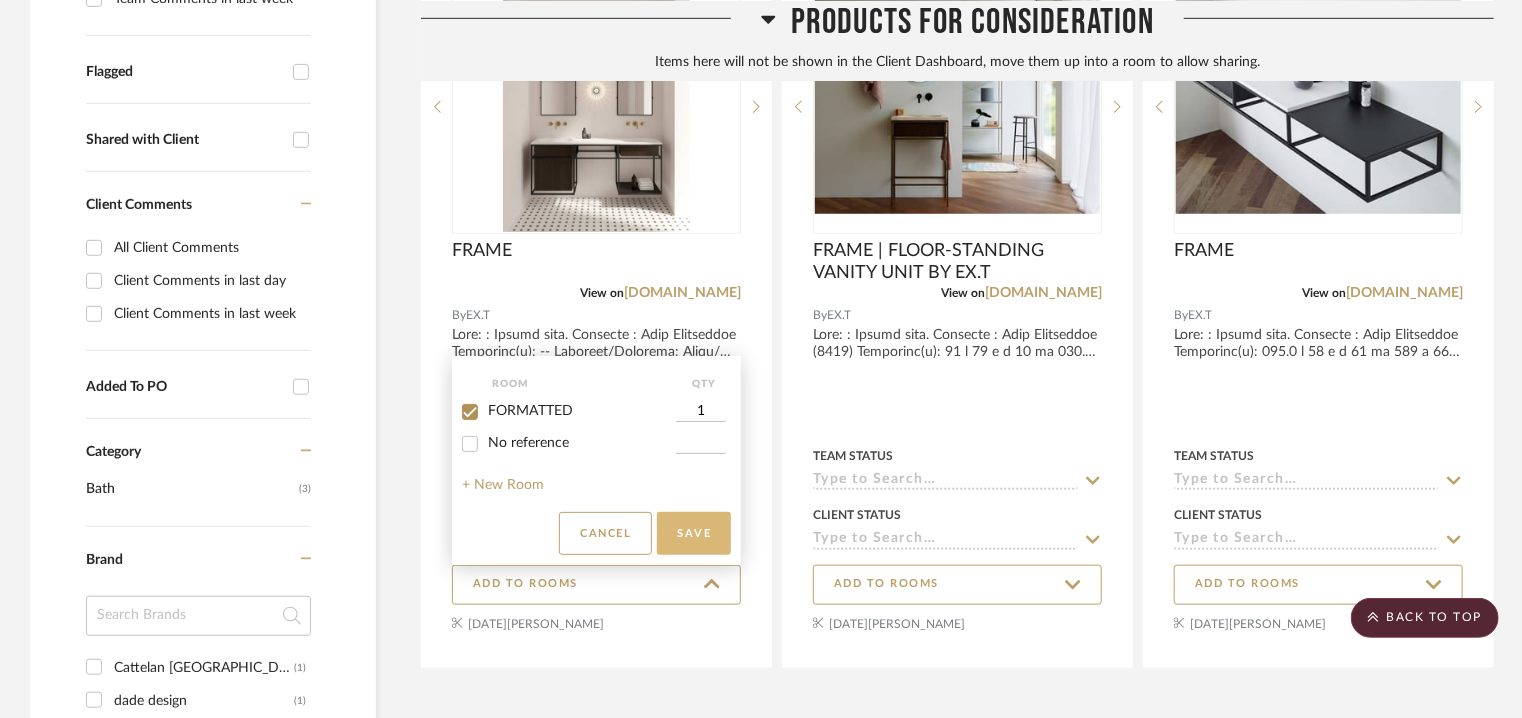 click on "Save" at bounding box center [694, 533] 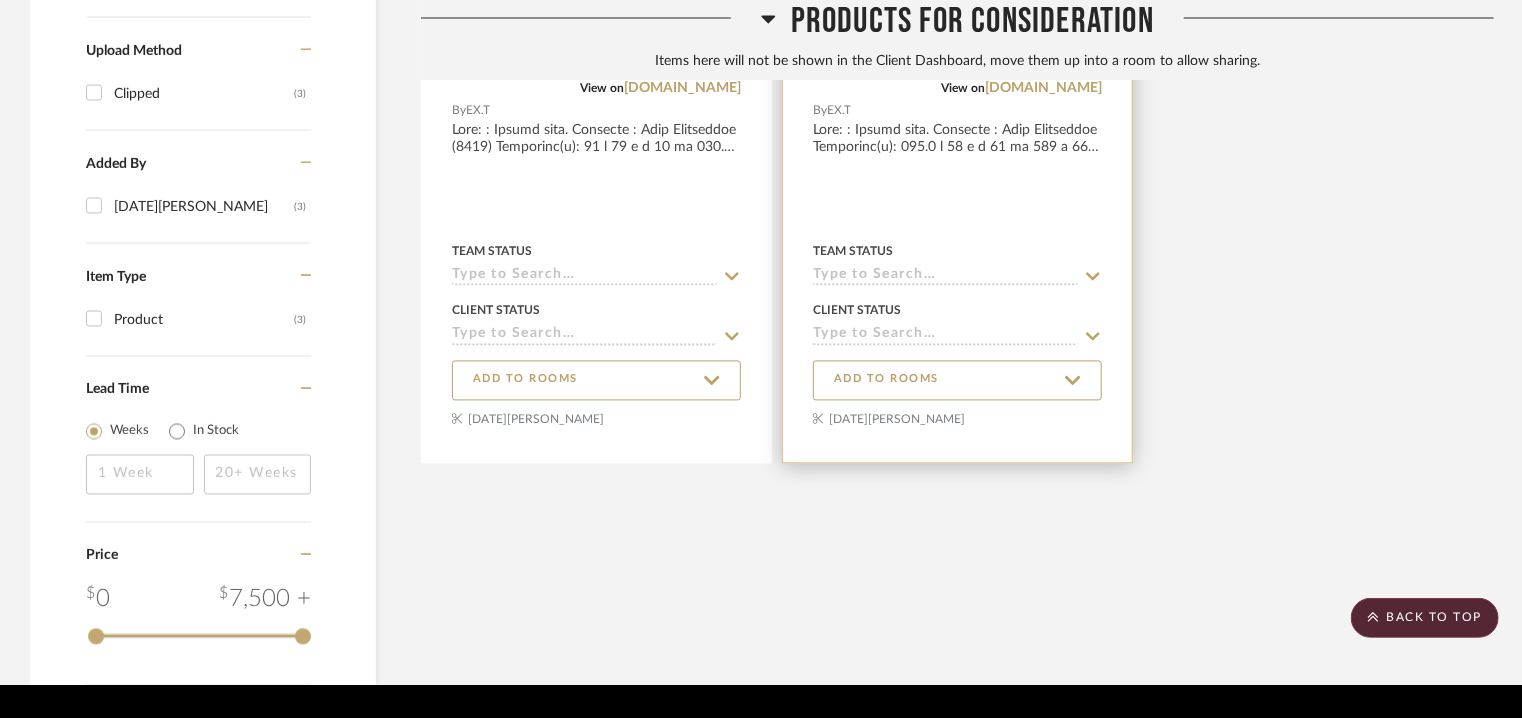 scroll, scrollTop: 1968, scrollLeft: 0, axis: vertical 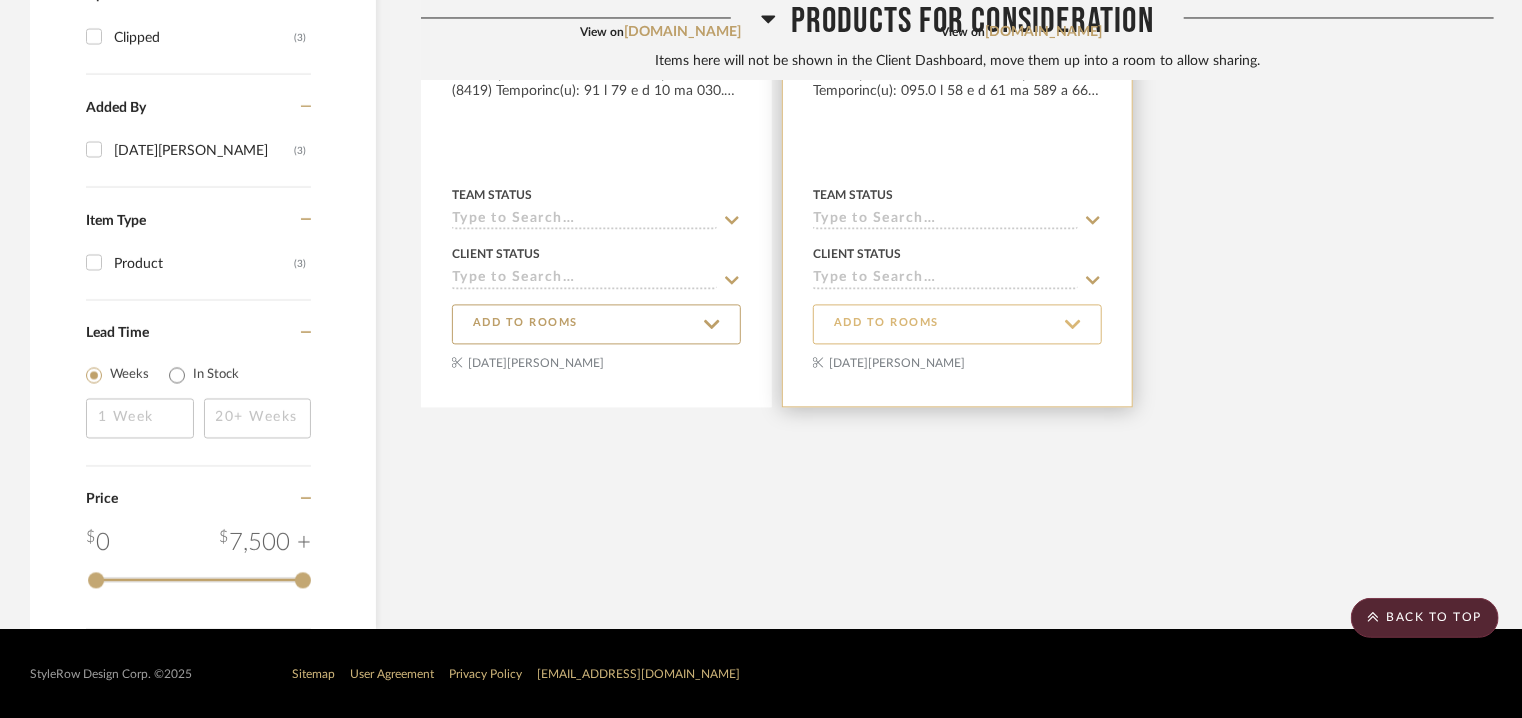 click 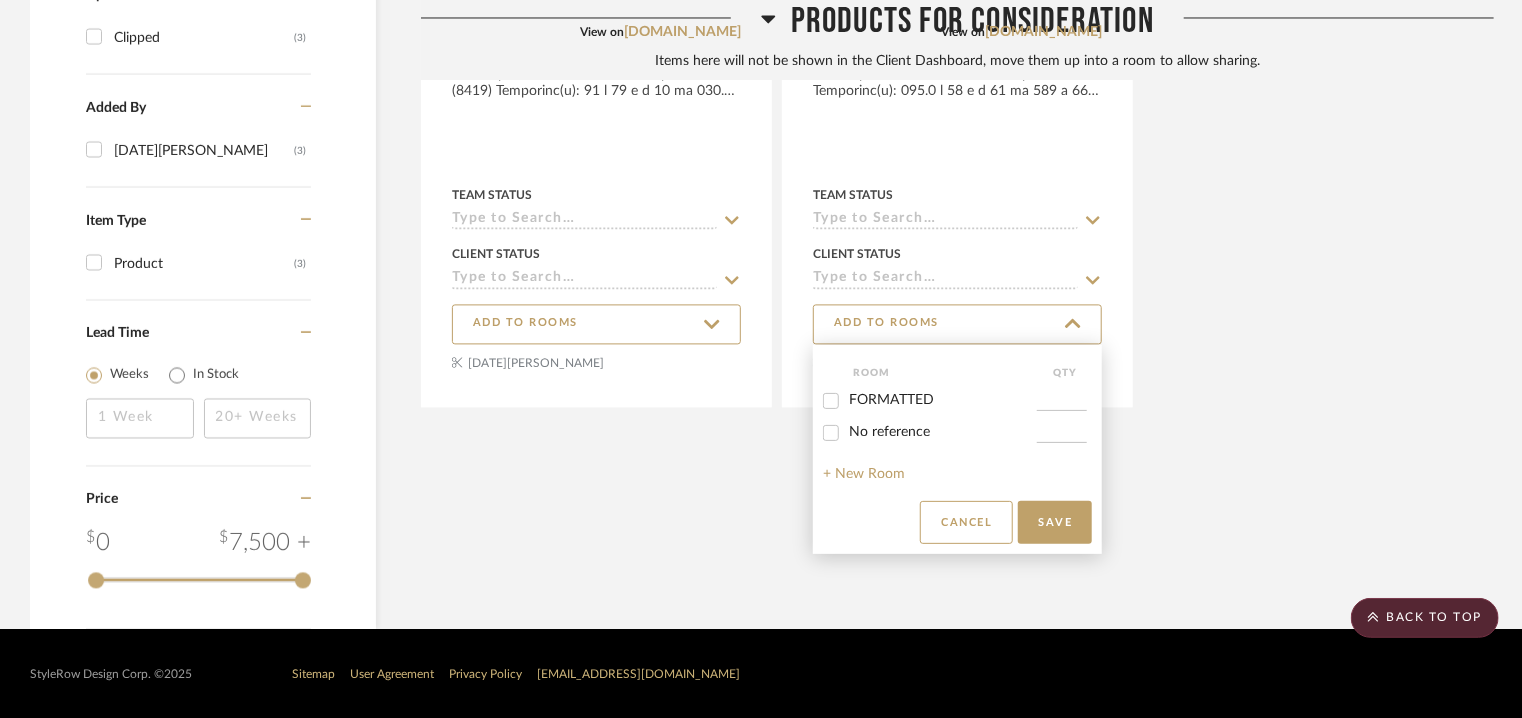 click on "FORMATTED" at bounding box center [891, 400] 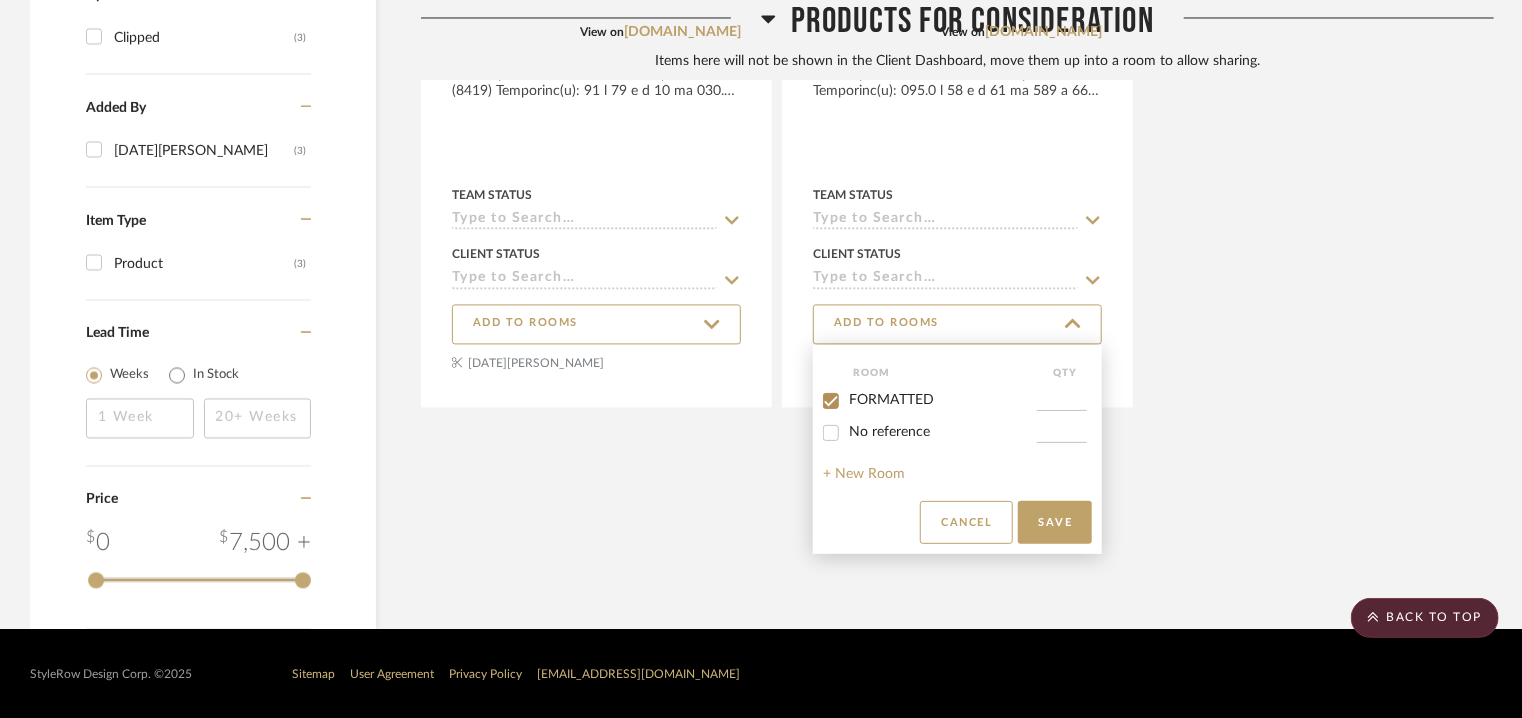 checkbox on "true" 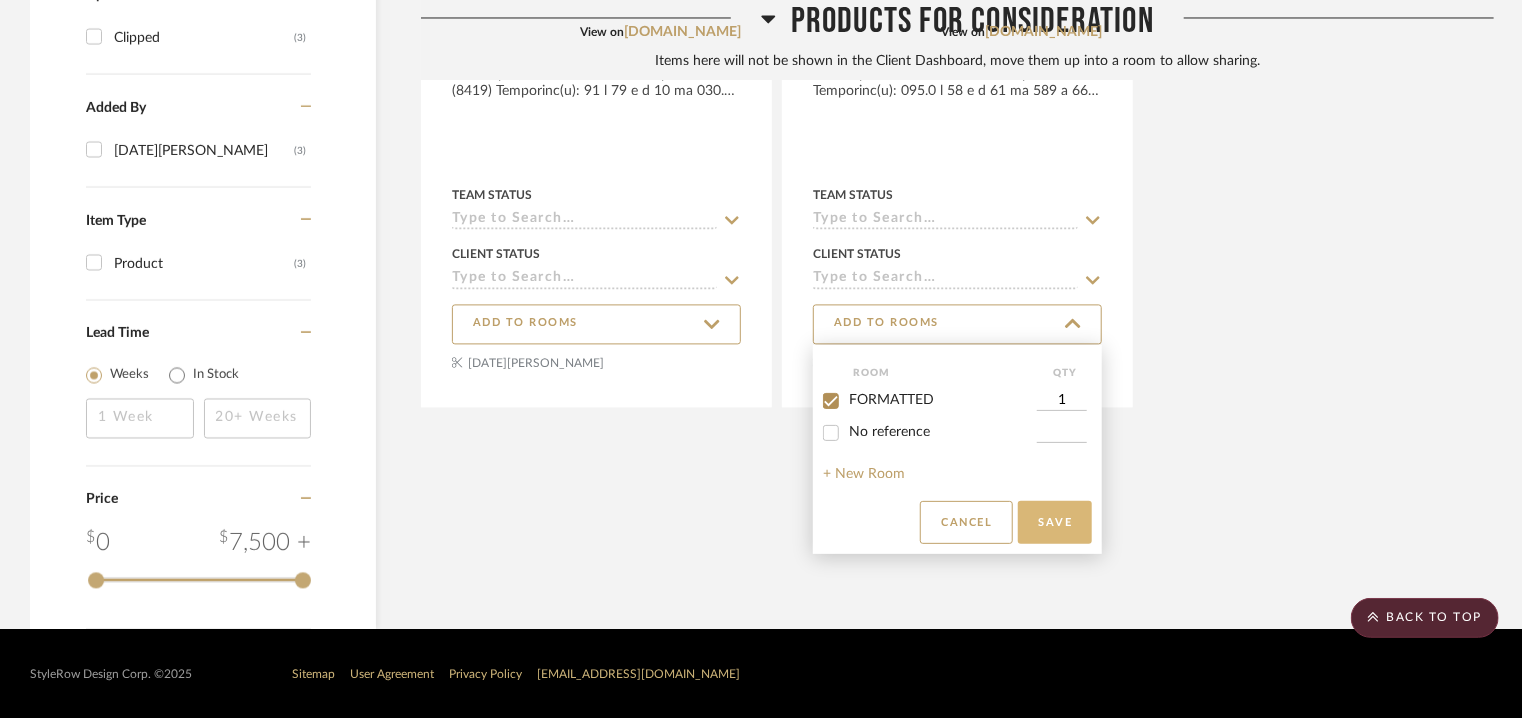 click on "Save" at bounding box center [1055, 522] 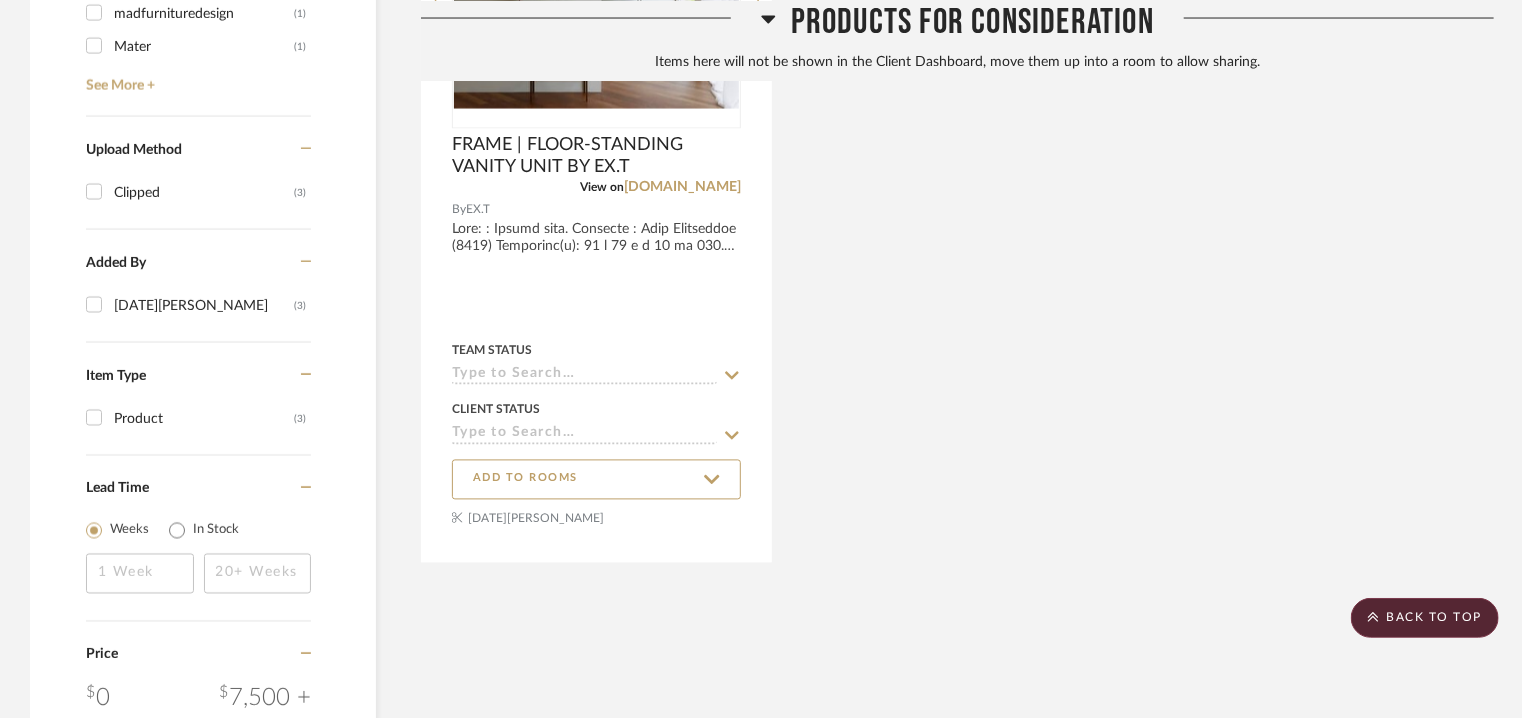 scroll, scrollTop: 1968, scrollLeft: 0, axis: vertical 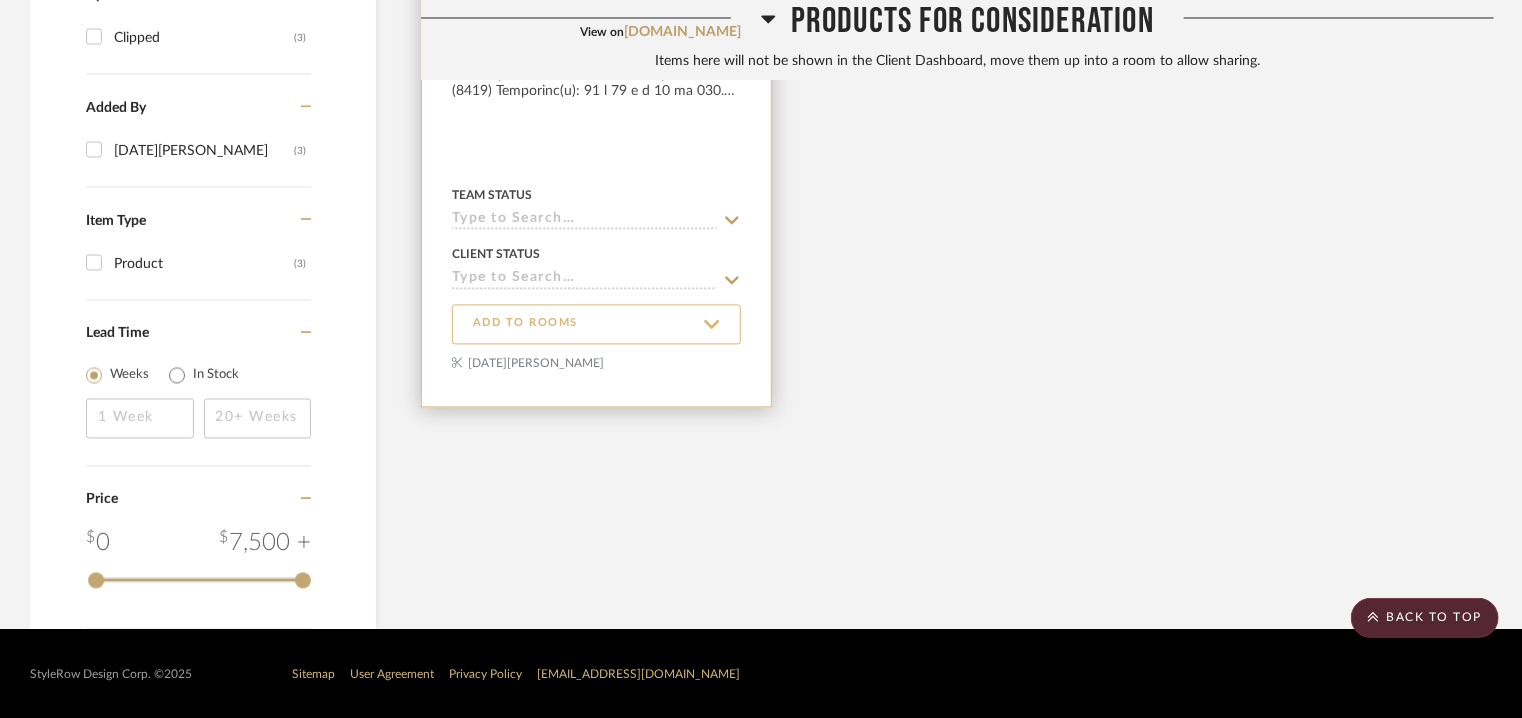 click 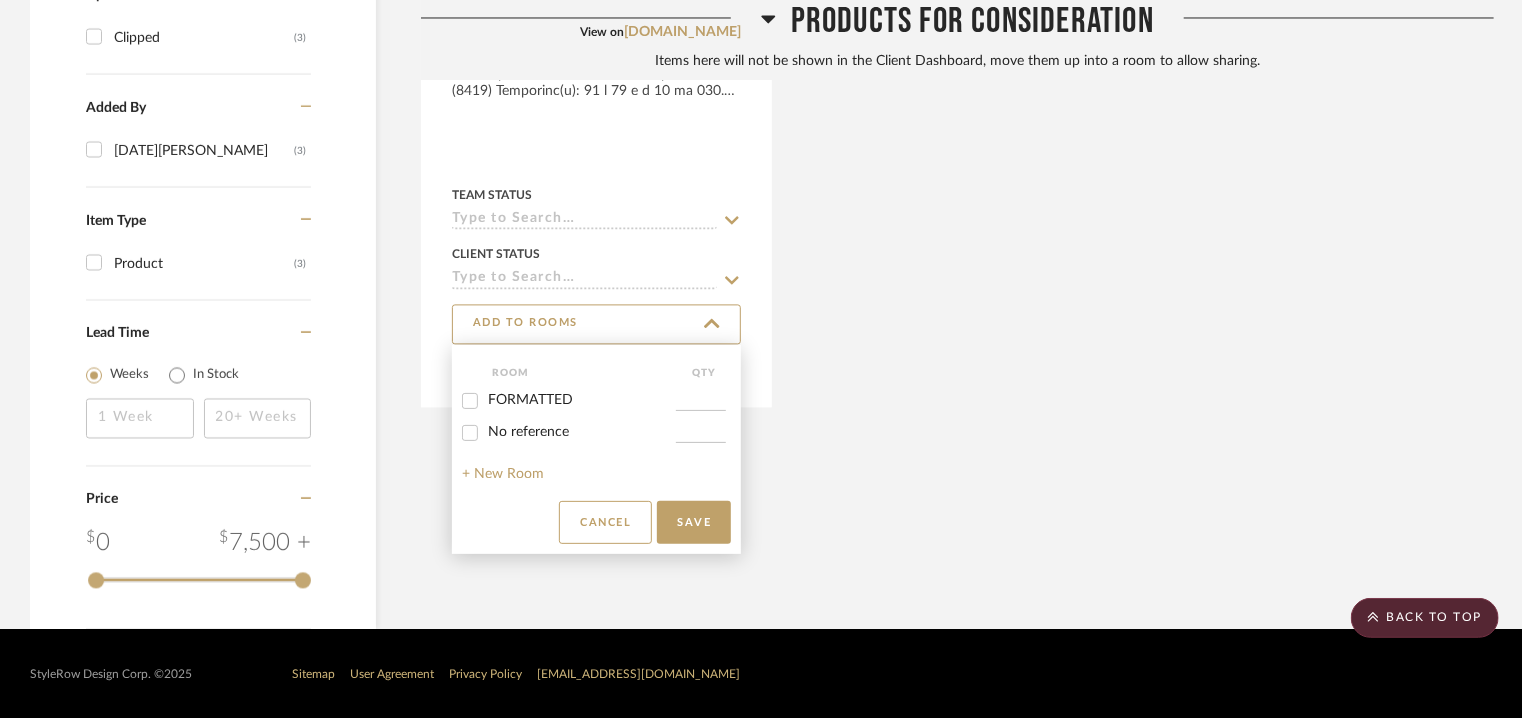 click on "FORMATTED" at bounding box center (530, 400) 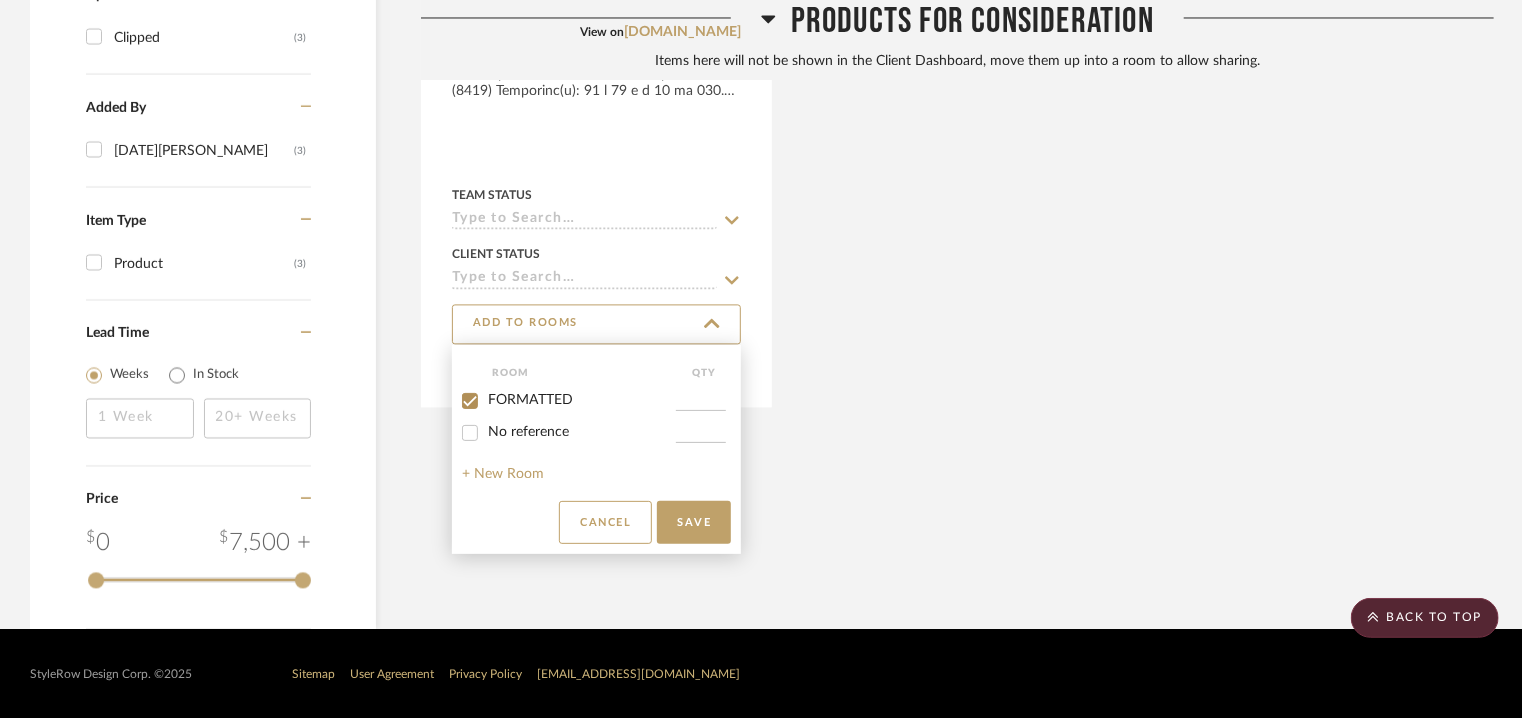 checkbox on "true" 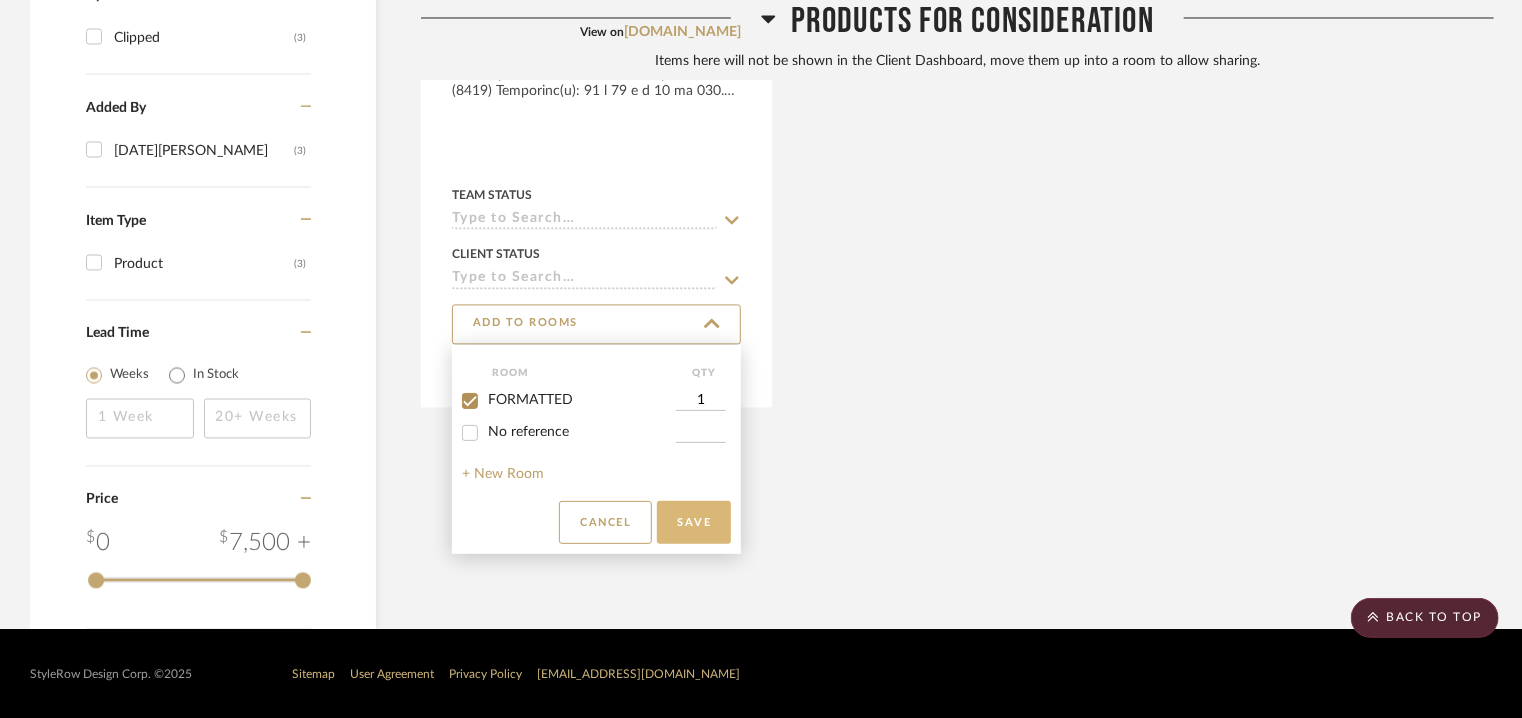 click on "Save" at bounding box center (694, 522) 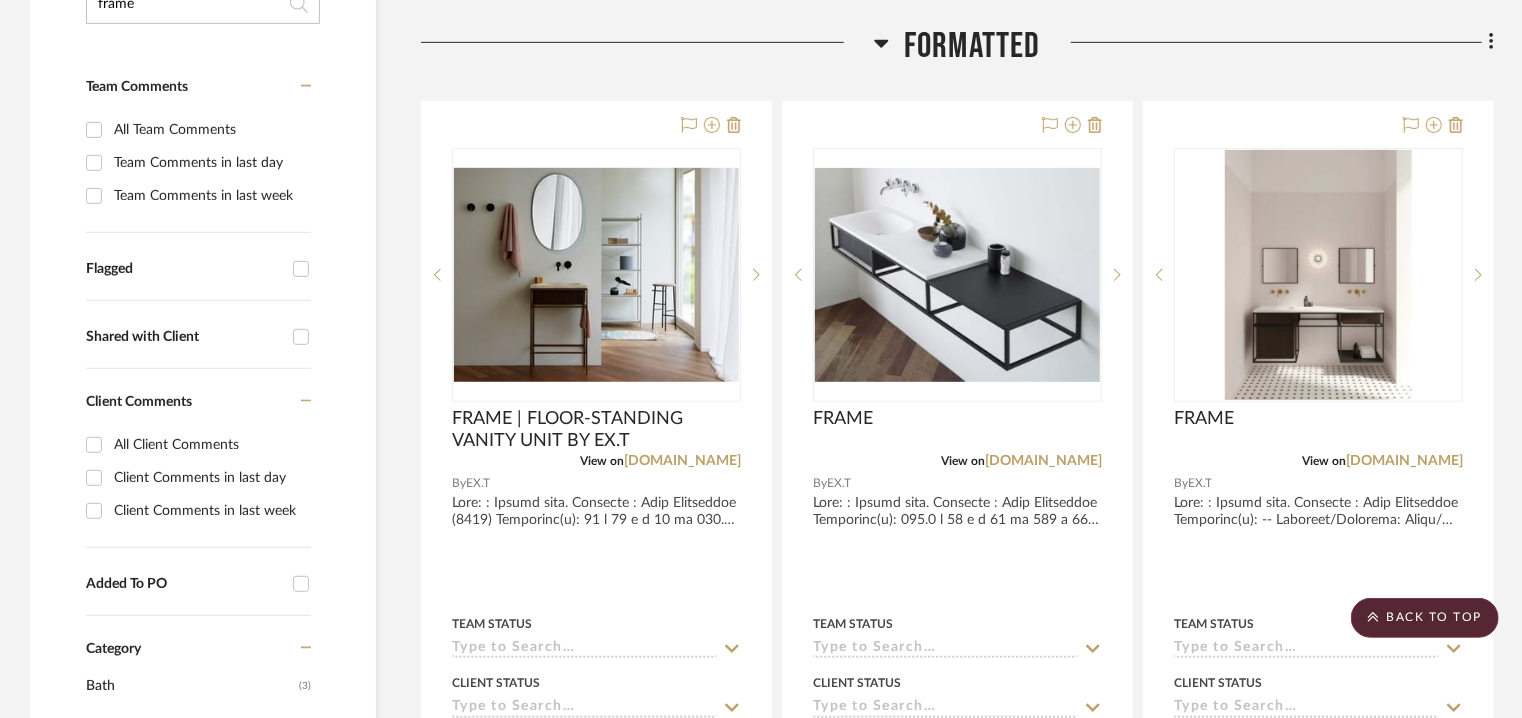 scroll, scrollTop: 468, scrollLeft: 0, axis: vertical 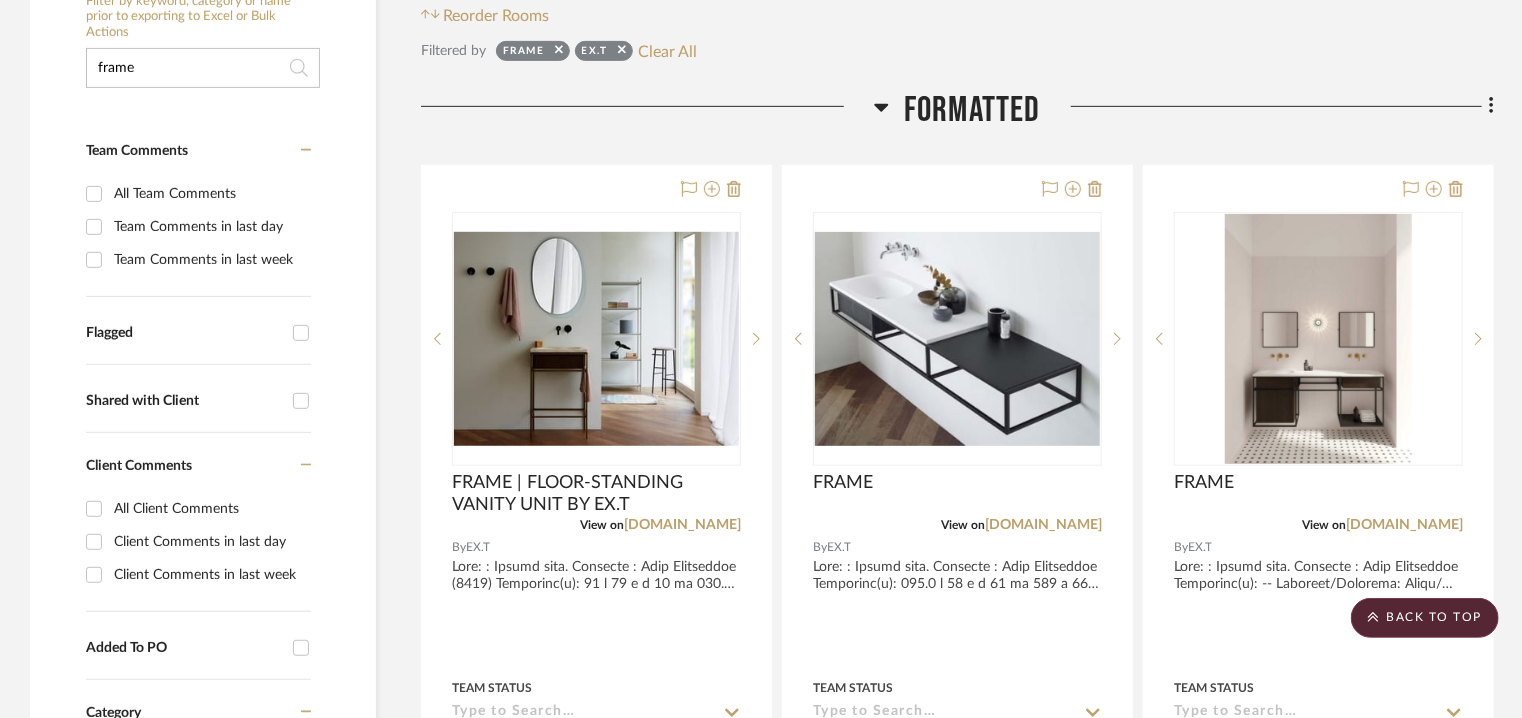 drag, startPoint x: 157, startPoint y: 67, endPoint x: 0, endPoint y: 32, distance: 160.85397 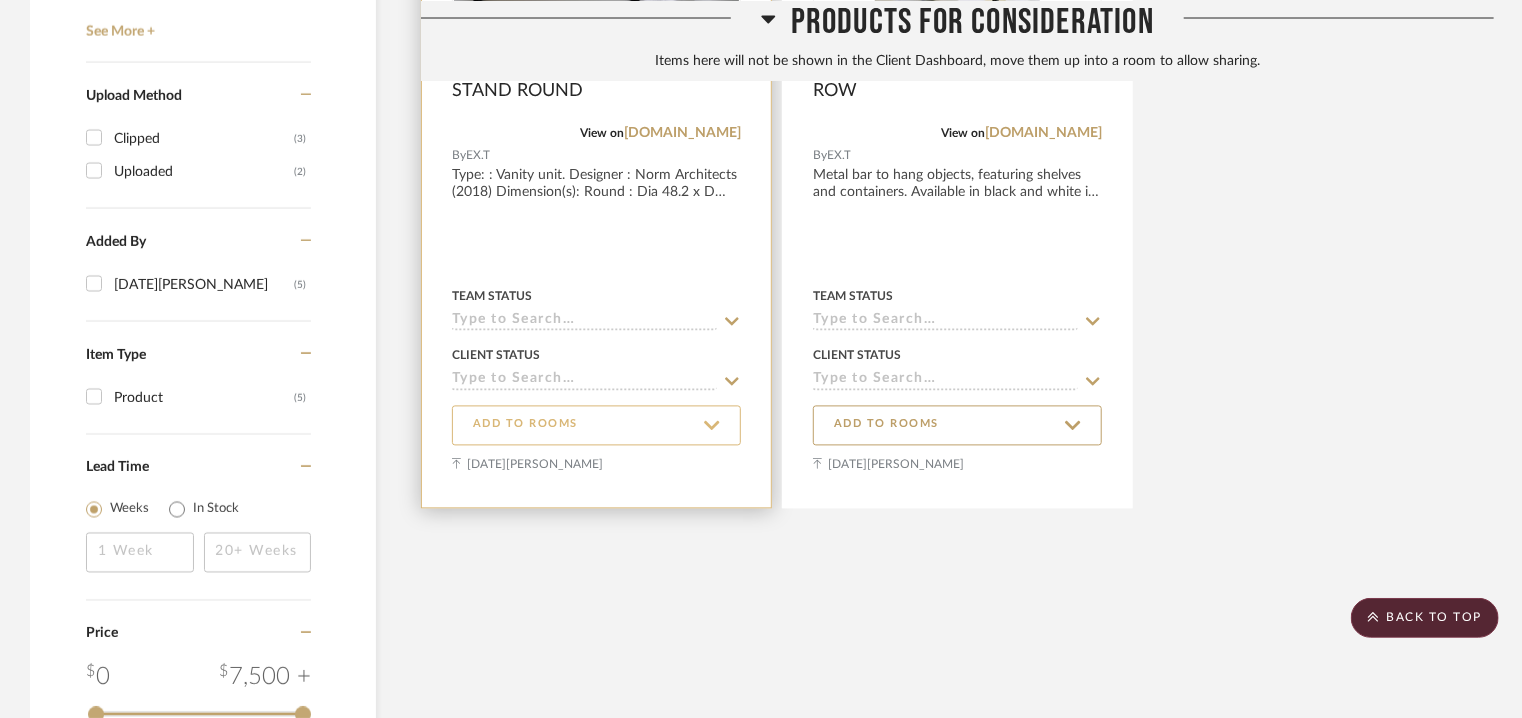 scroll, scrollTop: 1868, scrollLeft: 0, axis: vertical 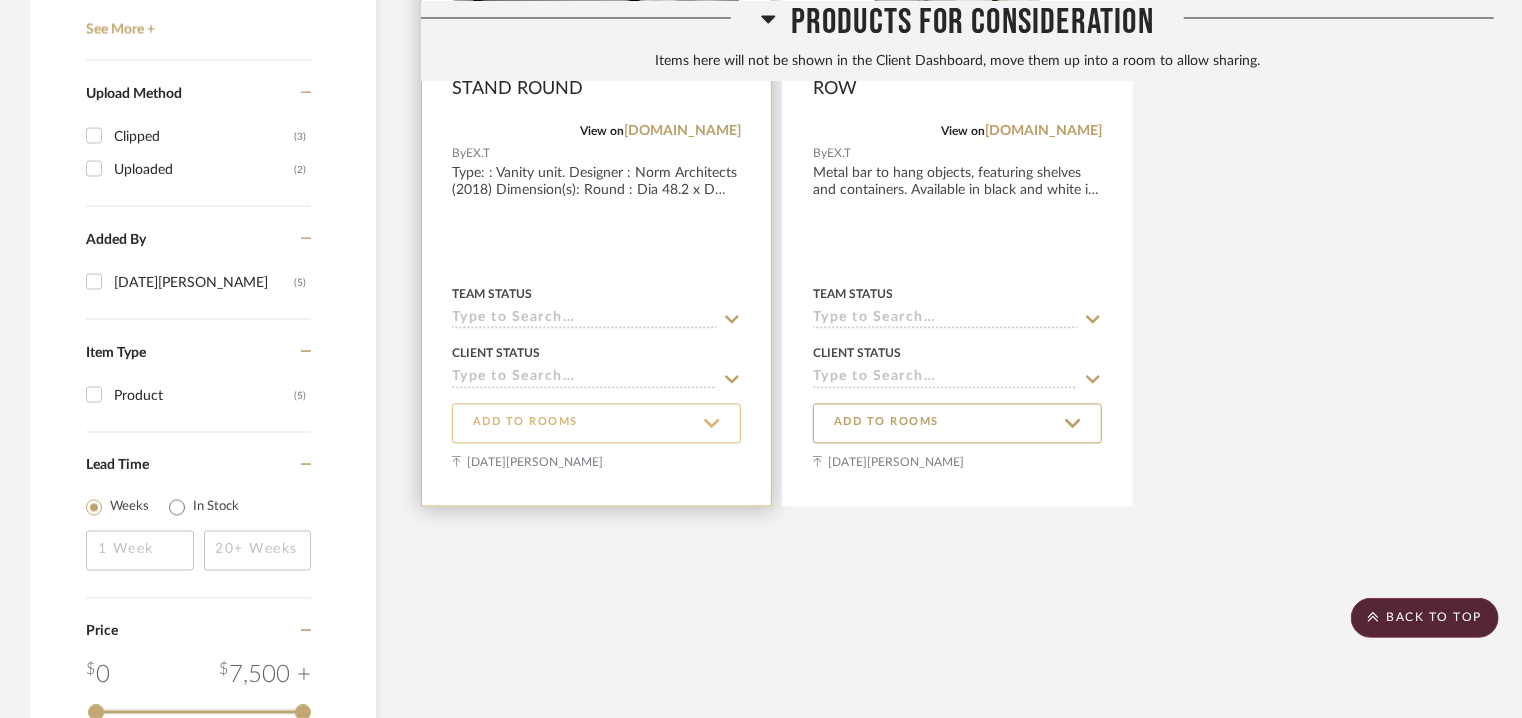 type 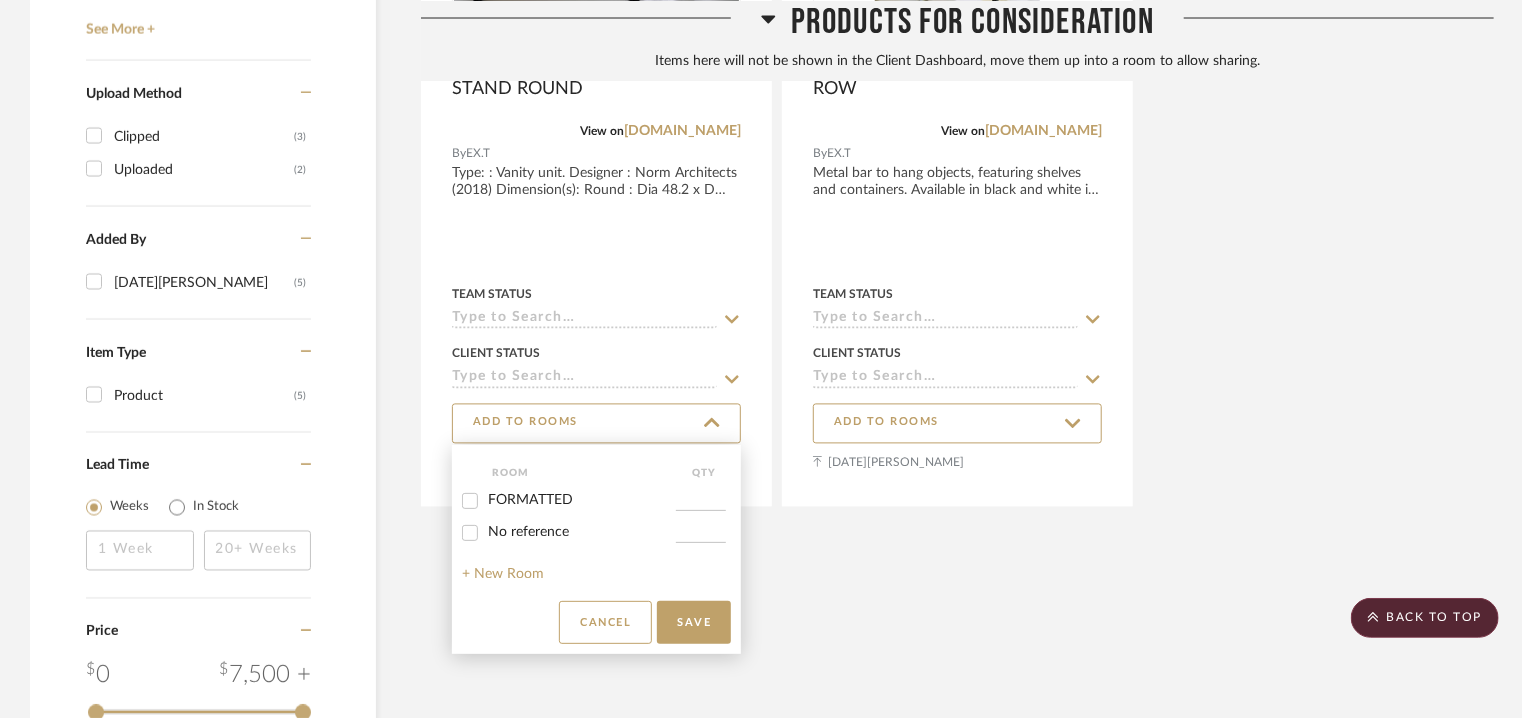 click on "FORMATTED" at bounding box center (530, 500) 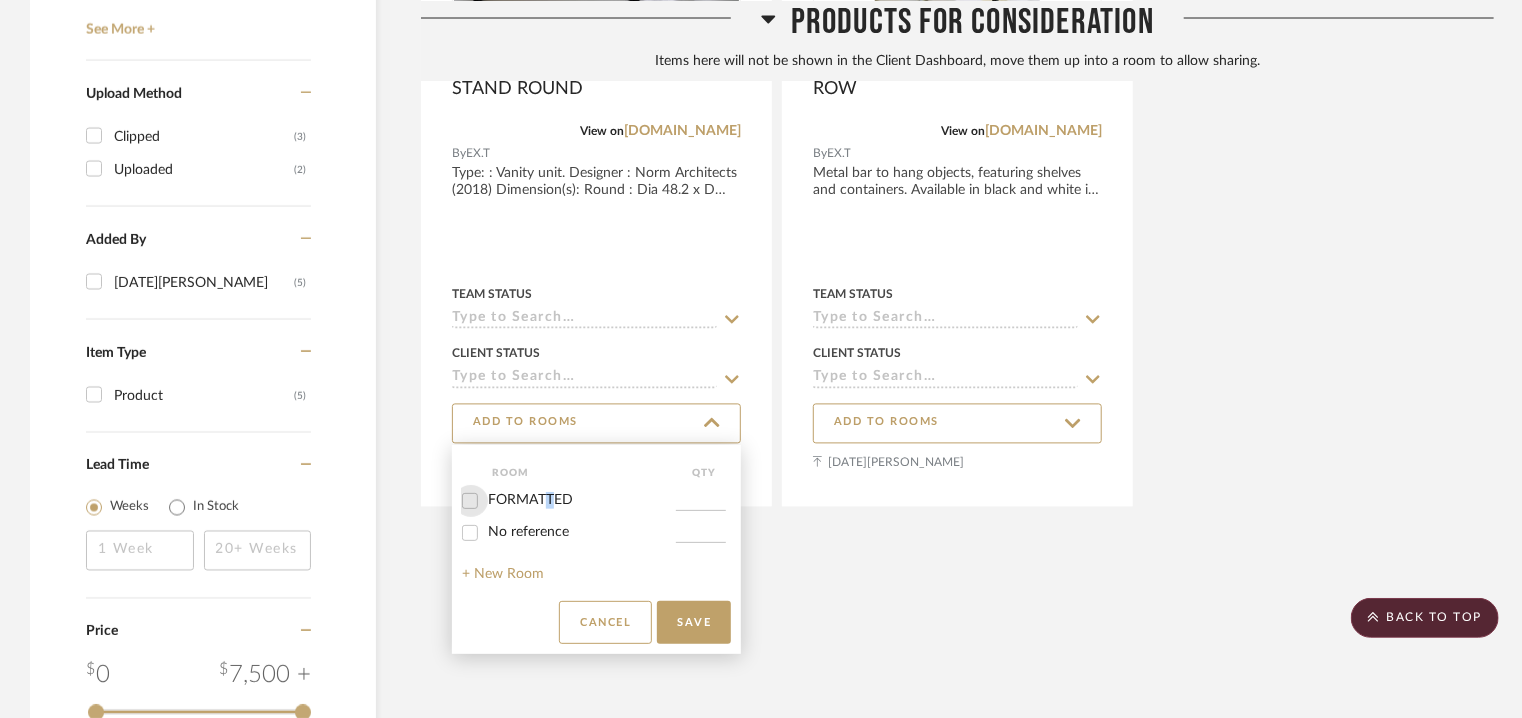 click on "FORMATTED" at bounding box center [470, 501] 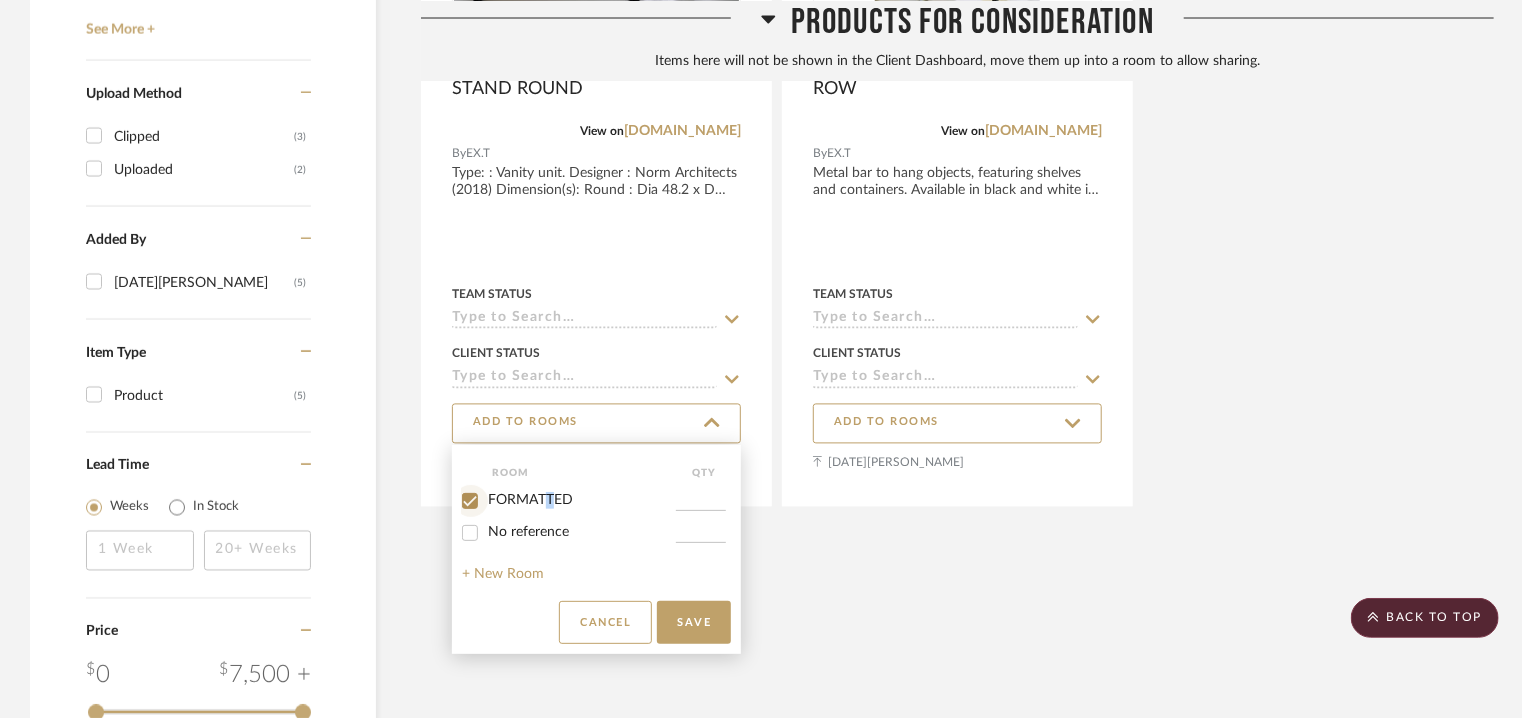 checkbox on "true" 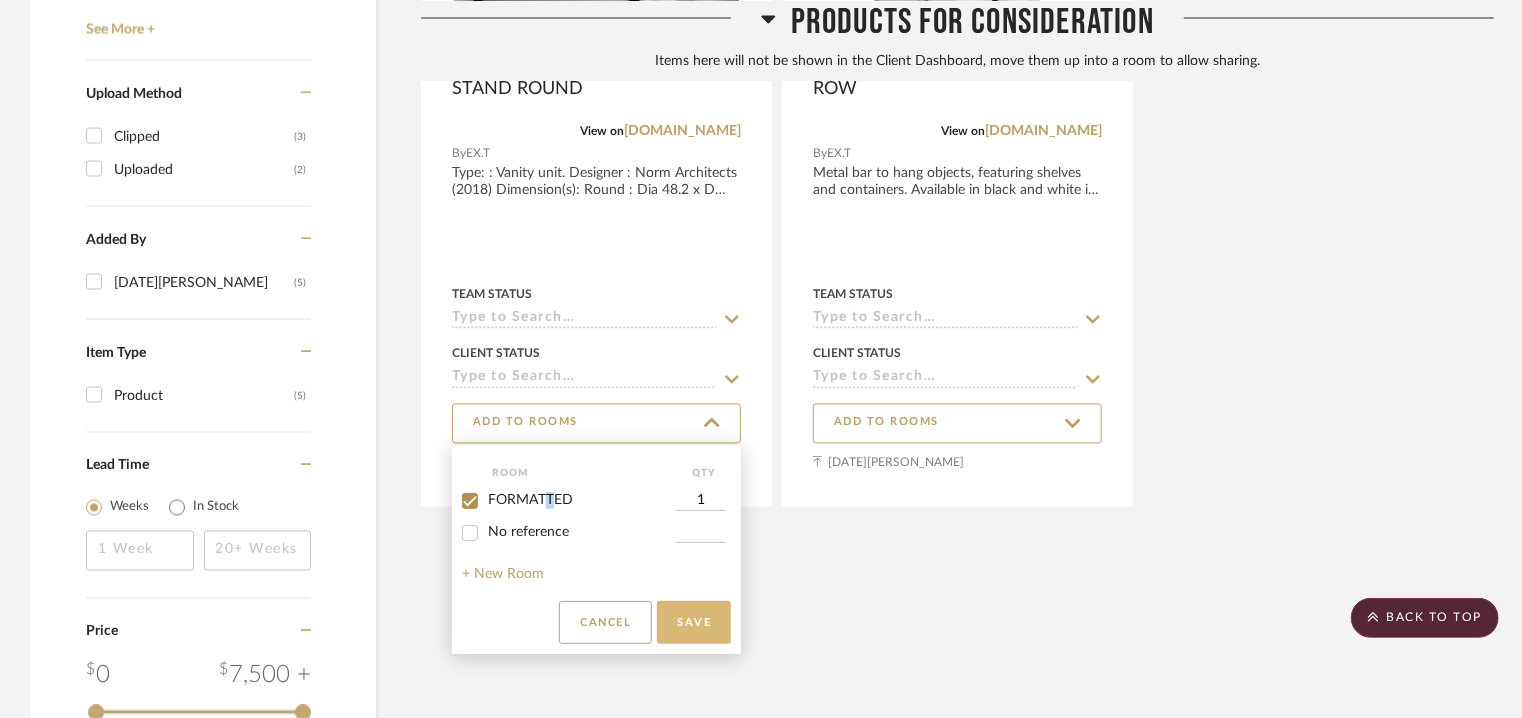 click on "Save" at bounding box center [694, 622] 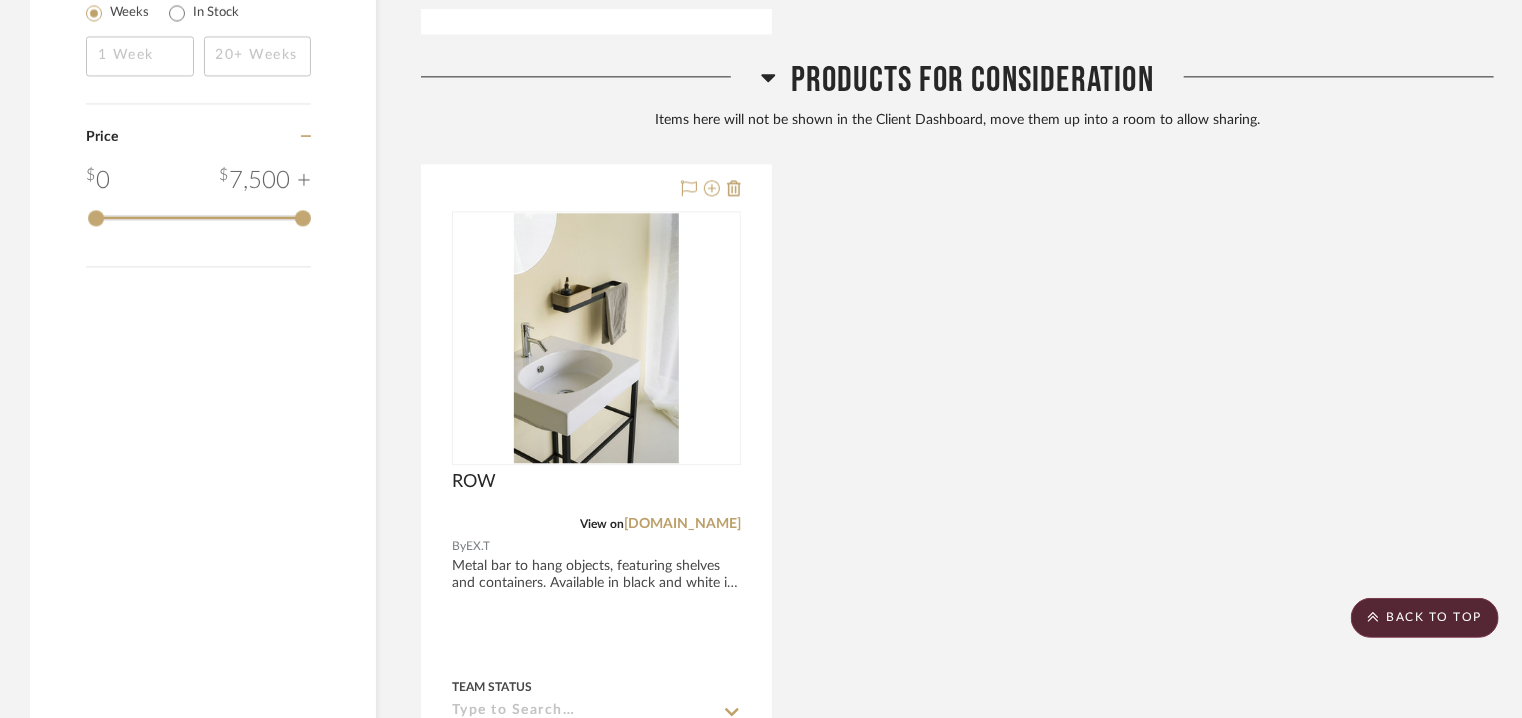 scroll, scrollTop: 2368, scrollLeft: 0, axis: vertical 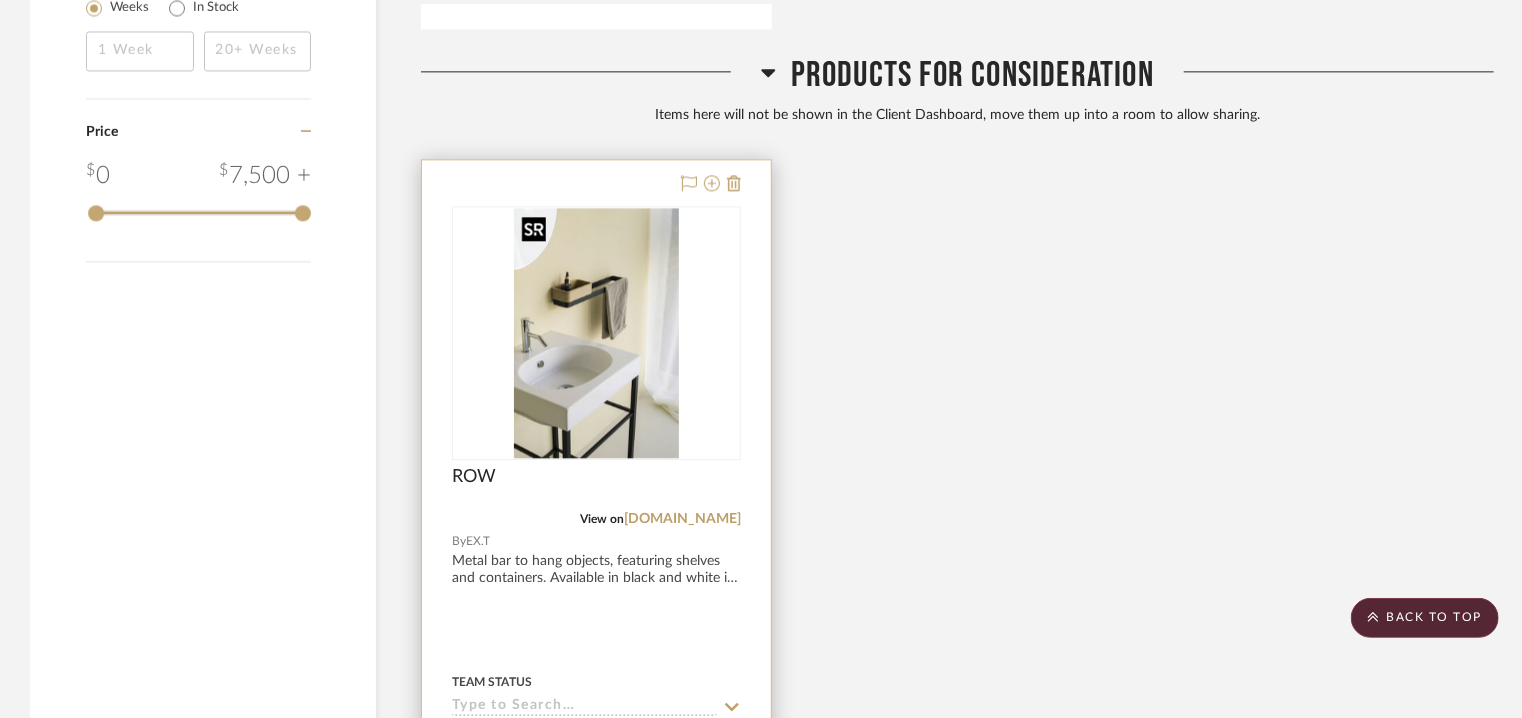 click at bounding box center [597, 333] 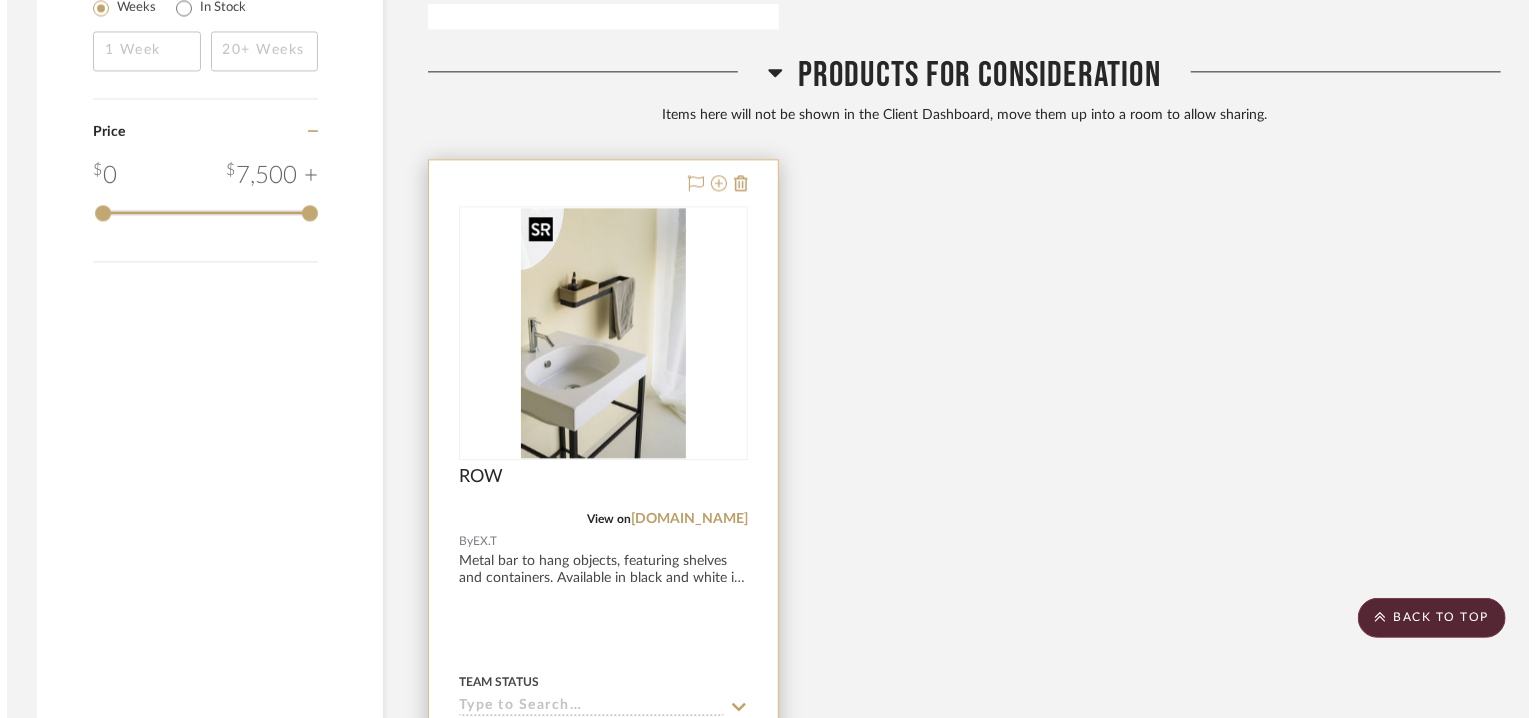 scroll, scrollTop: 0, scrollLeft: 0, axis: both 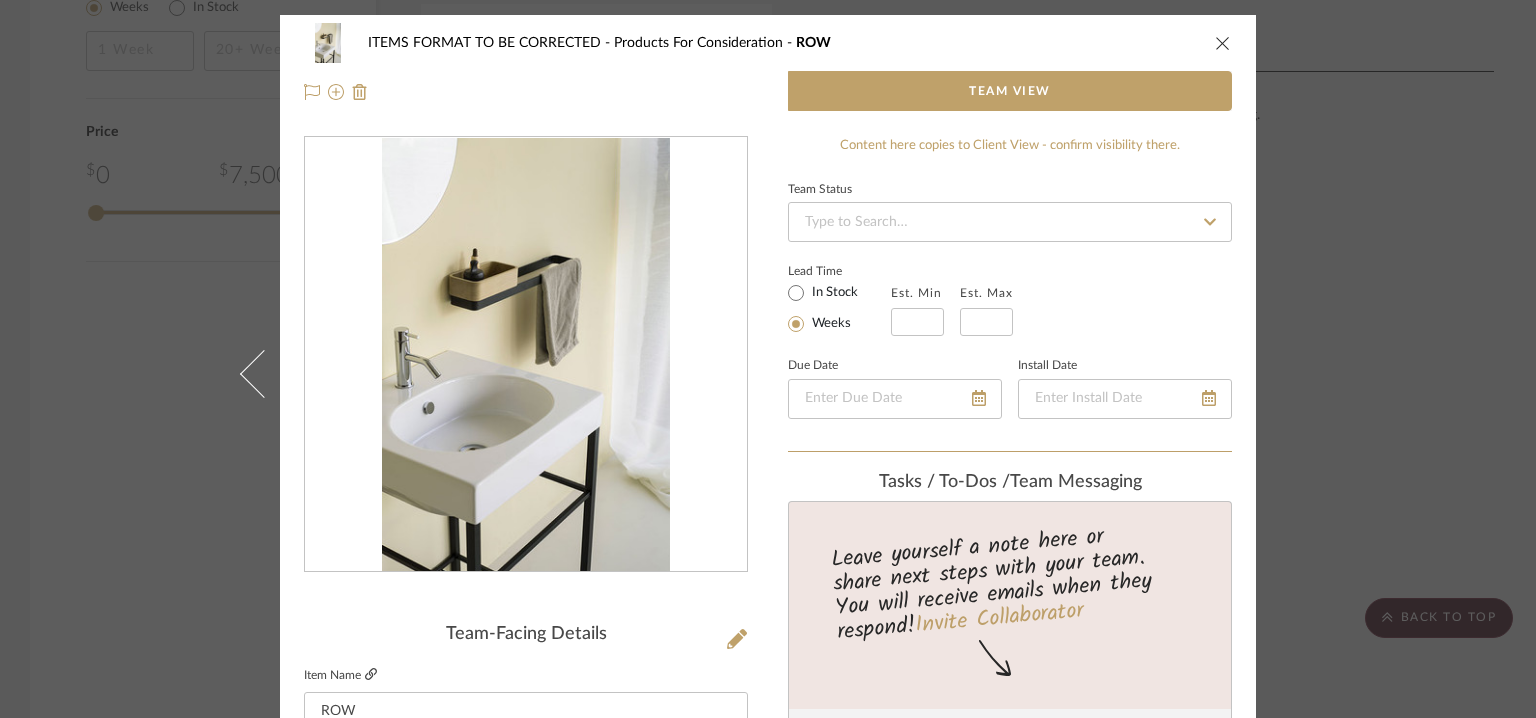 click 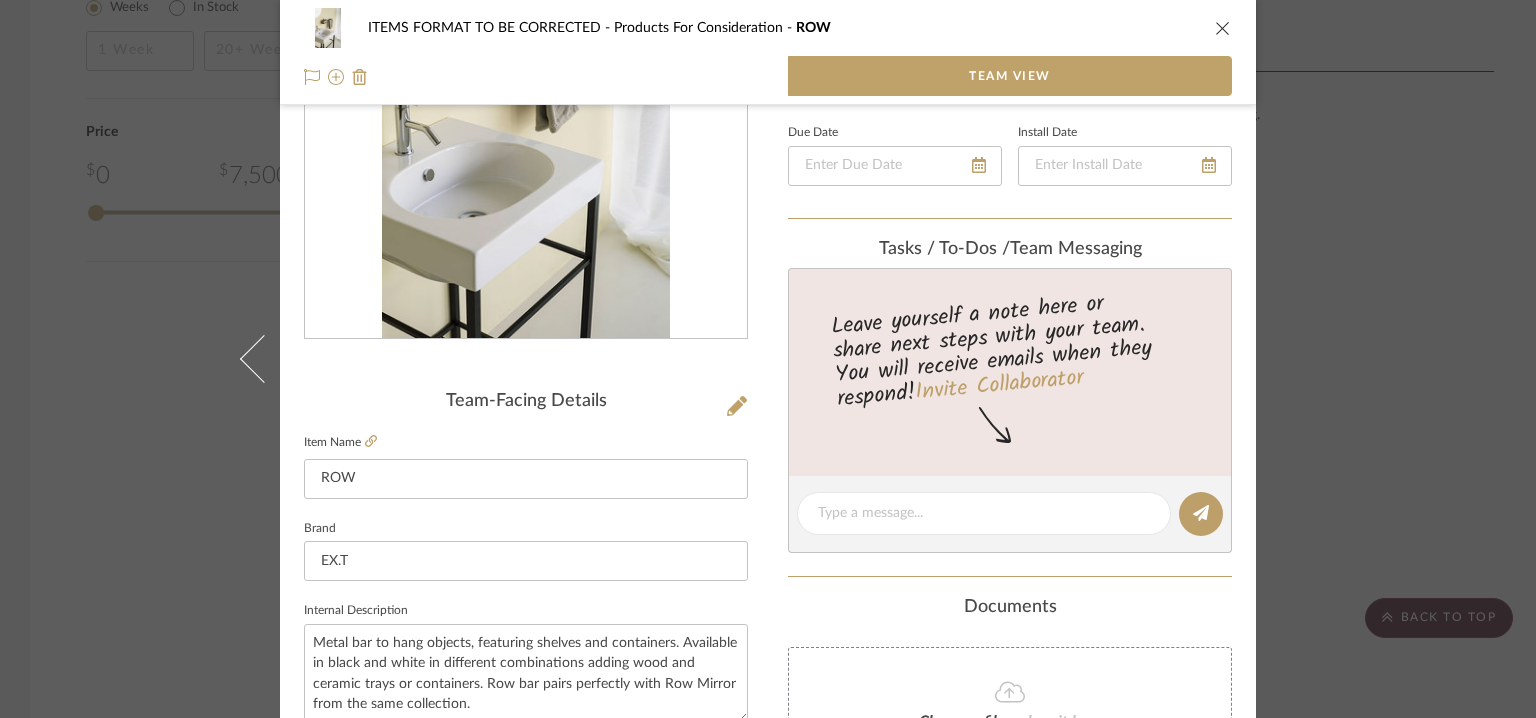 scroll, scrollTop: 200, scrollLeft: 0, axis: vertical 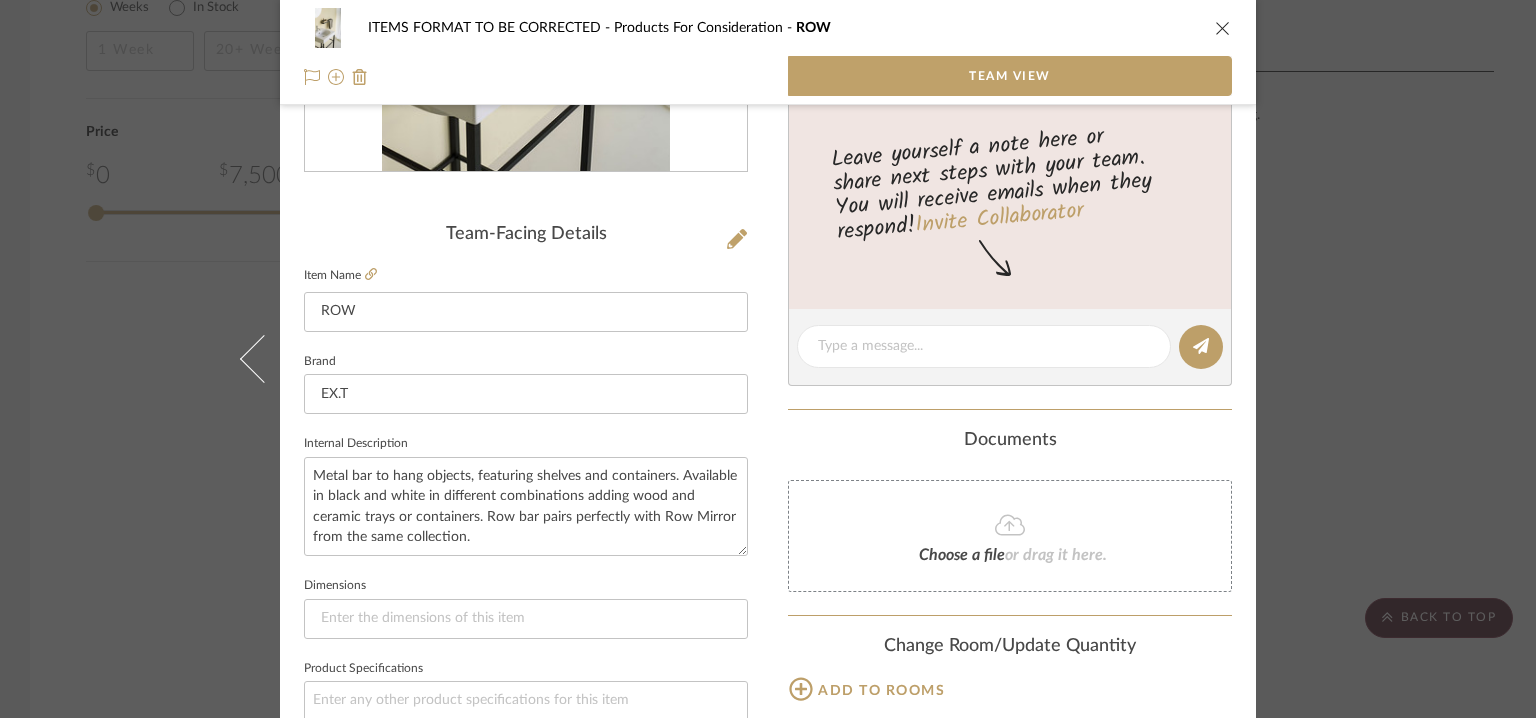 click at bounding box center [1223, 28] 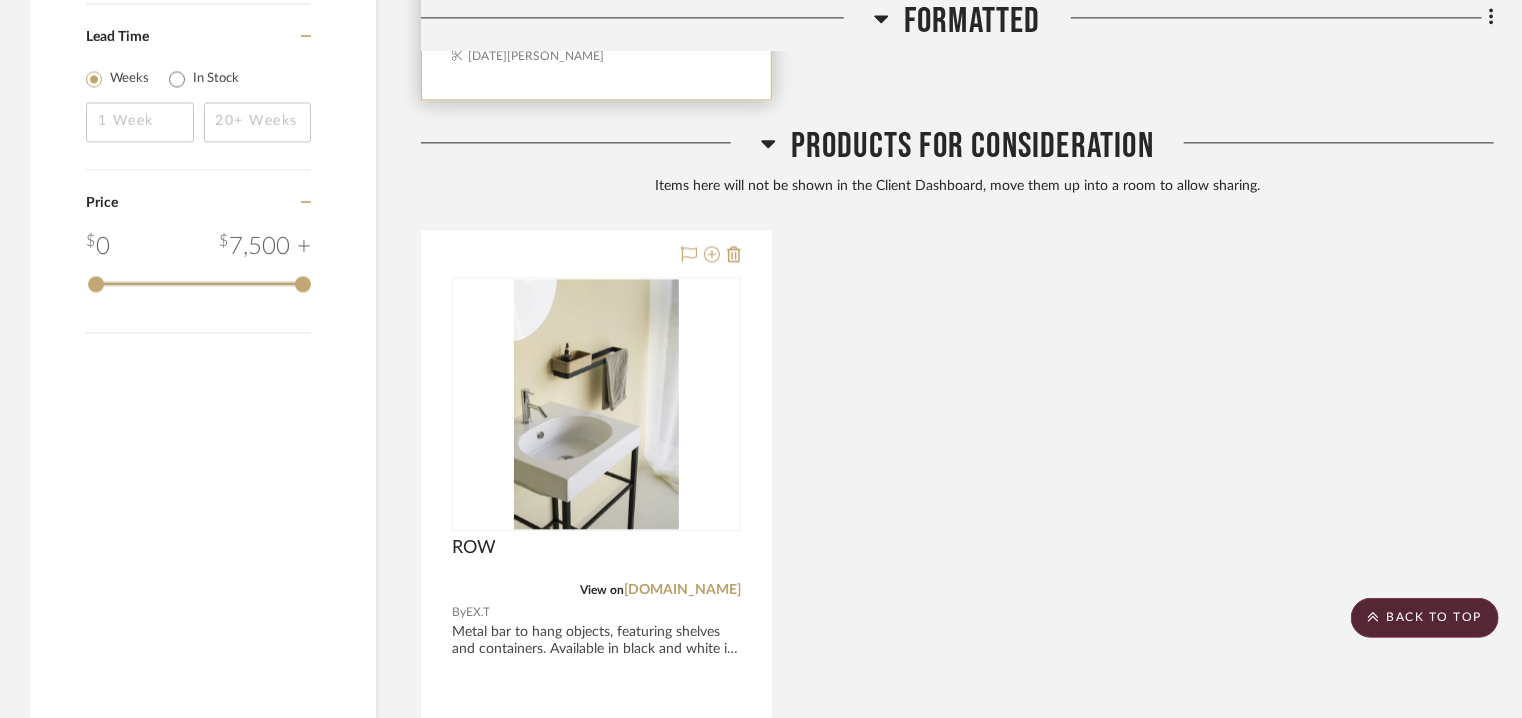 scroll, scrollTop: 2300, scrollLeft: 0, axis: vertical 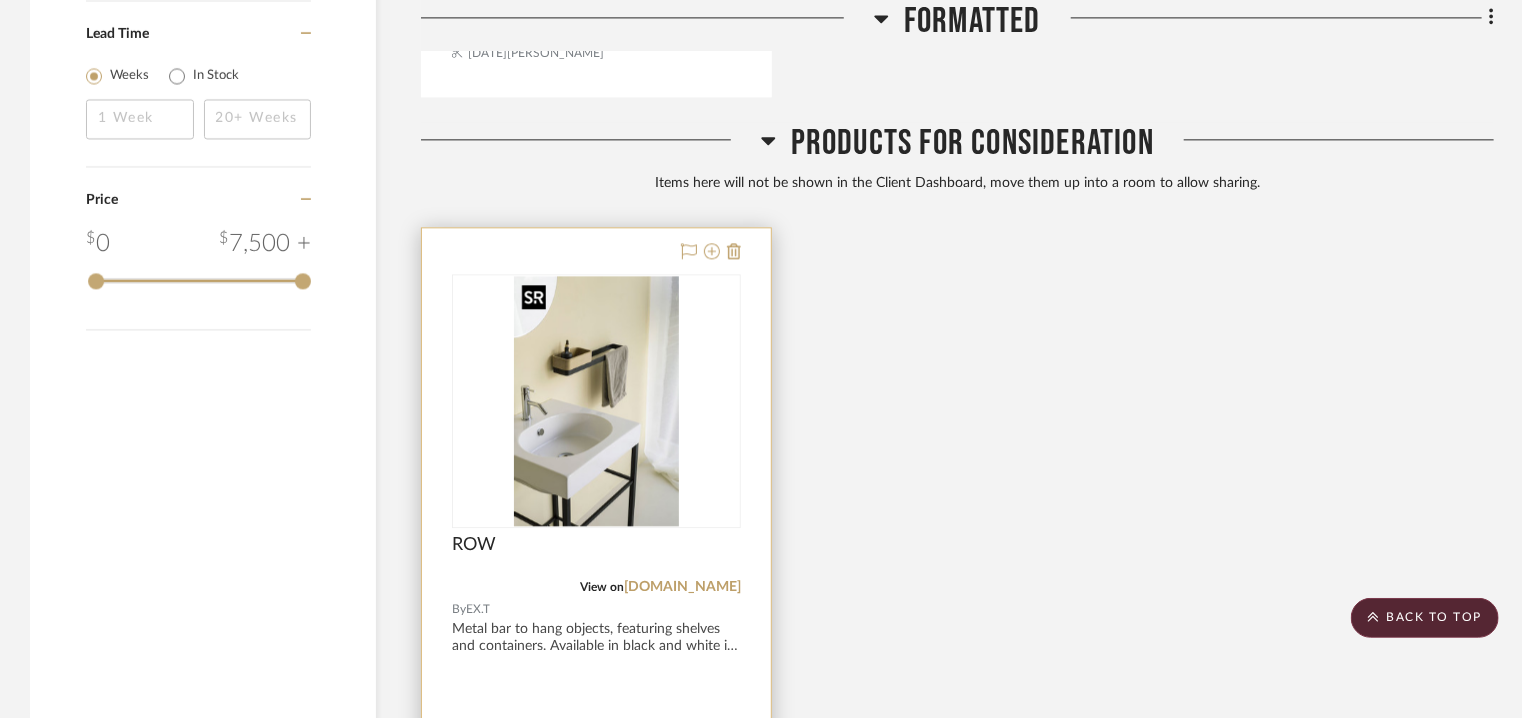 click at bounding box center (597, 401) 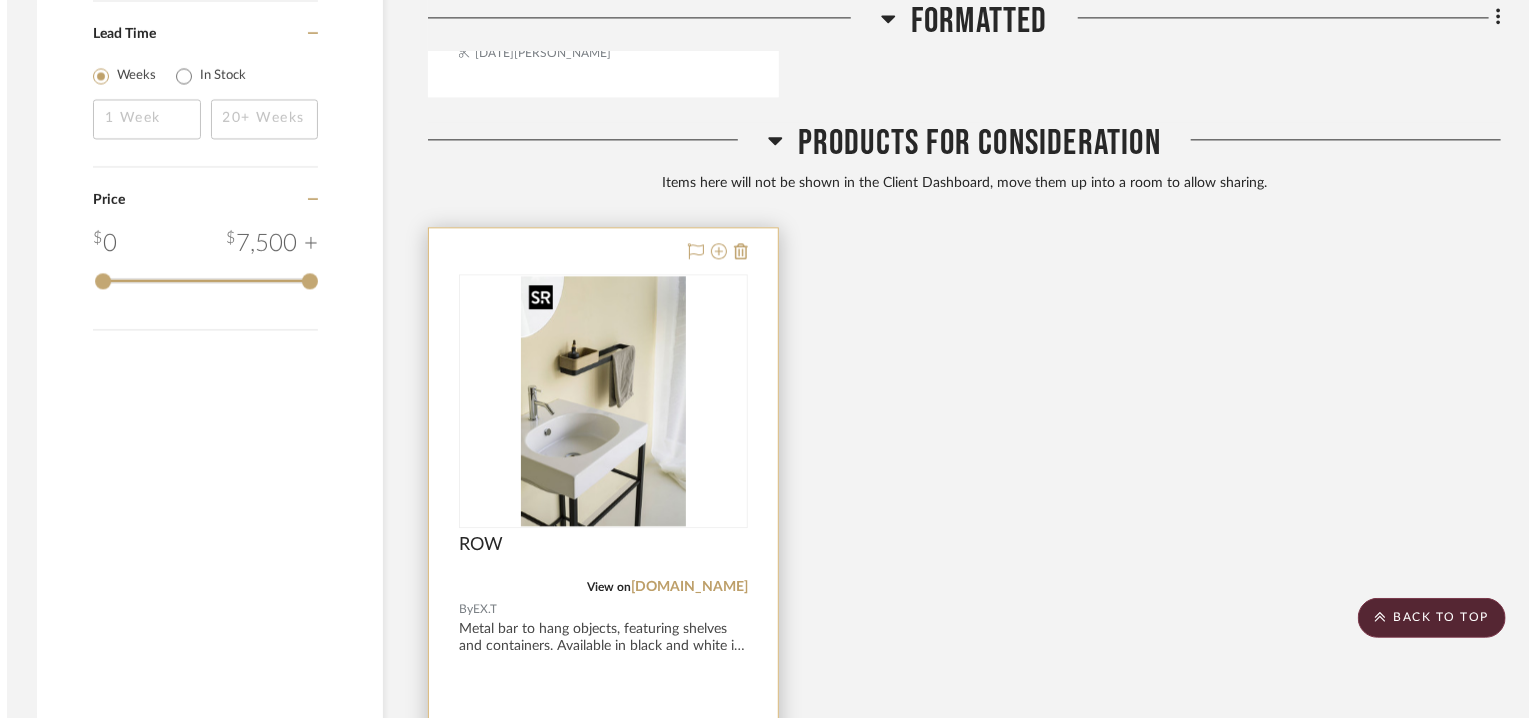 scroll, scrollTop: 0, scrollLeft: 0, axis: both 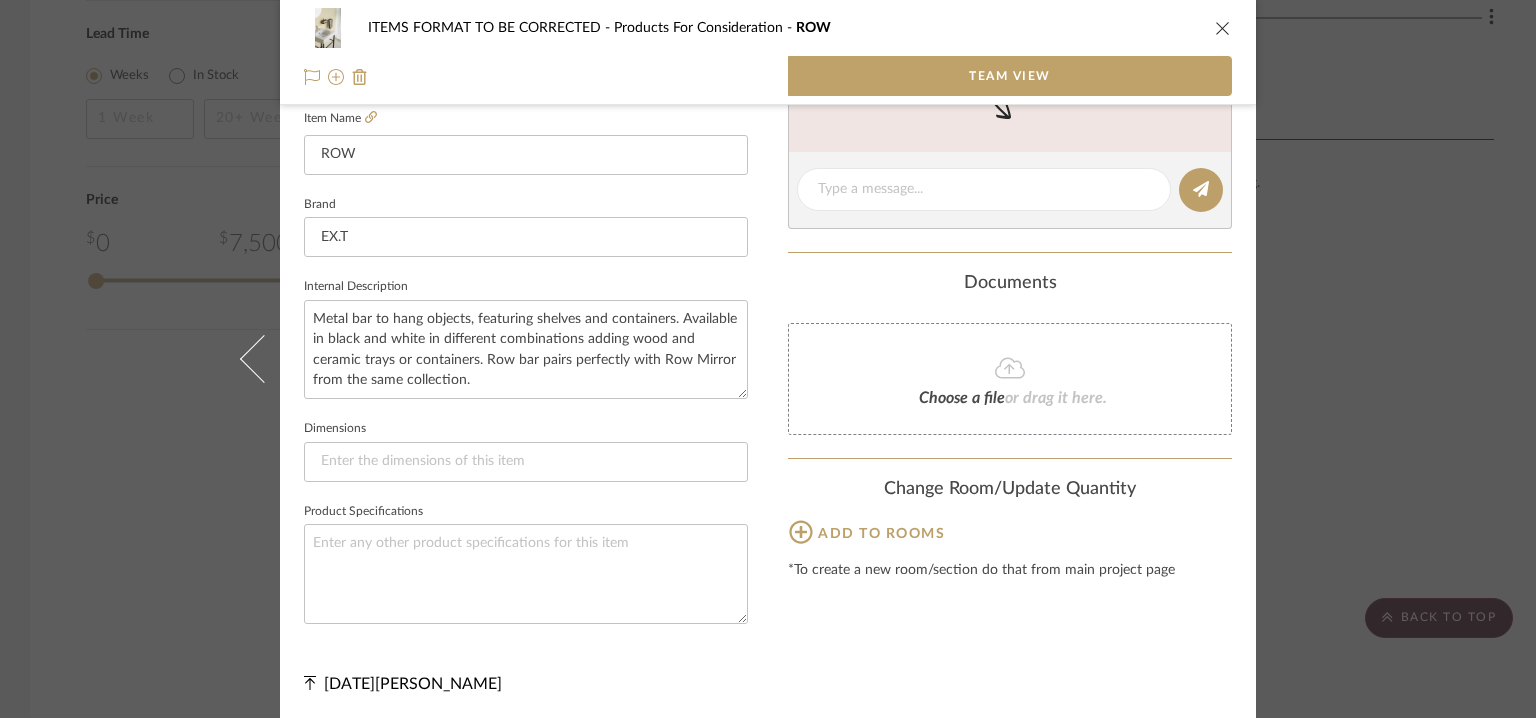 click at bounding box center [1223, 28] 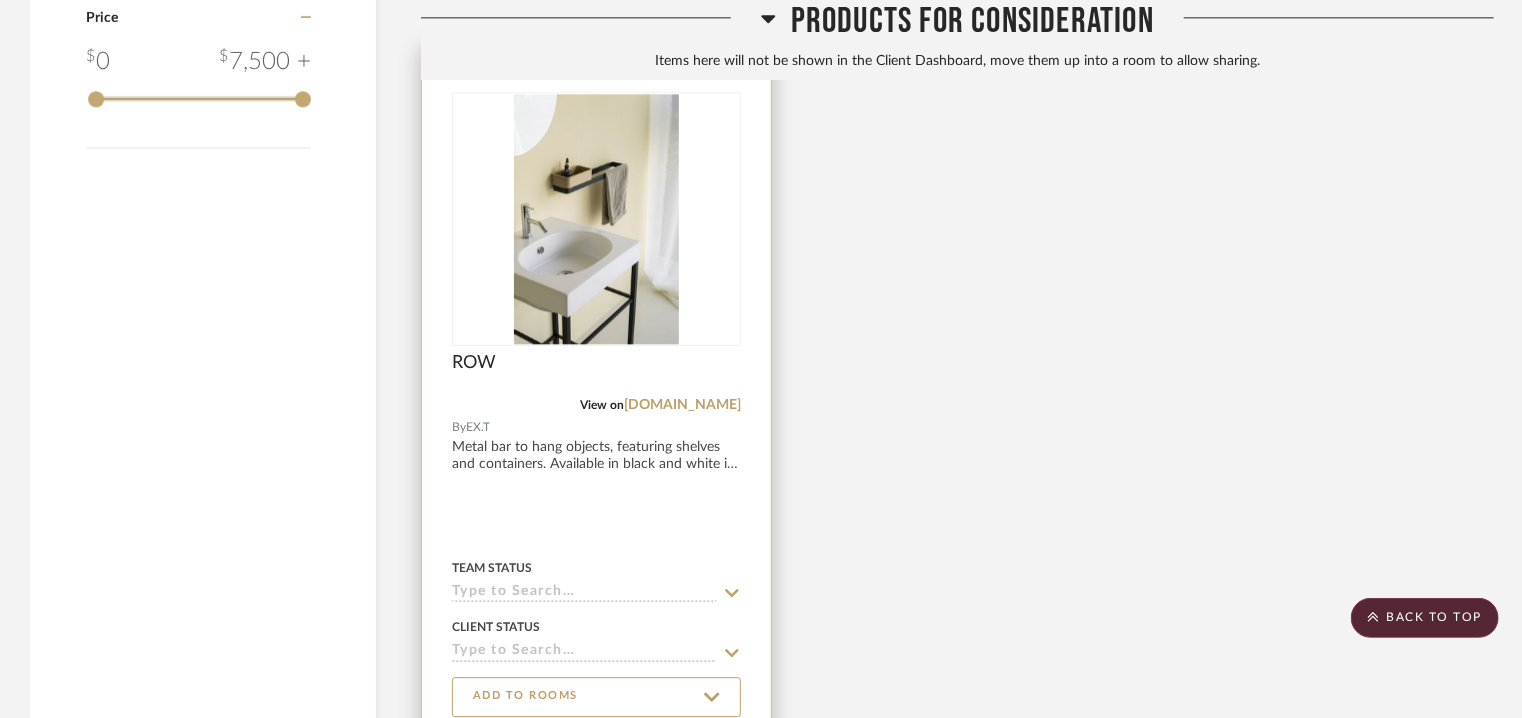 scroll, scrollTop: 2677, scrollLeft: 0, axis: vertical 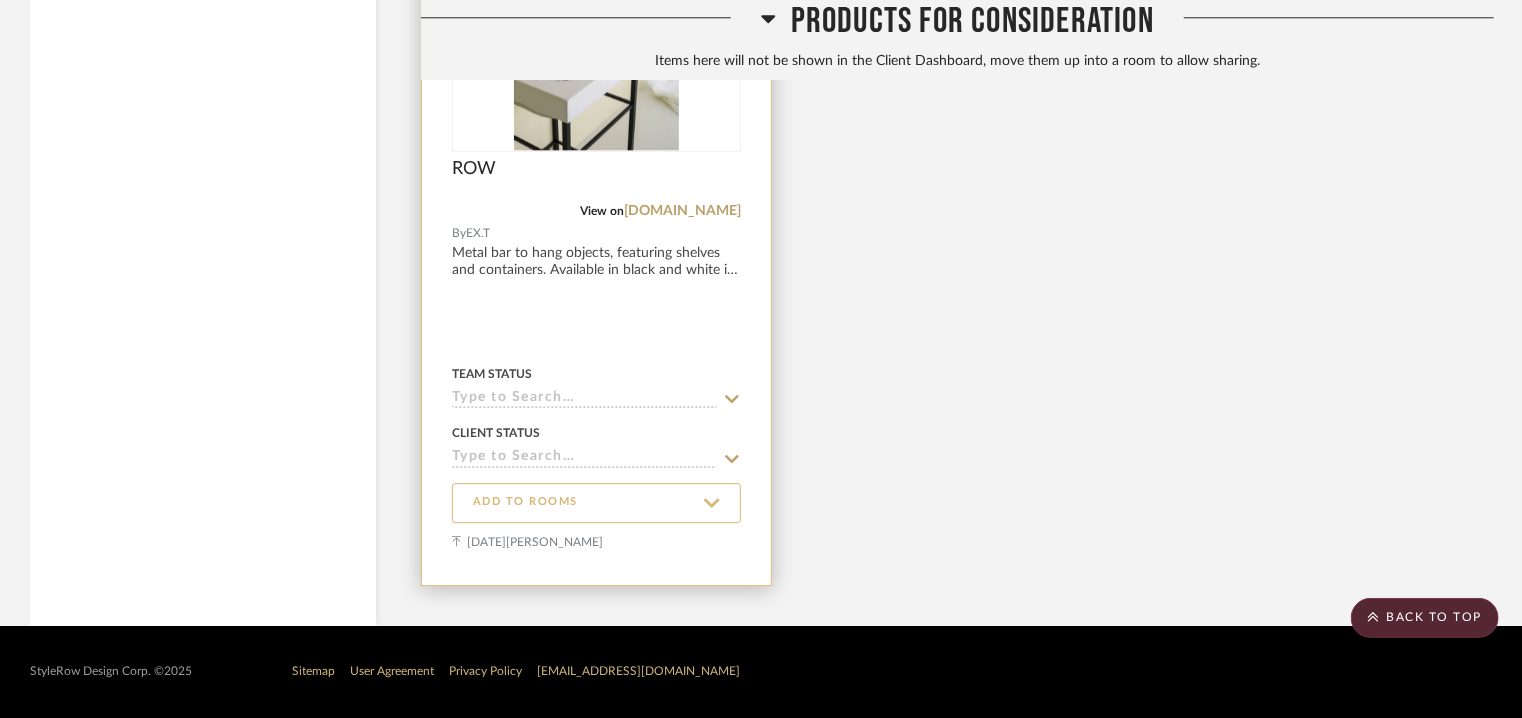 click 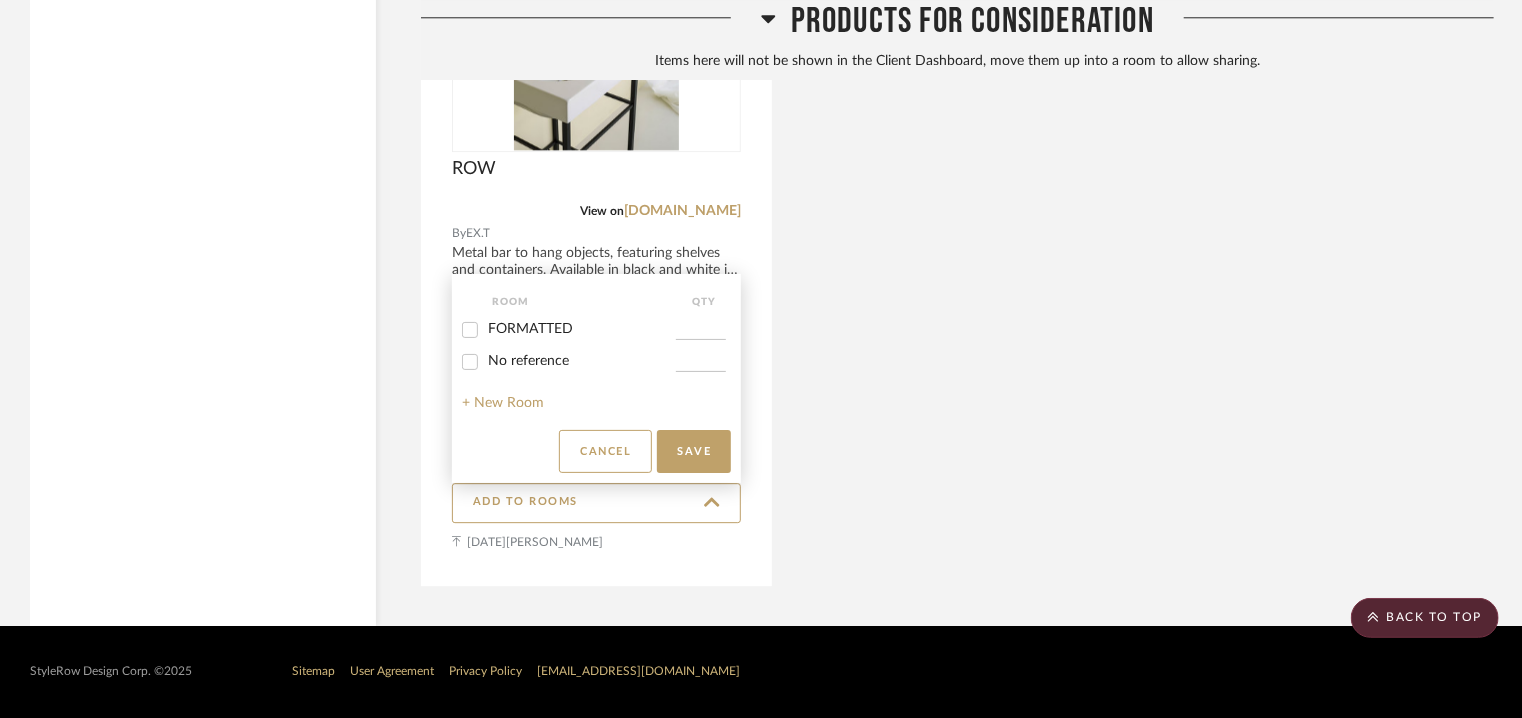 click on "FORMATTED" at bounding box center [530, 329] 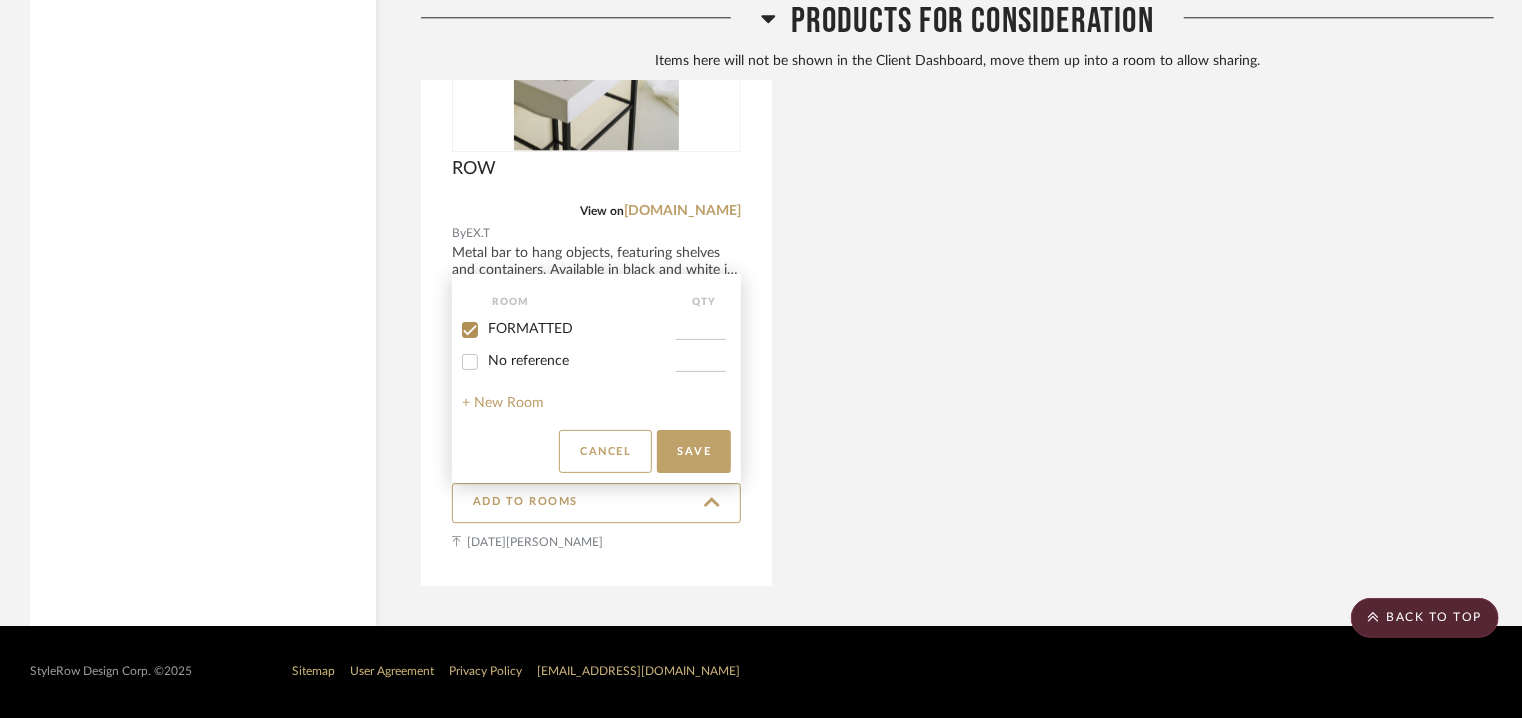 checkbox on "true" 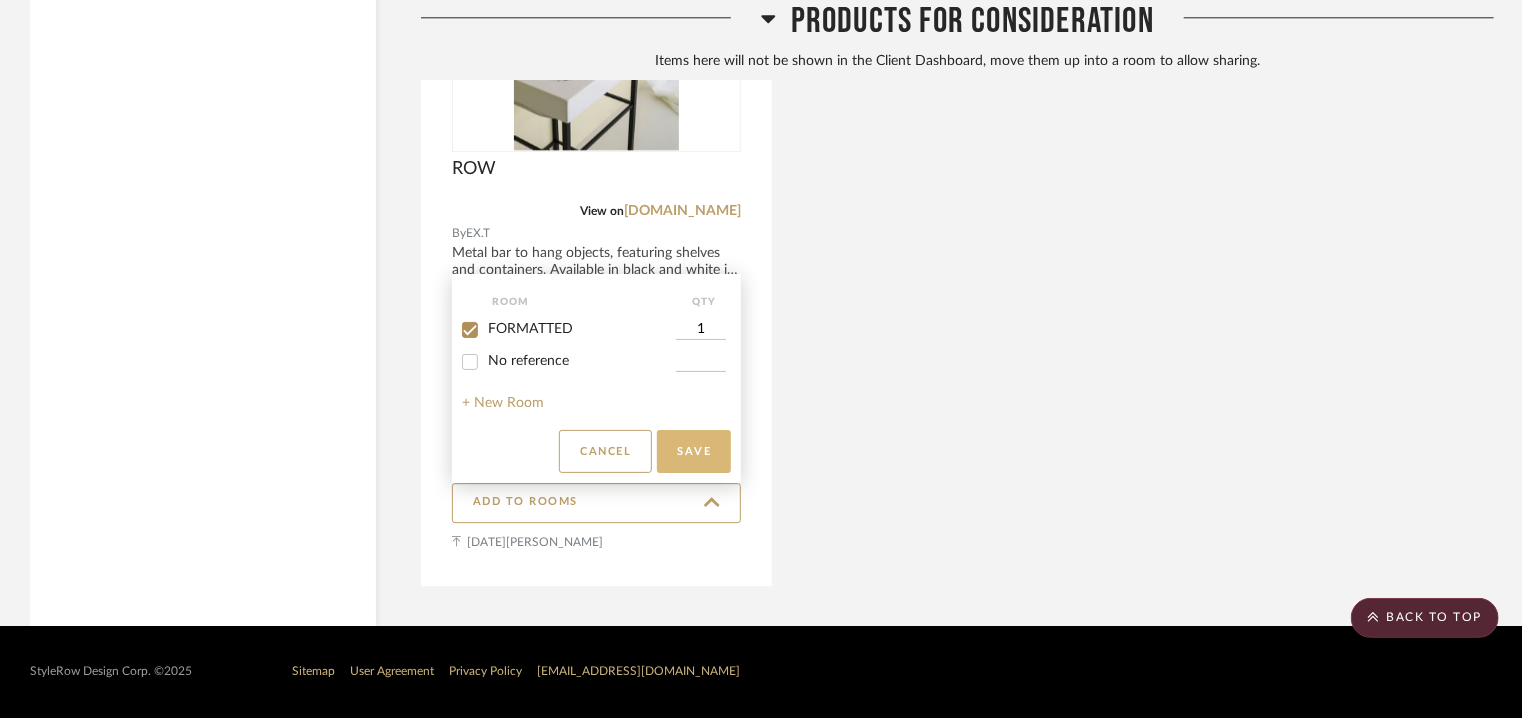 click on "Save" at bounding box center [694, 451] 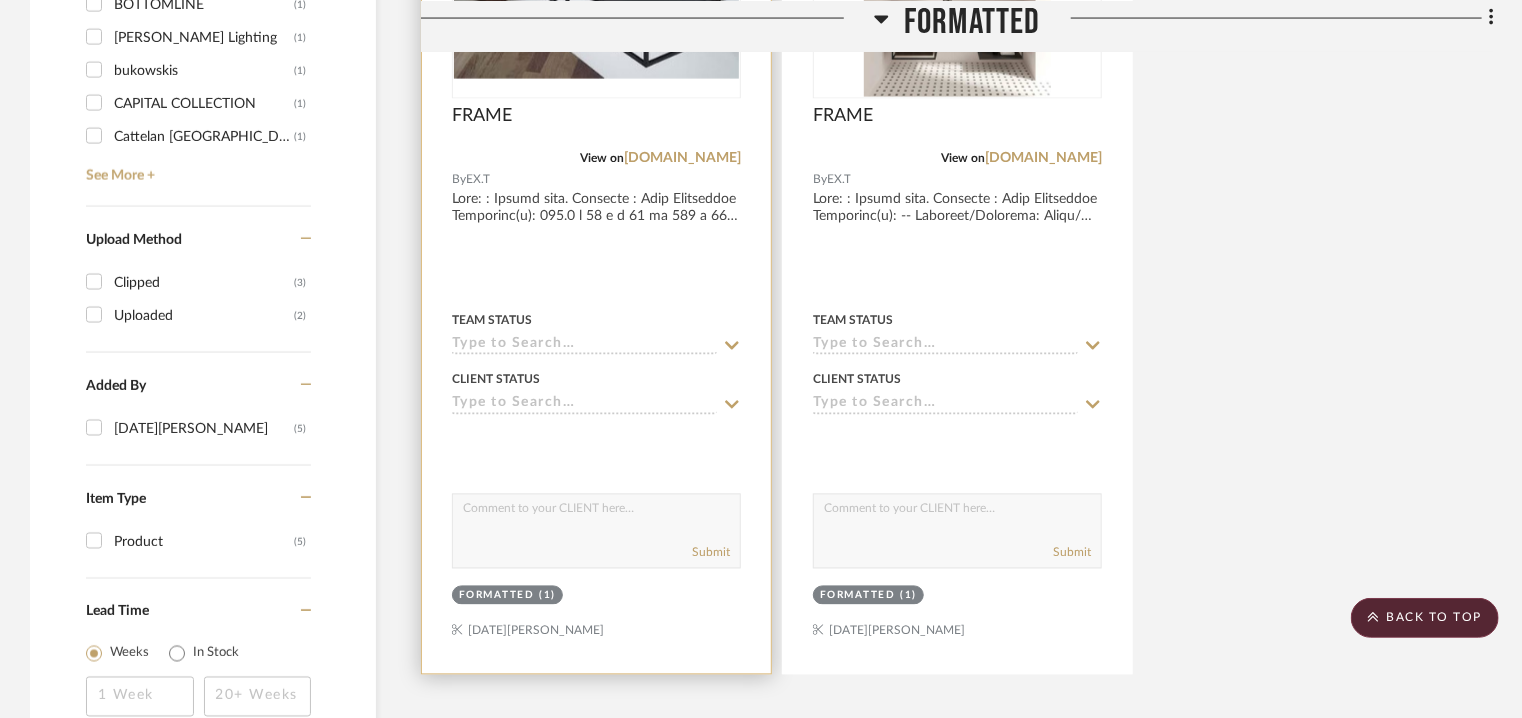 scroll, scrollTop: 1400, scrollLeft: 0, axis: vertical 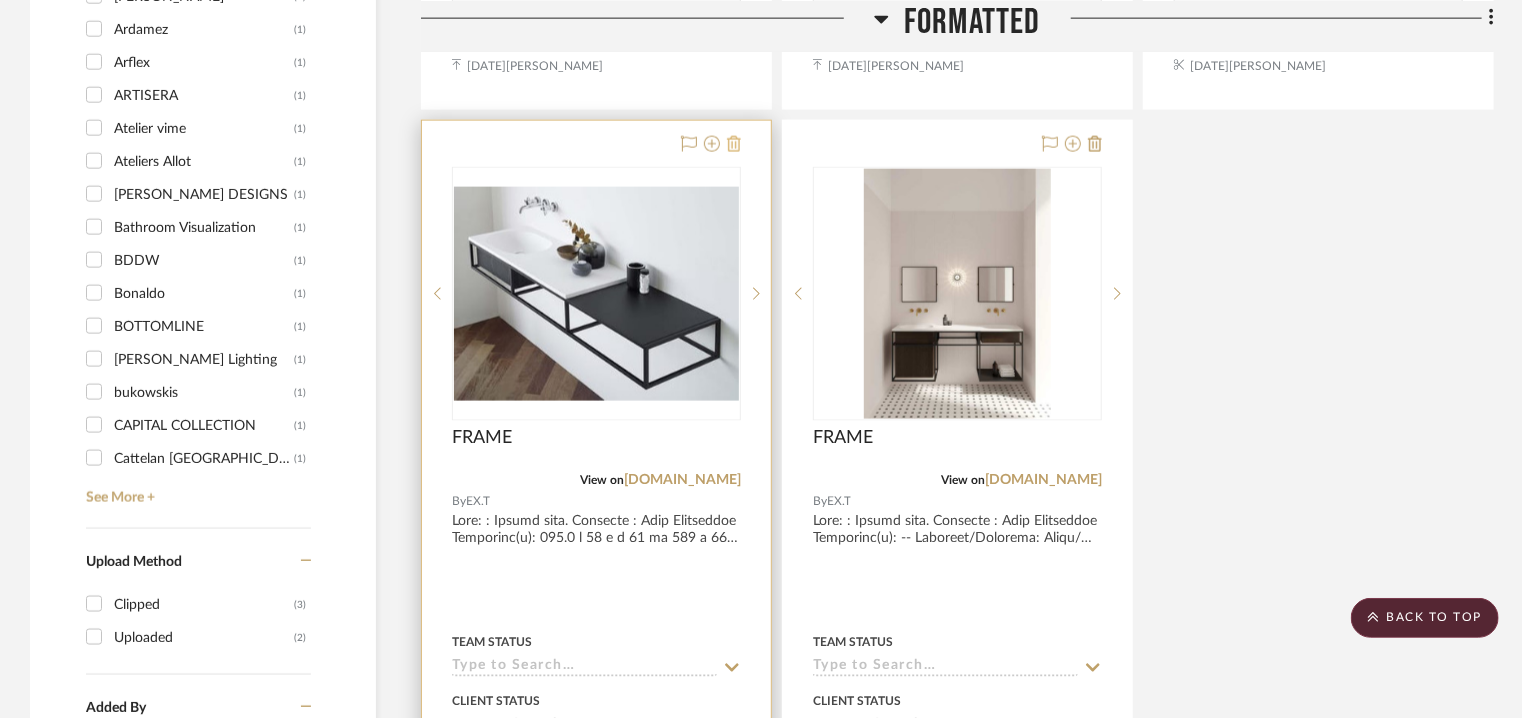 click 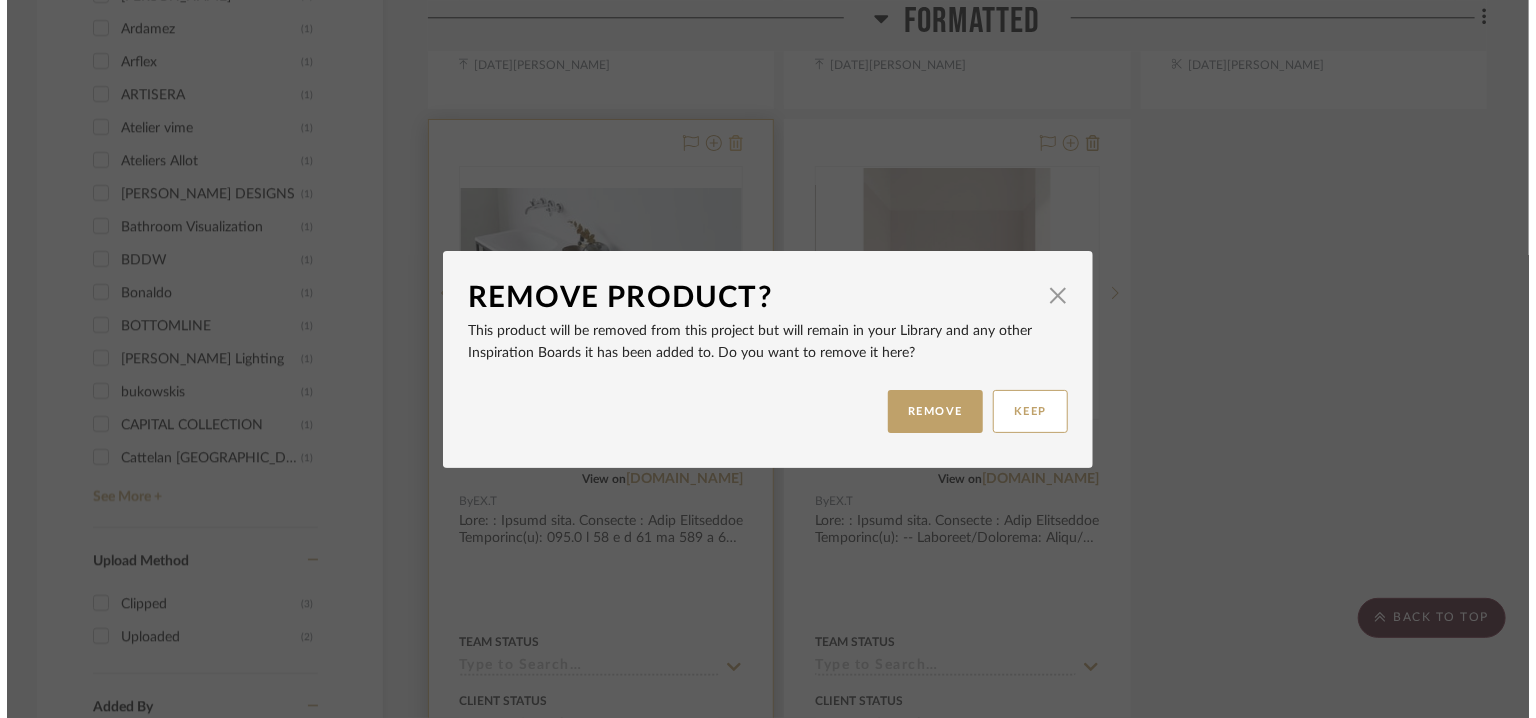 scroll, scrollTop: 0, scrollLeft: 0, axis: both 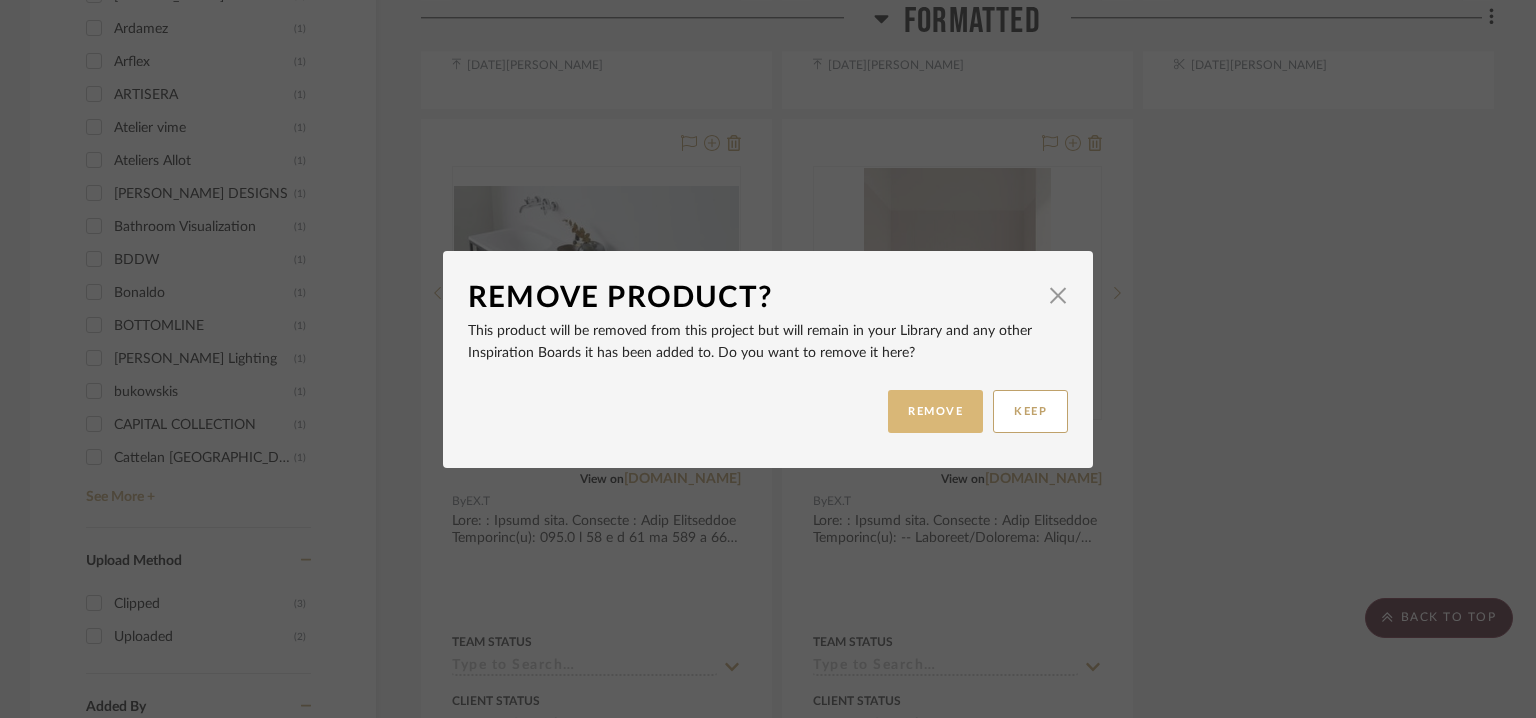 click on "REMOVE" at bounding box center [935, 411] 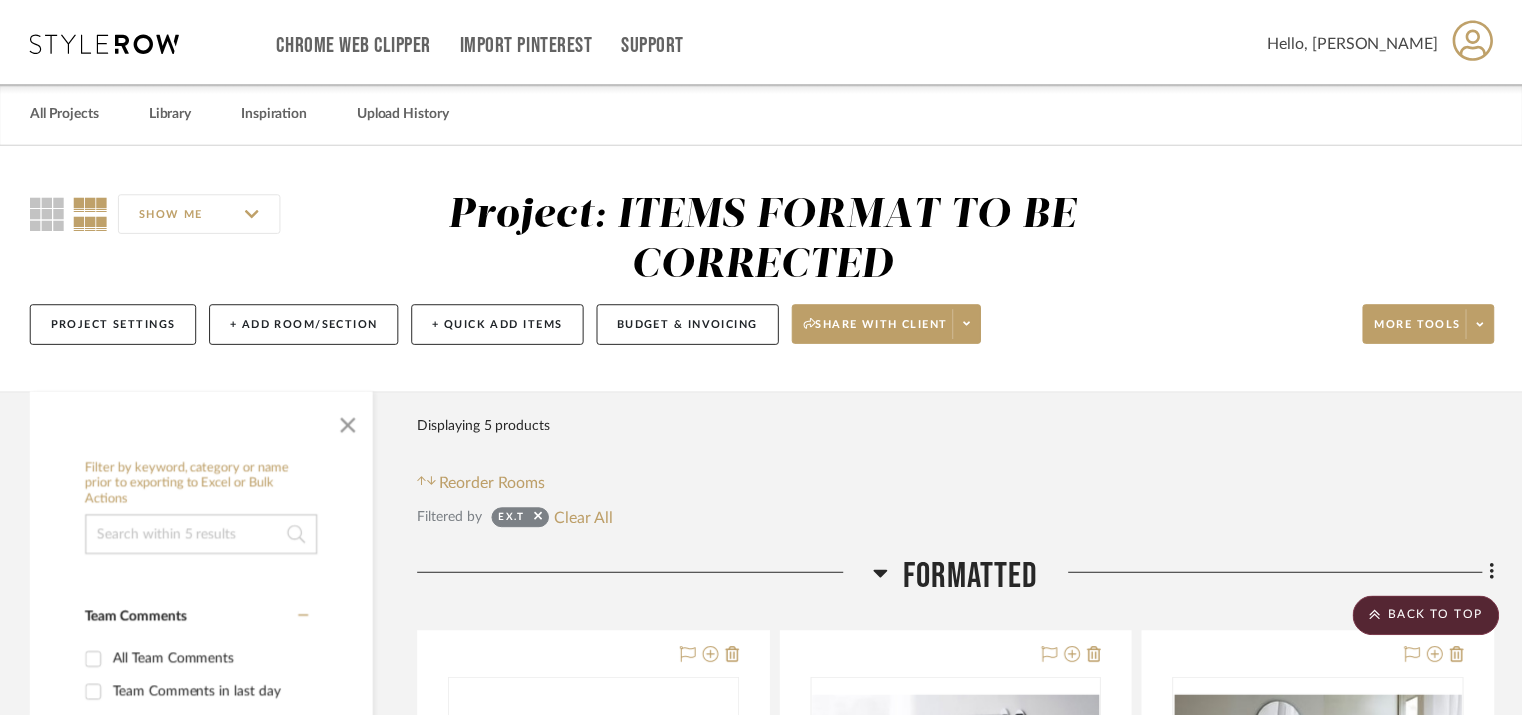 scroll, scrollTop: 1400, scrollLeft: 0, axis: vertical 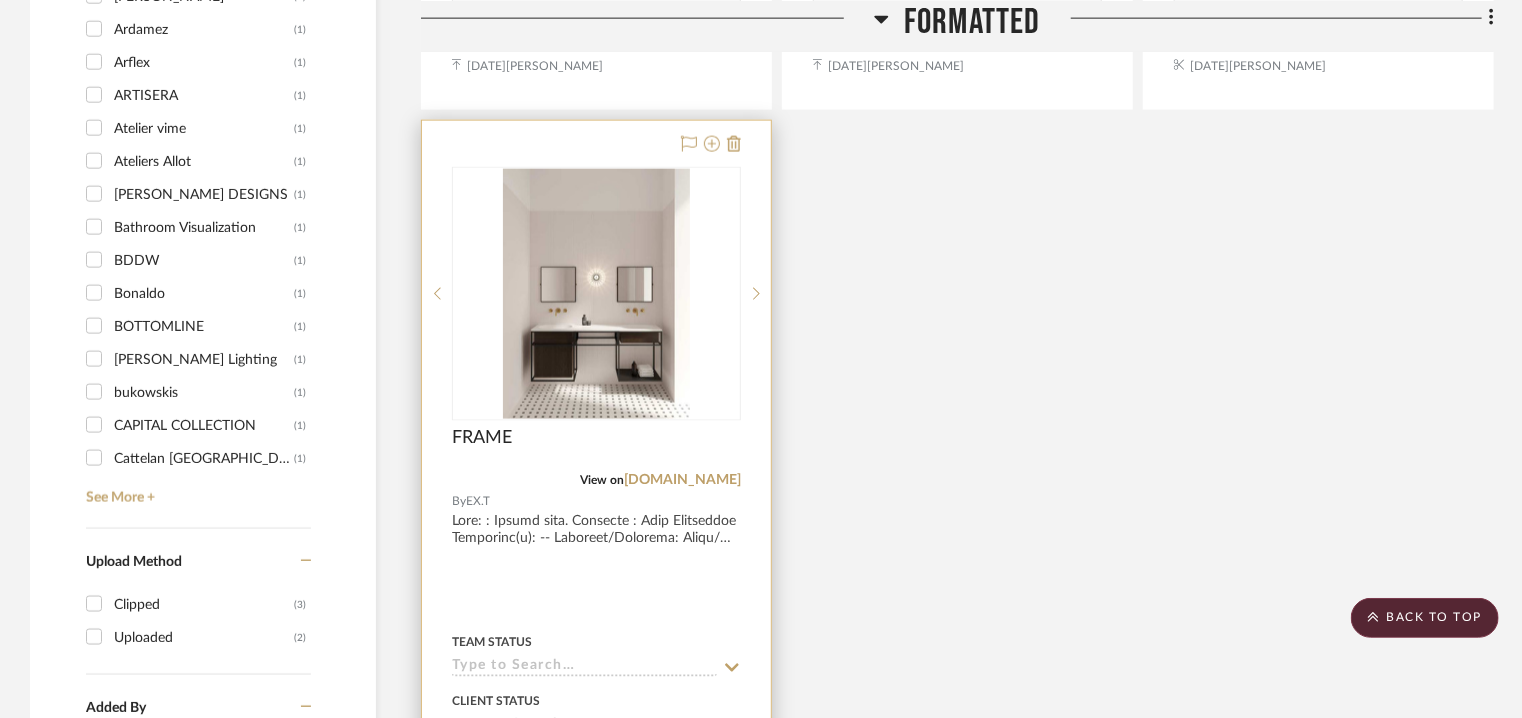 click at bounding box center [596, 558] 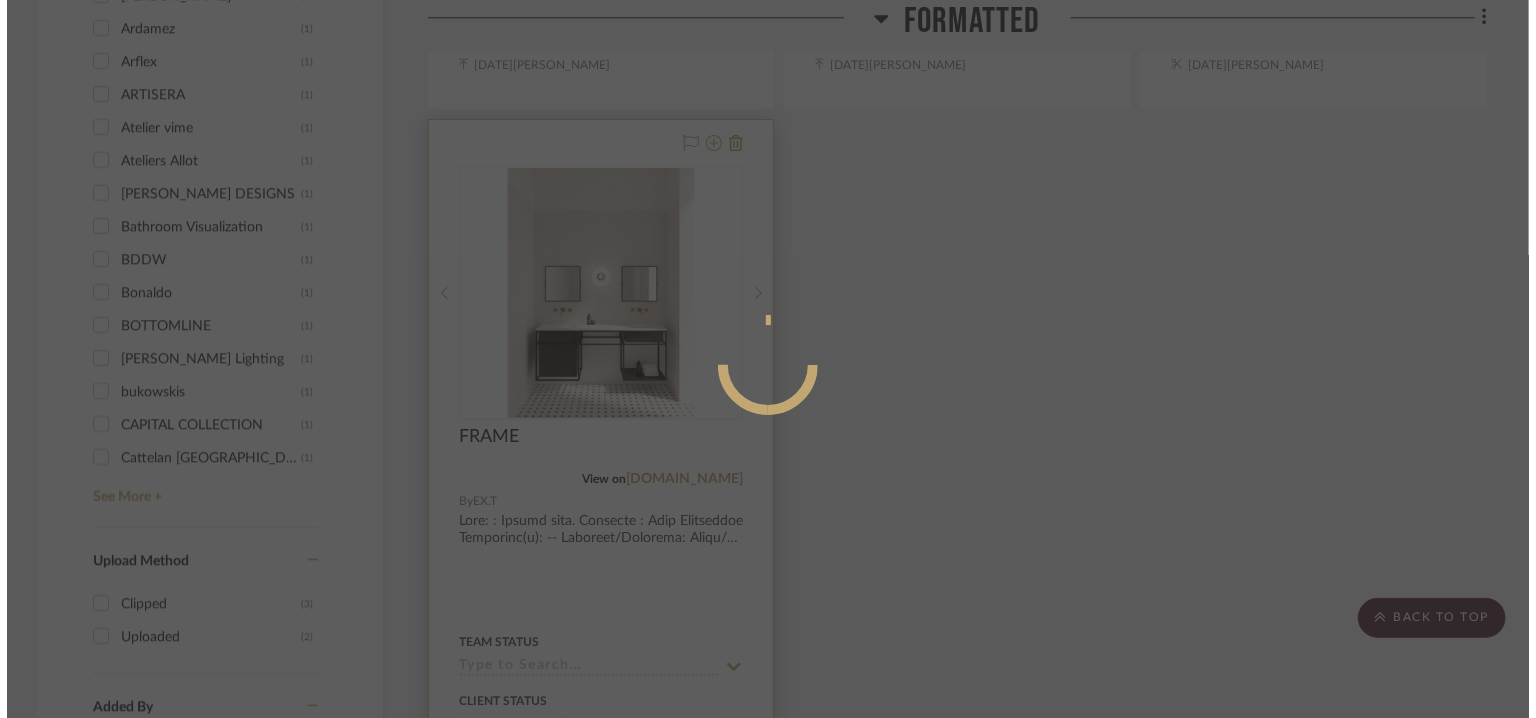scroll, scrollTop: 0, scrollLeft: 0, axis: both 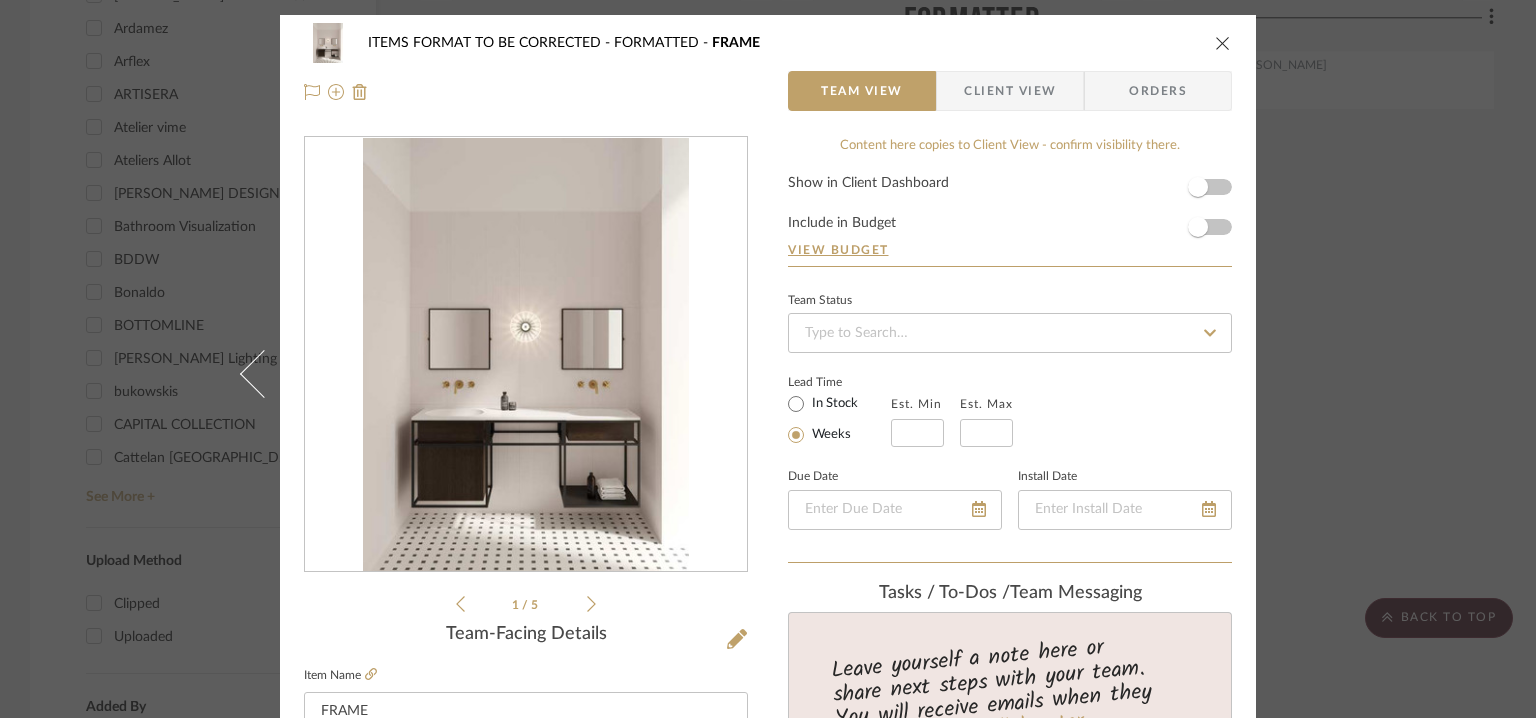click at bounding box center (1223, 43) 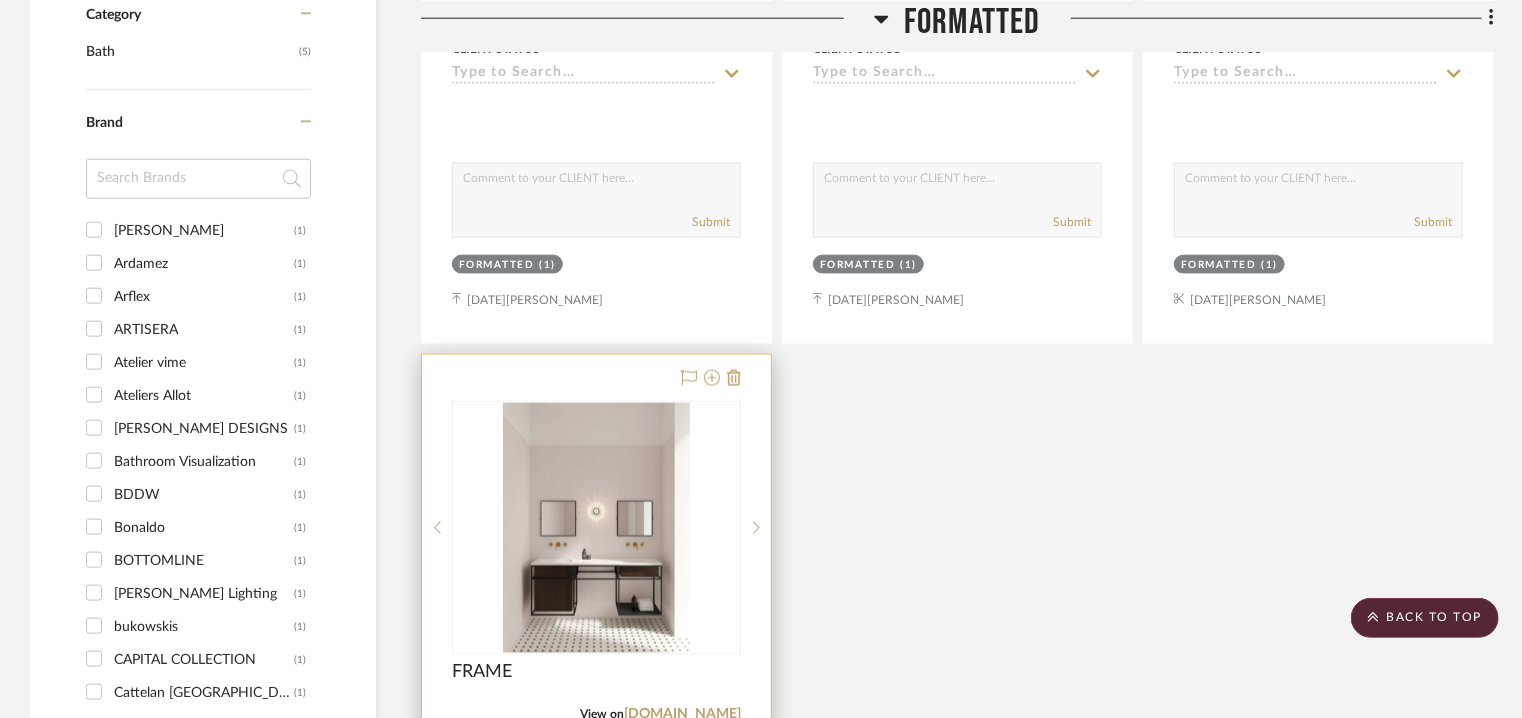 scroll, scrollTop: 1200, scrollLeft: 0, axis: vertical 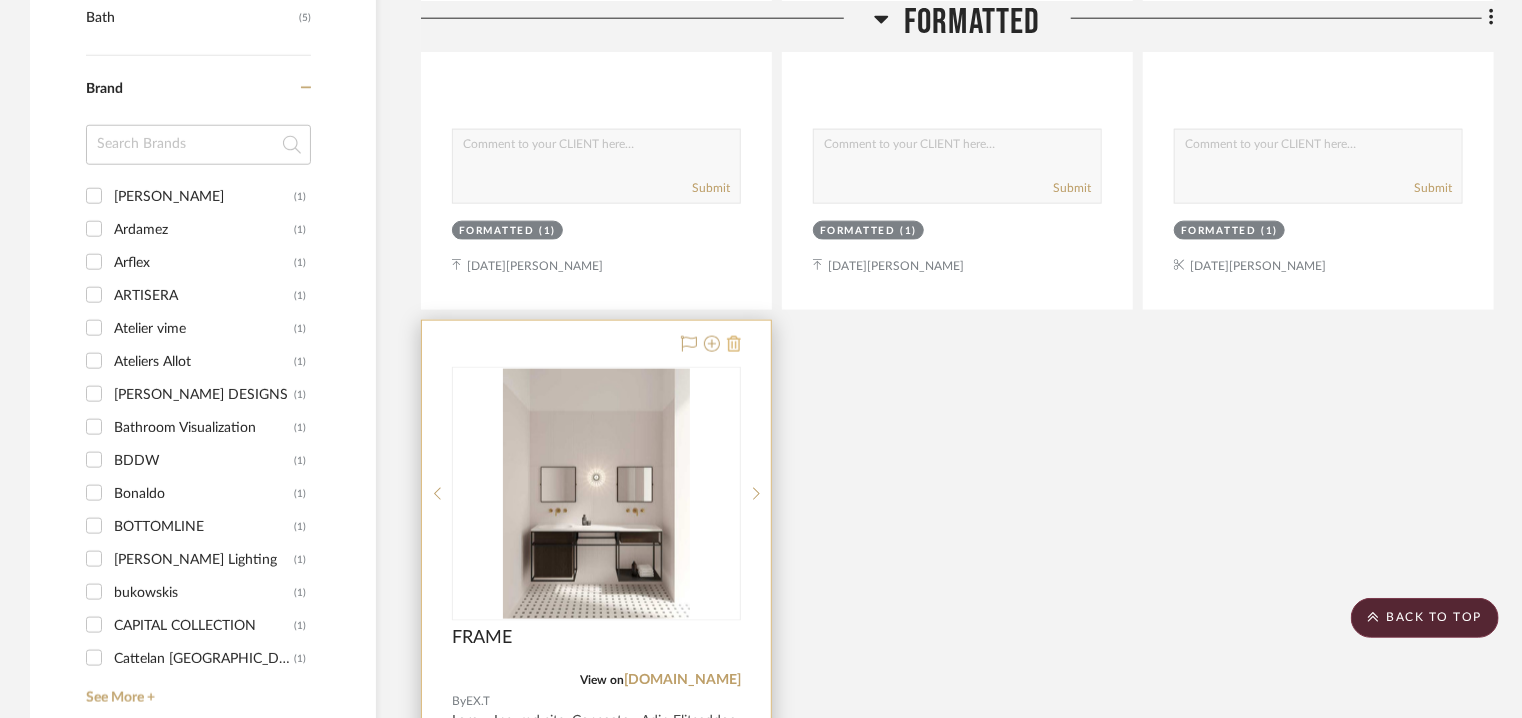 click 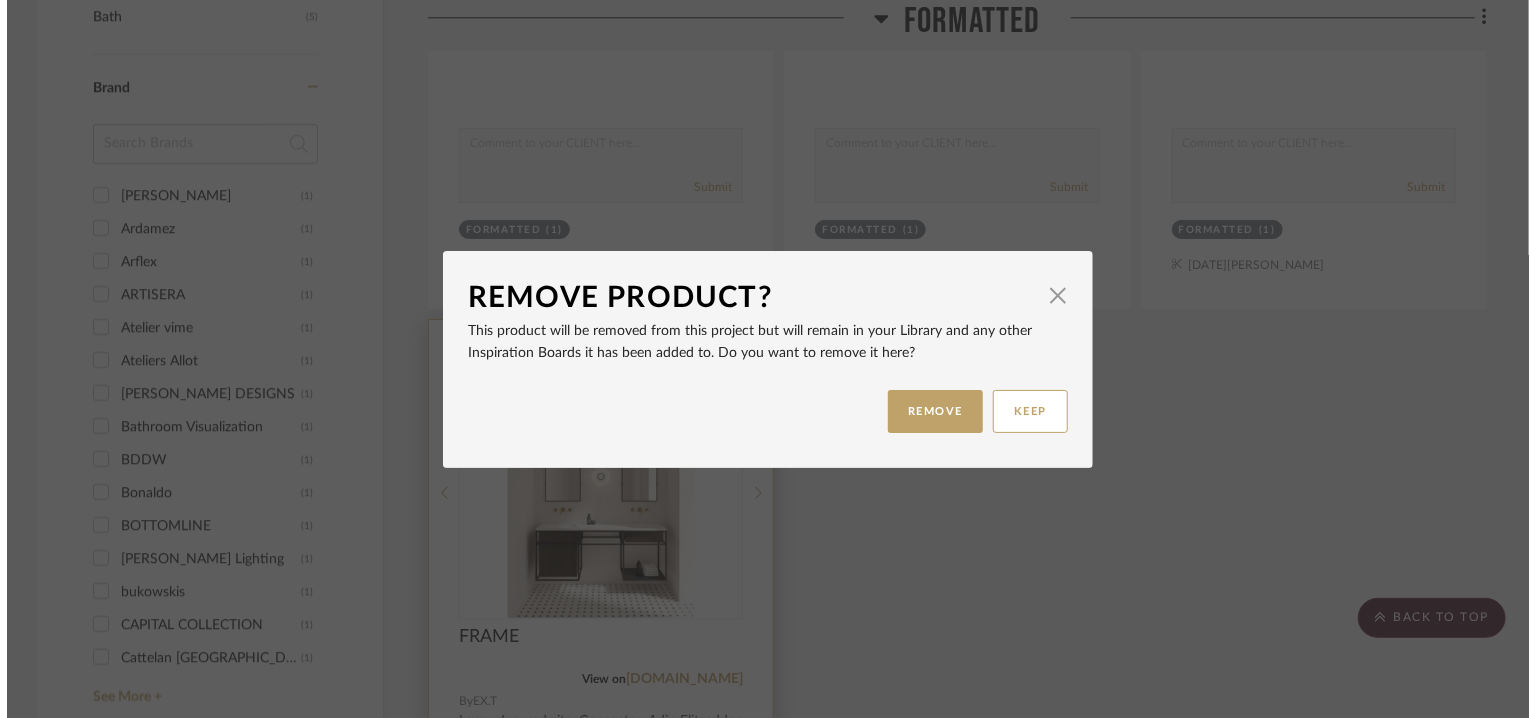scroll, scrollTop: 0, scrollLeft: 0, axis: both 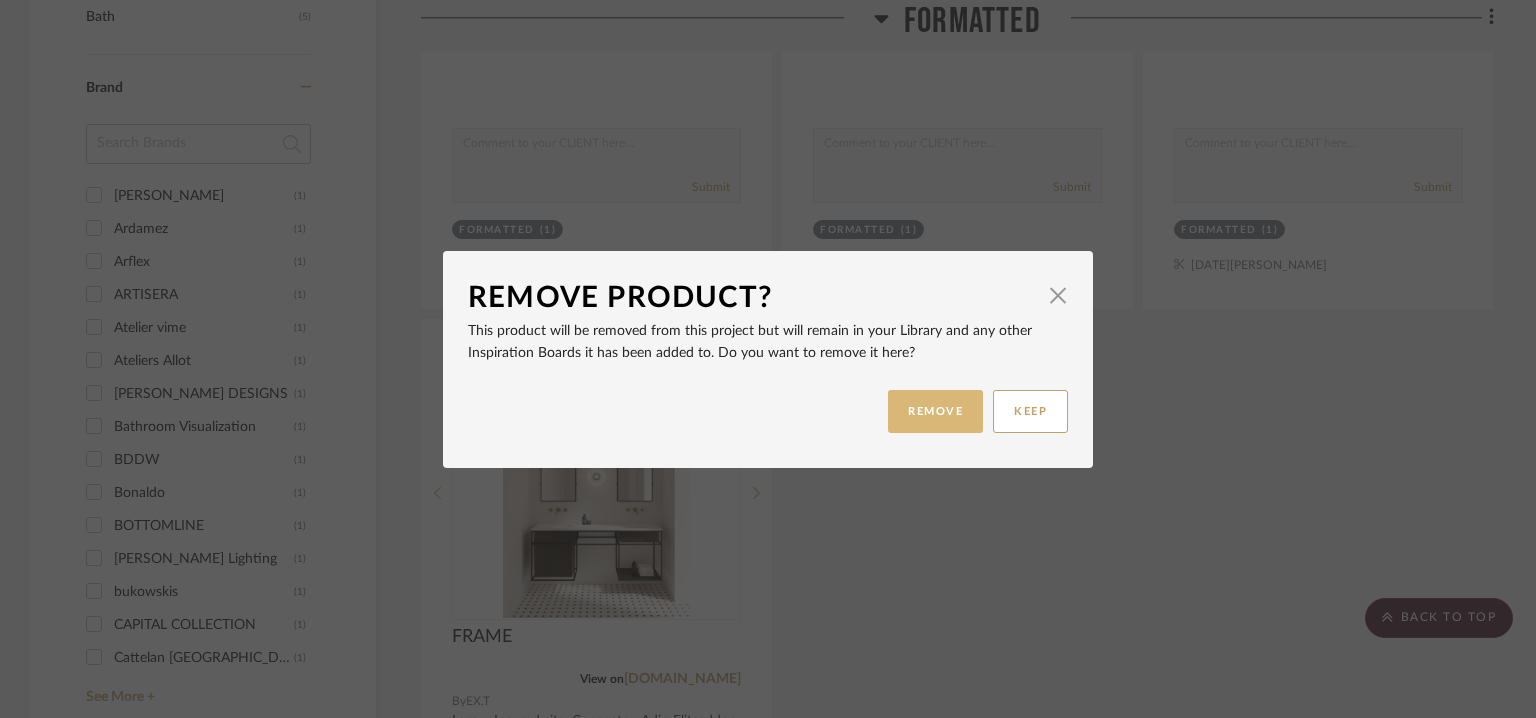click on "REMOVE" at bounding box center [935, 411] 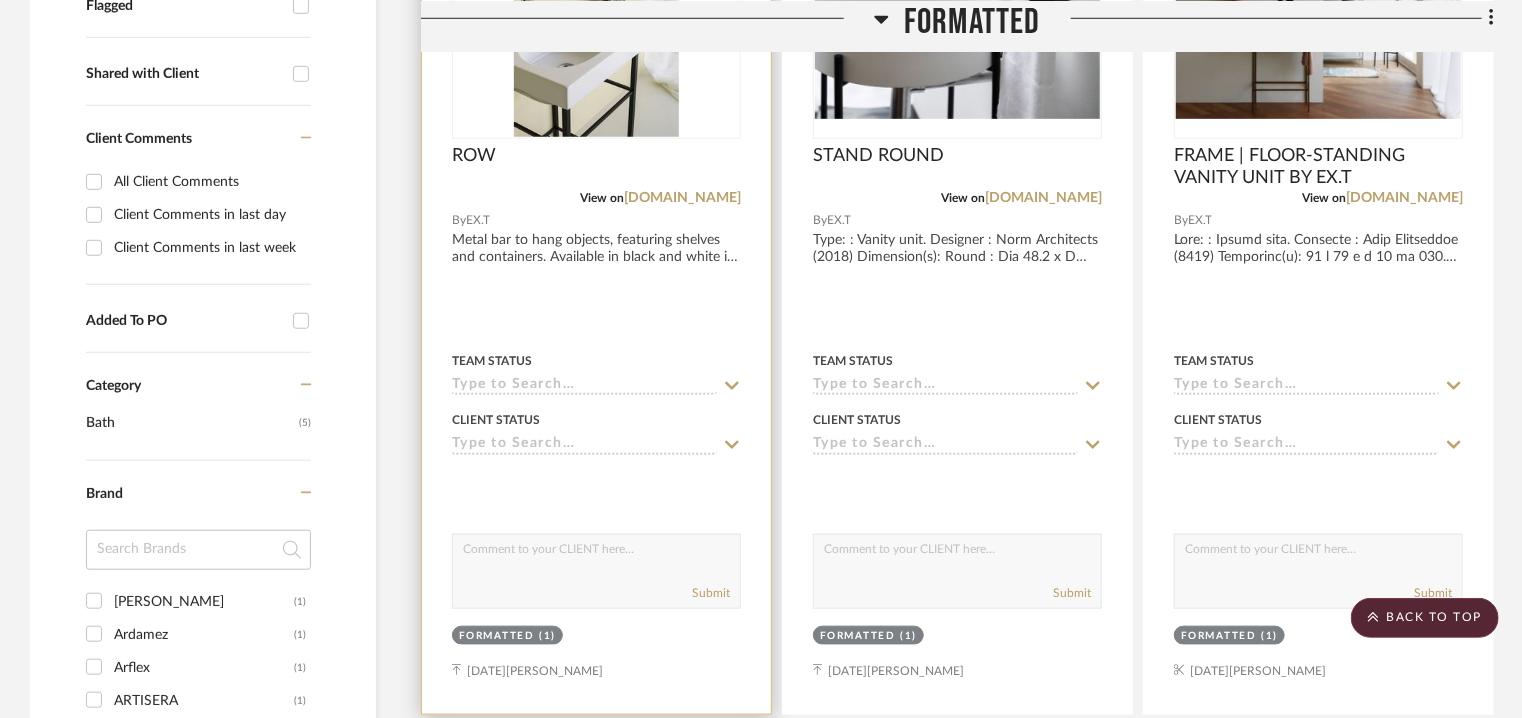 scroll, scrollTop: 400, scrollLeft: 0, axis: vertical 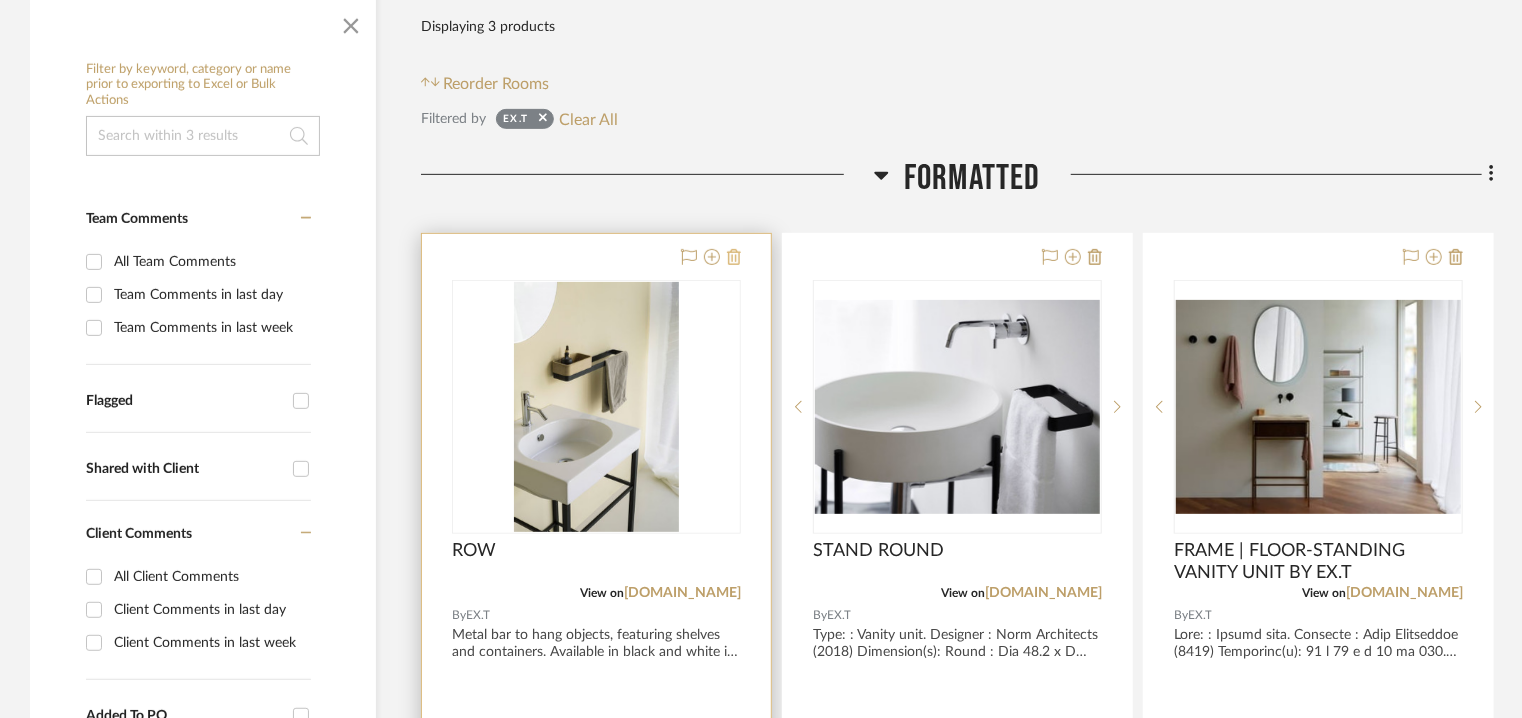 click 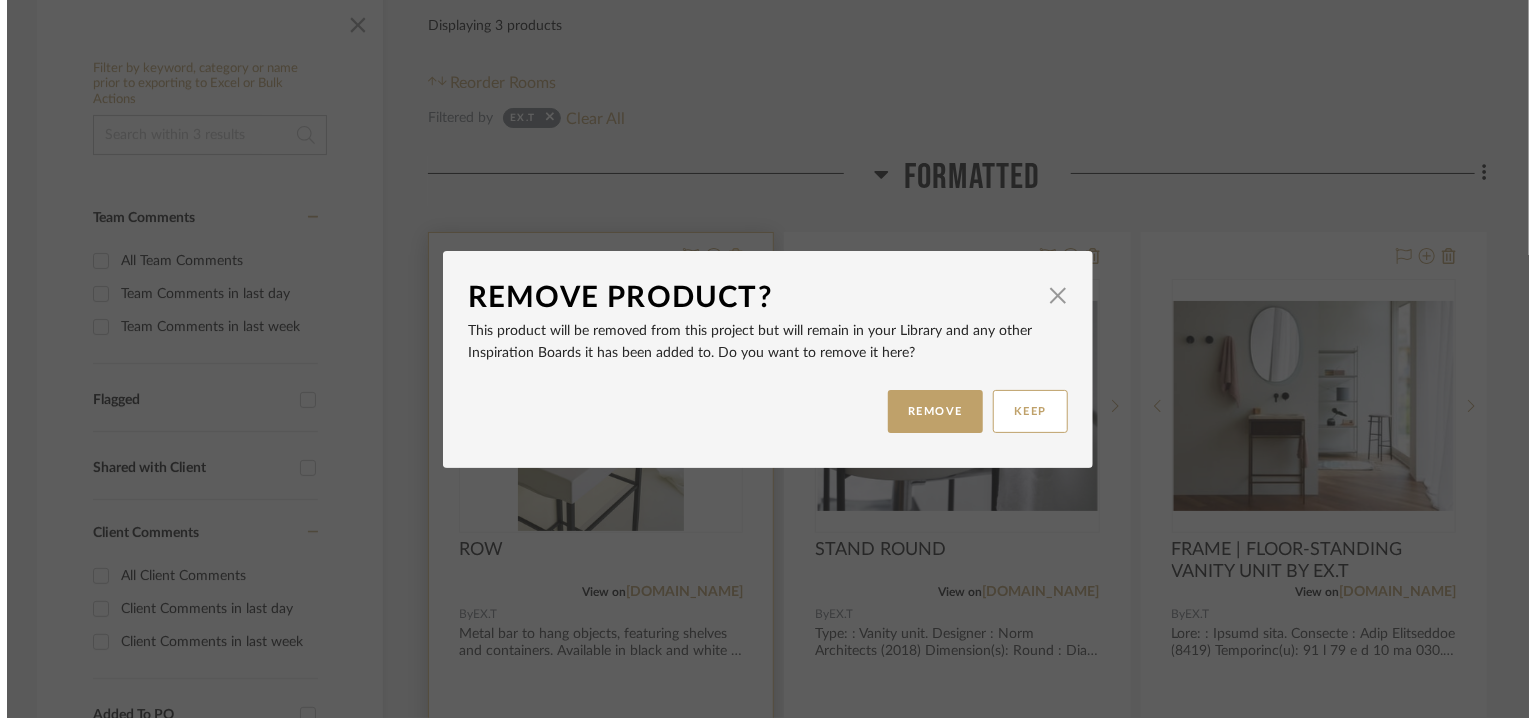 scroll, scrollTop: 0, scrollLeft: 0, axis: both 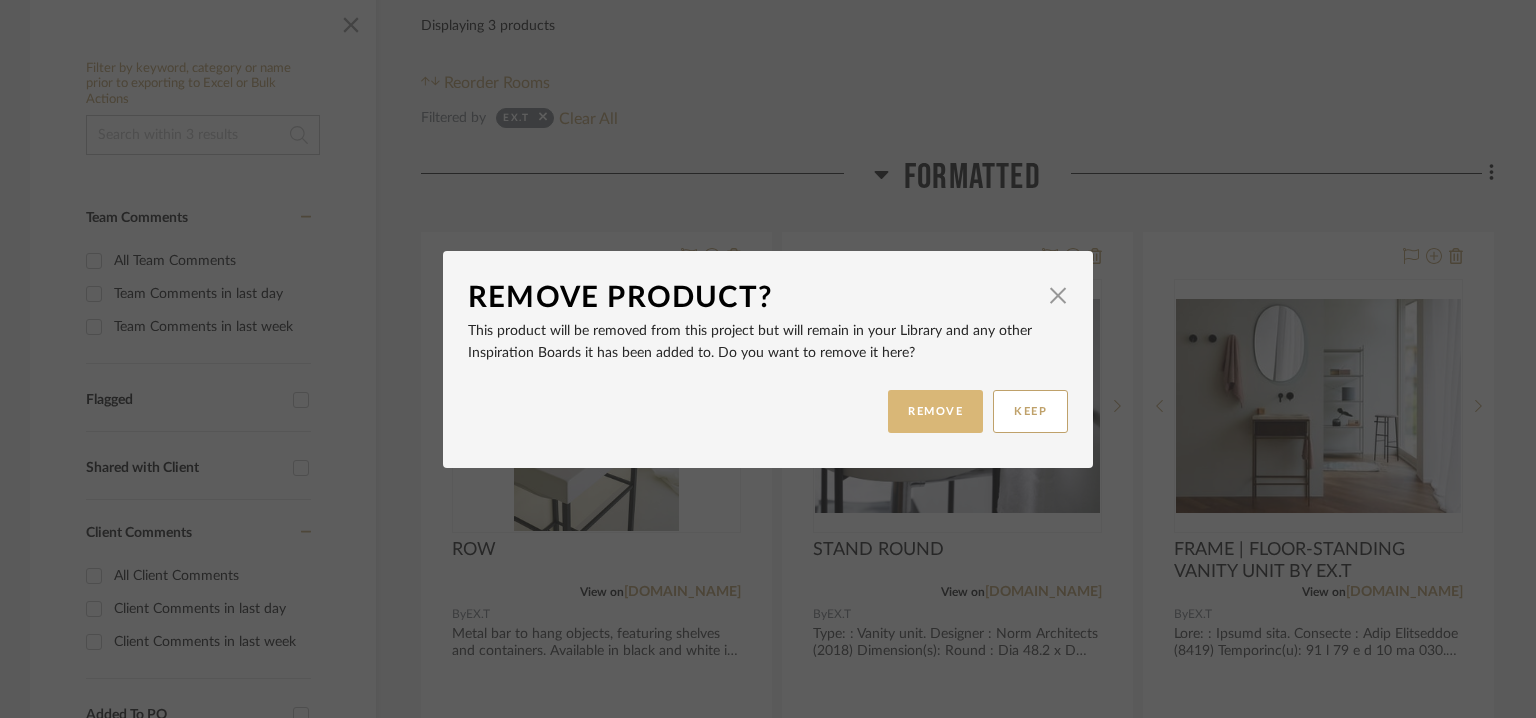 click on "REMOVE" at bounding box center (935, 411) 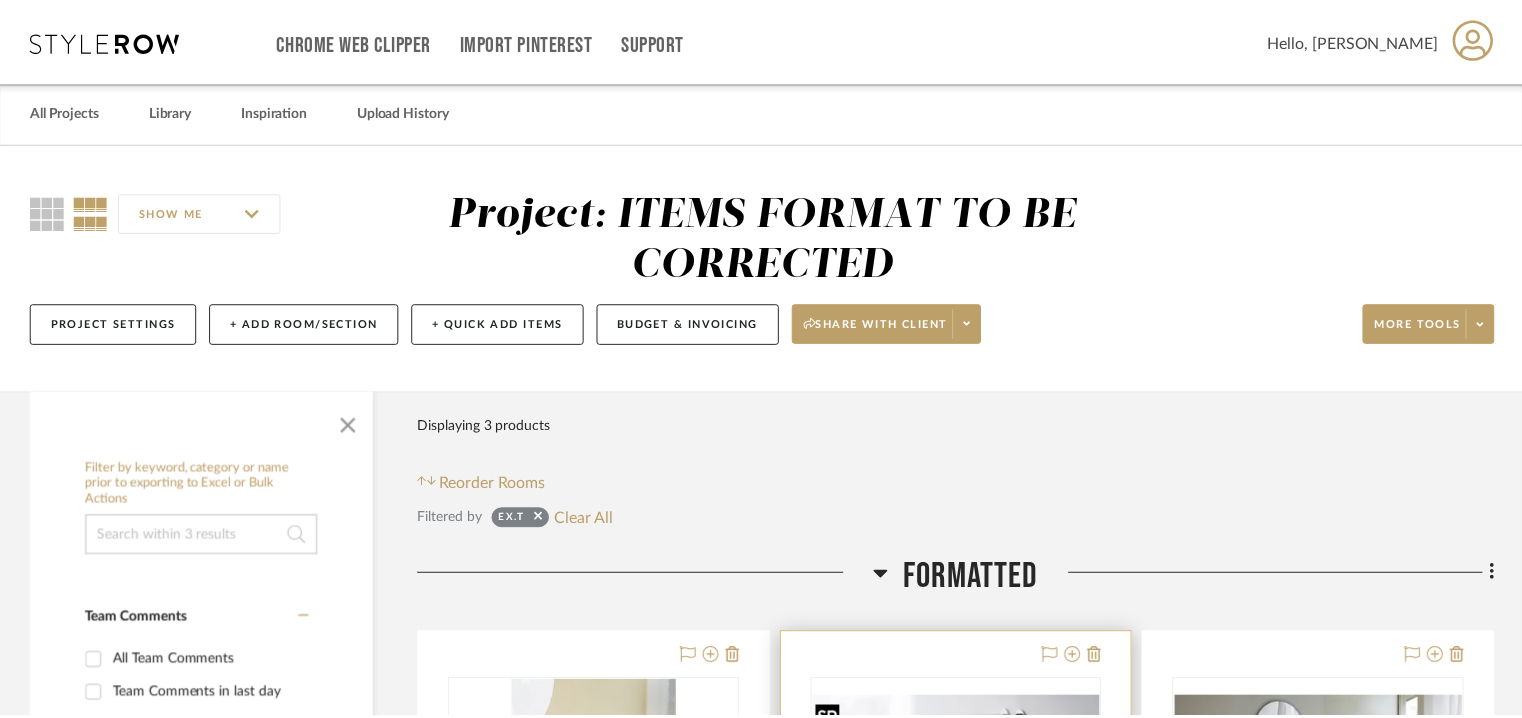 scroll, scrollTop: 400, scrollLeft: 0, axis: vertical 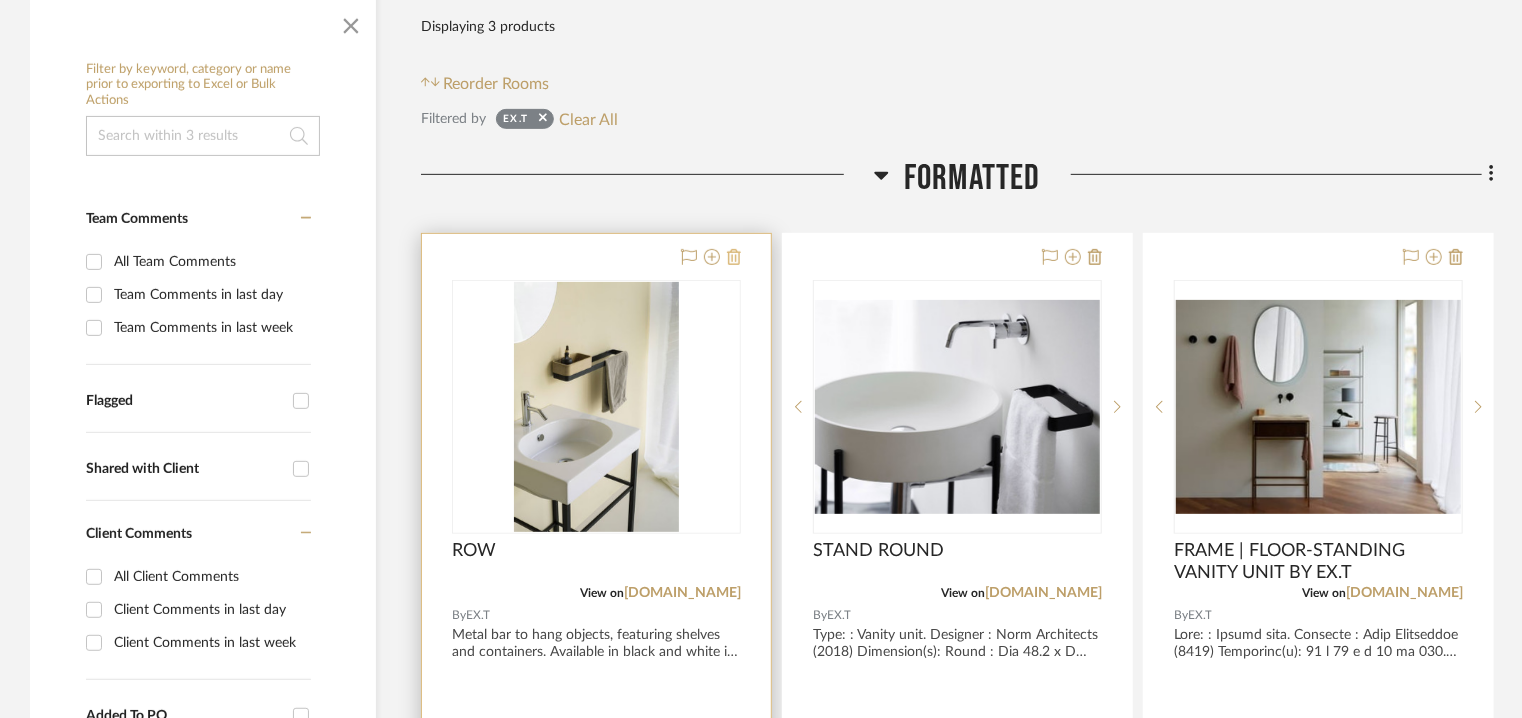 click 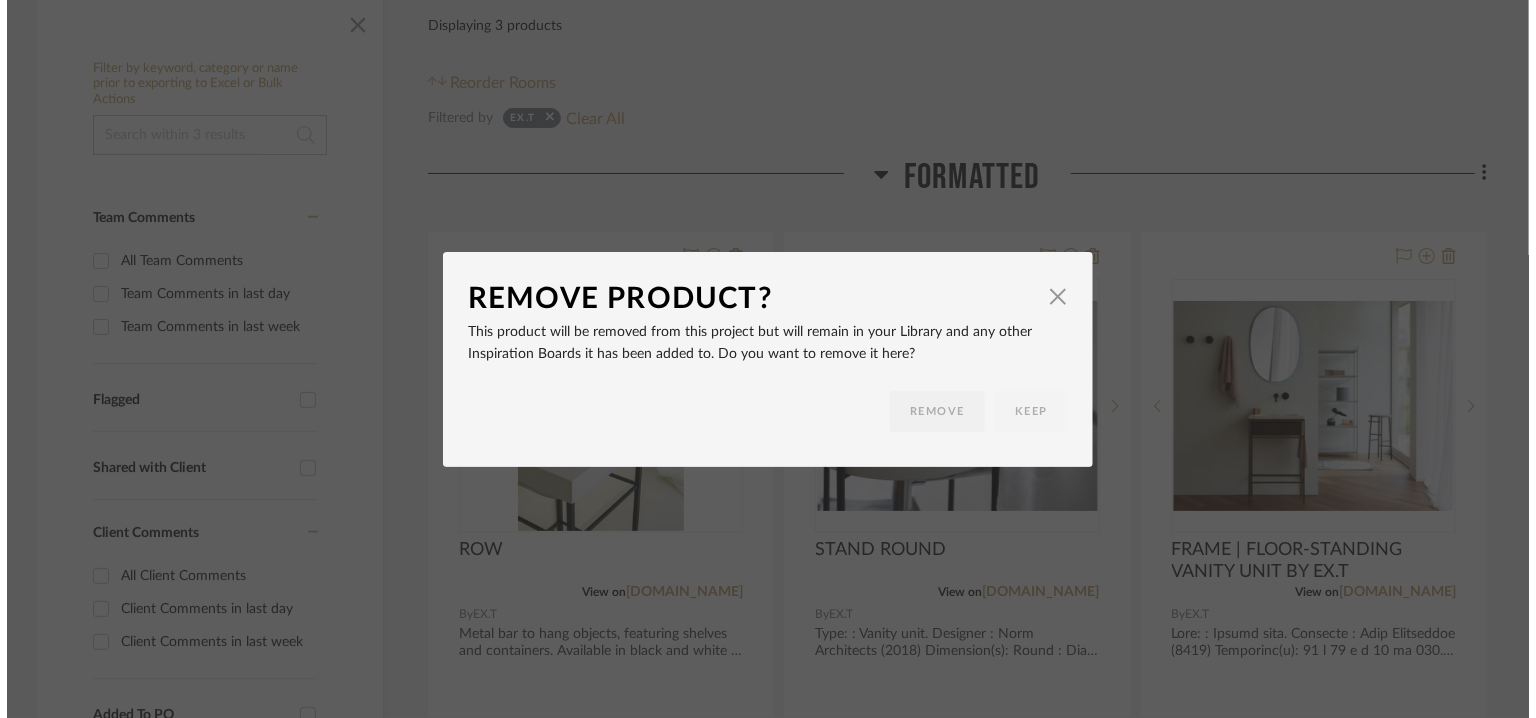 scroll, scrollTop: 0, scrollLeft: 0, axis: both 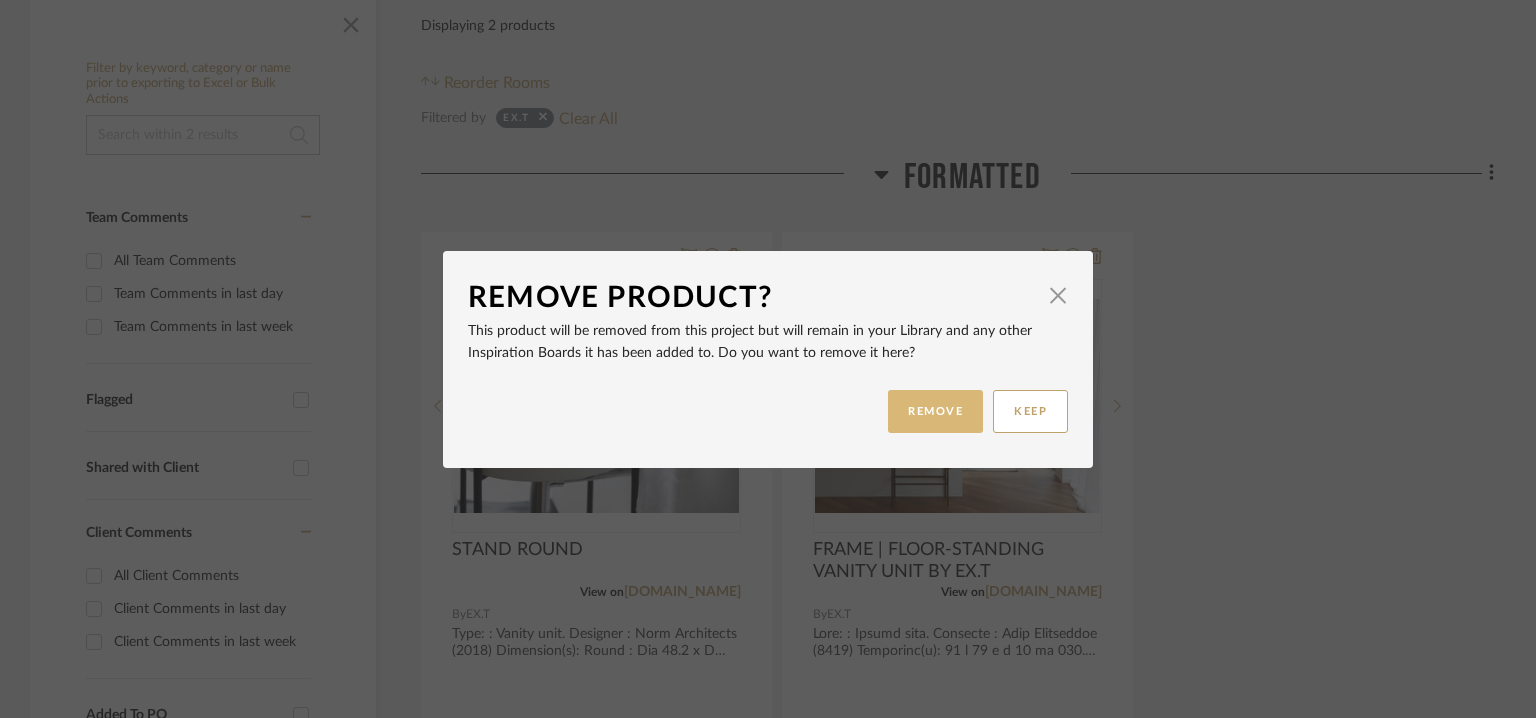 click on "REMOVE" at bounding box center (935, 411) 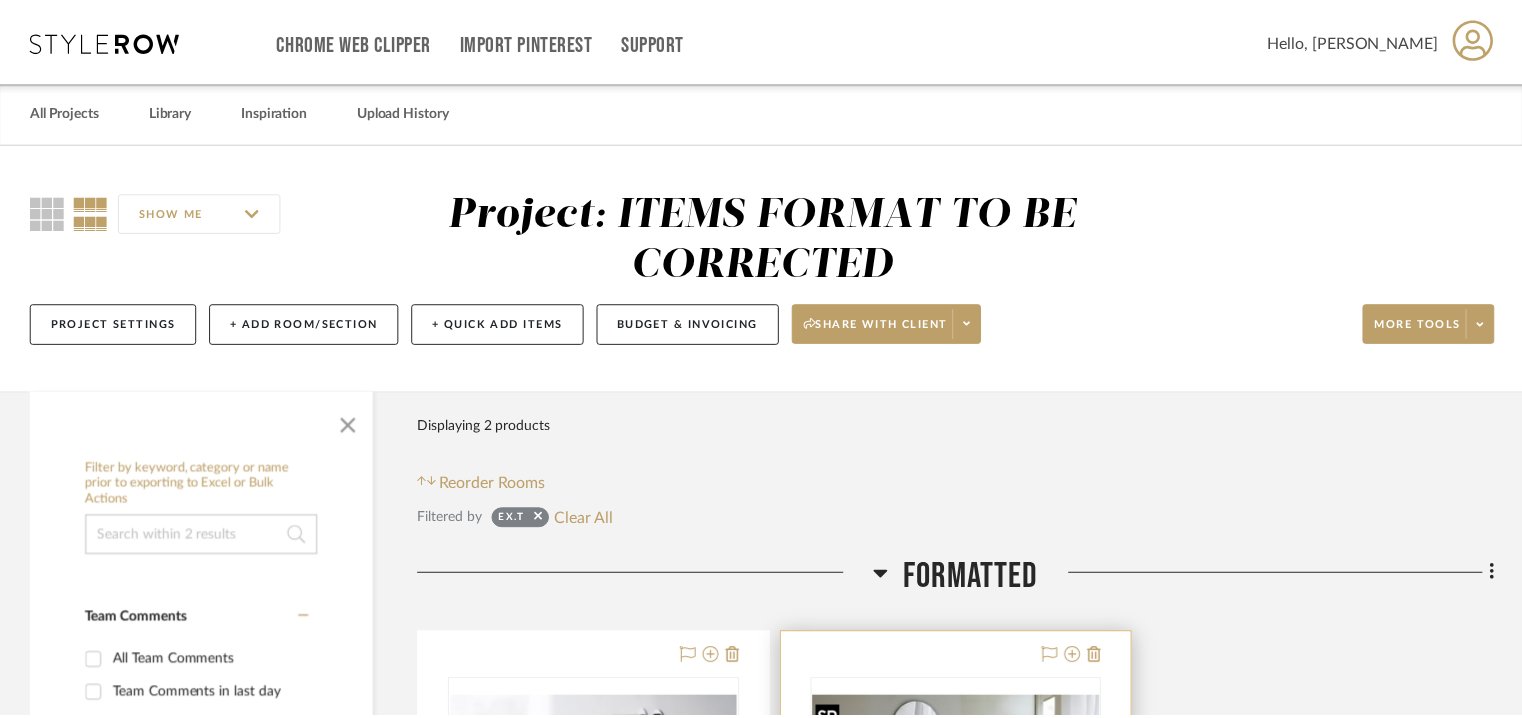 scroll, scrollTop: 400, scrollLeft: 0, axis: vertical 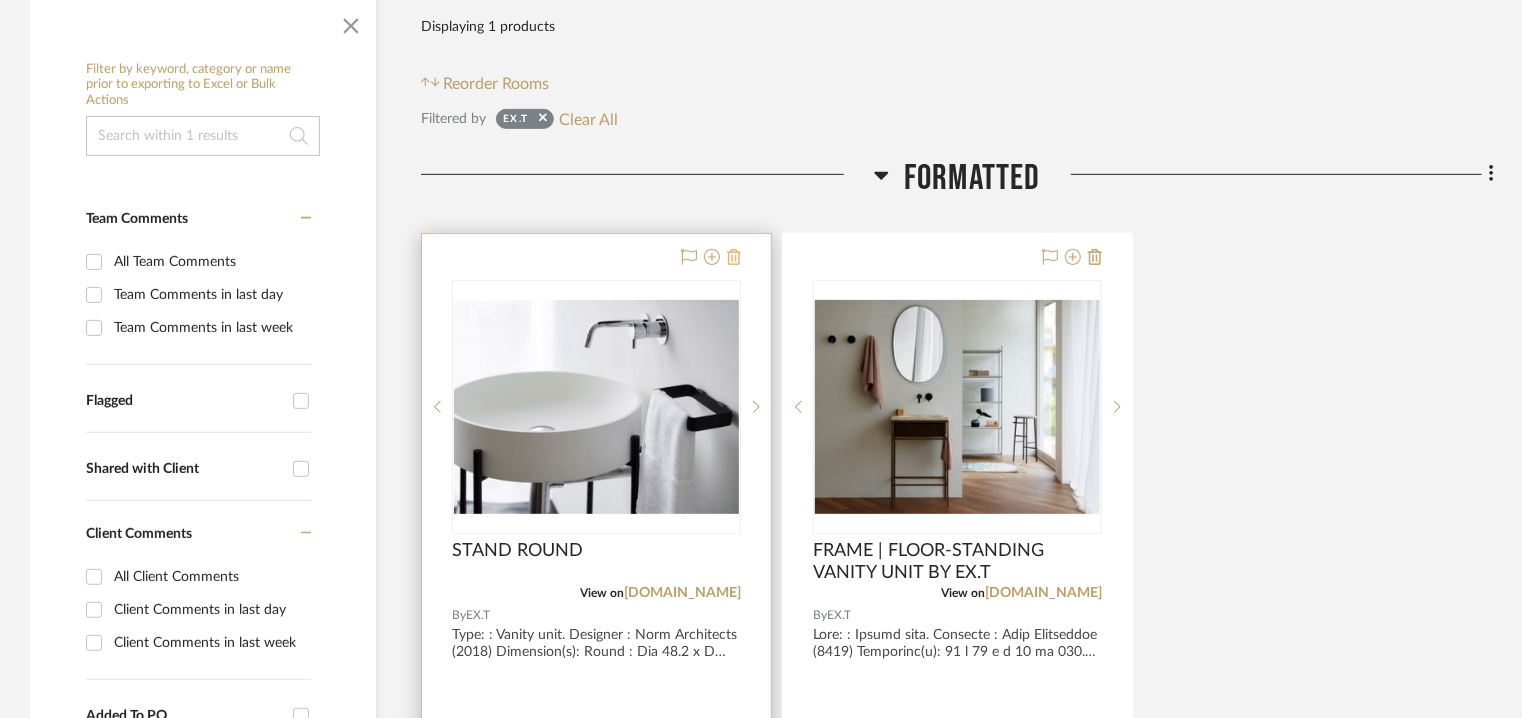 click 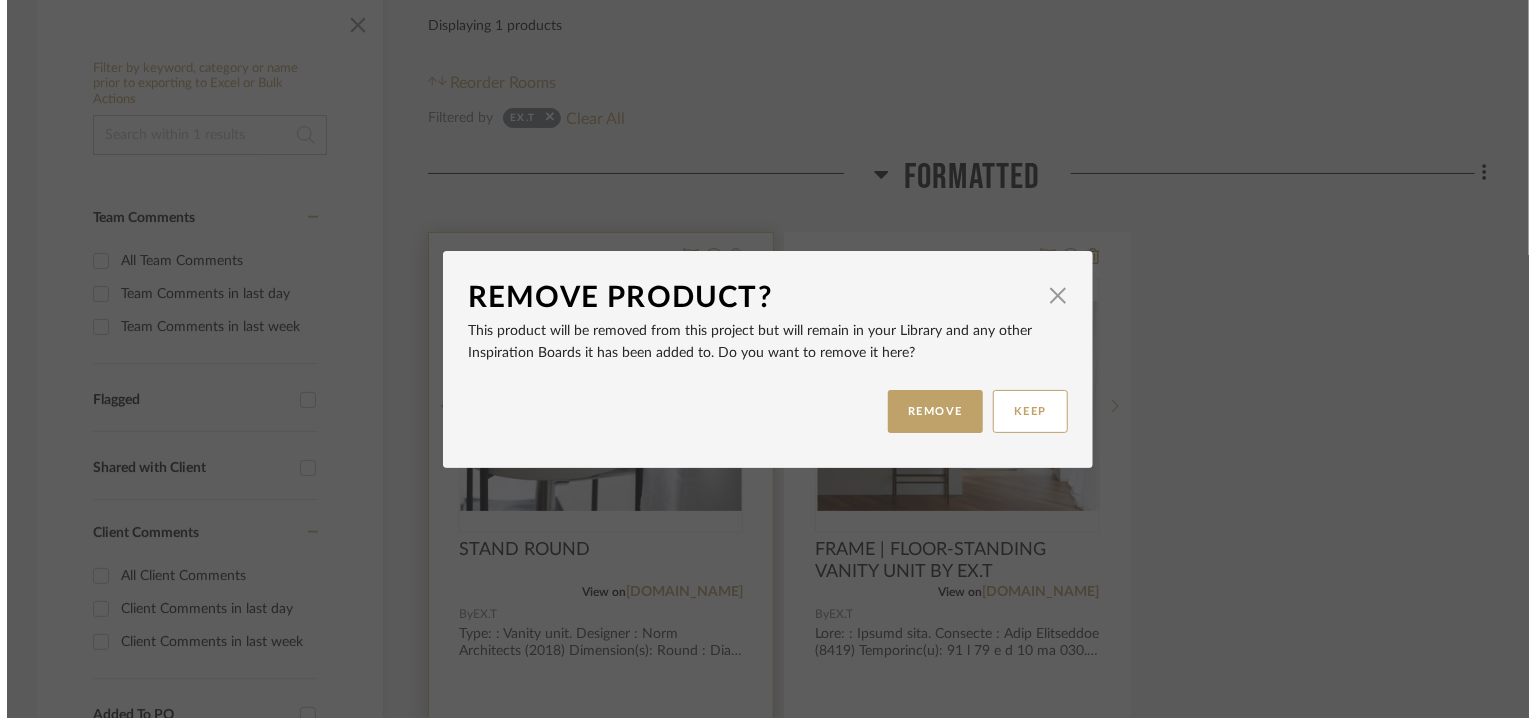 scroll, scrollTop: 0, scrollLeft: 0, axis: both 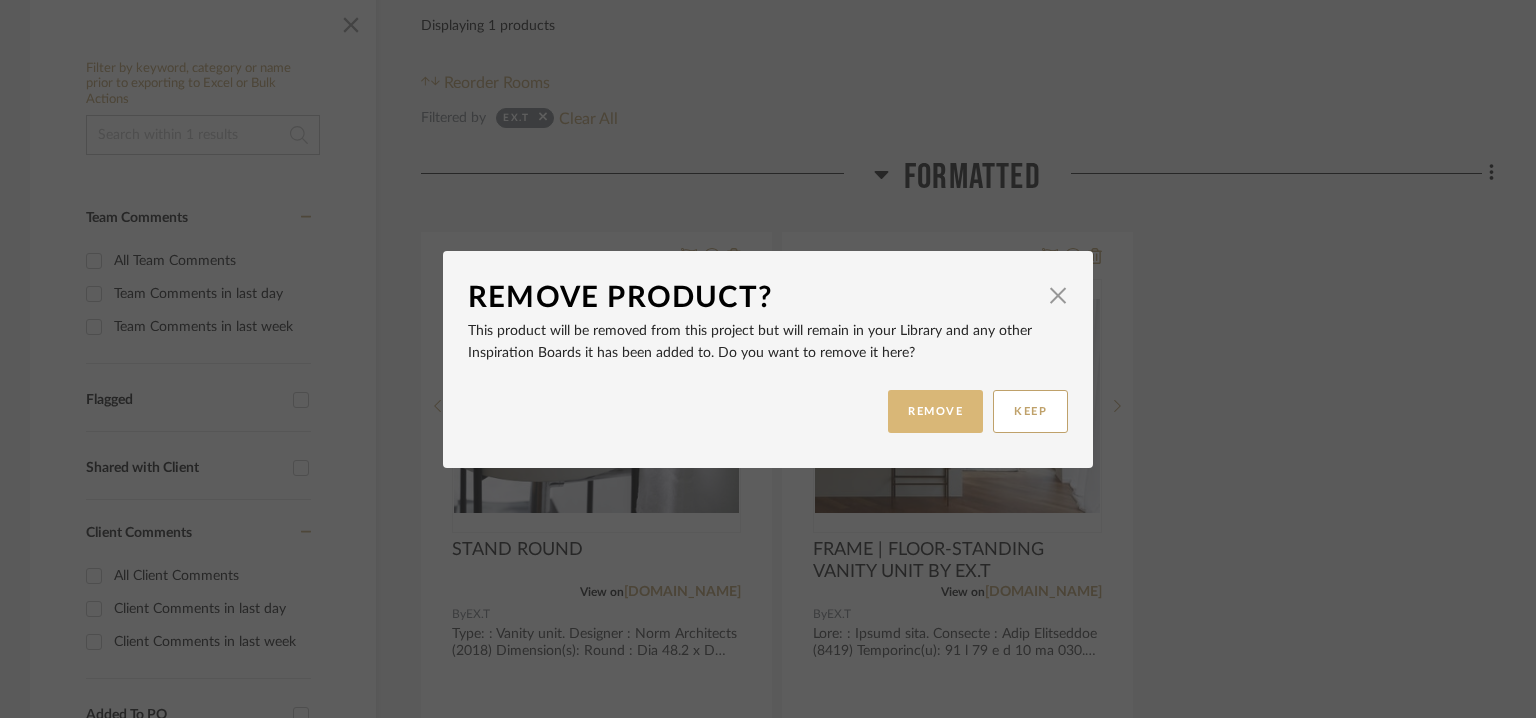 click on "REMOVE" at bounding box center [935, 411] 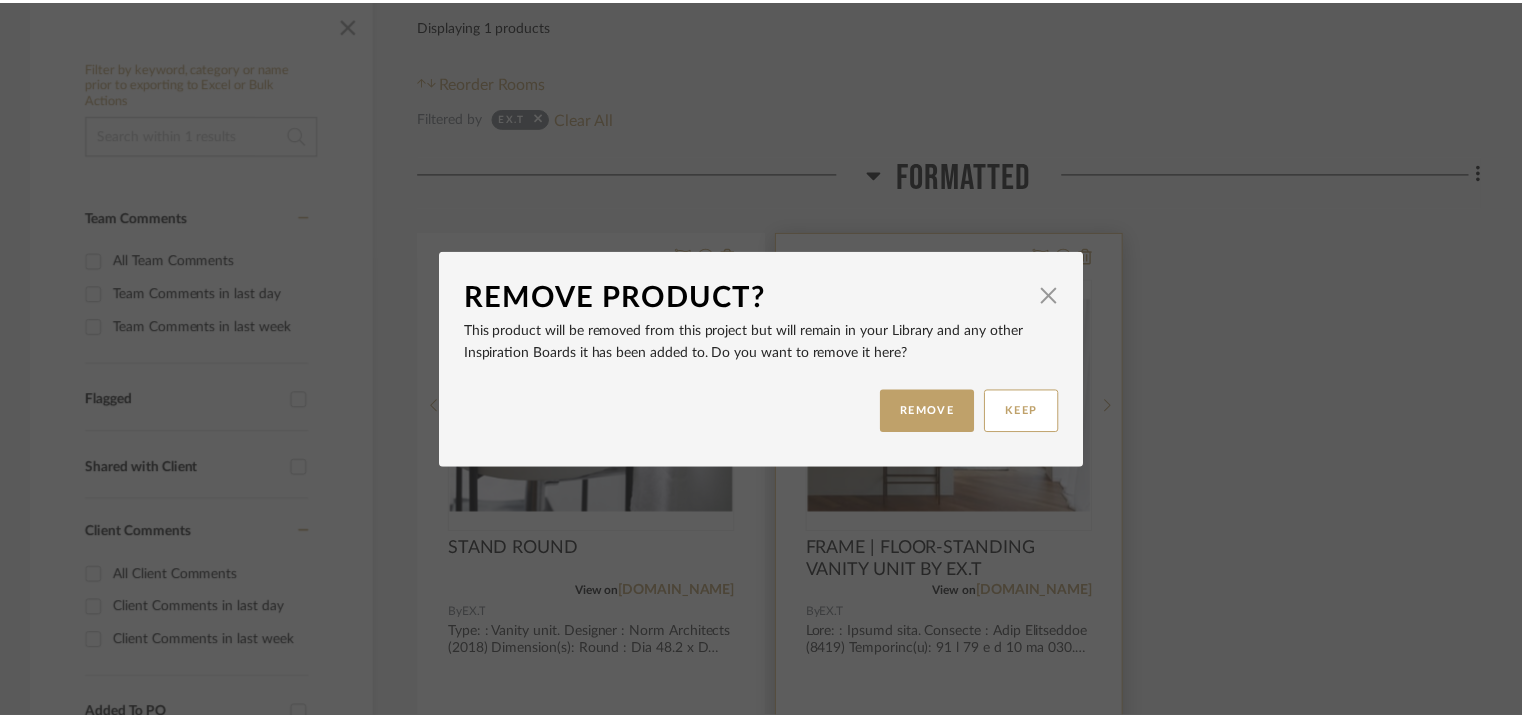 scroll, scrollTop: 400, scrollLeft: 0, axis: vertical 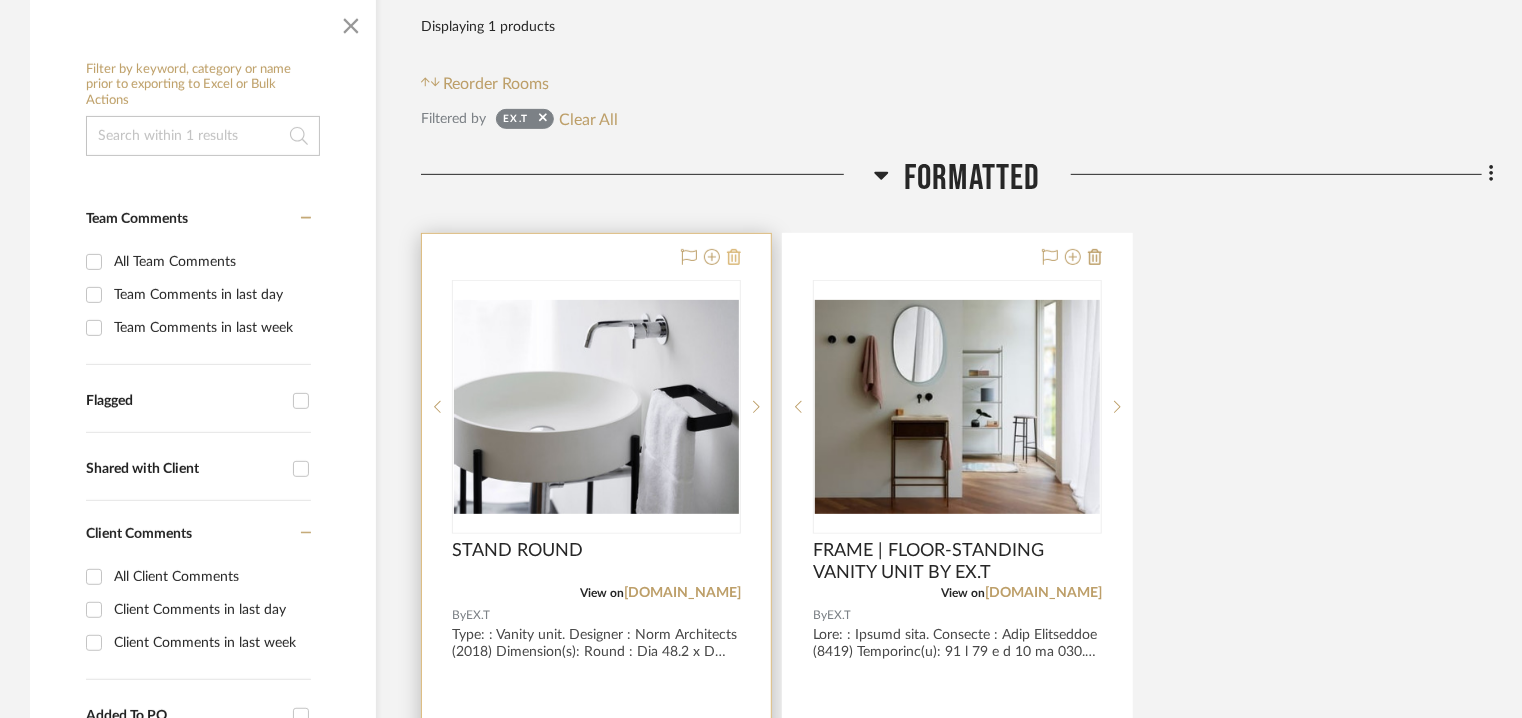 click 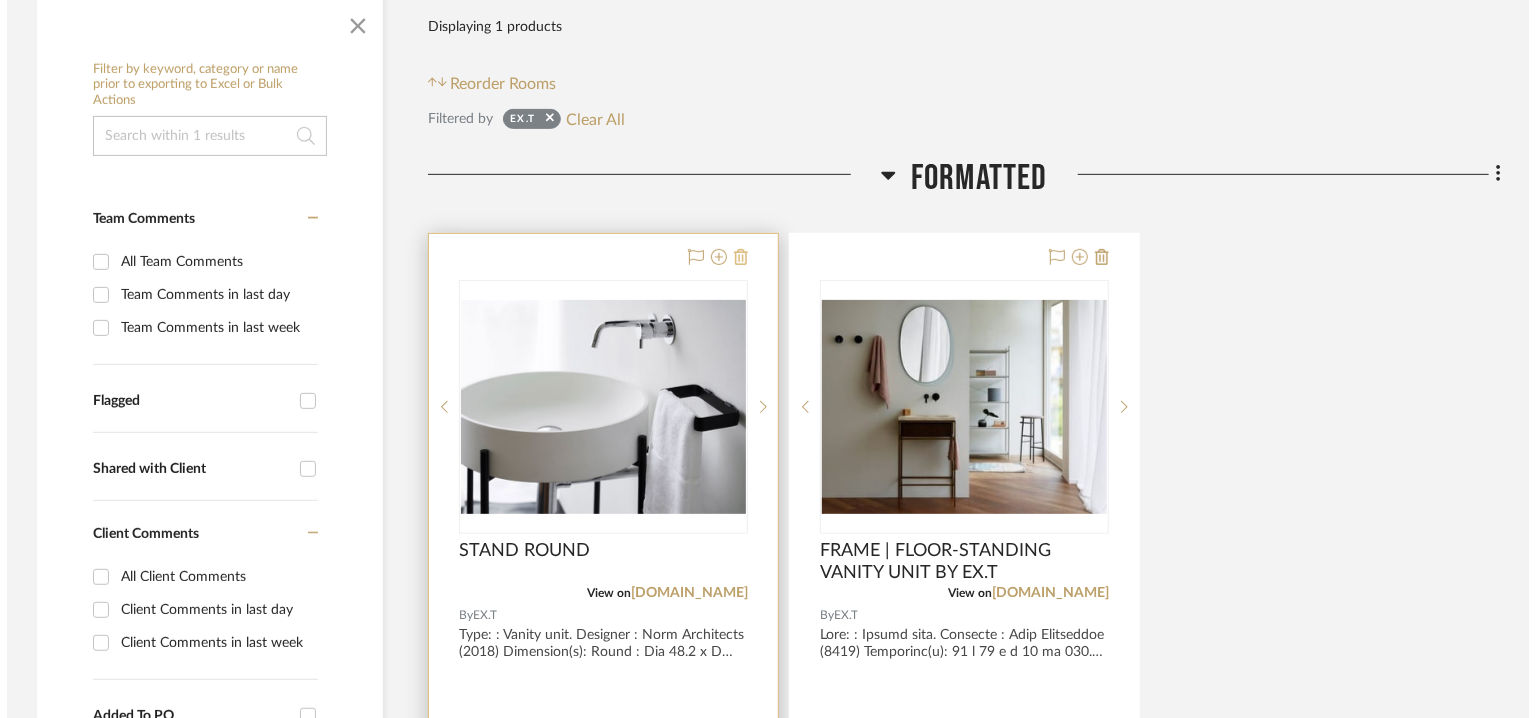 scroll, scrollTop: 0, scrollLeft: 0, axis: both 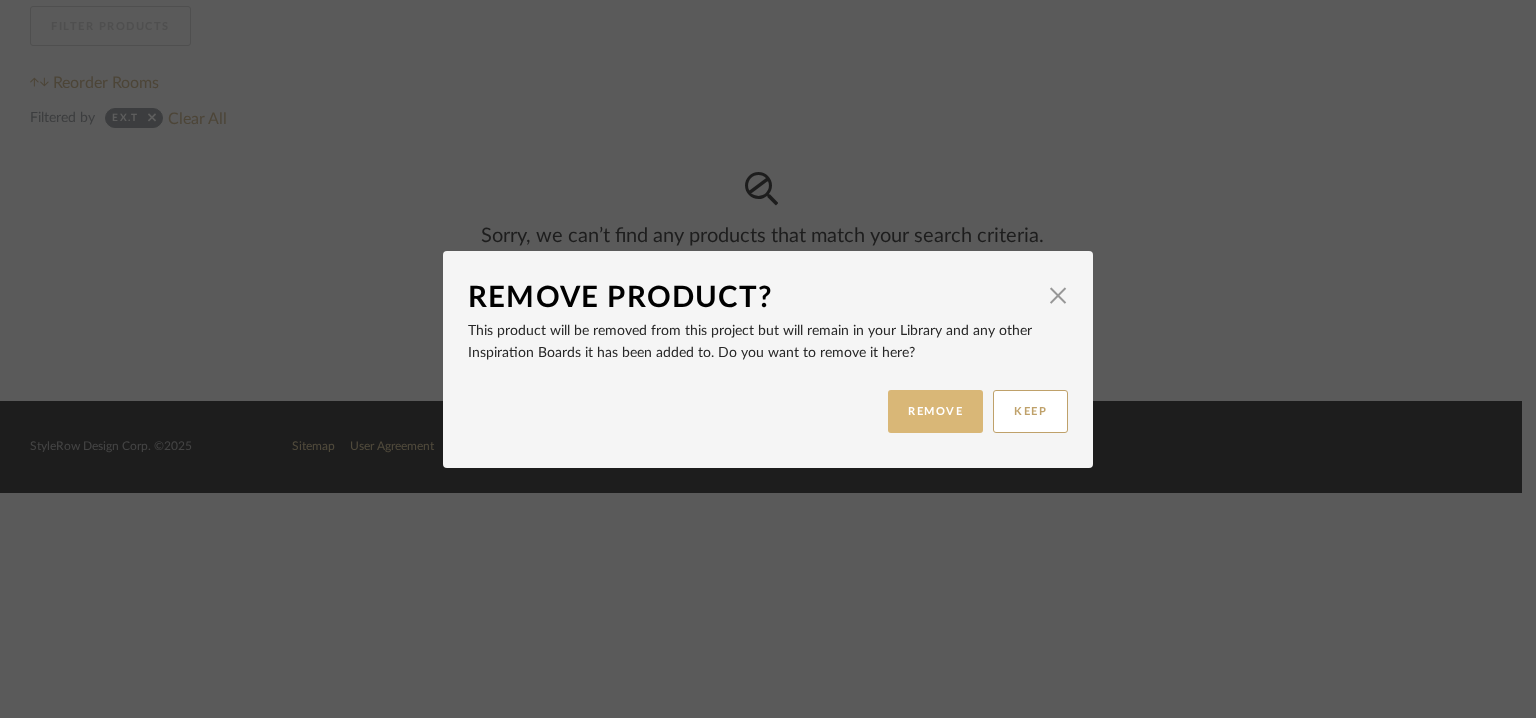 click on "REMOVE" at bounding box center [935, 411] 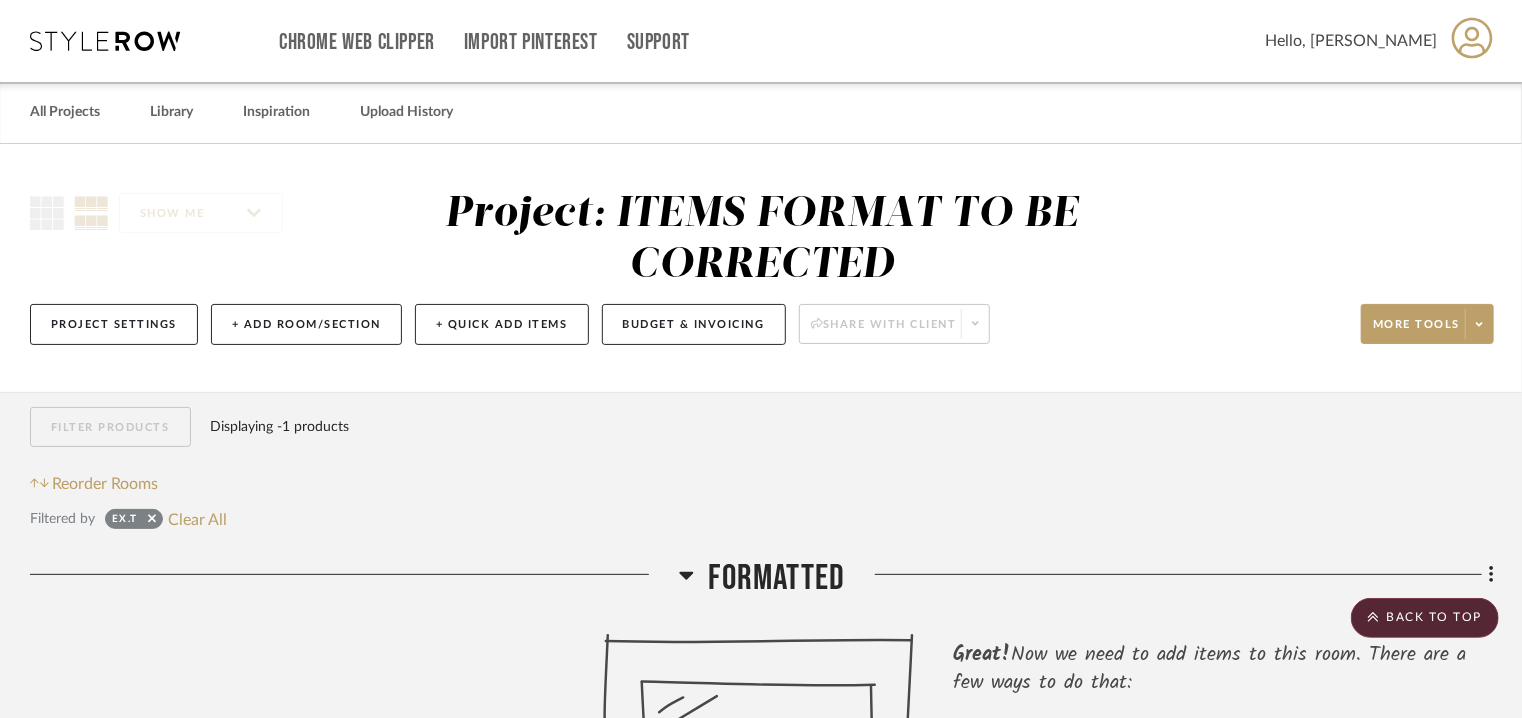 scroll, scrollTop: 0, scrollLeft: 0, axis: both 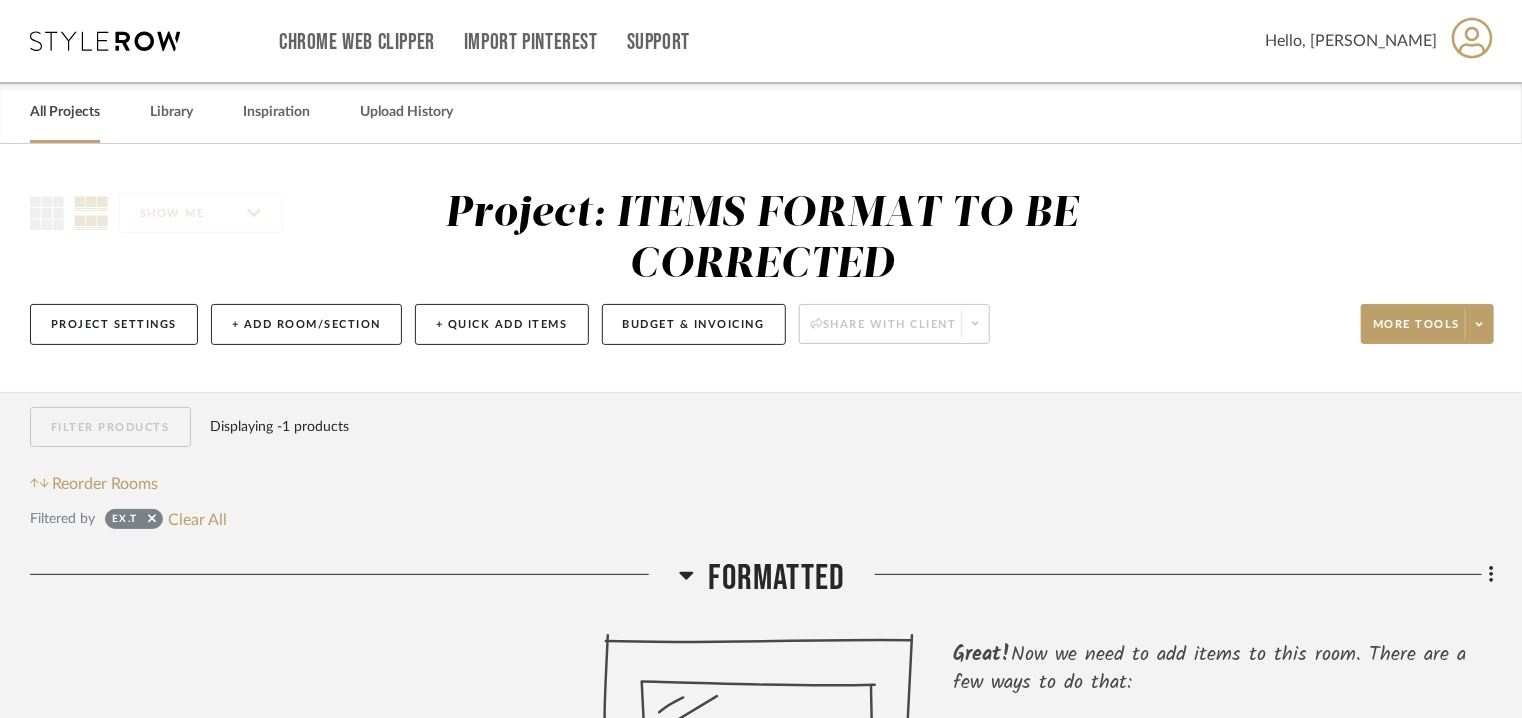 click on "All Projects" at bounding box center (65, 112) 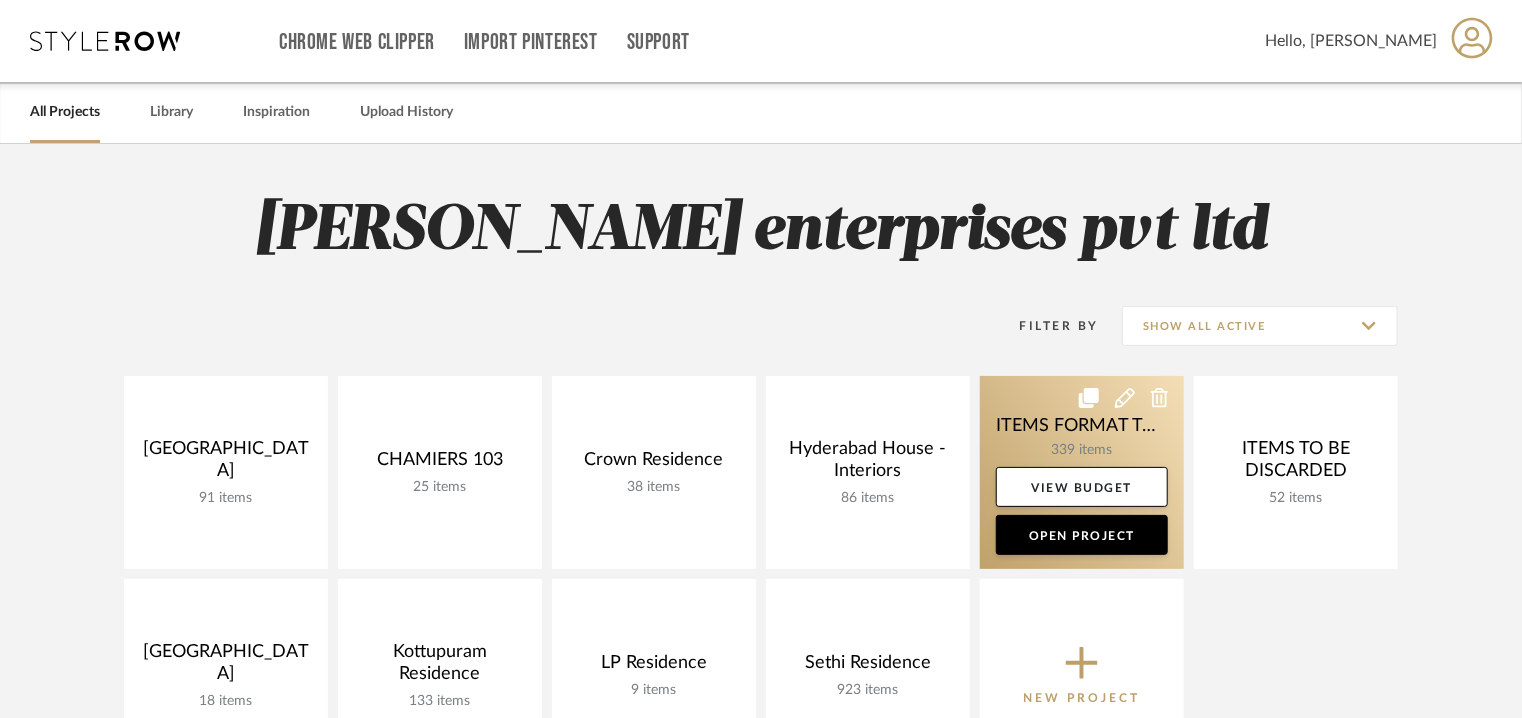 click 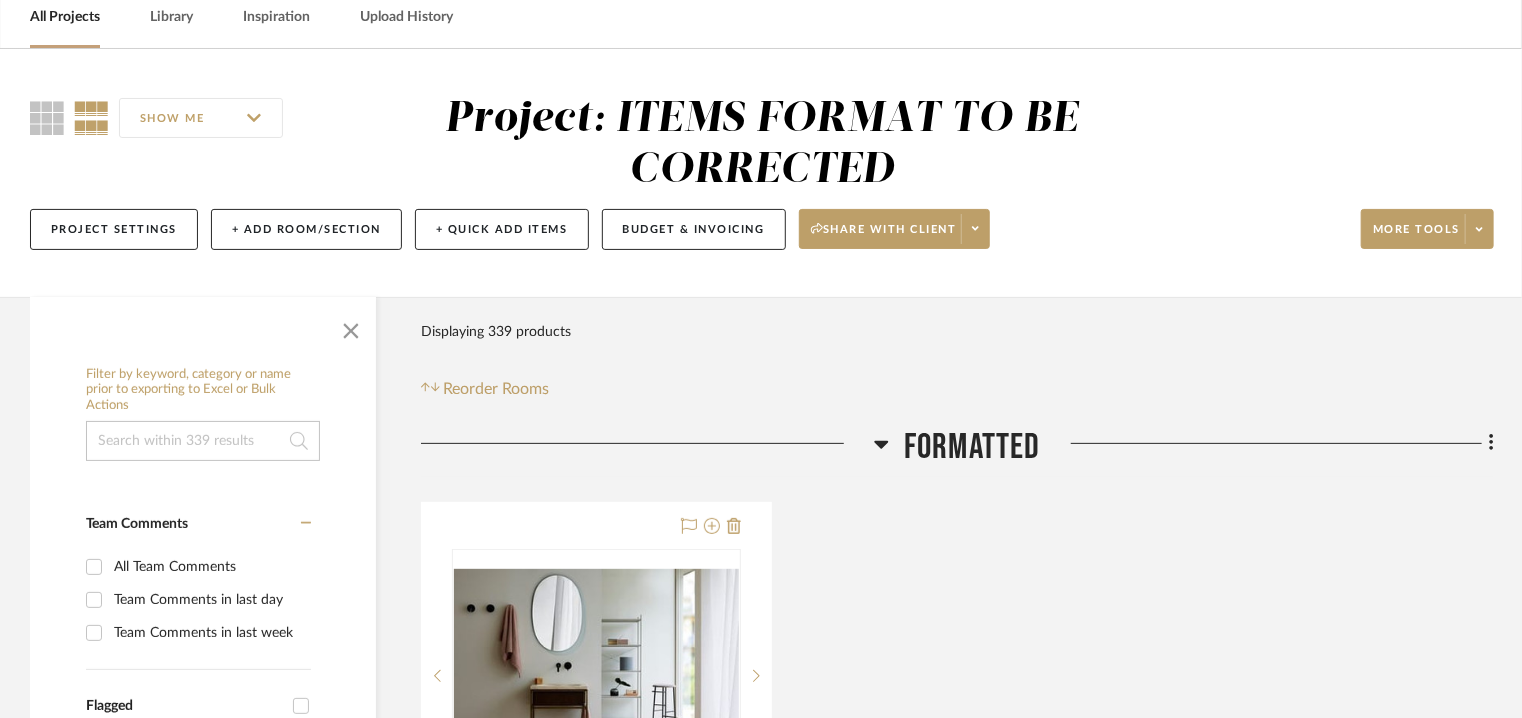 scroll, scrollTop: 300, scrollLeft: 0, axis: vertical 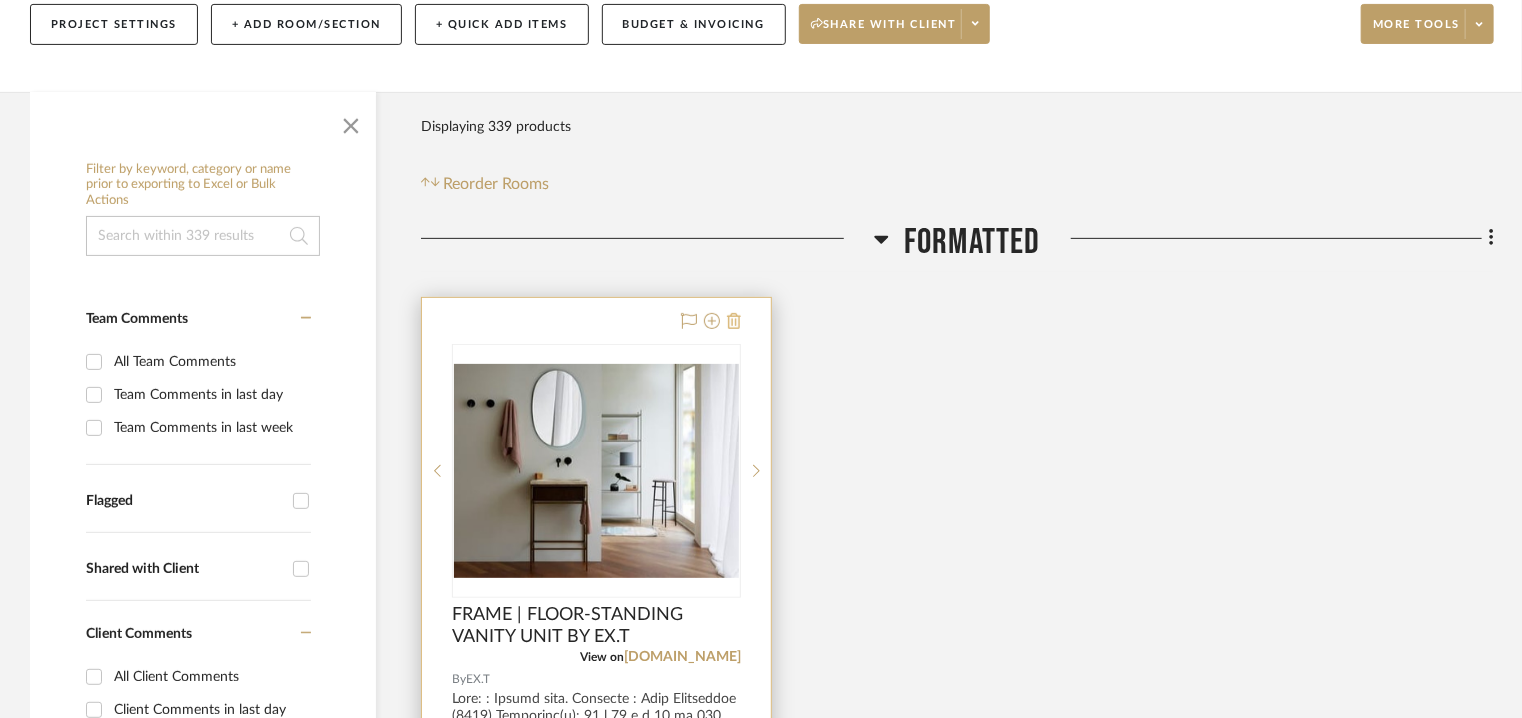 click 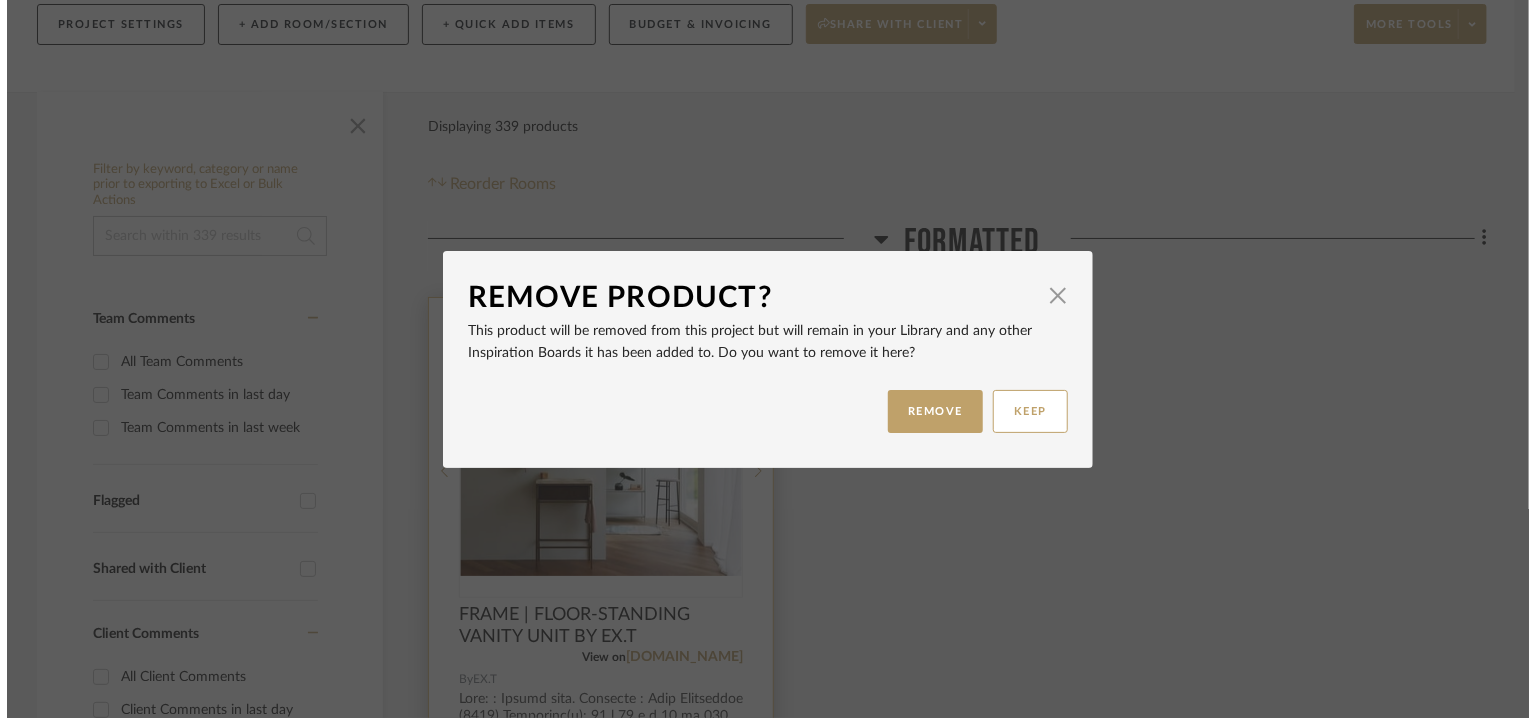 scroll, scrollTop: 0, scrollLeft: 0, axis: both 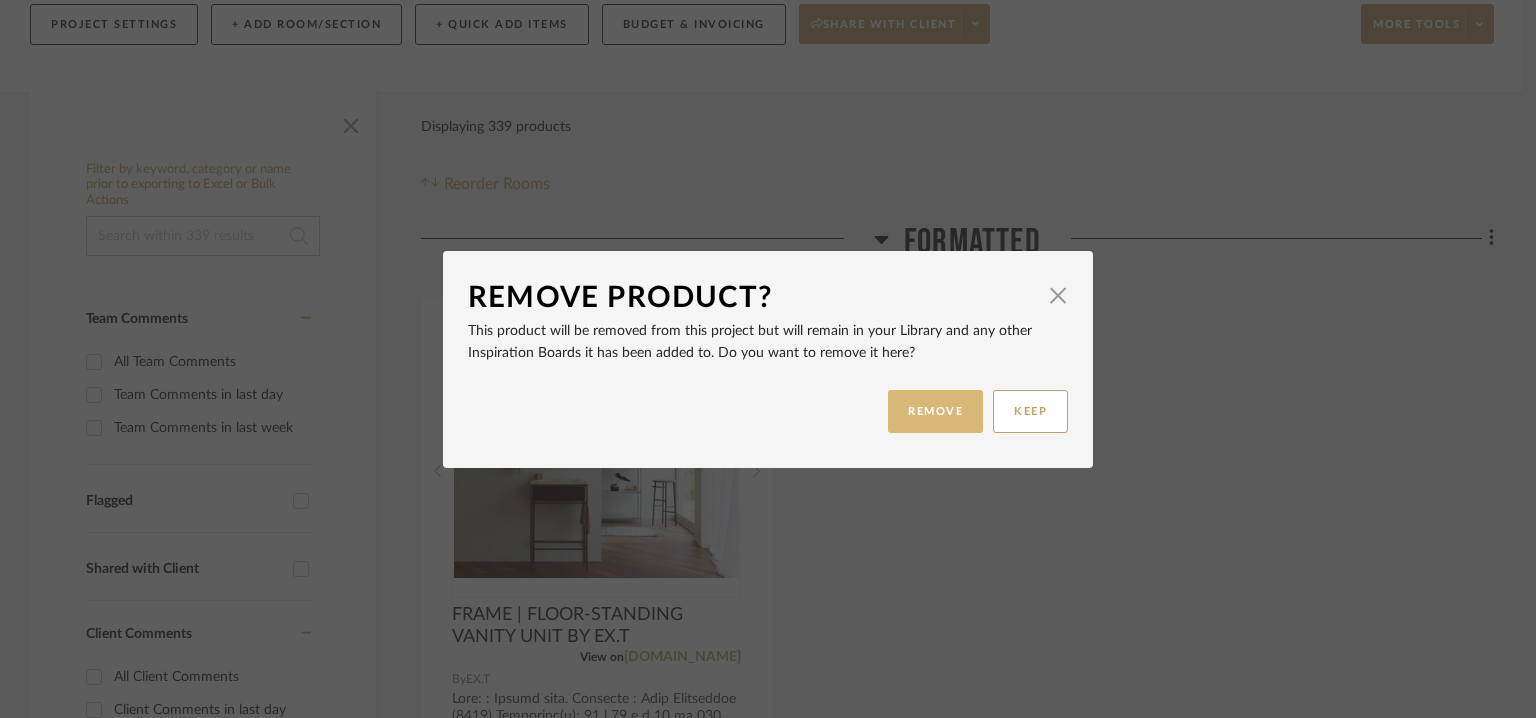 click on "REMOVE" at bounding box center [935, 411] 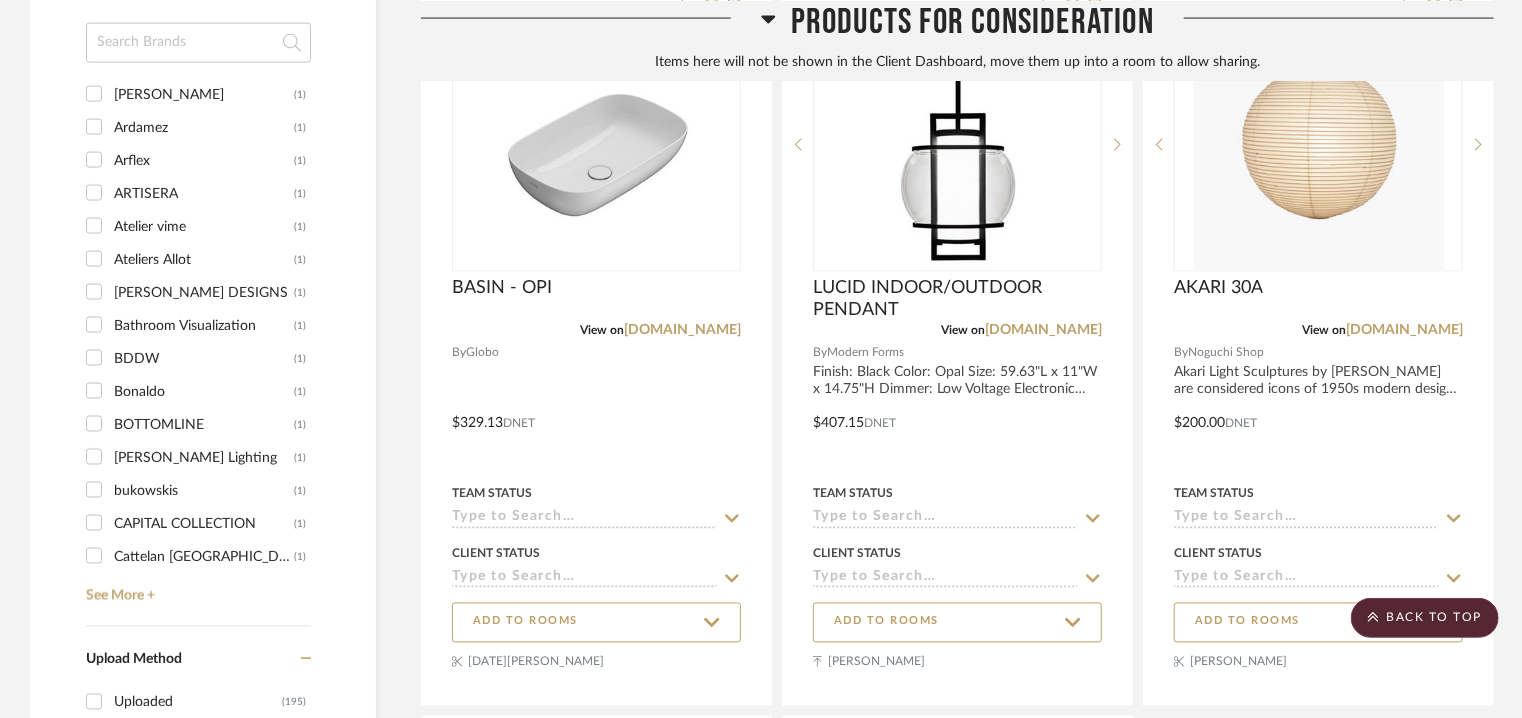scroll, scrollTop: 1900, scrollLeft: 0, axis: vertical 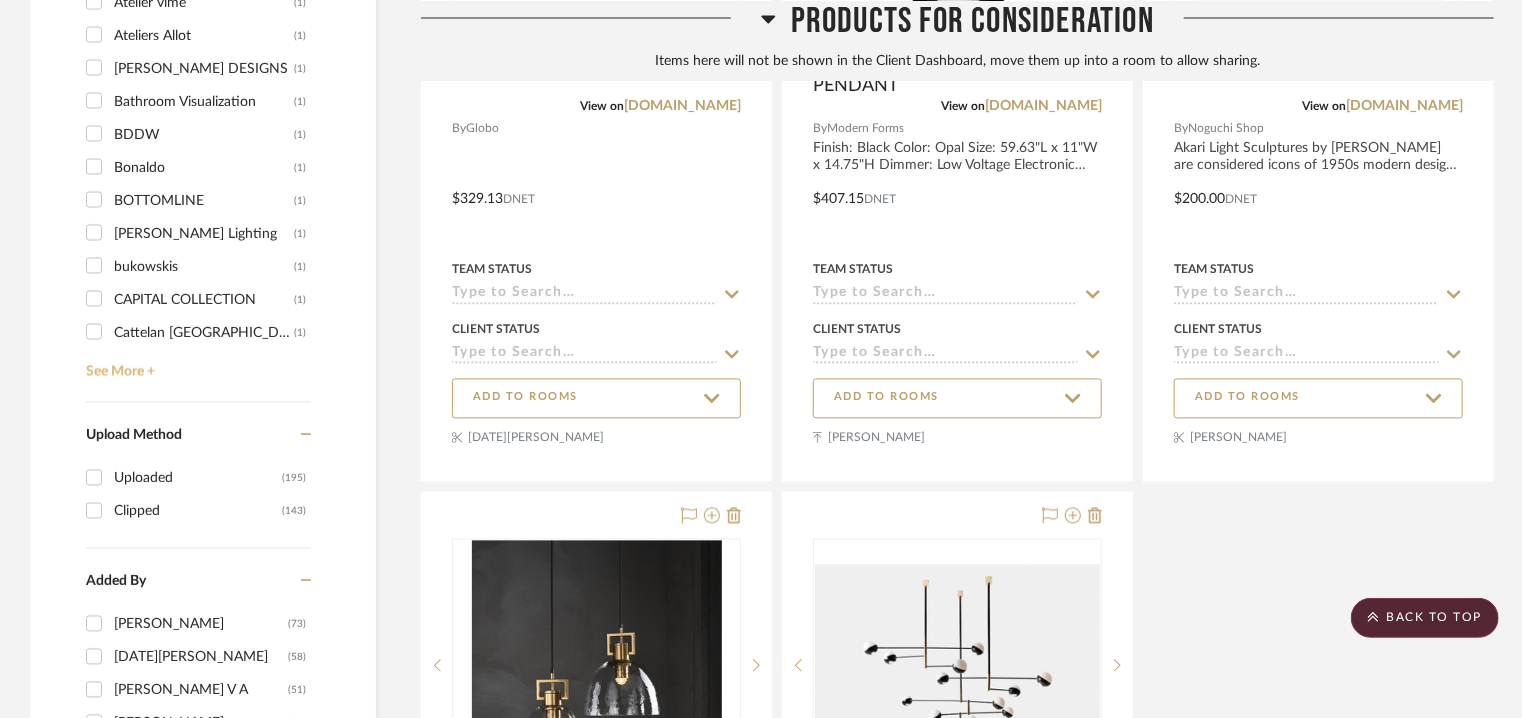 click on "See More +" 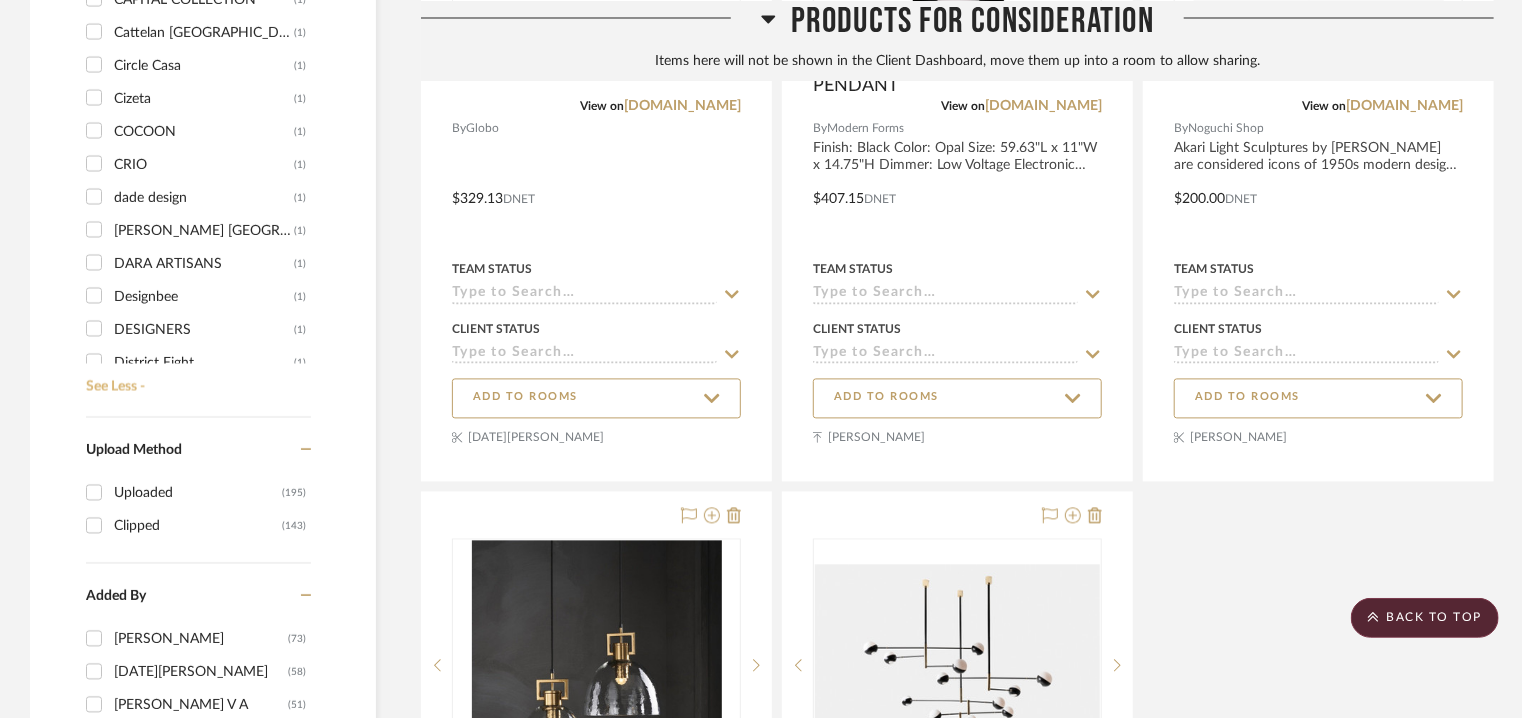 scroll, scrollTop: 600, scrollLeft: 0, axis: vertical 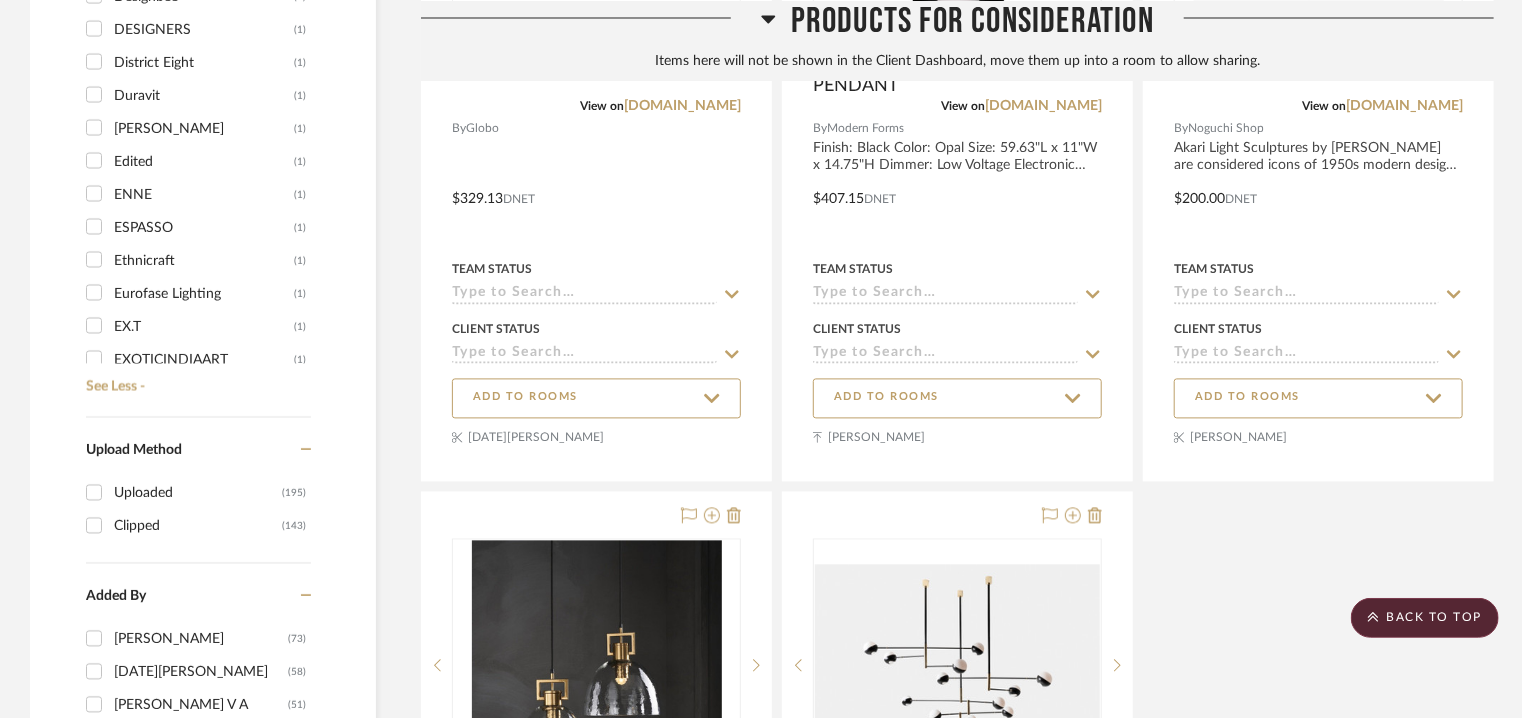click on "EX.T  (1)" at bounding box center [94, 326] 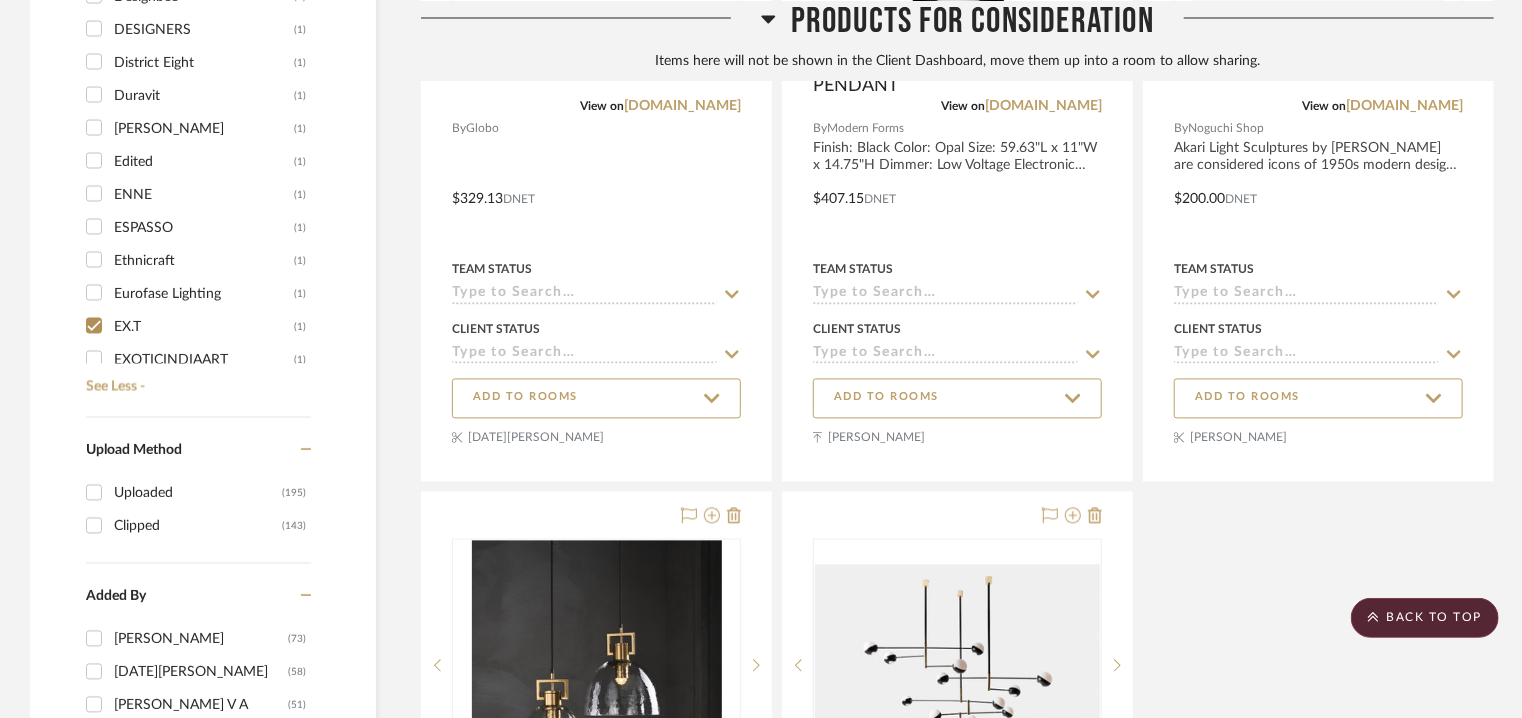 checkbox on "true" 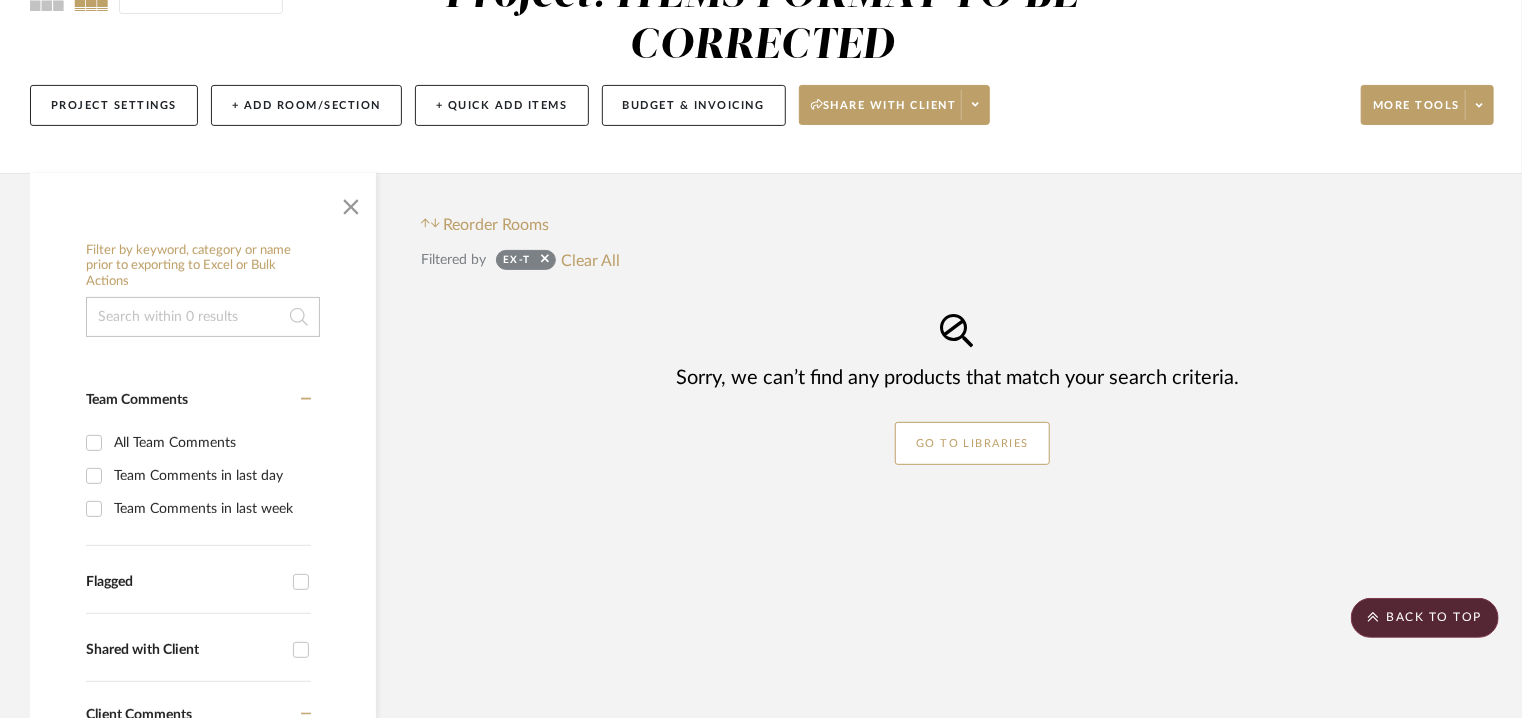 scroll, scrollTop: 119, scrollLeft: 0, axis: vertical 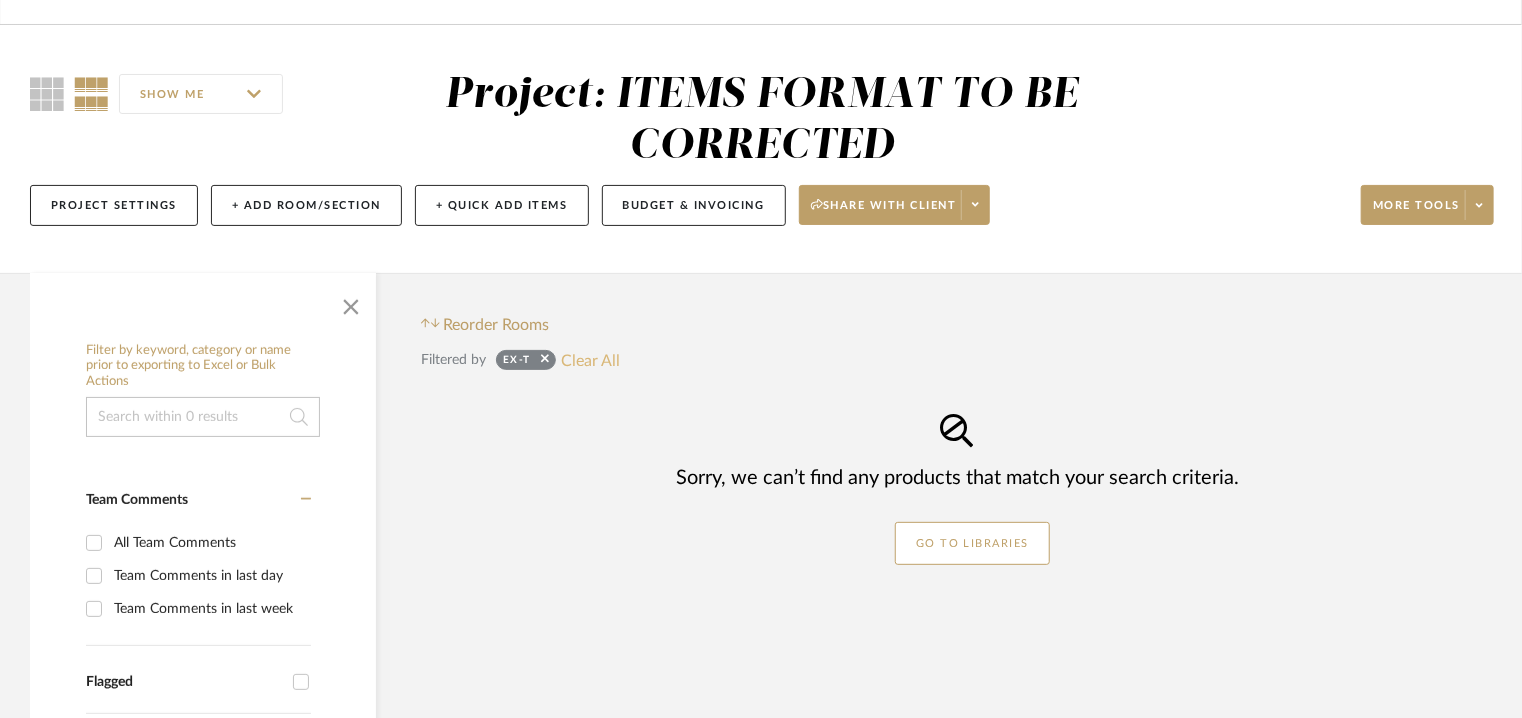 click on "Clear All" 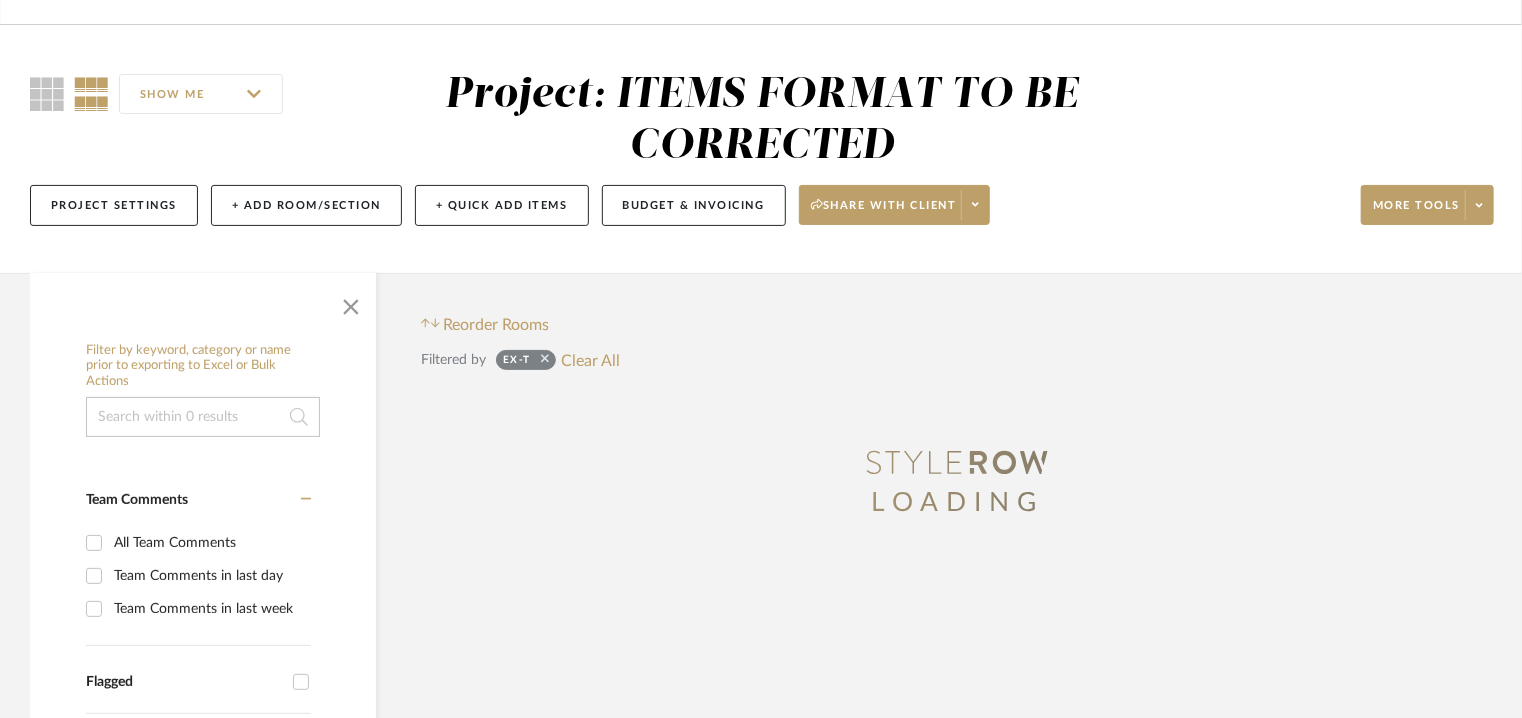 click 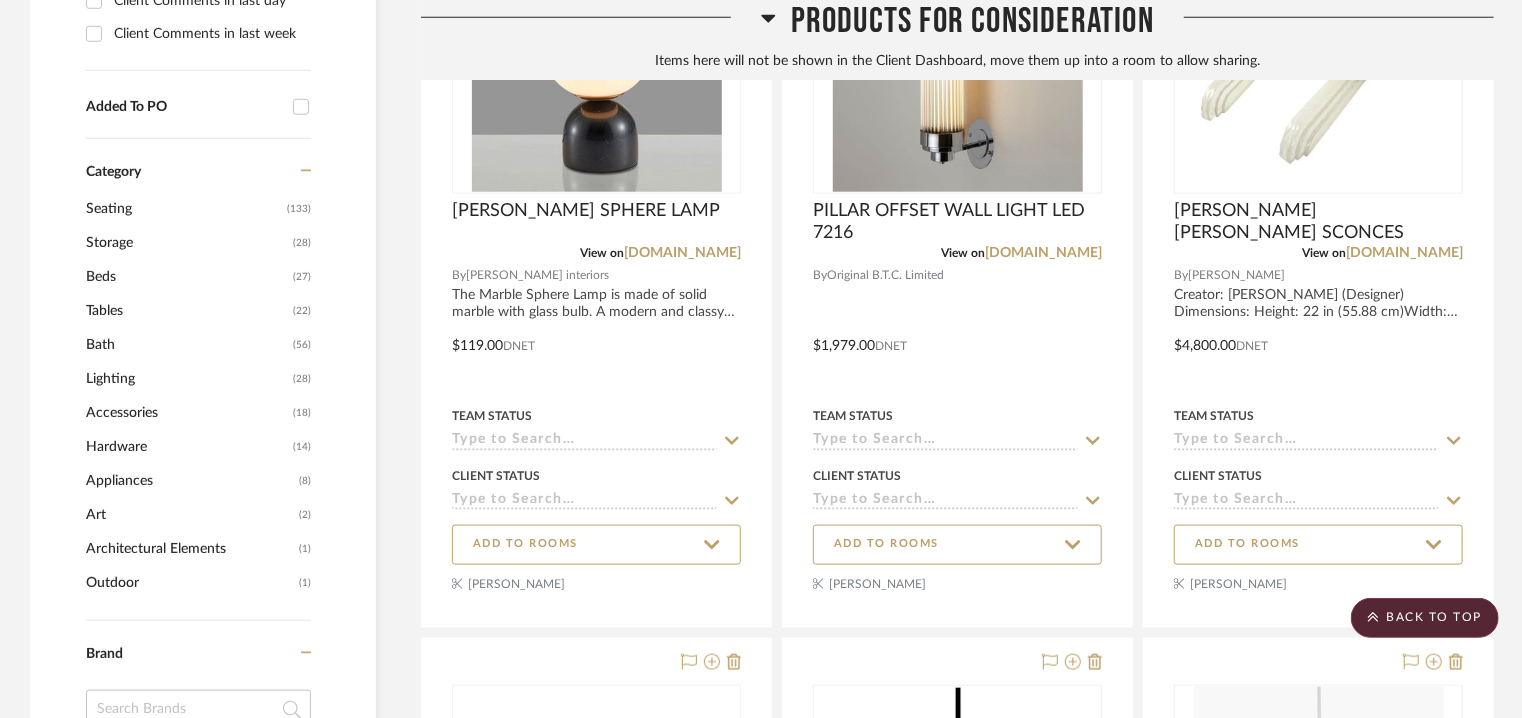 scroll, scrollTop: 1319, scrollLeft: 0, axis: vertical 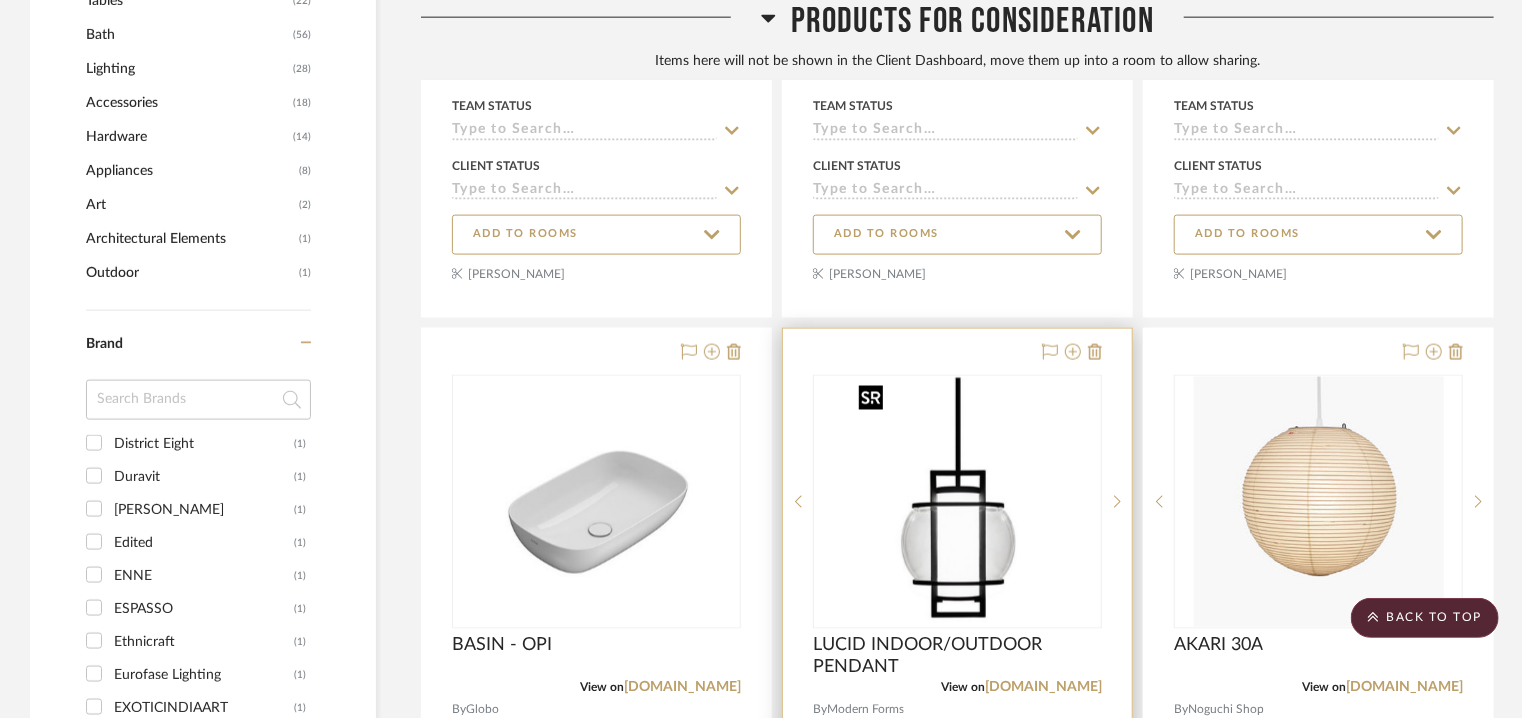 click at bounding box center (957, 502) 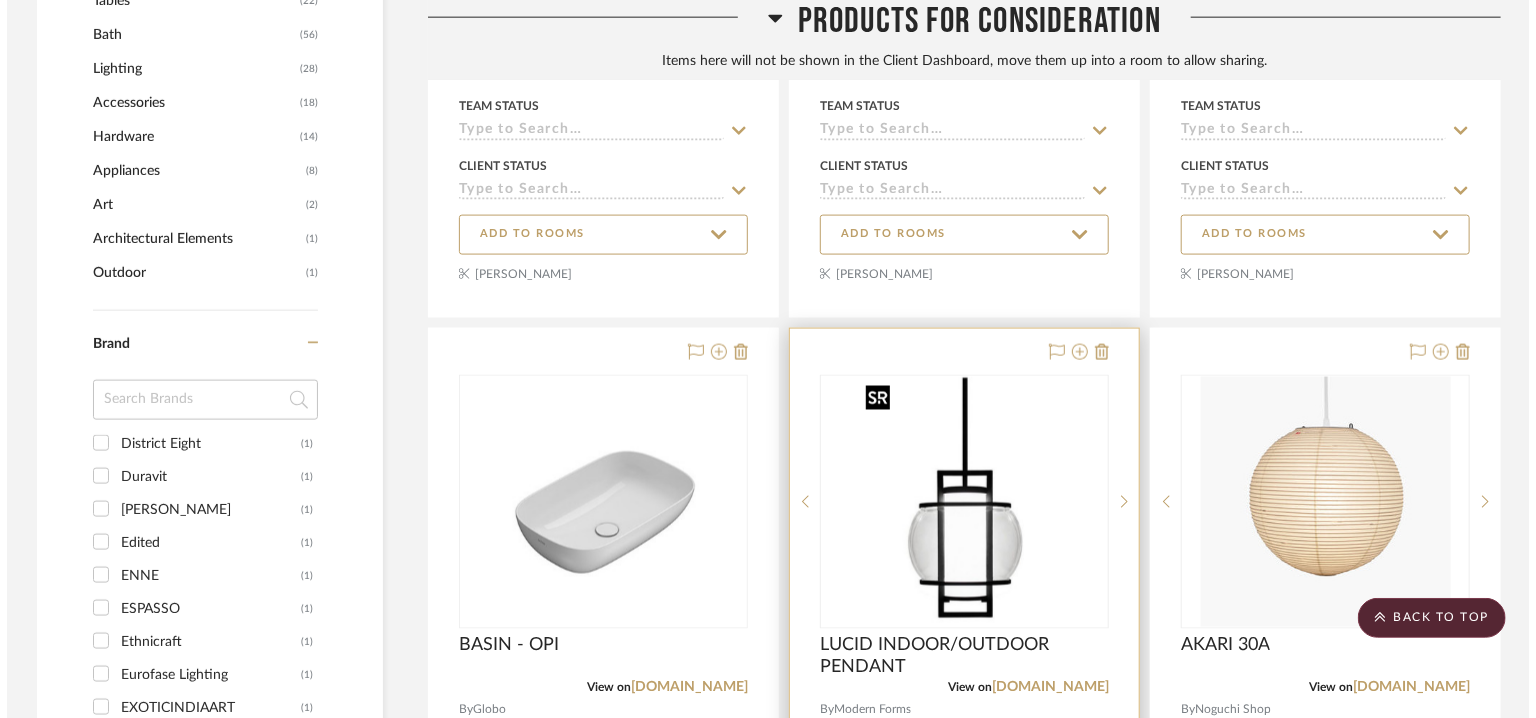 scroll, scrollTop: 0, scrollLeft: 0, axis: both 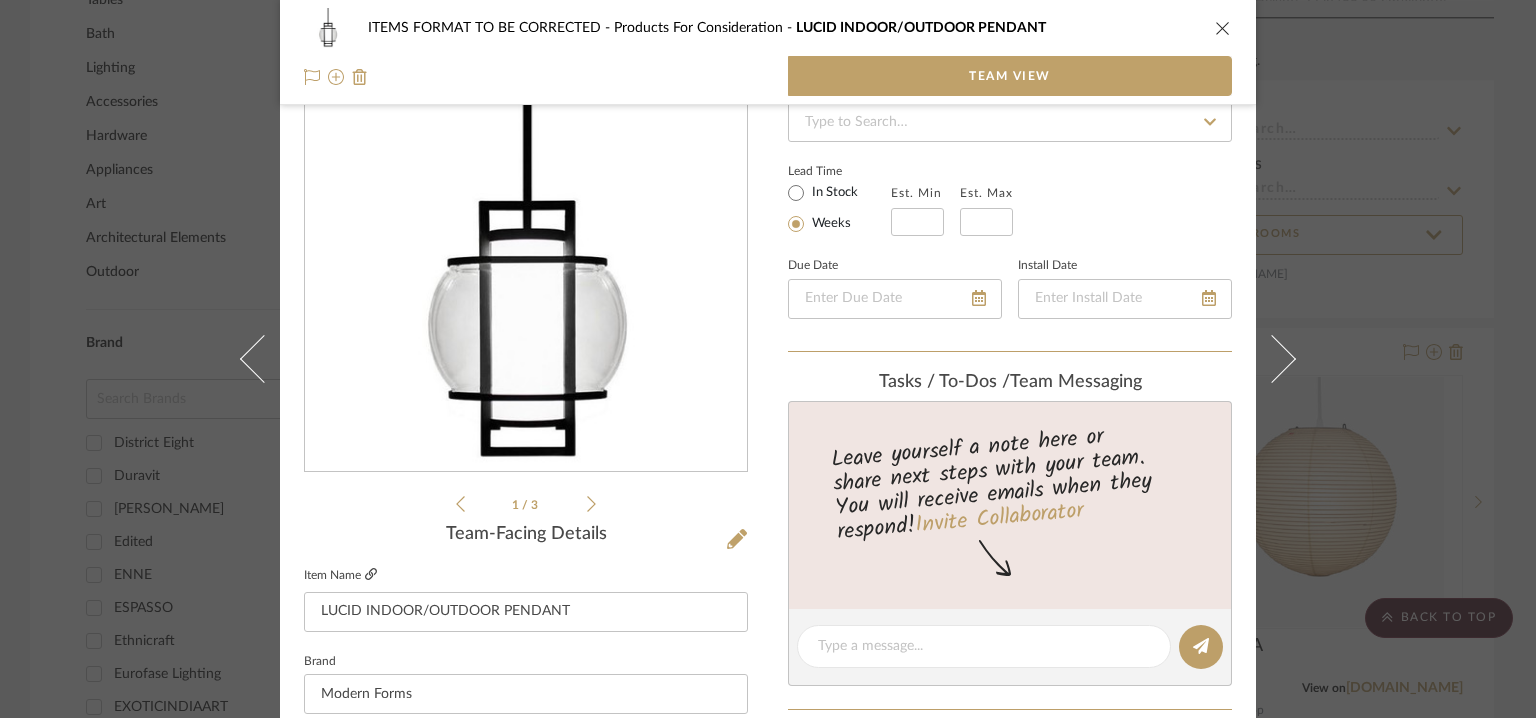 click 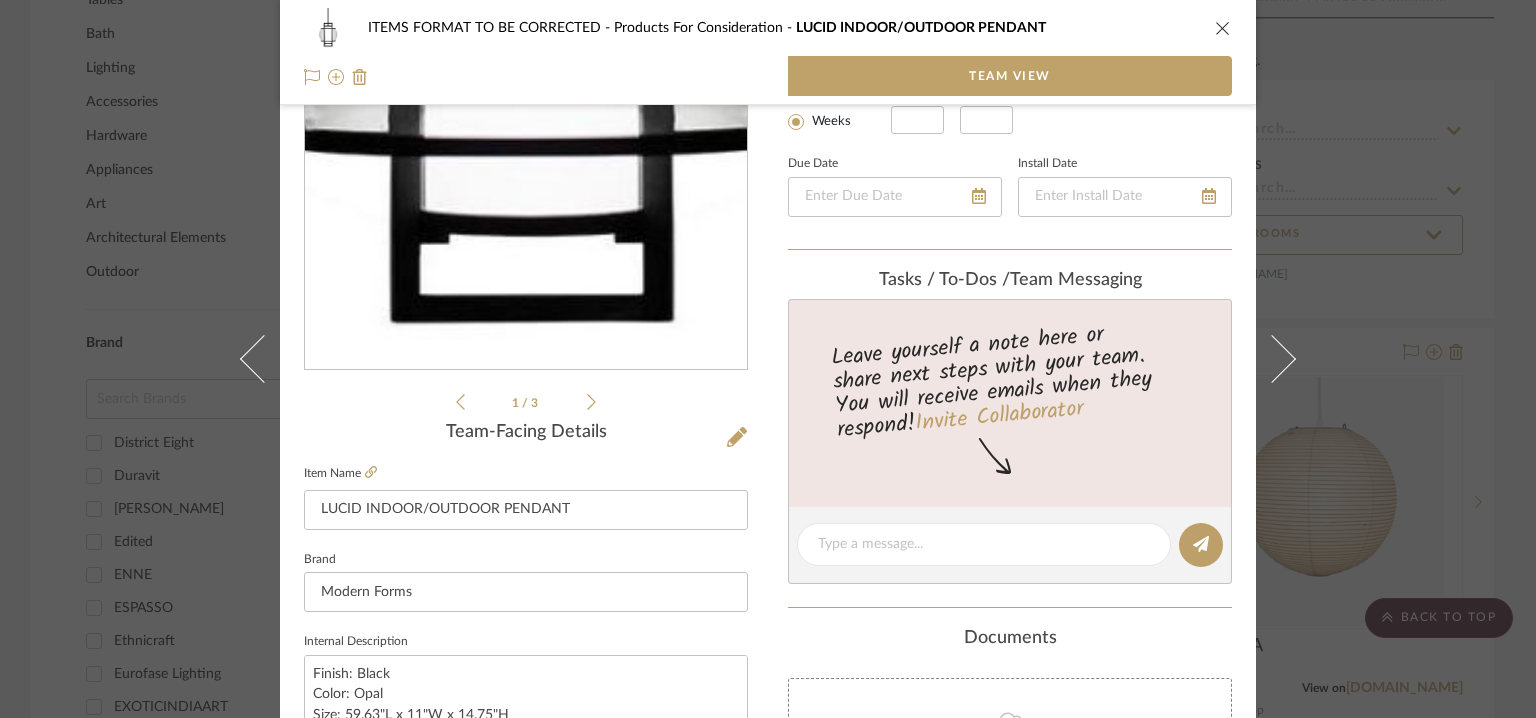 scroll, scrollTop: 300, scrollLeft: 0, axis: vertical 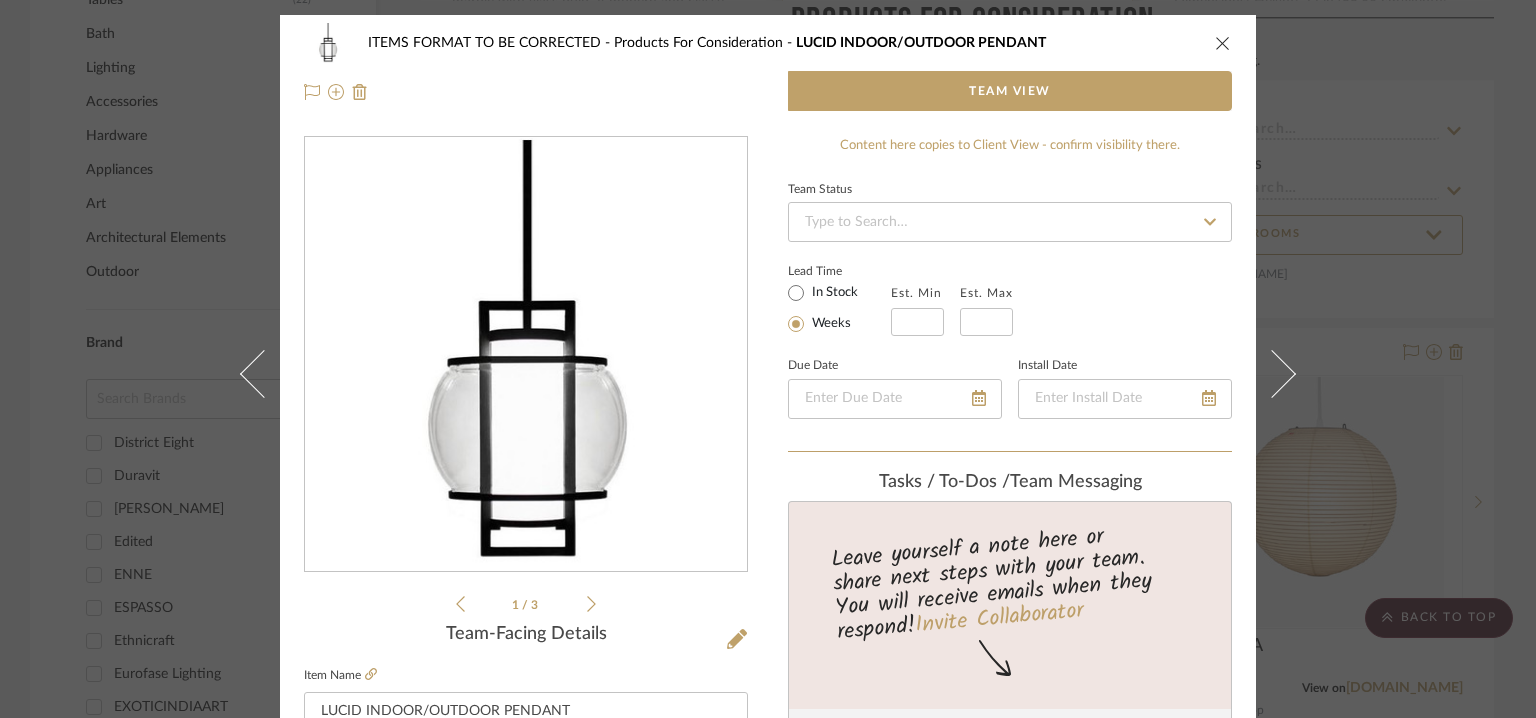 drag, startPoint x: 1216, startPoint y: 37, endPoint x: 958, endPoint y: 97, distance: 264.8849 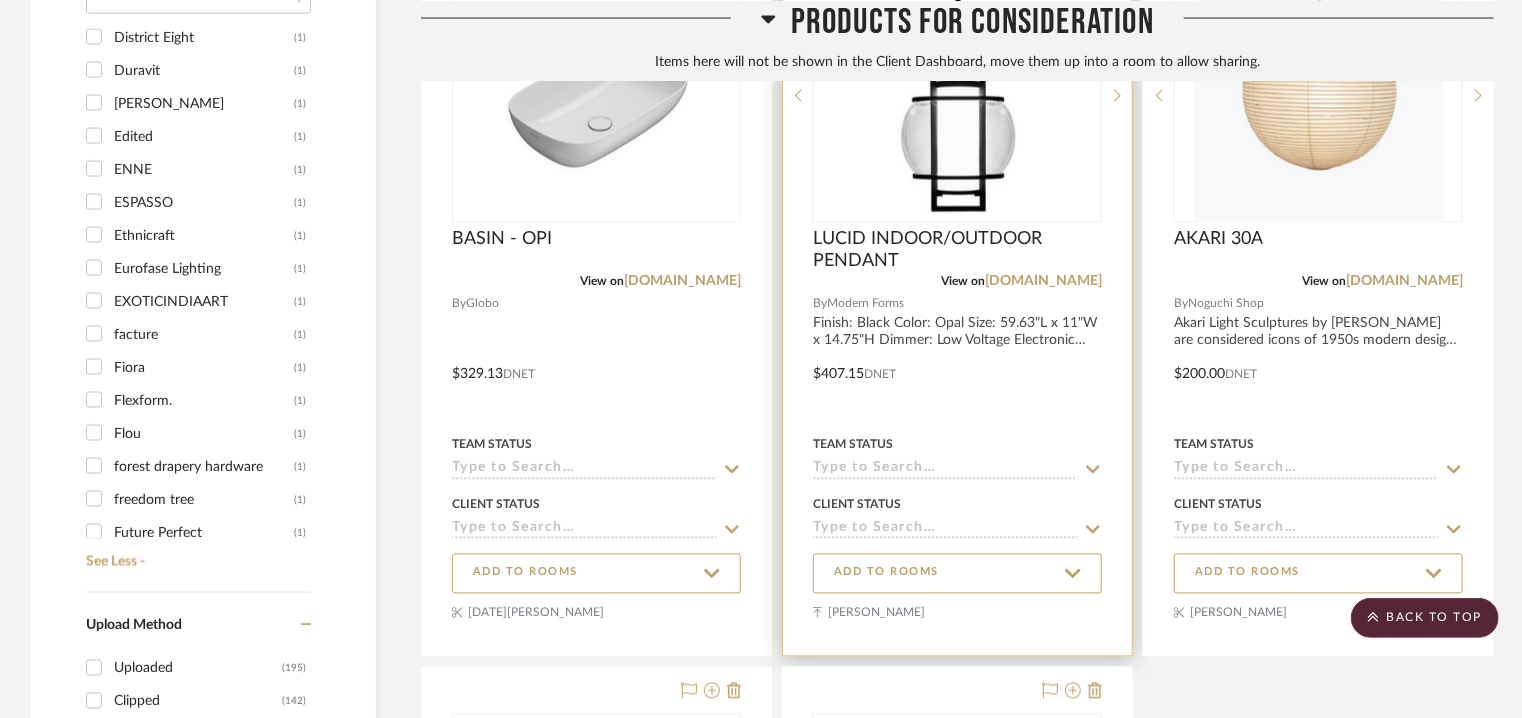 scroll, scrollTop: 2019, scrollLeft: 0, axis: vertical 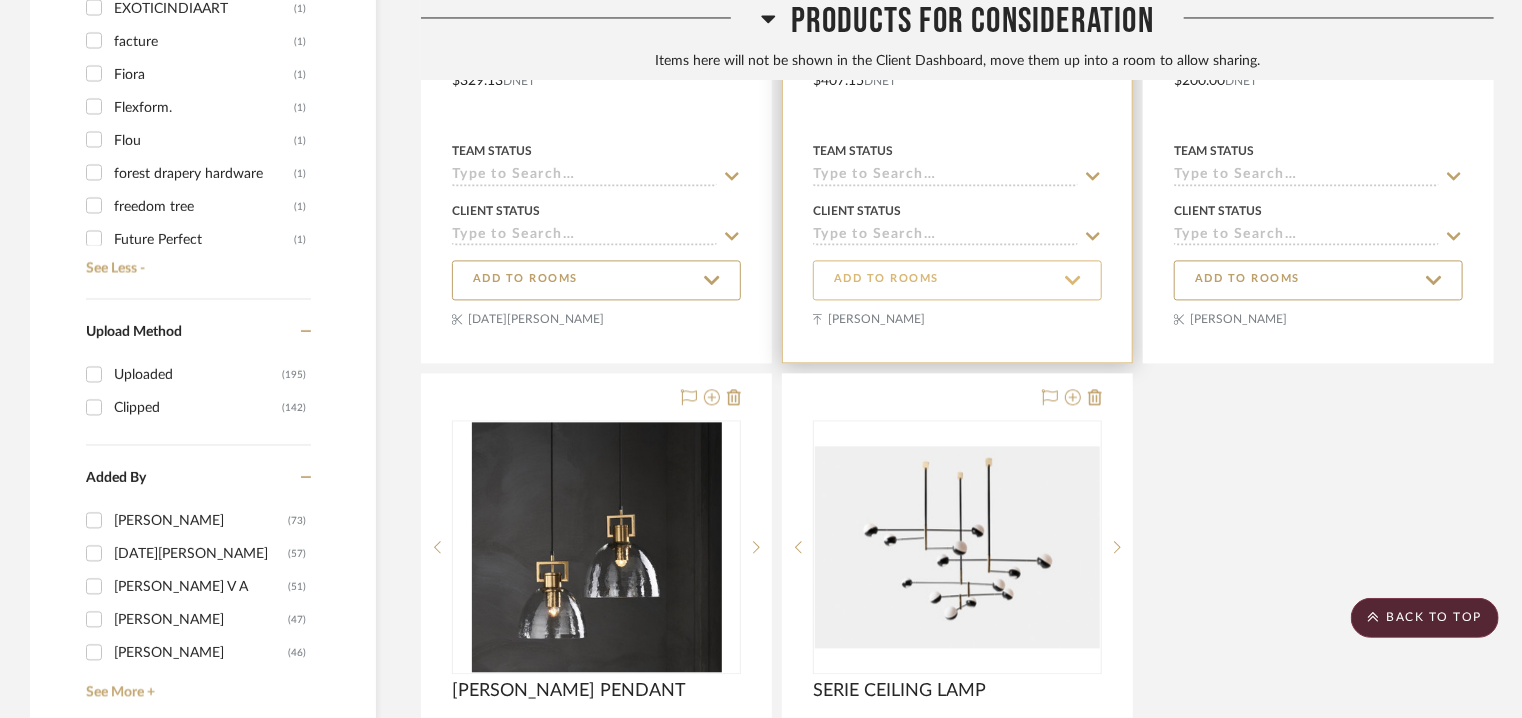 click 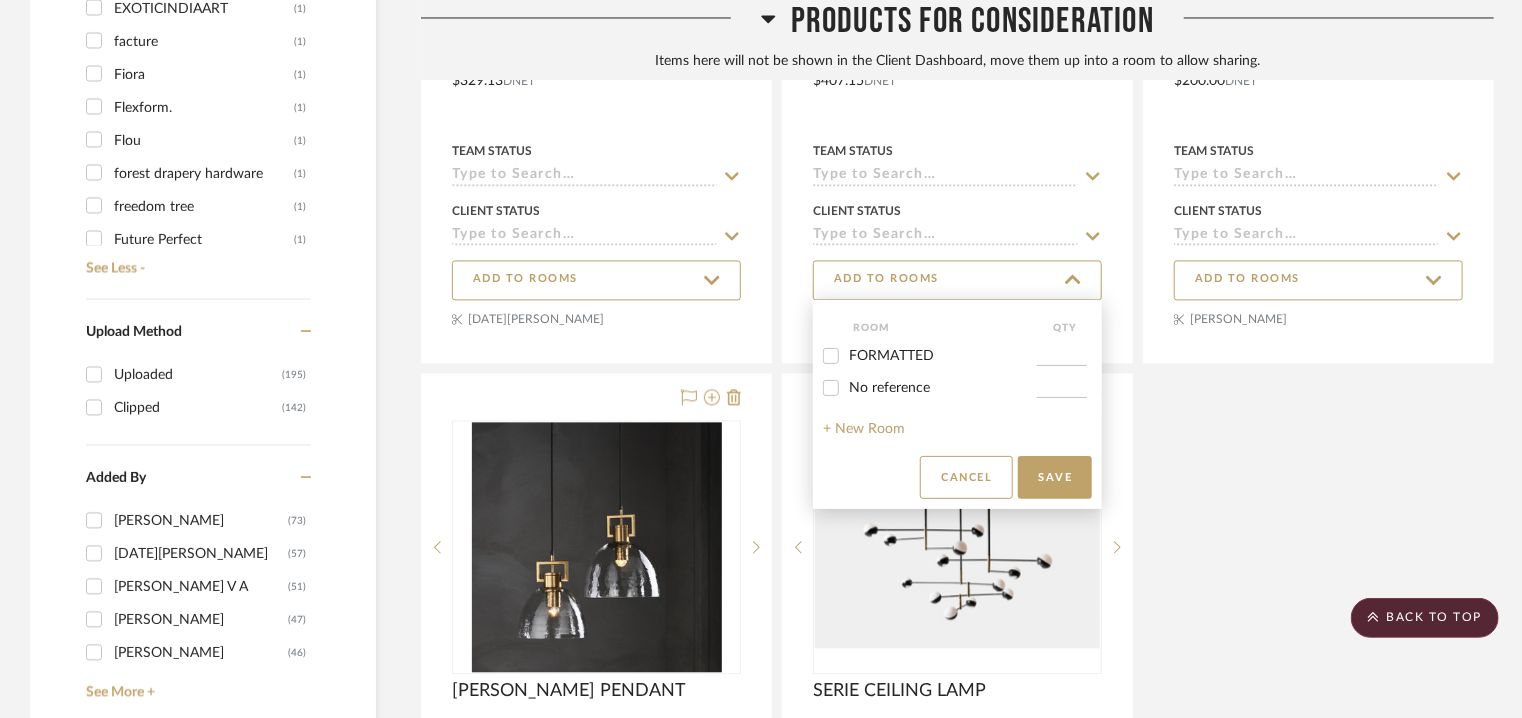 click on "FORMATTED" at bounding box center (891, 356) 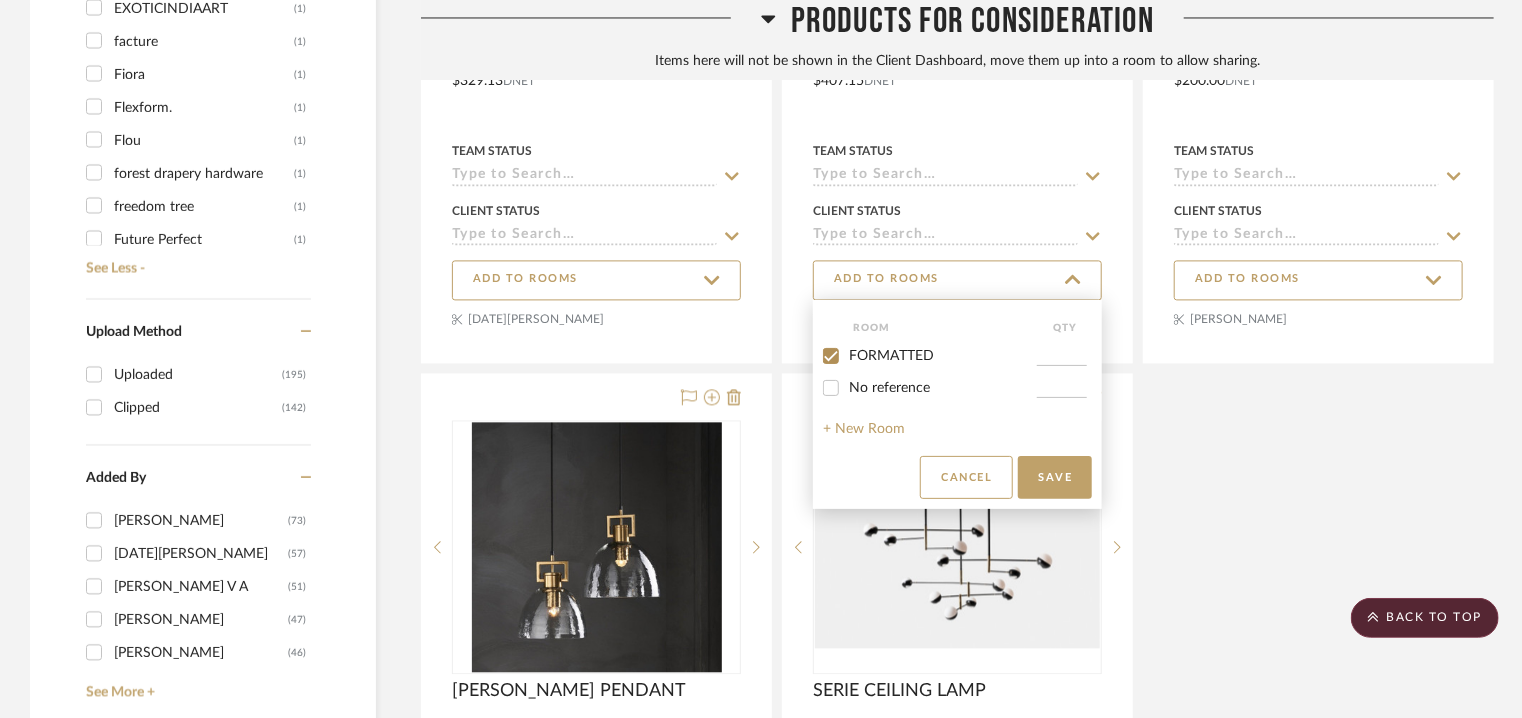 checkbox on "true" 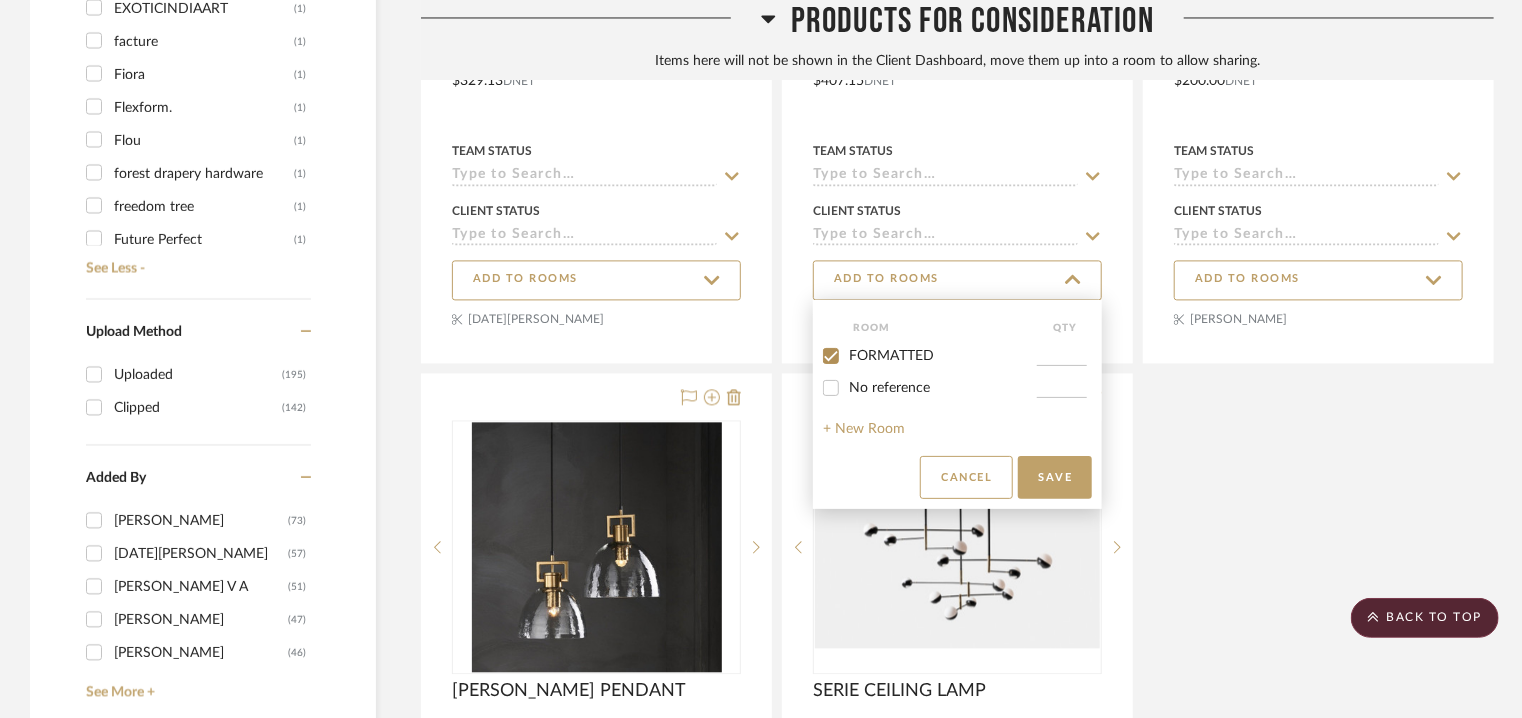 type on "1" 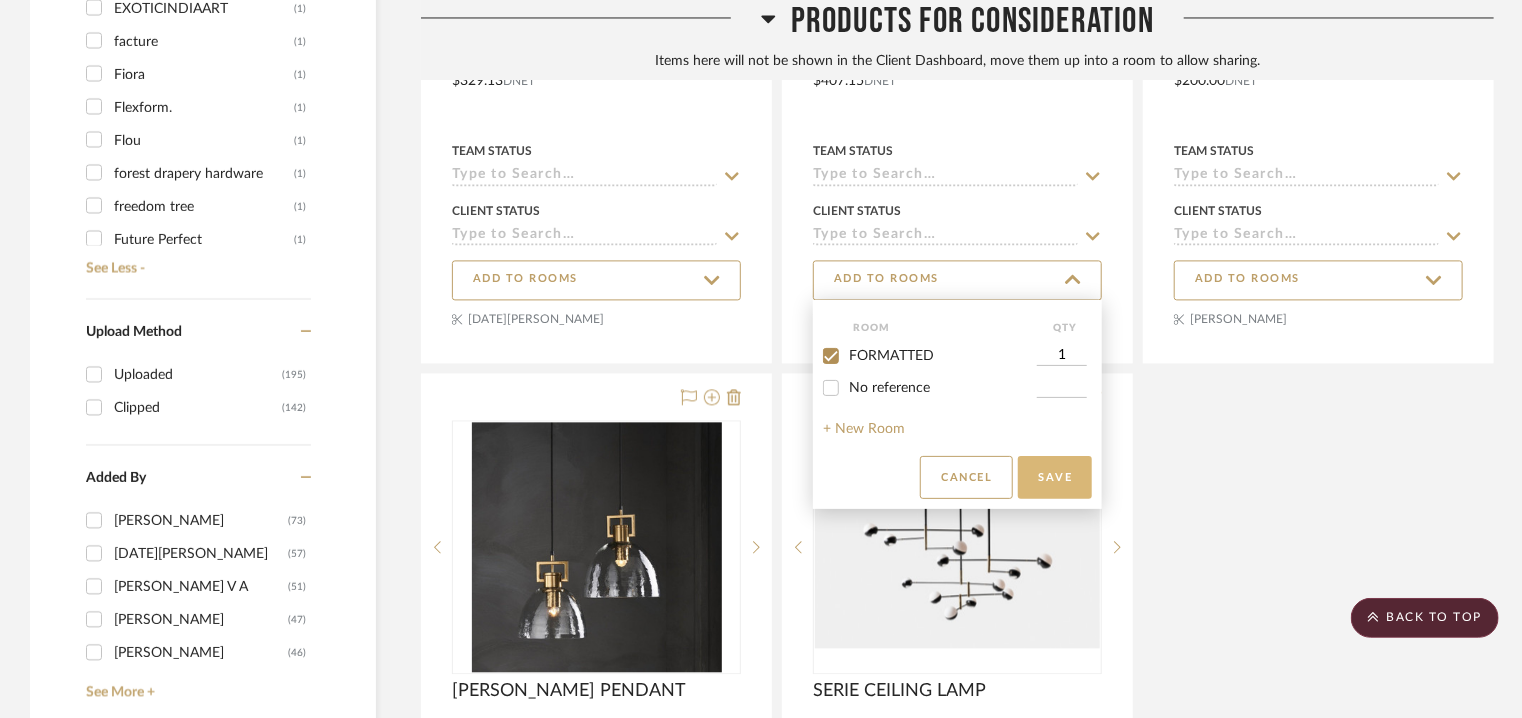 click on "Save" at bounding box center [1055, 477] 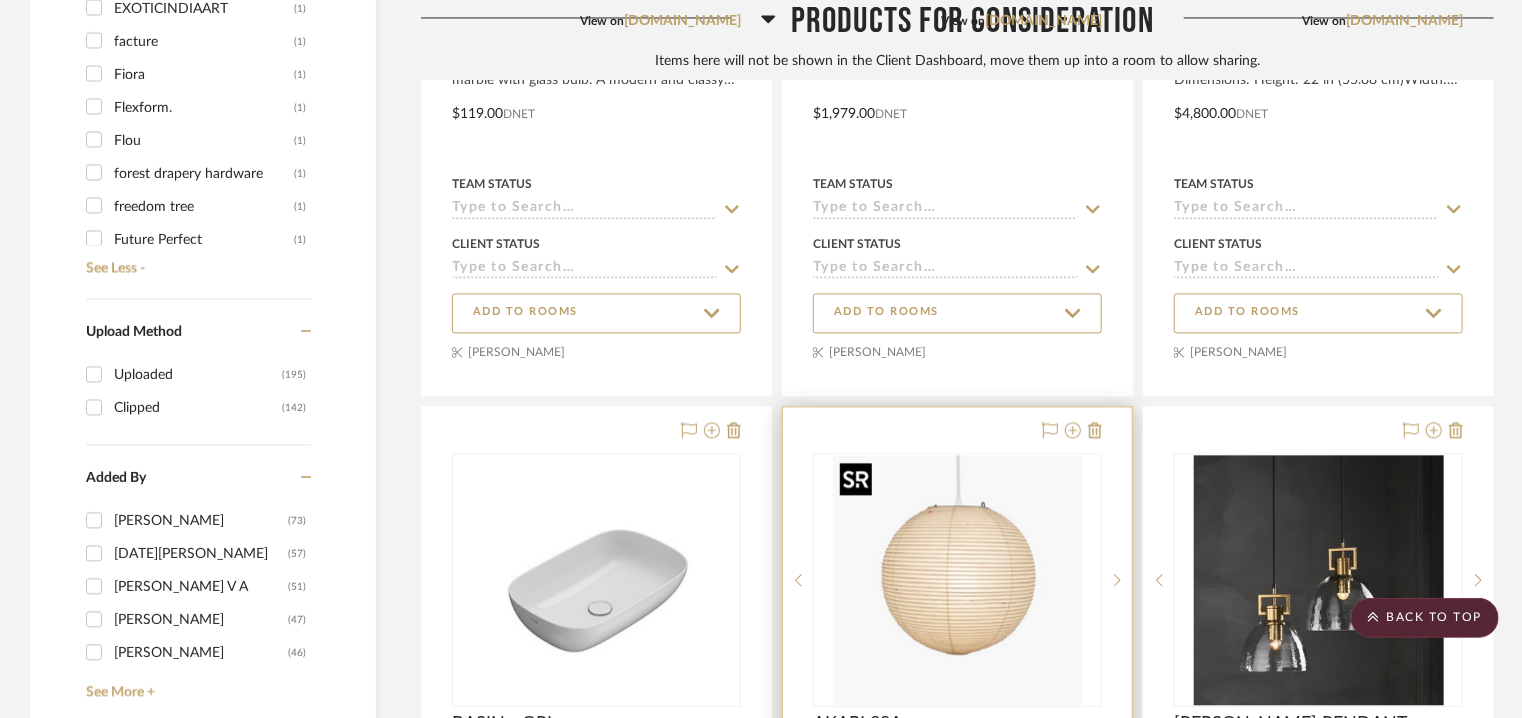 click at bounding box center (958, 580) 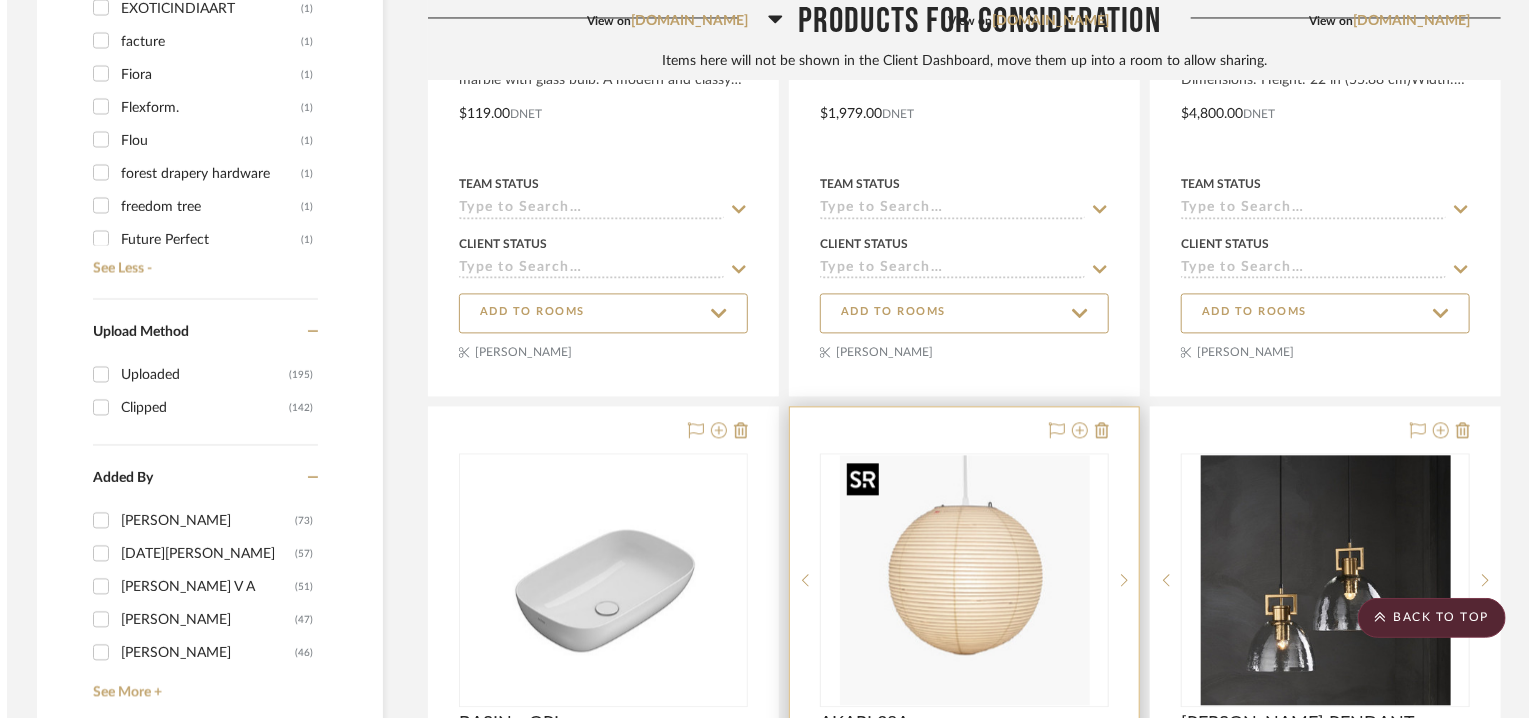 scroll, scrollTop: 0, scrollLeft: 0, axis: both 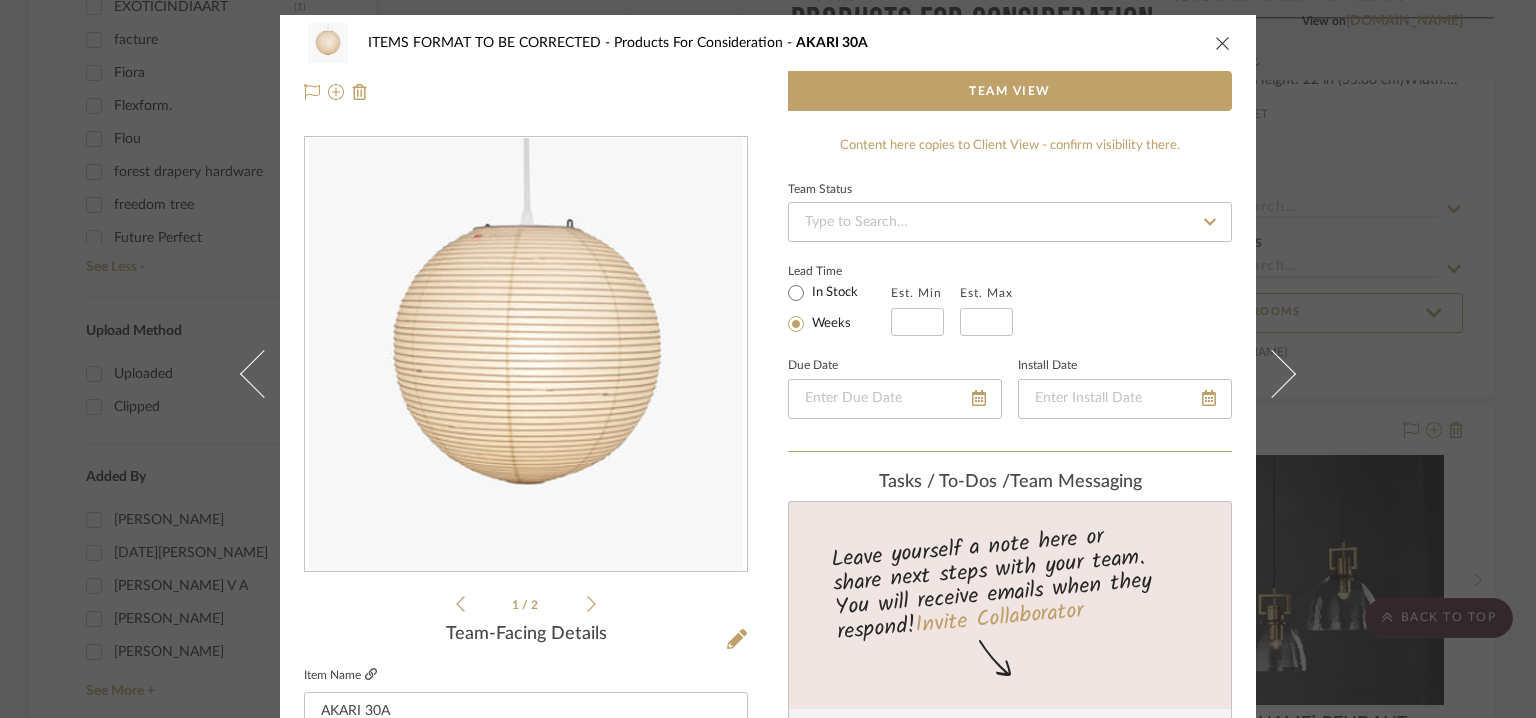 click 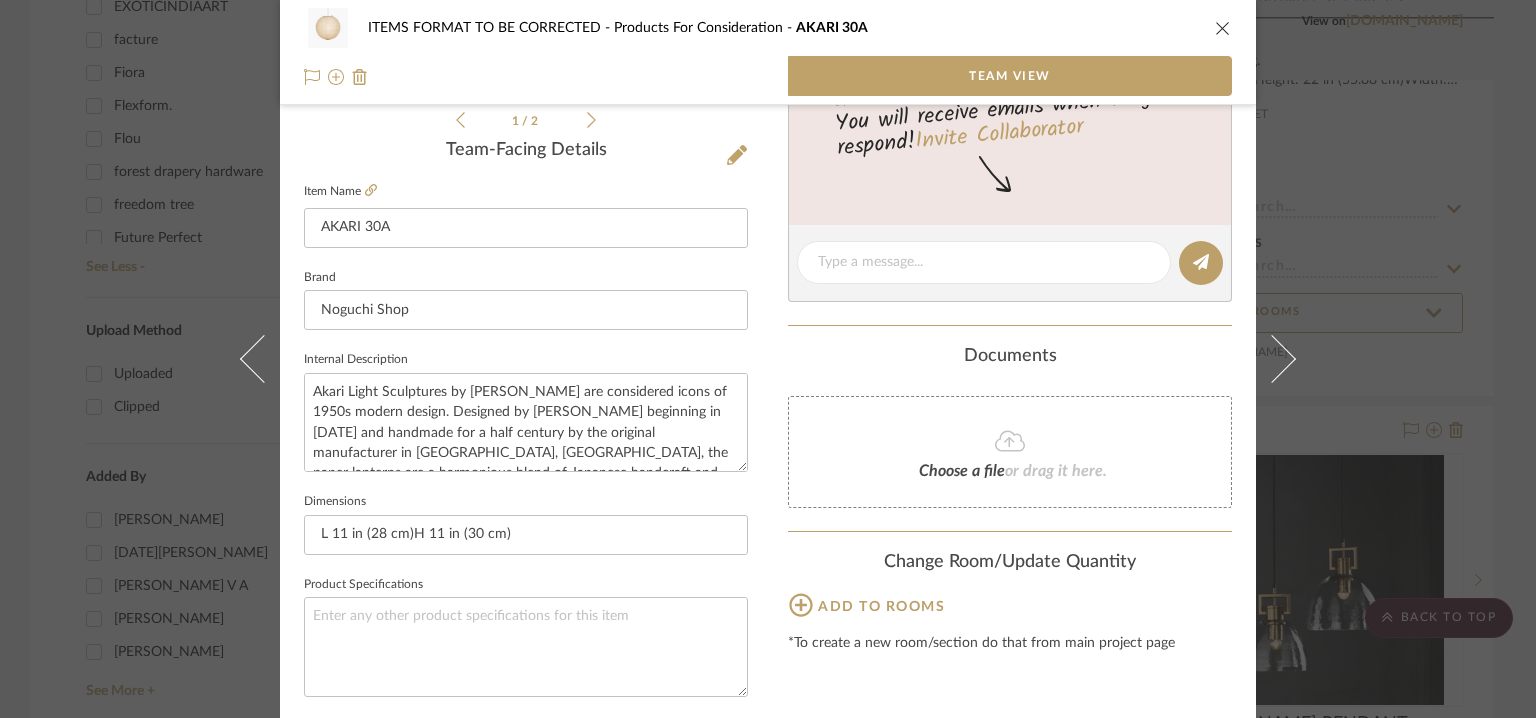 scroll, scrollTop: 557, scrollLeft: 0, axis: vertical 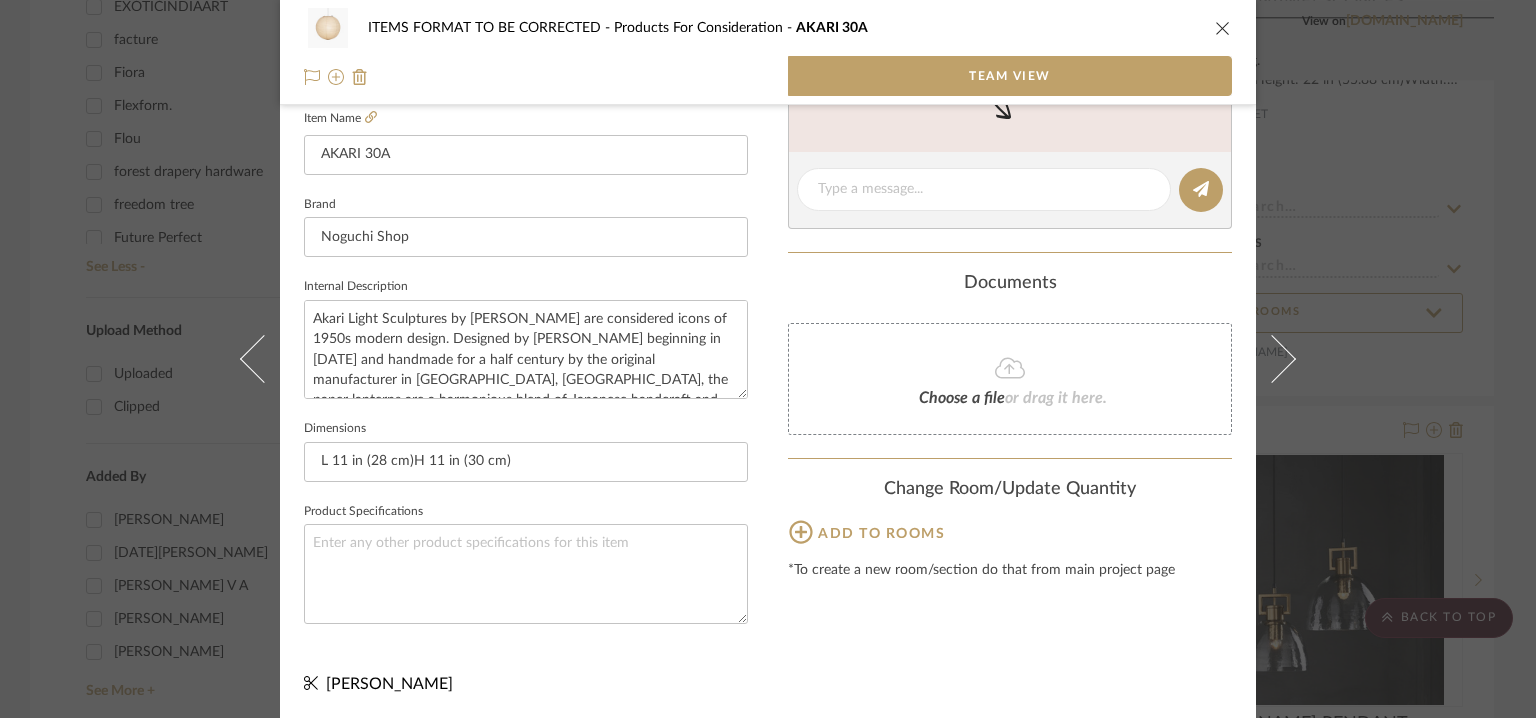 click 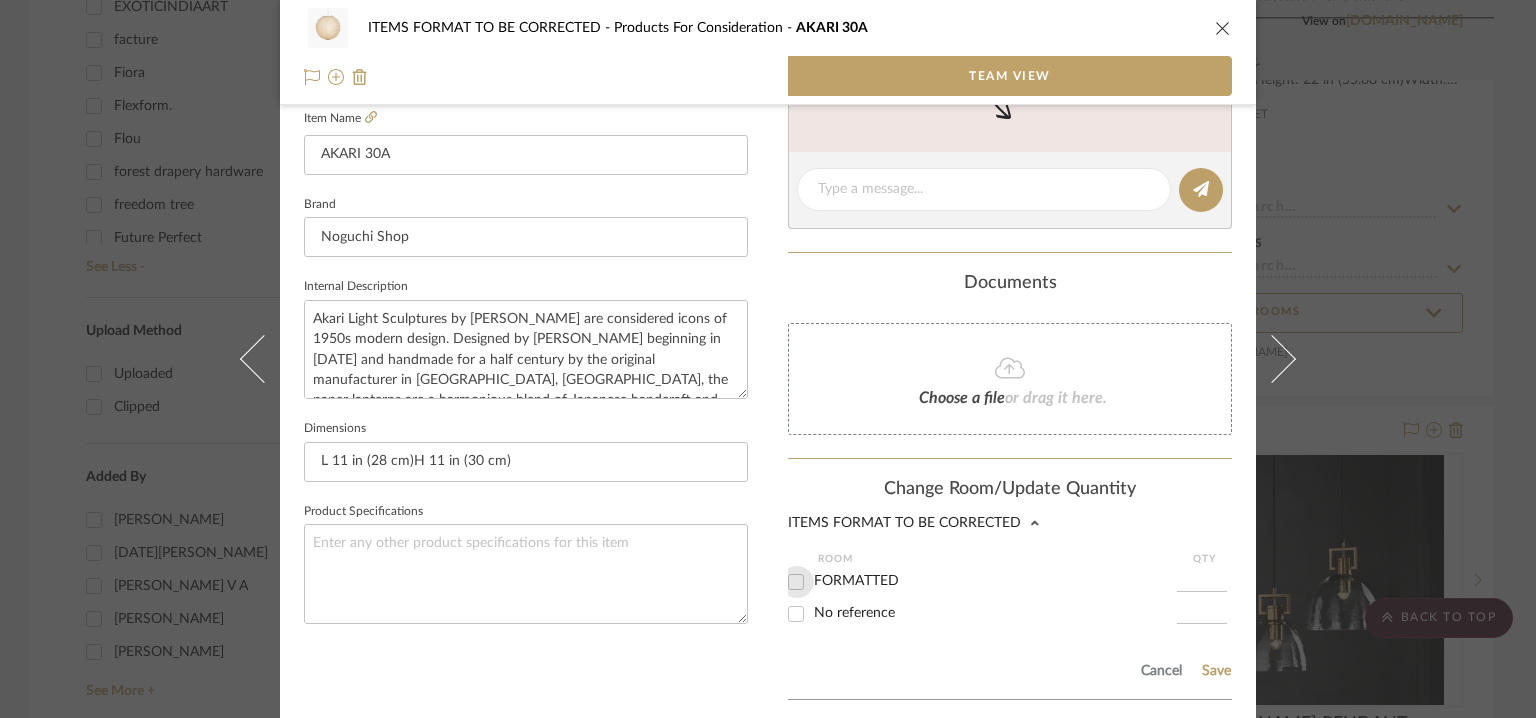 click on "FORMATTED" at bounding box center [796, 582] 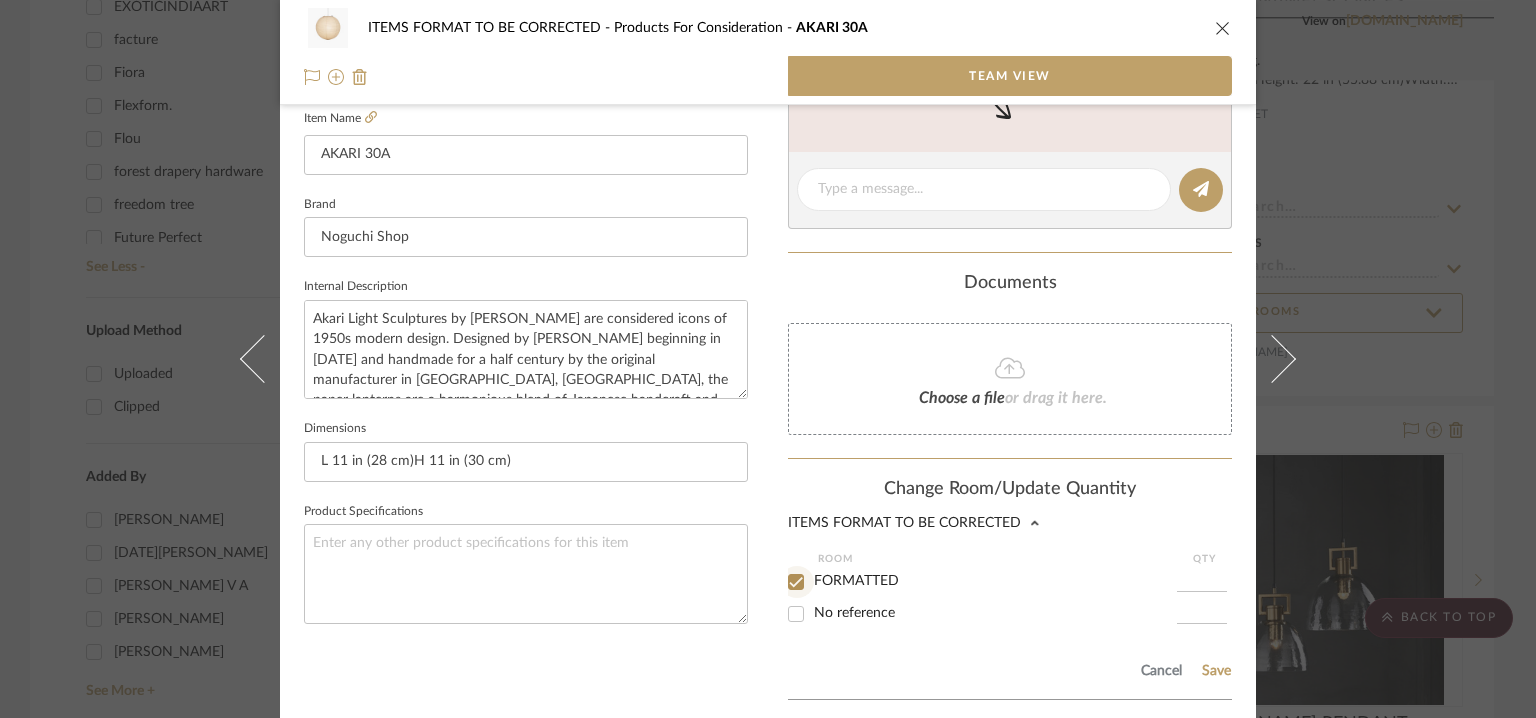 checkbox on "true" 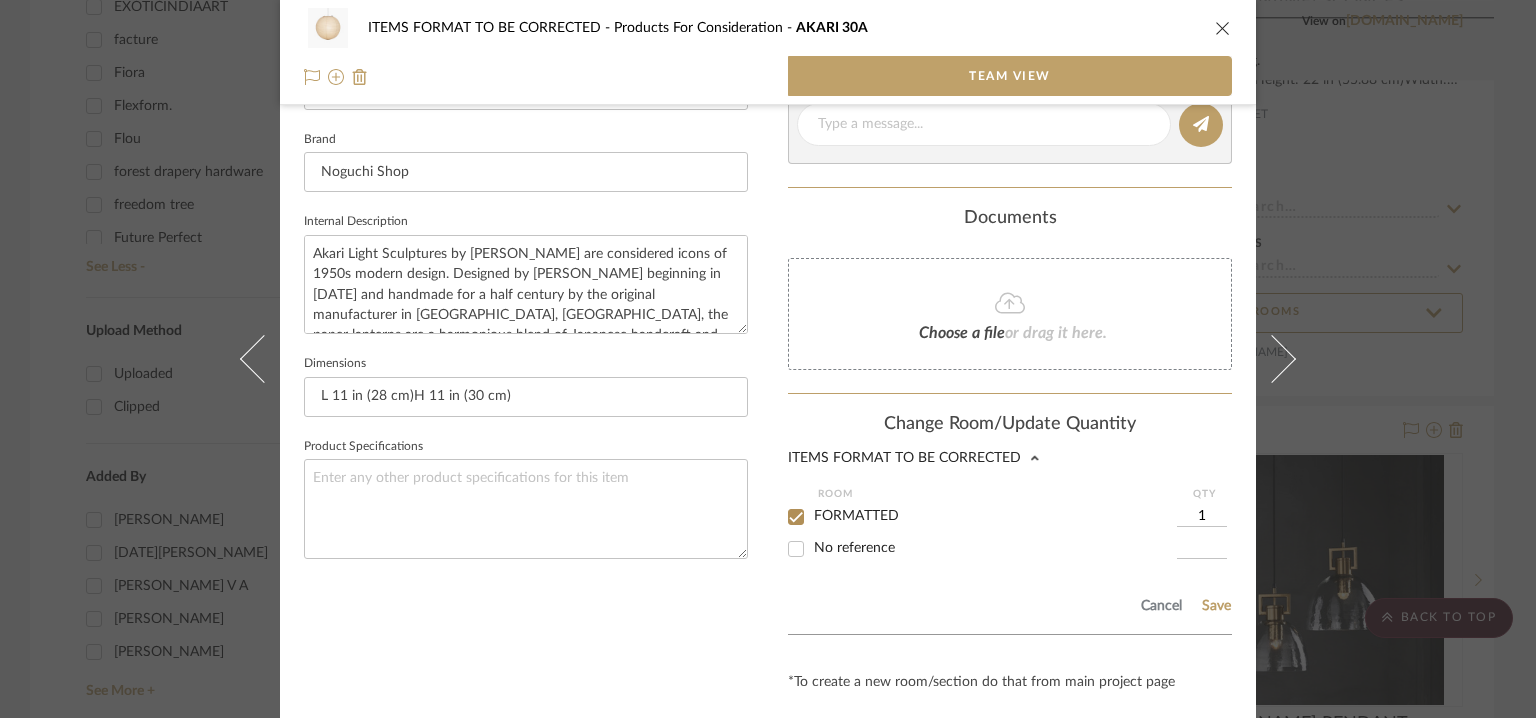 scroll, scrollTop: 674, scrollLeft: 0, axis: vertical 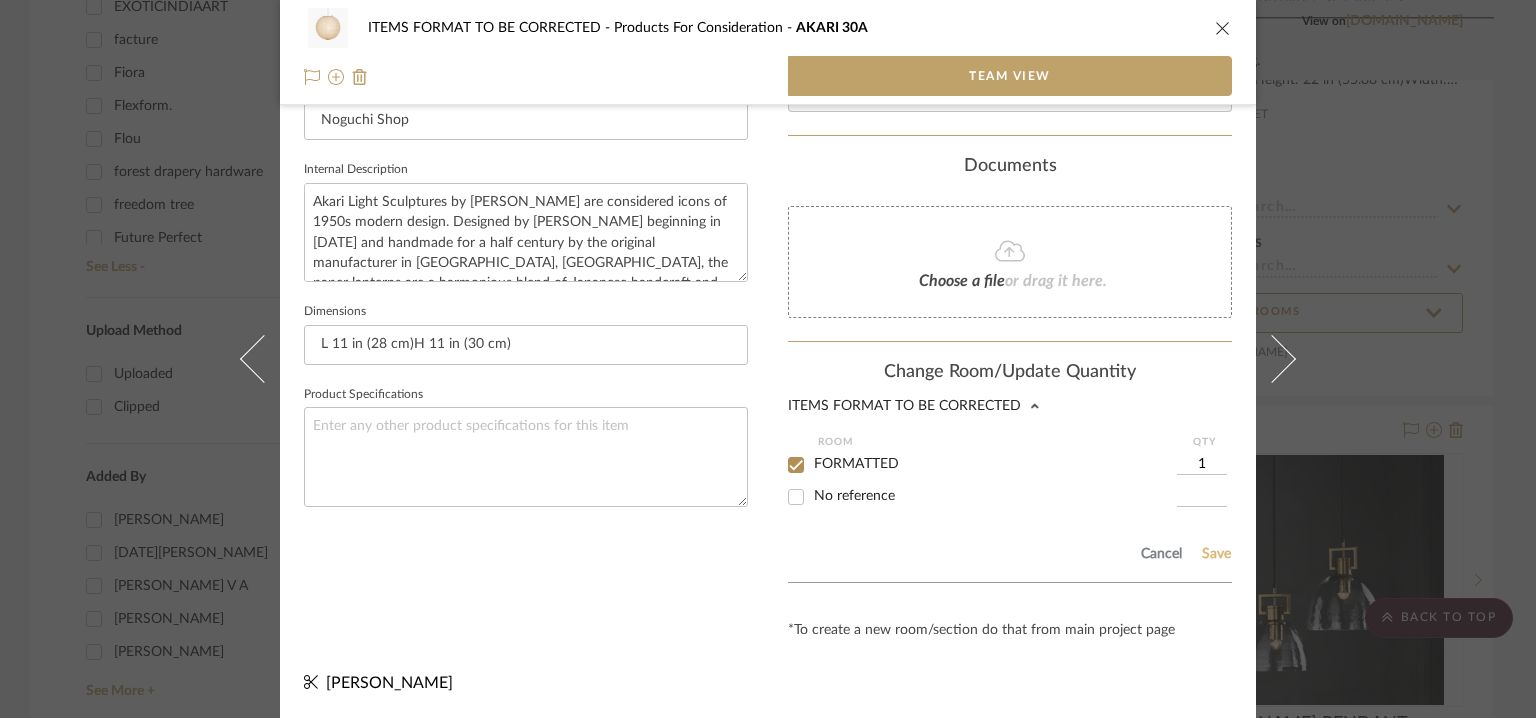 click on "Save" 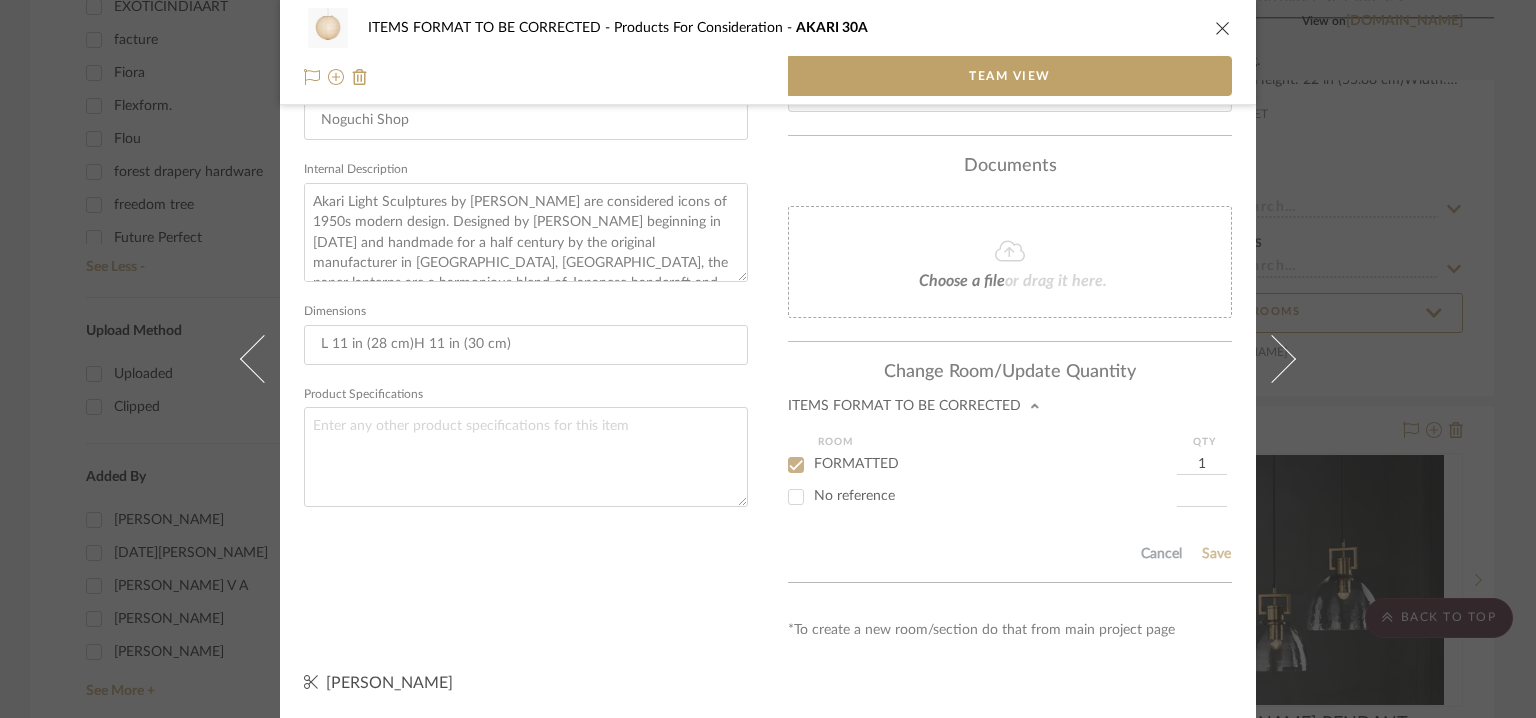 type 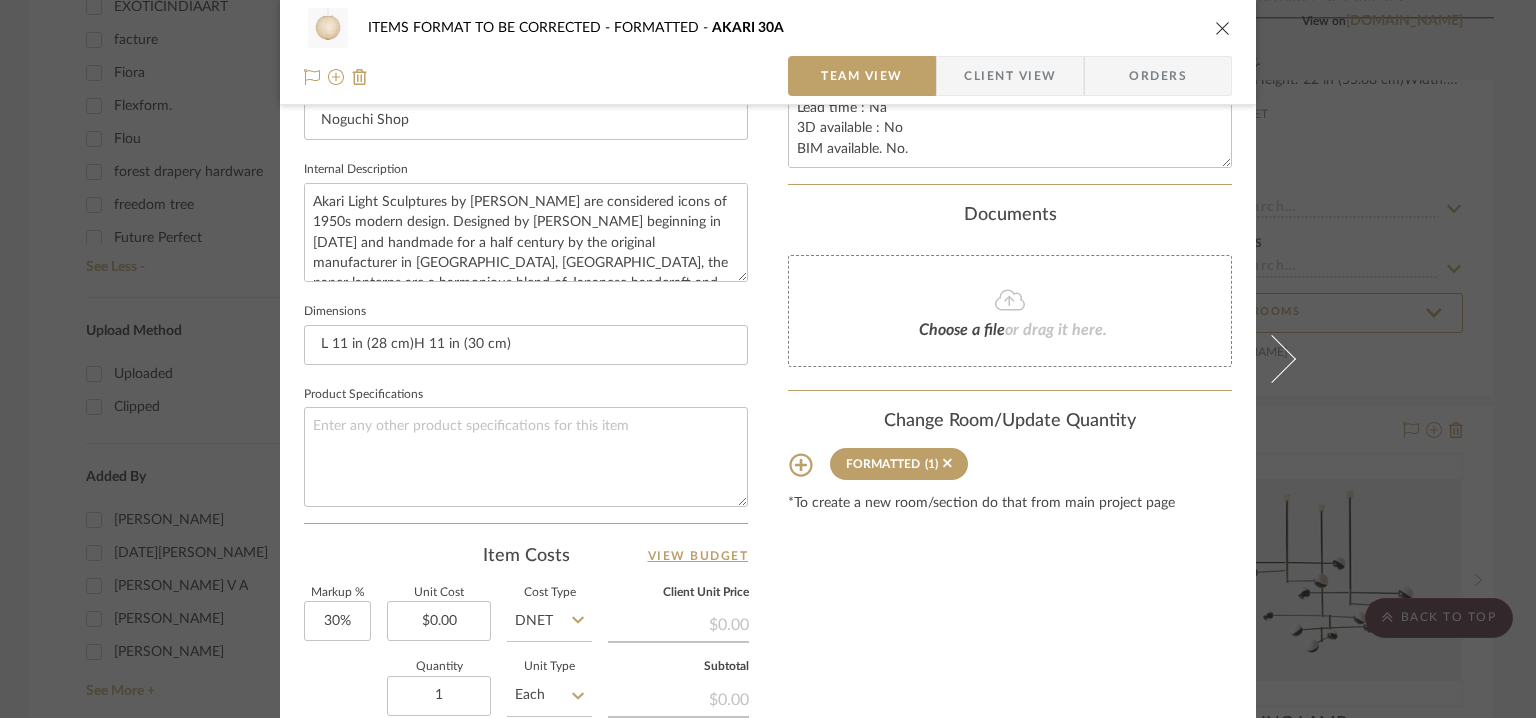 type 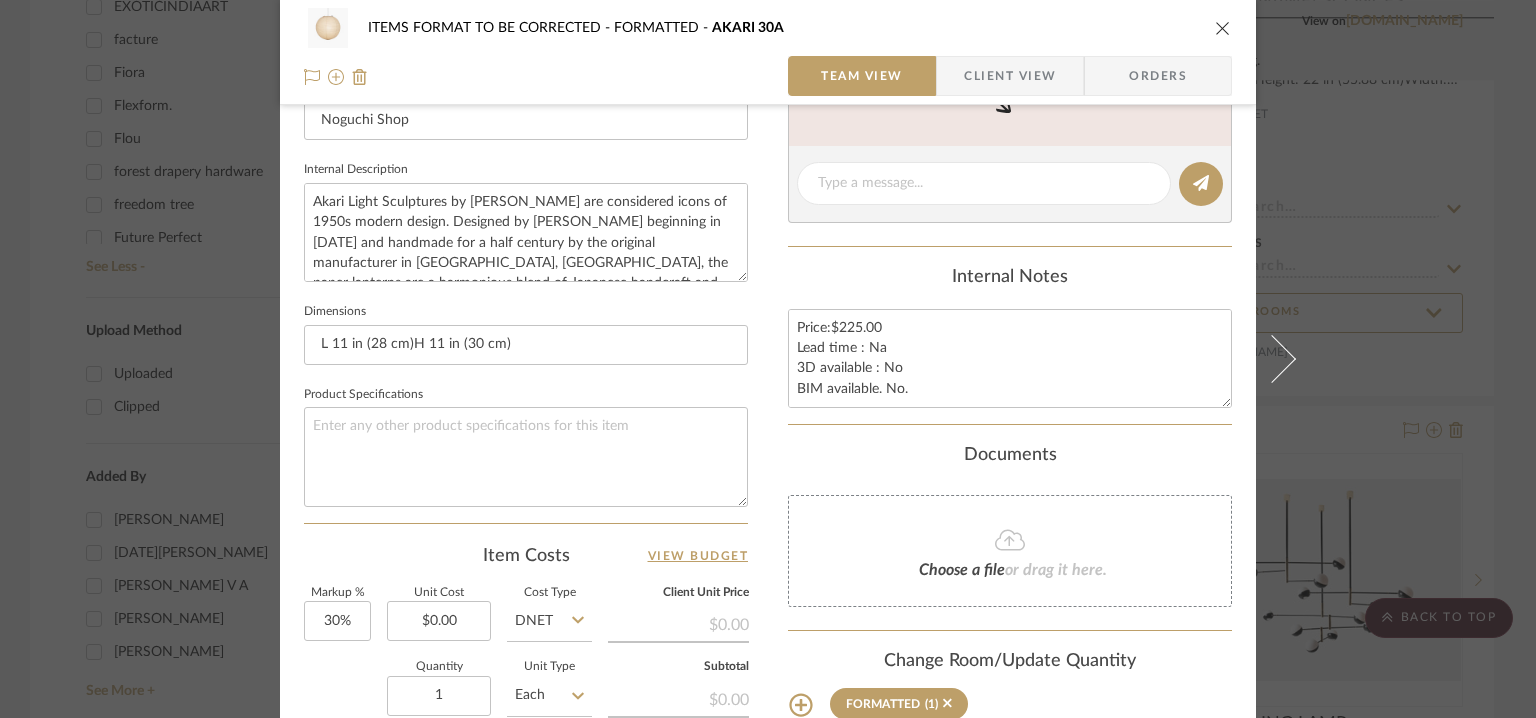 click at bounding box center [1223, 28] 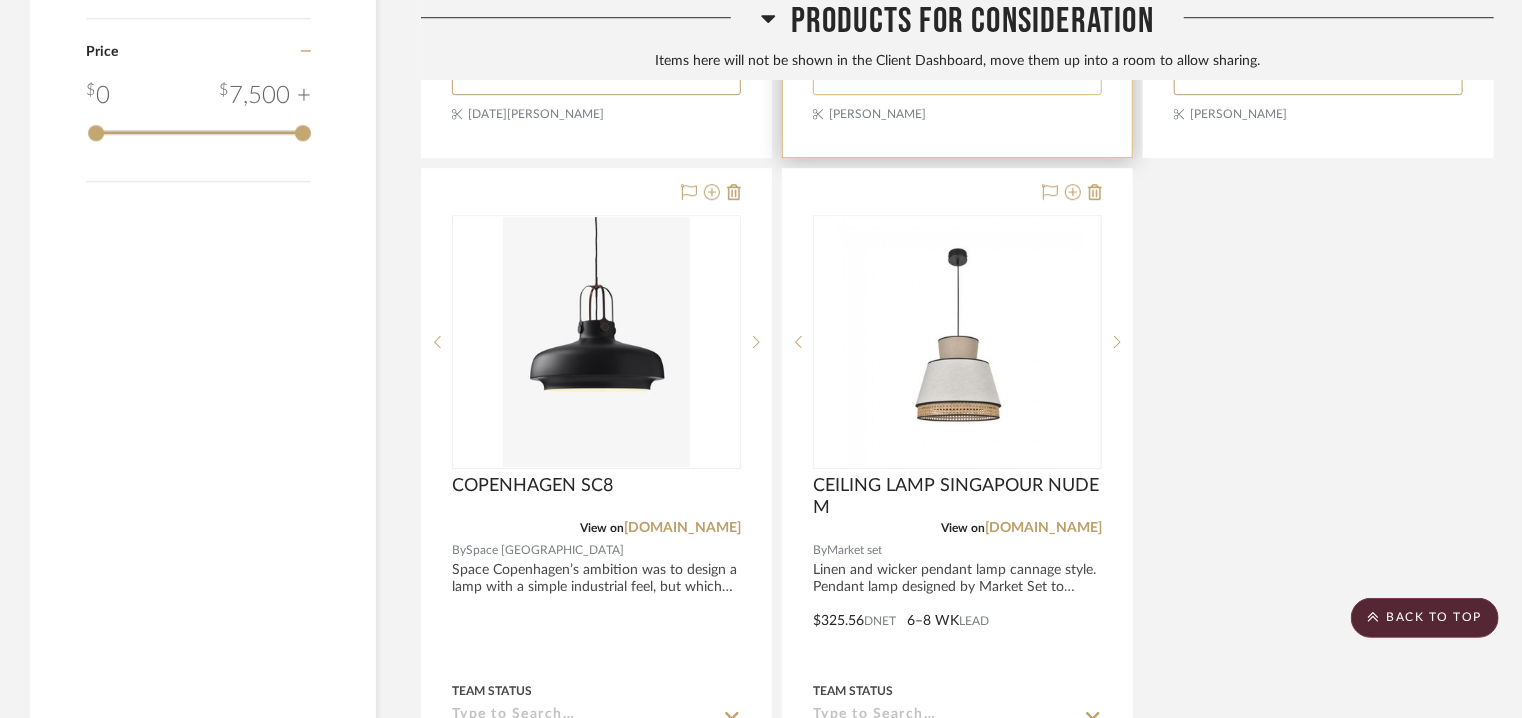 scroll, scrollTop: 3019, scrollLeft: 0, axis: vertical 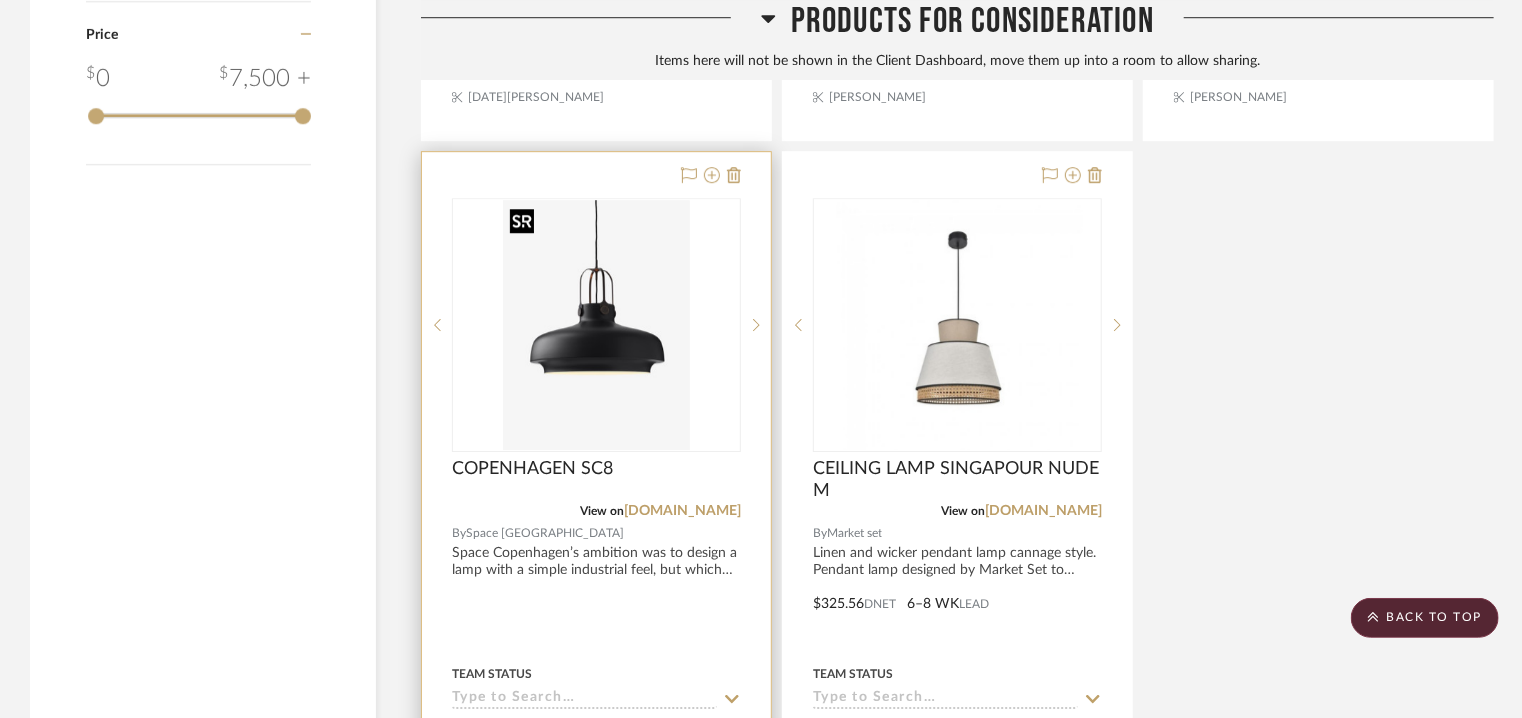 click at bounding box center [597, 325] 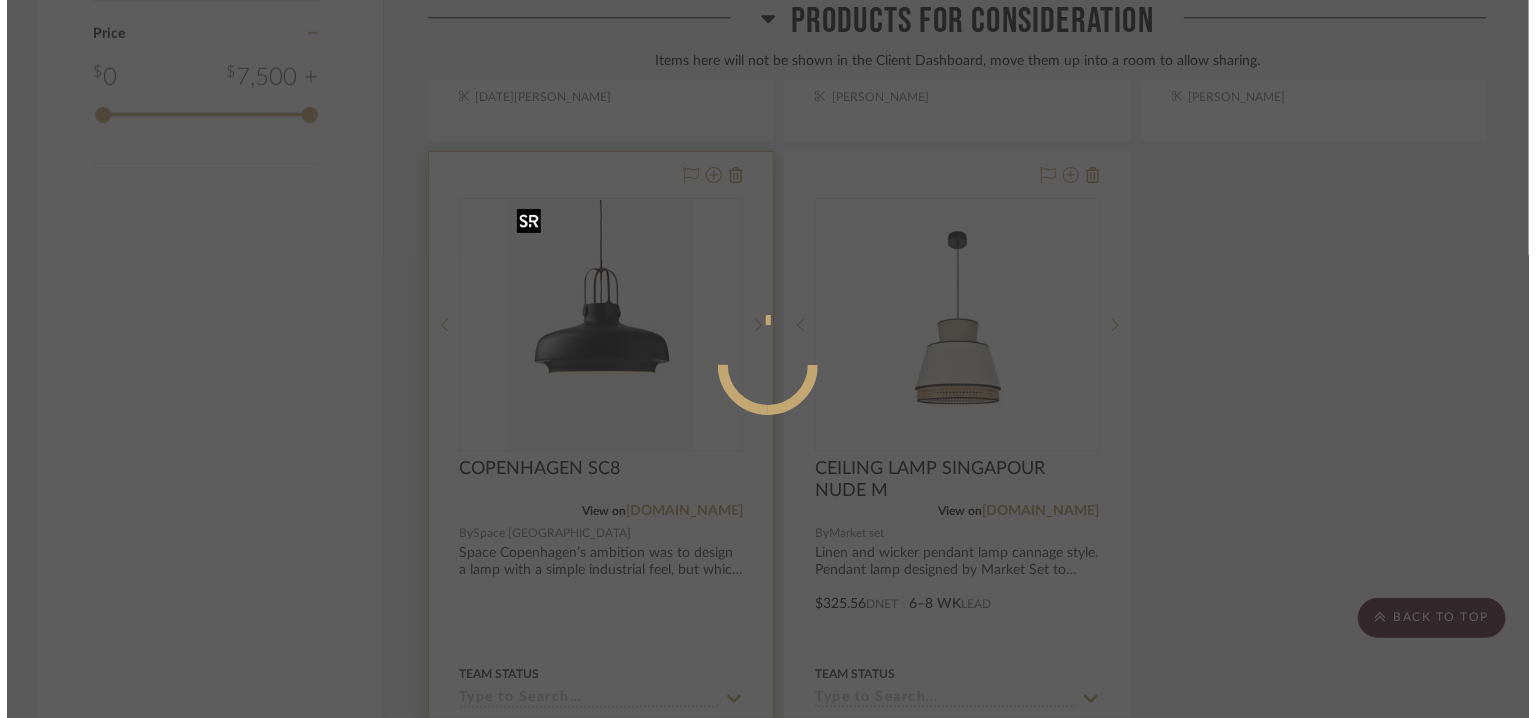 scroll, scrollTop: 0, scrollLeft: 0, axis: both 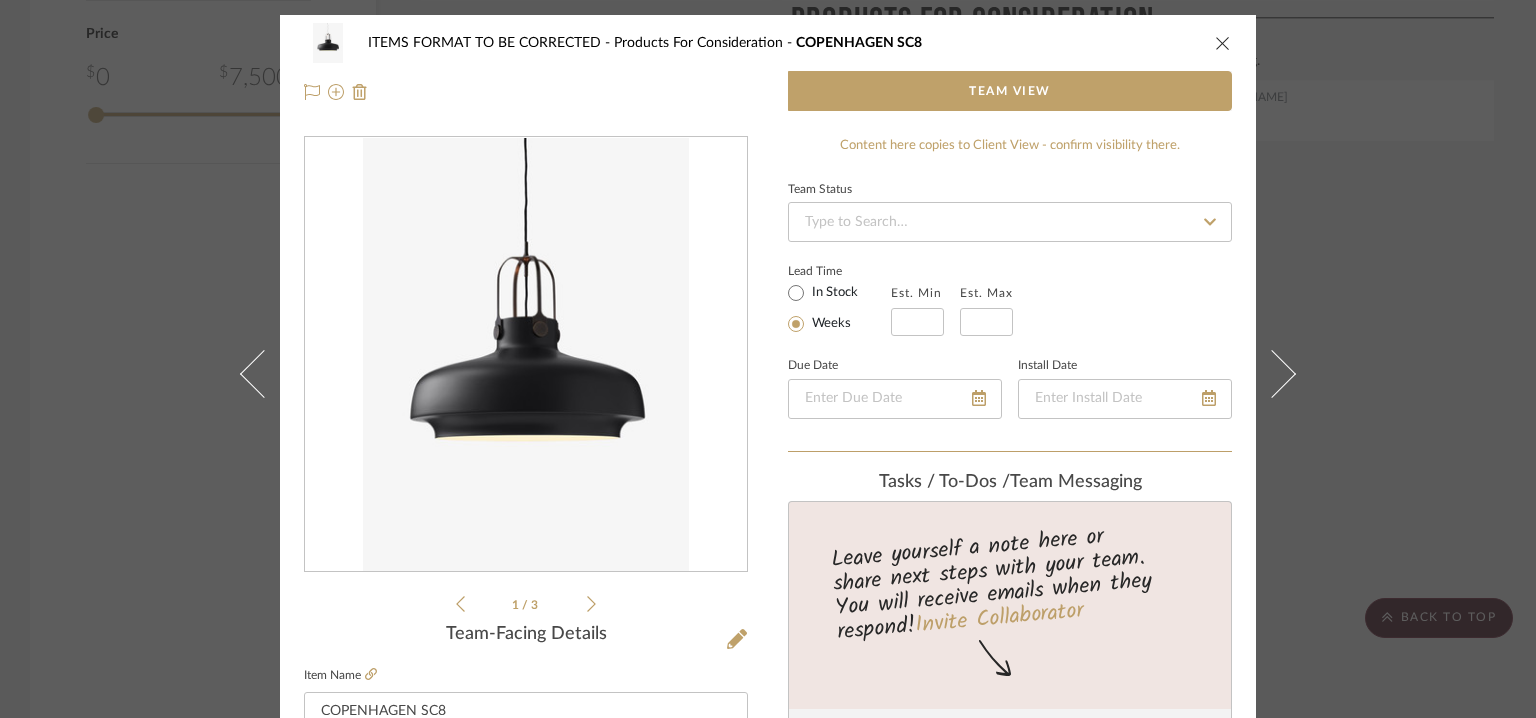 click on "Item Name  COPENHAGEN SC8" 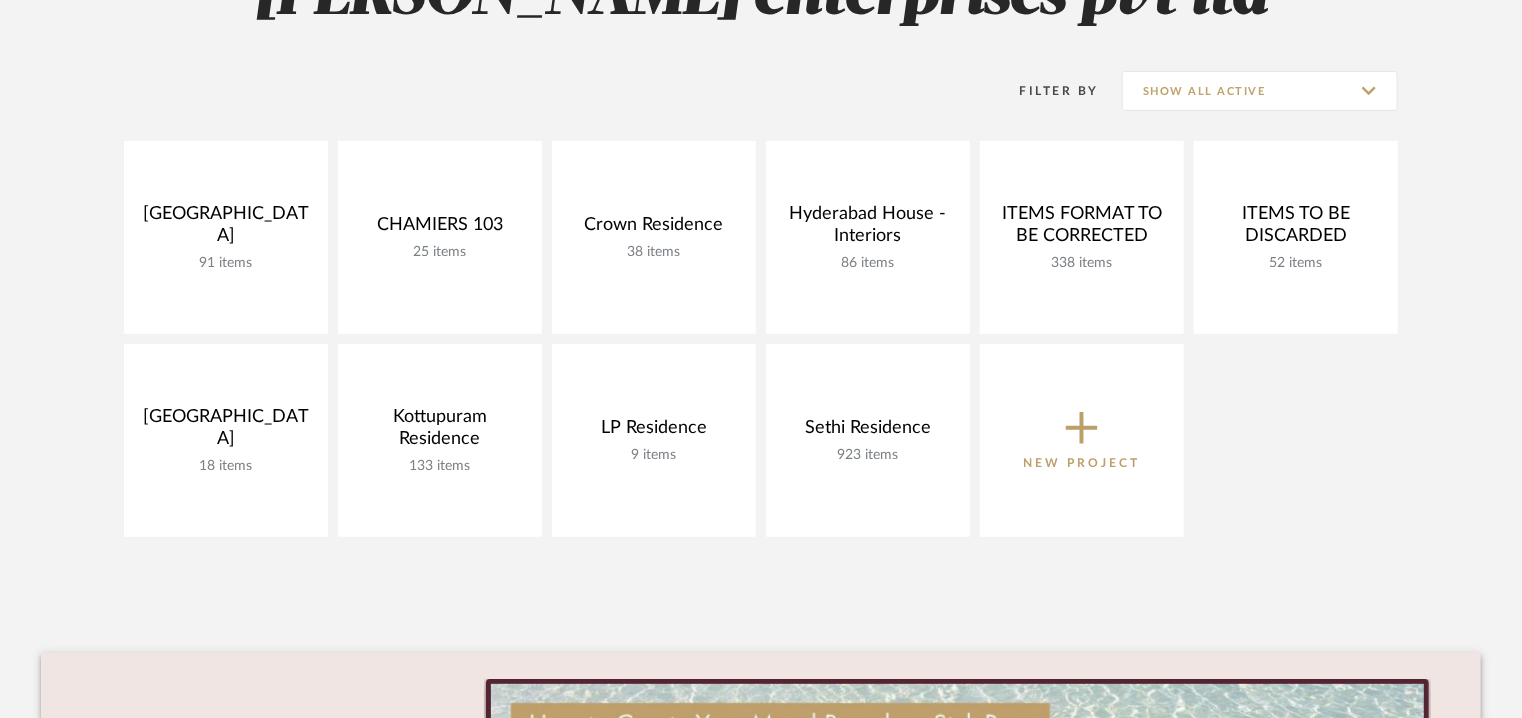 scroll, scrollTop: 0, scrollLeft: 0, axis: both 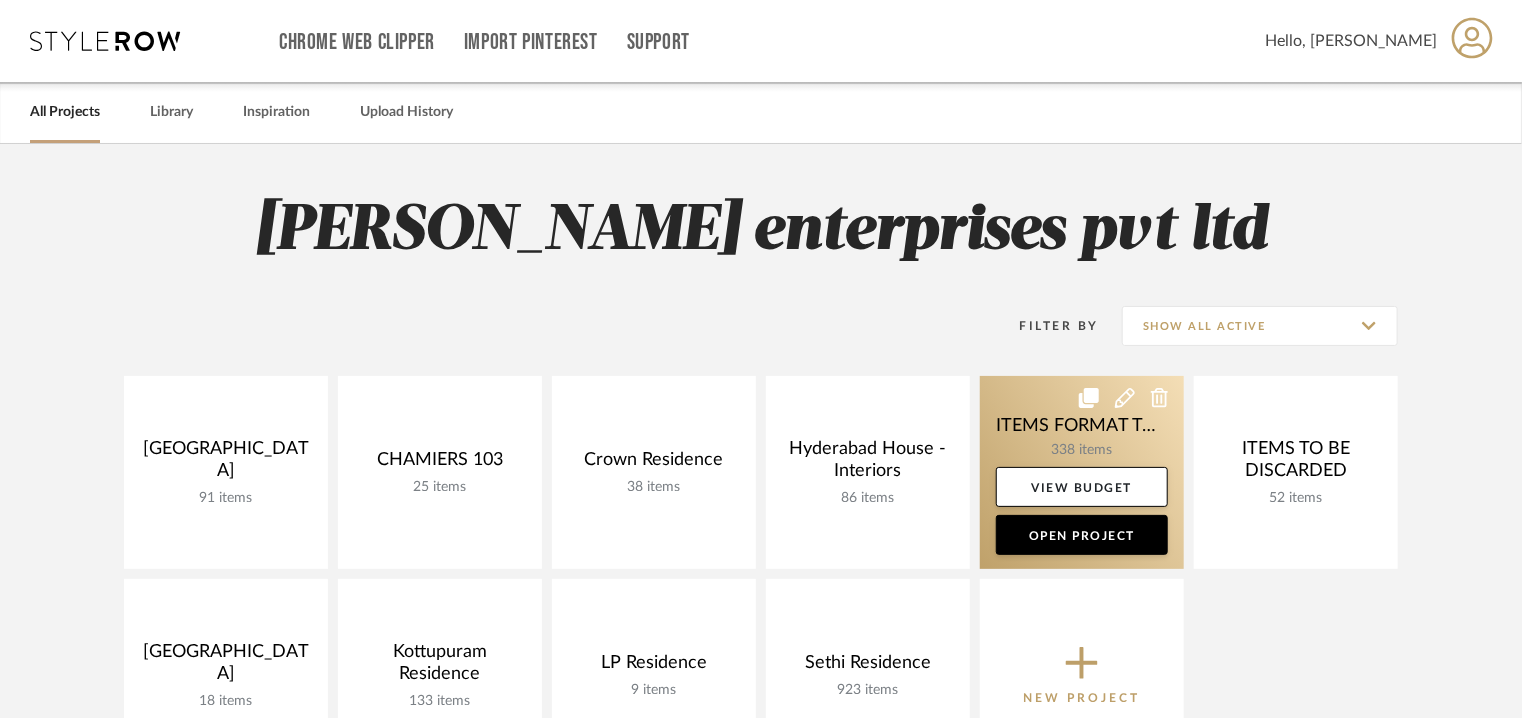 click 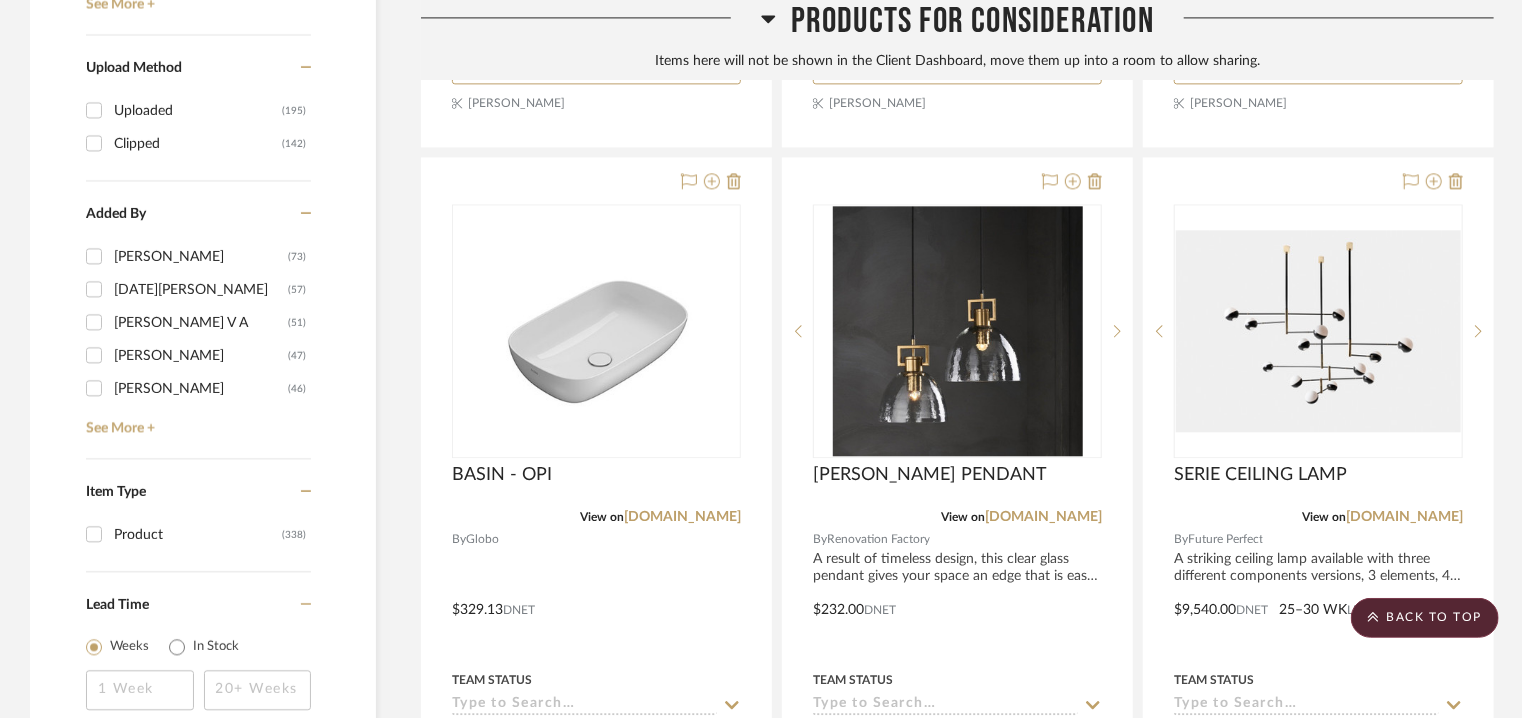 scroll, scrollTop: 2500, scrollLeft: 0, axis: vertical 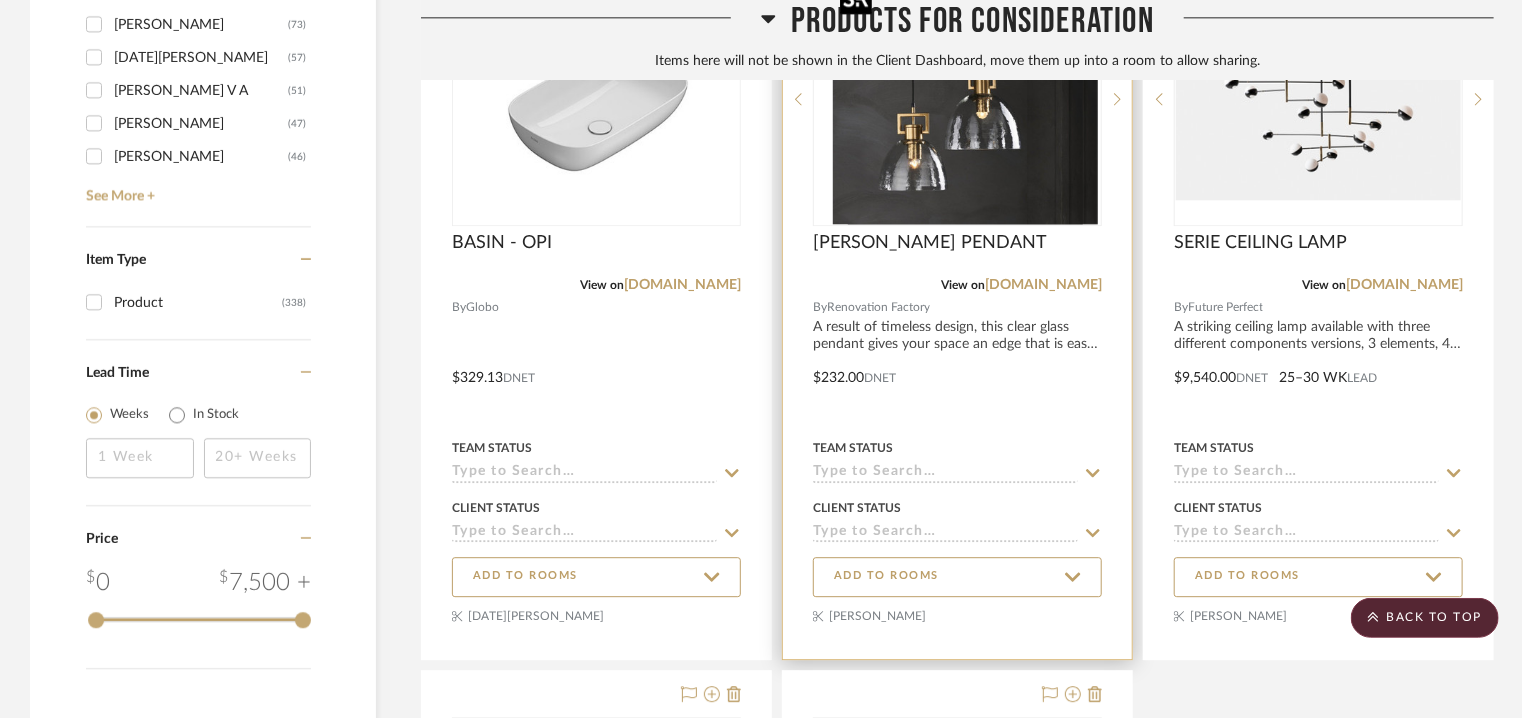 click at bounding box center [957, 99] 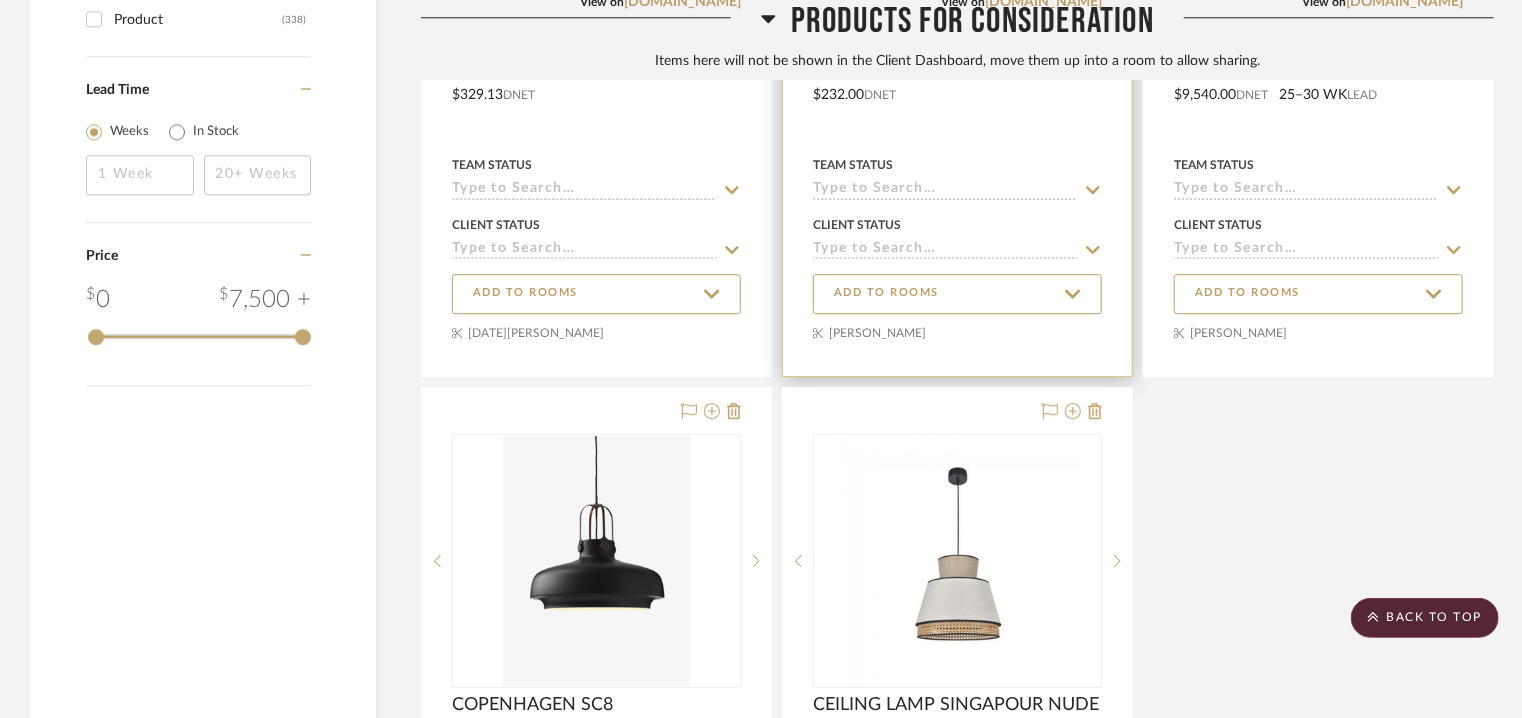 scroll, scrollTop: 2800, scrollLeft: 0, axis: vertical 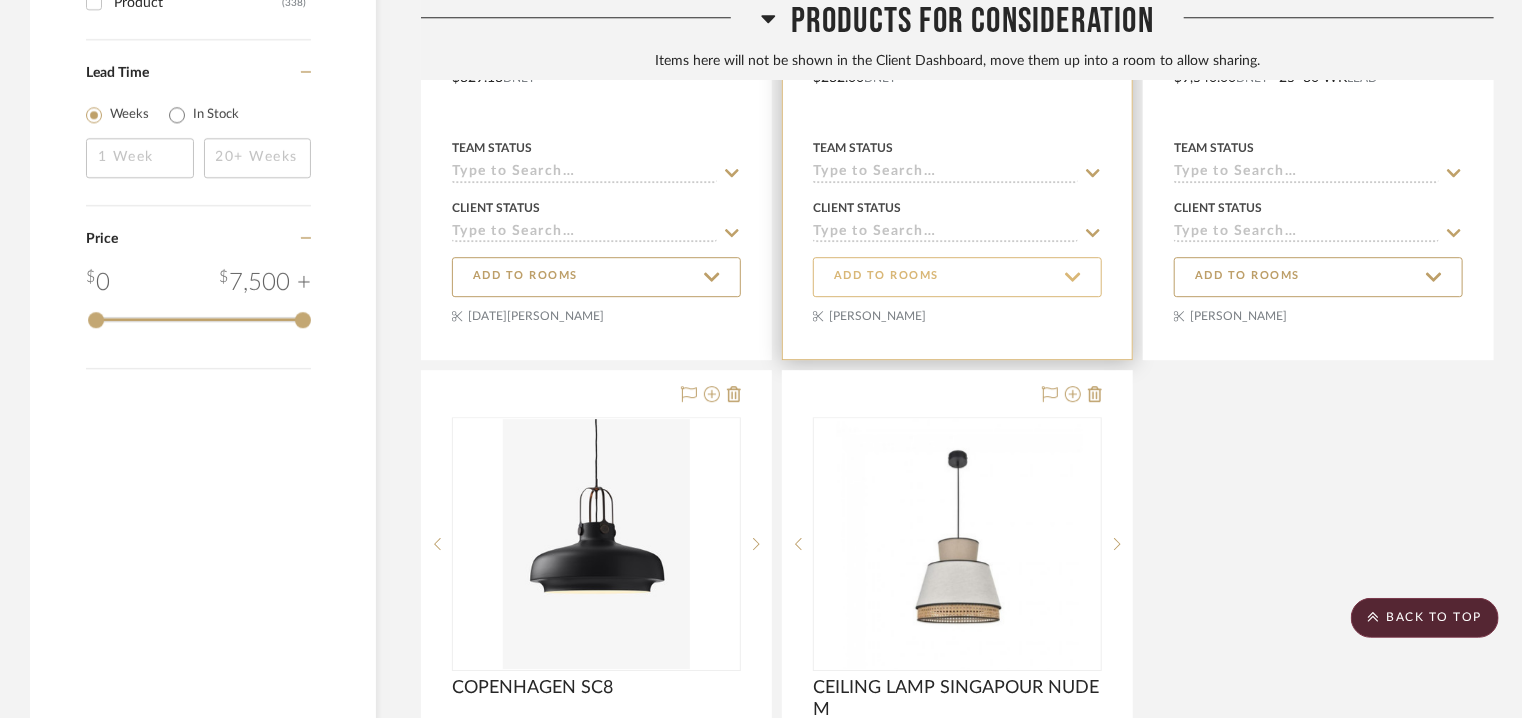 click 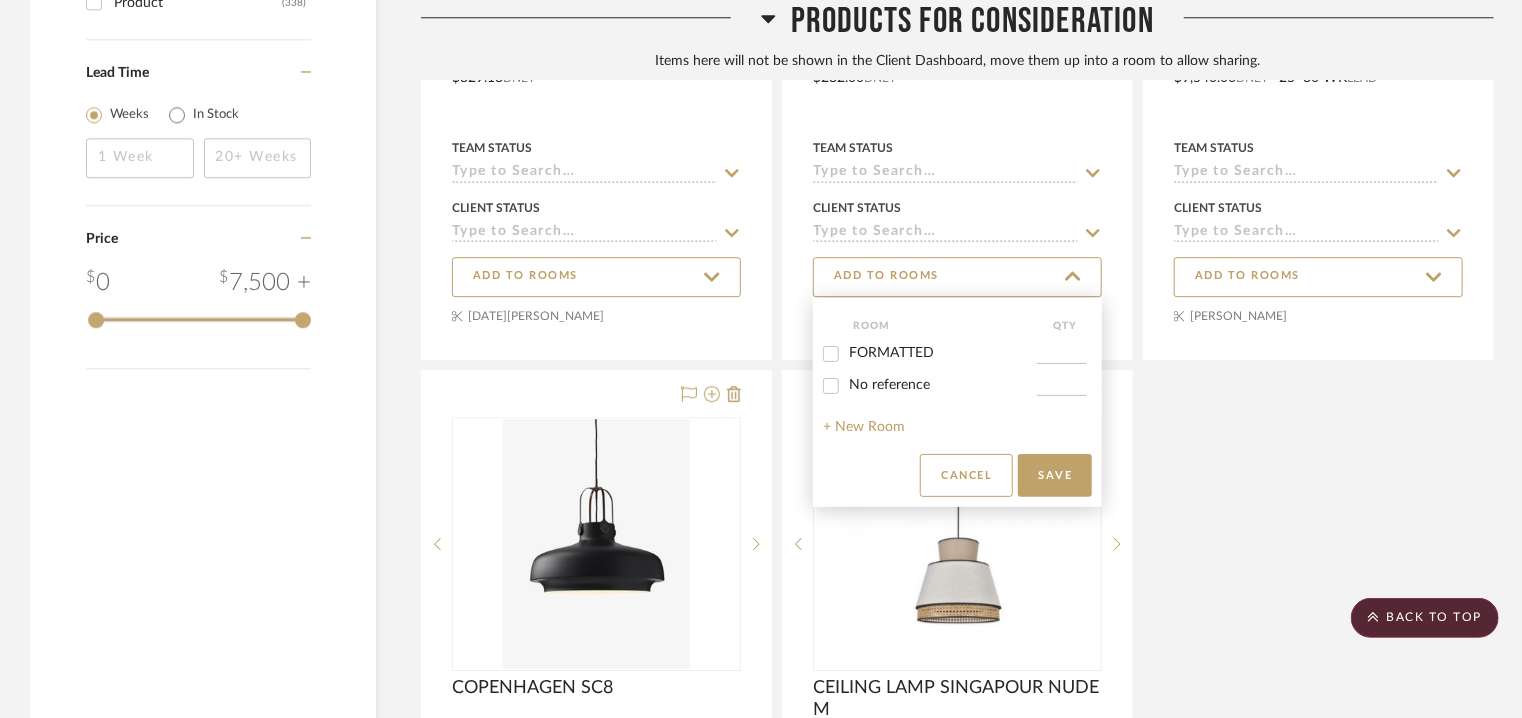 click on "FORMATTED" at bounding box center [891, 353] 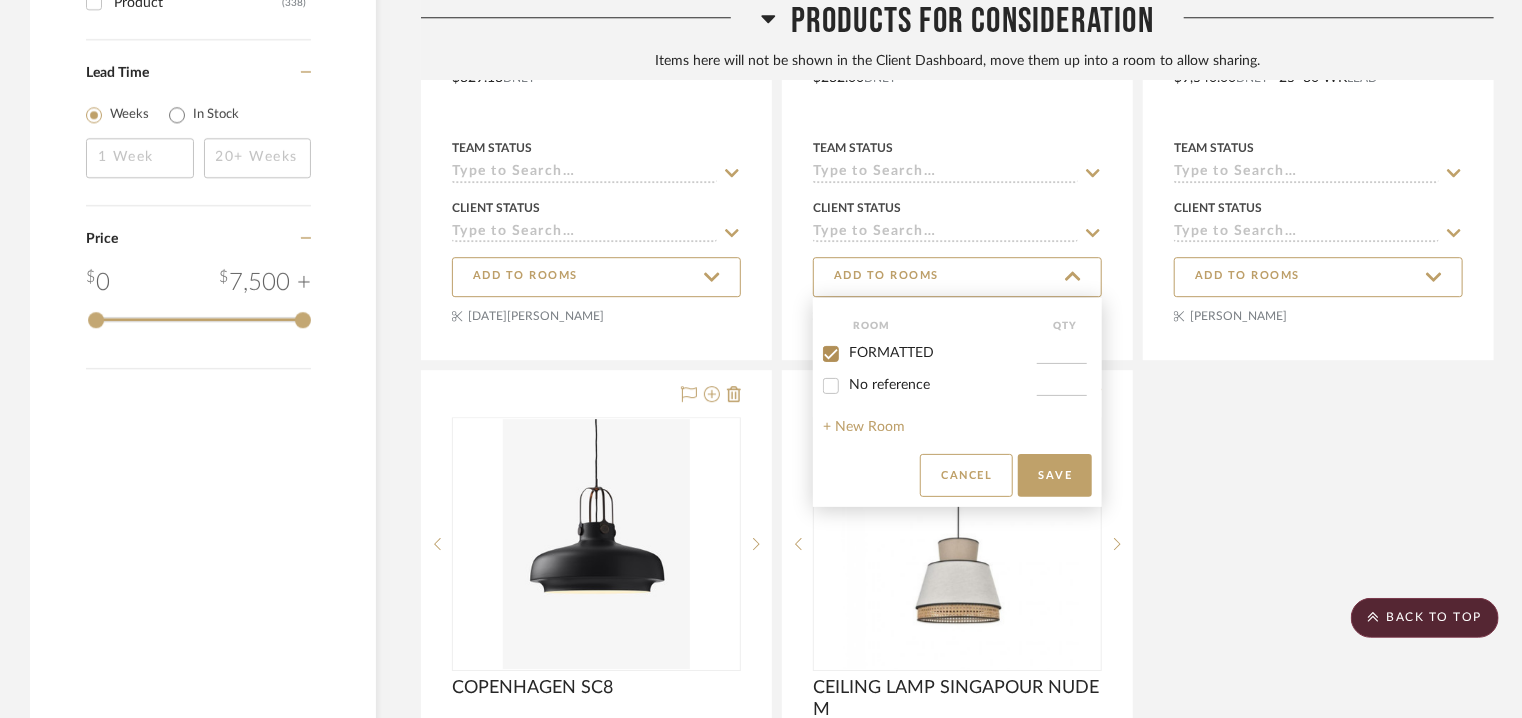 checkbox on "true" 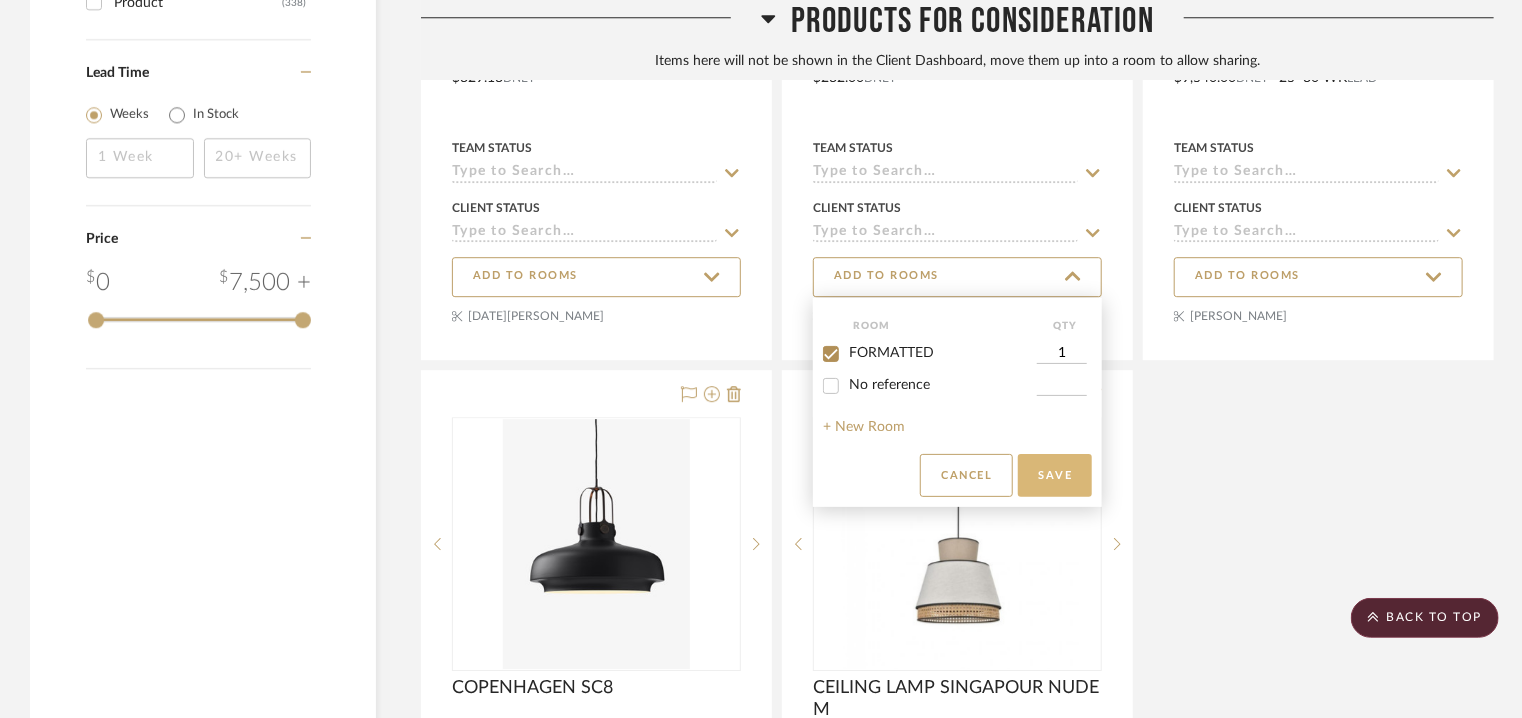 click on "Save" at bounding box center [1055, 475] 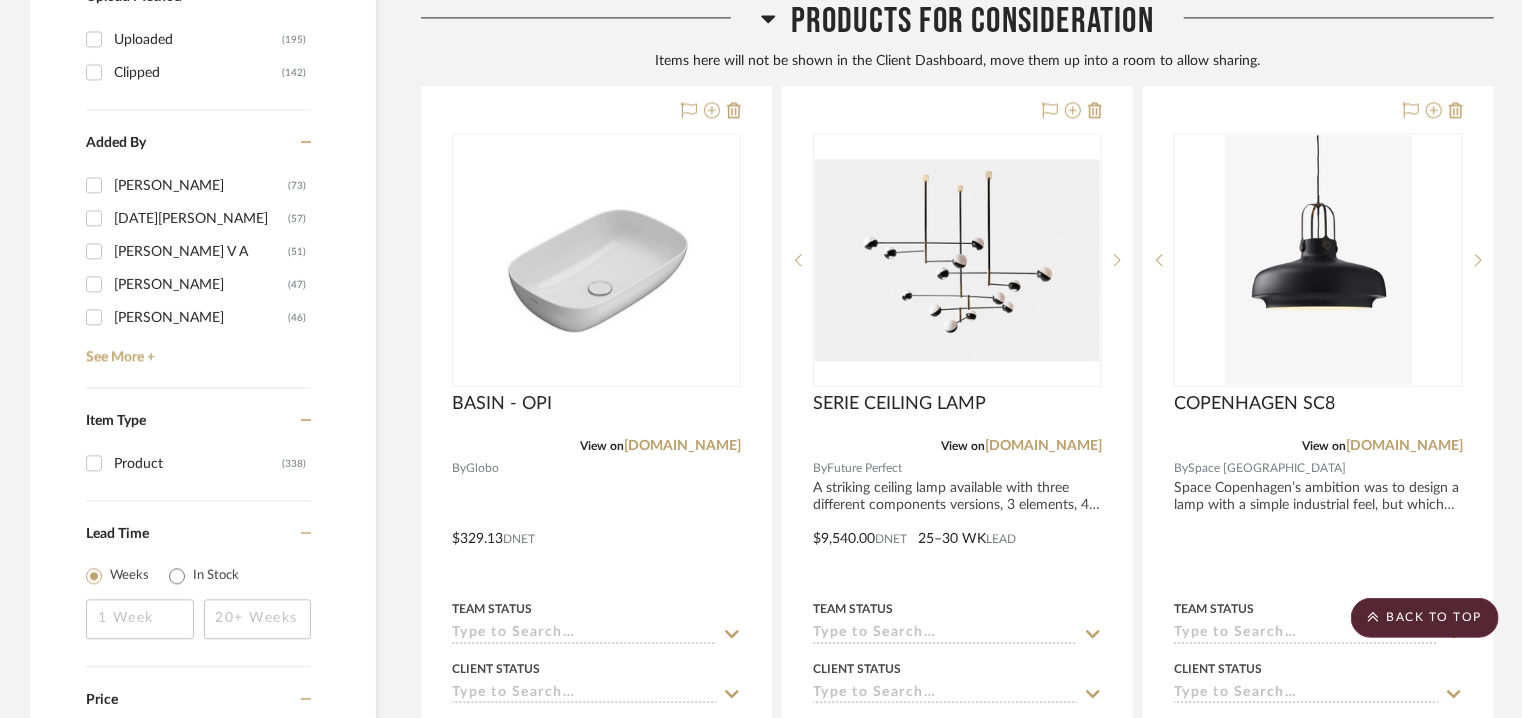 scroll, scrollTop: 2300, scrollLeft: 0, axis: vertical 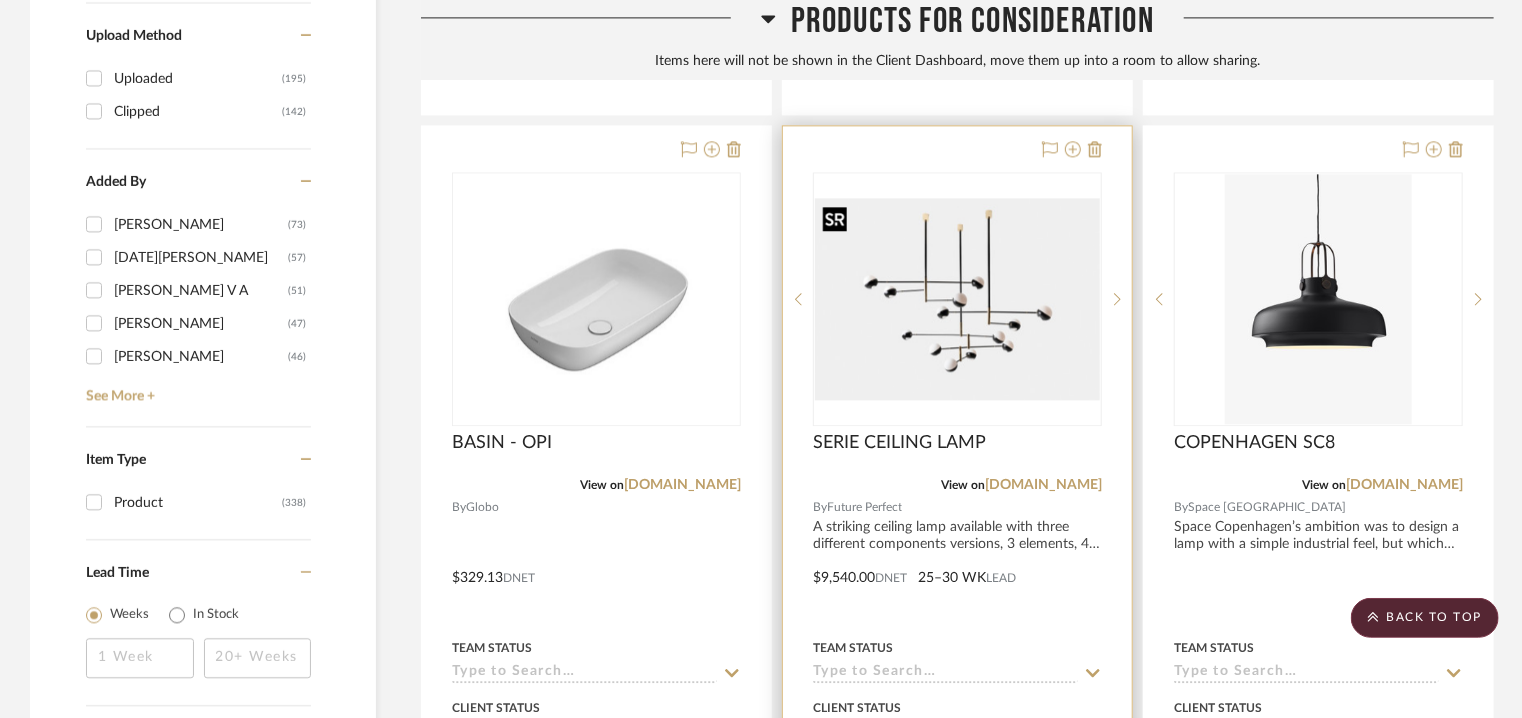 click at bounding box center (957, 299) 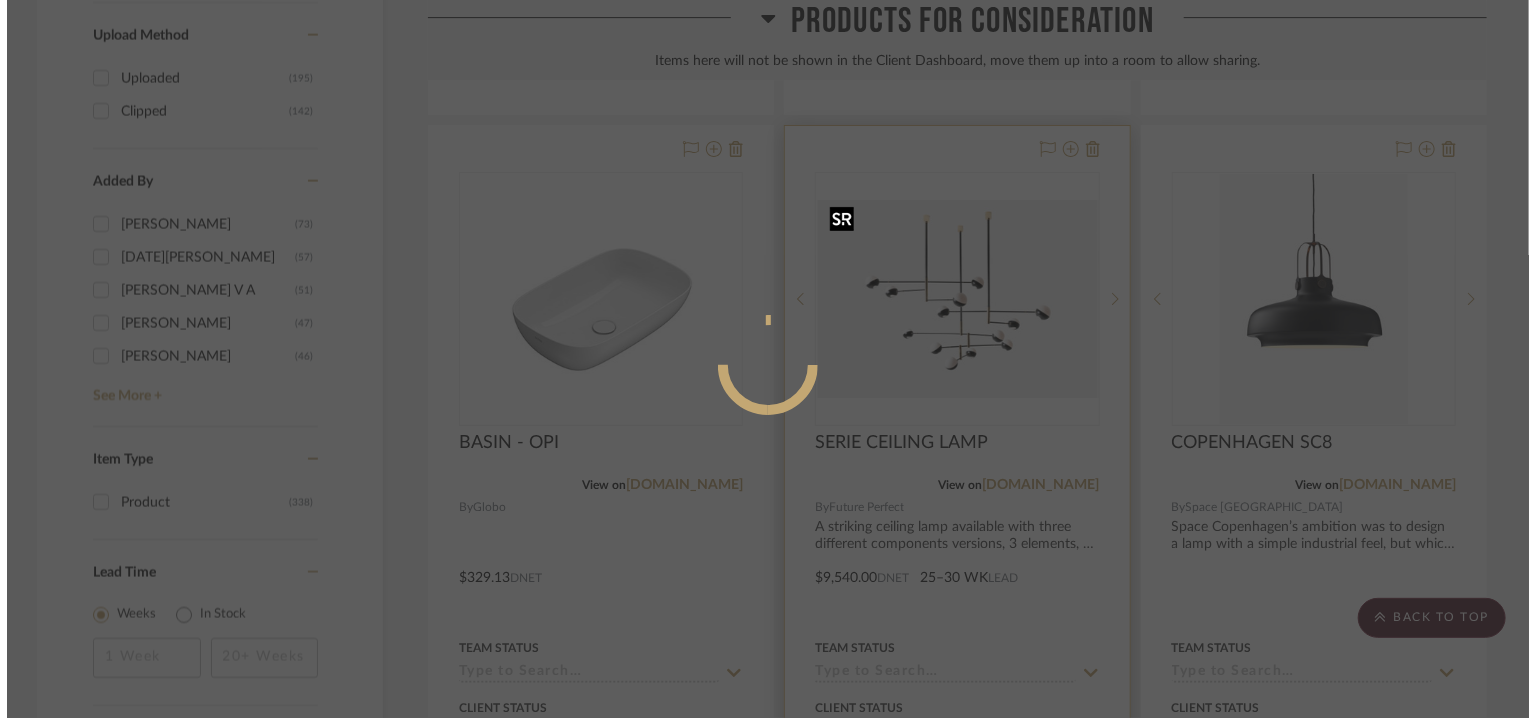 scroll, scrollTop: 0, scrollLeft: 0, axis: both 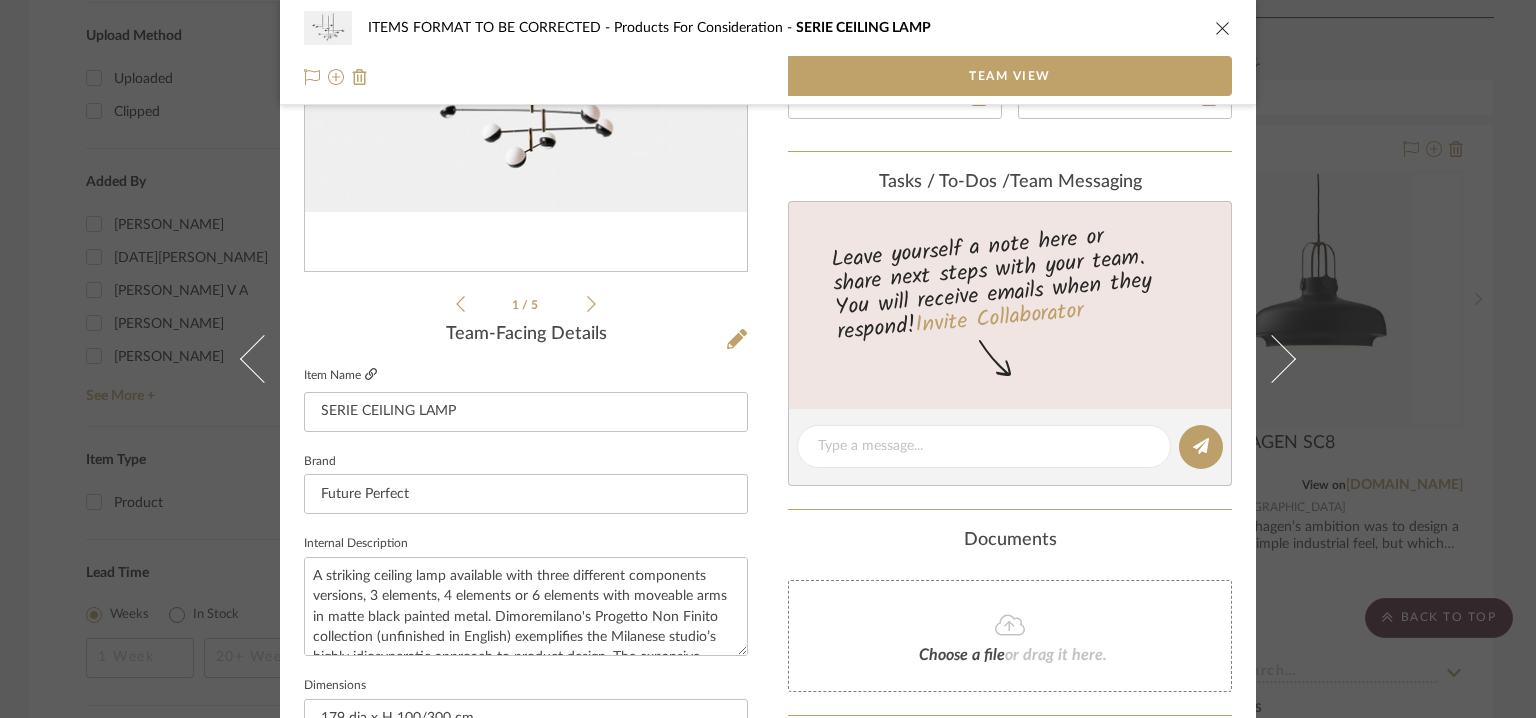 click 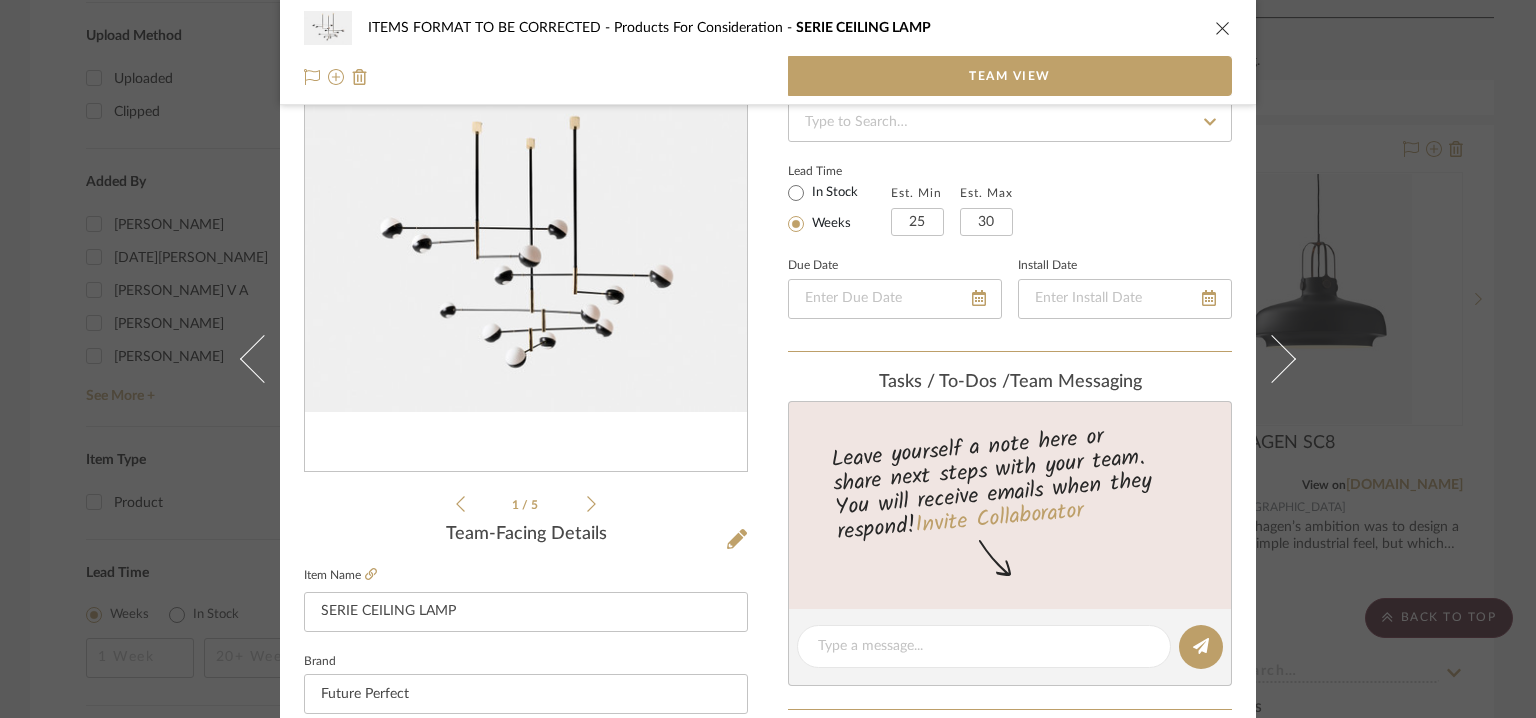 scroll, scrollTop: 0, scrollLeft: 0, axis: both 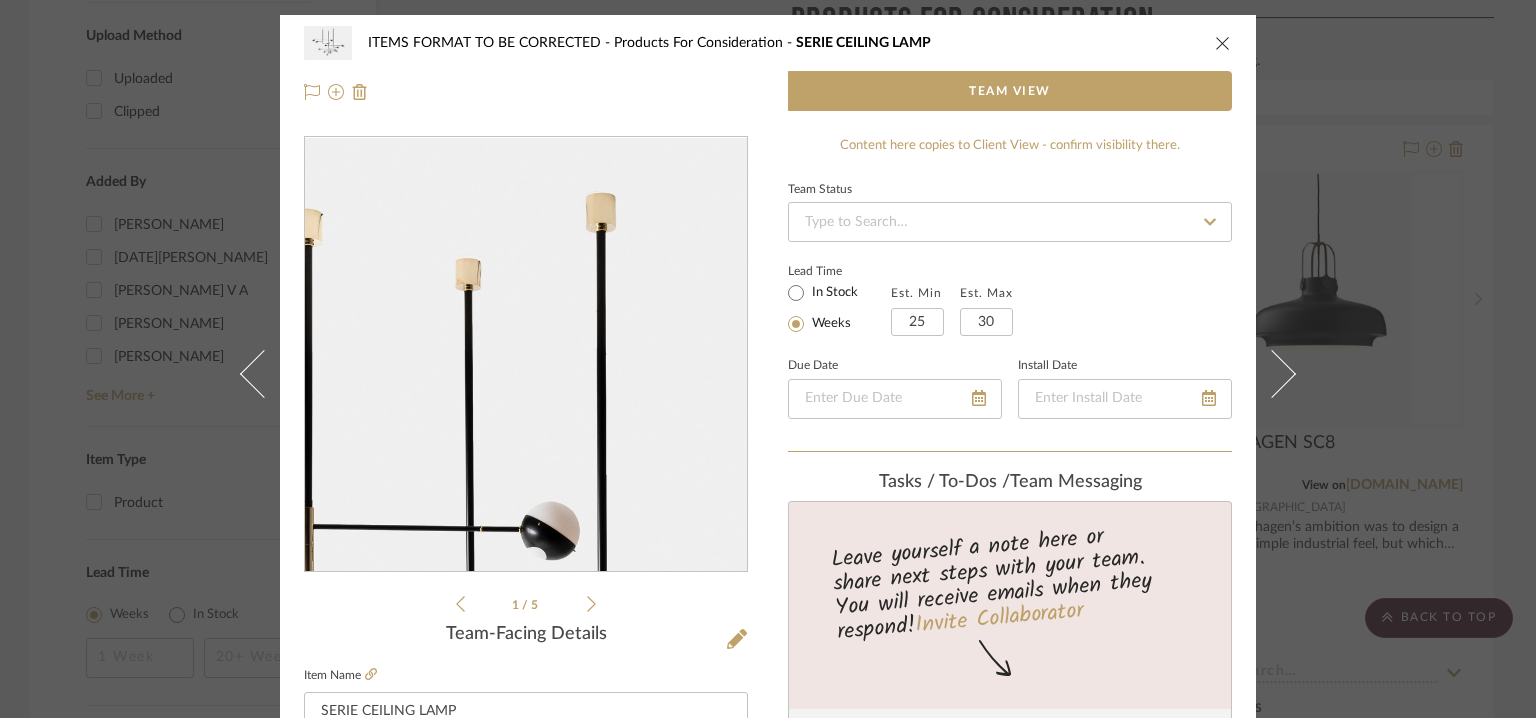 click at bounding box center (526, 354) 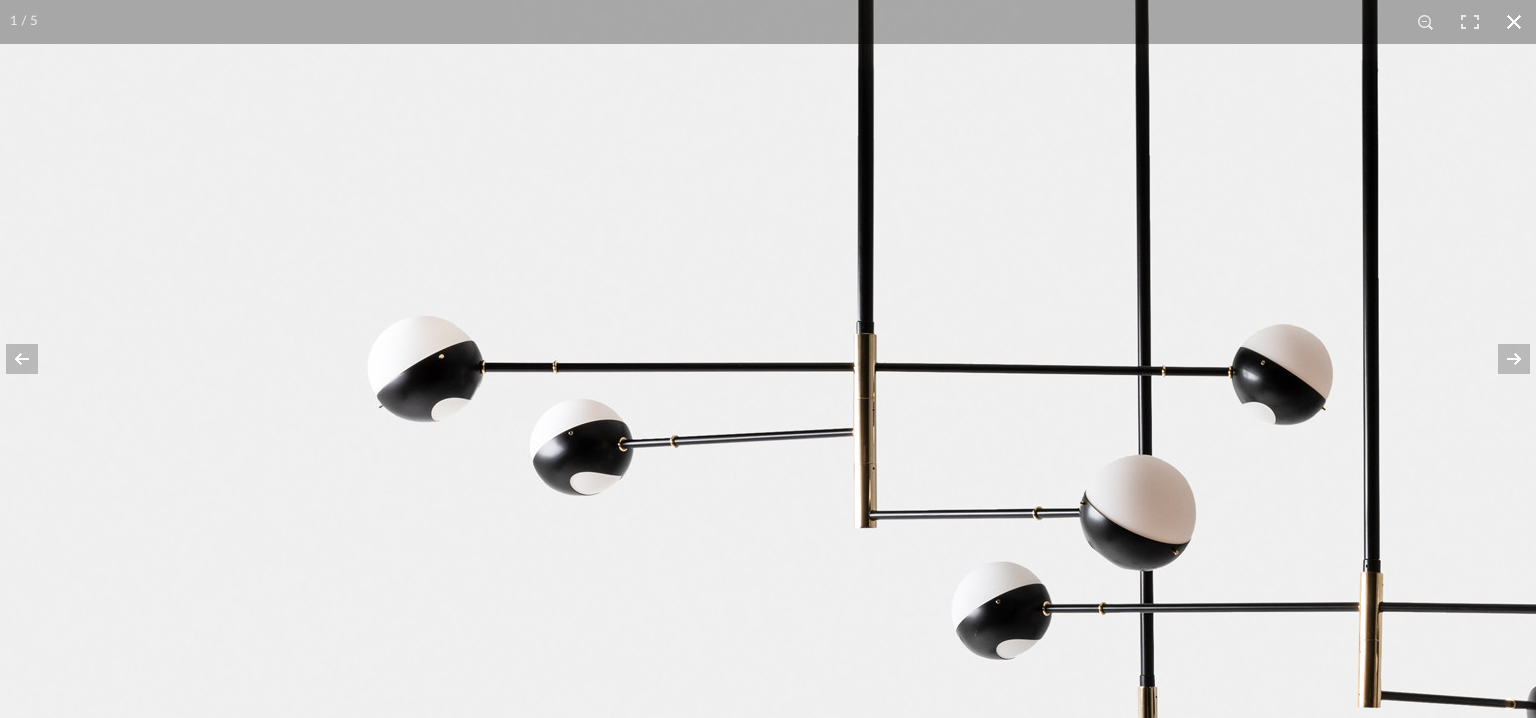 click at bounding box center [1514, 22] 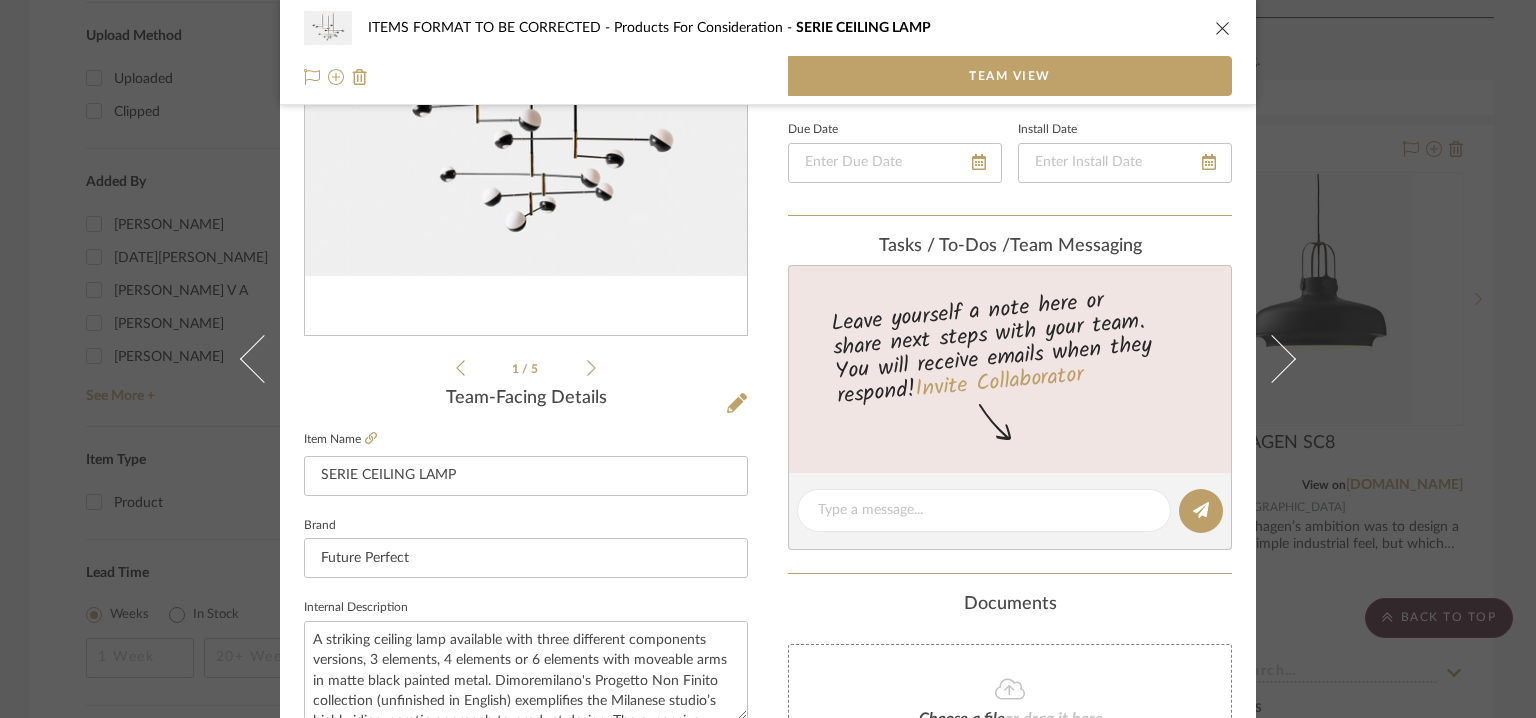 scroll, scrollTop: 557, scrollLeft: 0, axis: vertical 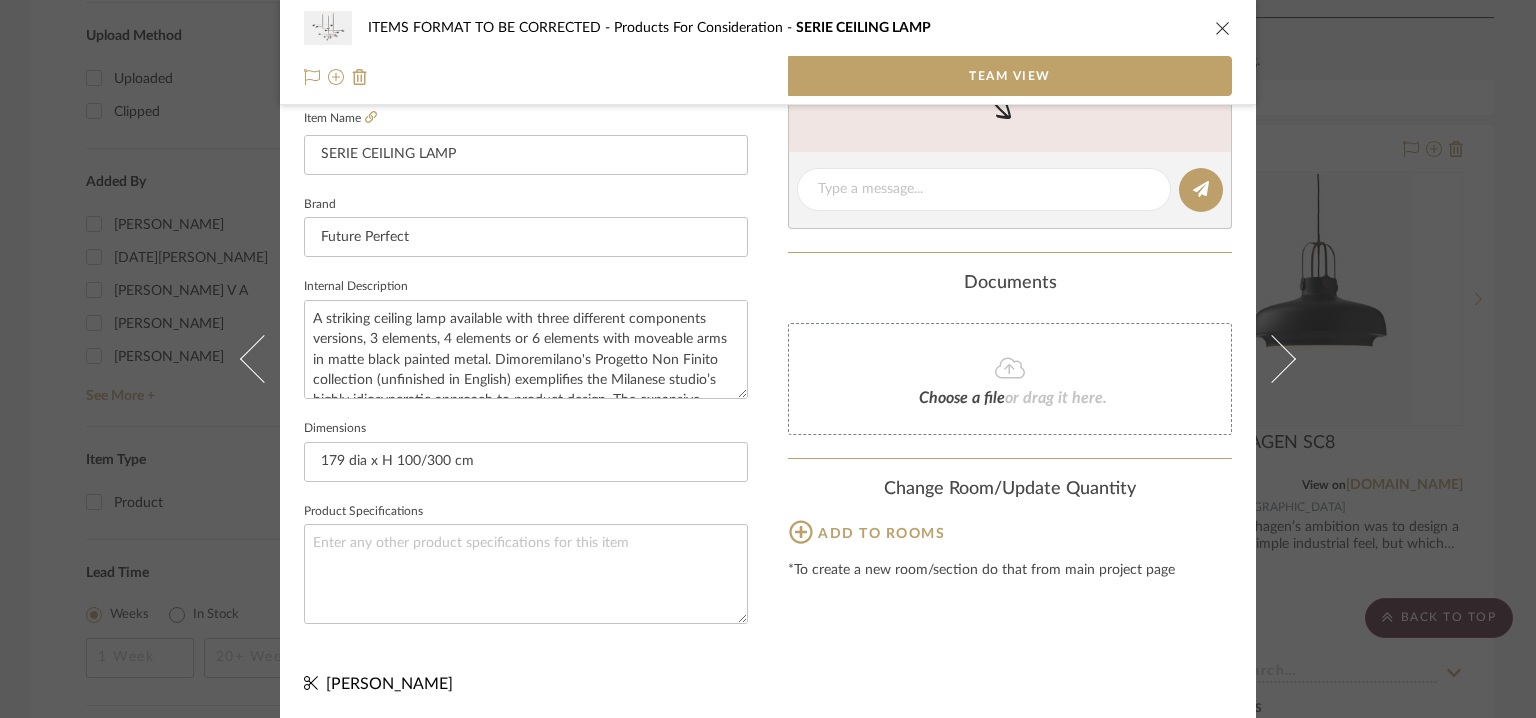 click 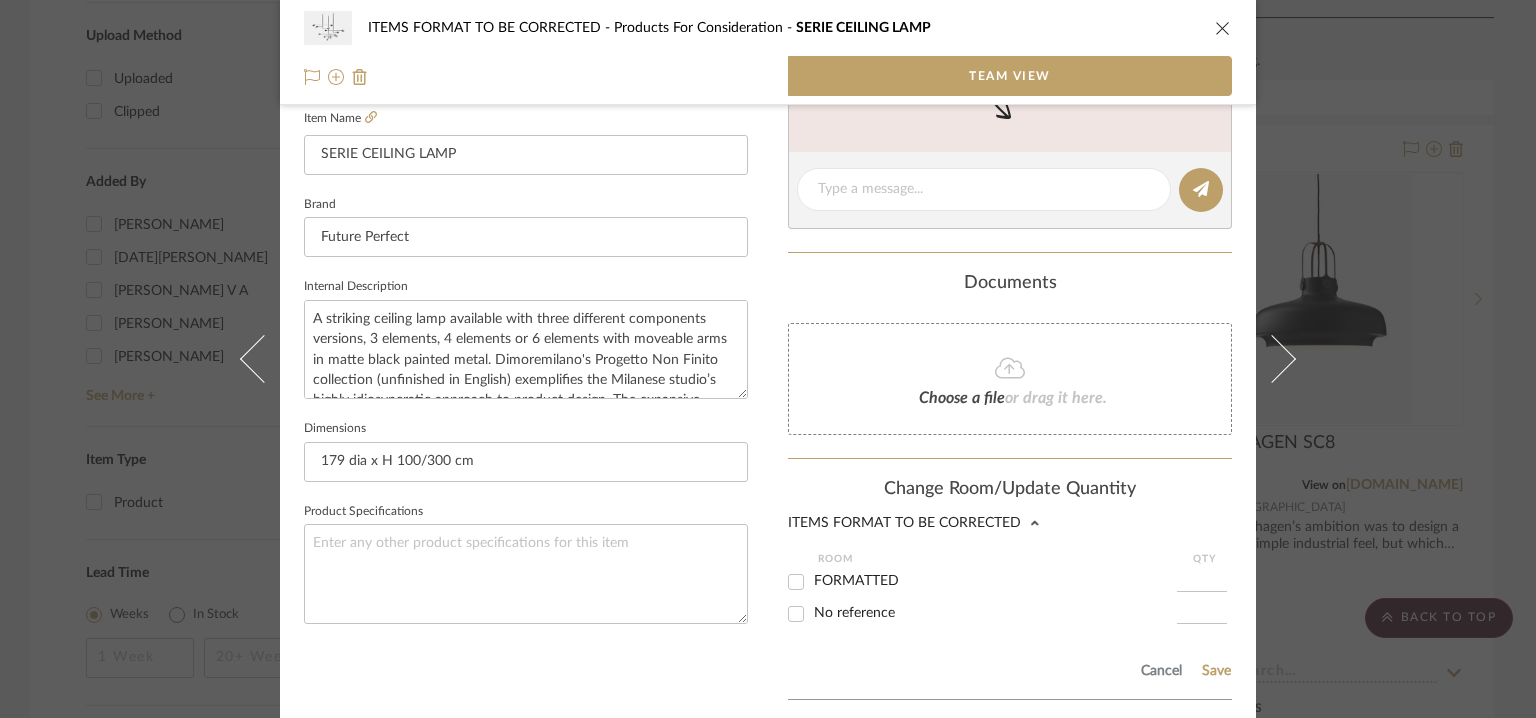 click on "FORMATTED" at bounding box center (856, 581) 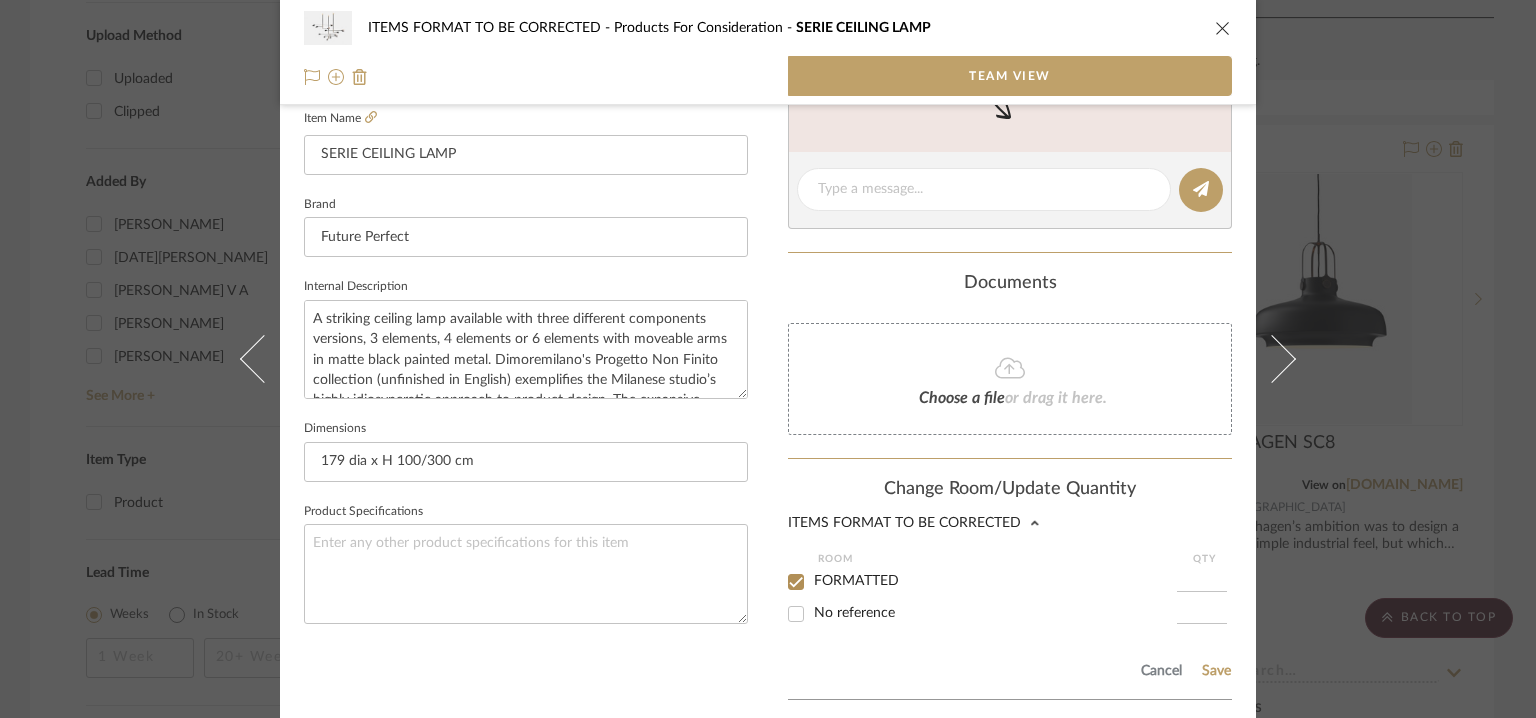 checkbox on "true" 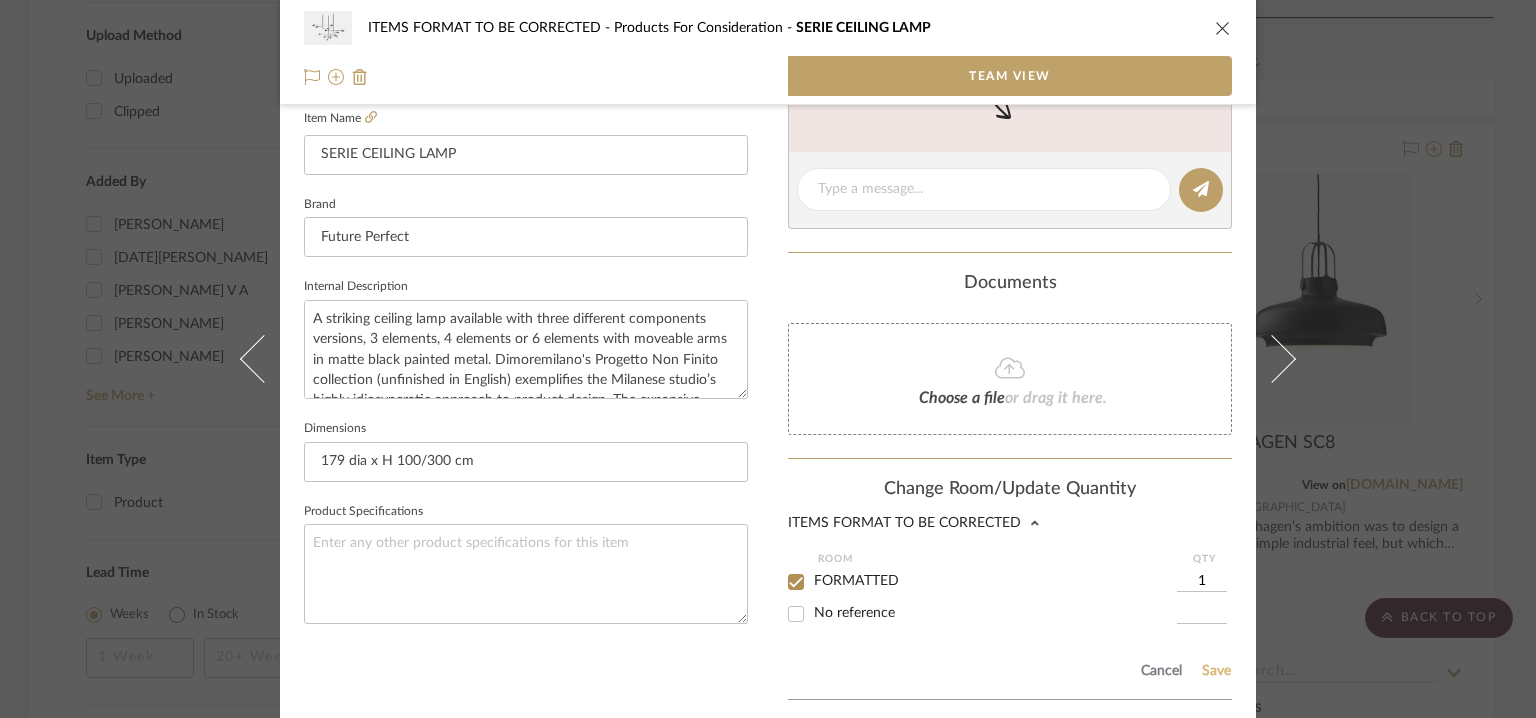 click on "Save" 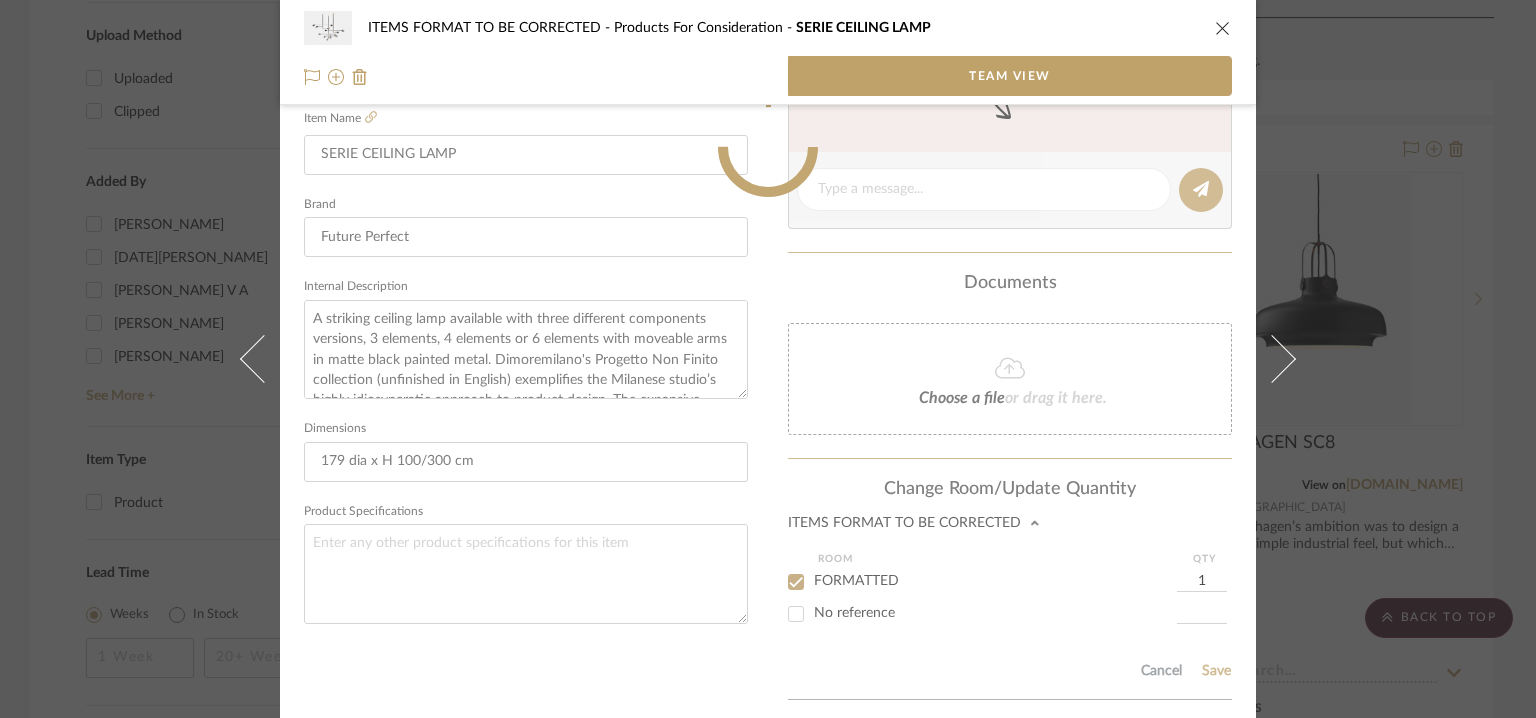 type 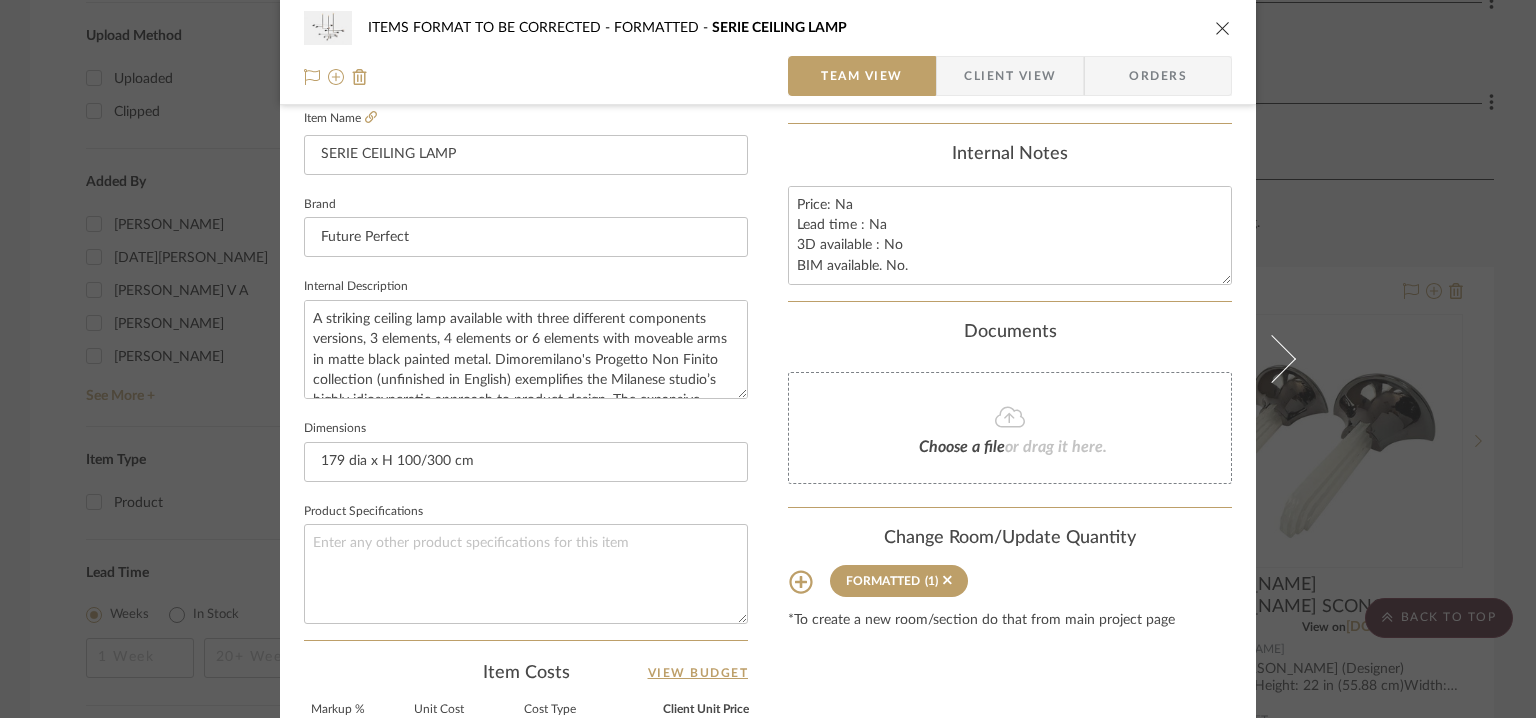 type 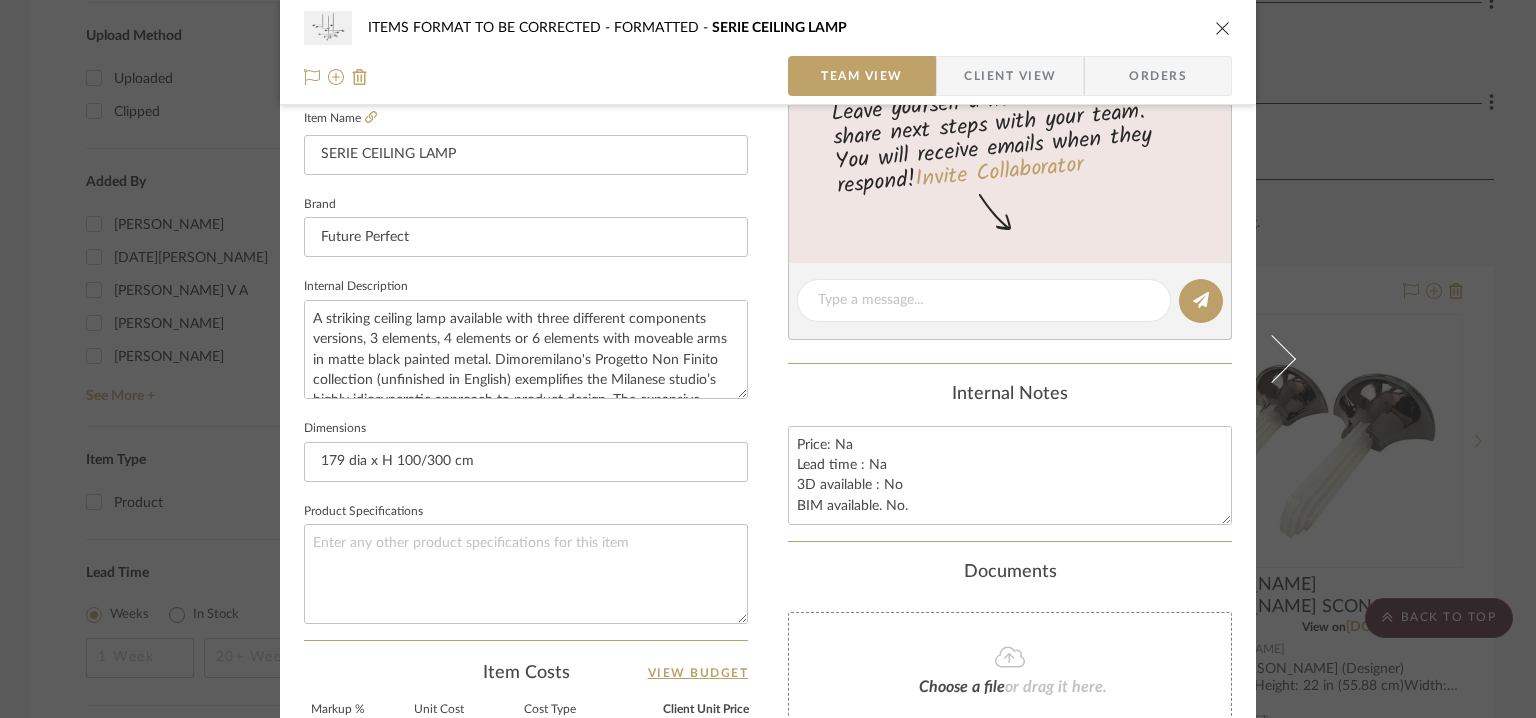 drag, startPoint x: 1218, startPoint y: 26, endPoint x: 1140, endPoint y: 71, distance: 90.04999 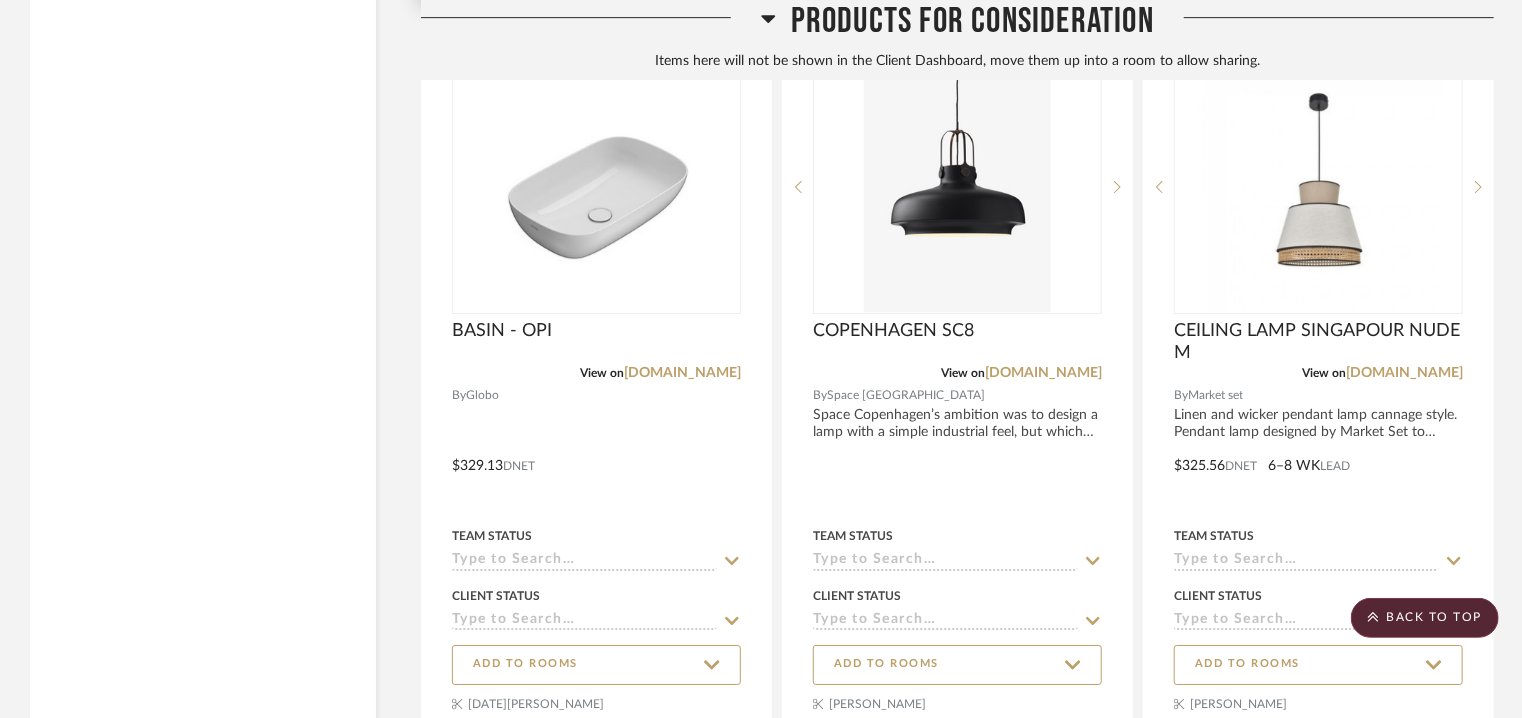 scroll, scrollTop: 3300, scrollLeft: 0, axis: vertical 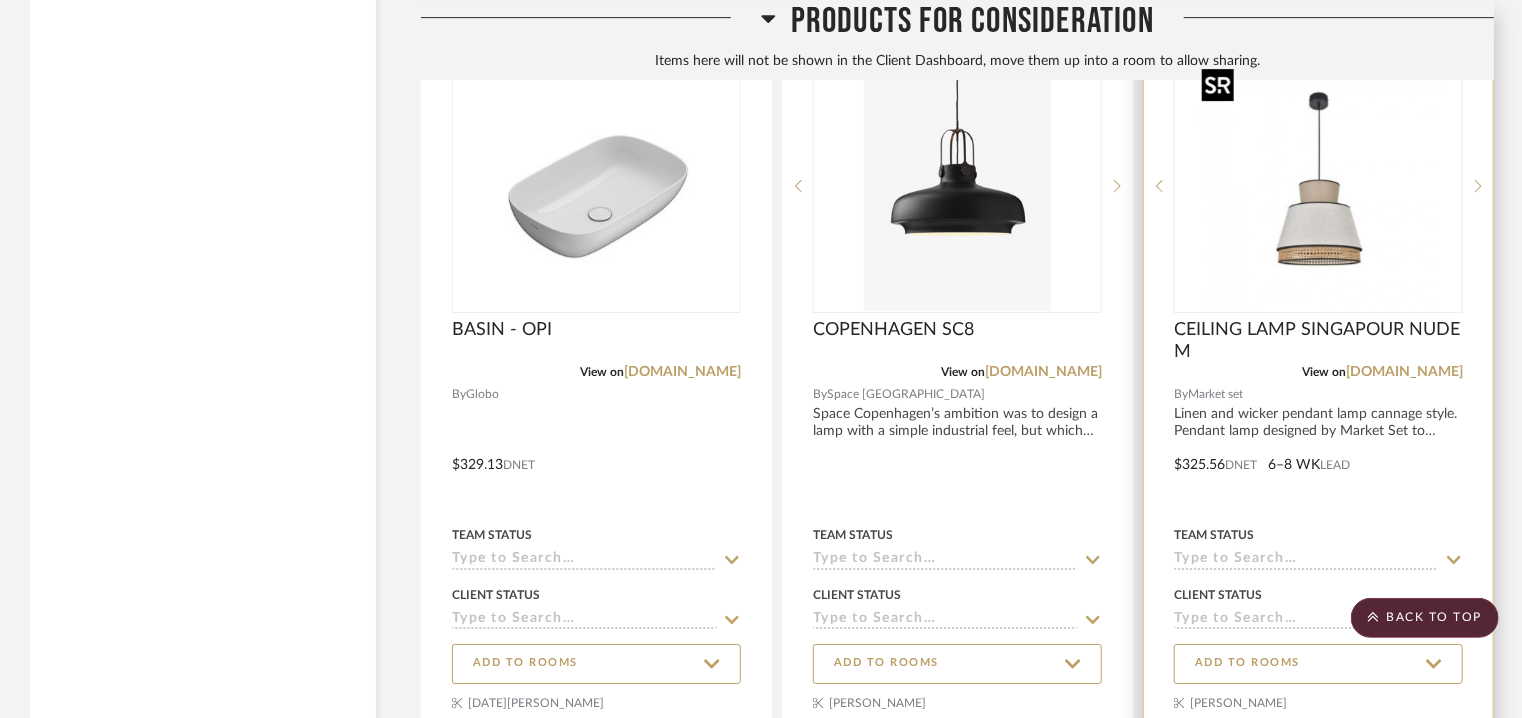 click at bounding box center [1319, 186] 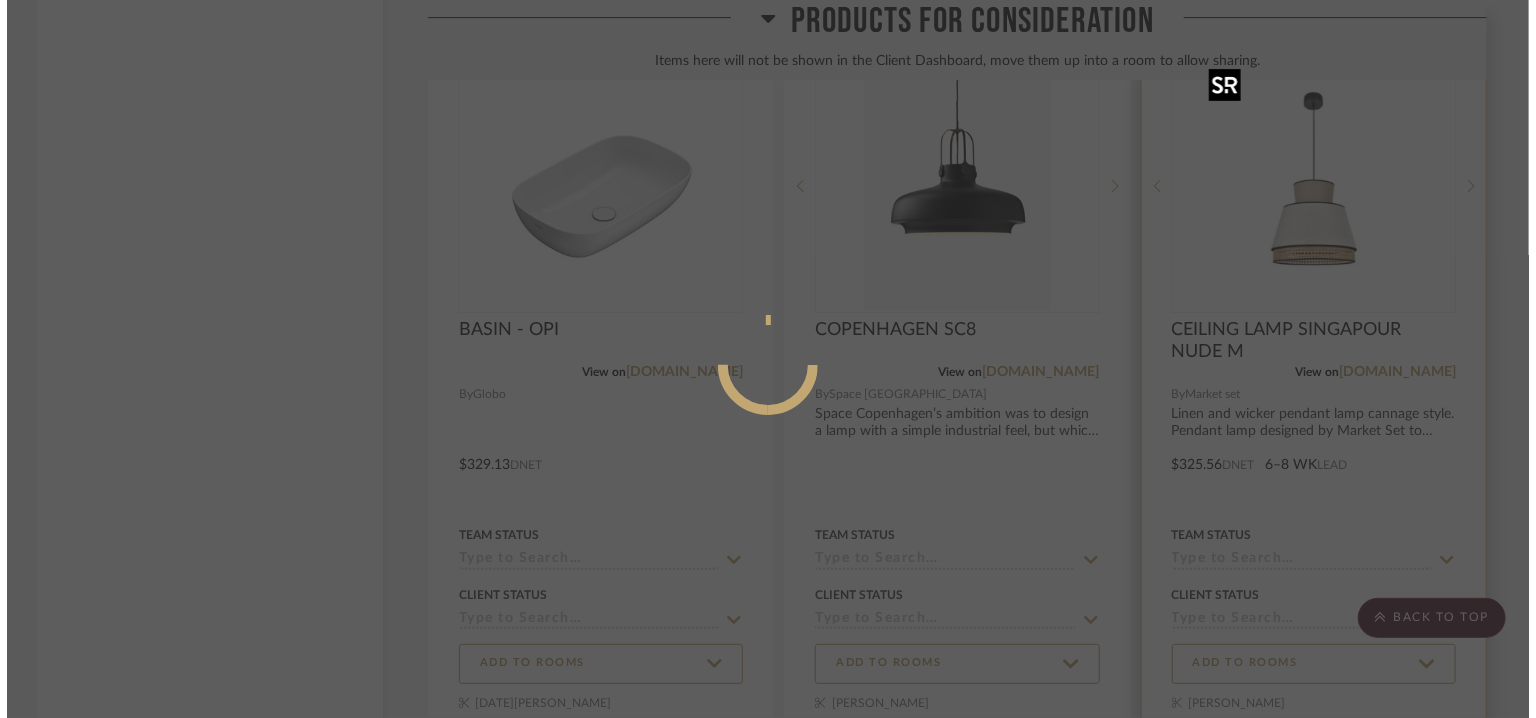 scroll, scrollTop: 0, scrollLeft: 0, axis: both 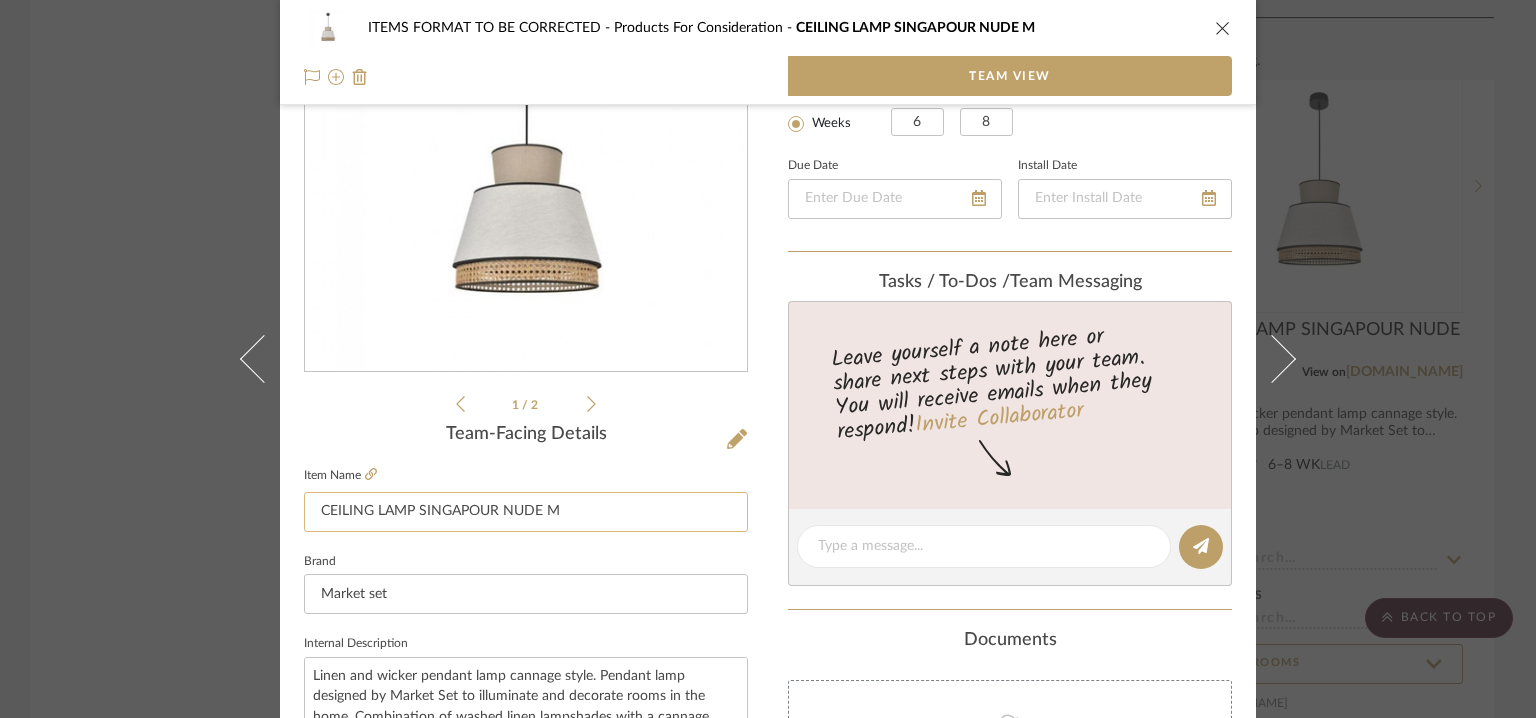 drag, startPoint x: 592, startPoint y: 510, endPoint x: 303, endPoint y: 502, distance: 289.11072 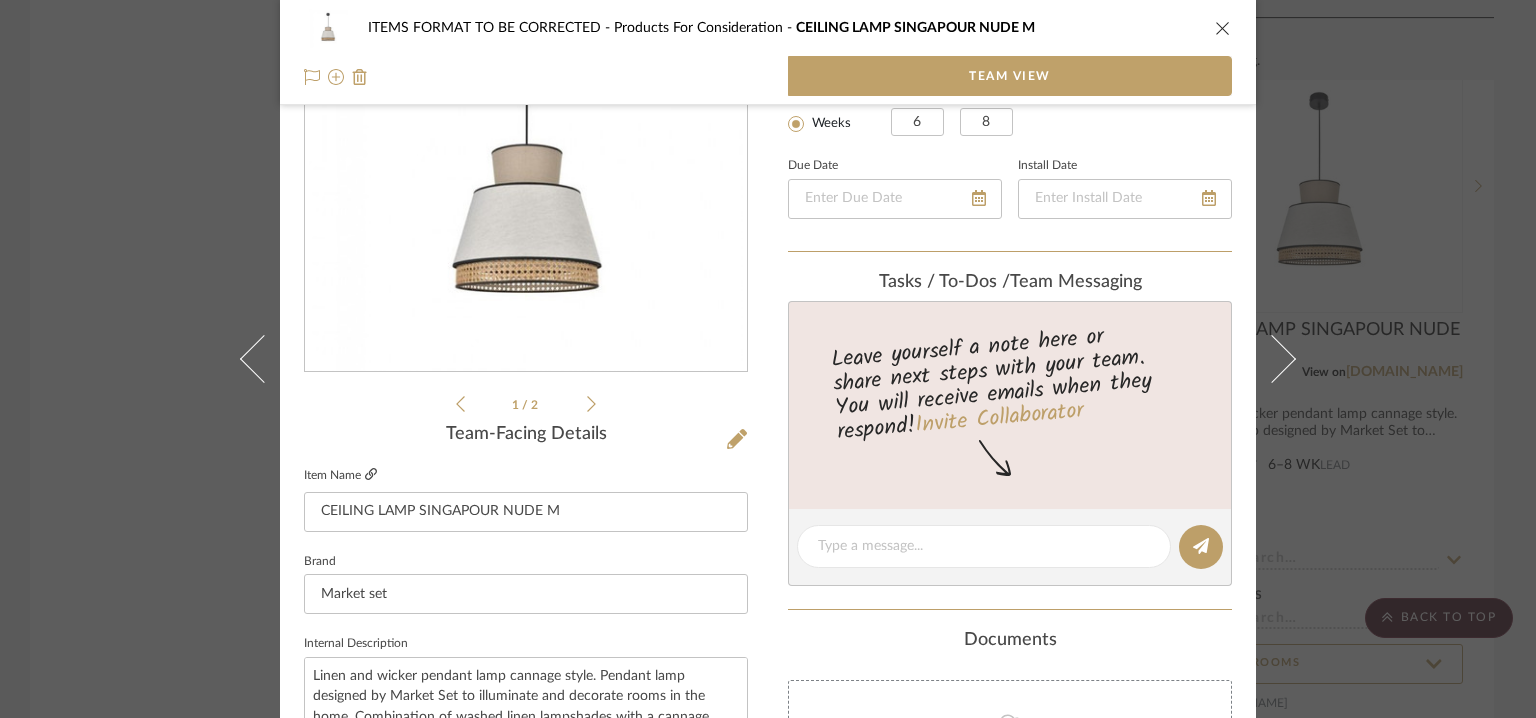 click 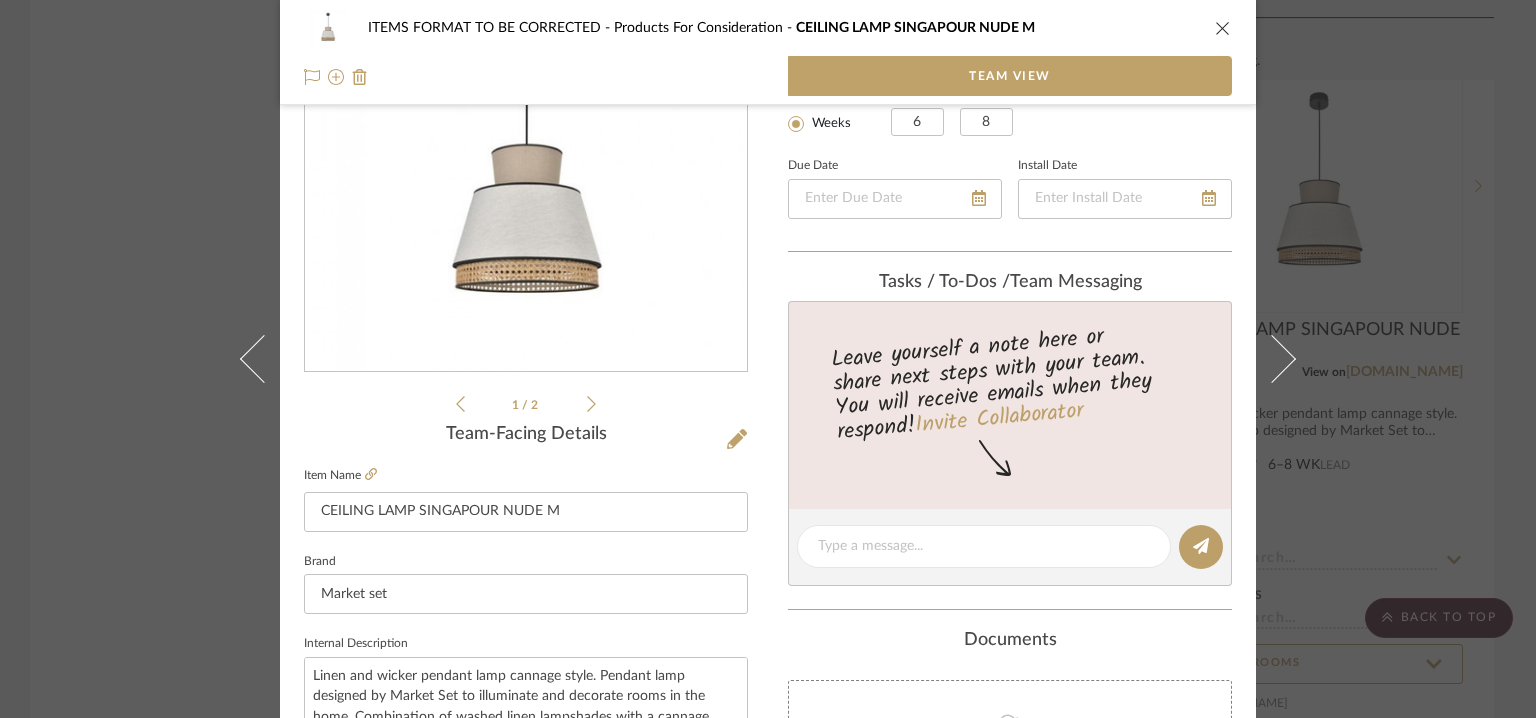 scroll, scrollTop: 557, scrollLeft: 0, axis: vertical 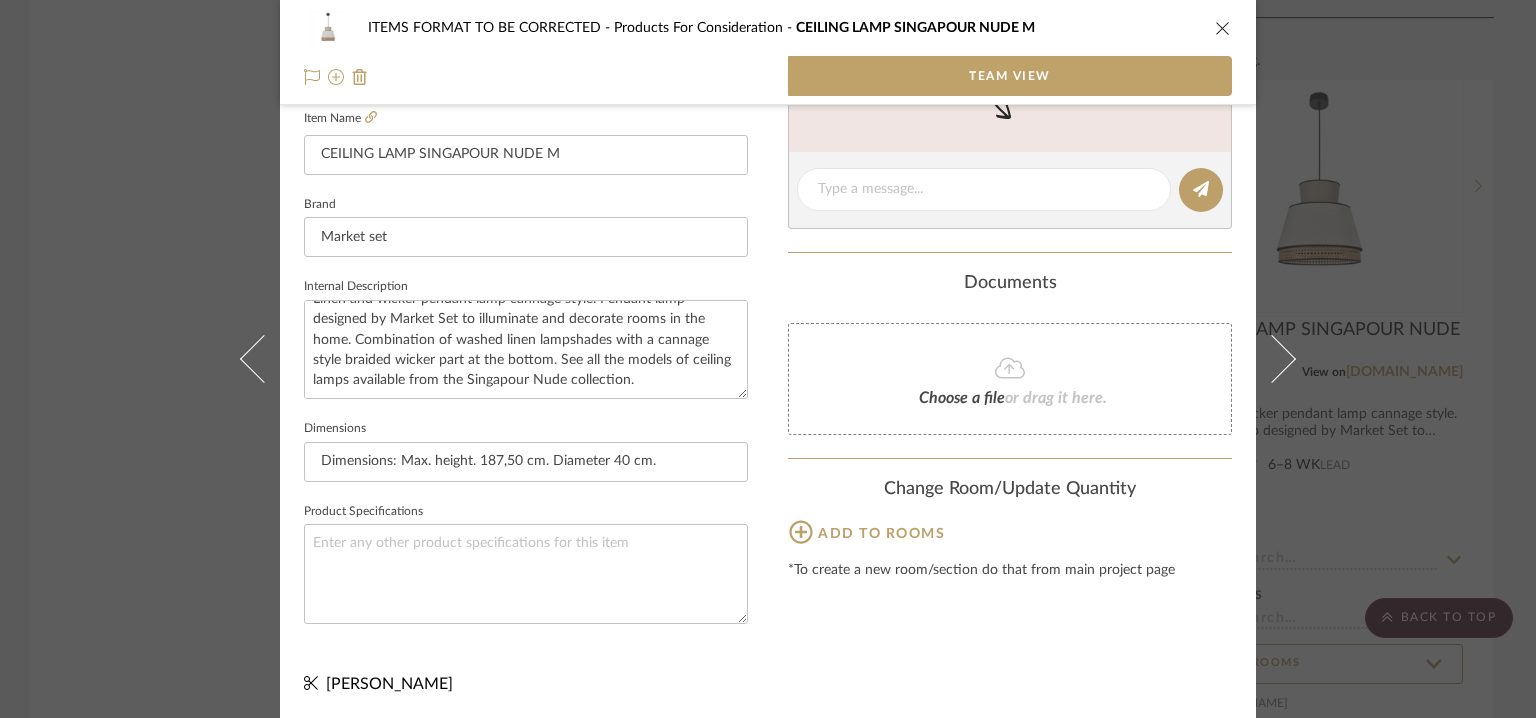 click 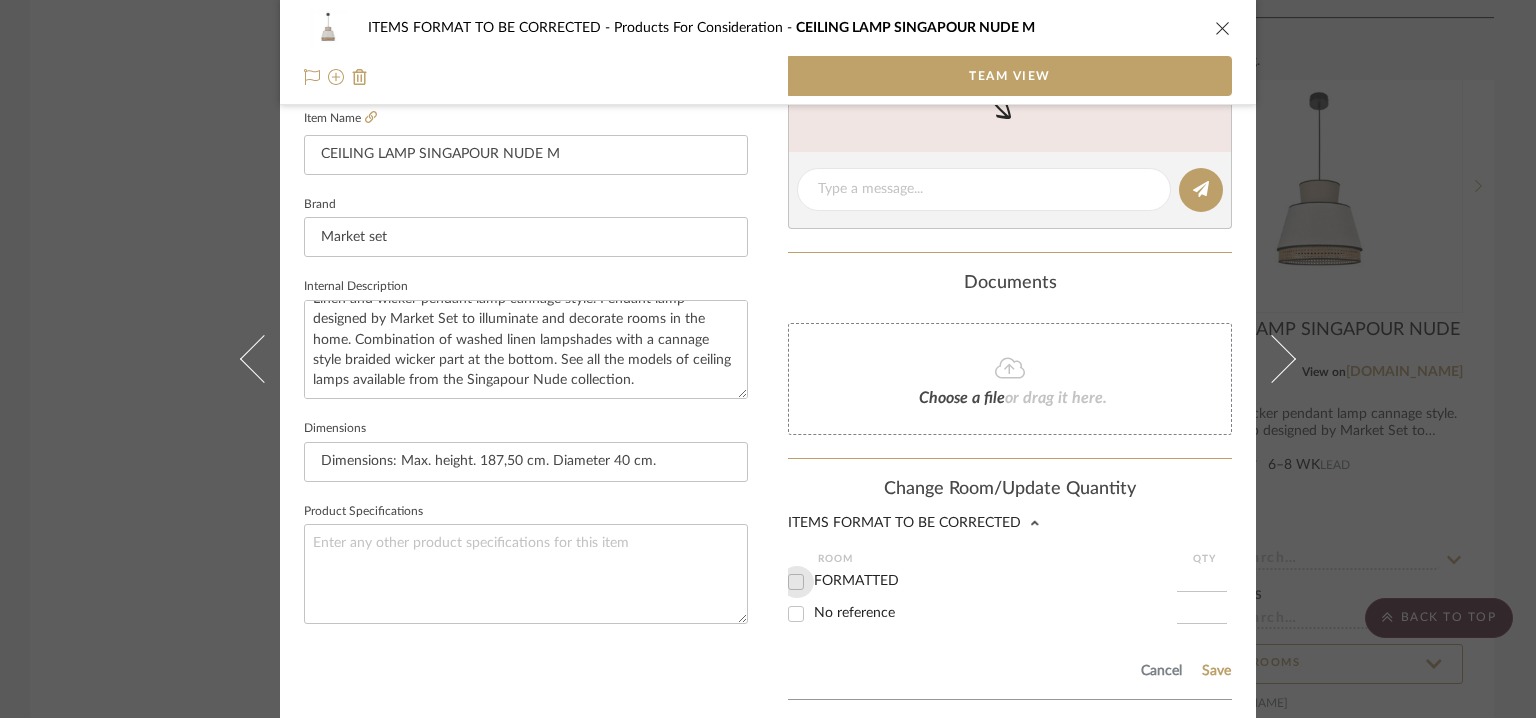 drag, startPoint x: 790, startPoint y: 581, endPoint x: 889, endPoint y: 619, distance: 106.04244 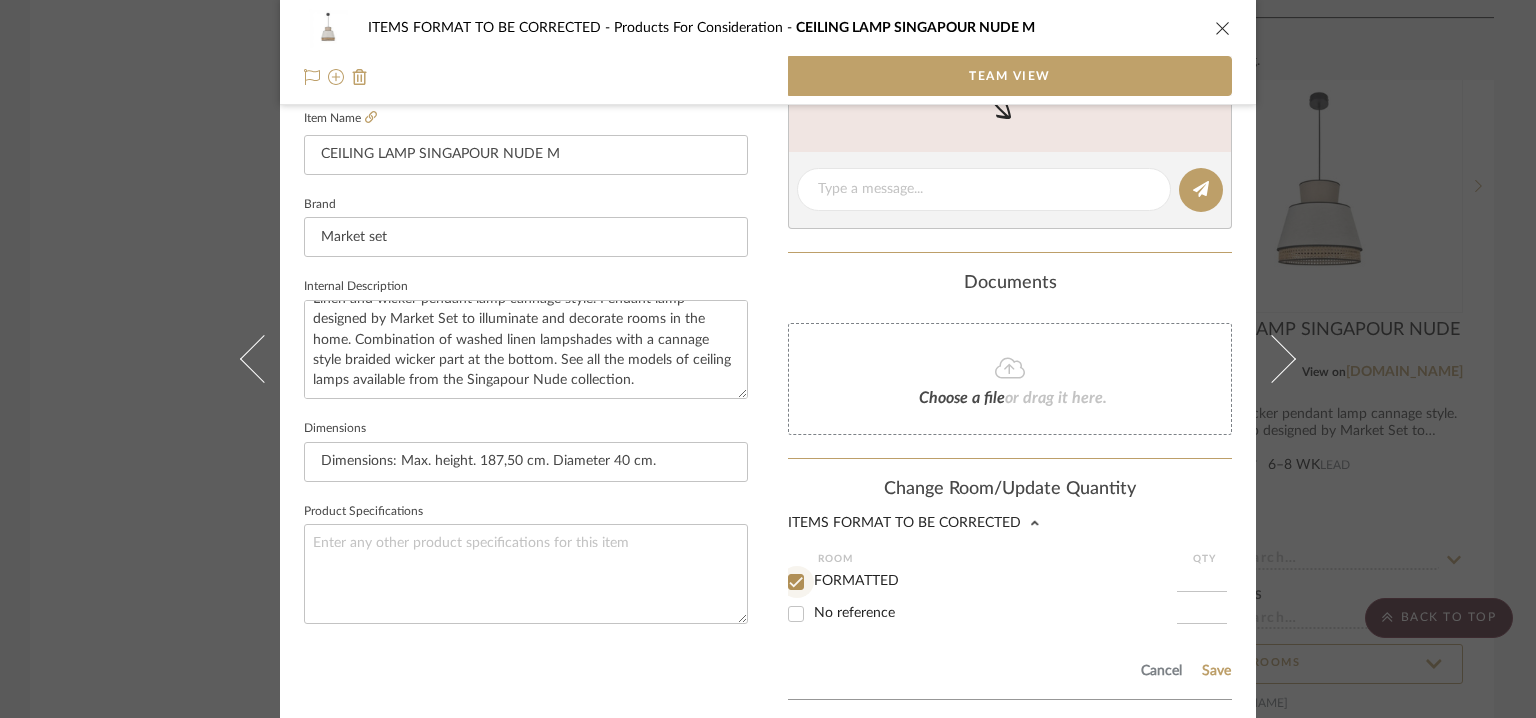 checkbox on "true" 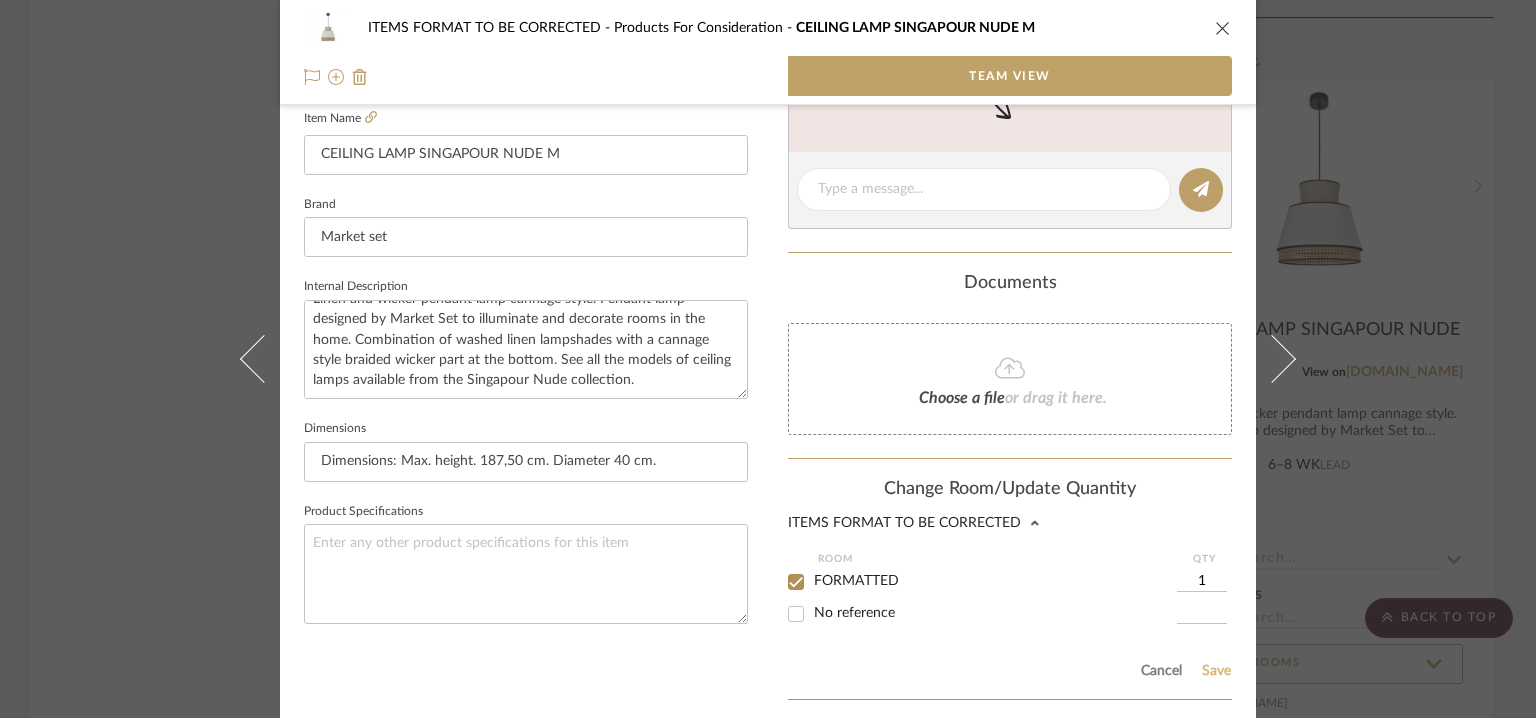 click on "Save" 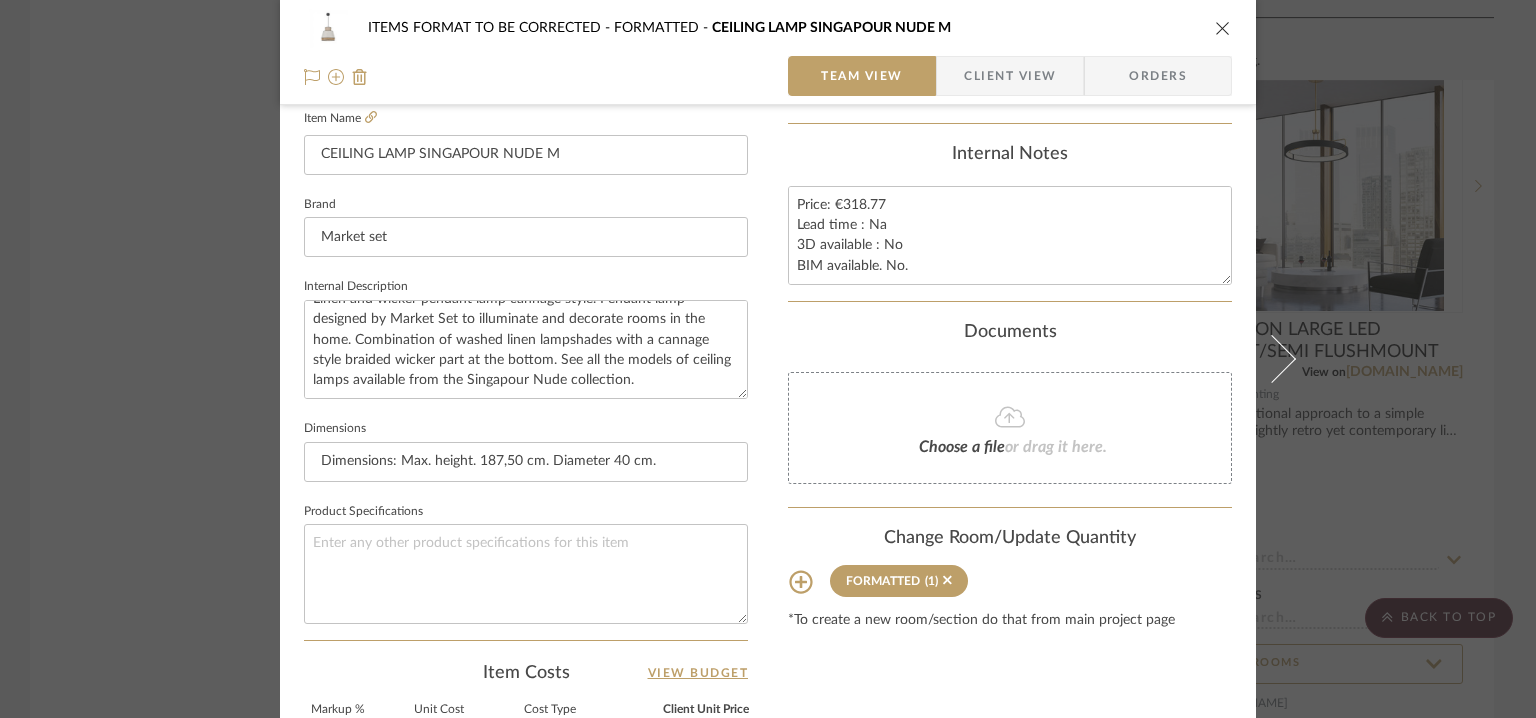 type 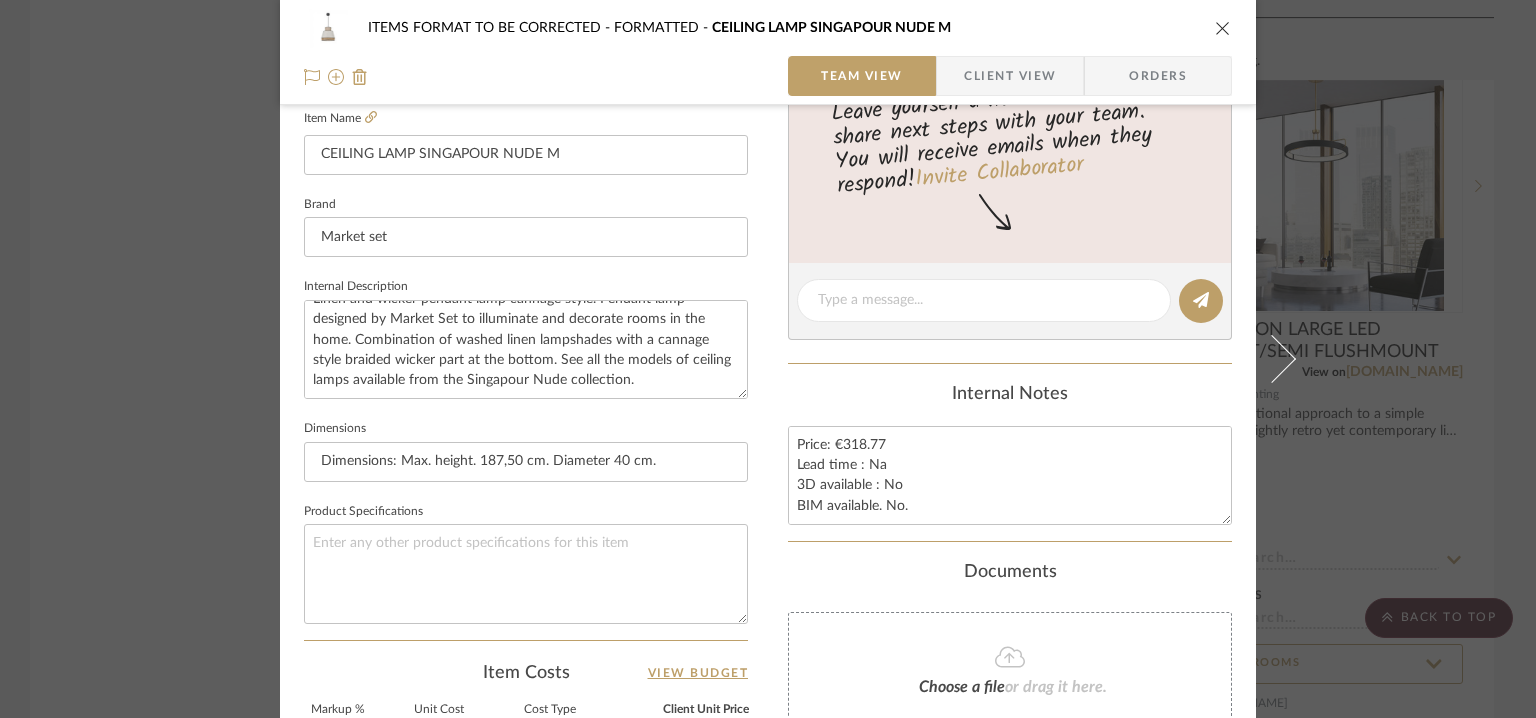 click at bounding box center [1223, 28] 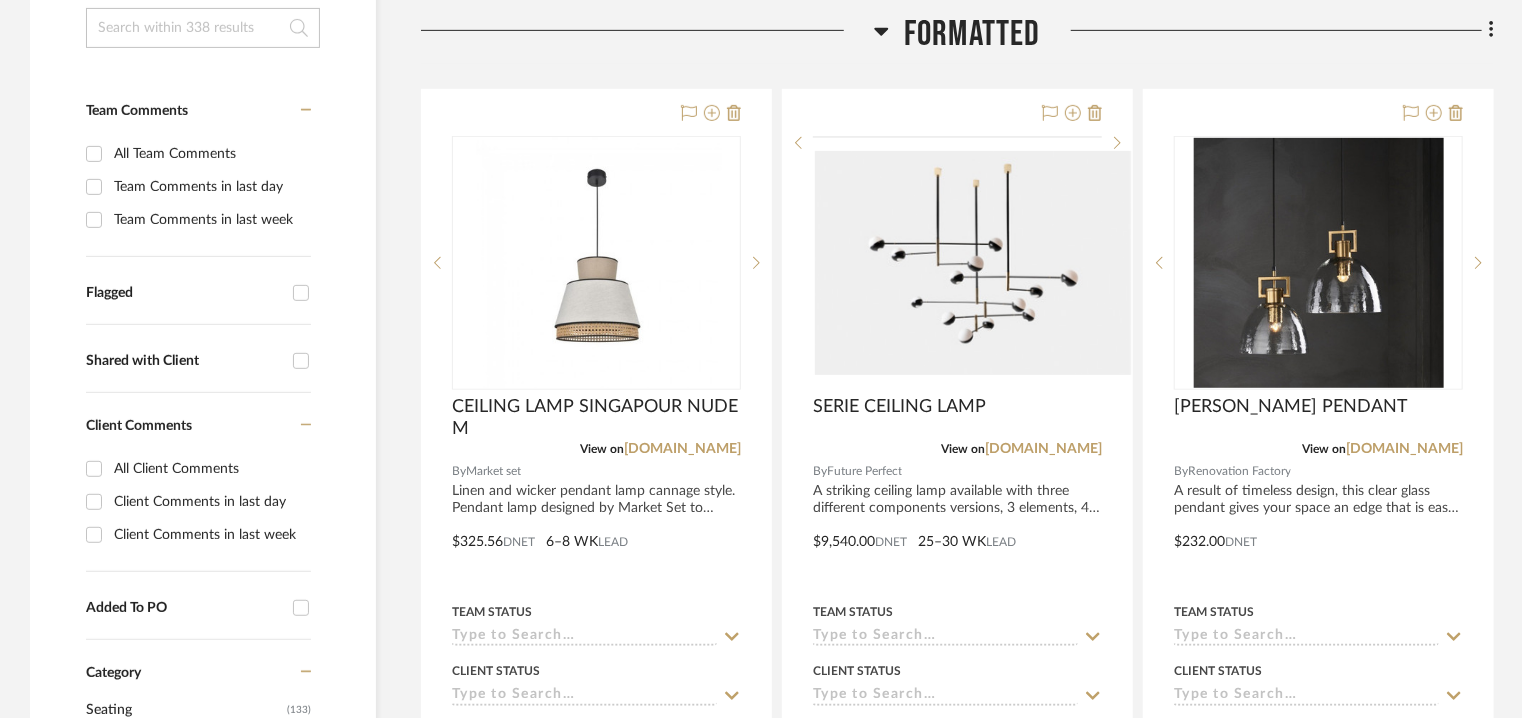 scroll, scrollTop: 300, scrollLeft: 0, axis: vertical 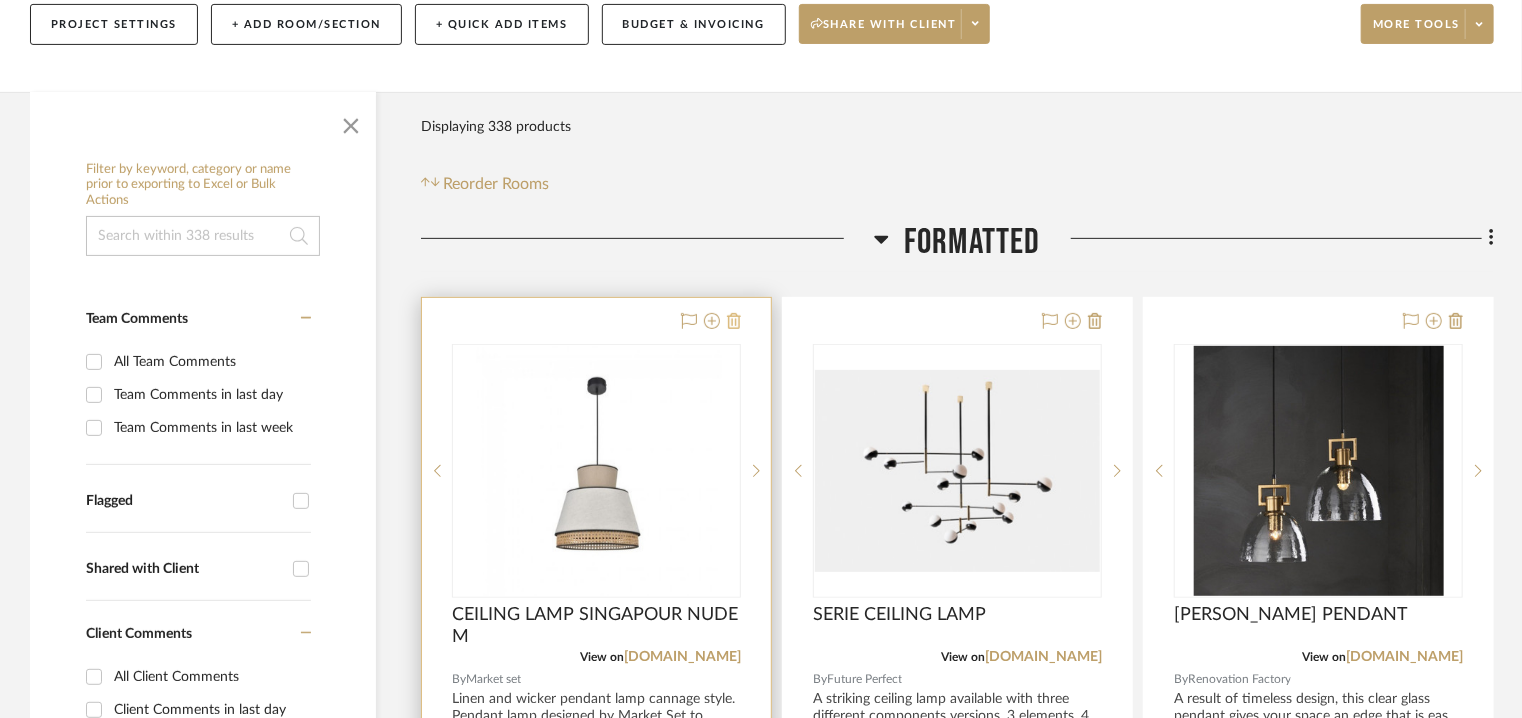 click 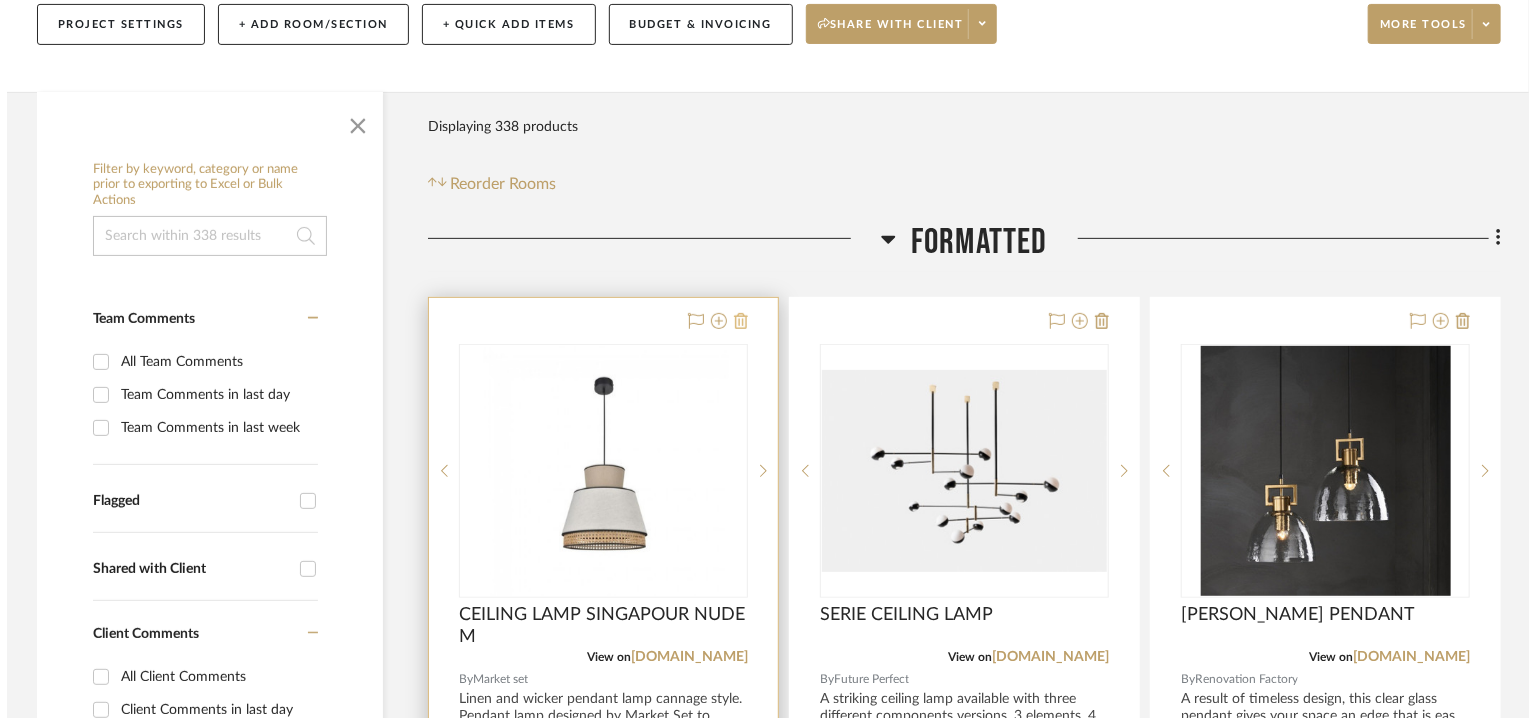 scroll, scrollTop: 0, scrollLeft: 0, axis: both 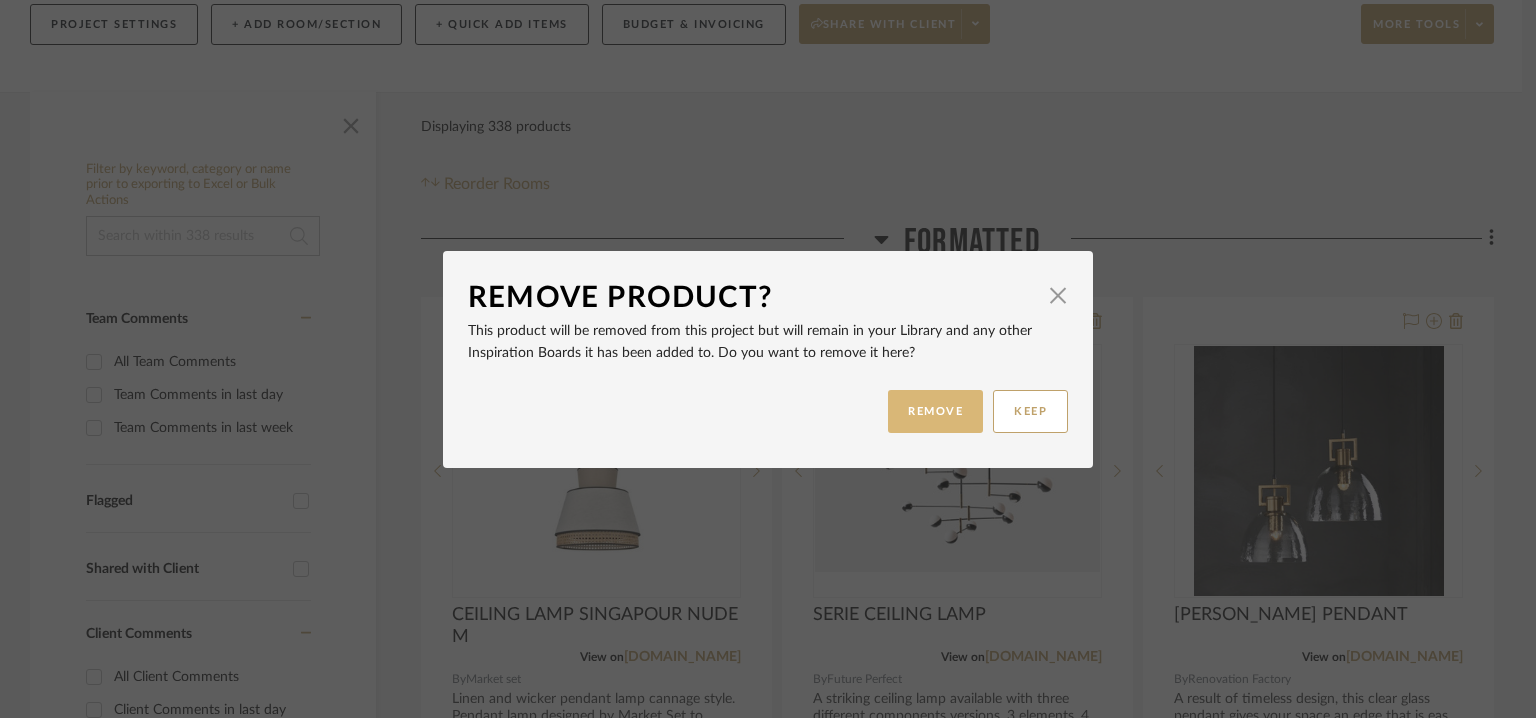 click on "REMOVE" at bounding box center [935, 411] 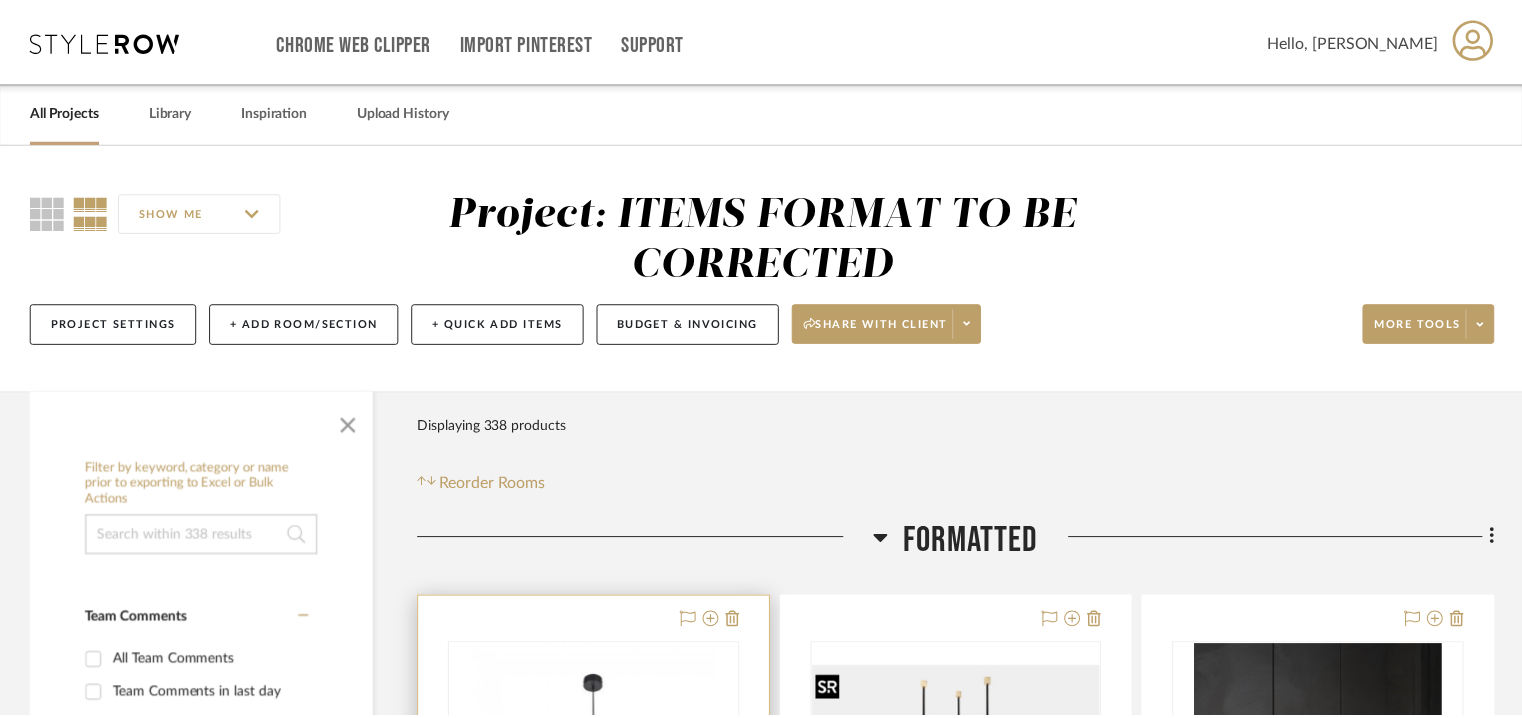 scroll, scrollTop: 300, scrollLeft: 0, axis: vertical 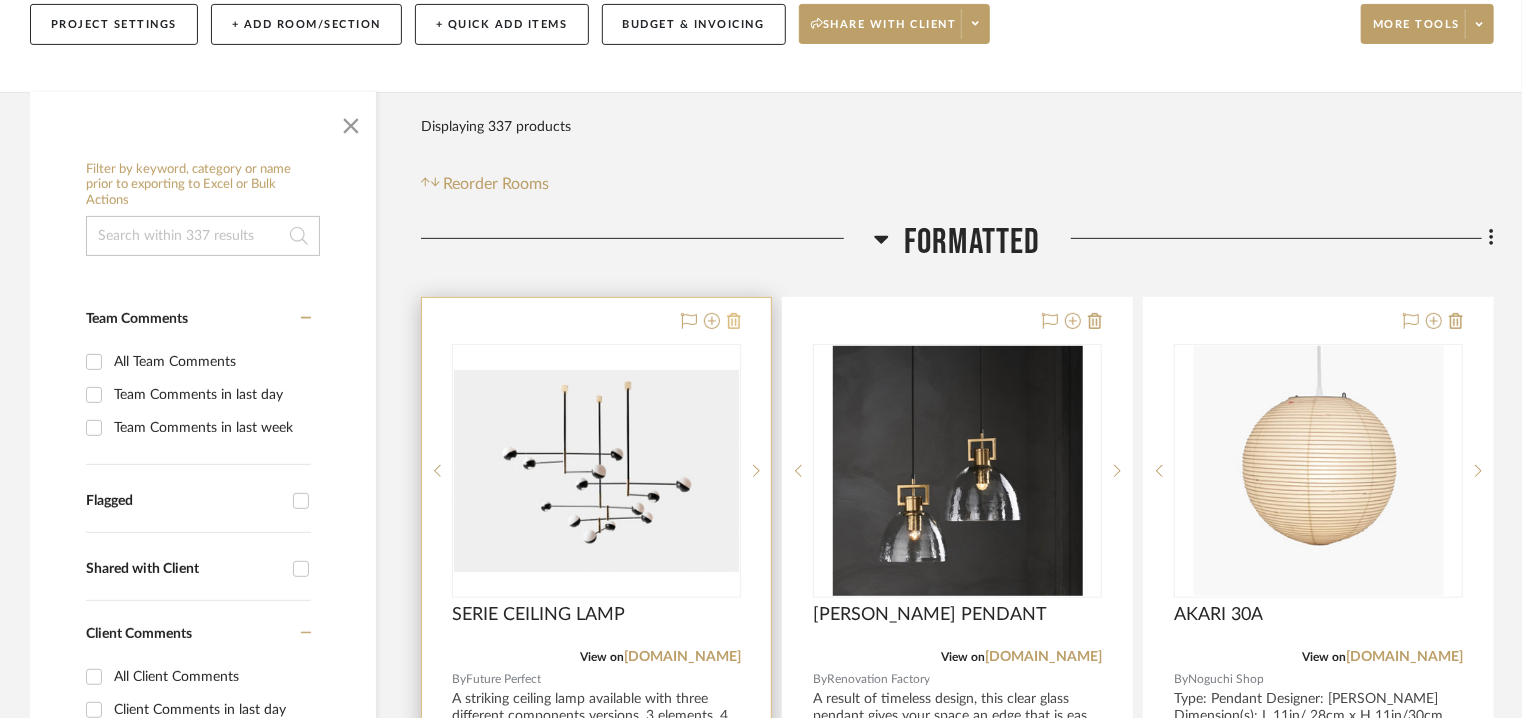 click 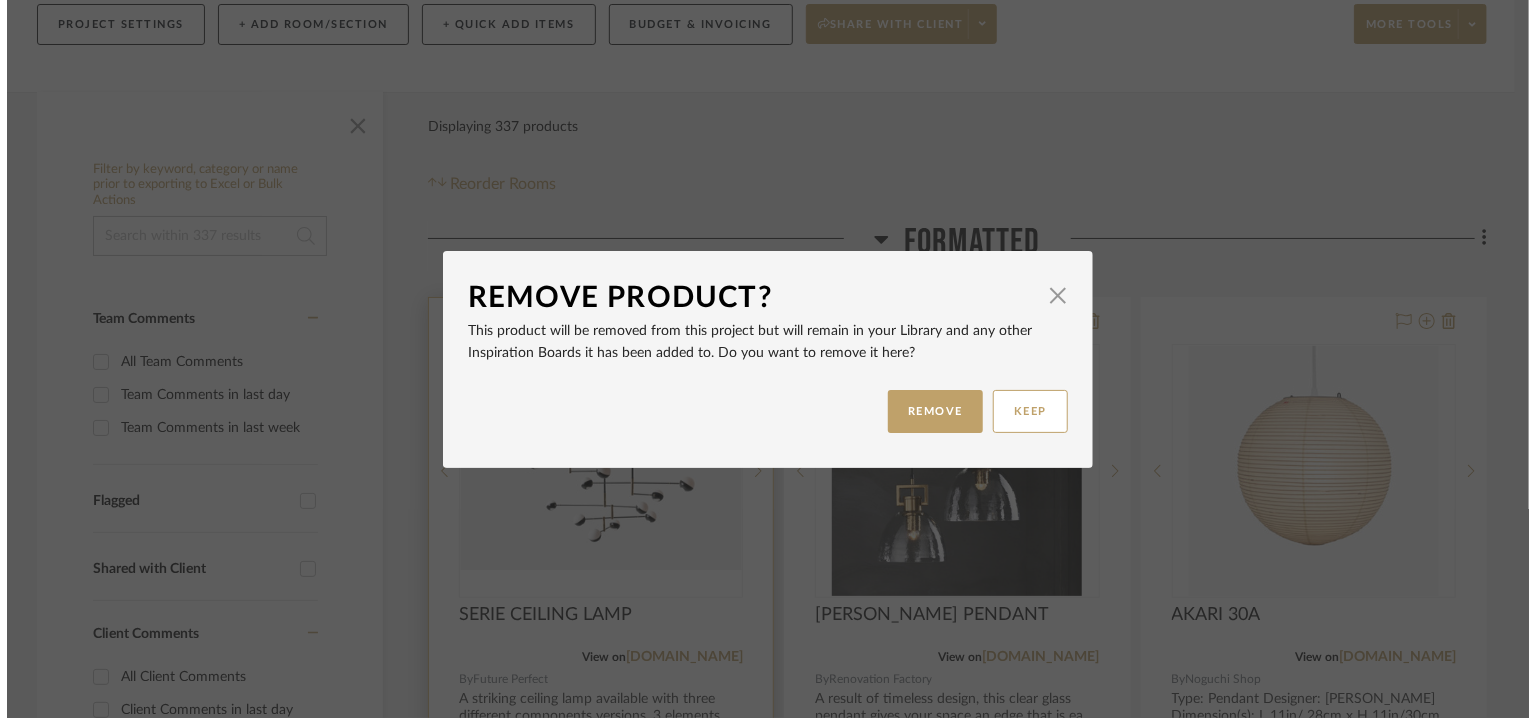 scroll, scrollTop: 0, scrollLeft: 0, axis: both 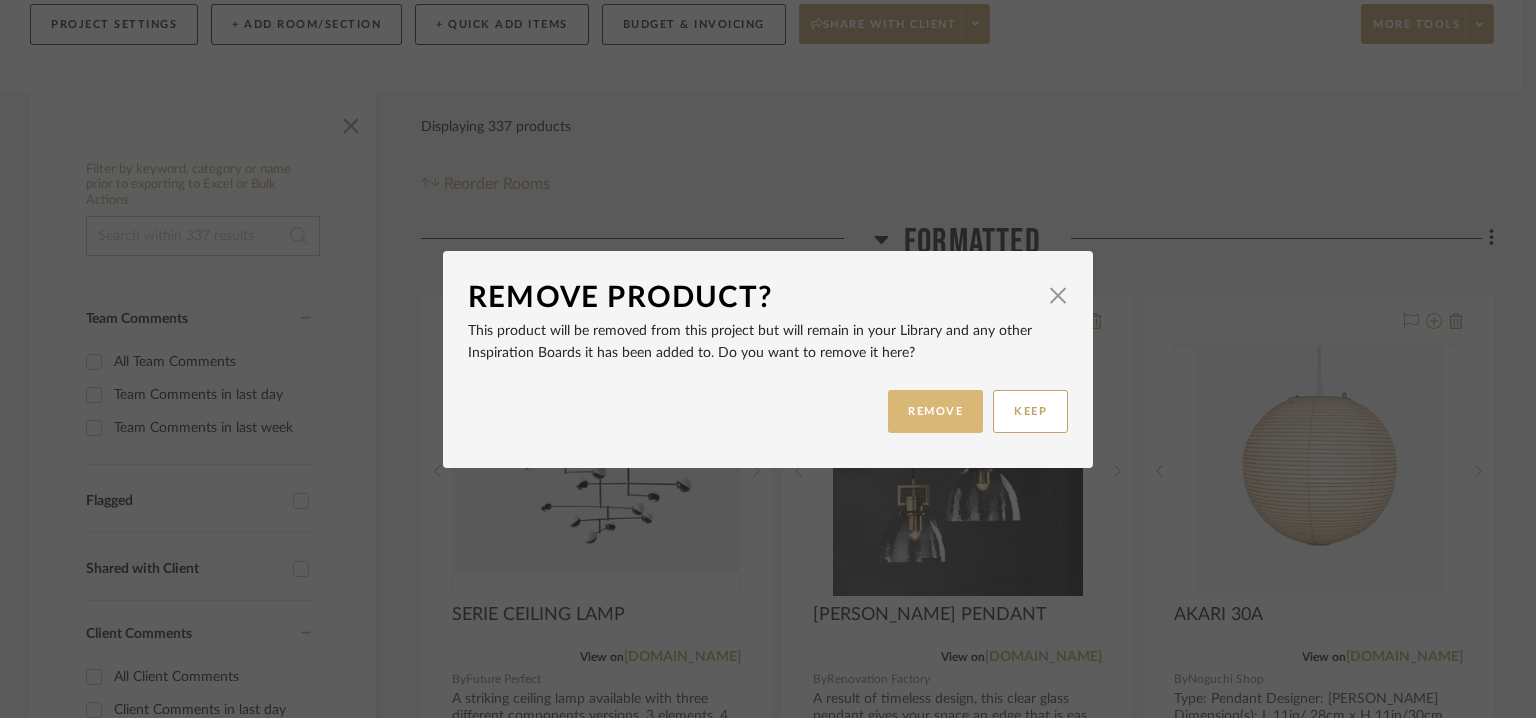 click on "REMOVE" at bounding box center (935, 411) 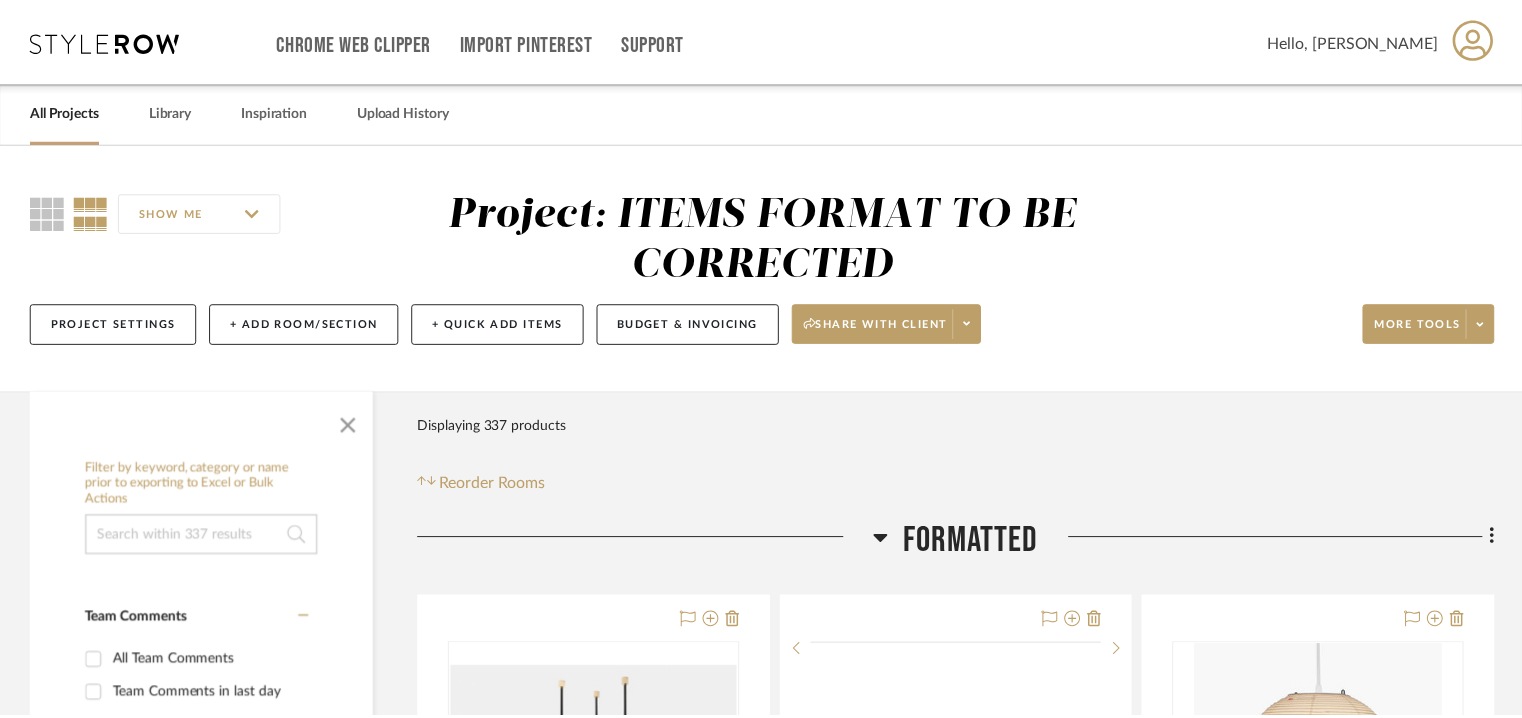 scroll, scrollTop: 300, scrollLeft: 0, axis: vertical 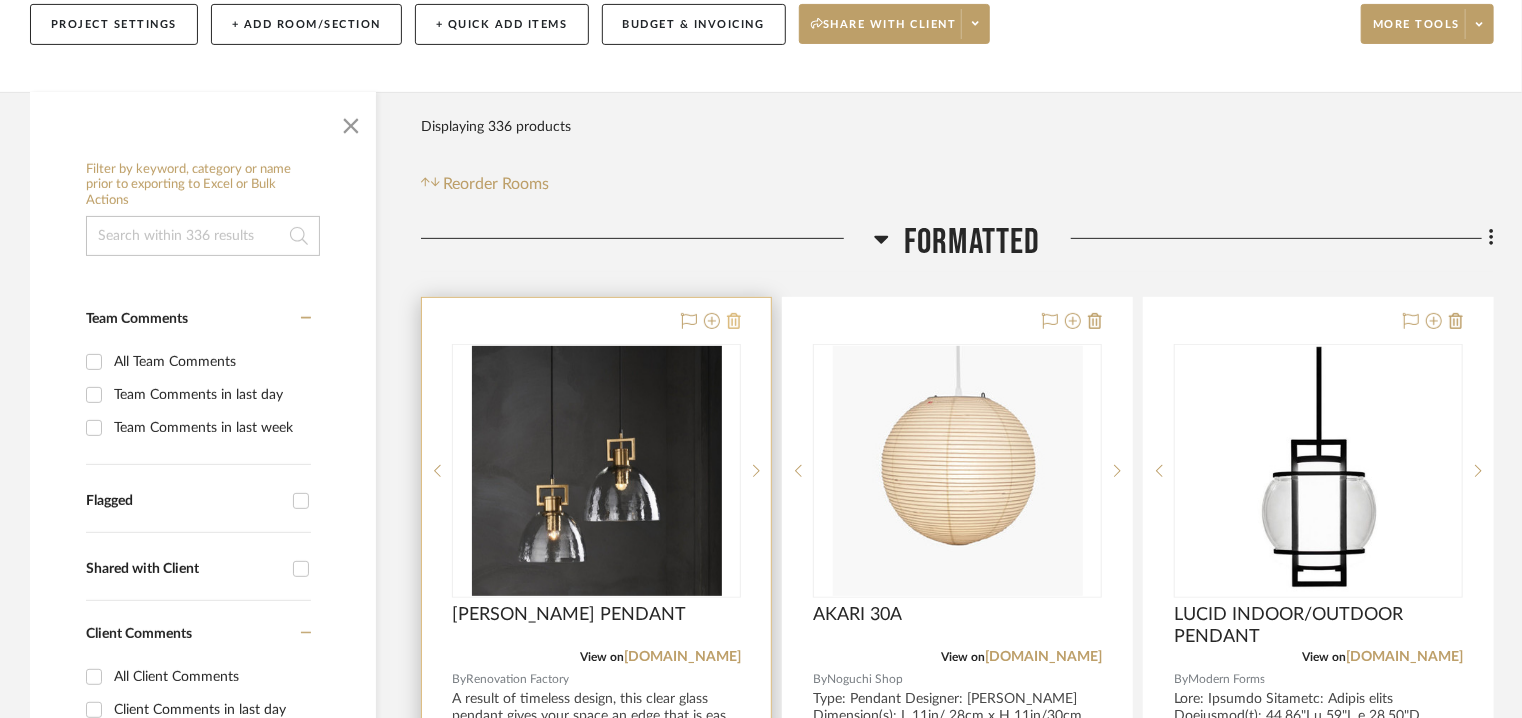 click 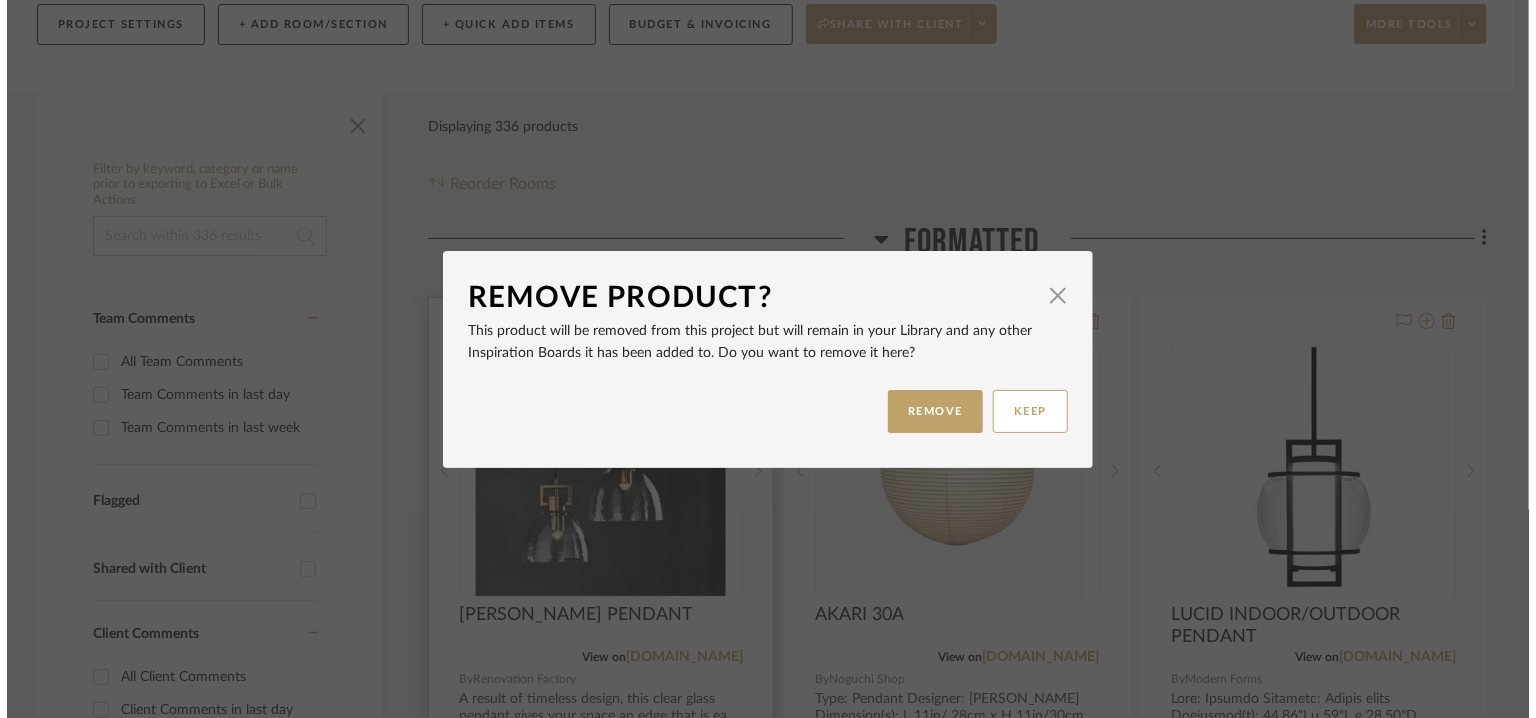 scroll, scrollTop: 0, scrollLeft: 0, axis: both 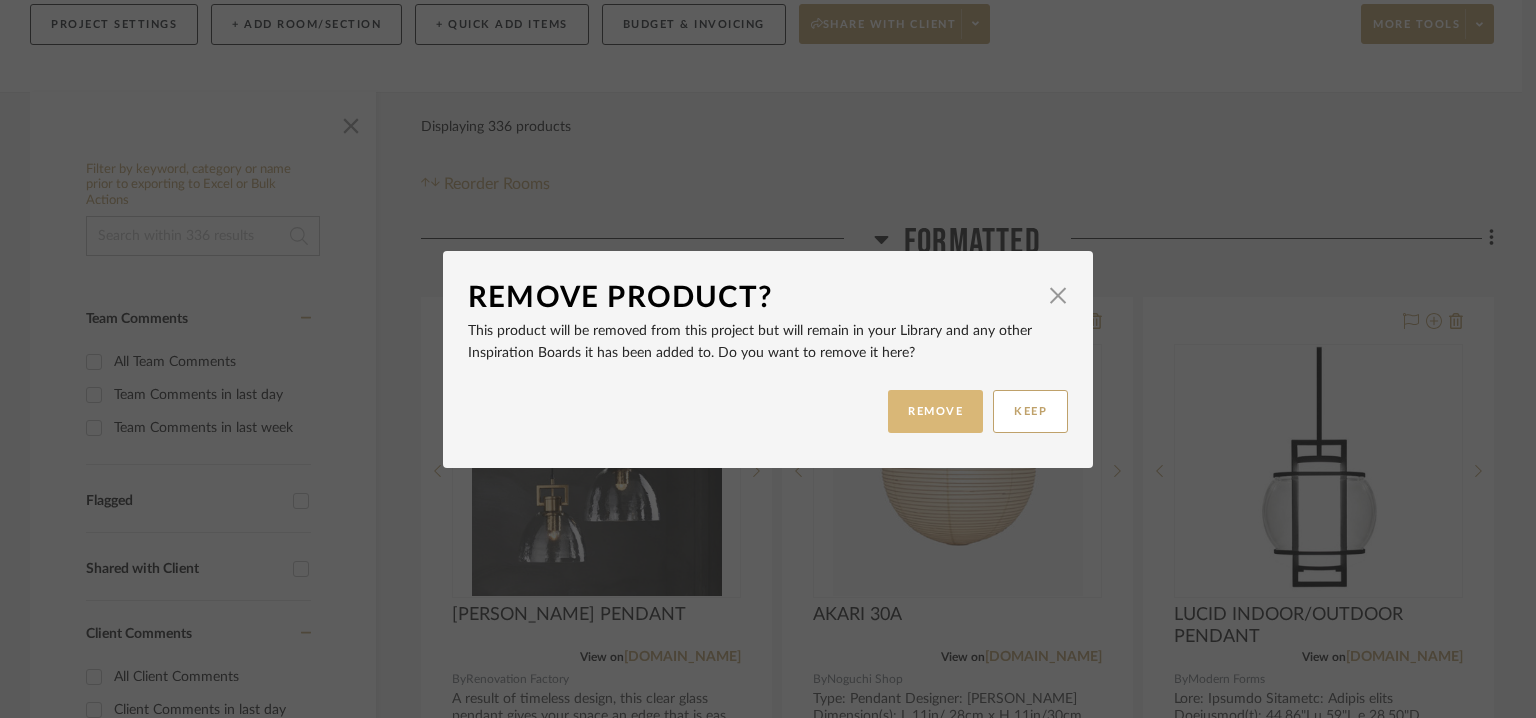 click on "REMOVE" at bounding box center [935, 411] 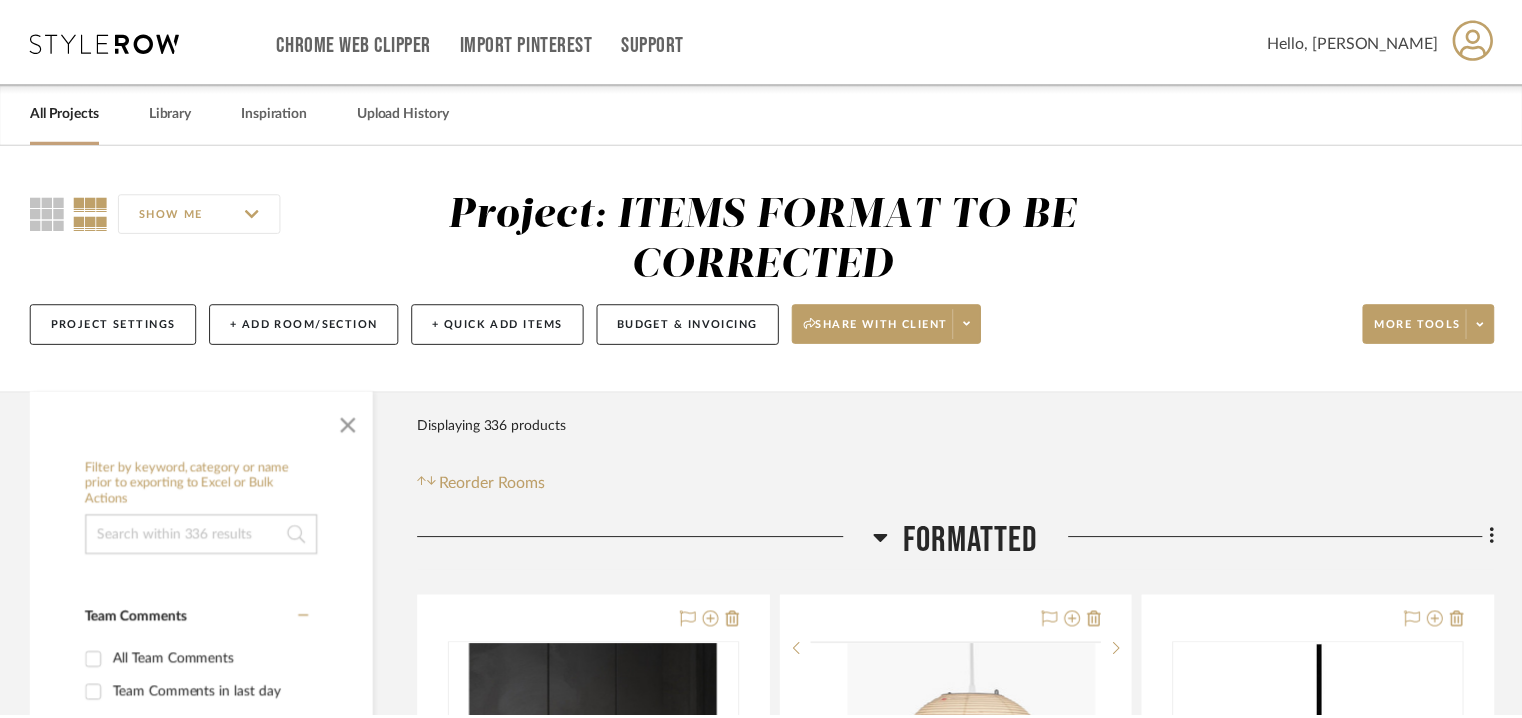 scroll, scrollTop: 300, scrollLeft: 0, axis: vertical 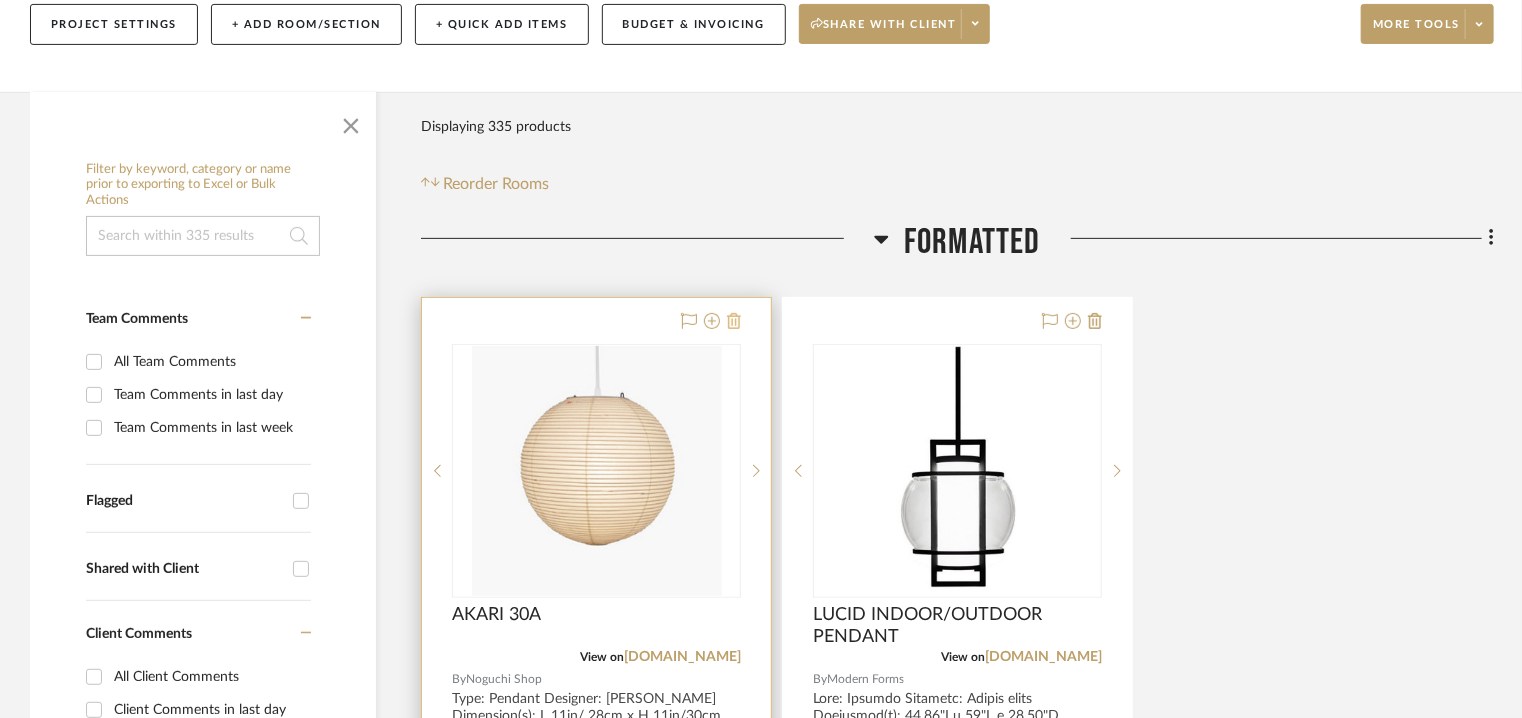 click 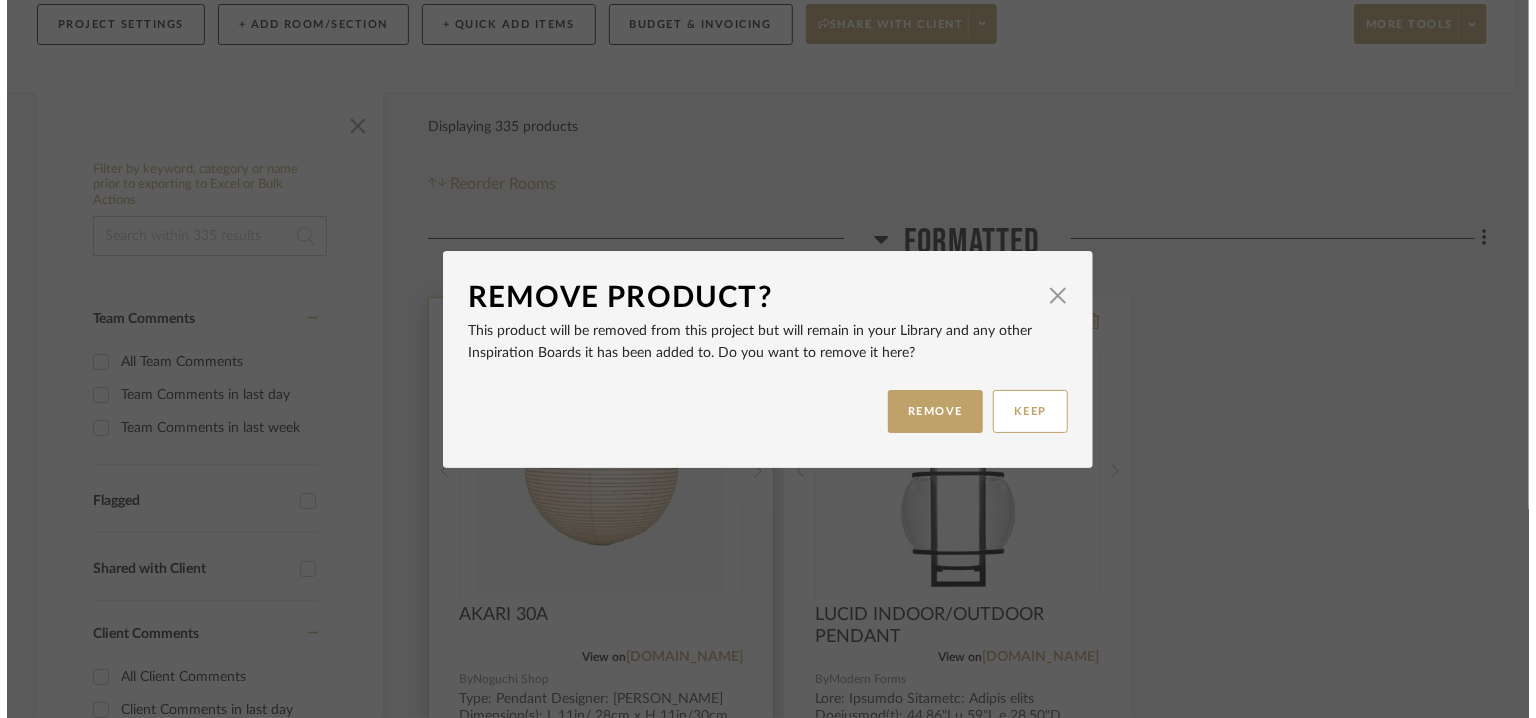 scroll, scrollTop: 0, scrollLeft: 0, axis: both 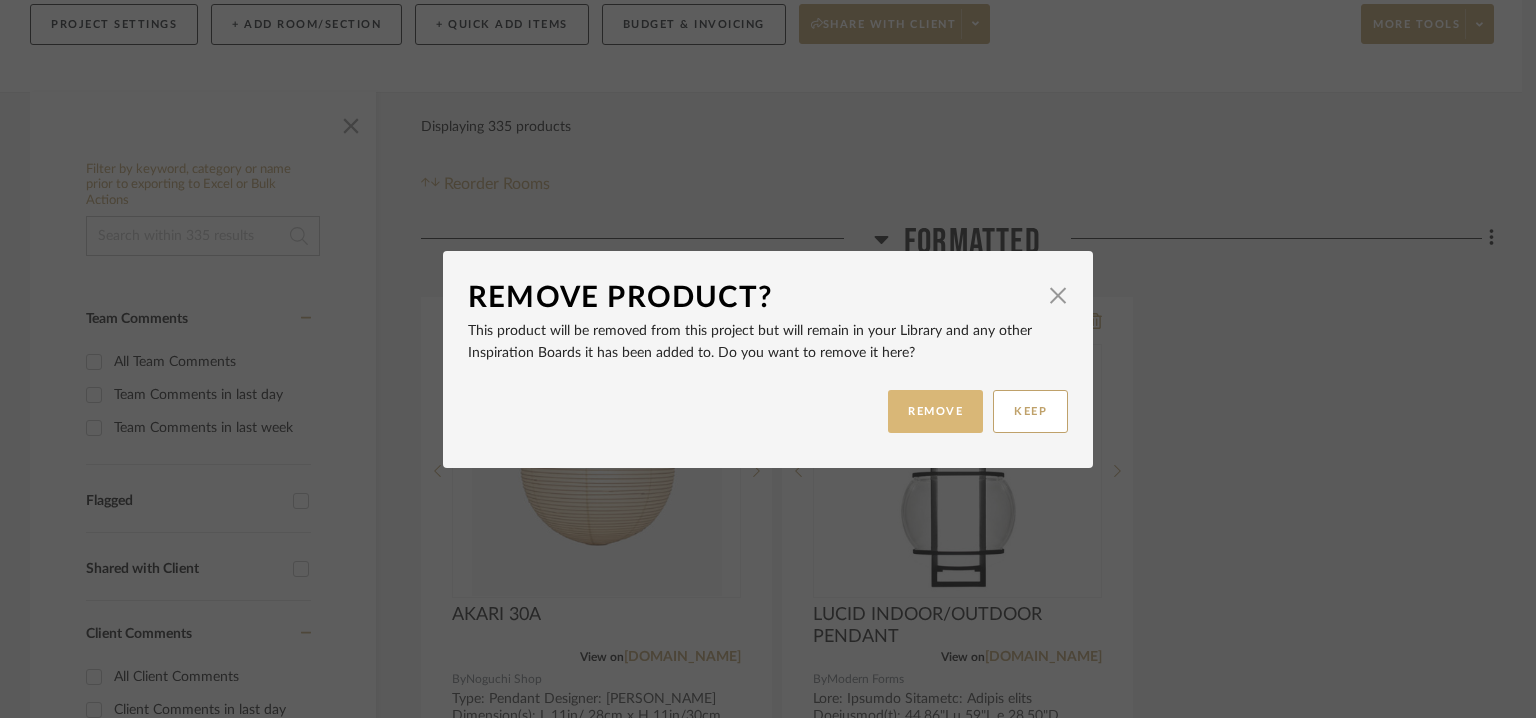 click on "REMOVE" at bounding box center [935, 411] 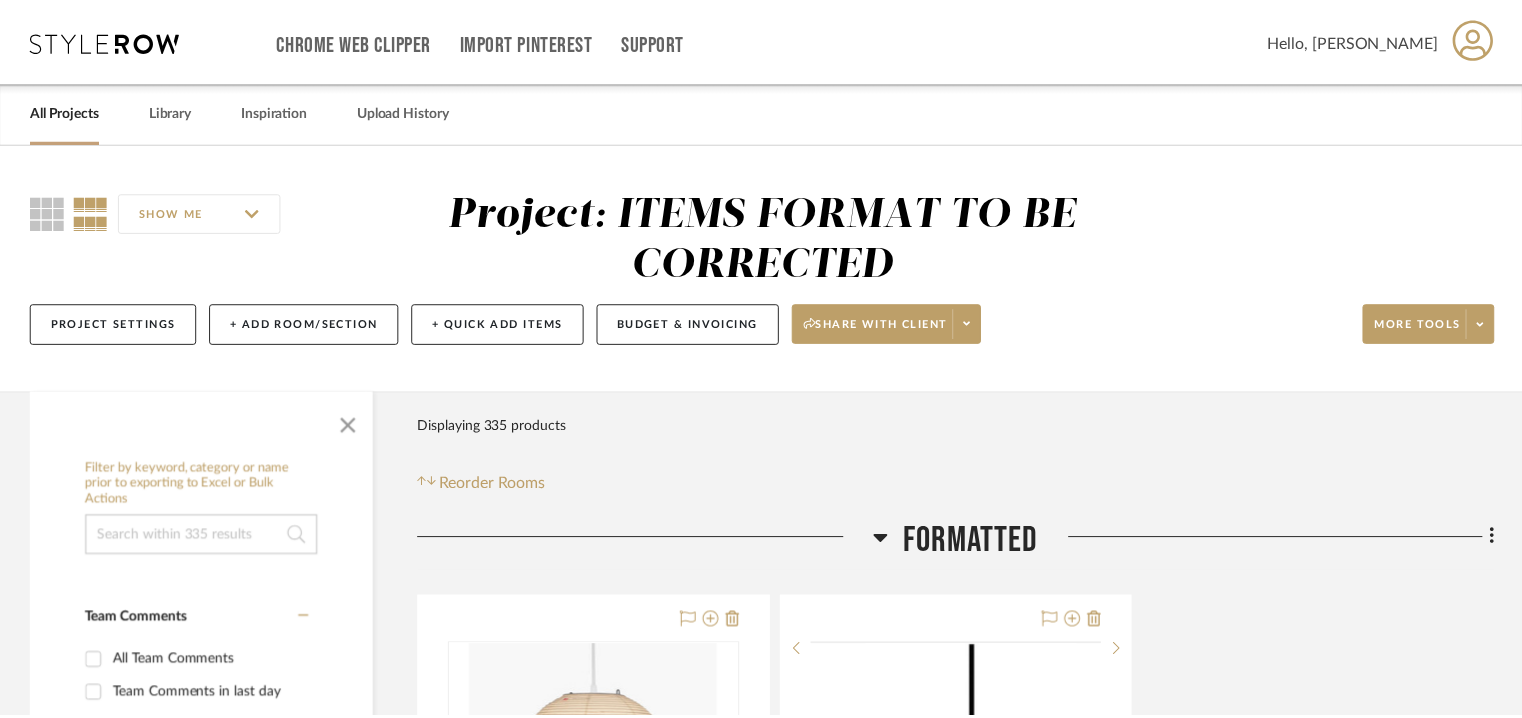 scroll, scrollTop: 300, scrollLeft: 0, axis: vertical 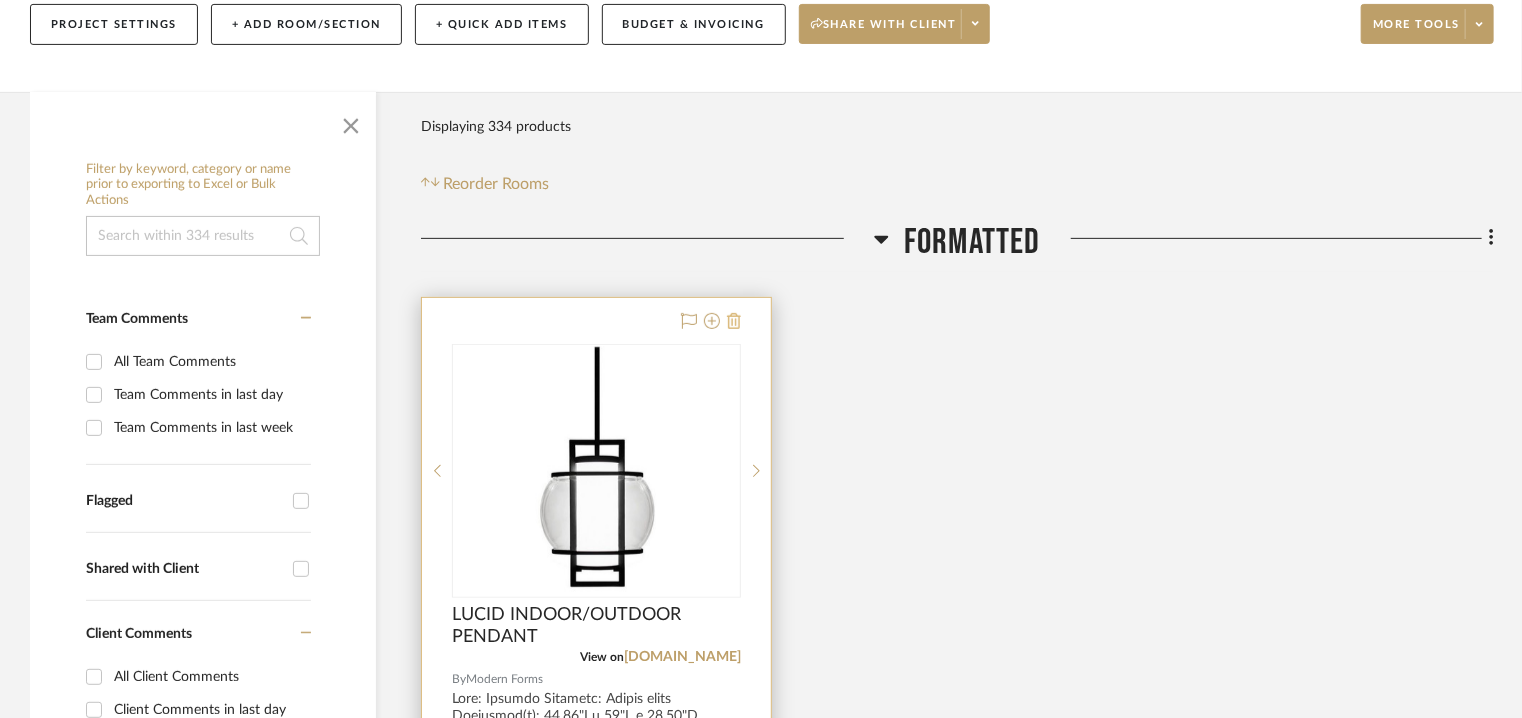 click 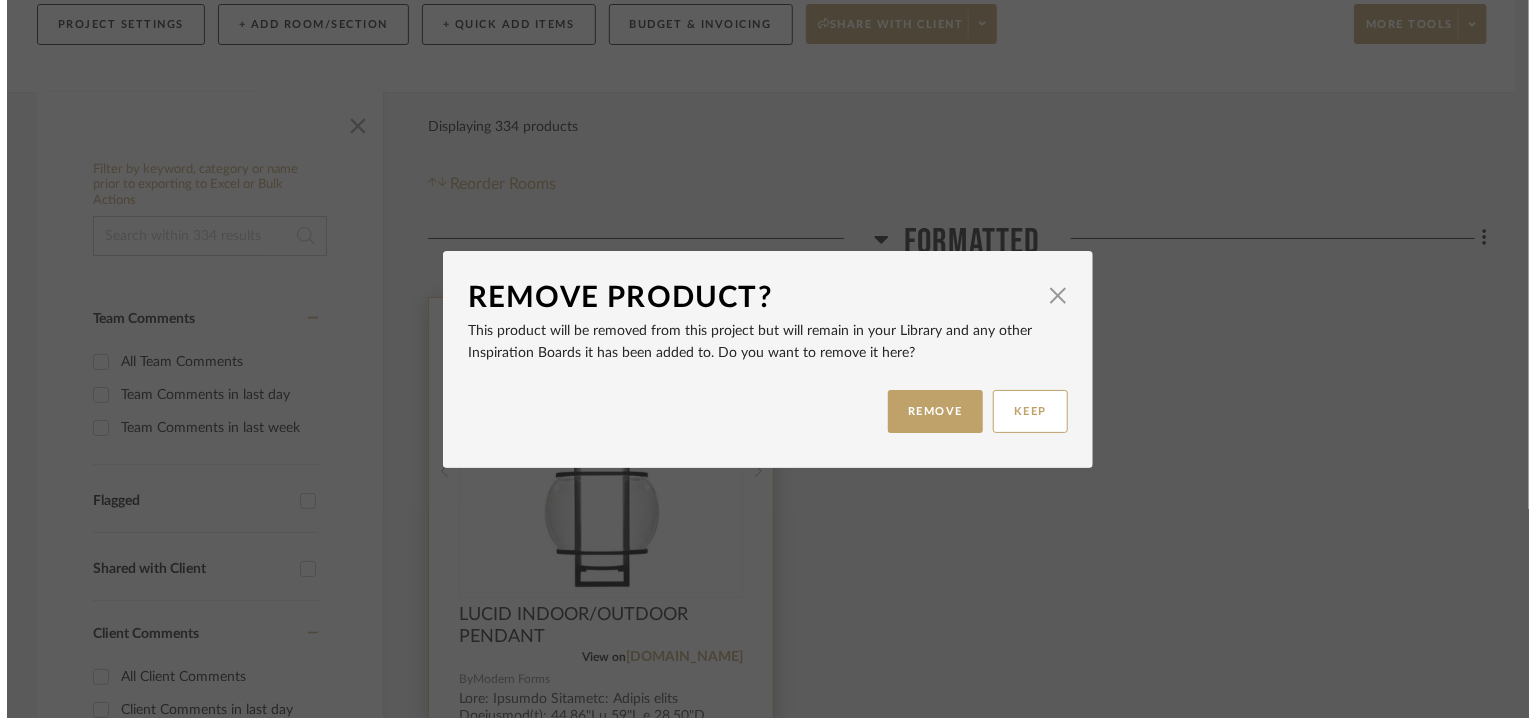 scroll, scrollTop: 0, scrollLeft: 0, axis: both 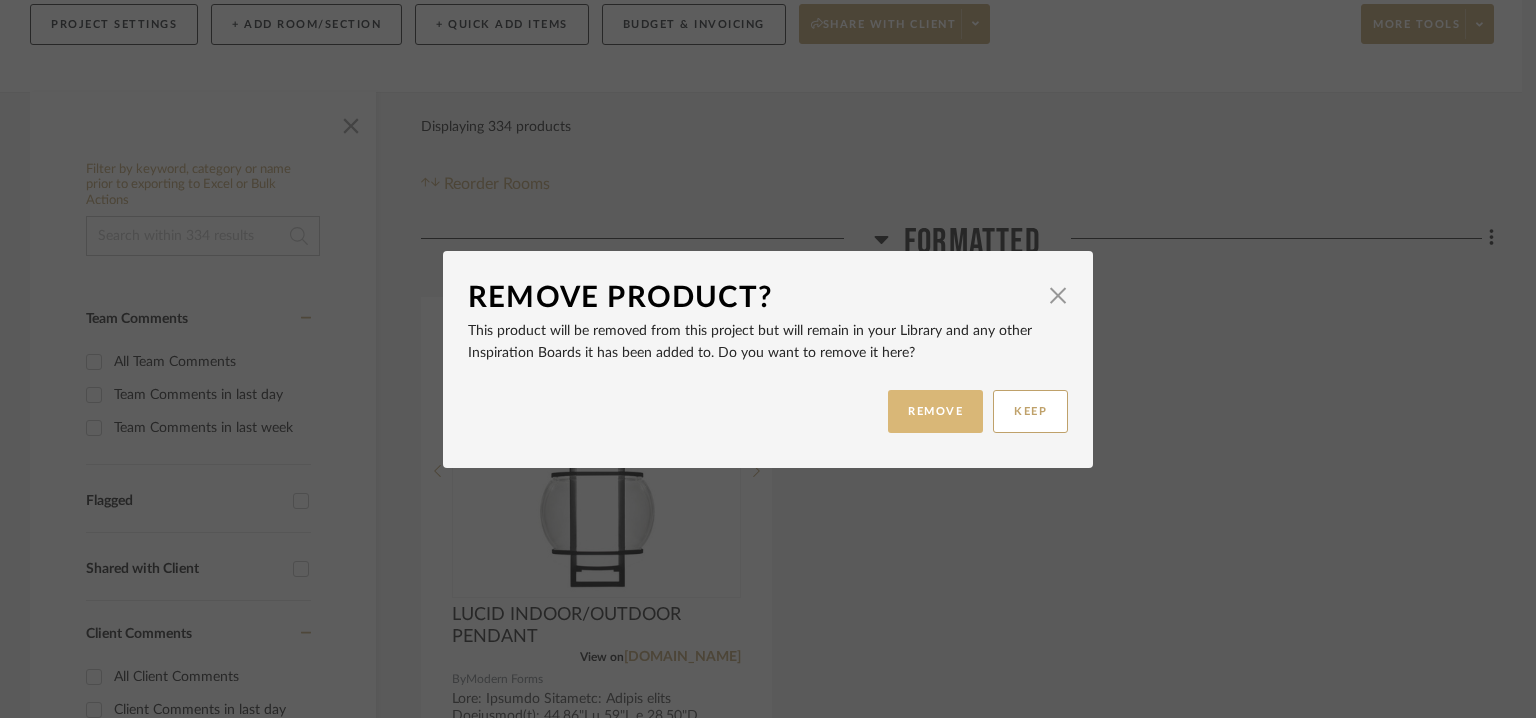 click on "REMOVE" at bounding box center (935, 411) 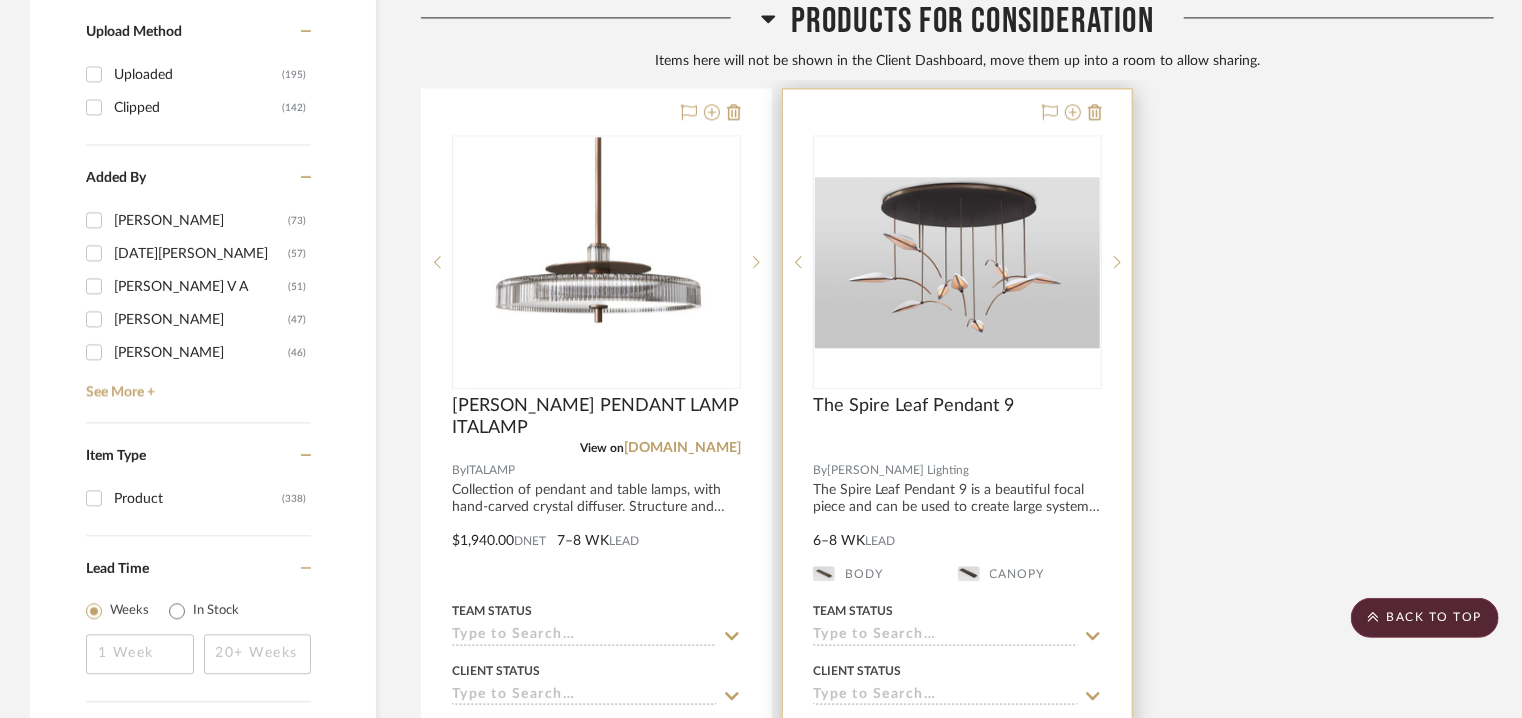 scroll, scrollTop: 2321, scrollLeft: 0, axis: vertical 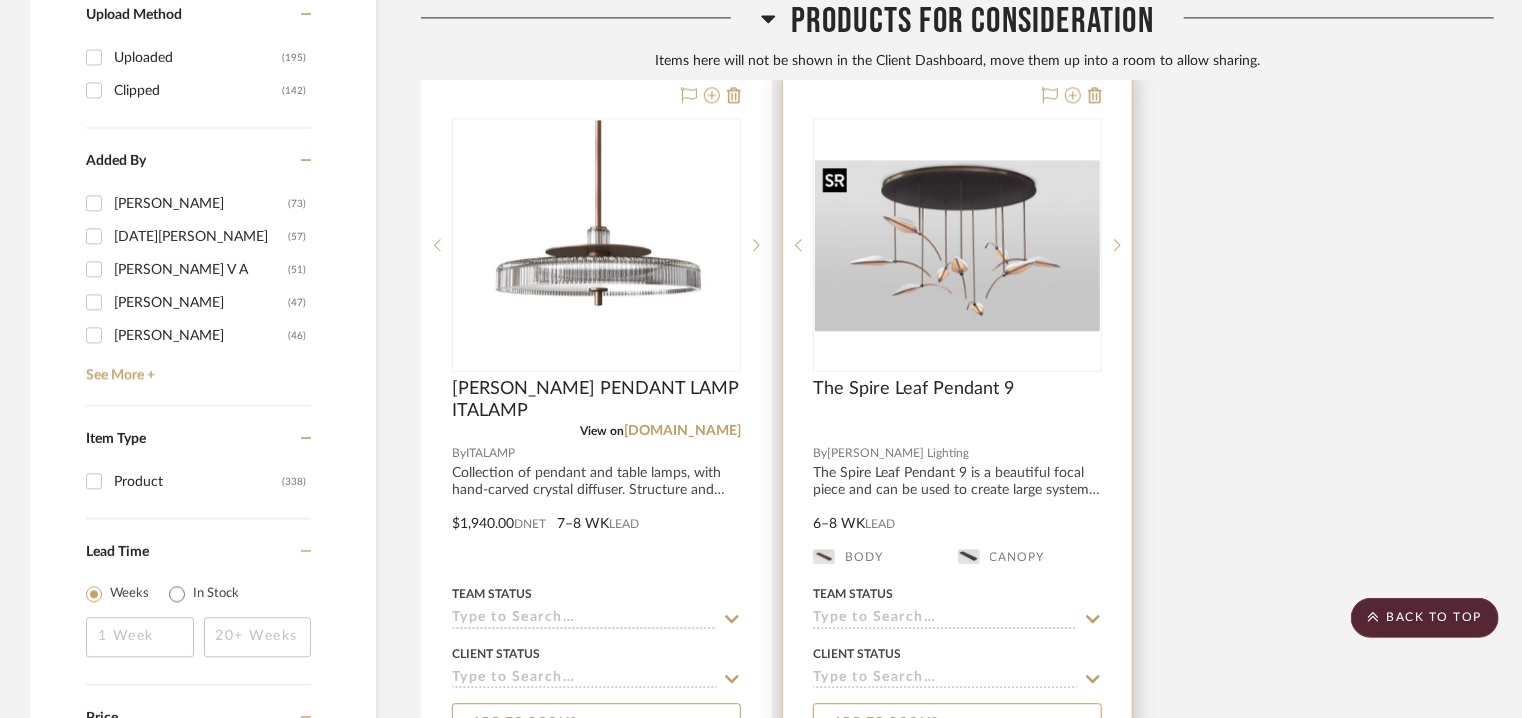 click at bounding box center [0, 0] 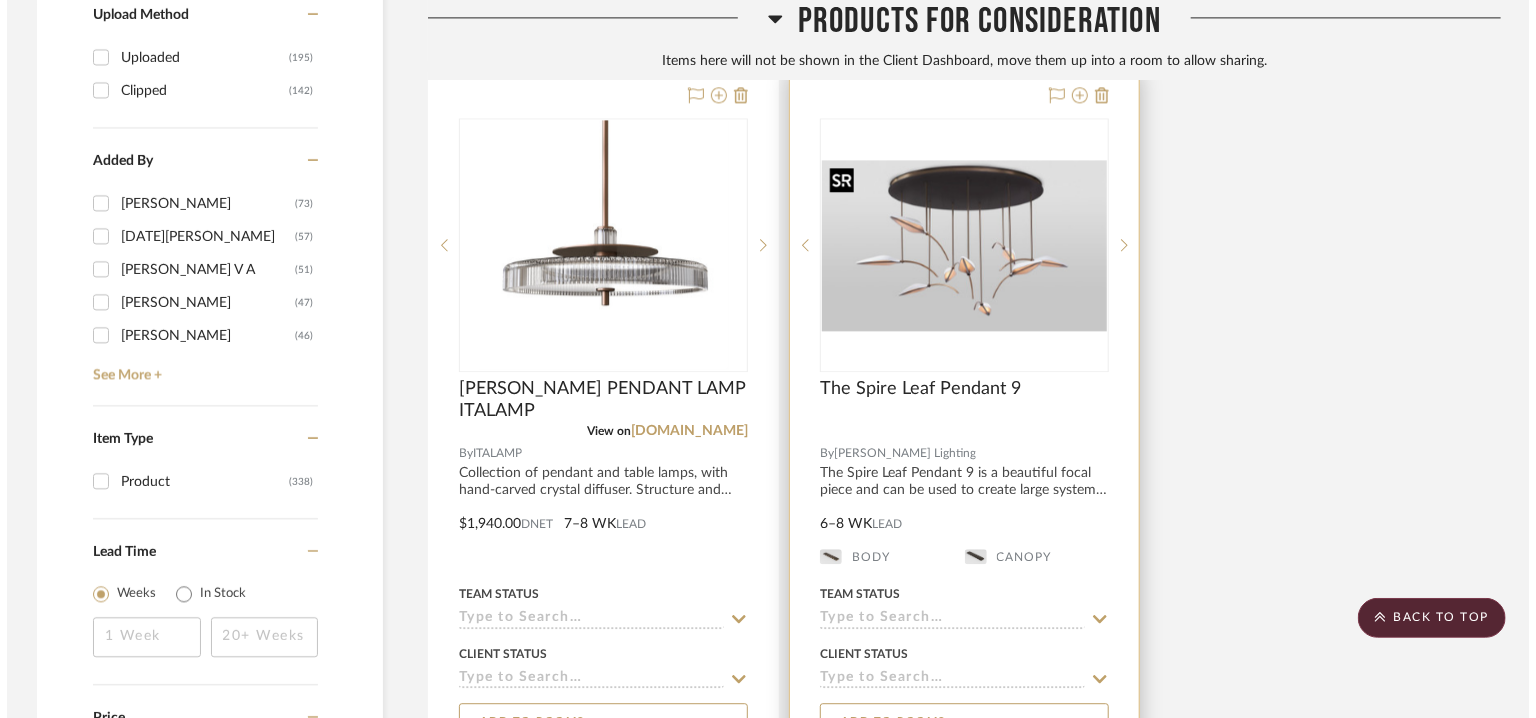 scroll, scrollTop: 0, scrollLeft: 0, axis: both 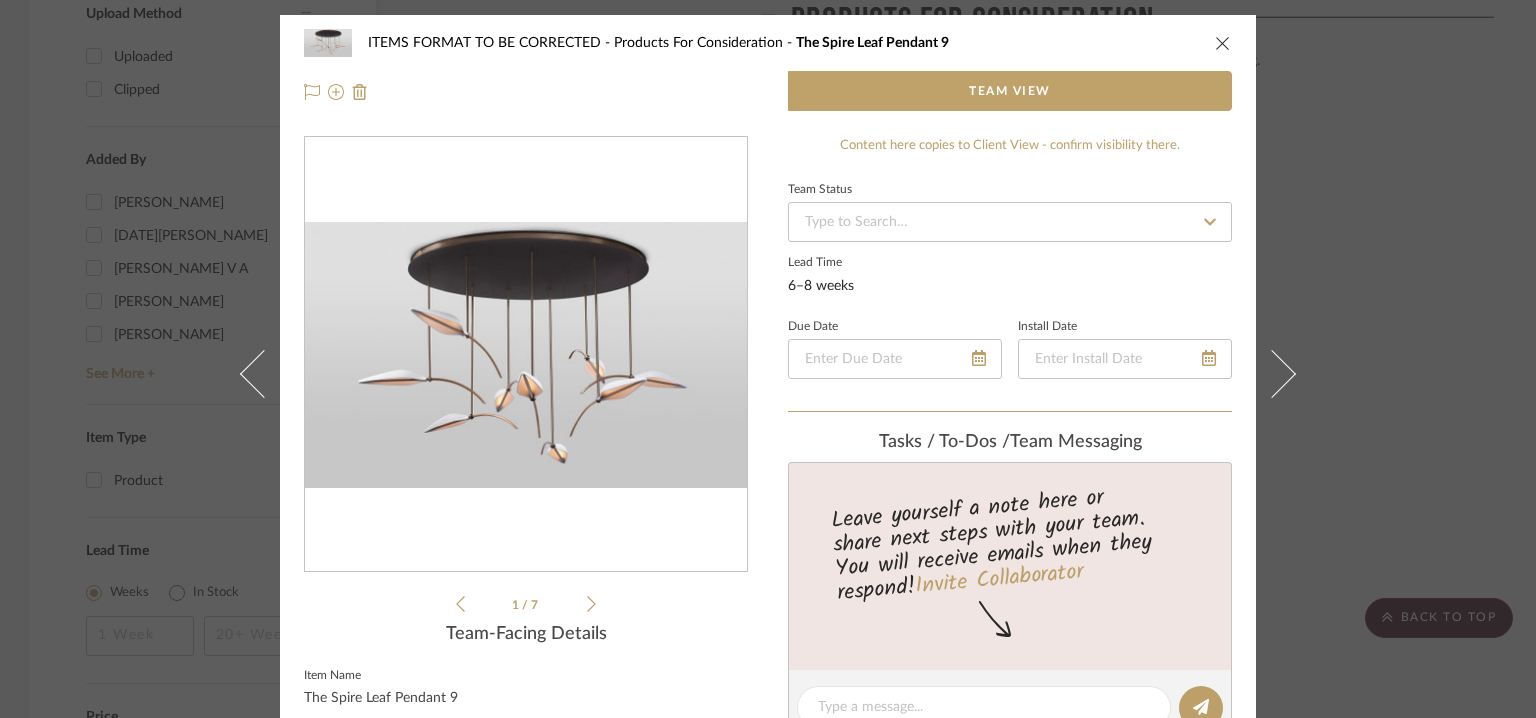 drag, startPoint x: 812, startPoint y: 336, endPoint x: 810, endPoint y: 320, distance: 16.124516 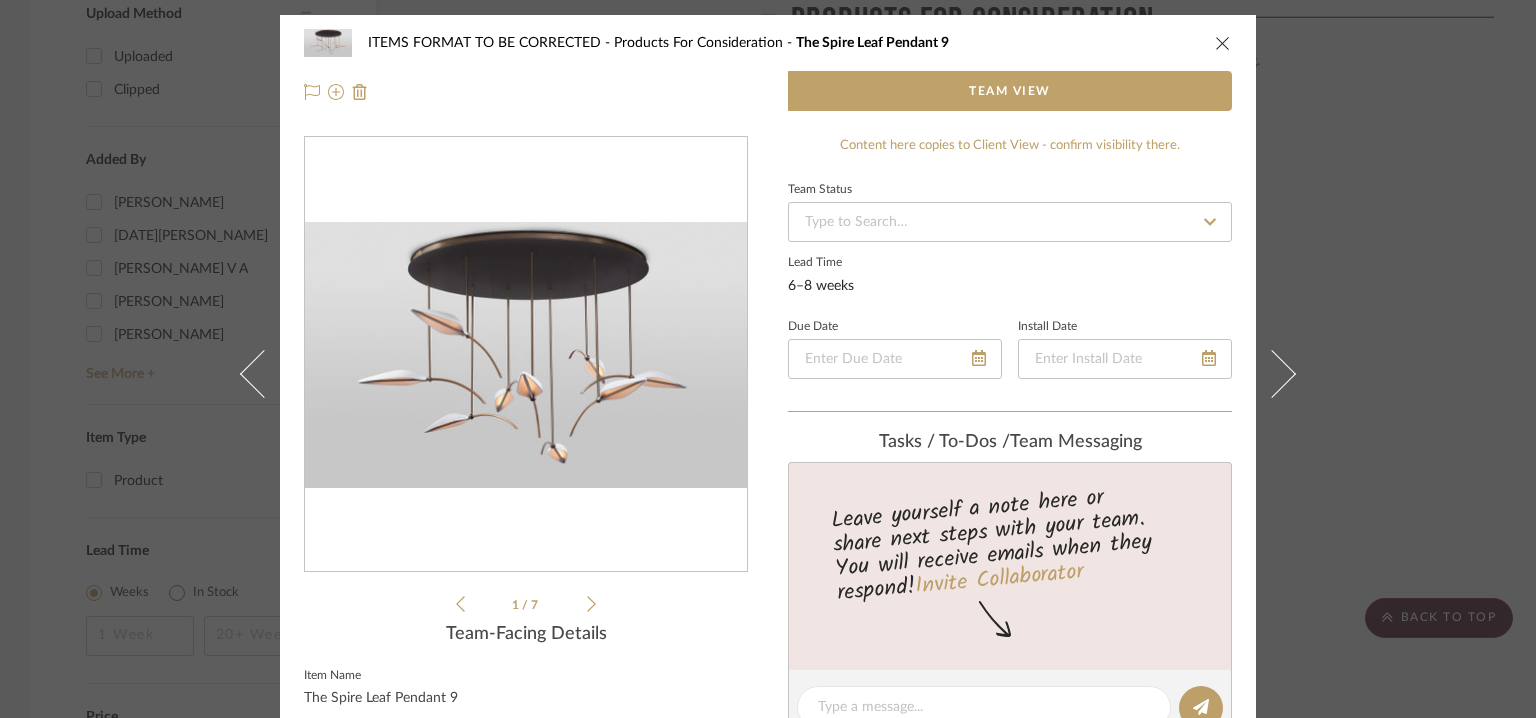 click at bounding box center (1223, 43) 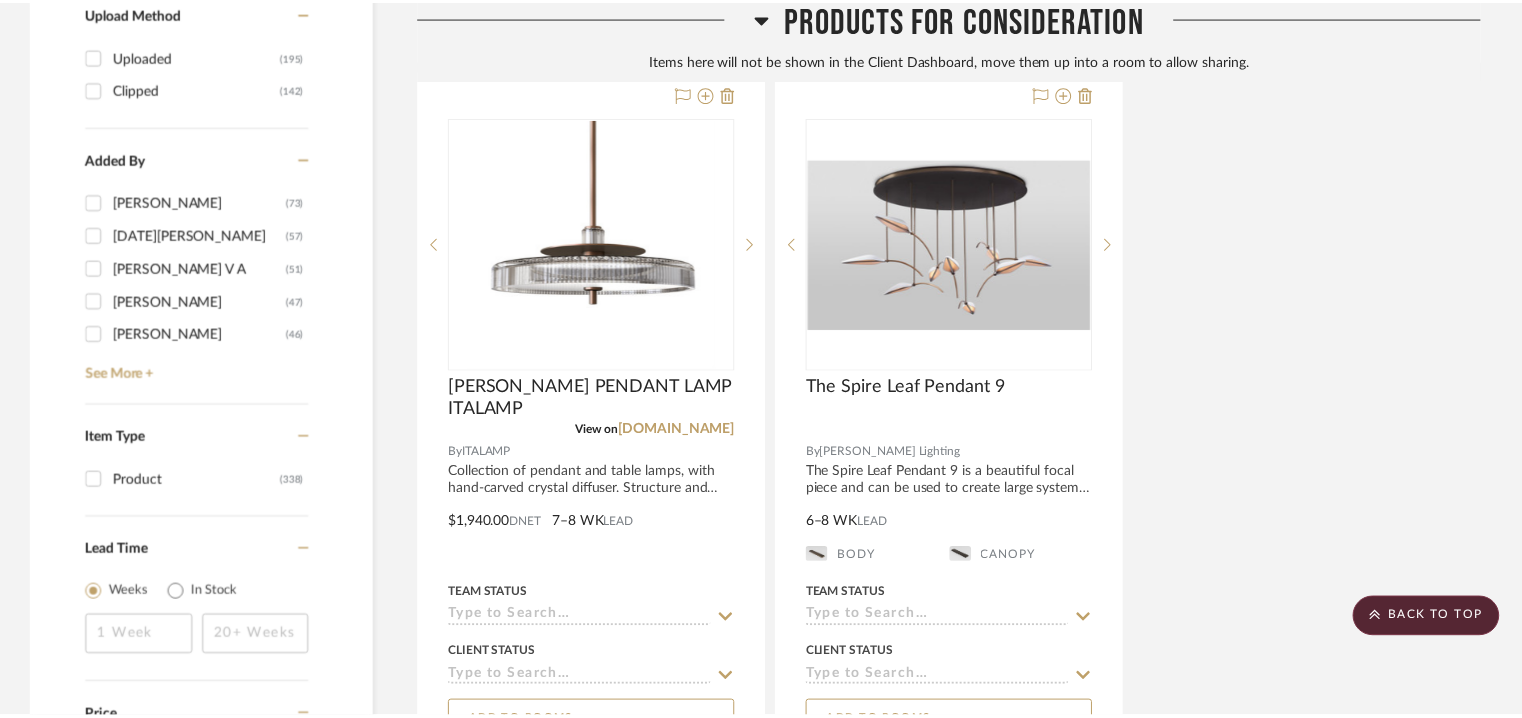 scroll, scrollTop: 2321, scrollLeft: 0, axis: vertical 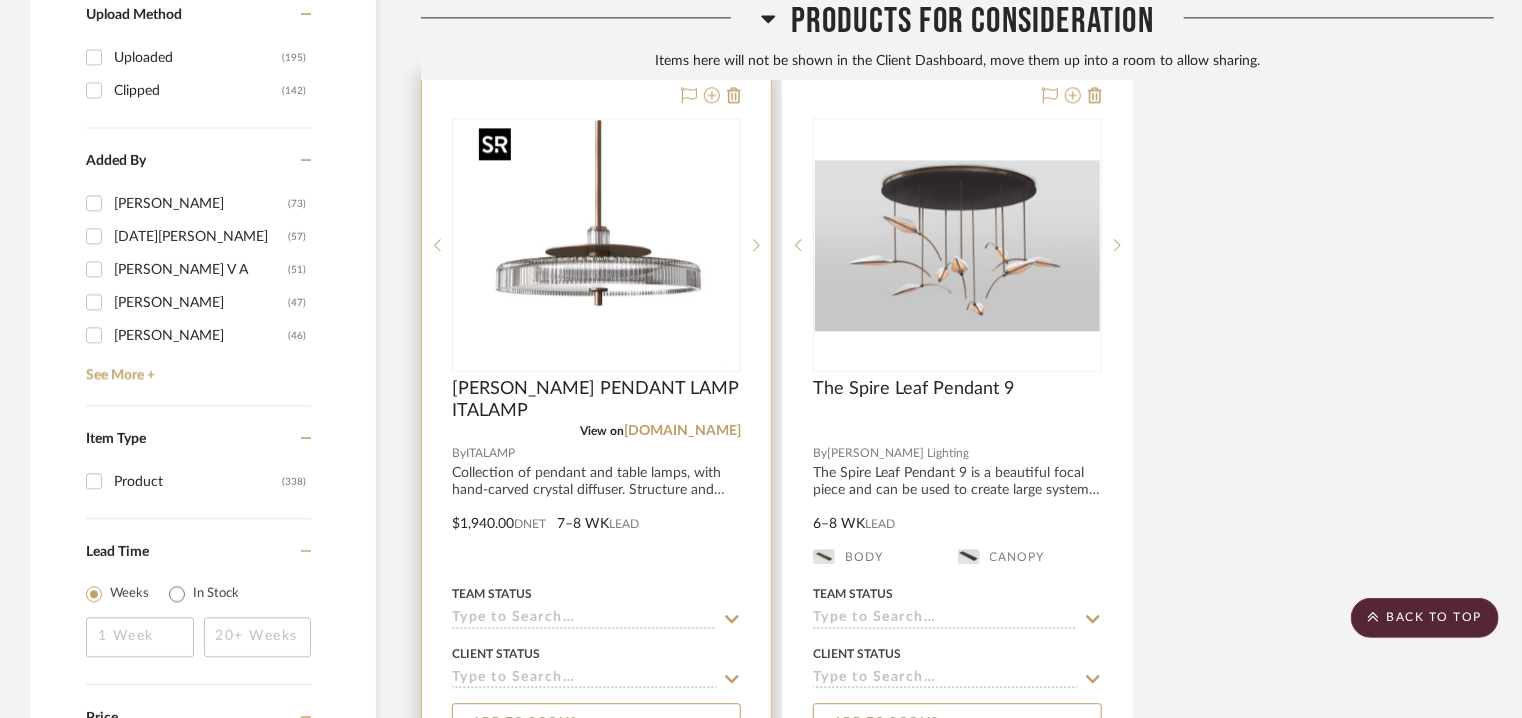 click at bounding box center [597, 245] 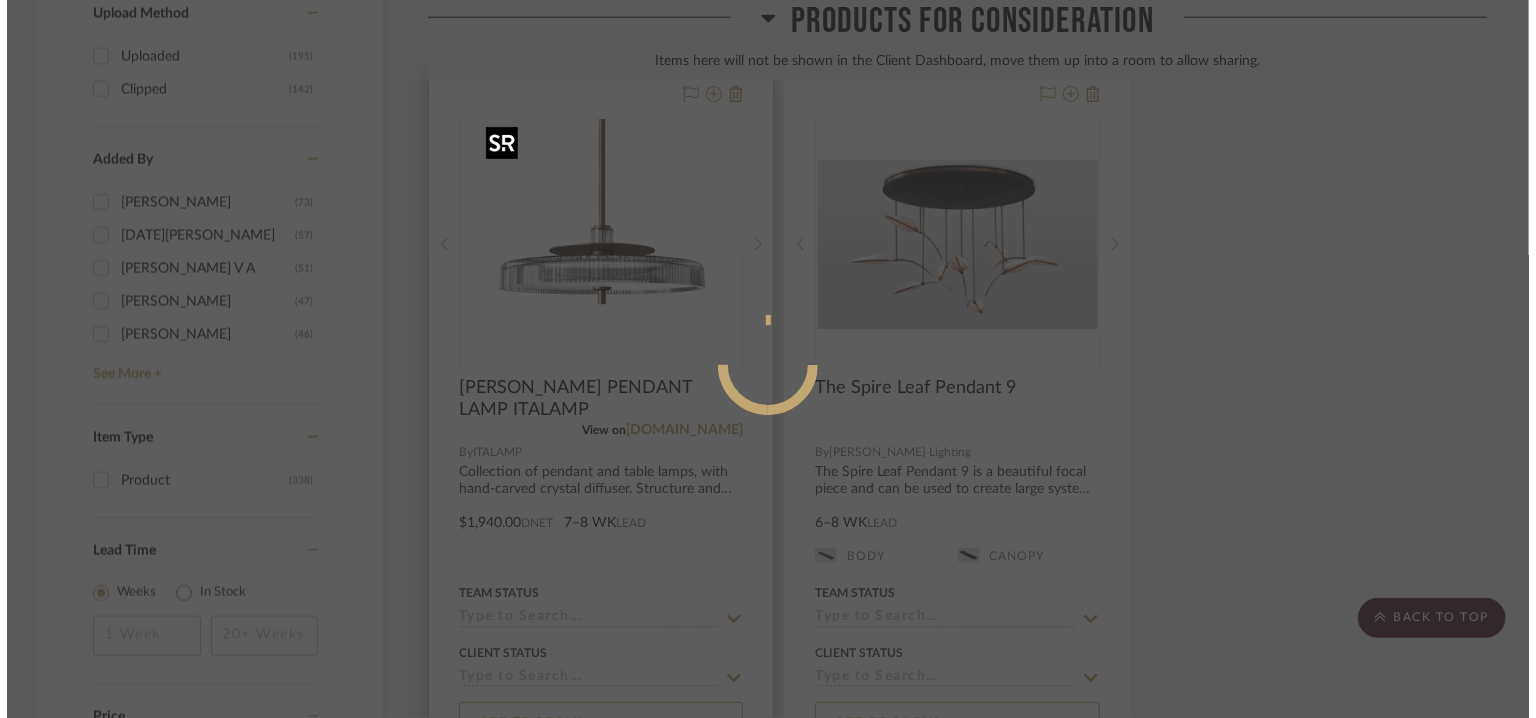 scroll, scrollTop: 0, scrollLeft: 0, axis: both 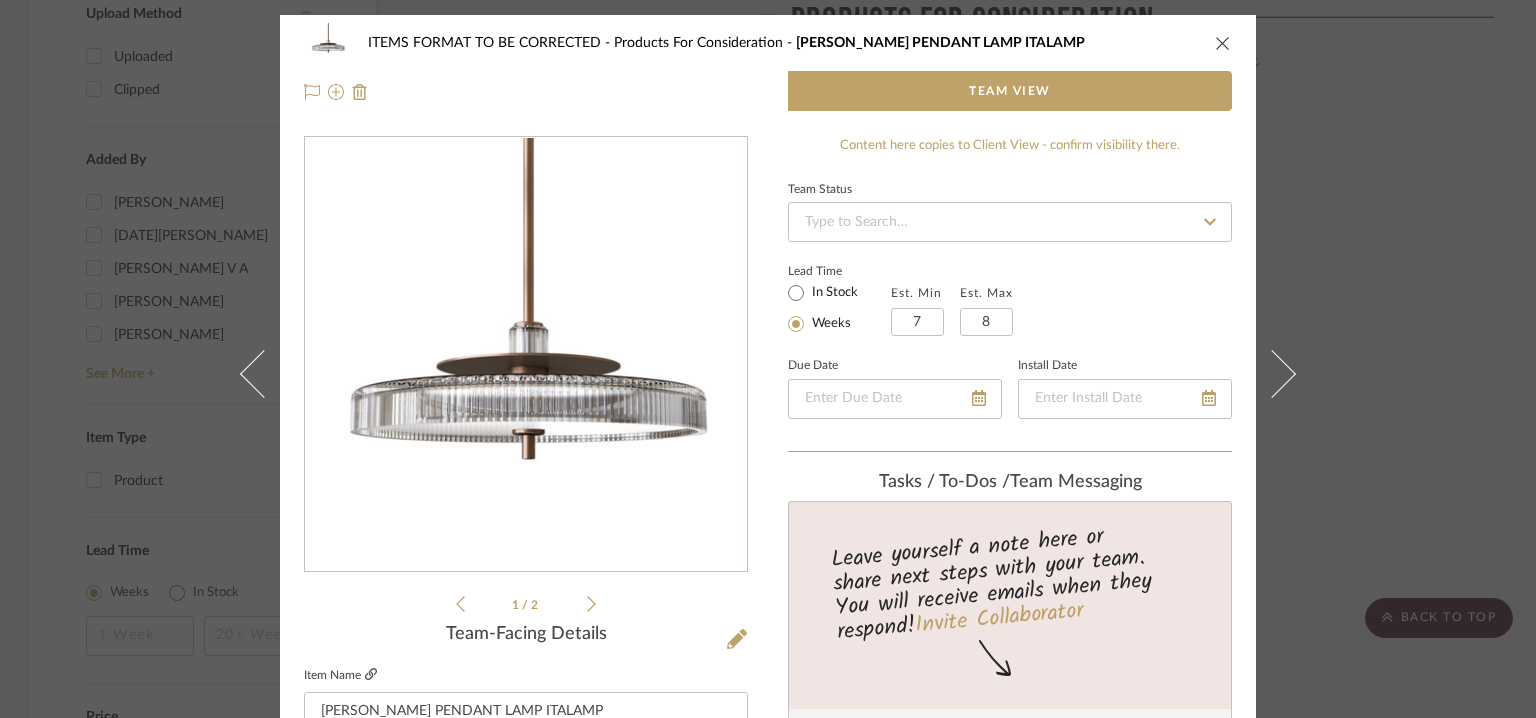 click 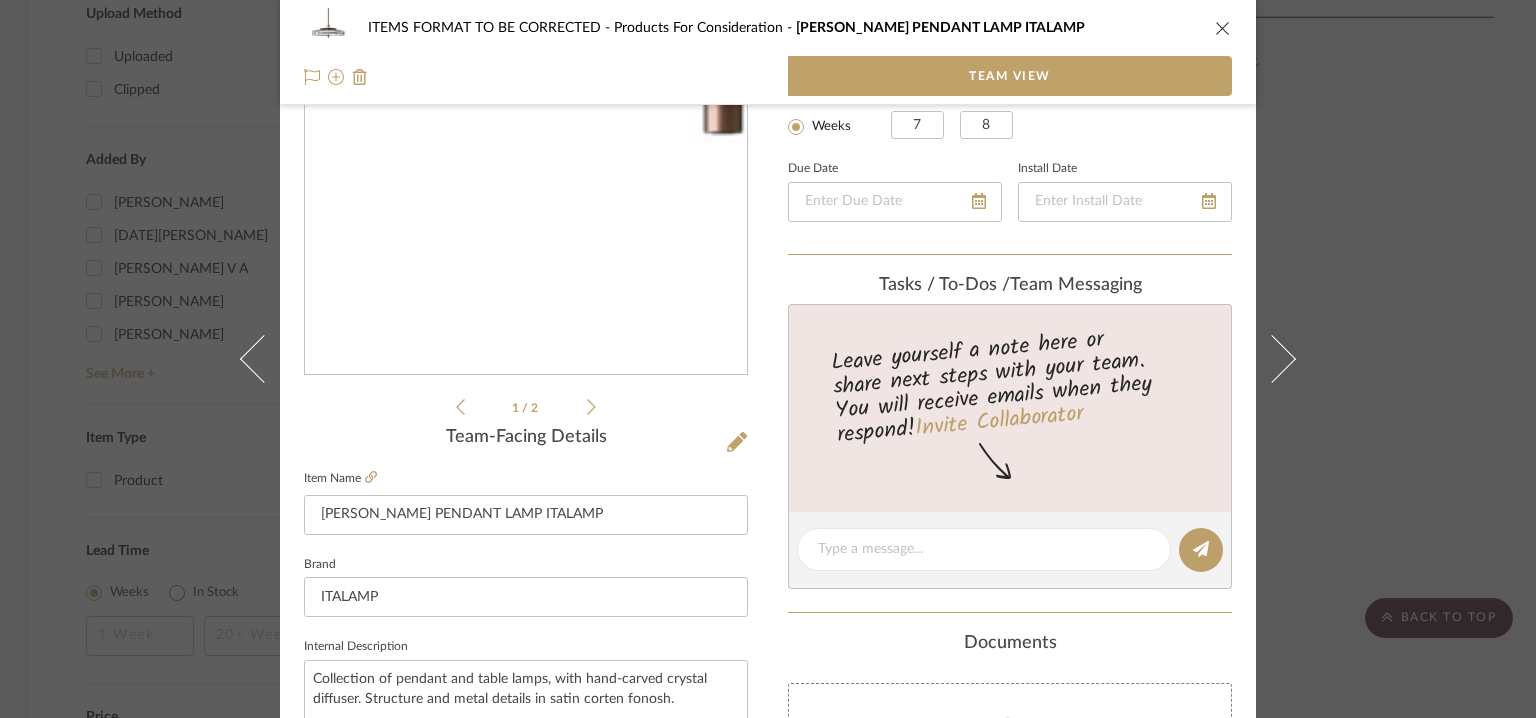 scroll, scrollTop: 557, scrollLeft: 0, axis: vertical 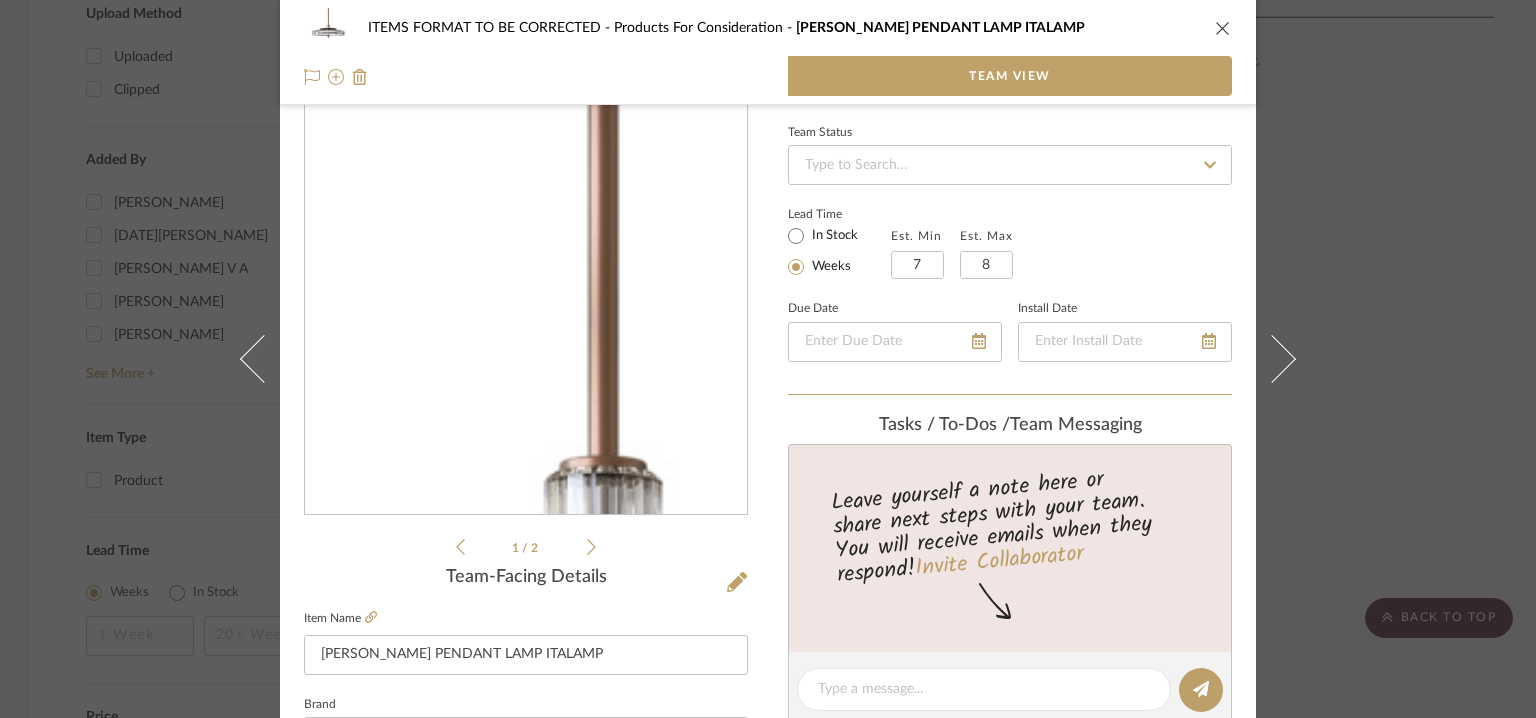 click at bounding box center [526, 298] 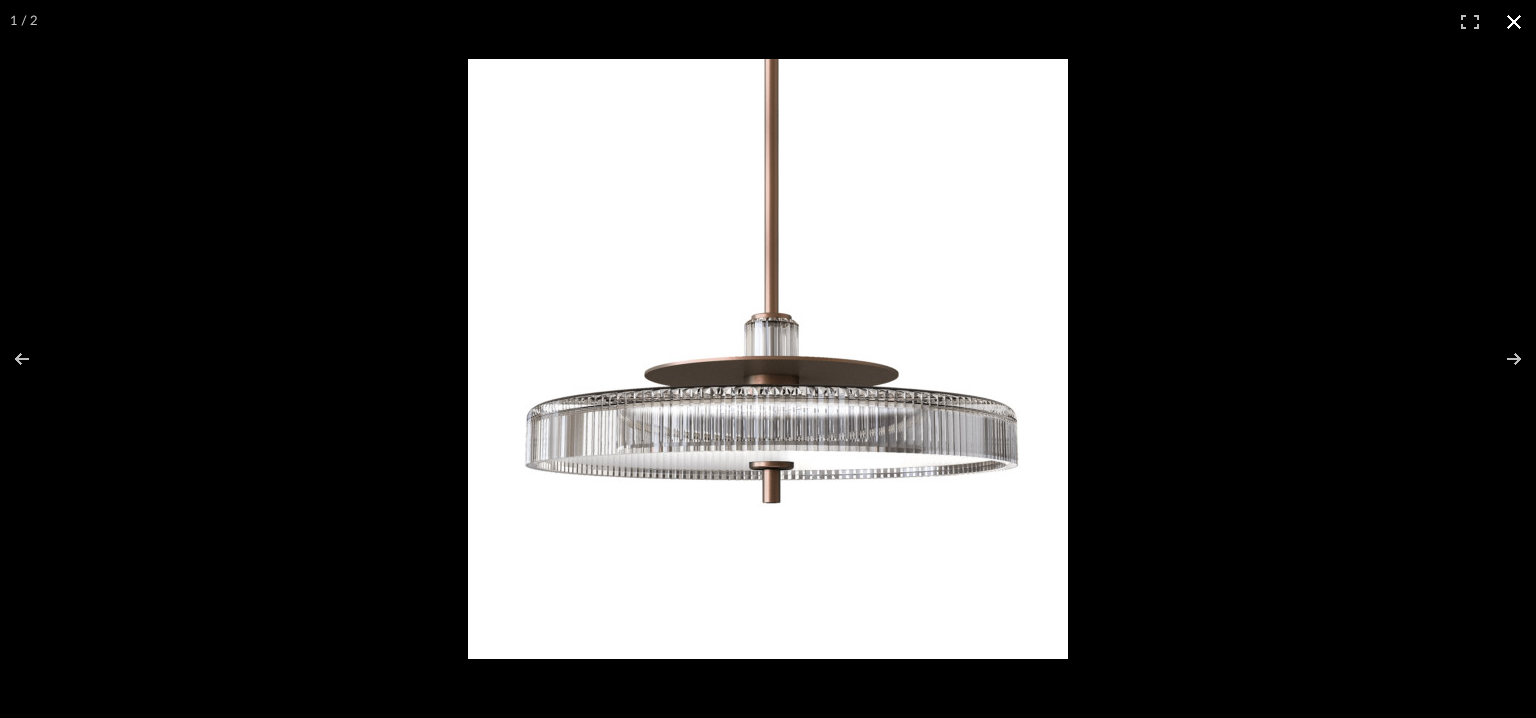 click at bounding box center [768, 359] 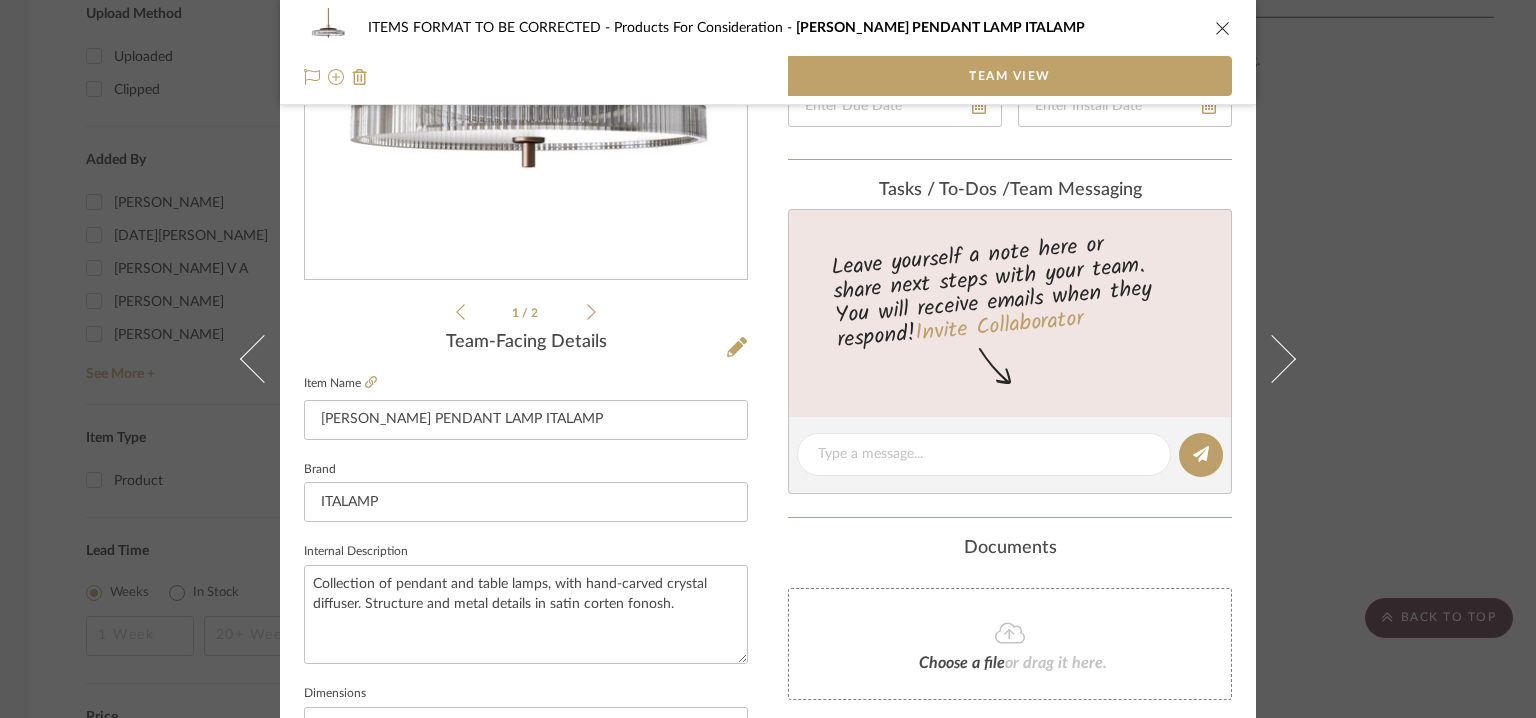 scroll, scrollTop: 557, scrollLeft: 0, axis: vertical 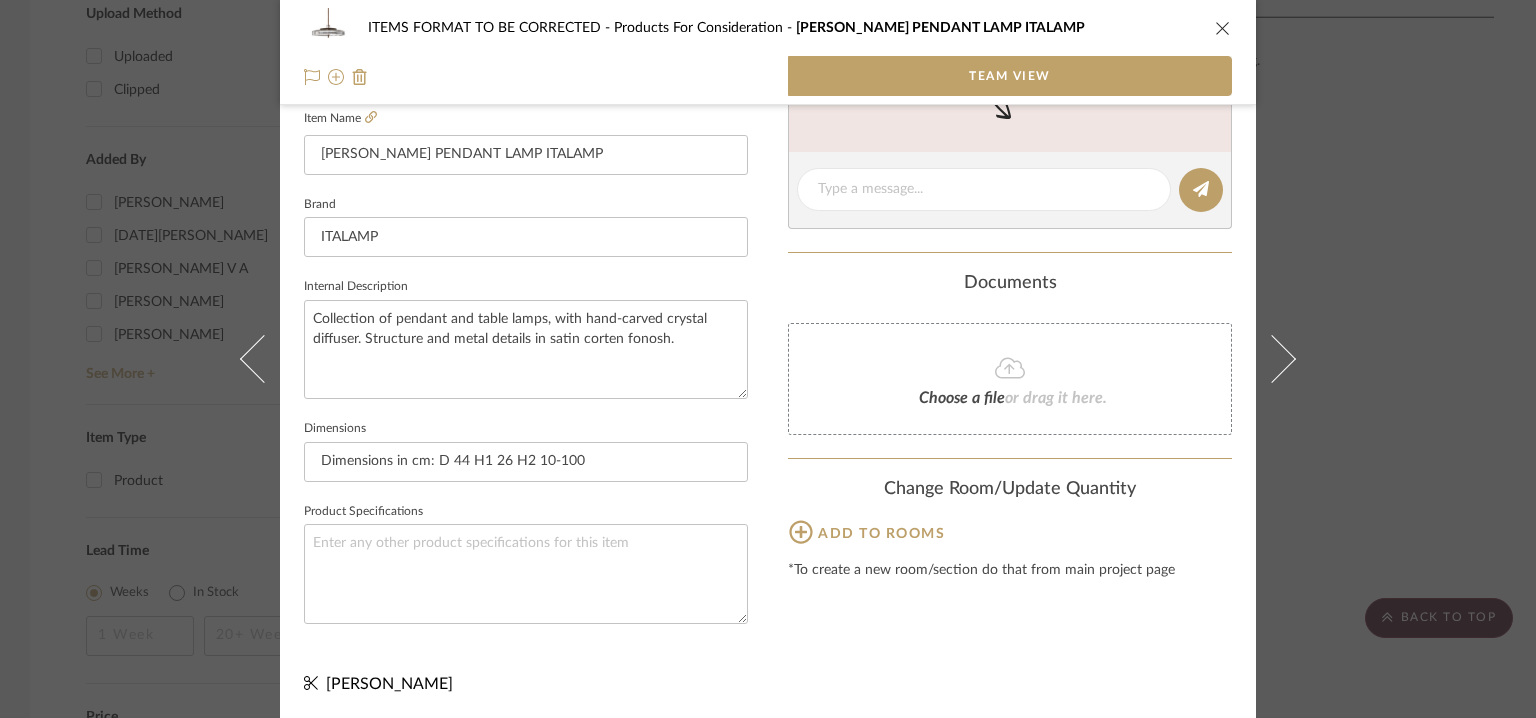 click 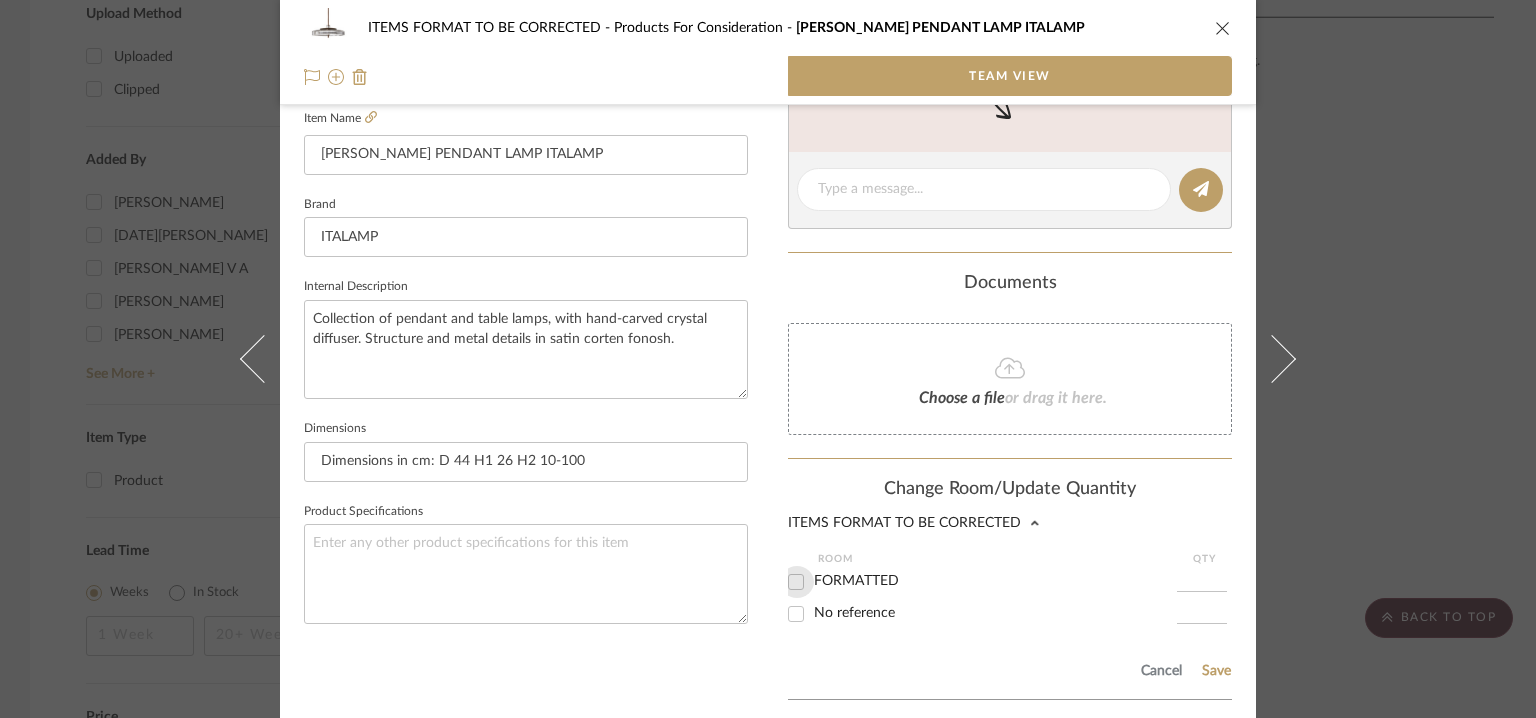 click on "FORMATTED" at bounding box center (796, 582) 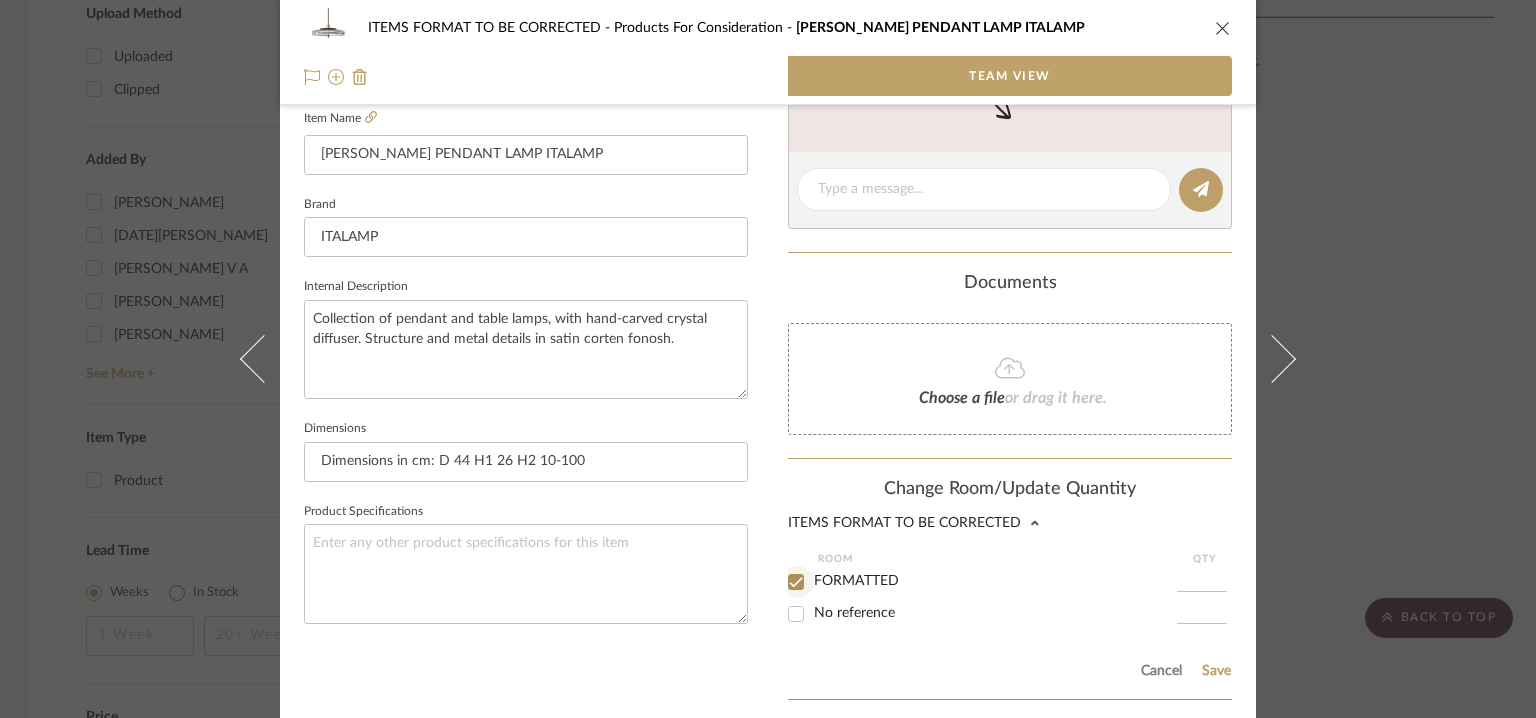 checkbox on "true" 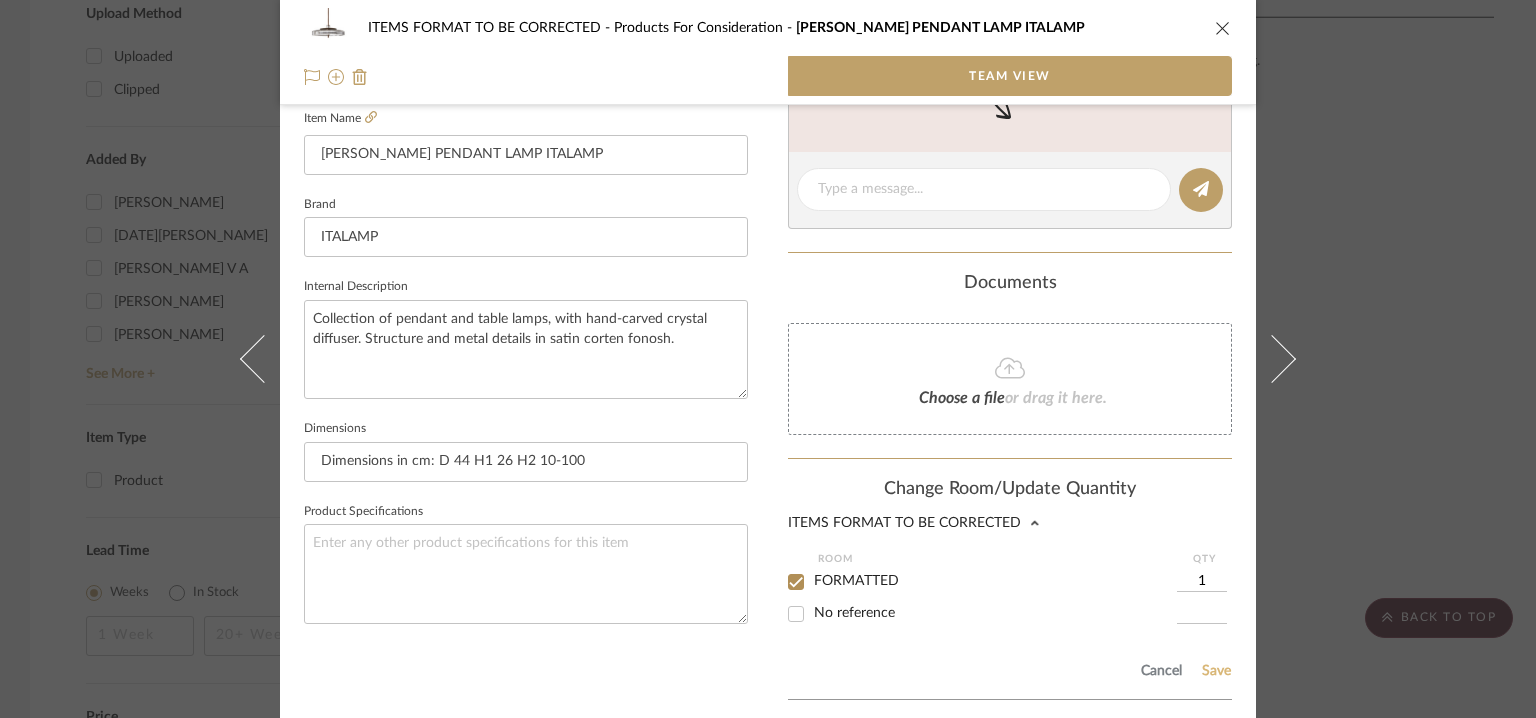 click on "Save" 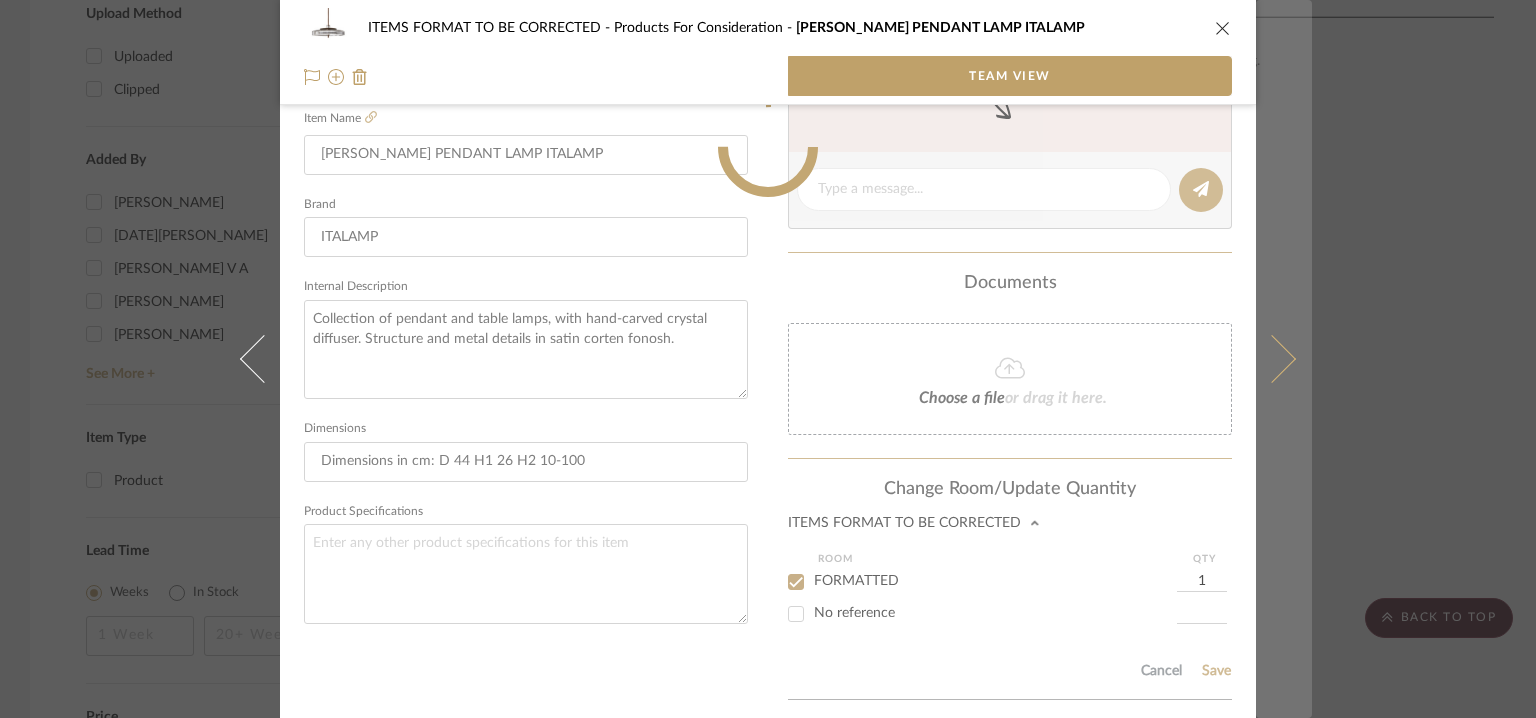 type 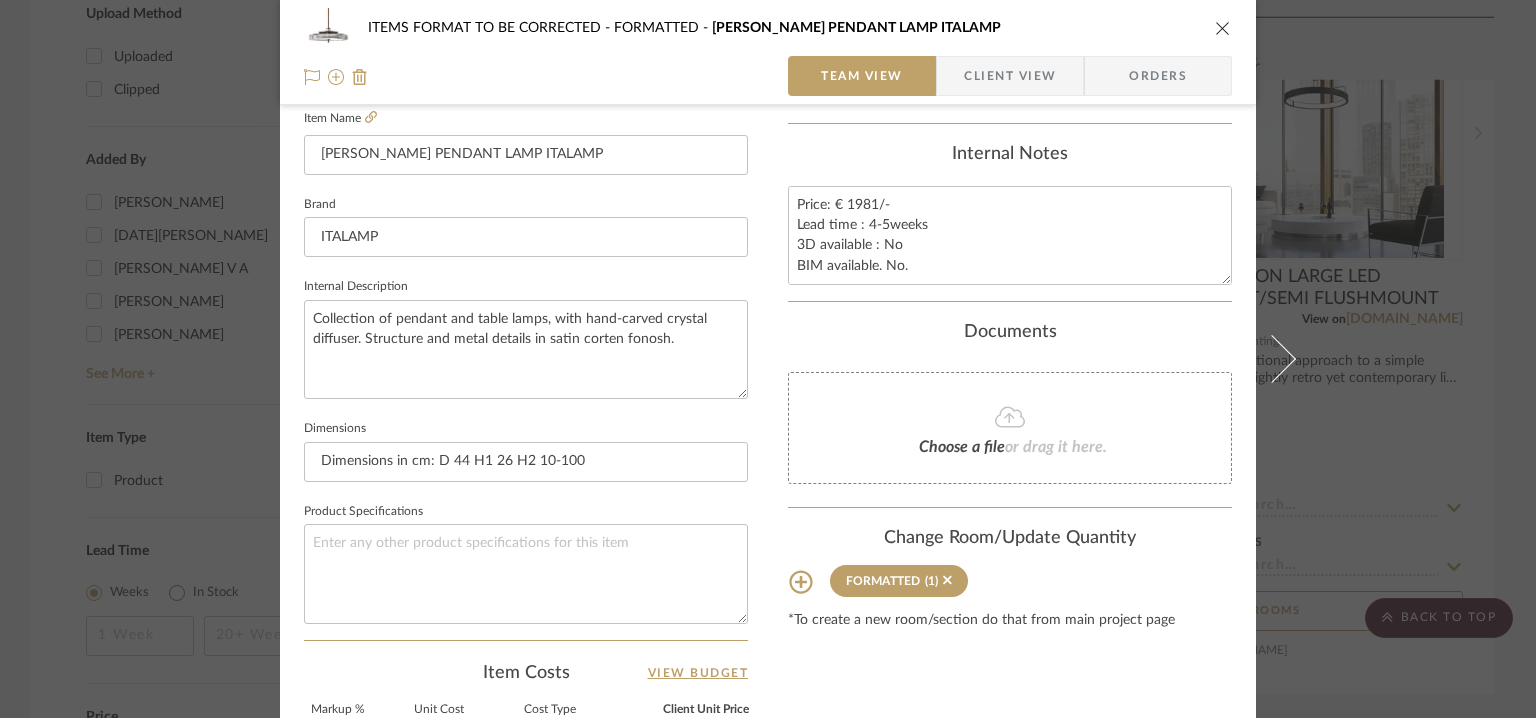 type 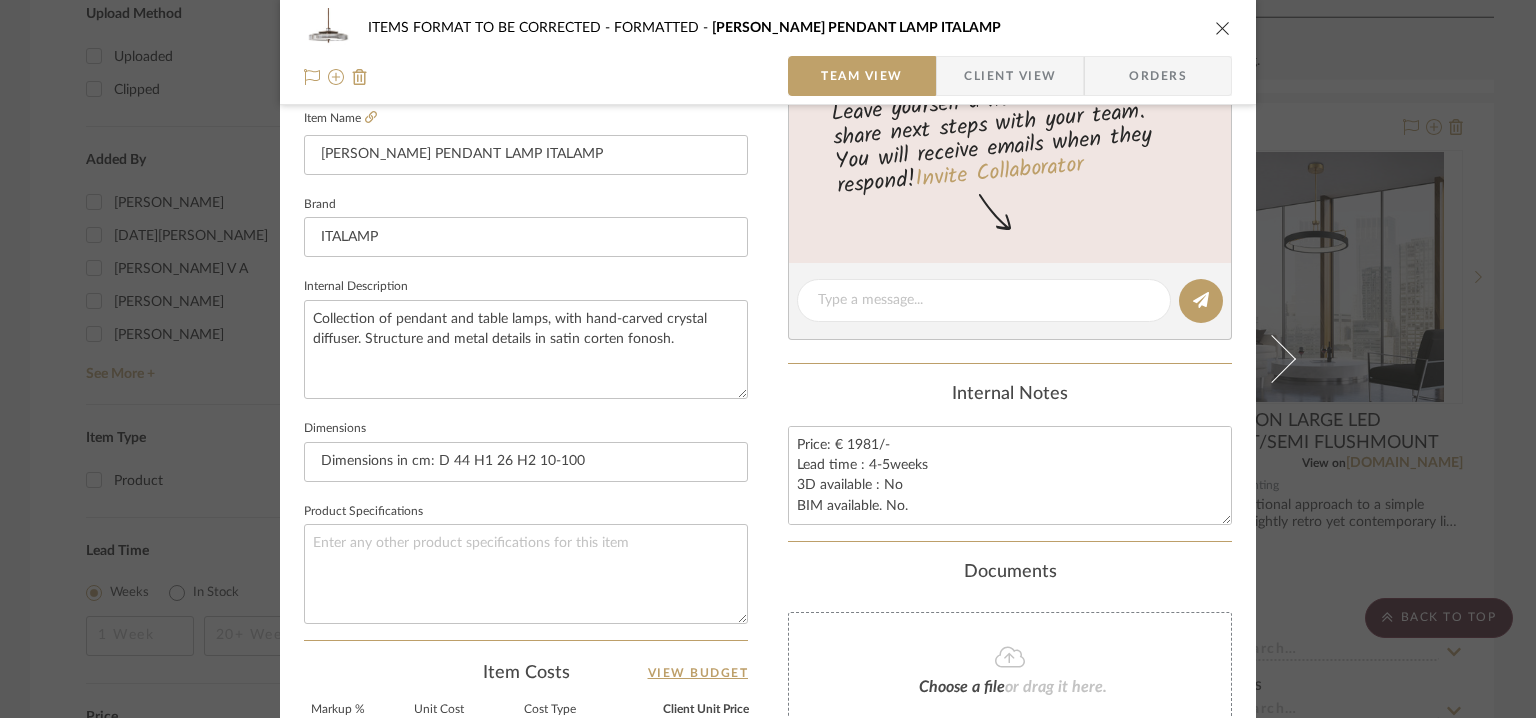 click at bounding box center (1223, 28) 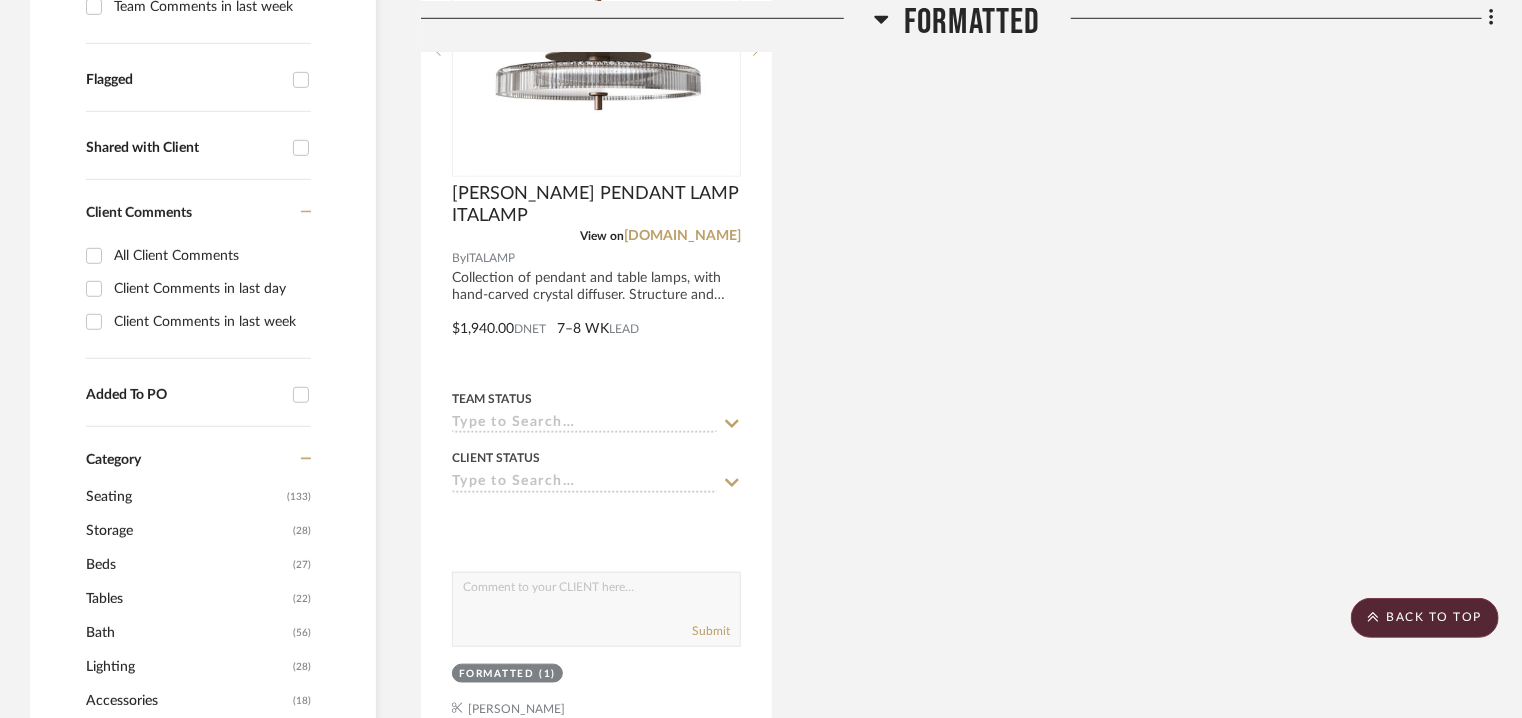 scroll, scrollTop: 0, scrollLeft: 0, axis: both 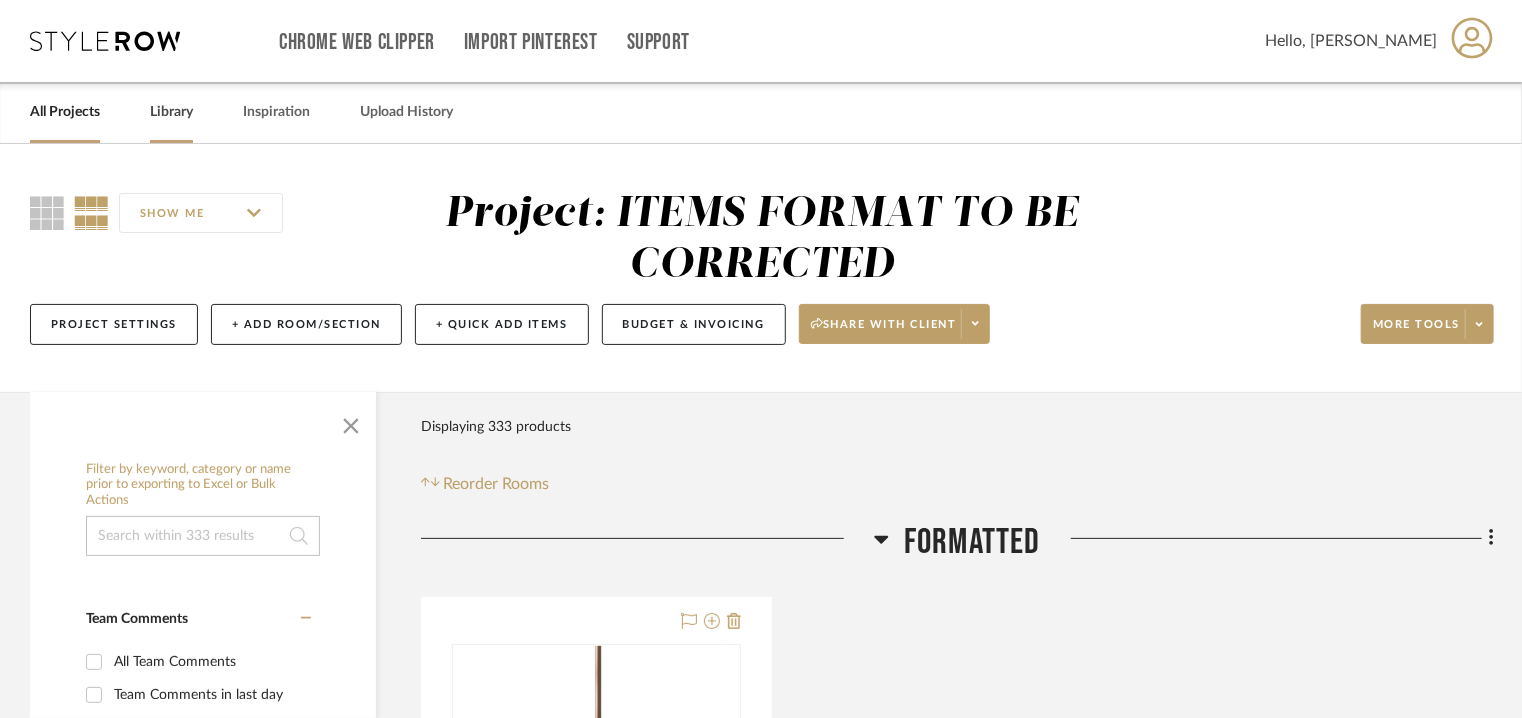 click on "Library" at bounding box center [171, 112] 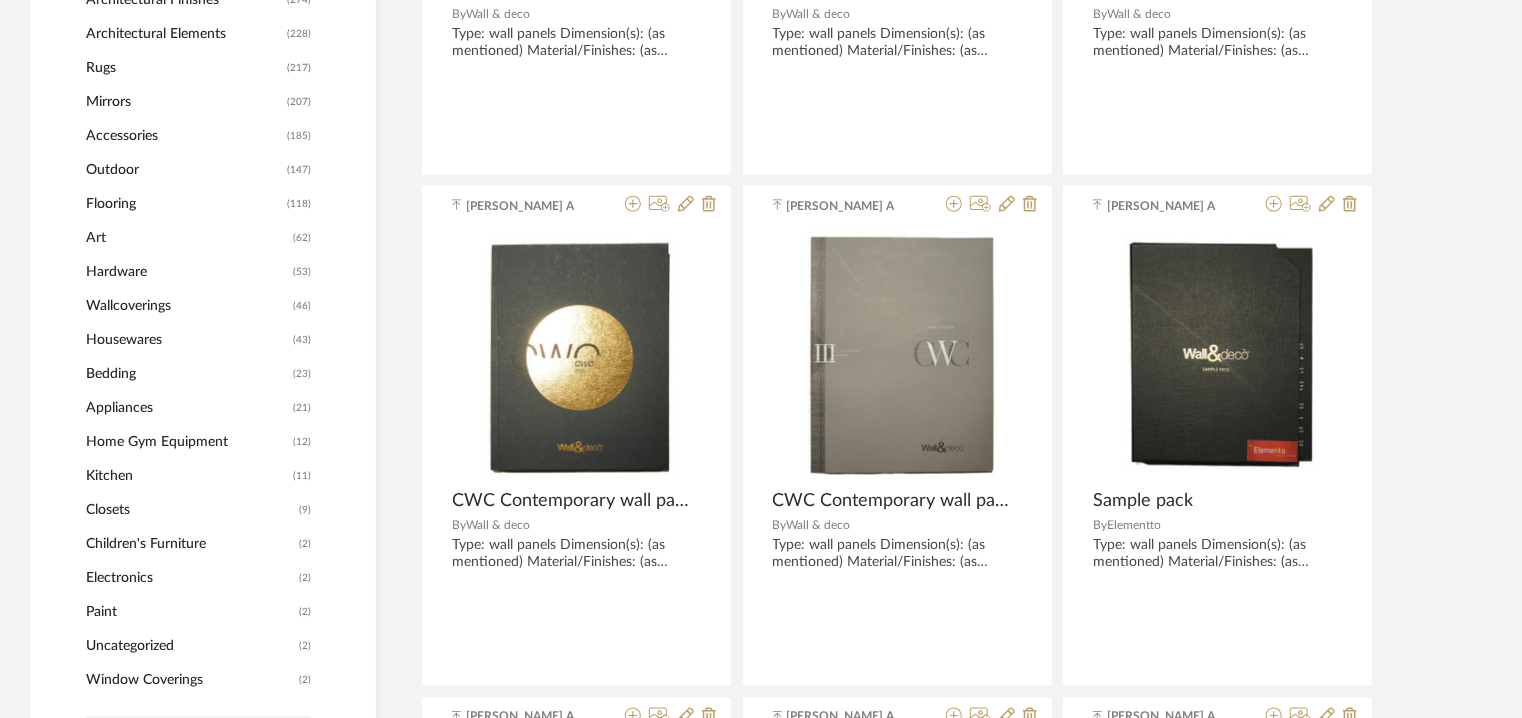 scroll, scrollTop: 1600, scrollLeft: 0, axis: vertical 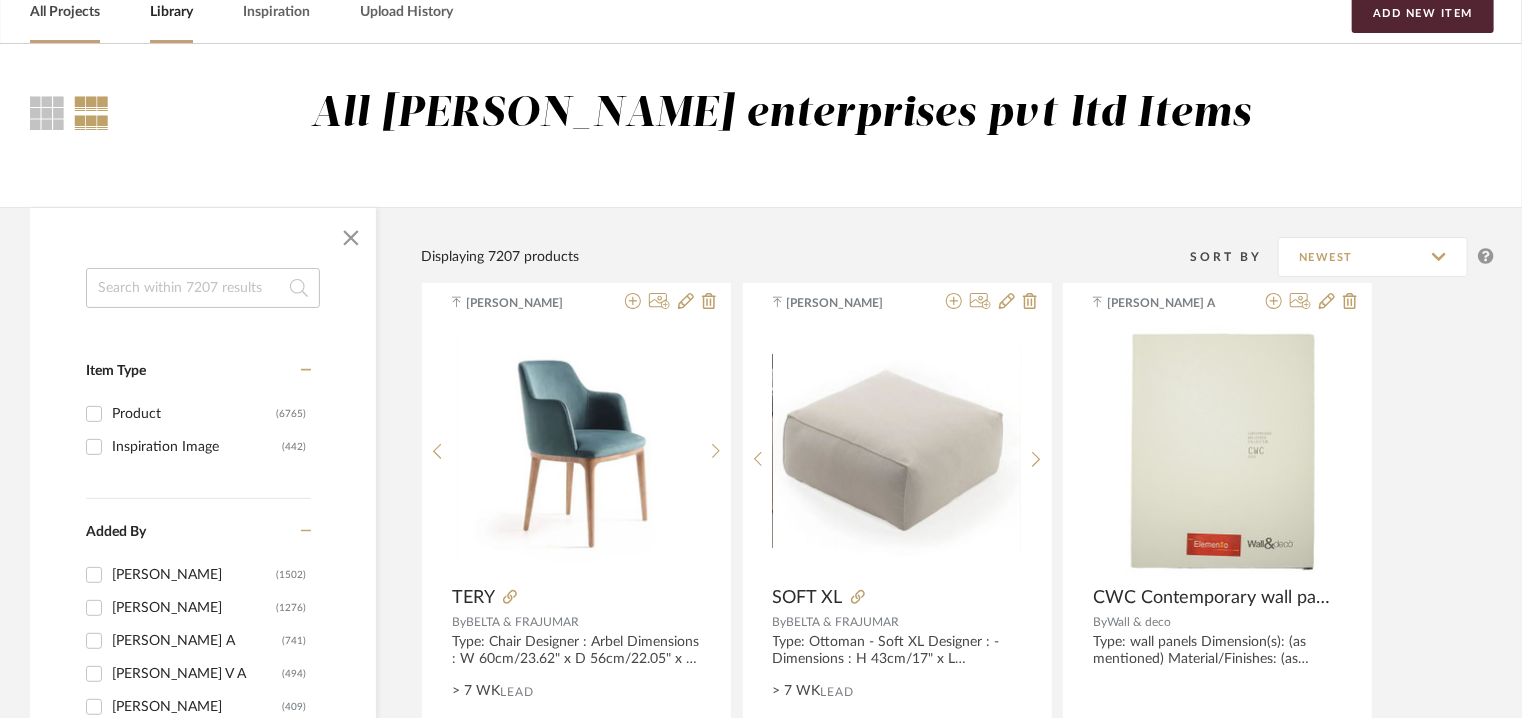click on "All Projects" at bounding box center [65, 12] 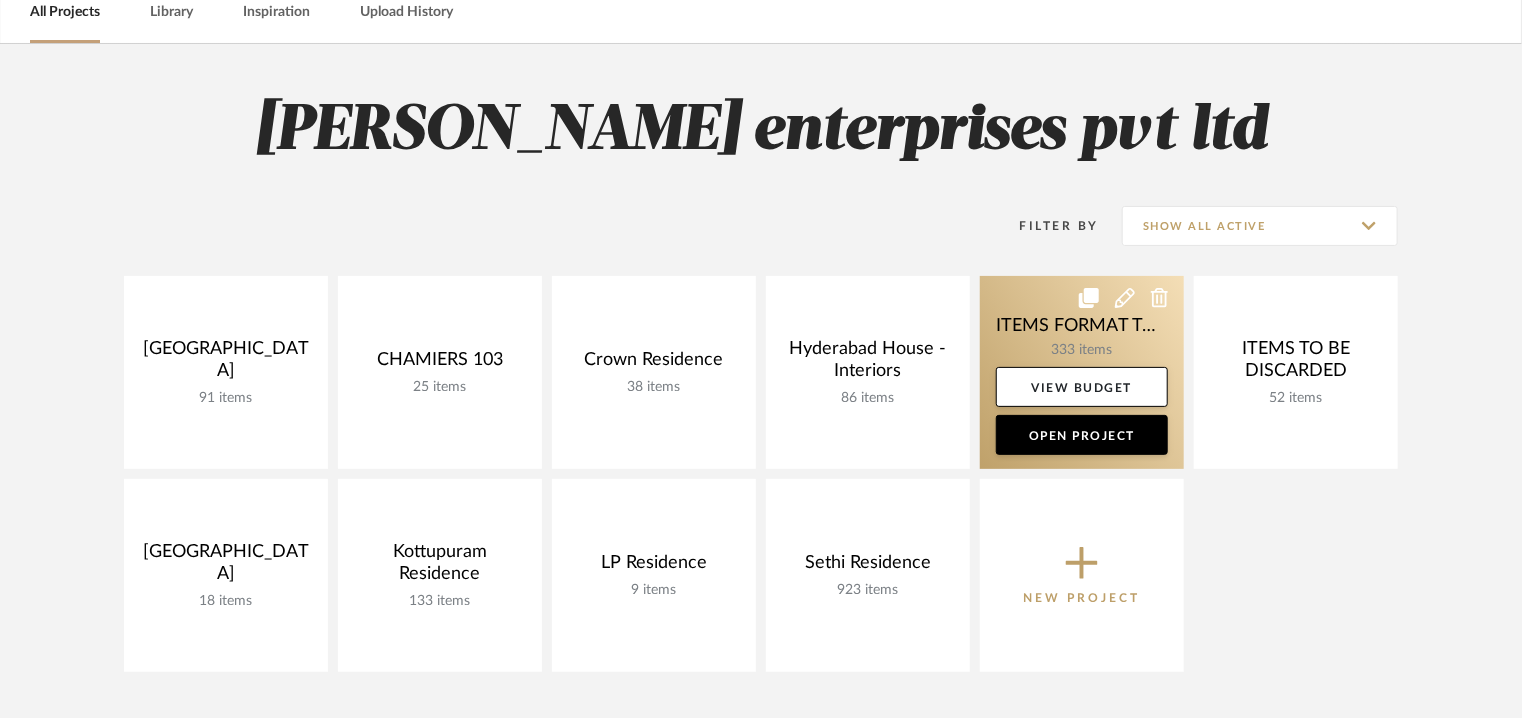 click 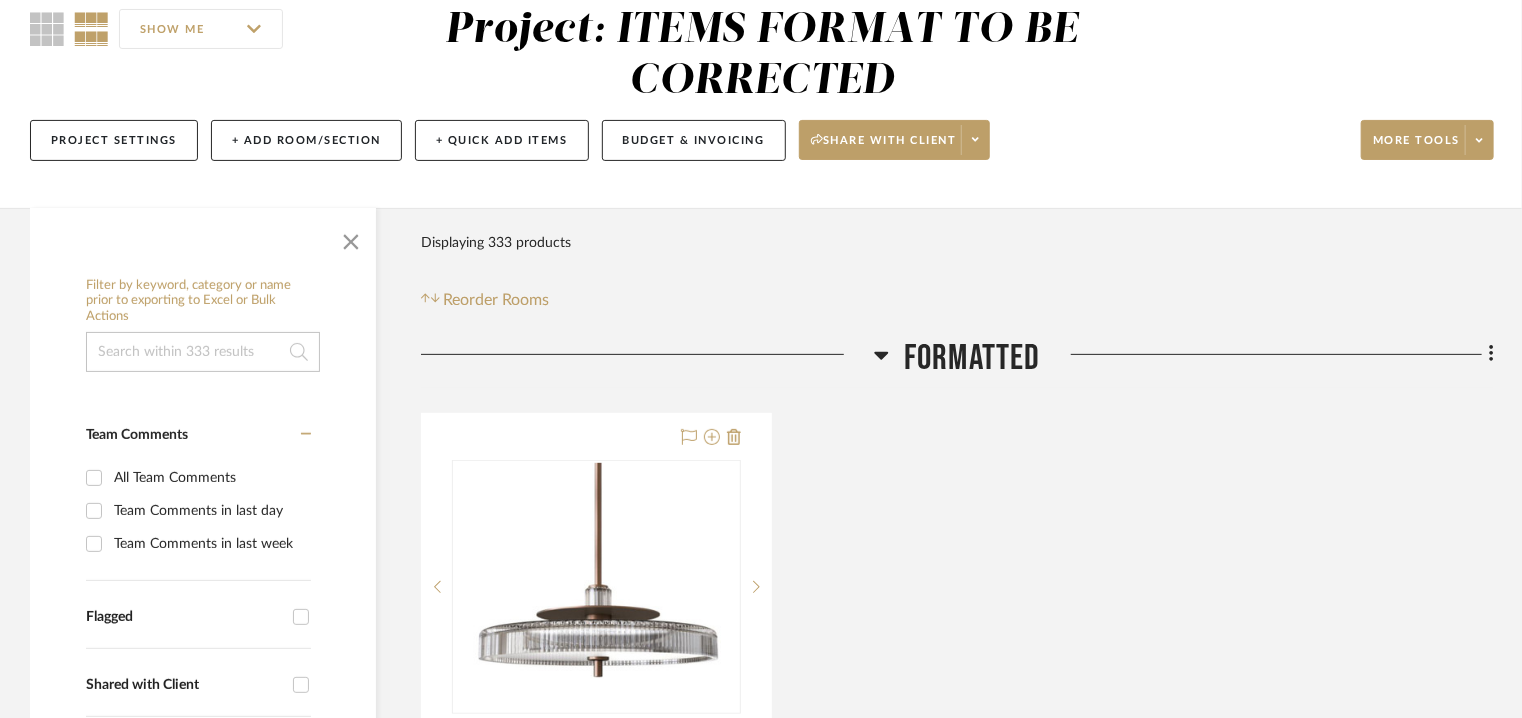 scroll, scrollTop: 400, scrollLeft: 0, axis: vertical 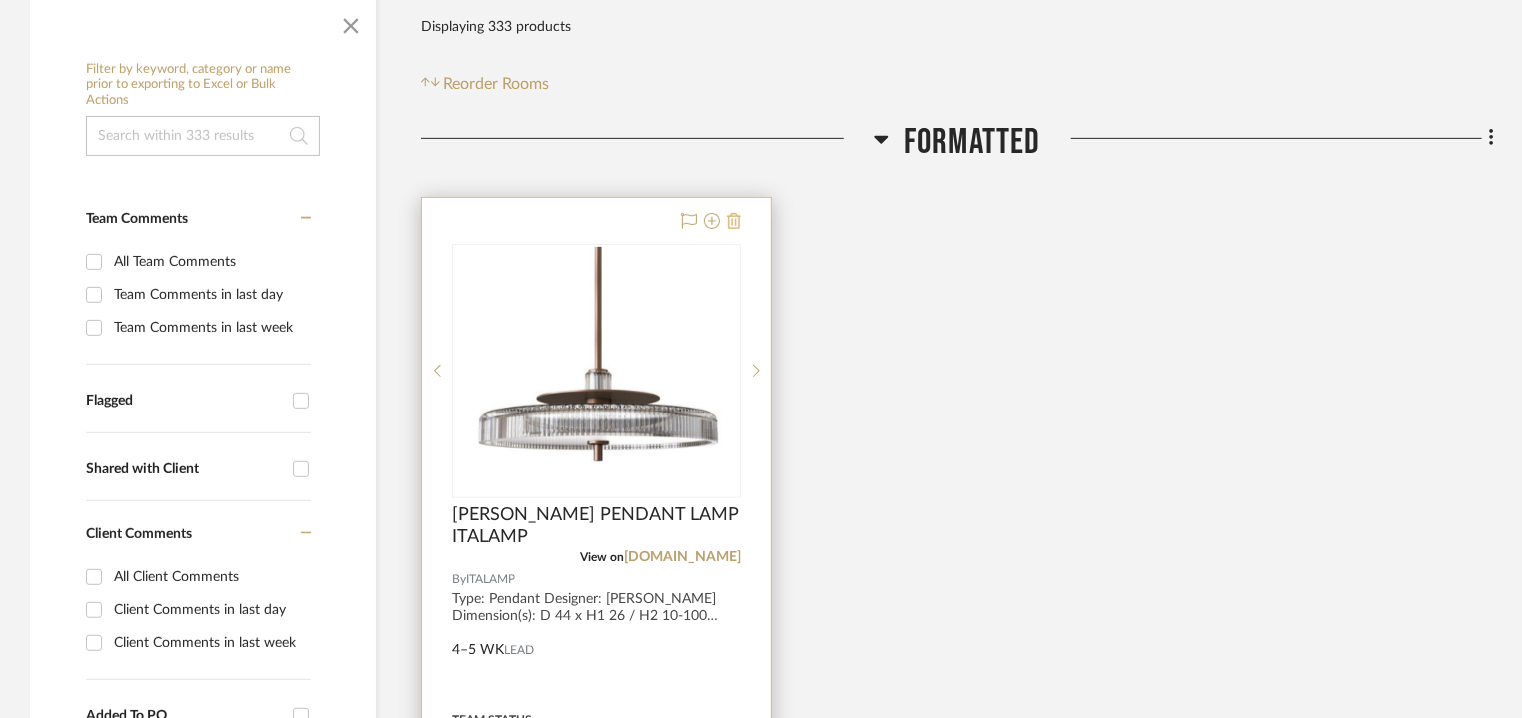 click 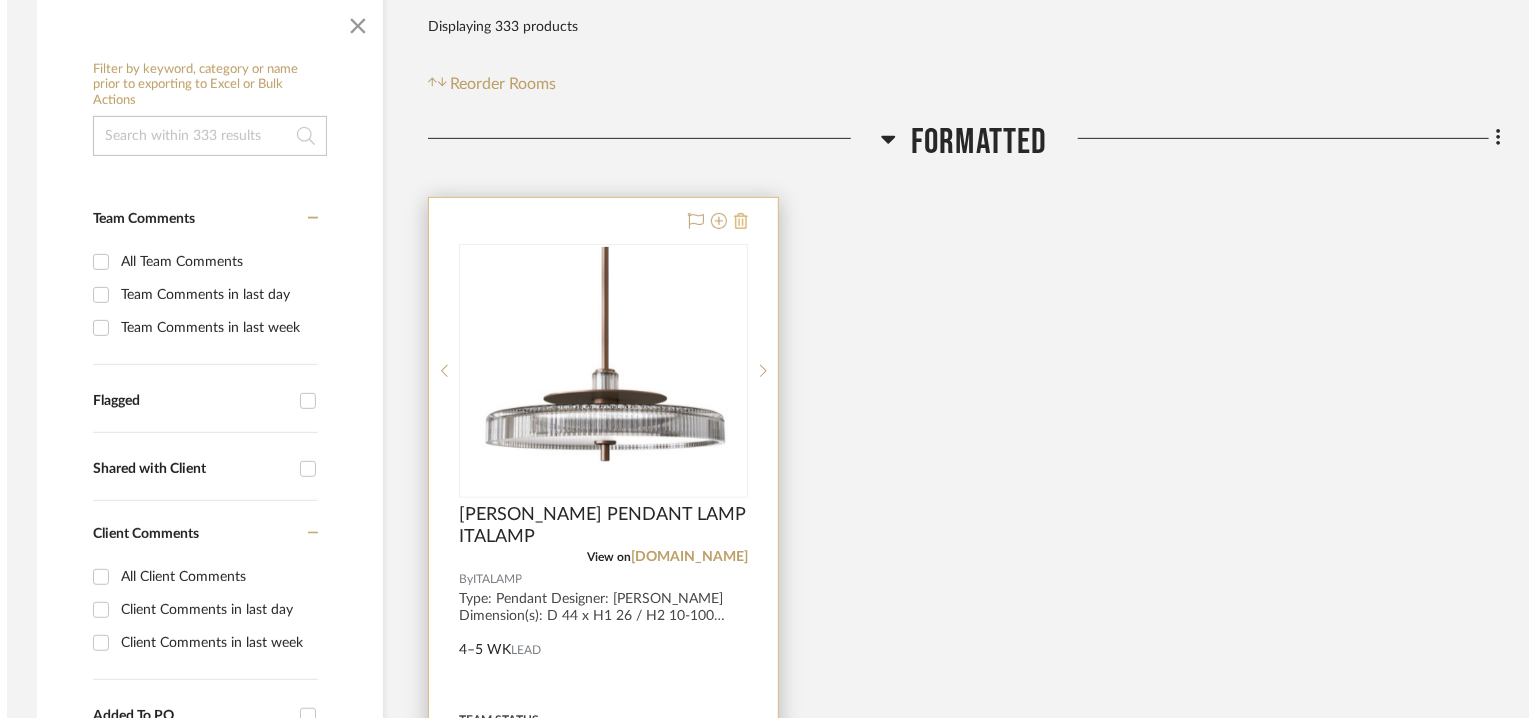 scroll, scrollTop: 0, scrollLeft: 0, axis: both 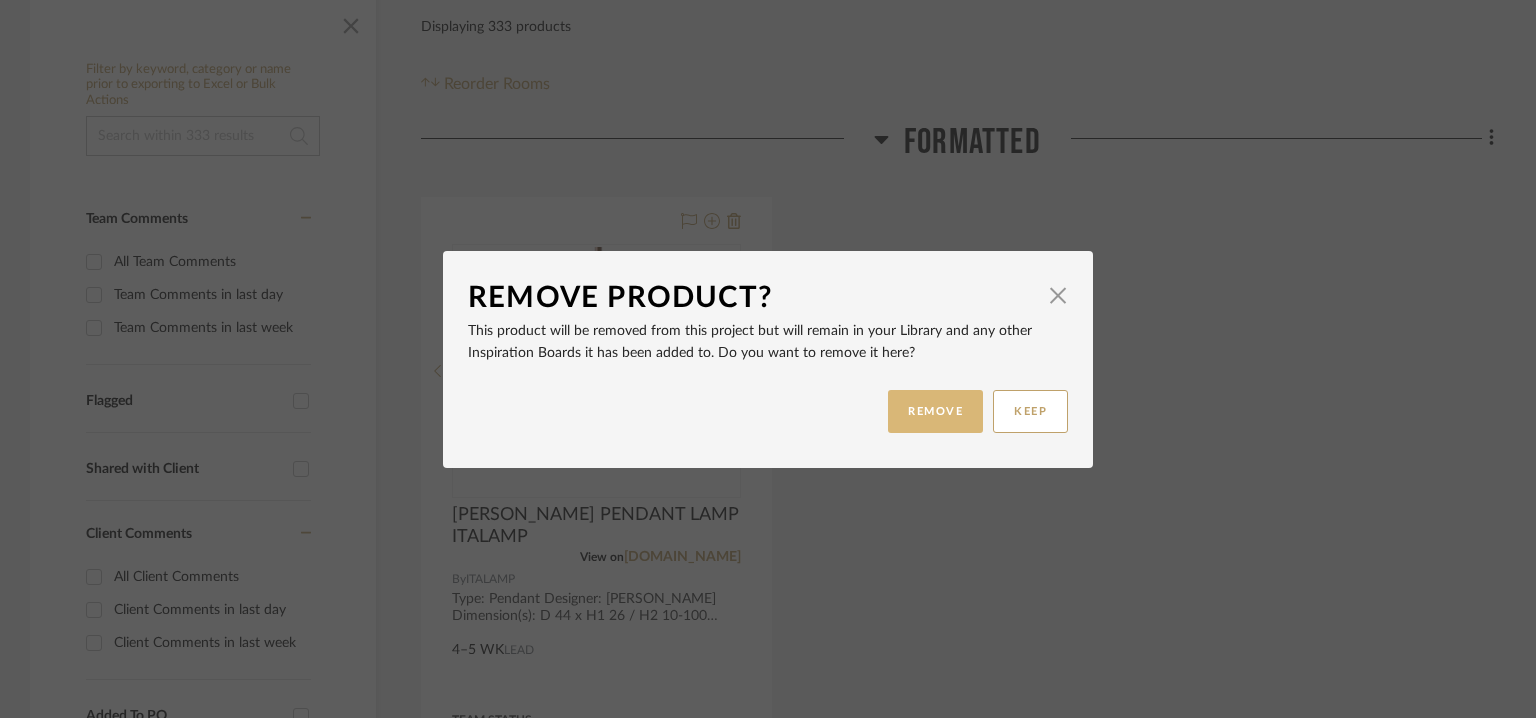 click on "REMOVE" at bounding box center (935, 411) 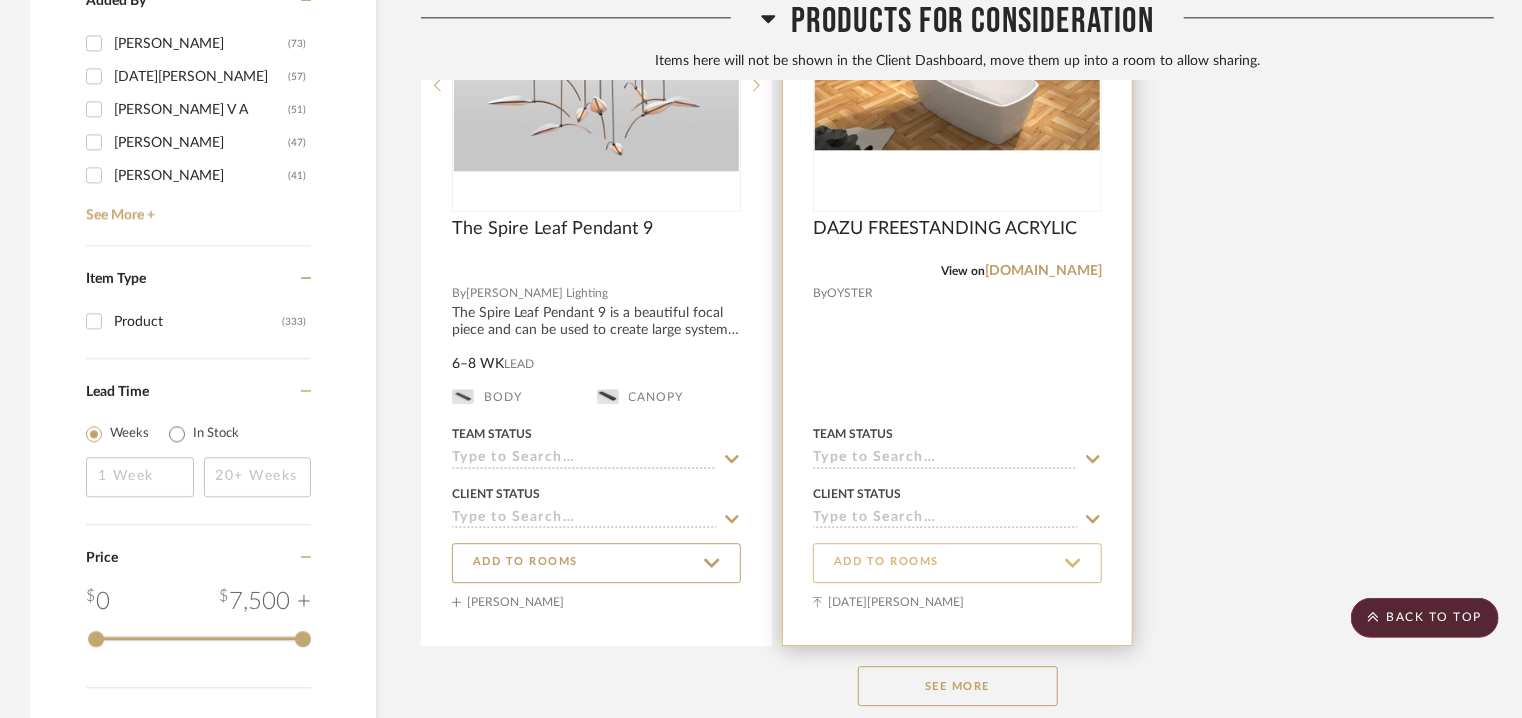 scroll, scrollTop: 2621, scrollLeft: 0, axis: vertical 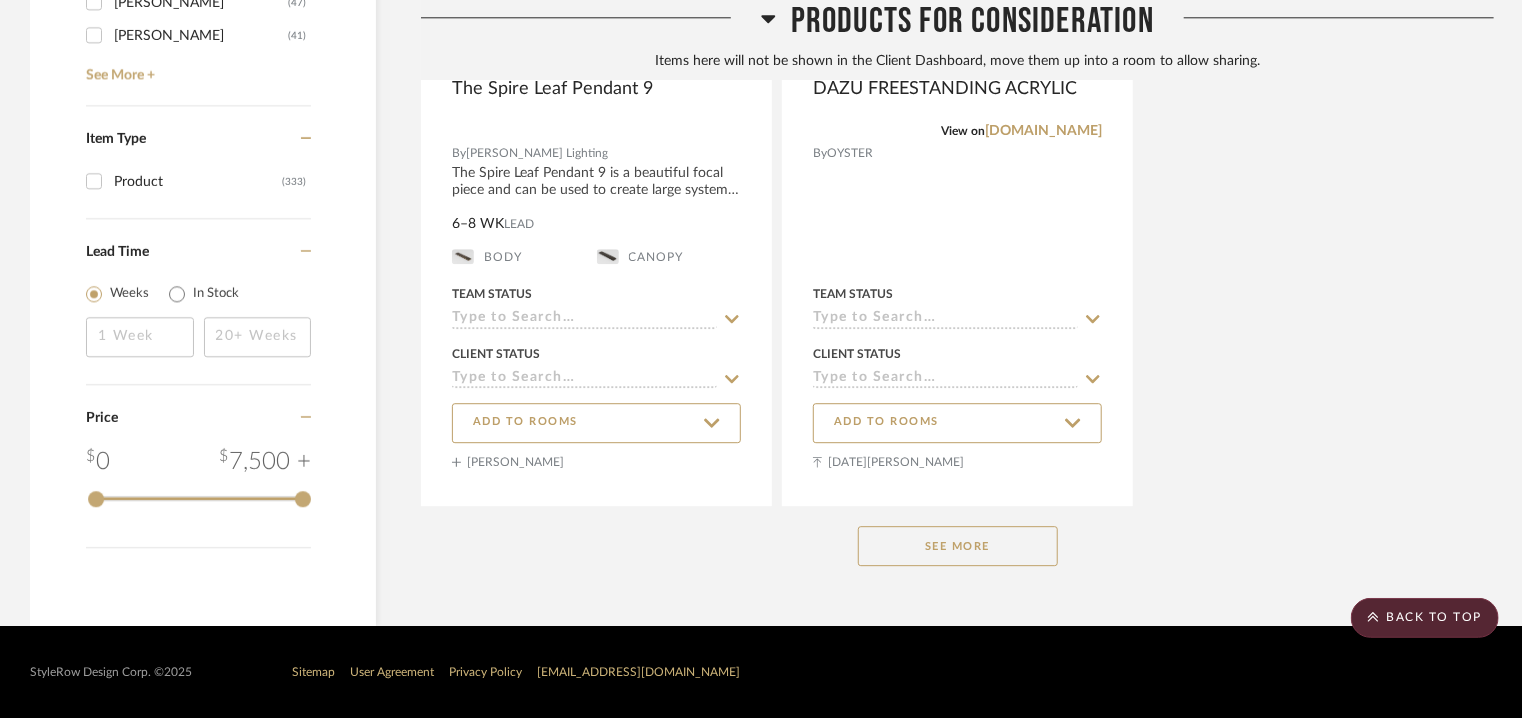 click on "See More" 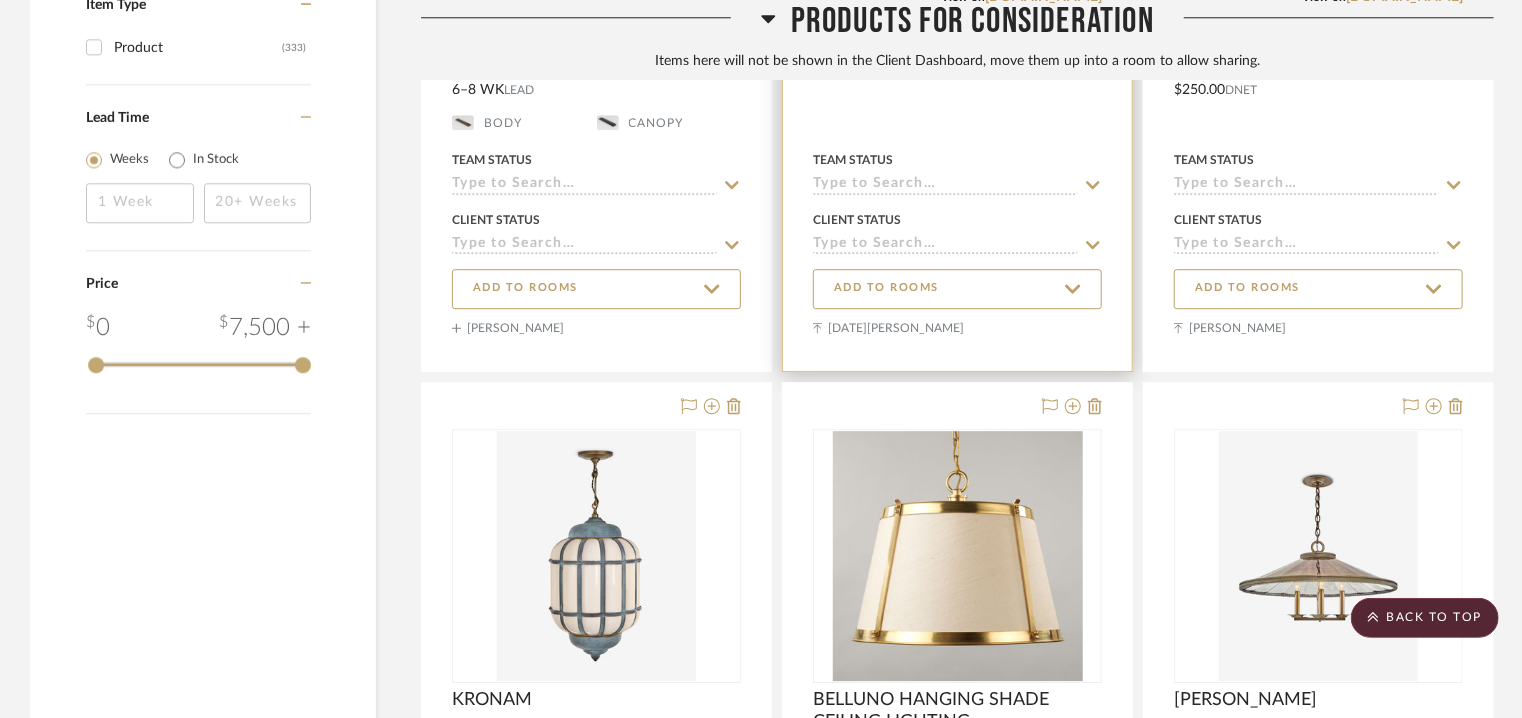 scroll, scrollTop: 3021, scrollLeft: 0, axis: vertical 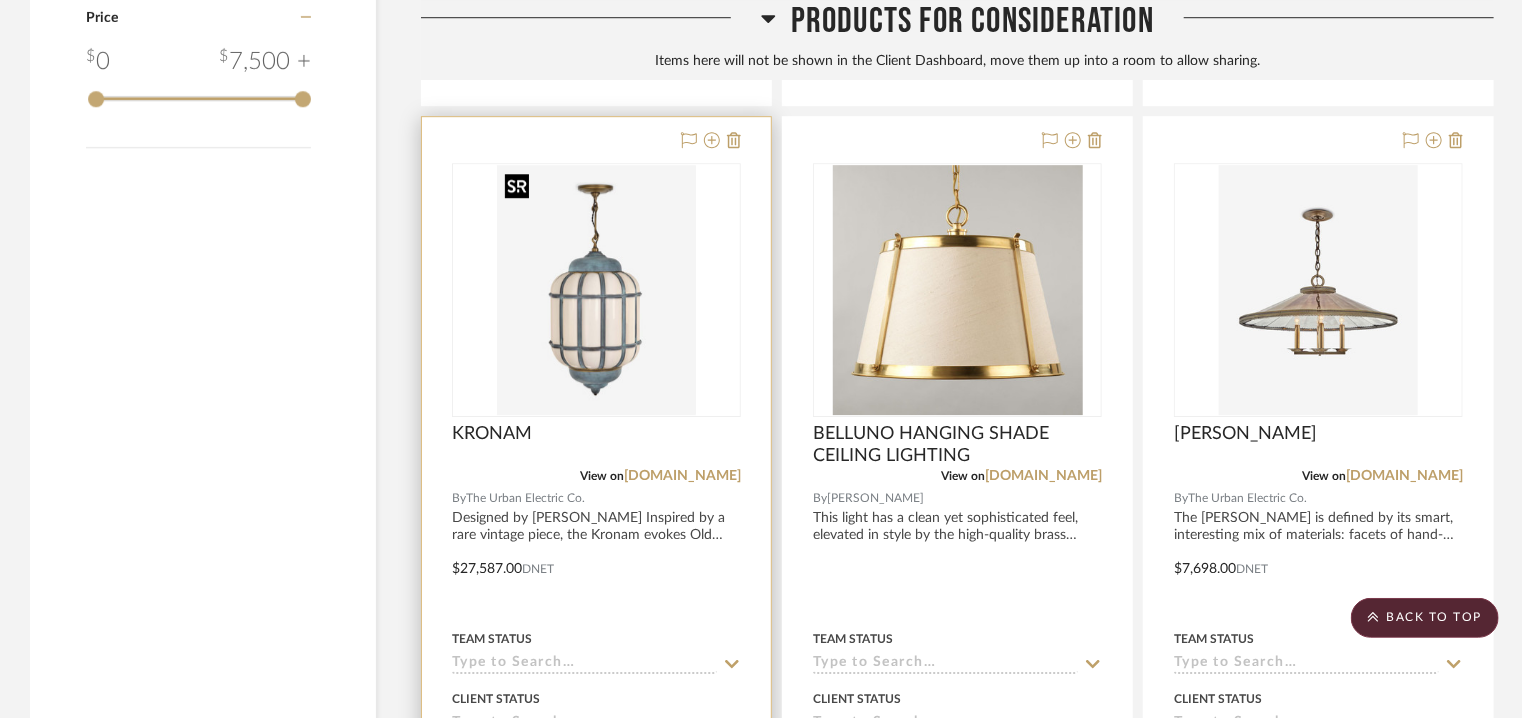 click at bounding box center [596, 290] 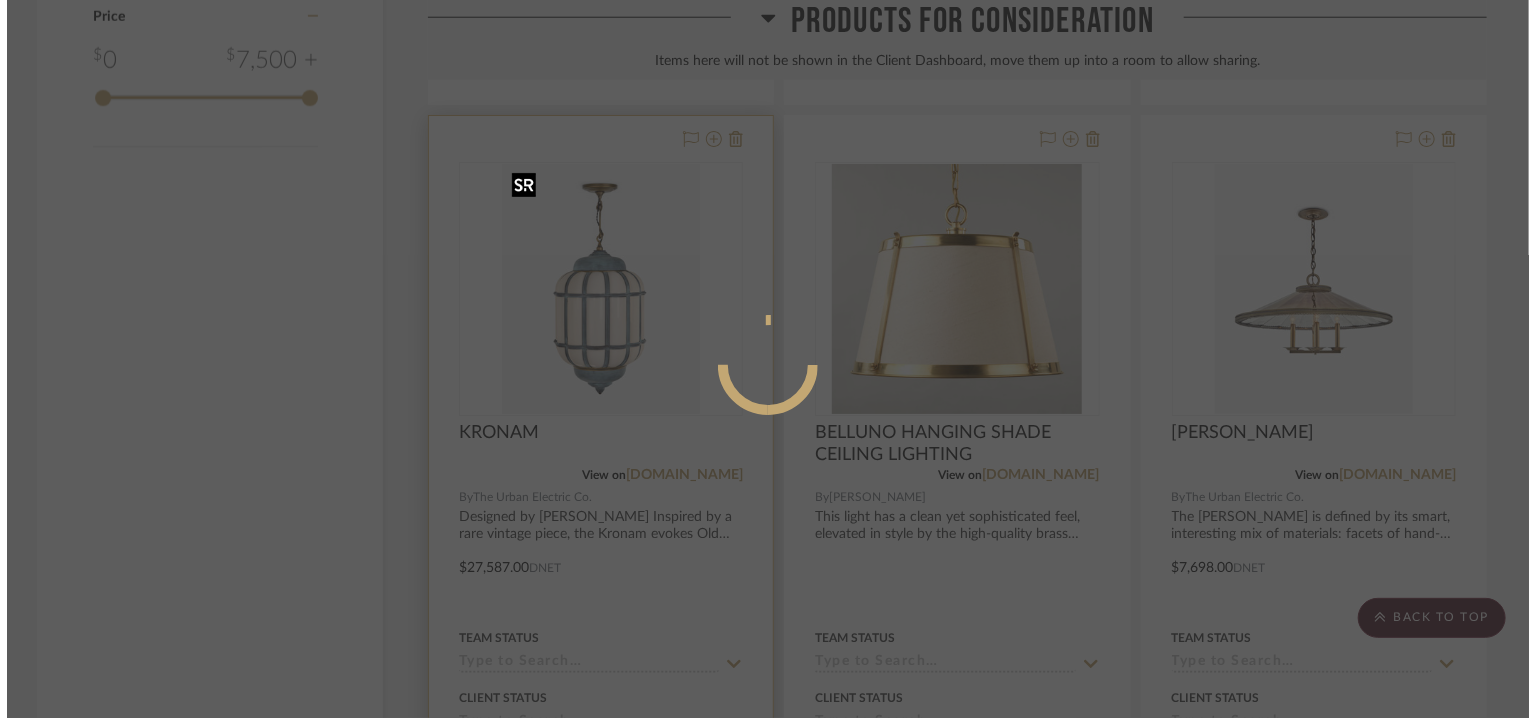 scroll, scrollTop: 0, scrollLeft: 0, axis: both 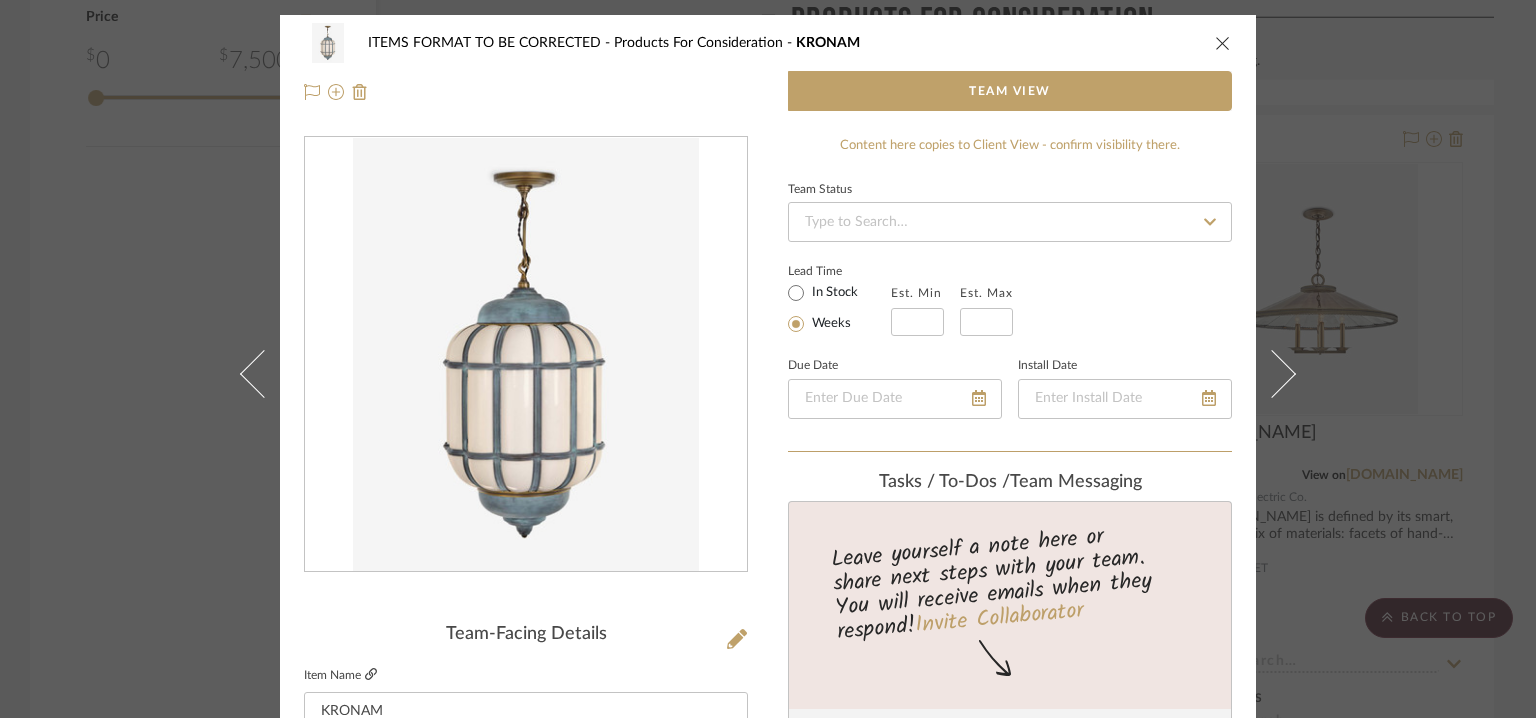 click 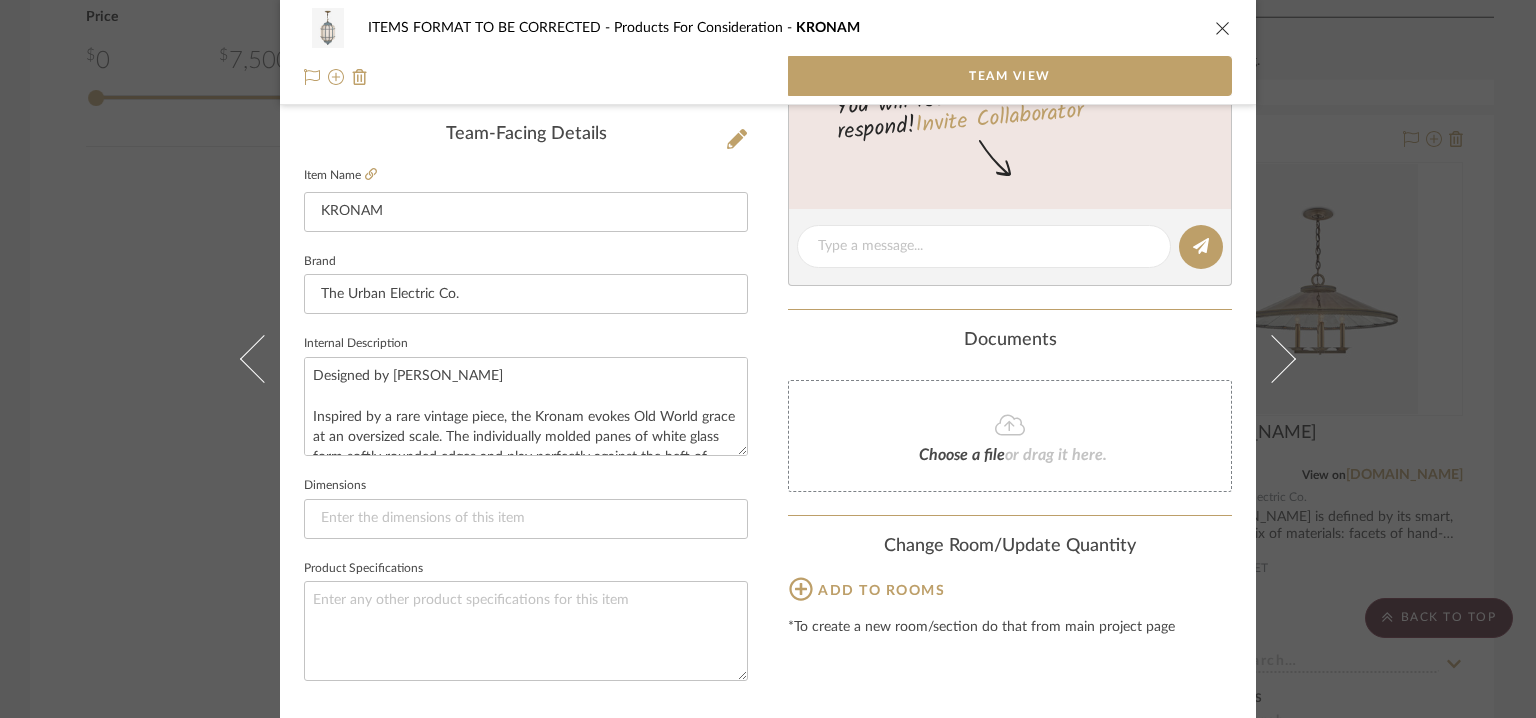 scroll, scrollTop: 400, scrollLeft: 0, axis: vertical 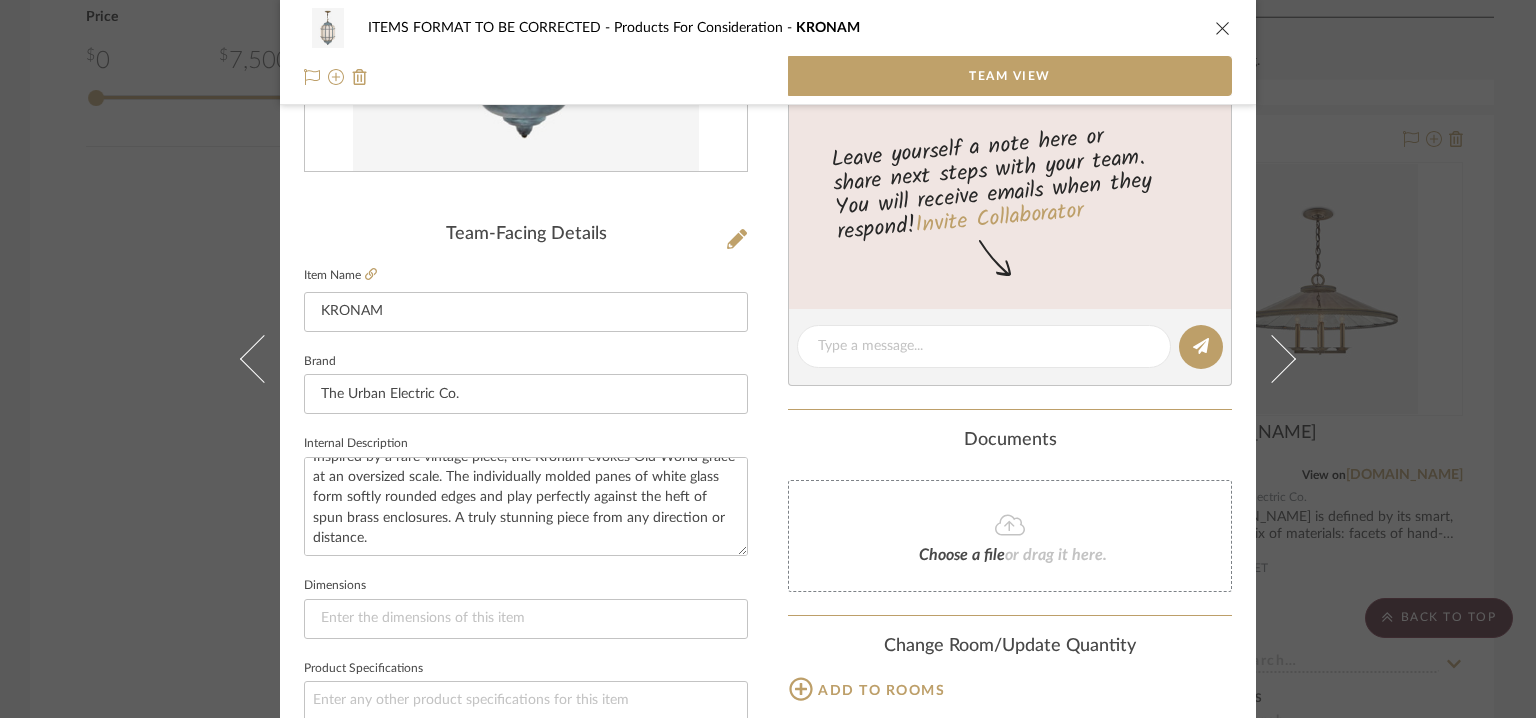 click at bounding box center (1223, 28) 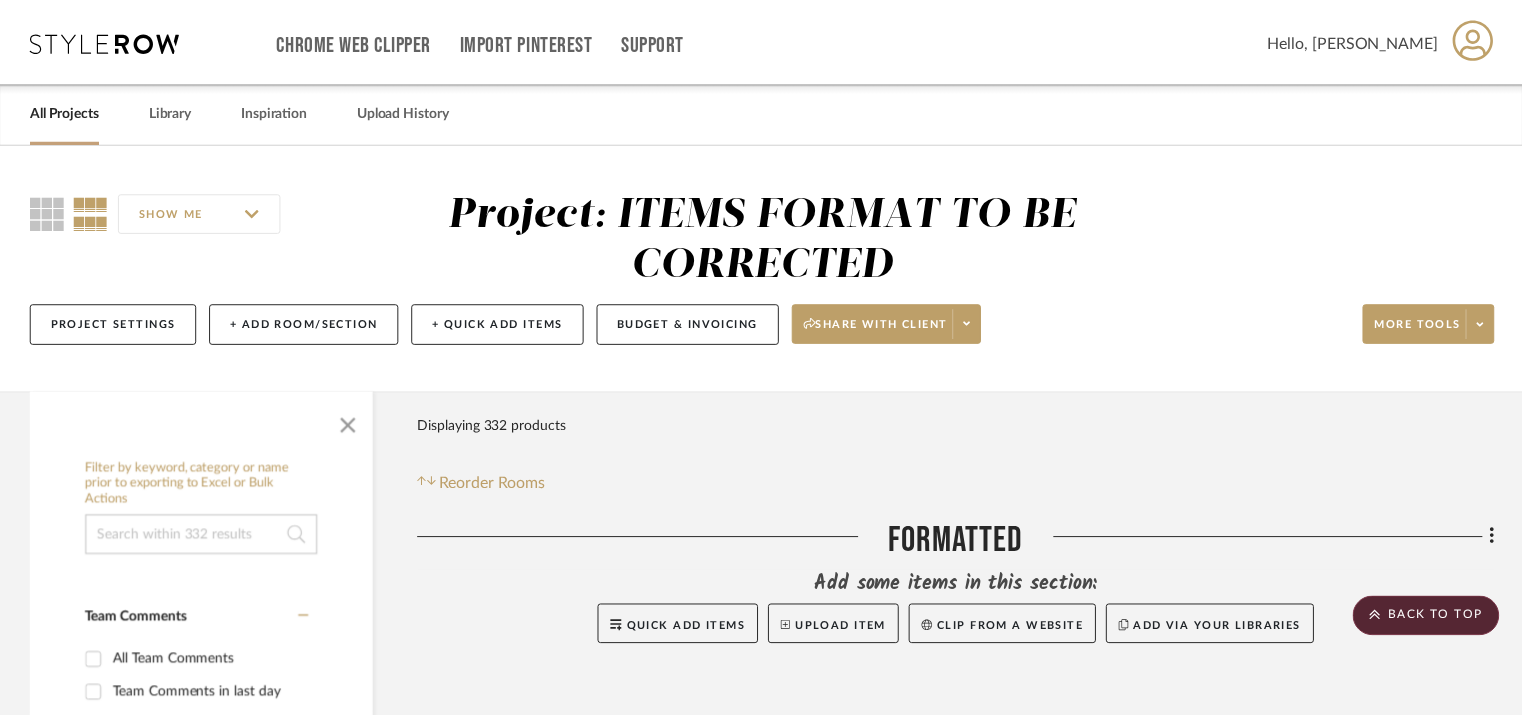 scroll, scrollTop: 3021, scrollLeft: 0, axis: vertical 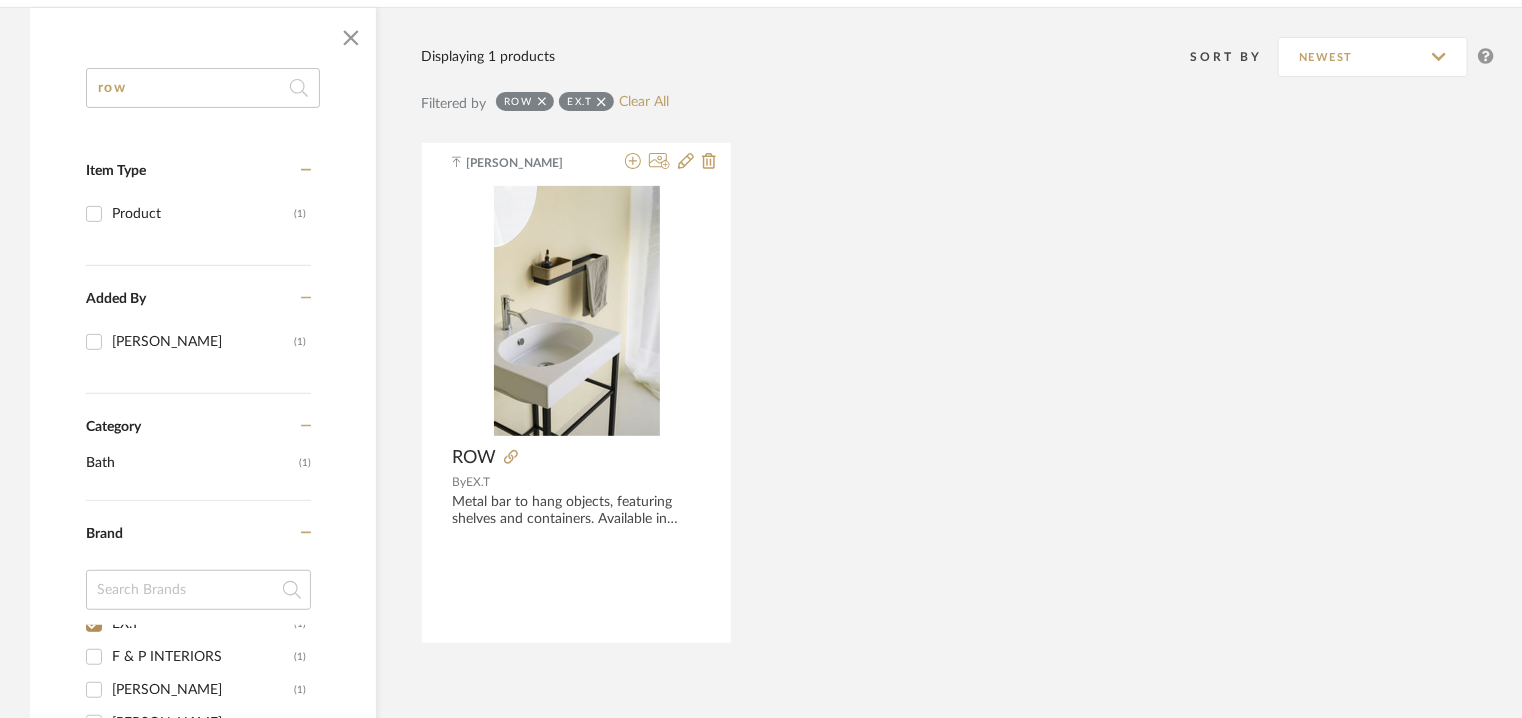 drag, startPoint x: 165, startPoint y: 91, endPoint x: 0, endPoint y: 85, distance: 165.10905 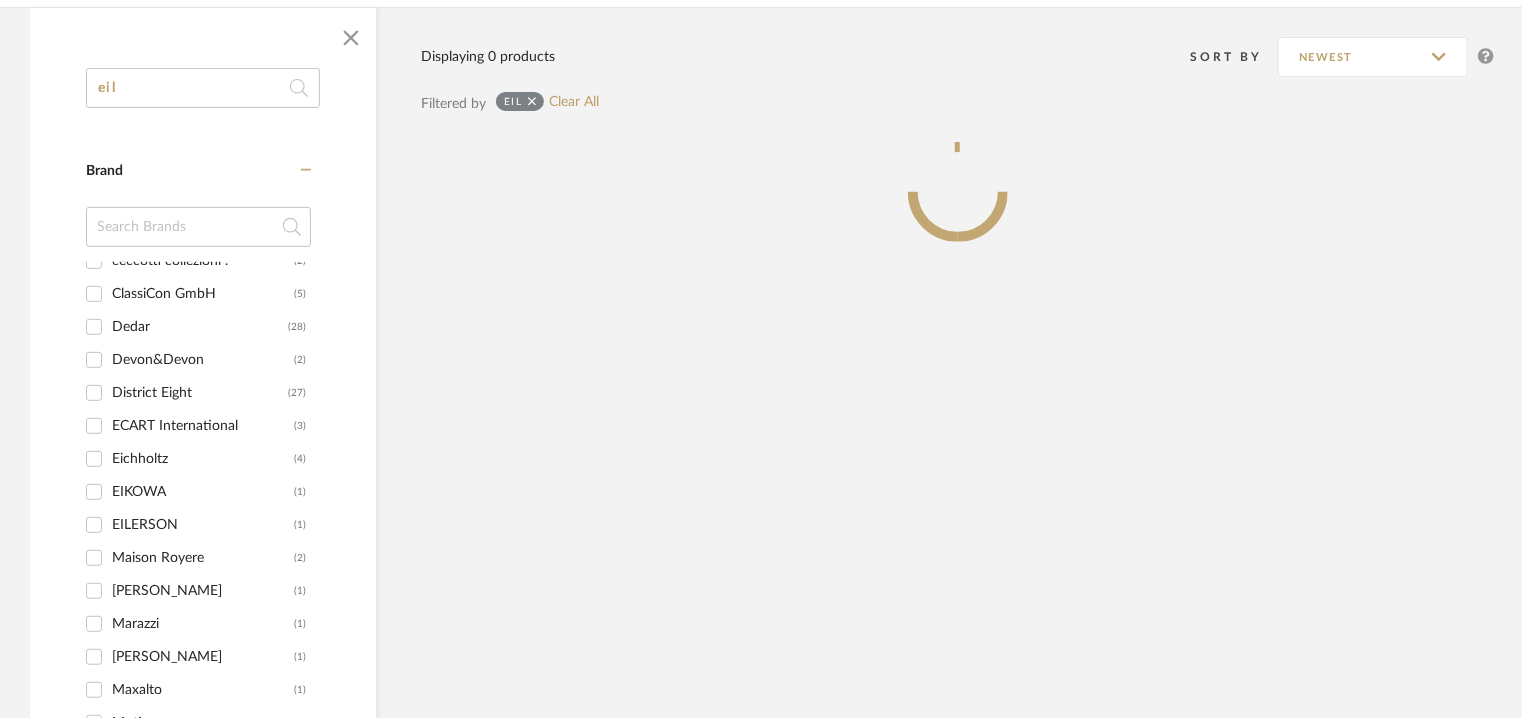 scroll, scrollTop: 0, scrollLeft: 0, axis: both 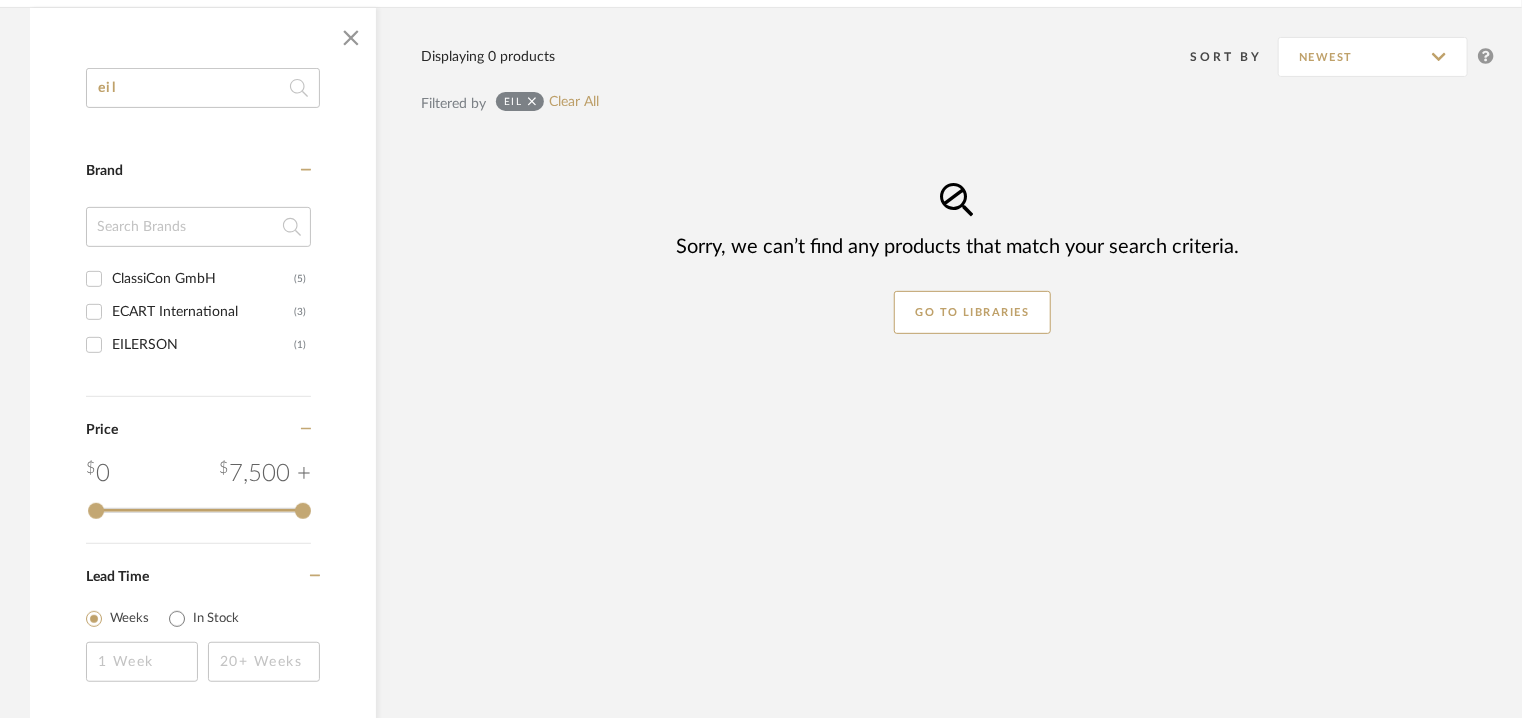 drag, startPoint x: 190, startPoint y: 82, endPoint x: 0, endPoint y: 57, distance: 191.63768 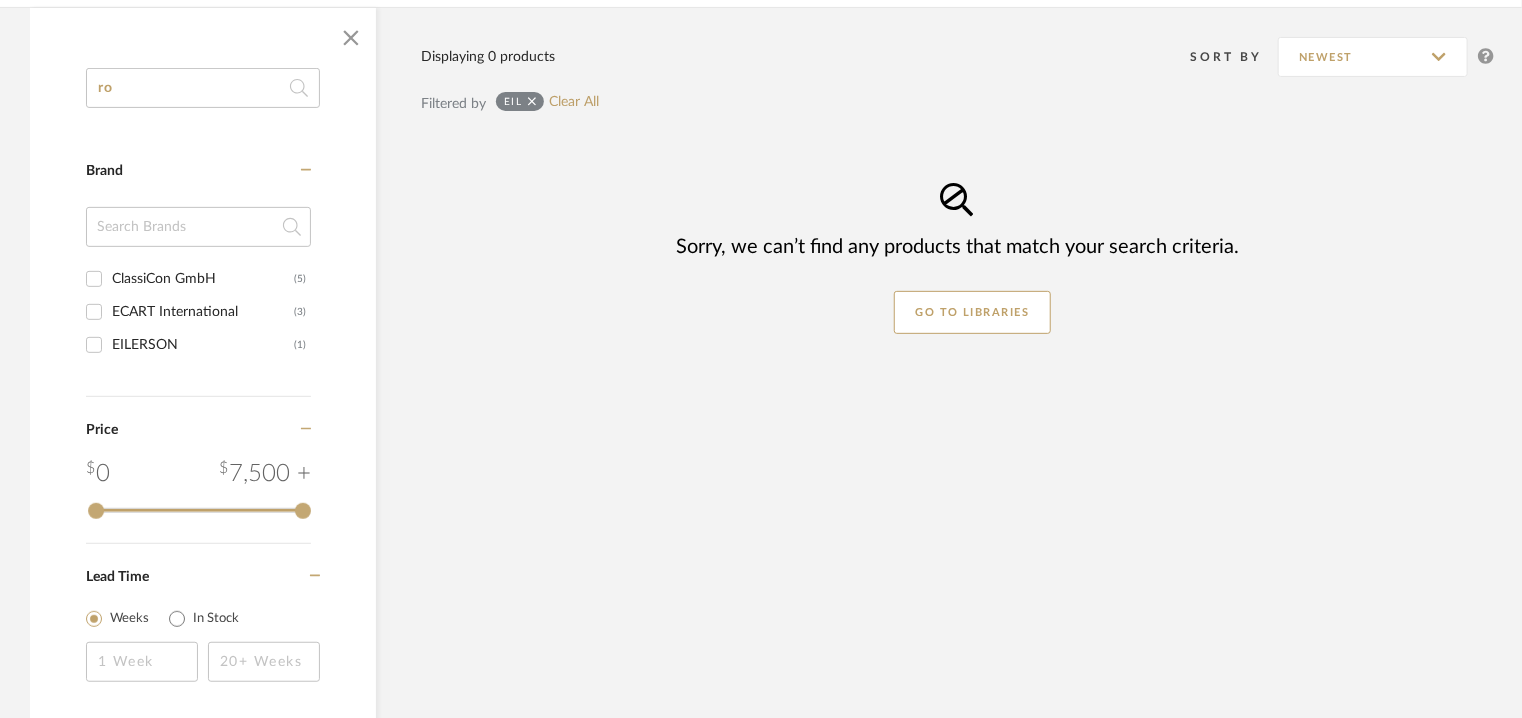 type on "row" 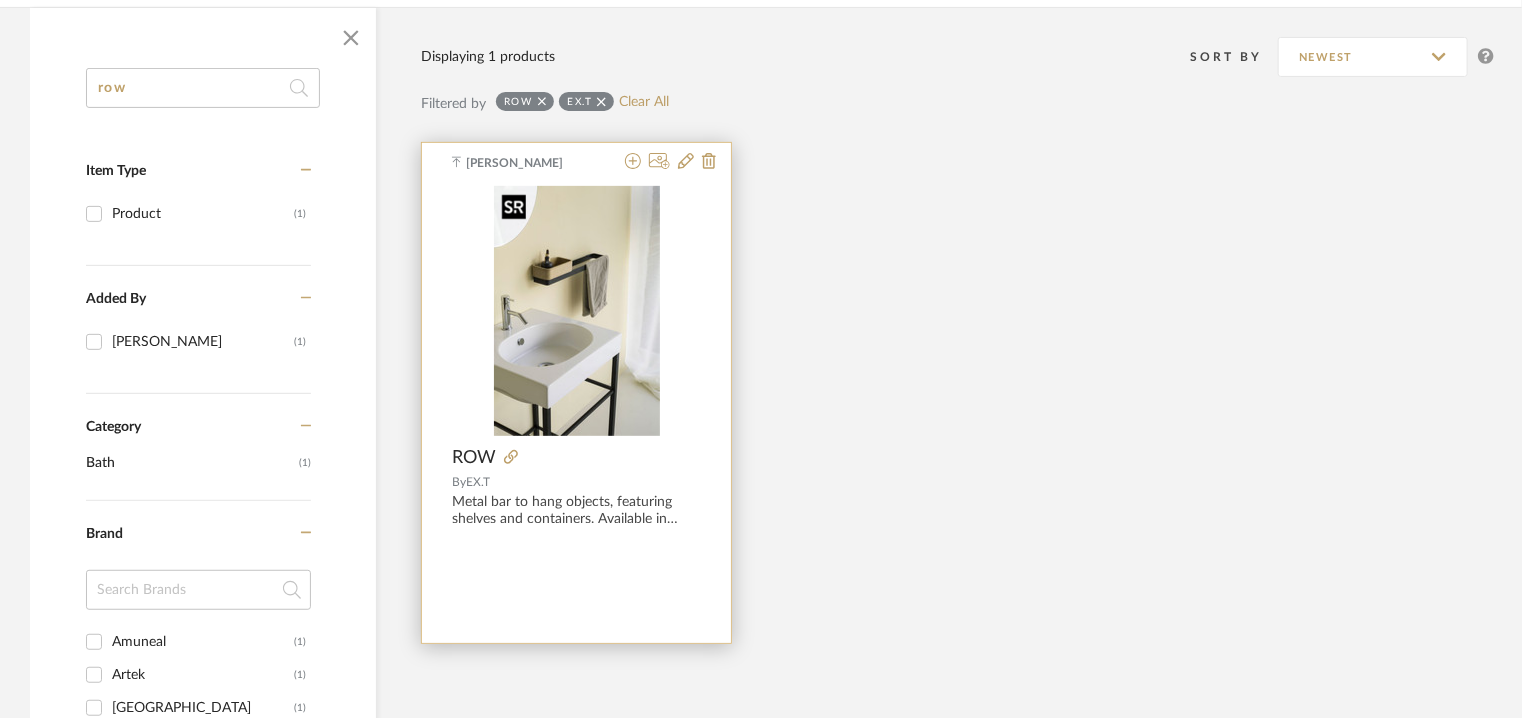 click at bounding box center [0, 0] 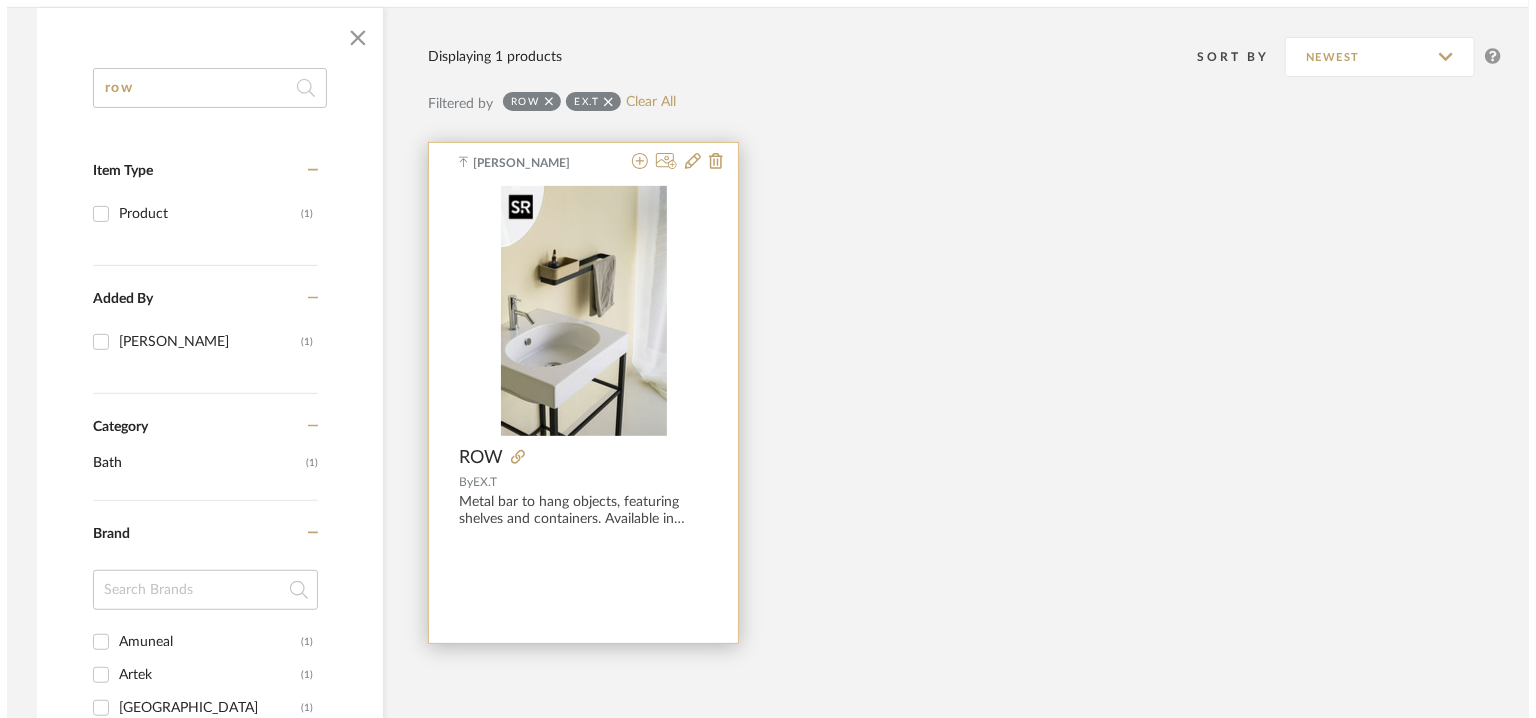 scroll, scrollTop: 0, scrollLeft: 0, axis: both 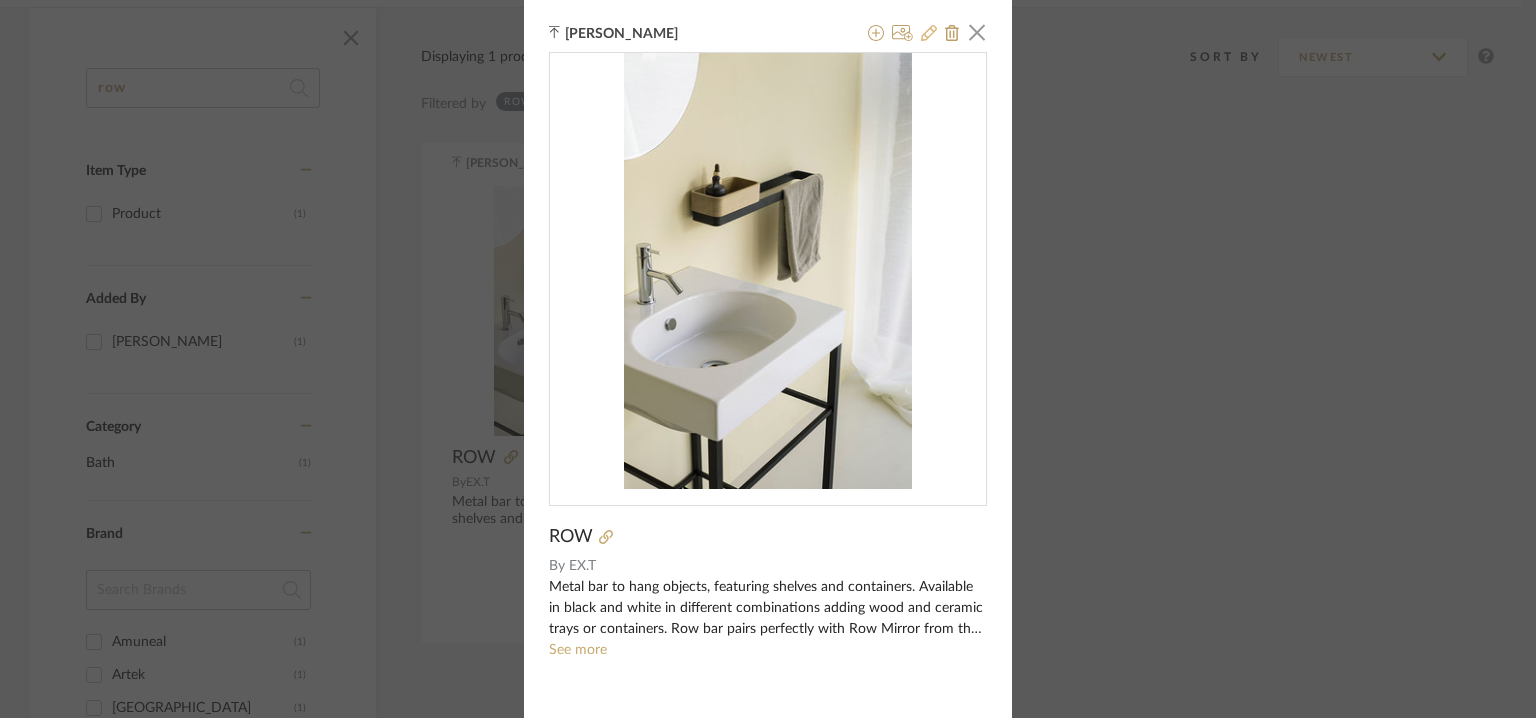 click 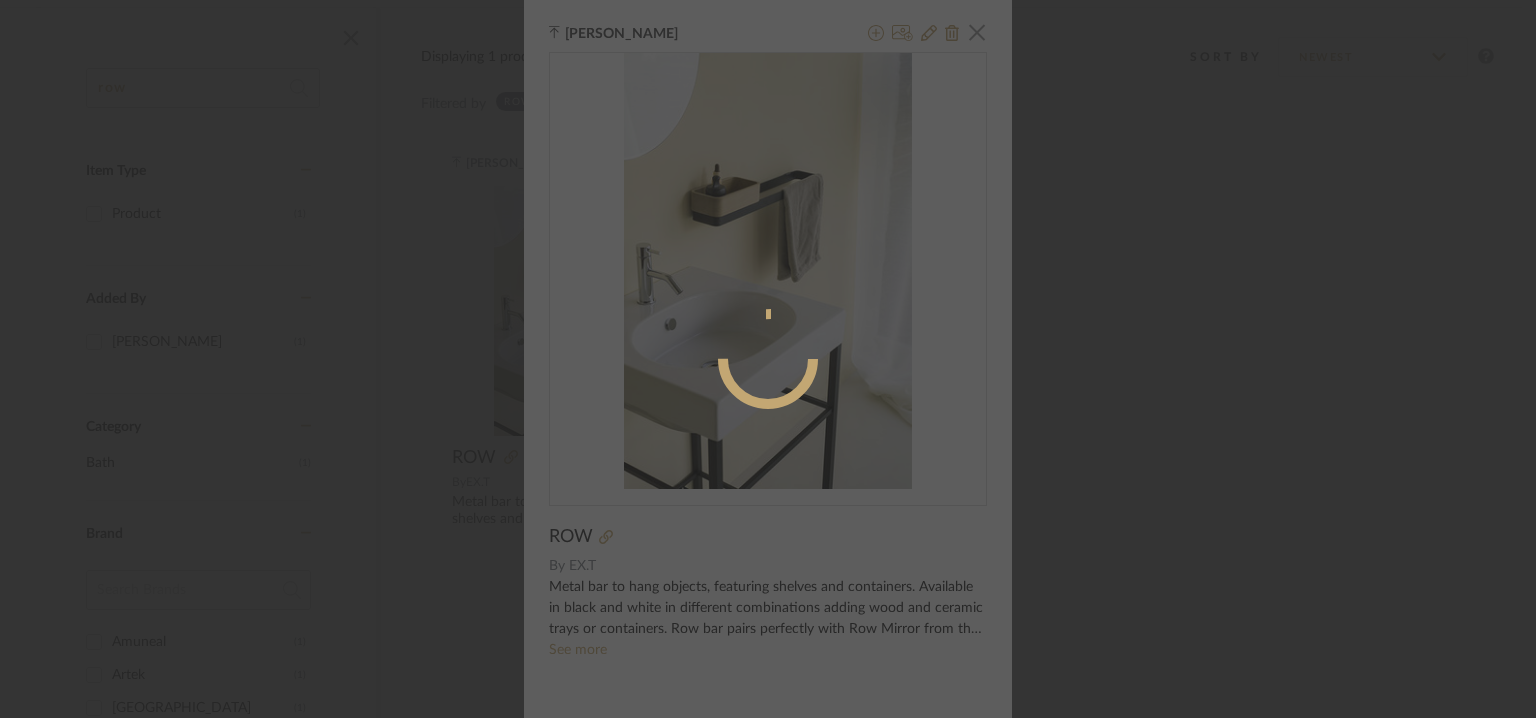 radio on "true" 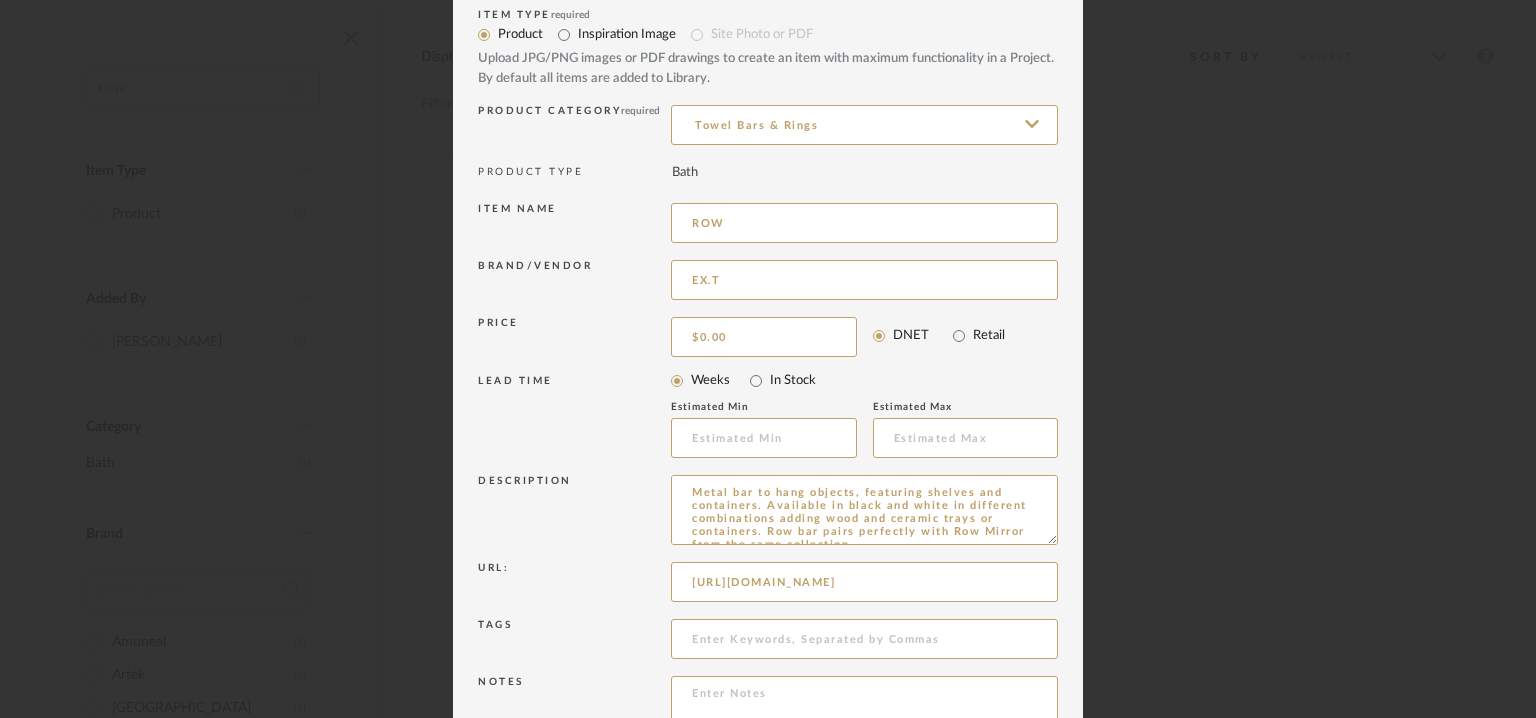scroll, scrollTop: 100, scrollLeft: 0, axis: vertical 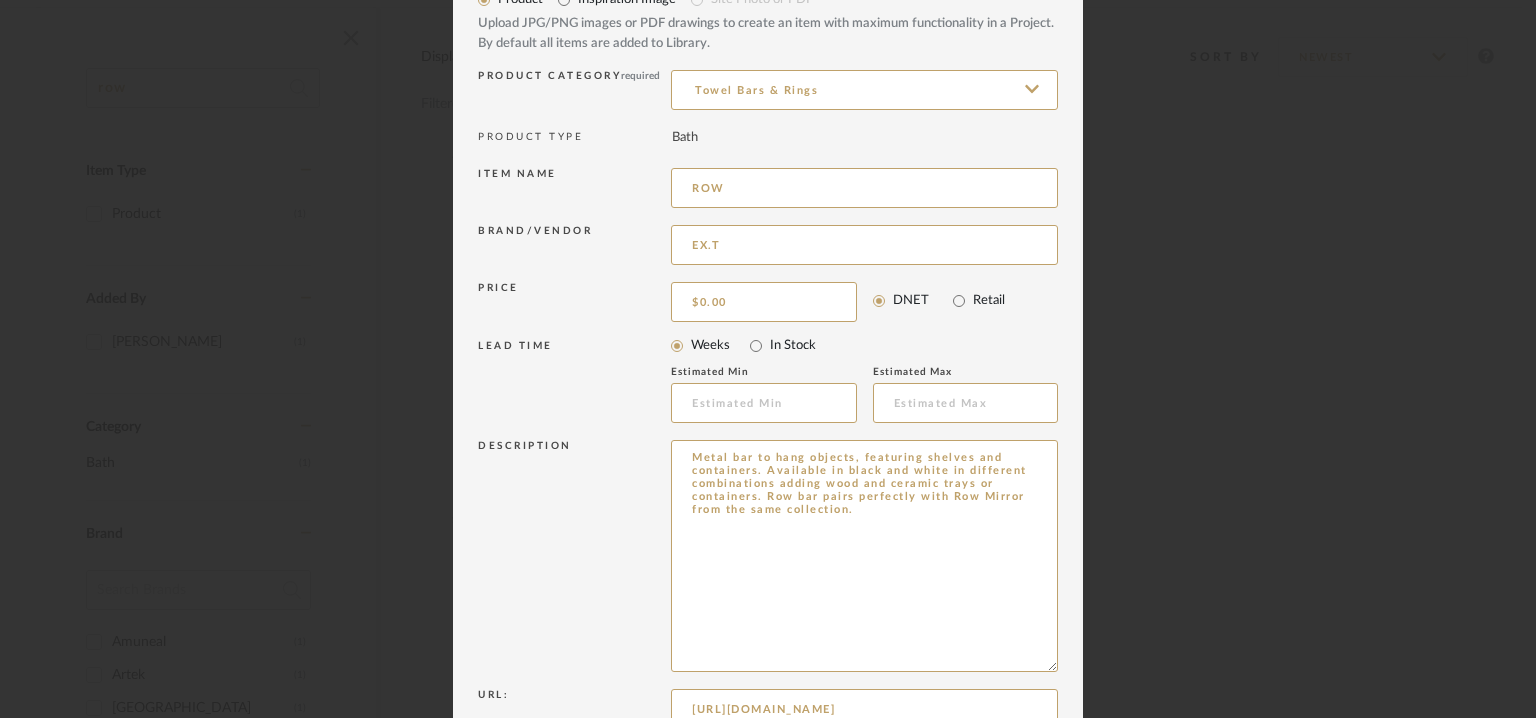 drag, startPoint x: 1044, startPoint y: 501, endPoint x: 1080, endPoint y: 699, distance: 201.24612 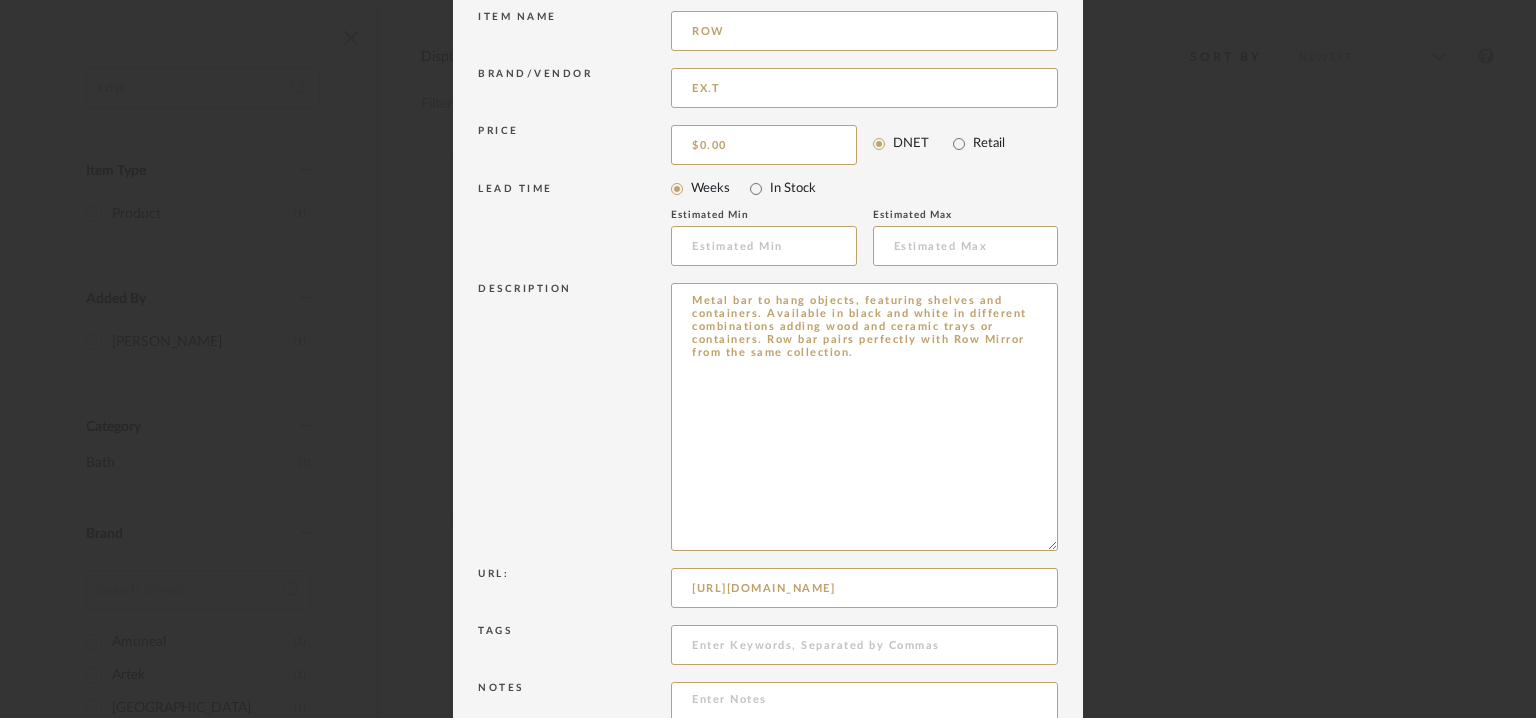 scroll, scrollTop: 0, scrollLeft: 0, axis: both 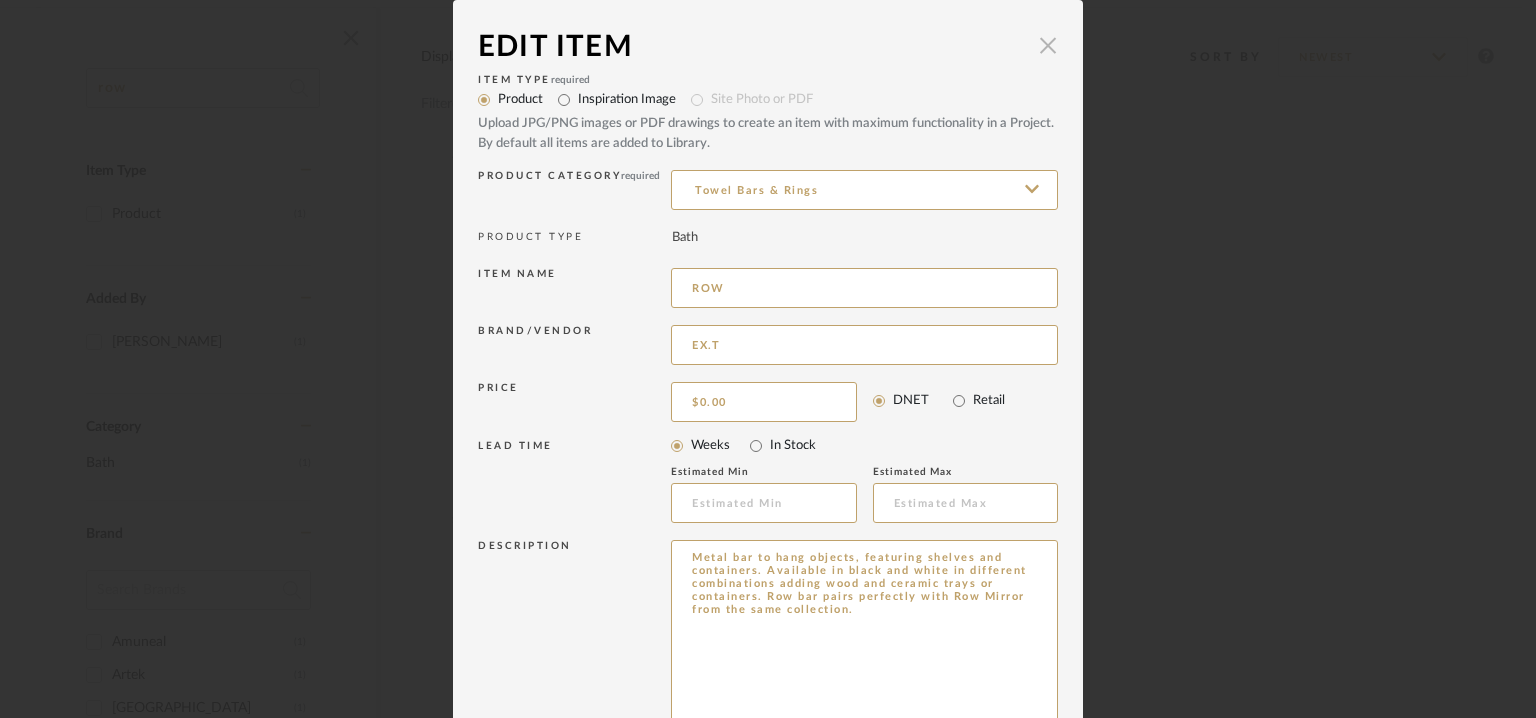 click at bounding box center (1048, 45) 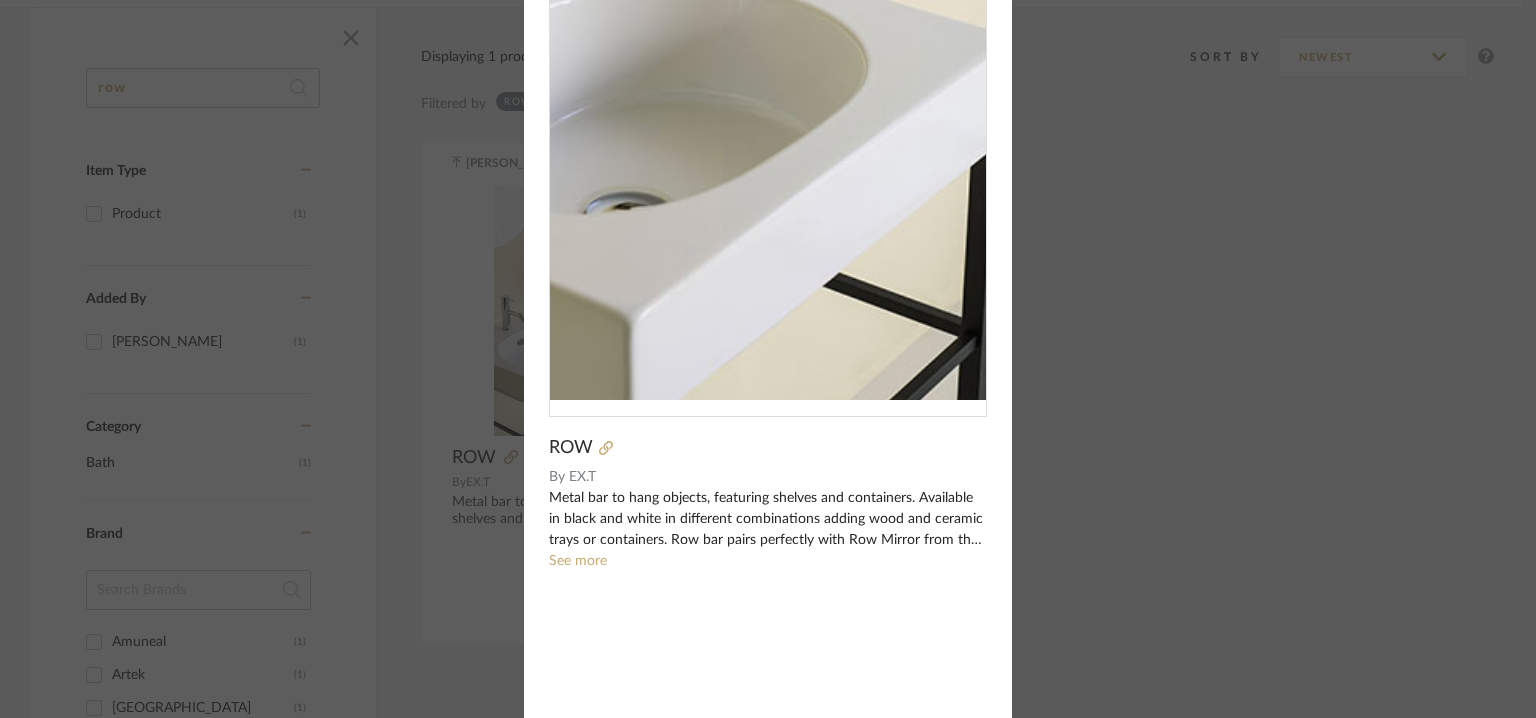 scroll, scrollTop: 143, scrollLeft: 0, axis: vertical 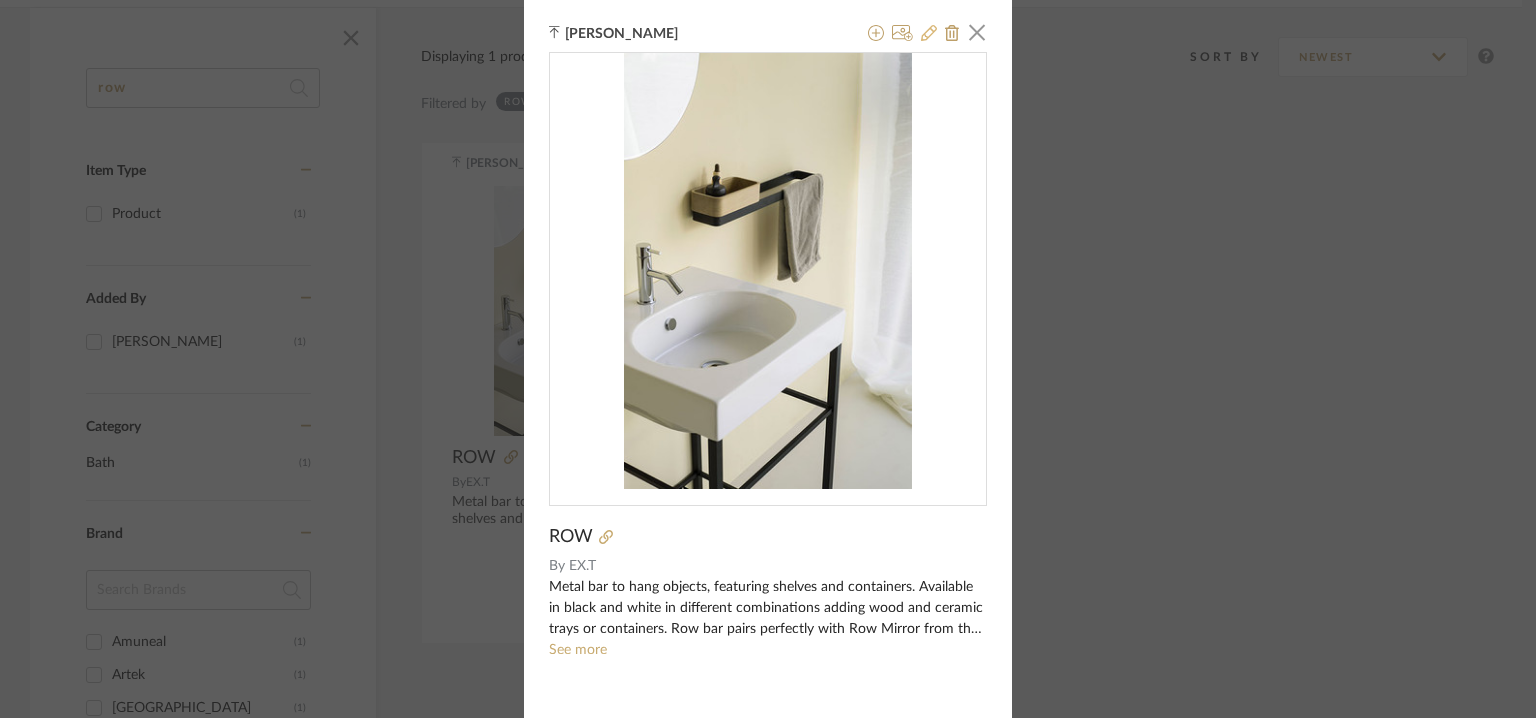click 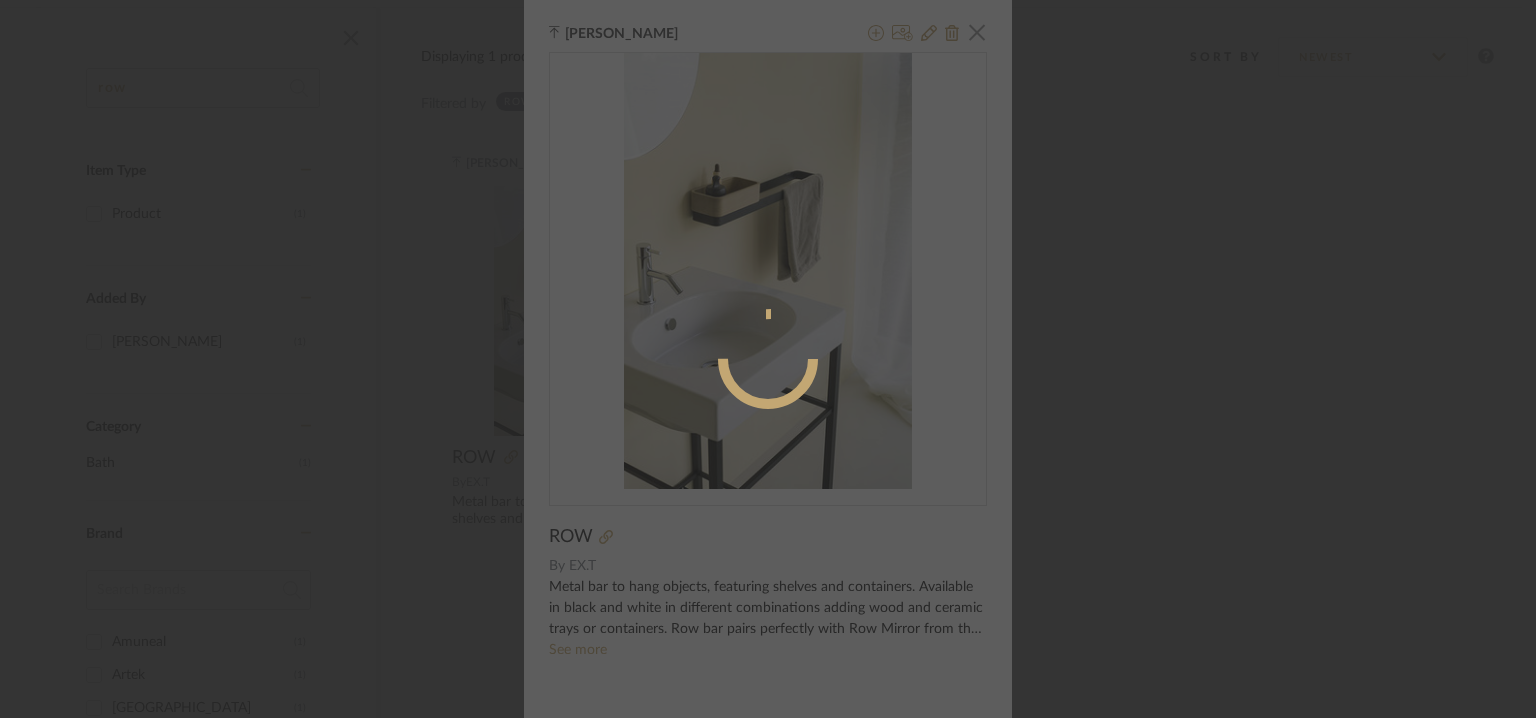 radio on "true" 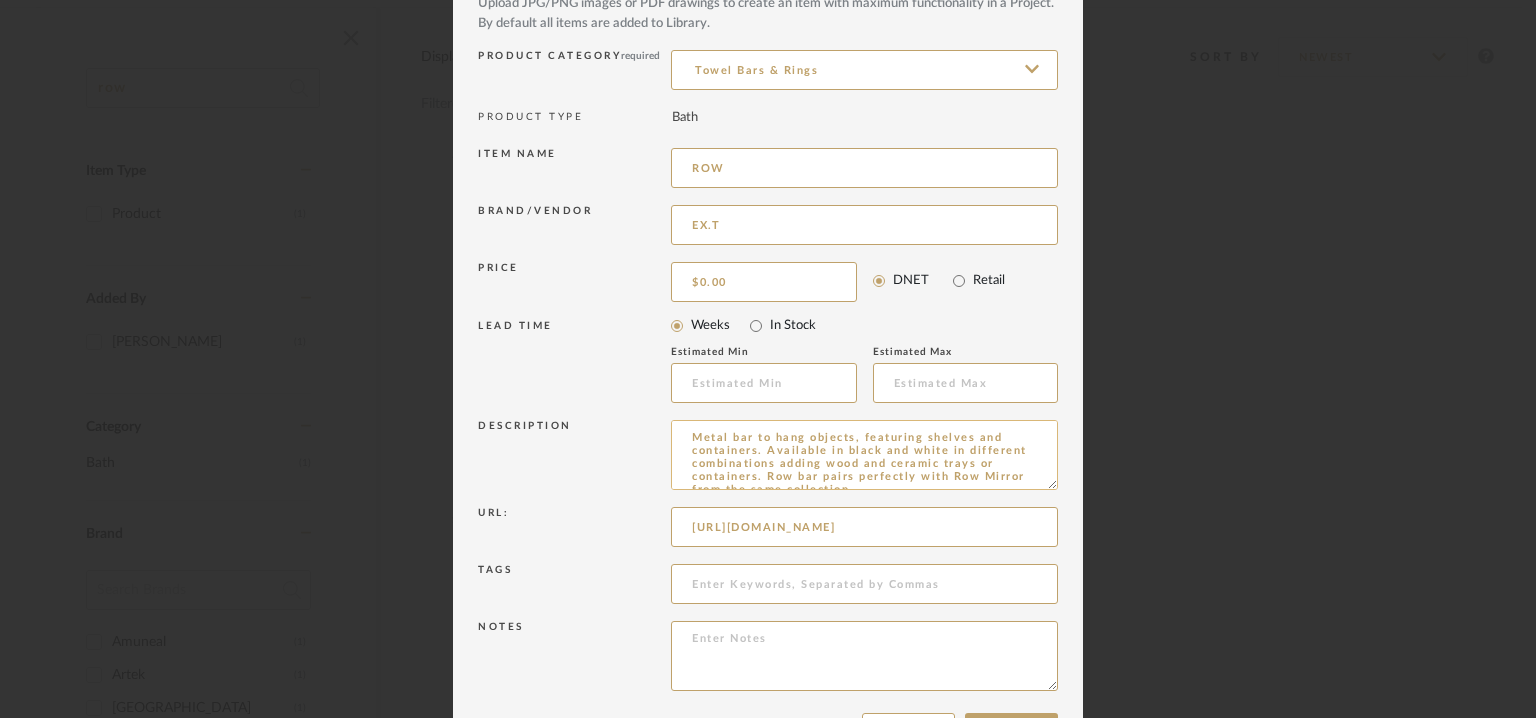 scroll, scrollTop: 192, scrollLeft: 0, axis: vertical 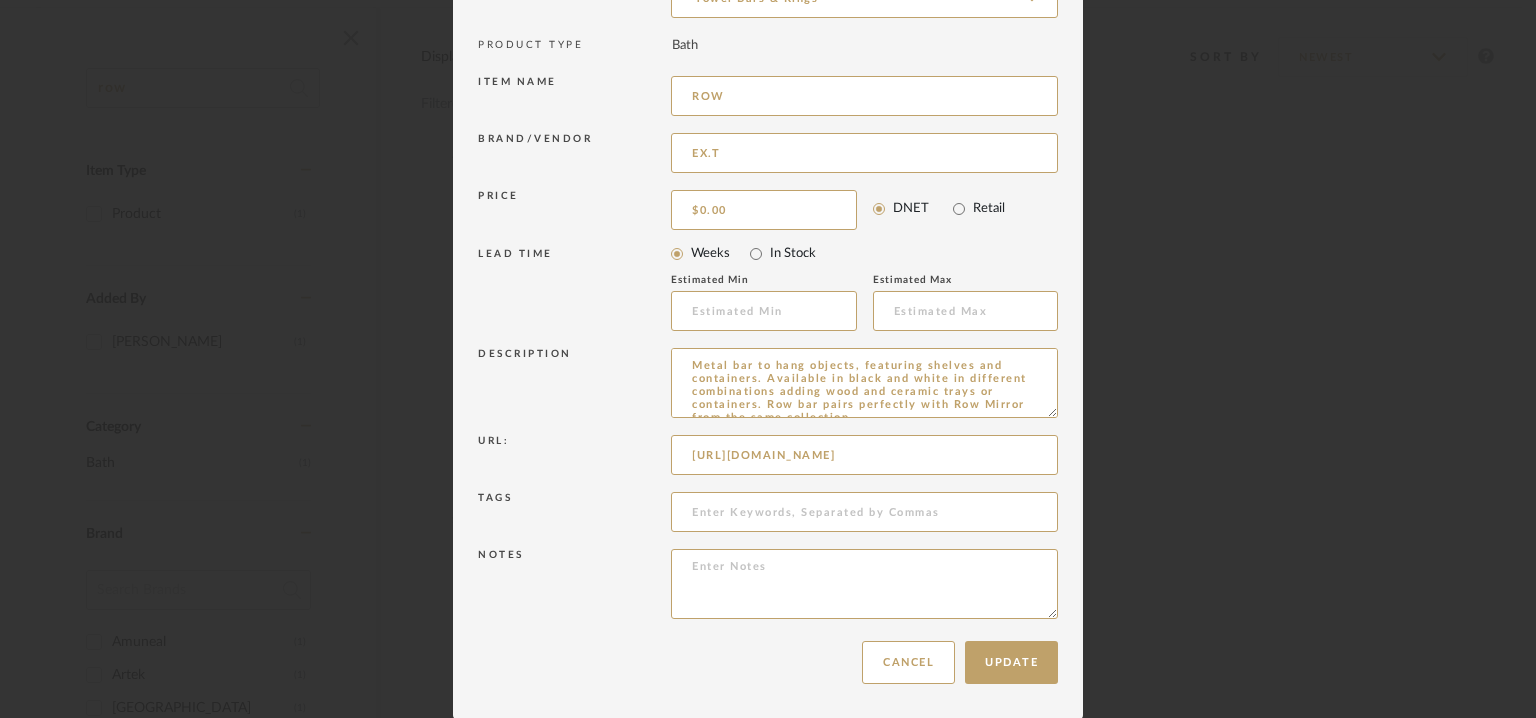 drag, startPoint x: 1048, startPoint y: 408, endPoint x: 1072, endPoint y: 673, distance: 266.08456 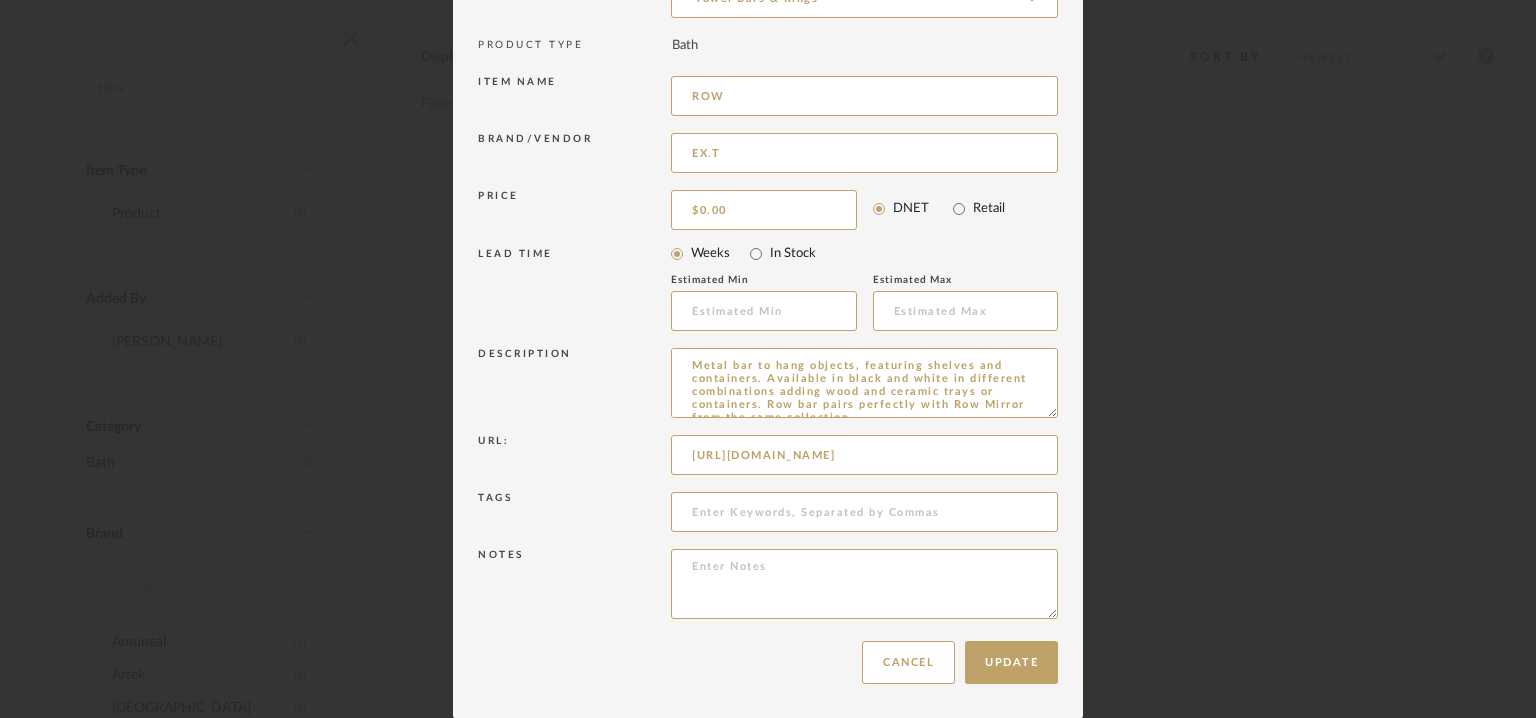 click on "Edit Item ×  Item Type  required Product Inspiration Image   Site Photo or PDF   Upload JPG/PNG images or PDF drawings to create an item with maximum functionality in a Project. By default all items are added to Library.   Product Category  required Towel Bars & Rings  PRODUCT TYPE  Bath  Item name  ROW  Brand/Vendor  EX.T  Price  $0.00 DNET  Retail   LEAD TIME  Weeks In Stock  Estimated Min   Estimated Max   Description  Metal bar to hang objects, featuring shelves and containers. Available in black and white in different combinations adding wood and ceramic trays or containers. Row bar pairs perfectly with Row Mirror from the same collection.  Url:  [URL][DOMAIN_NAME]  Tags   Notes   Update  Cancel" at bounding box center (768, 263) 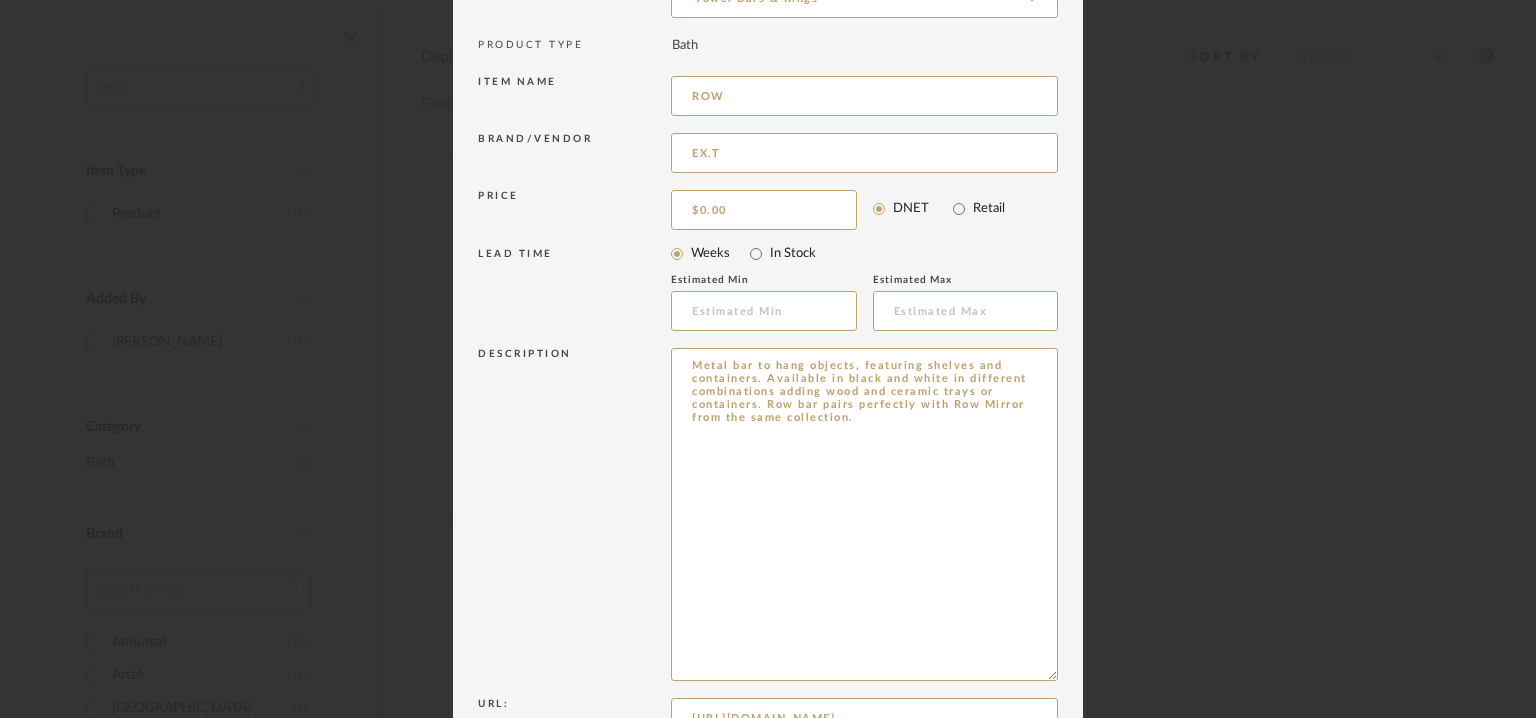 drag, startPoint x: 852, startPoint y: 455, endPoint x: 658, endPoint y: 353, distance: 219.1803 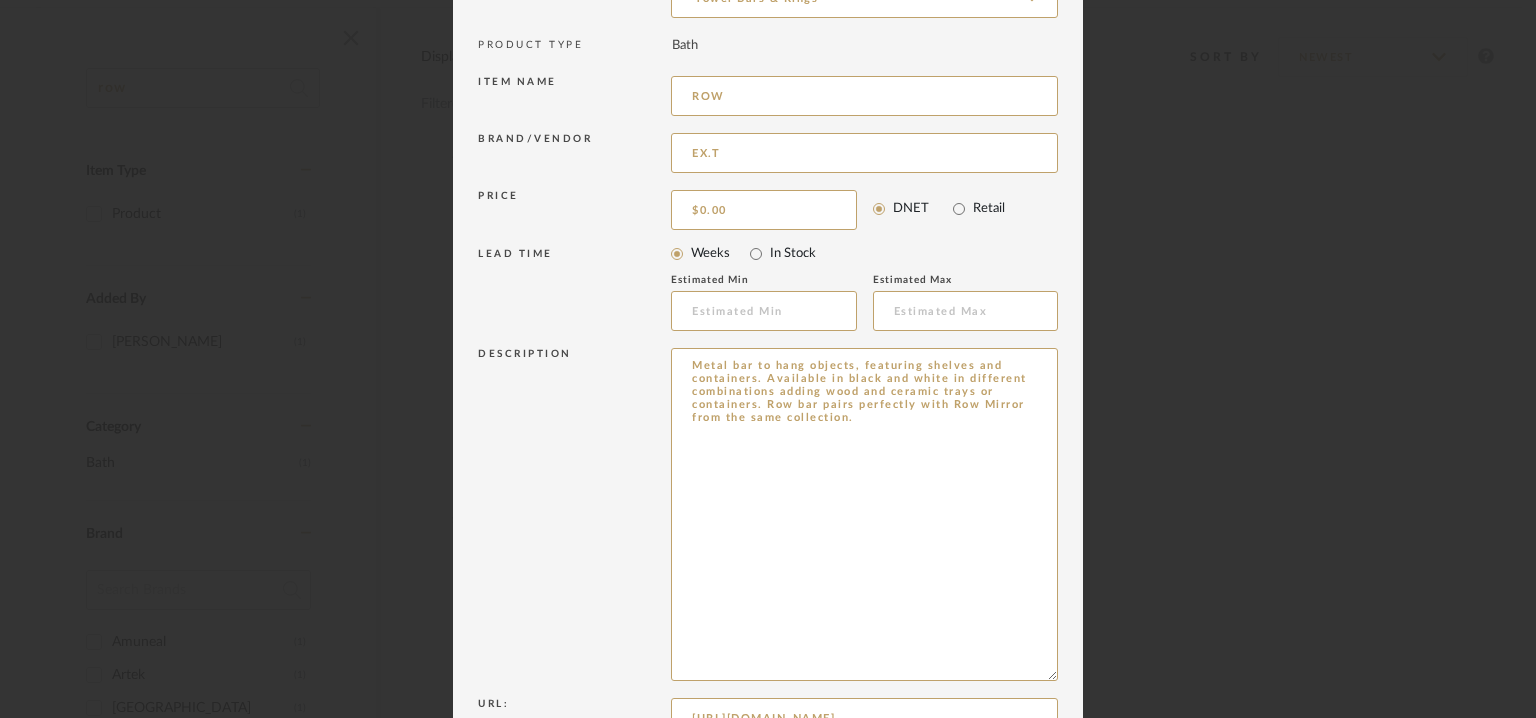 paste on "Type: : [PERSON_NAME]
Designer : [PERSON_NAME] and [PERSON_NAME],
Dimension(s):
Material/Finishes: Stainless steel, glaced ceramic.
Black, White, with shelf.
Mounting type: Wall mounted
Valve type: Na
Installation requirements: NA
Product description : Metal bar to hang objects, featuring shelves and containers. Available in black and white in different combinations adding wood and ceramic trays or containers. Row bar pairs perfectly with Row Mirror from the same collection.
Brain child of [PERSON_NAME] and [PERSON_NAME], Oustudio is an architecture & design studio based in [GEOGRAPHIC_DATA]. Curiosity is [PERSON_NAME]'s main motivation to approach any projects while honesty, is the leading philosophy the designers opt for to meet and fulfil any clients' needs.
Additional features: Na
Any other details:   No" 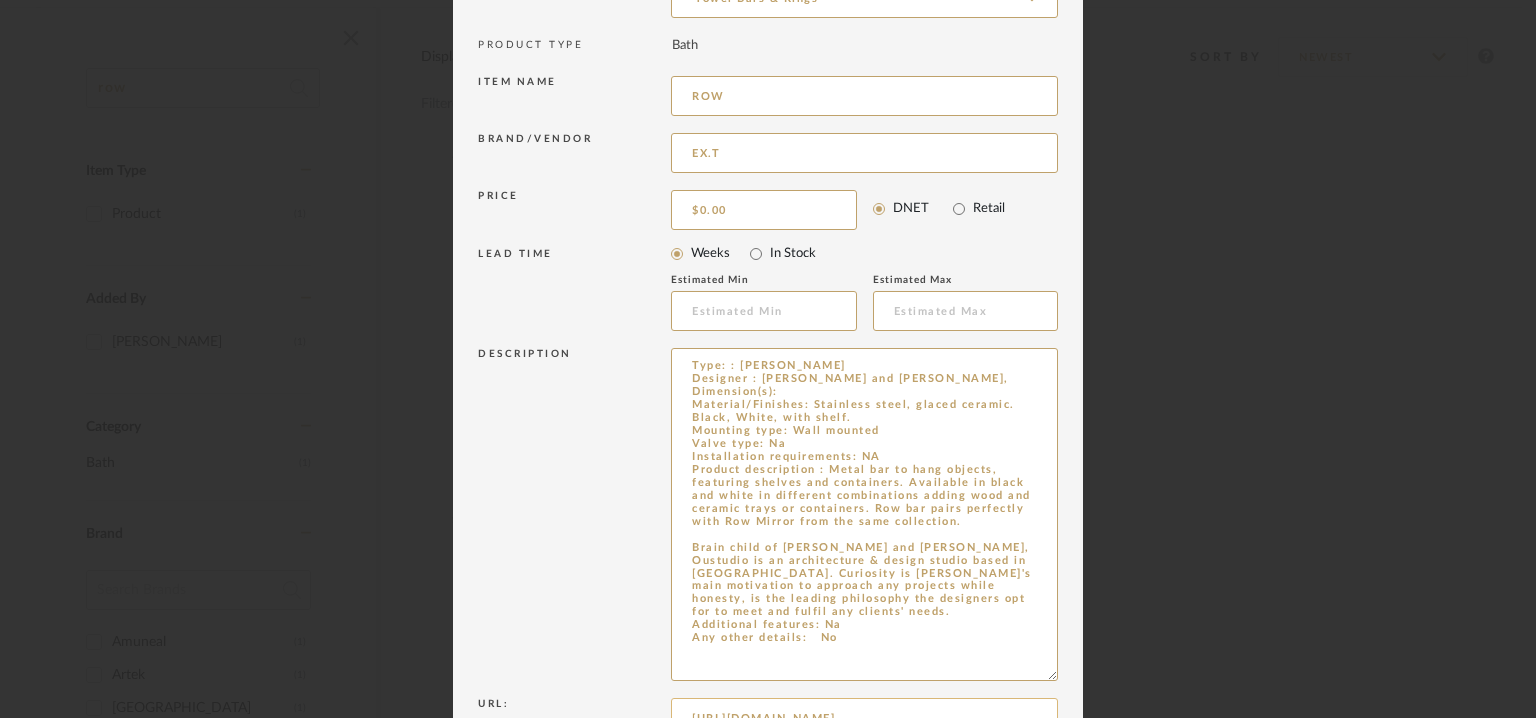 type on "Type: : [PERSON_NAME]
Designer : [PERSON_NAME] and [PERSON_NAME],
Dimension(s):
Material/Finishes: Stainless steel, glaced ceramic.
Black, White, with shelf.
Mounting type: Wall mounted
Valve type: Na
Installation requirements: NA
Product description : Metal bar to hang objects, featuring shelves and containers. Available in black and white in different combinations adding wood and ceramic trays or containers. Row bar pairs perfectly with Row Mirror from the same collection.
Brain child of [PERSON_NAME] and [PERSON_NAME], Oustudio is an architecture & design studio based in [GEOGRAPHIC_DATA]. Curiosity is [PERSON_NAME]'s main motivation to approach any projects while honesty, is the leading philosophy the designers opt for to meet and fulfil any clients' needs.
Additional features: Na
Any other details:   No" 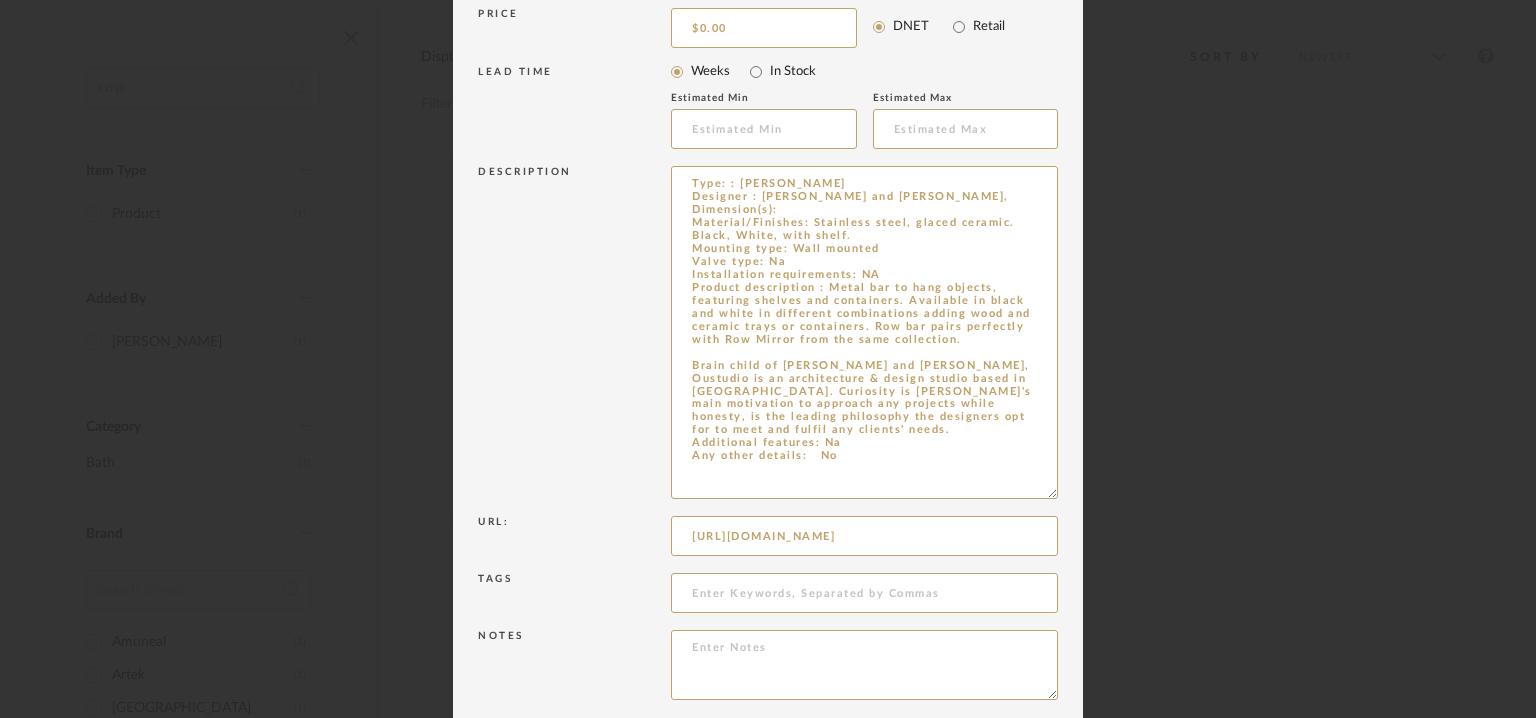 scroll, scrollTop: 456, scrollLeft: 0, axis: vertical 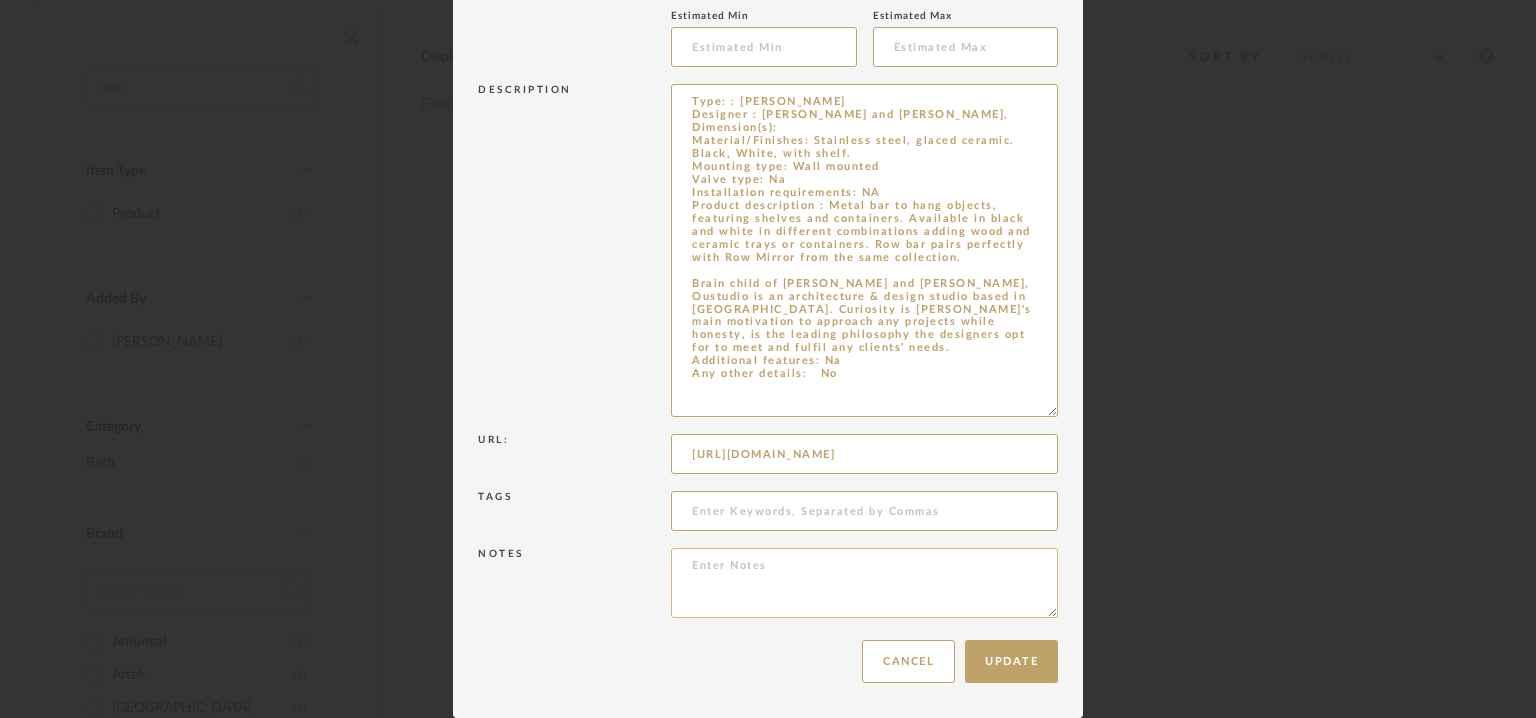 click at bounding box center (864, 583) 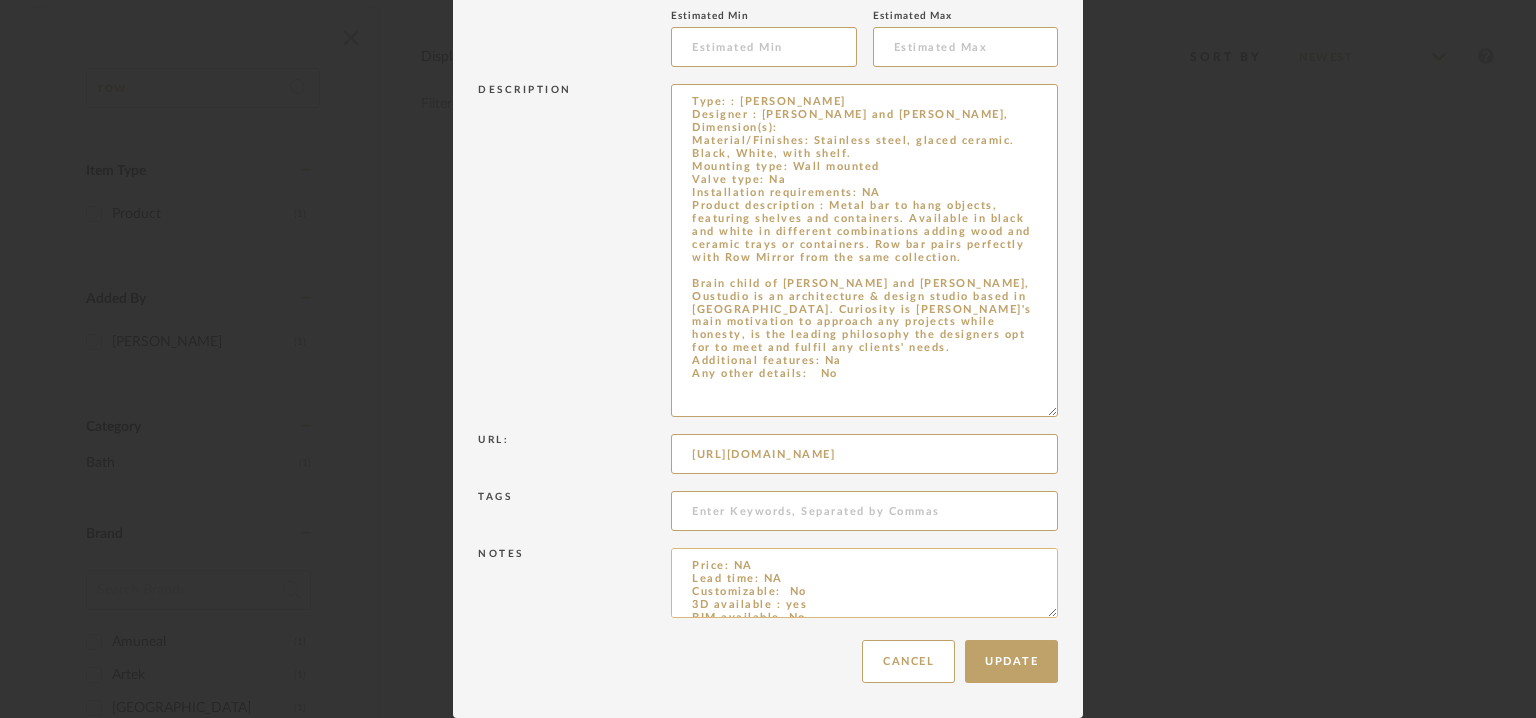 scroll, scrollTop: 124, scrollLeft: 0, axis: vertical 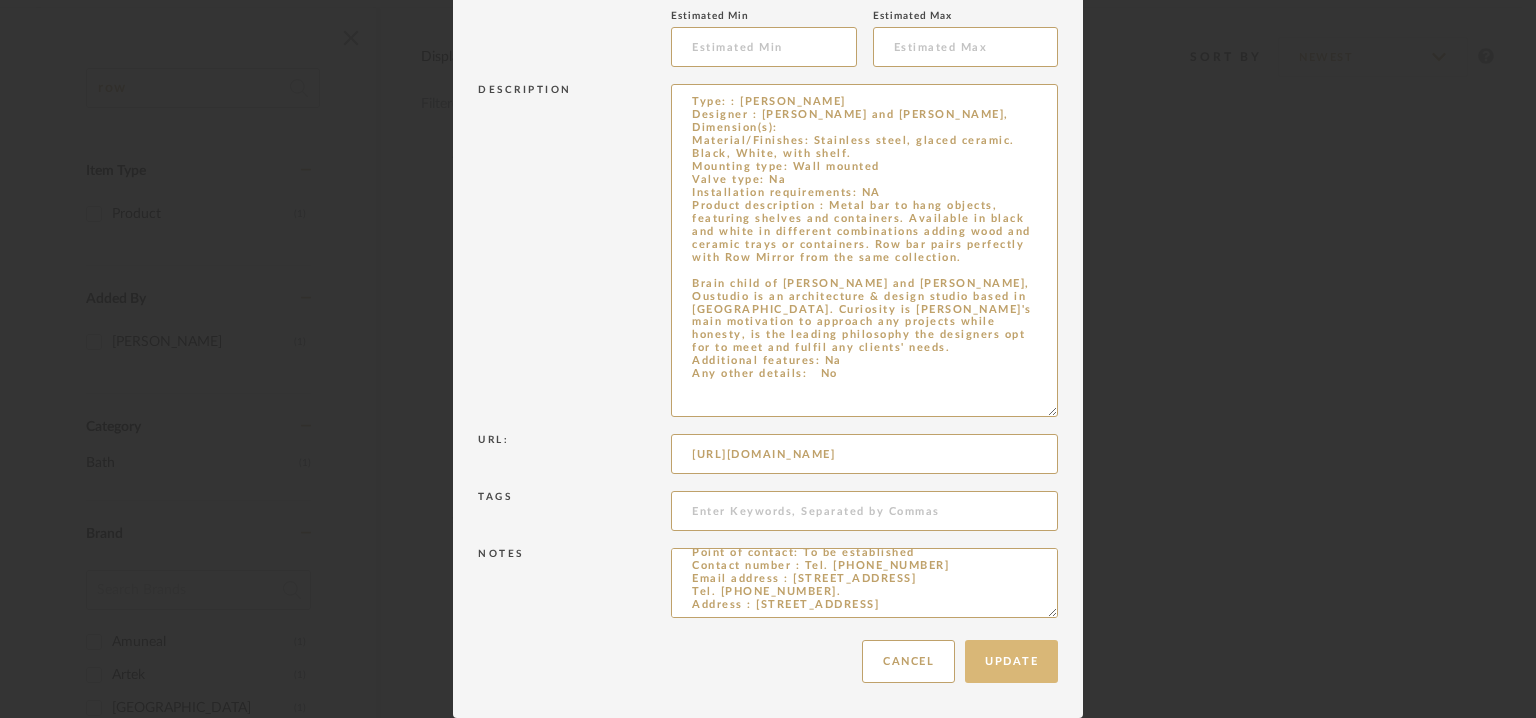 type on "Price: NA
Lead time: NA
Customizable:  No
3D available : yes
BIM available. No
Point of contact: To be established
Contact number : Tel. [PHONE_NUMBER]
Email address : [STREET_ADDRESS]
Tel. [PHONE_NUMBER].
Address : [STREET_ADDRESS]" 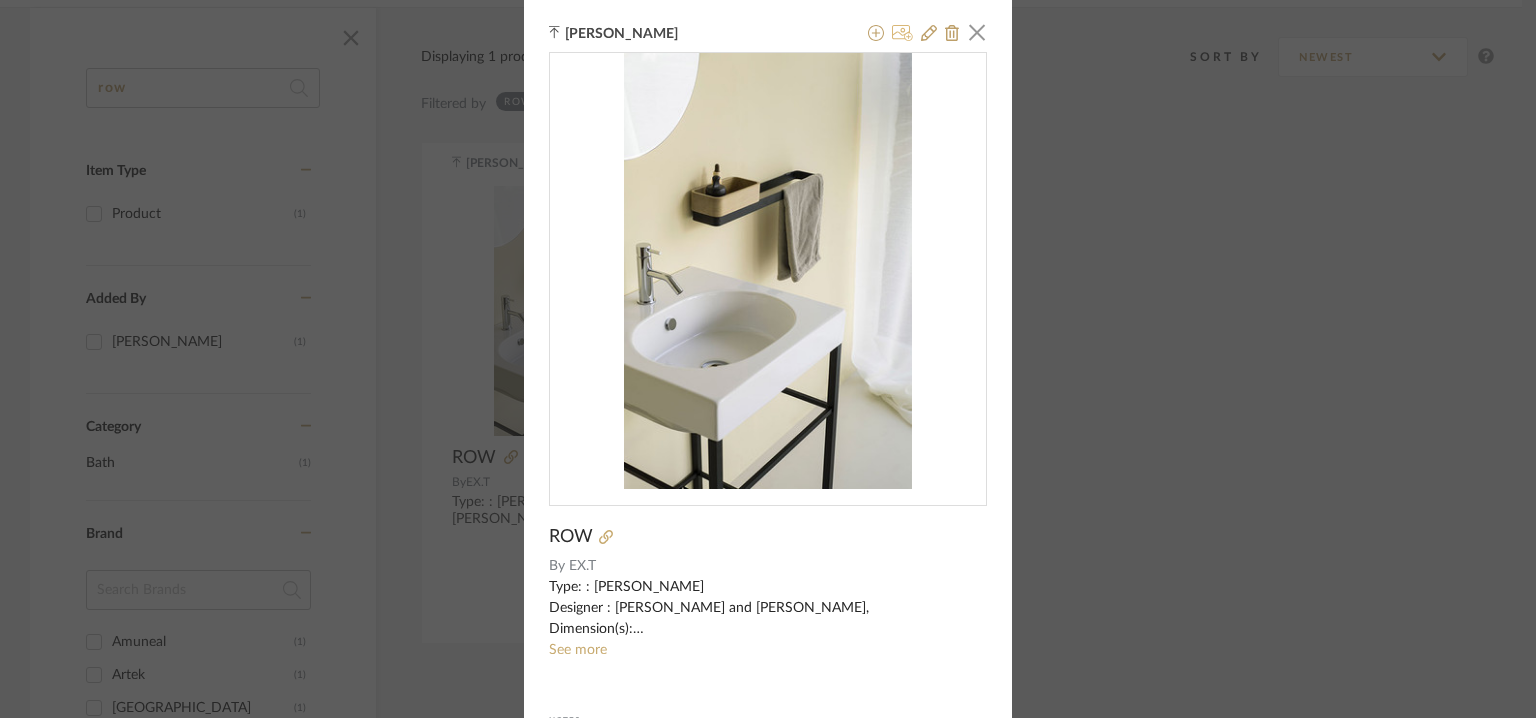 click 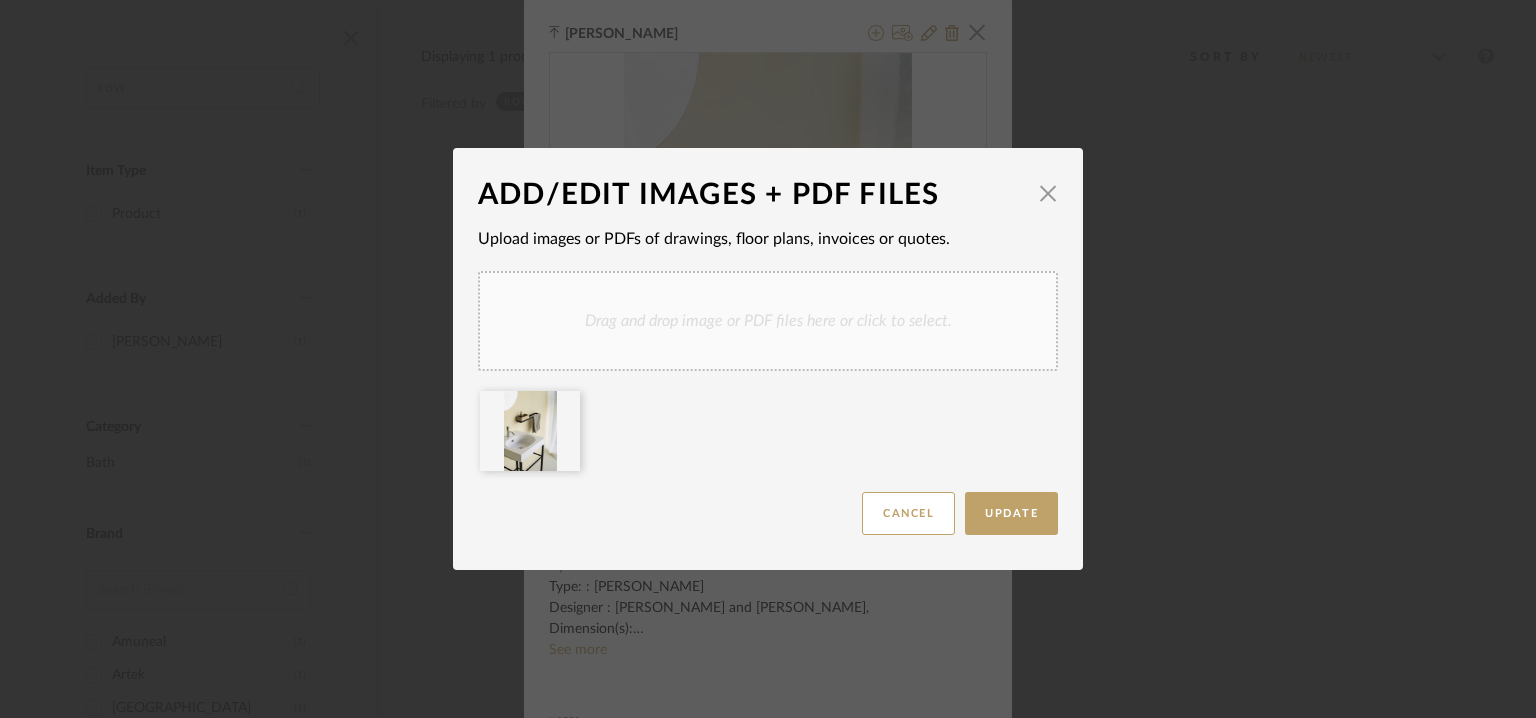 click on "Drag and drop image or PDF files here or click to select." at bounding box center [768, 321] 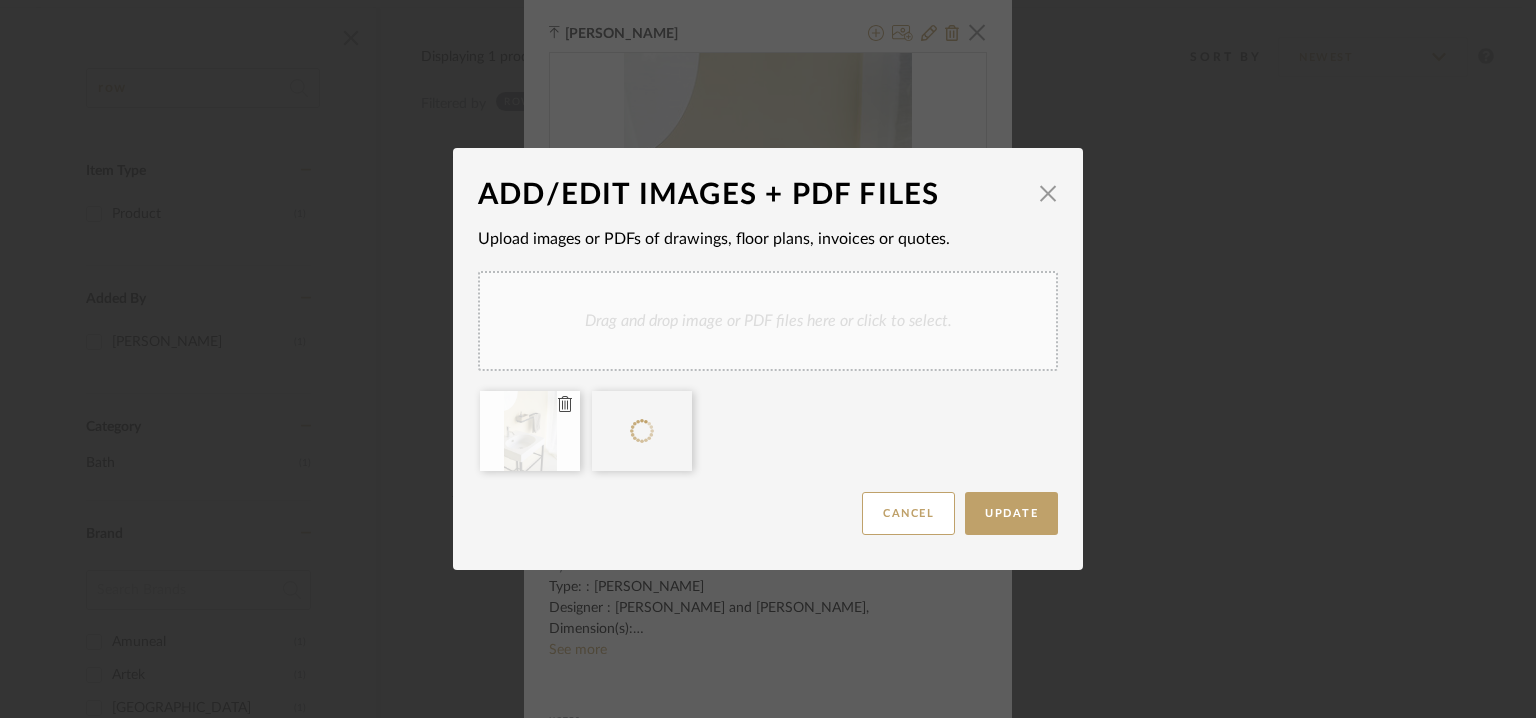 type 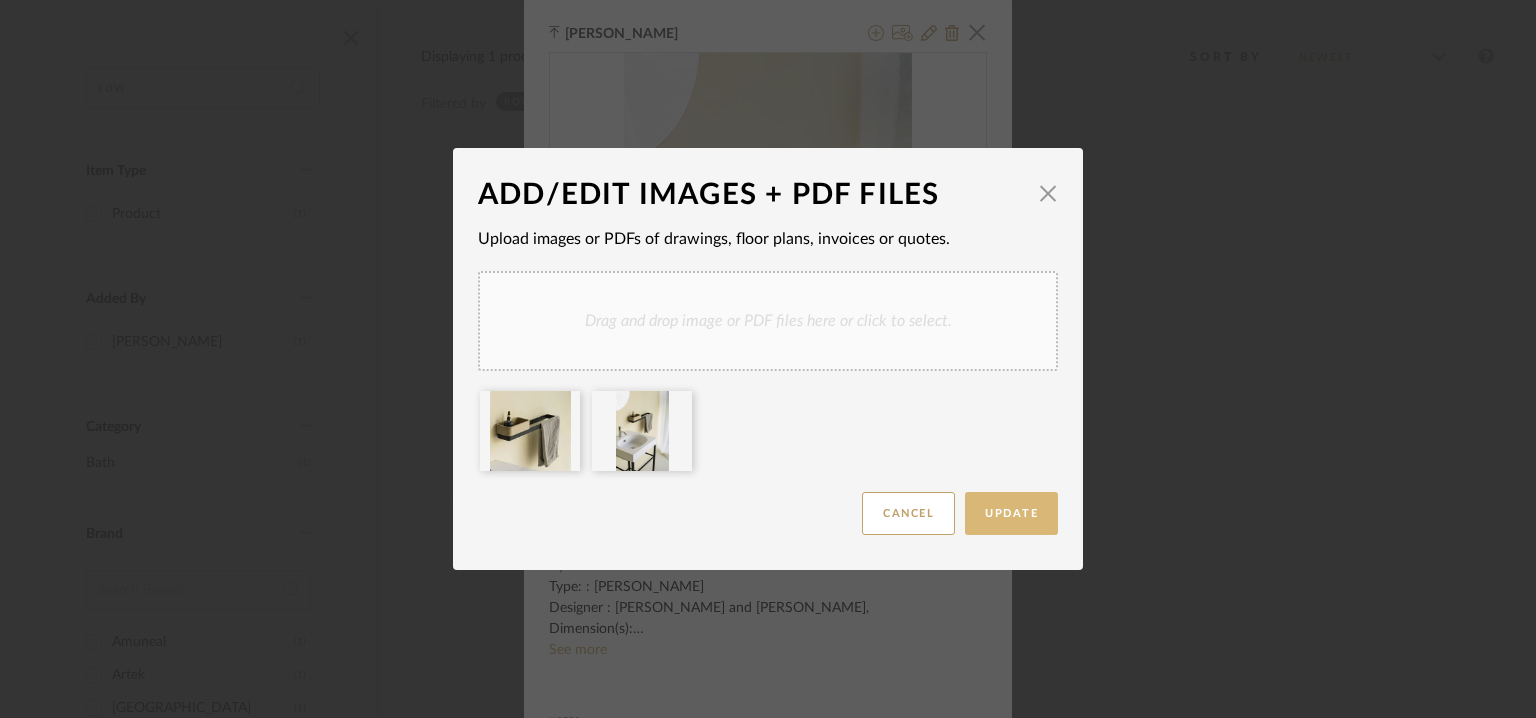 click on "Update" at bounding box center [1011, 513] 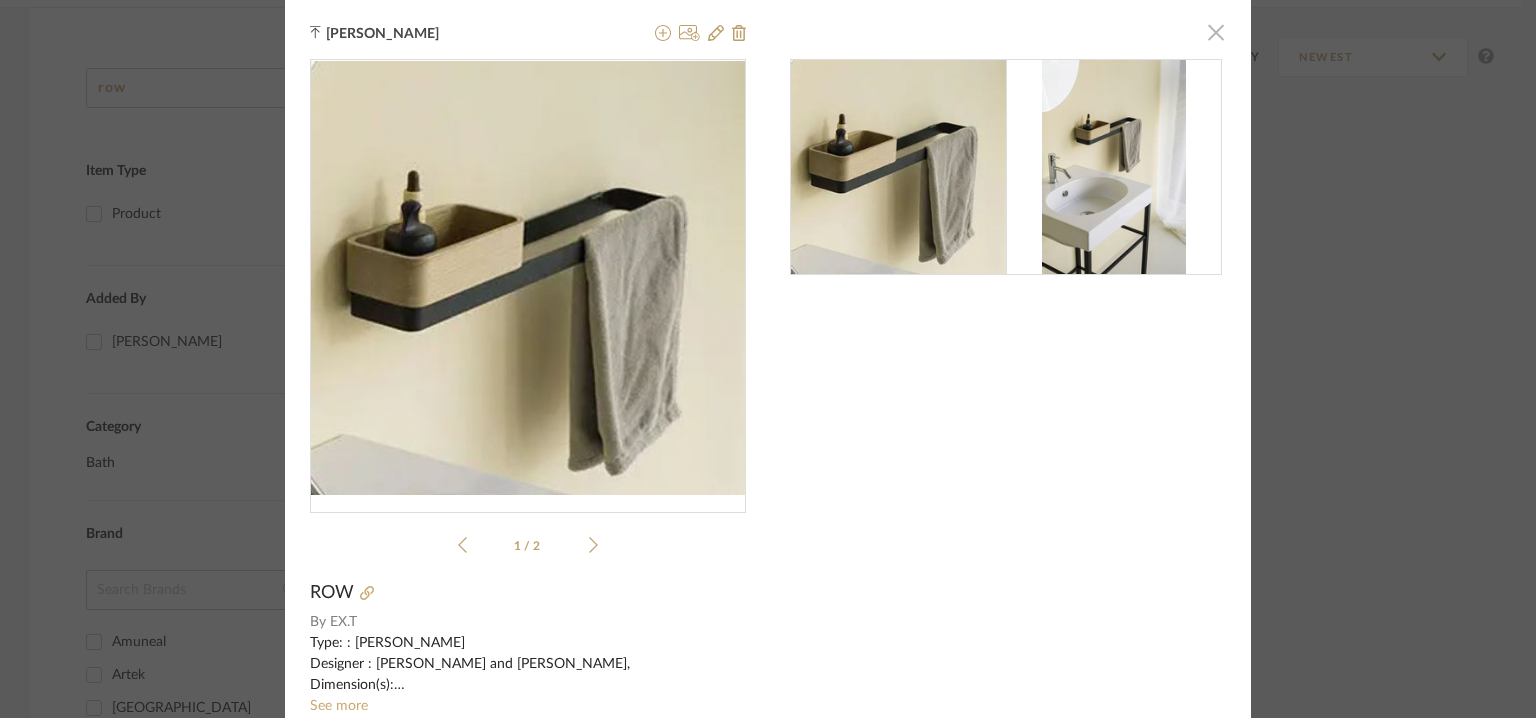 click 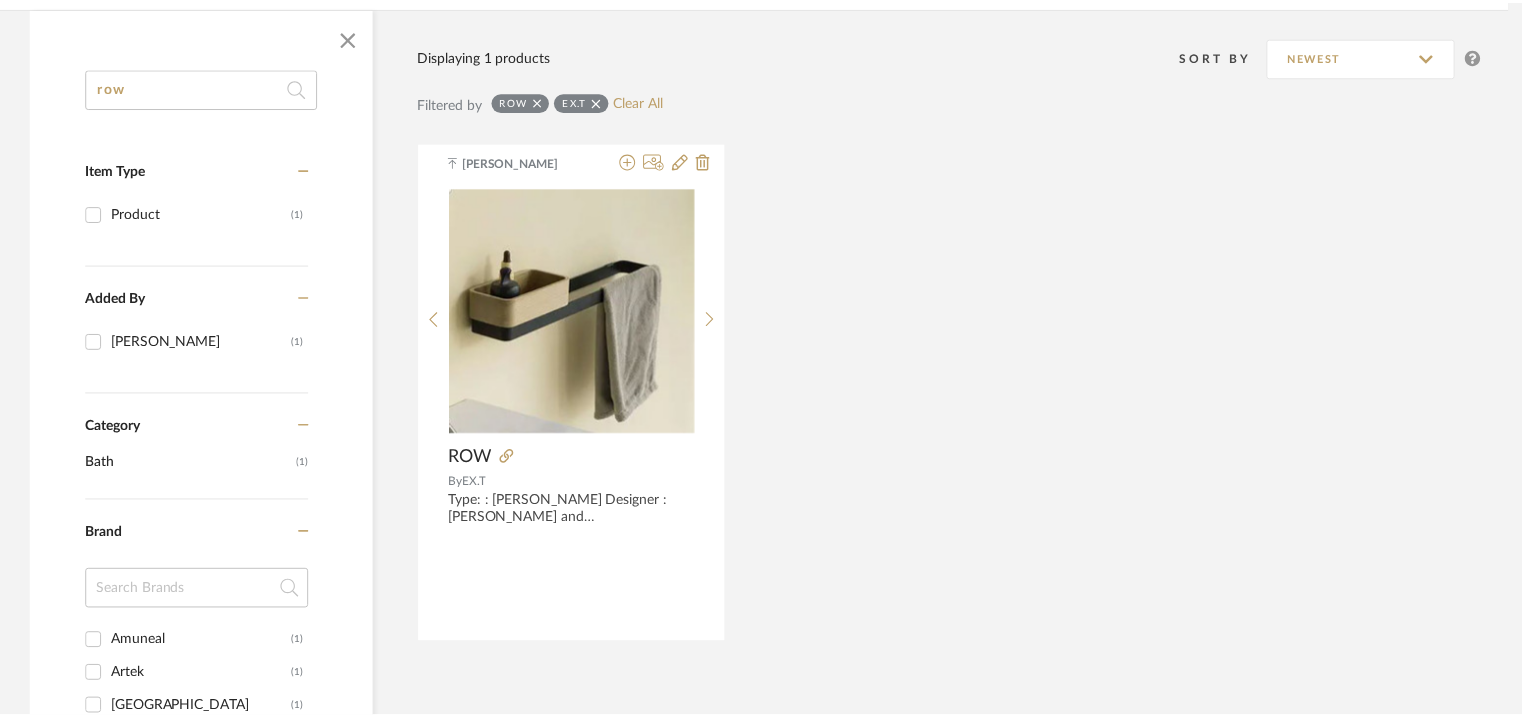 scroll, scrollTop: 300, scrollLeft: 0, axis: vertical 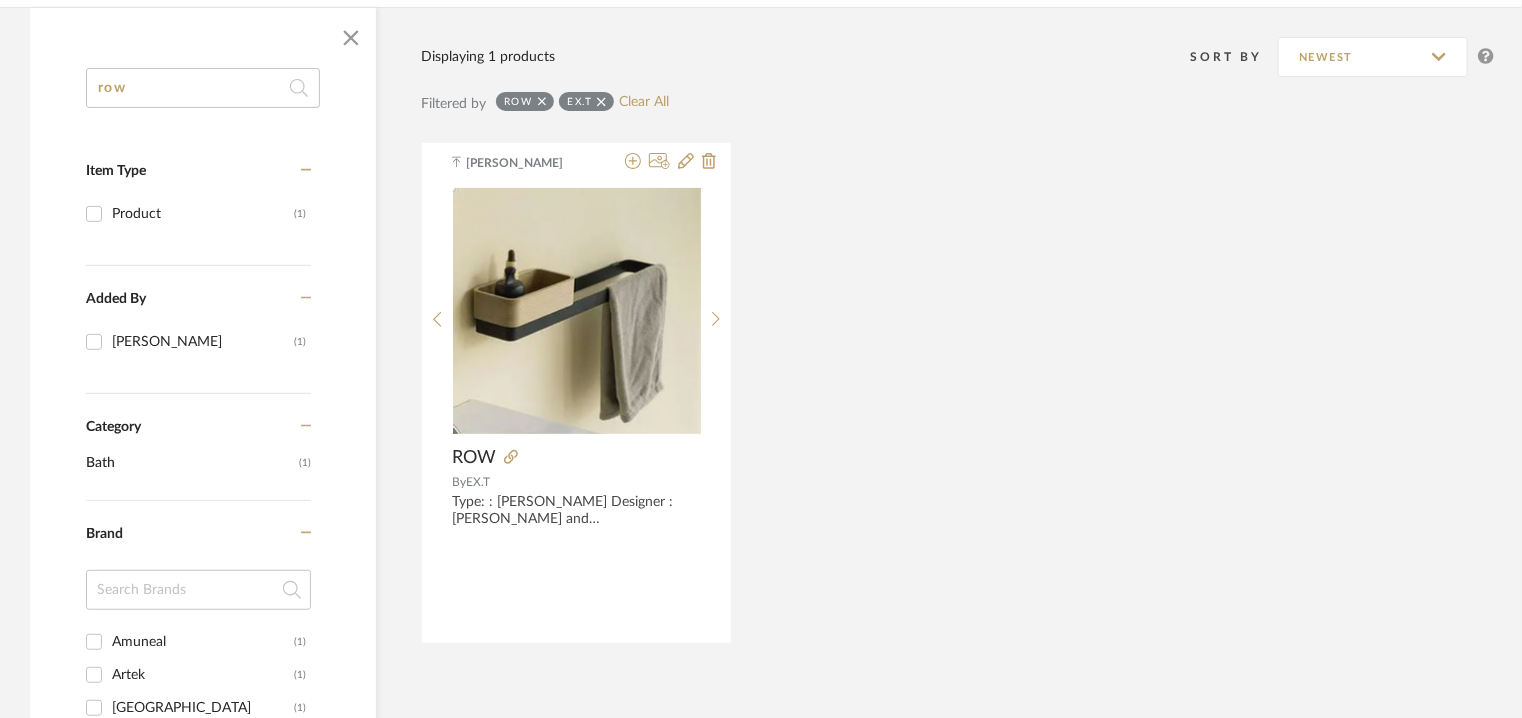 drag, startPoint x: 145, startPoint y: 93, endPoint x: 0, endPoint y: 93, distance: 145 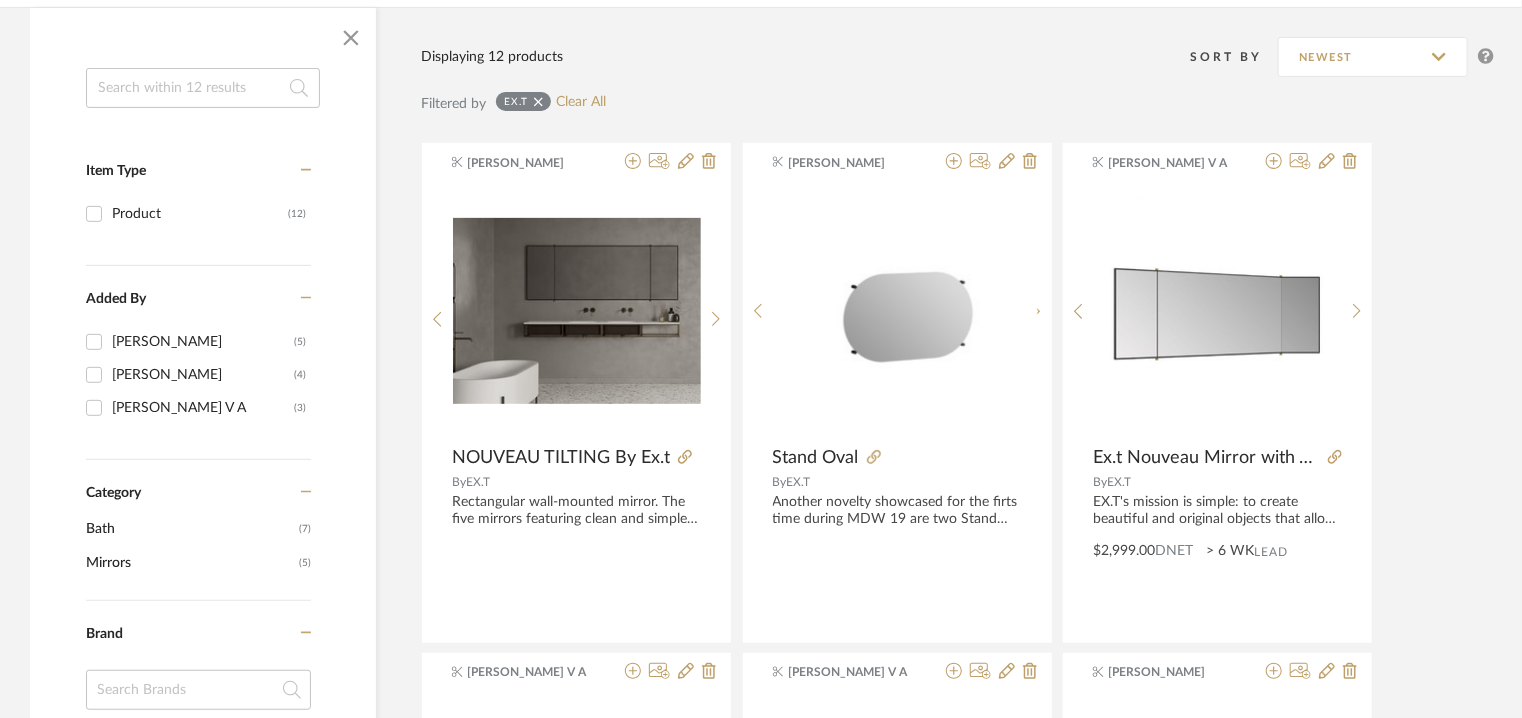 type 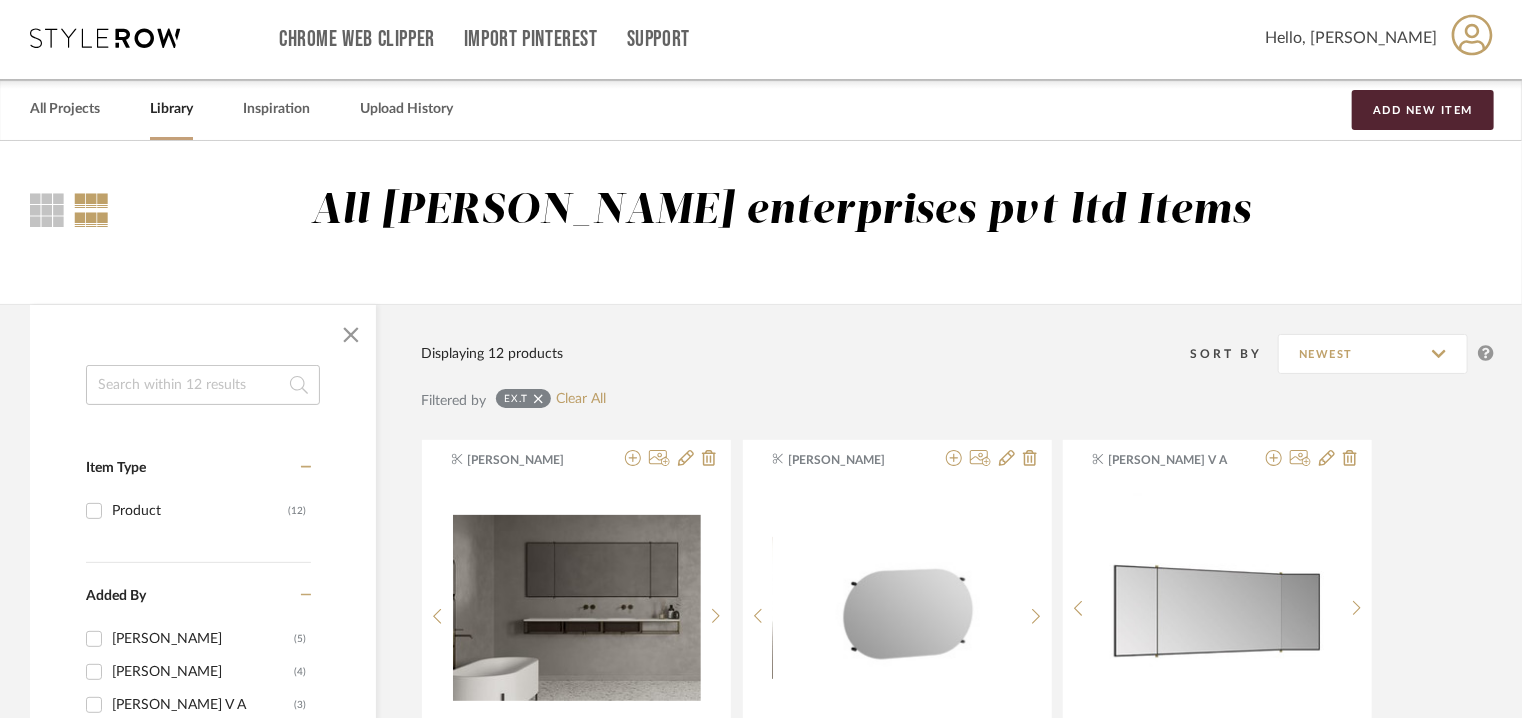 scroll, scrollTop: 0, scrollLeft: 0, axis: both 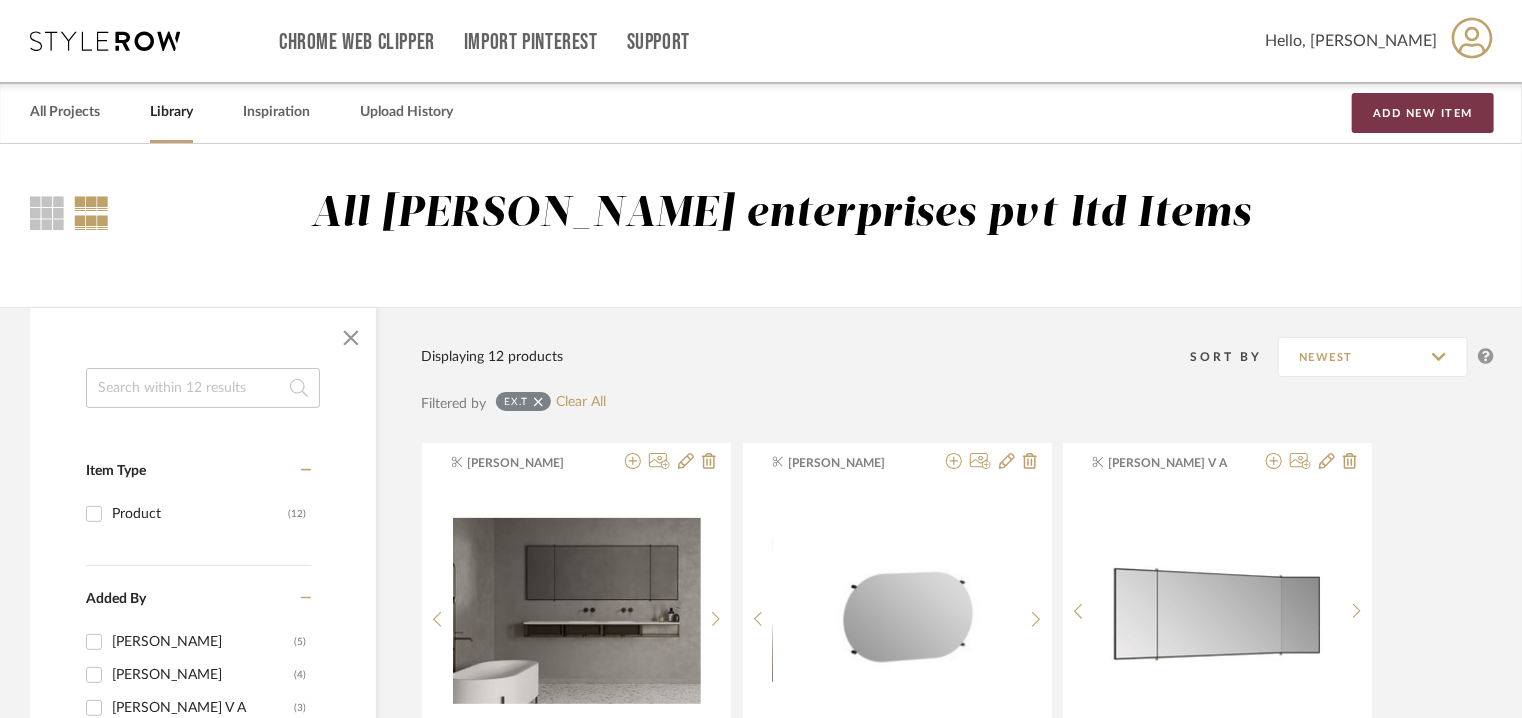 click on "Add New Item" at bounding box center [1423, 113] 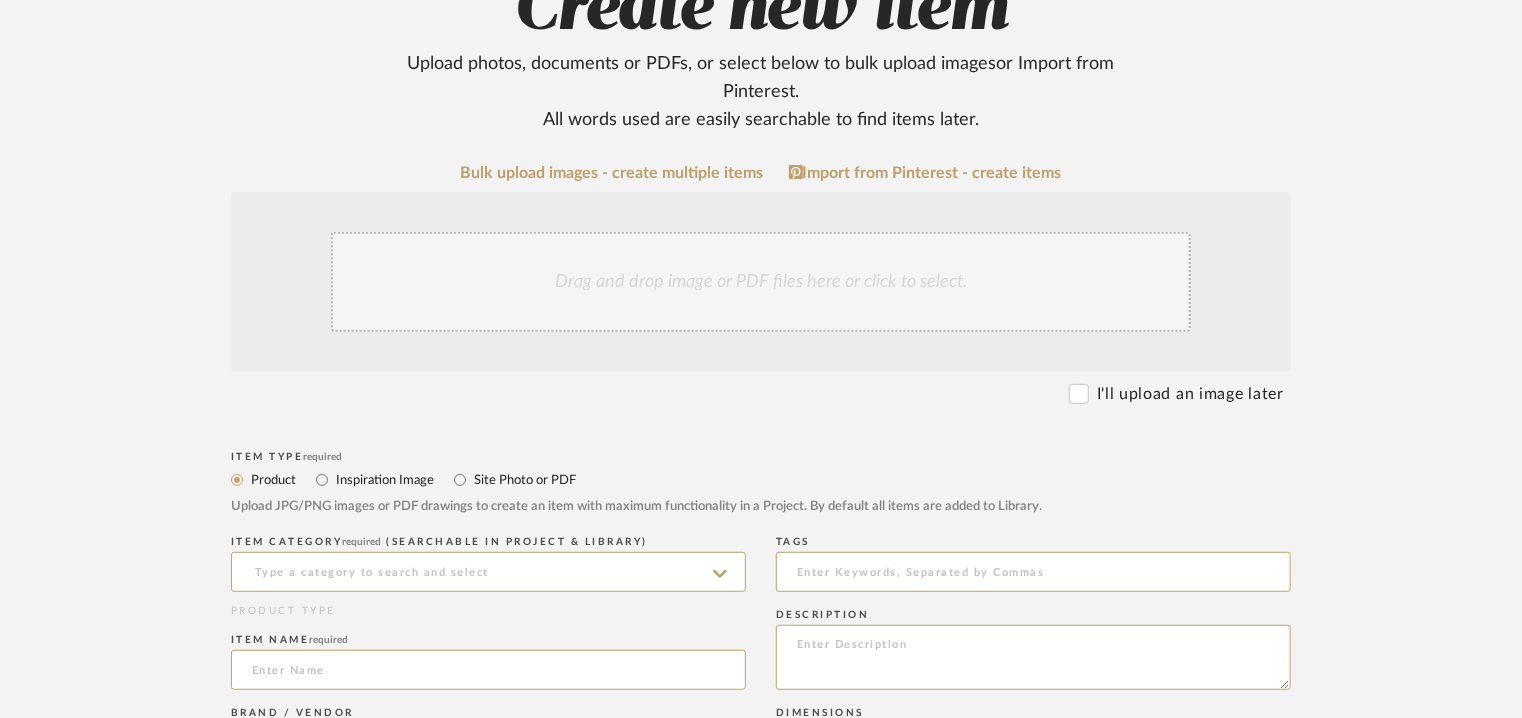 scroll, scrollTop: 300, scrollLeft: 0, axis: vertical 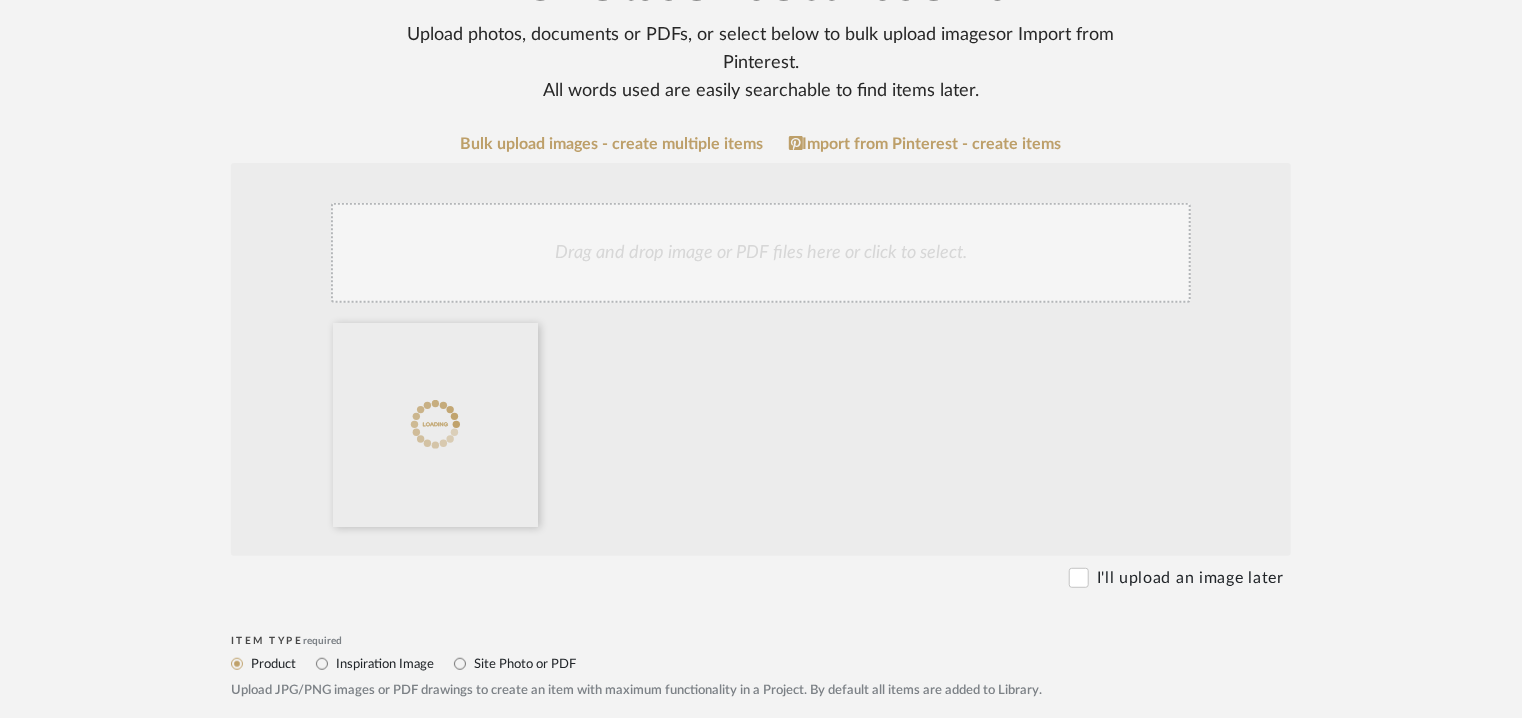 click on "Drag and drop image or PDF files here or click to select." 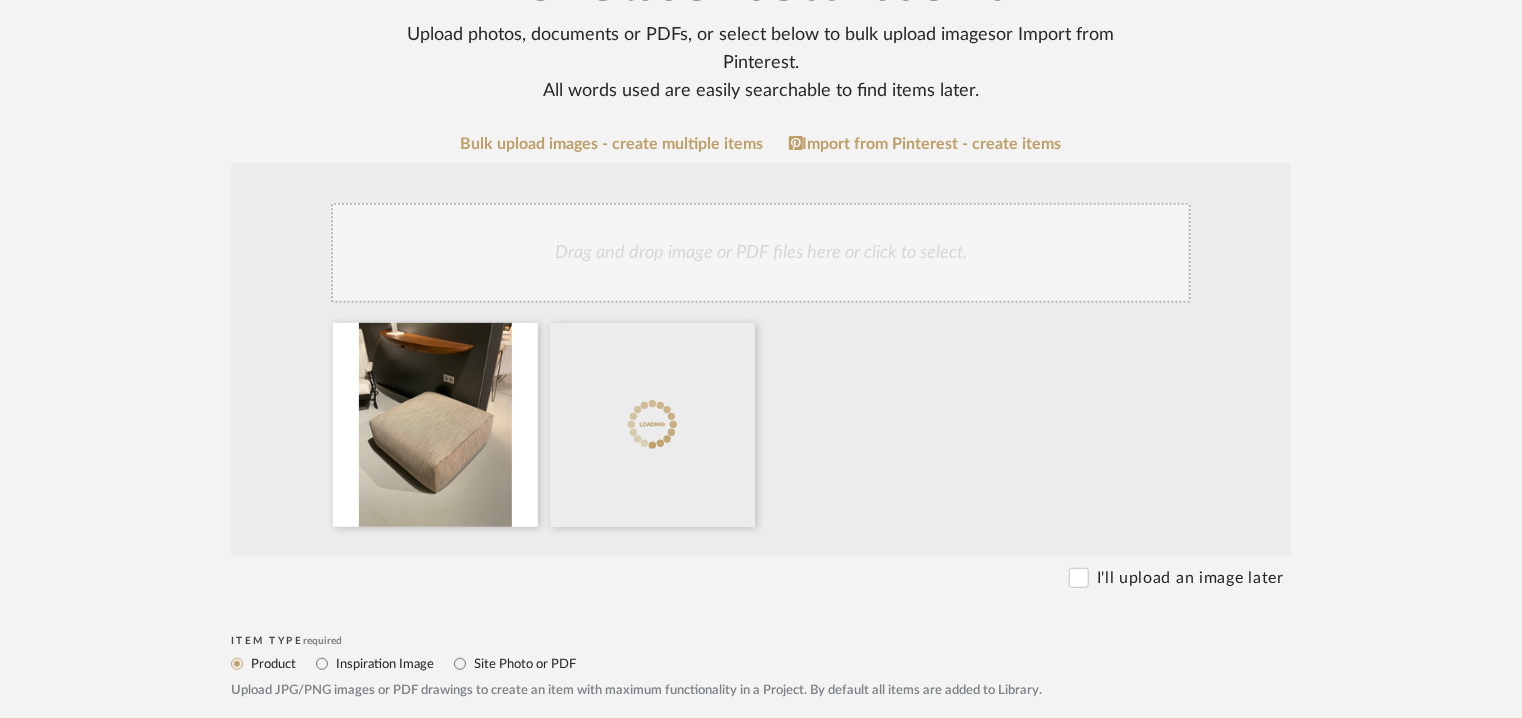 click on "Drag and drop image or PDF files here or click to select." 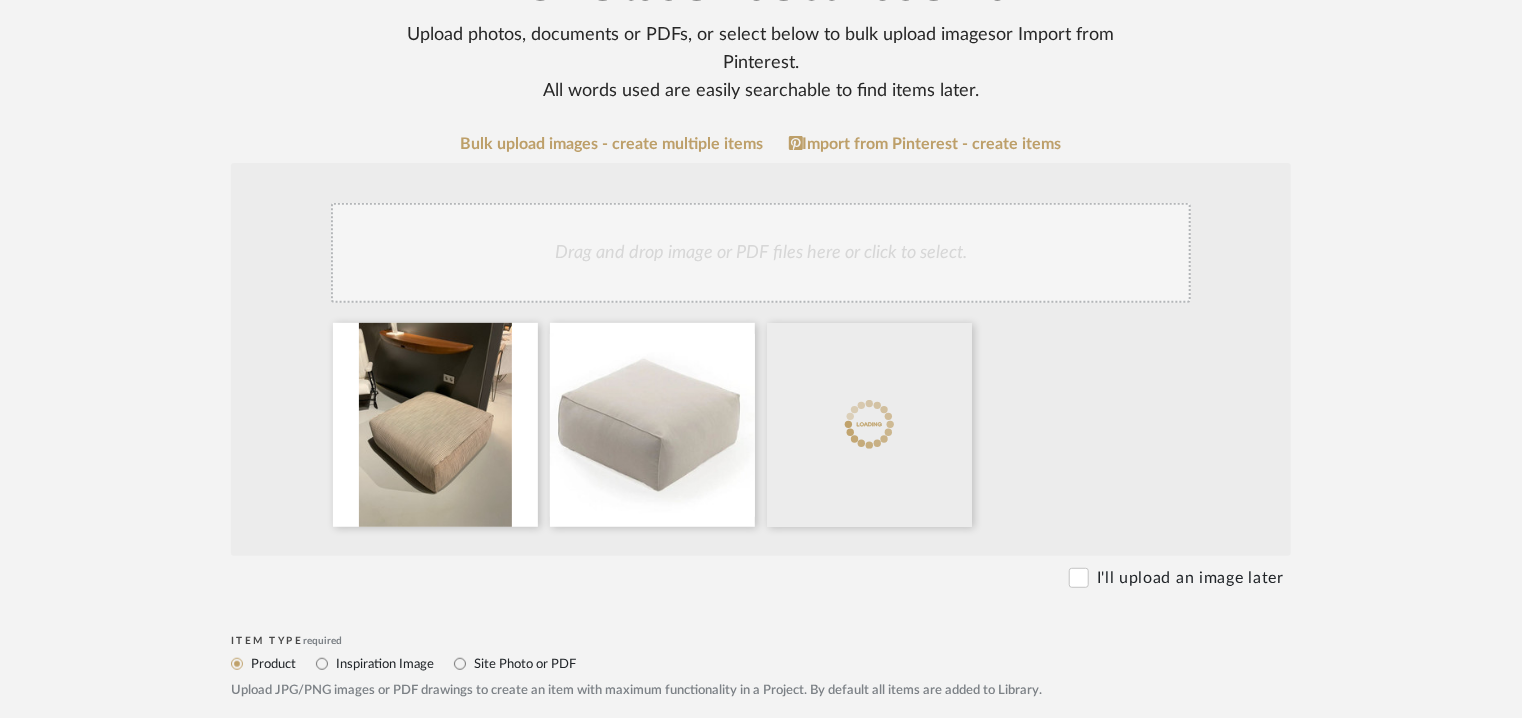 click on "Drag and drop image or PDF files here or click to select." 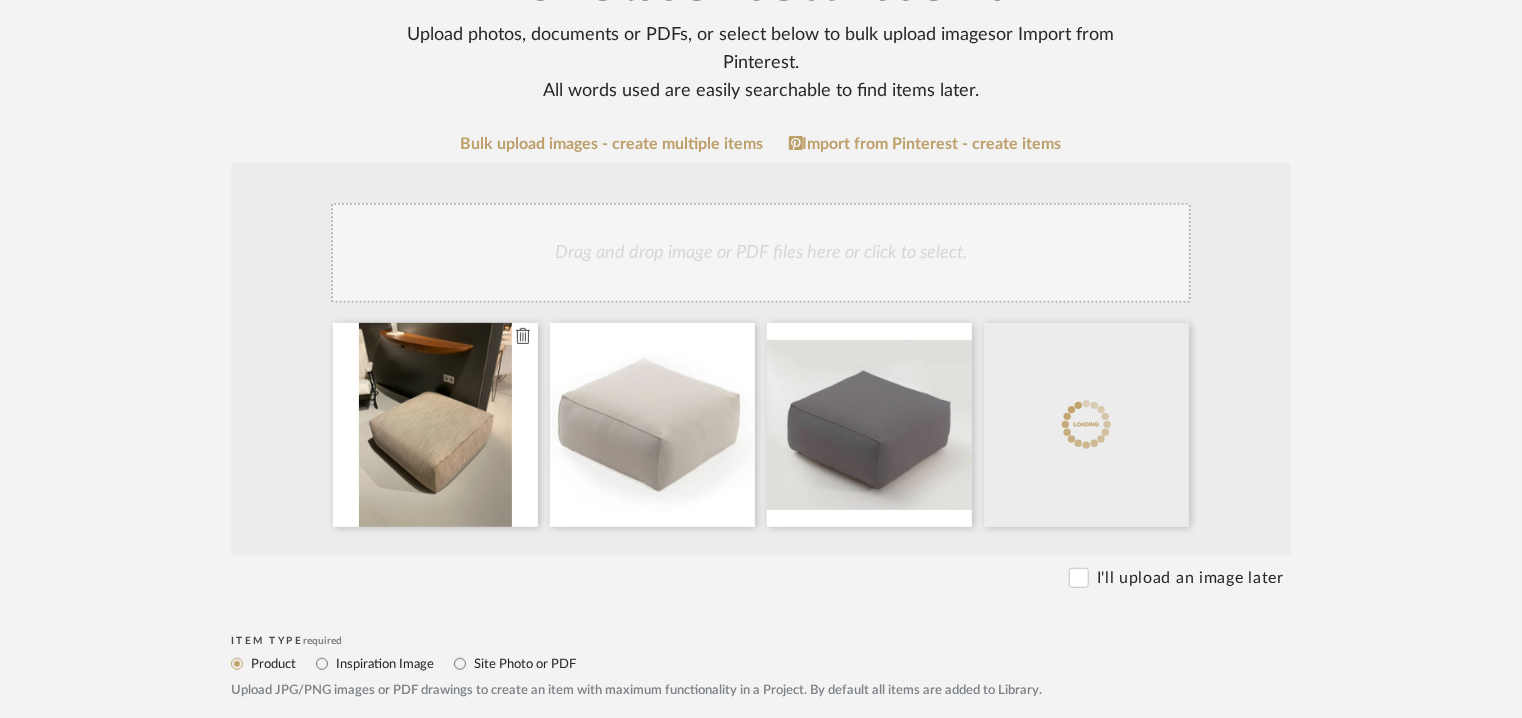 type 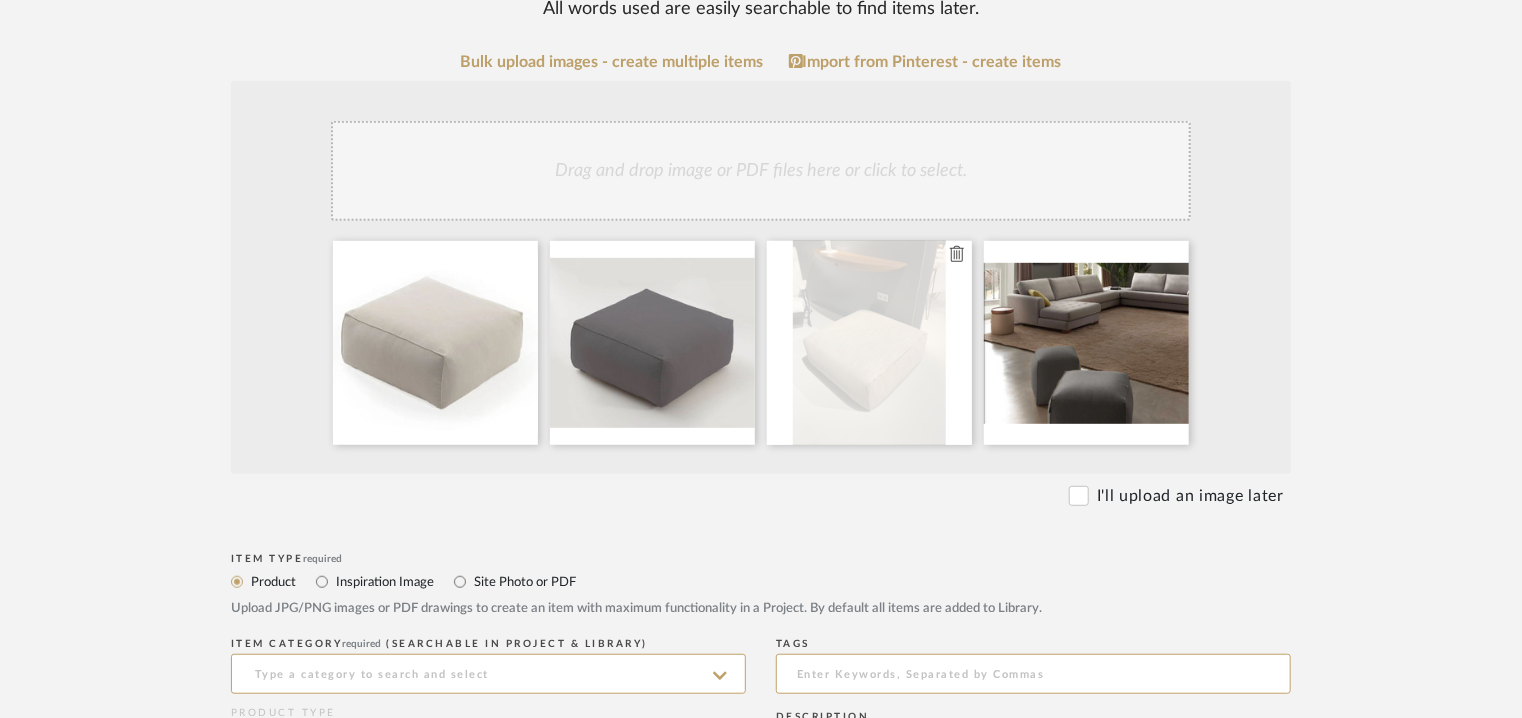 scroll, scrollTop: 500, scrollLeft: 0, axis: vertical 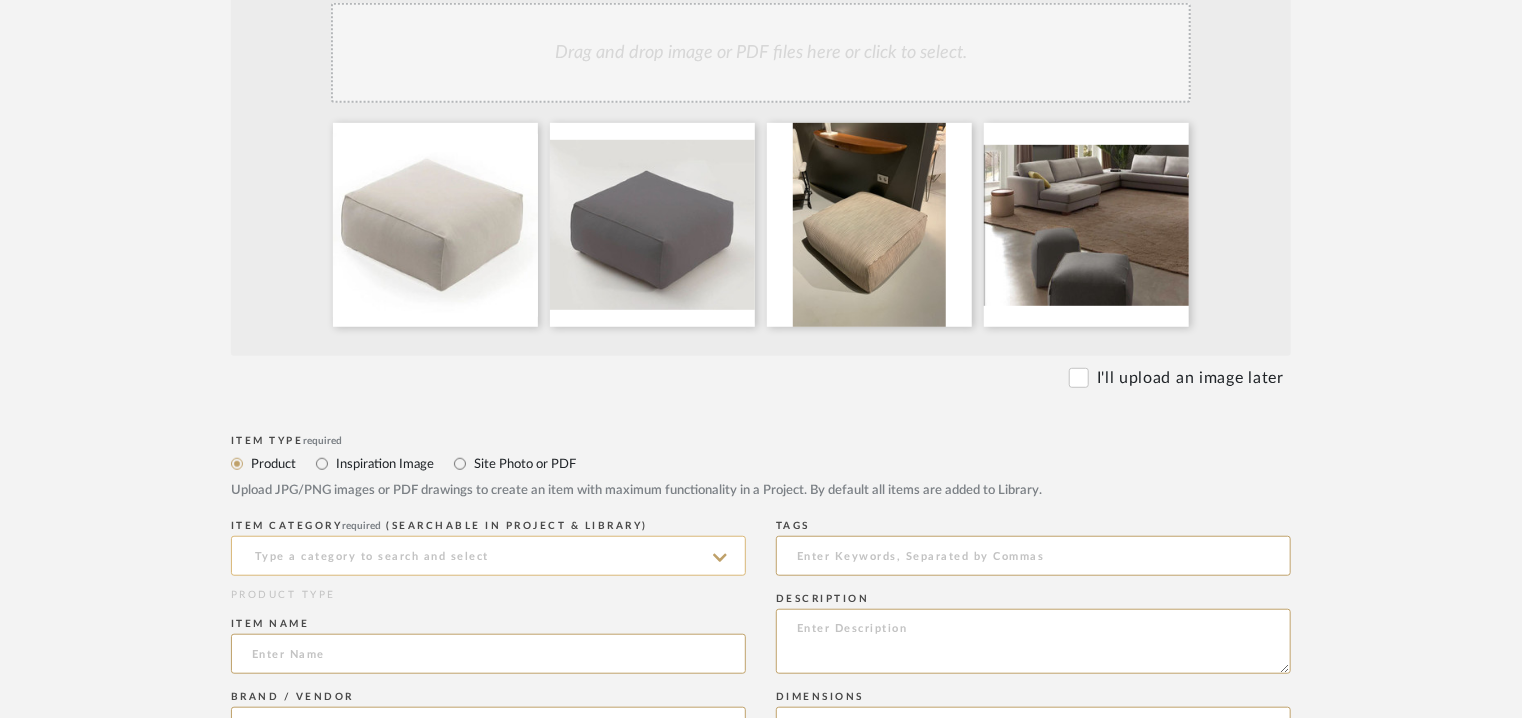 click 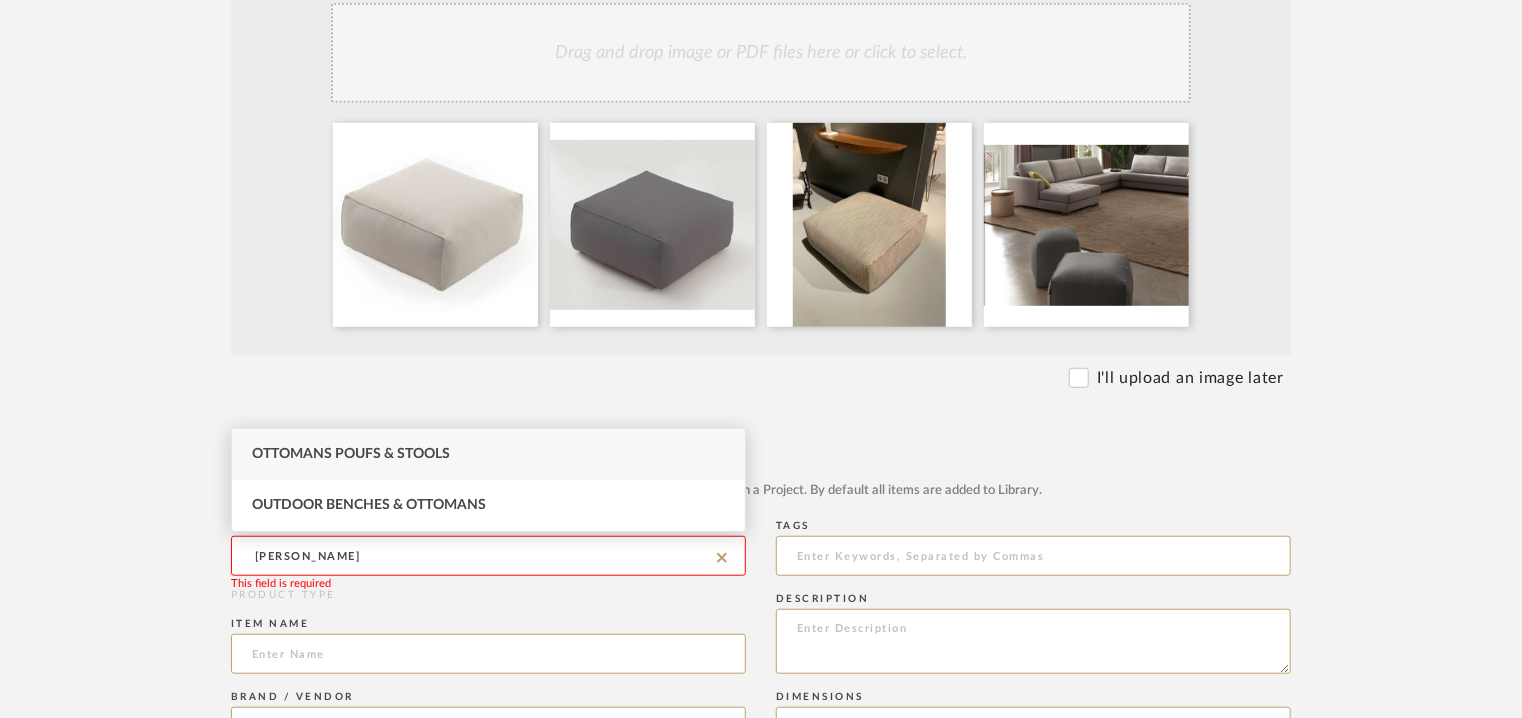 click on "Ottomans Poufs & Stools" at bounding box center (351, 454) 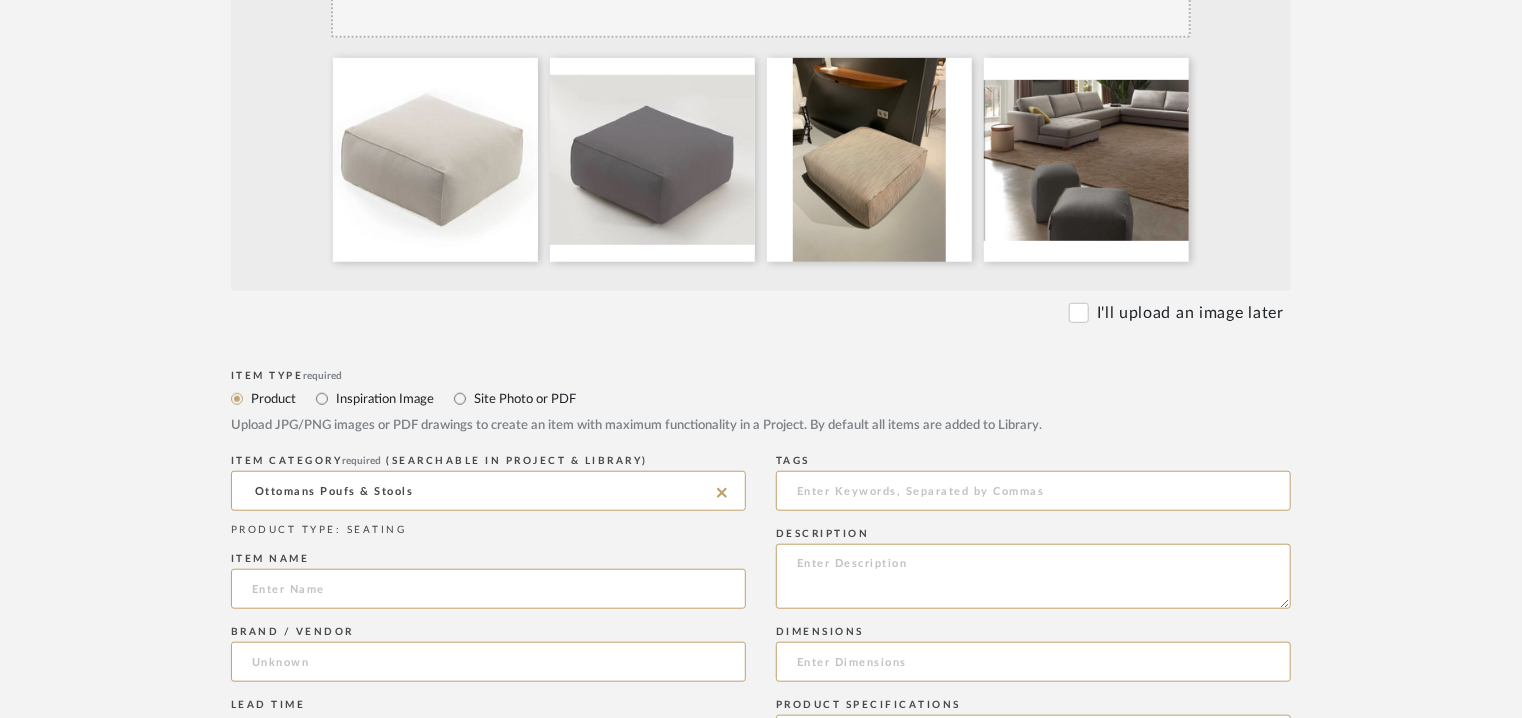 scroll, scrollTop: 600, scrollLeft: 0, axis: vertical 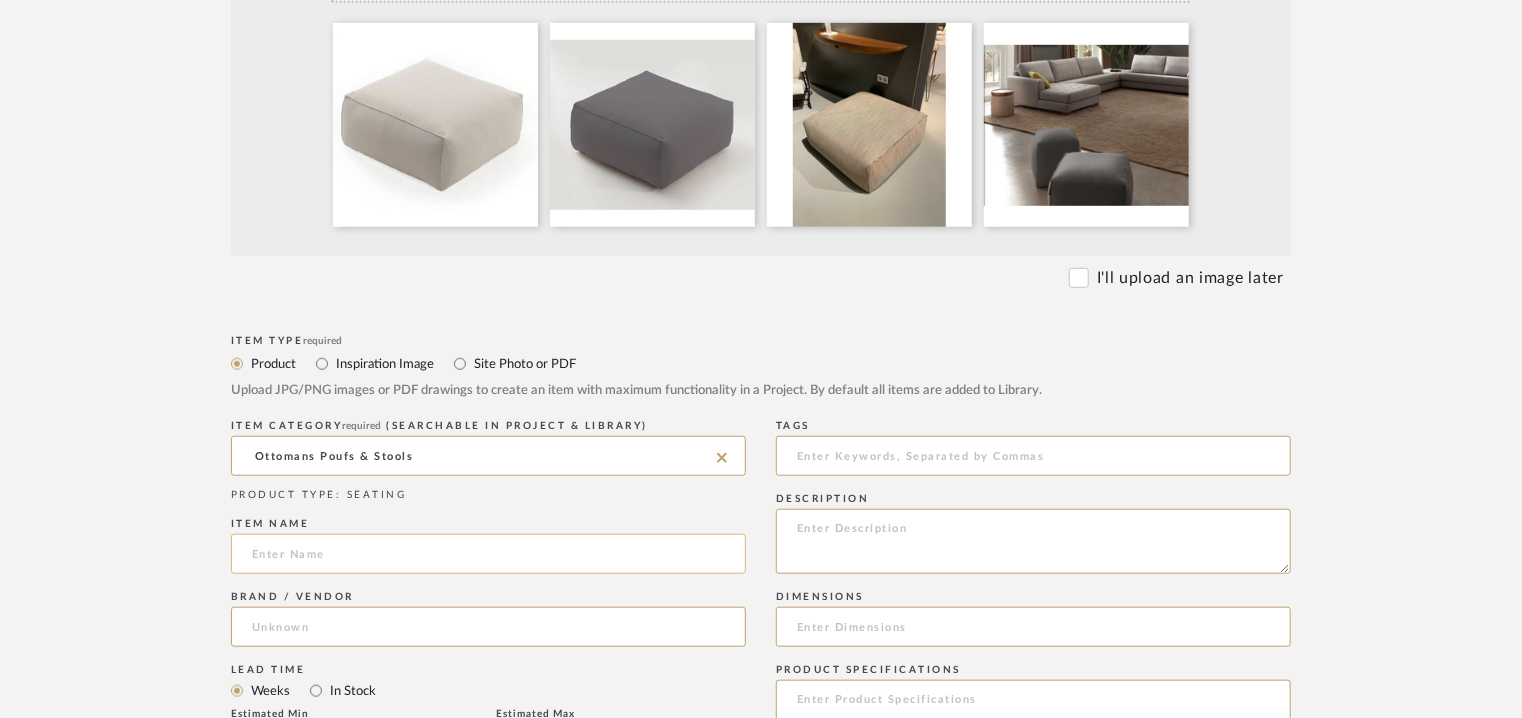 click 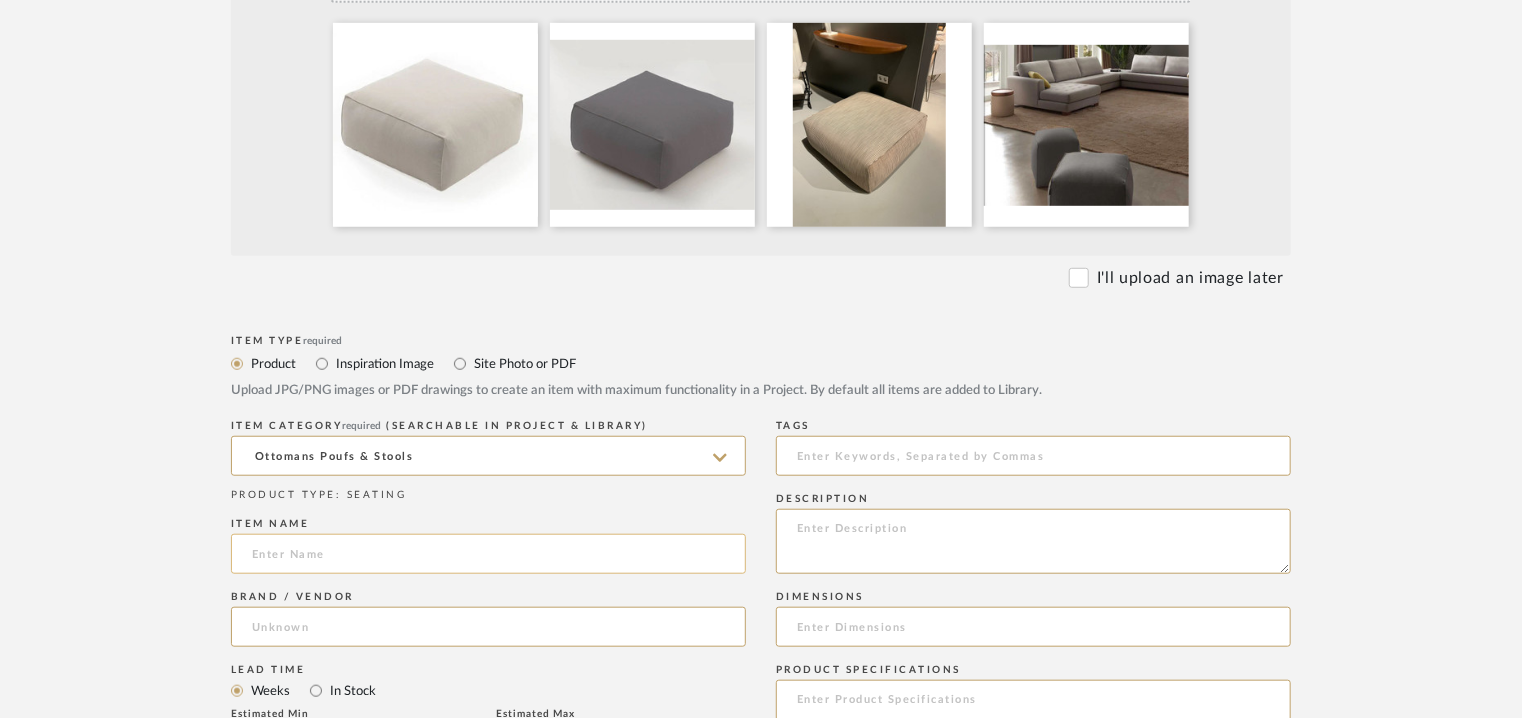 paste on "SOFT XL" 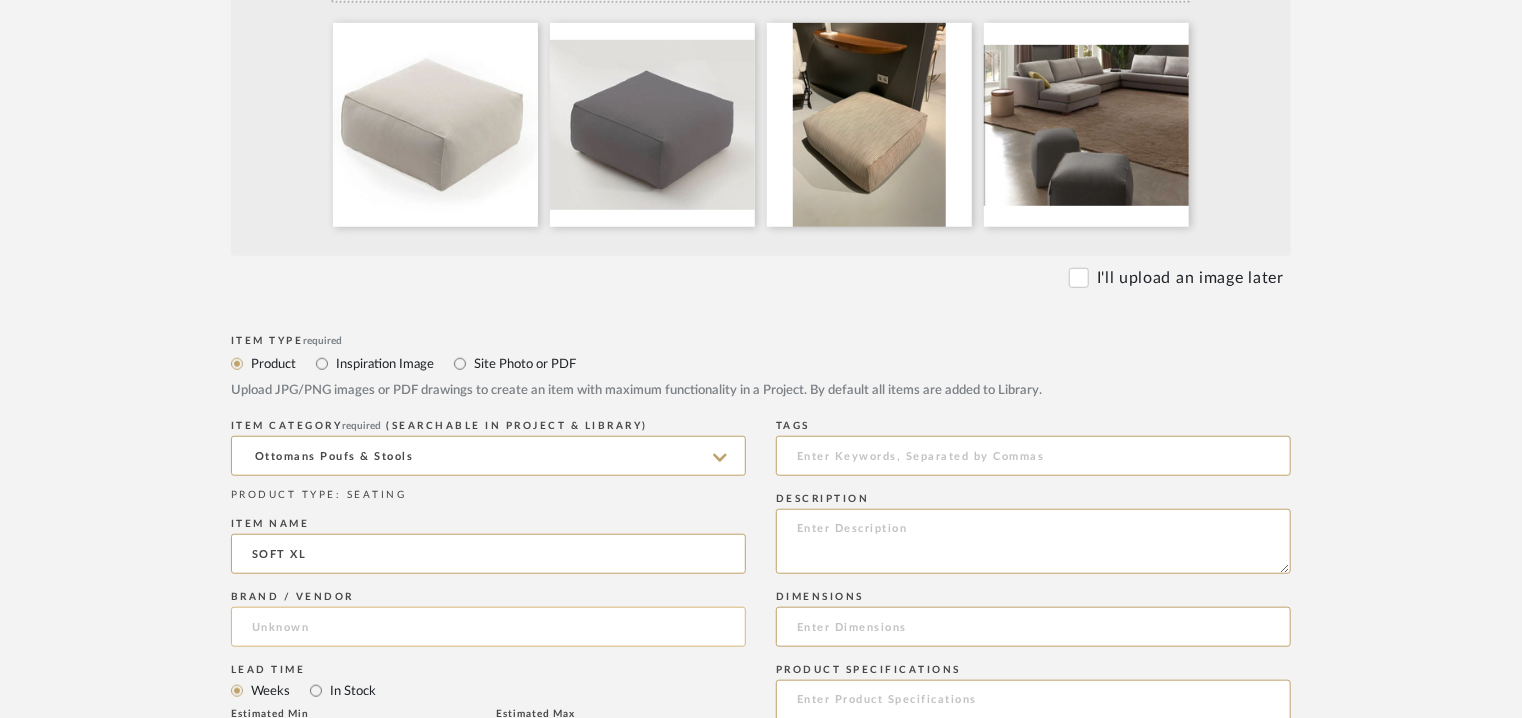 type on "SOFT XL" 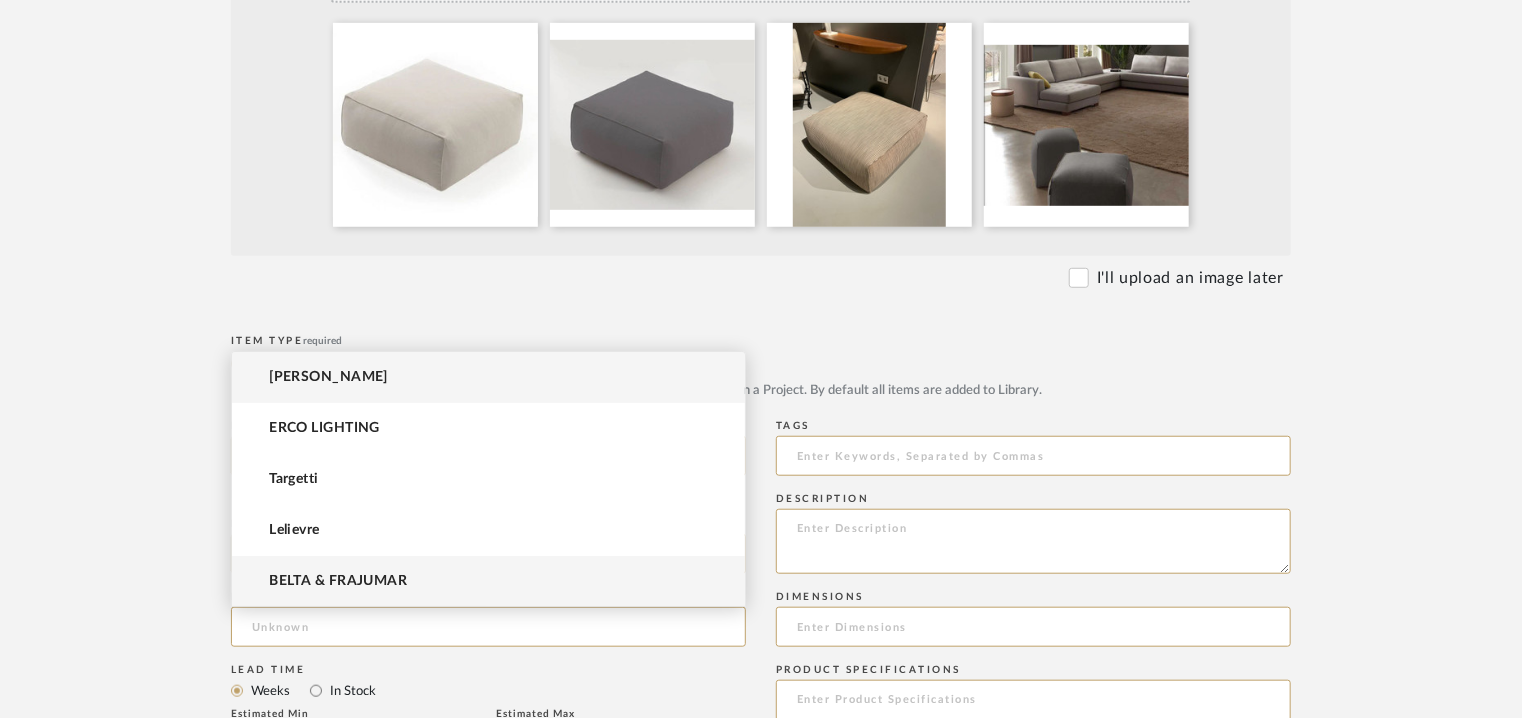 click on "BELTA & FRAJUMAR" at bounding box center [338, 581] 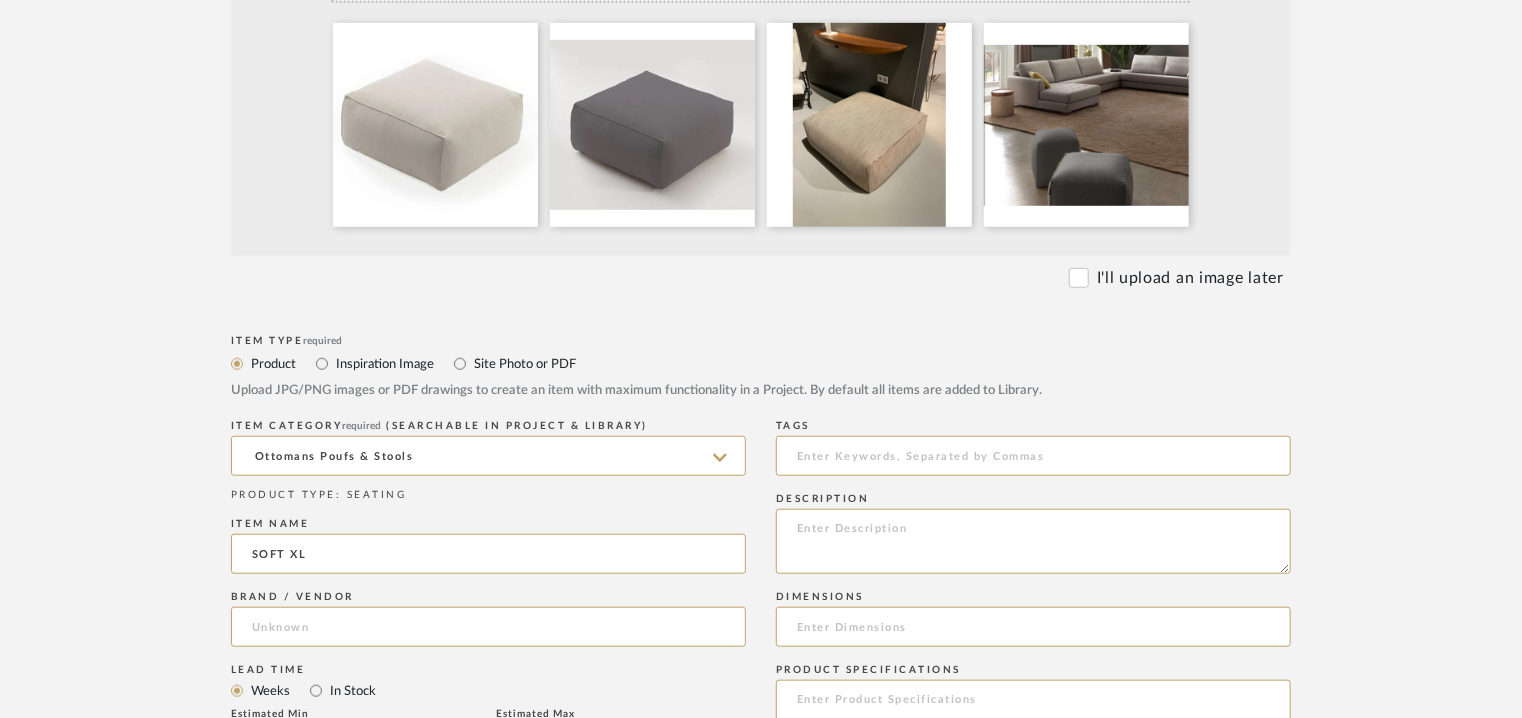 type on "BELTA & FRAJUMAR" 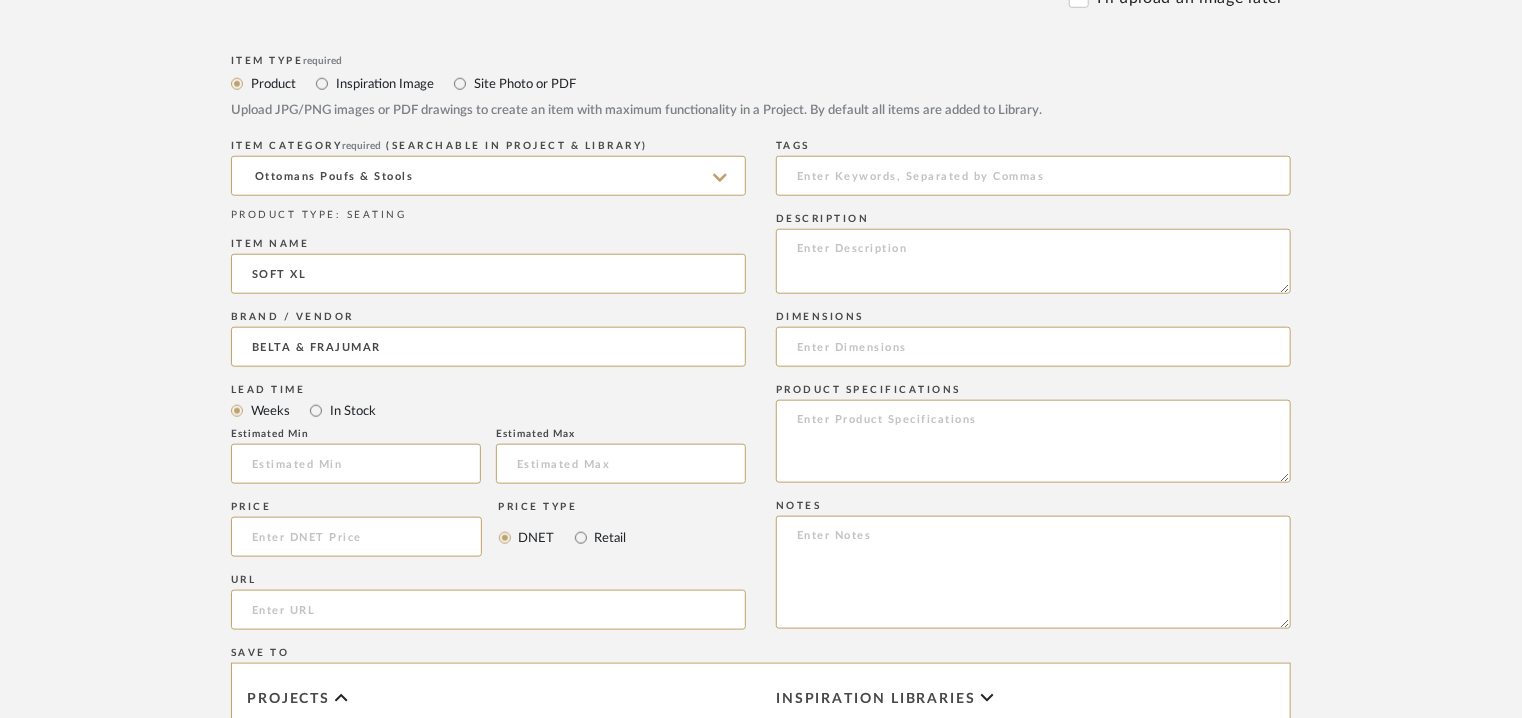 scroll, scrollTop: 900, scrollLeft: 0, axis: vertical 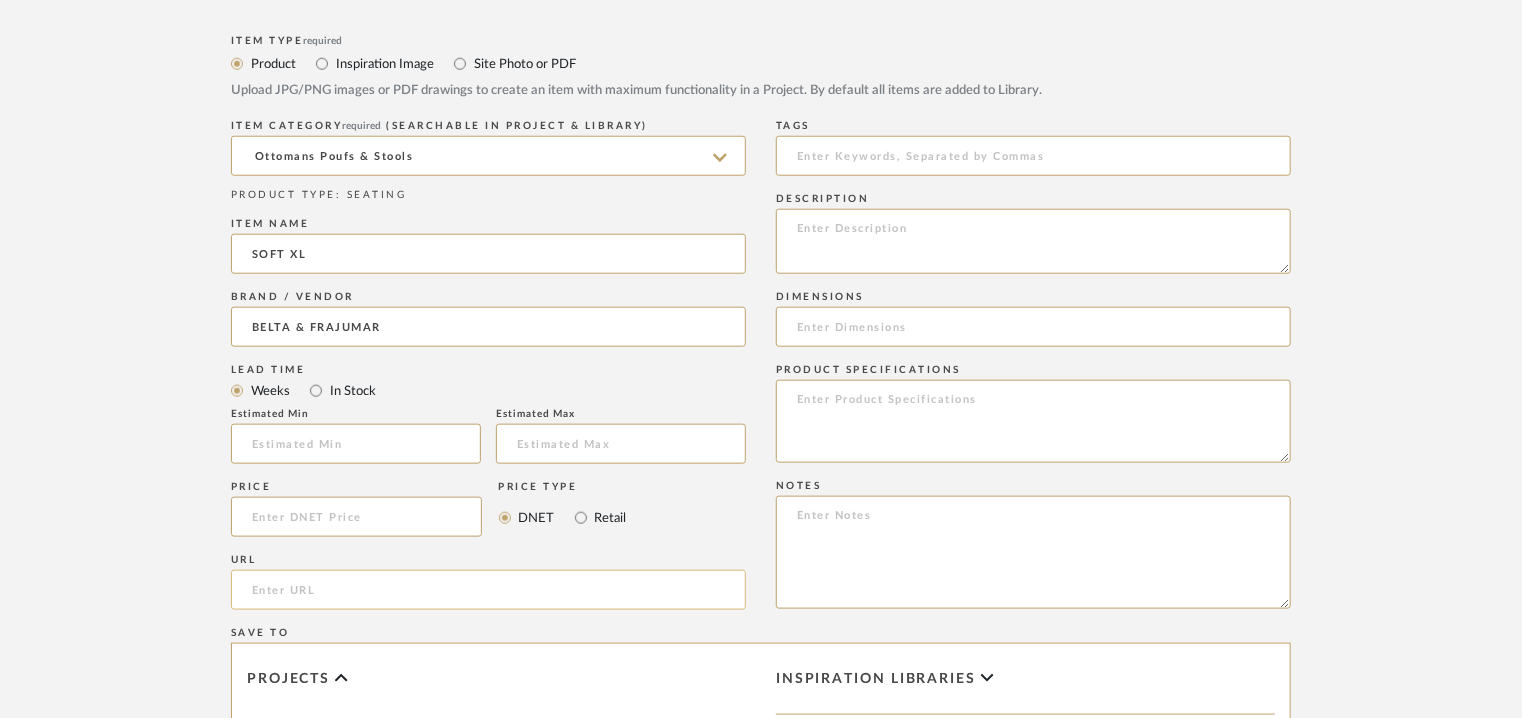 click 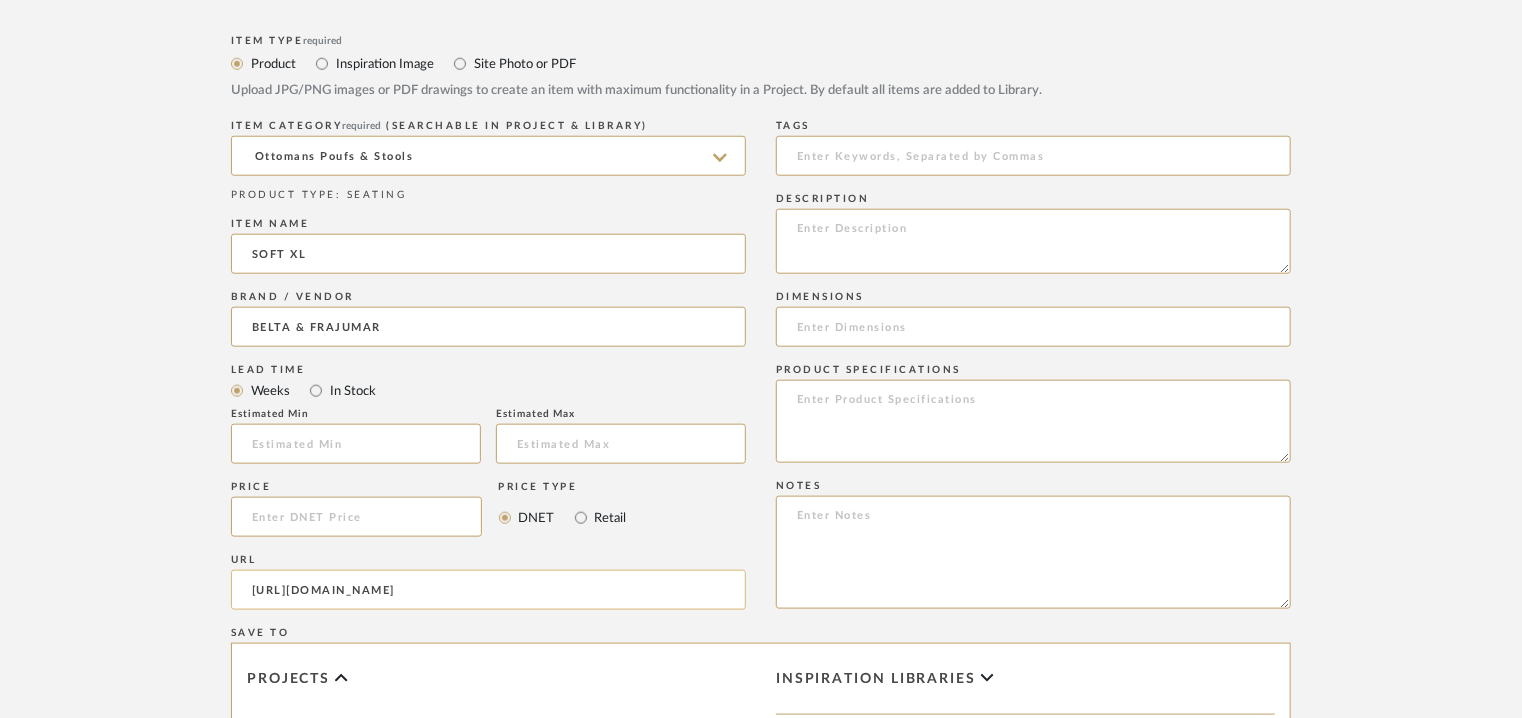 scroll, scrollTop: 0, scrollLeft: 25, axis: horizontal 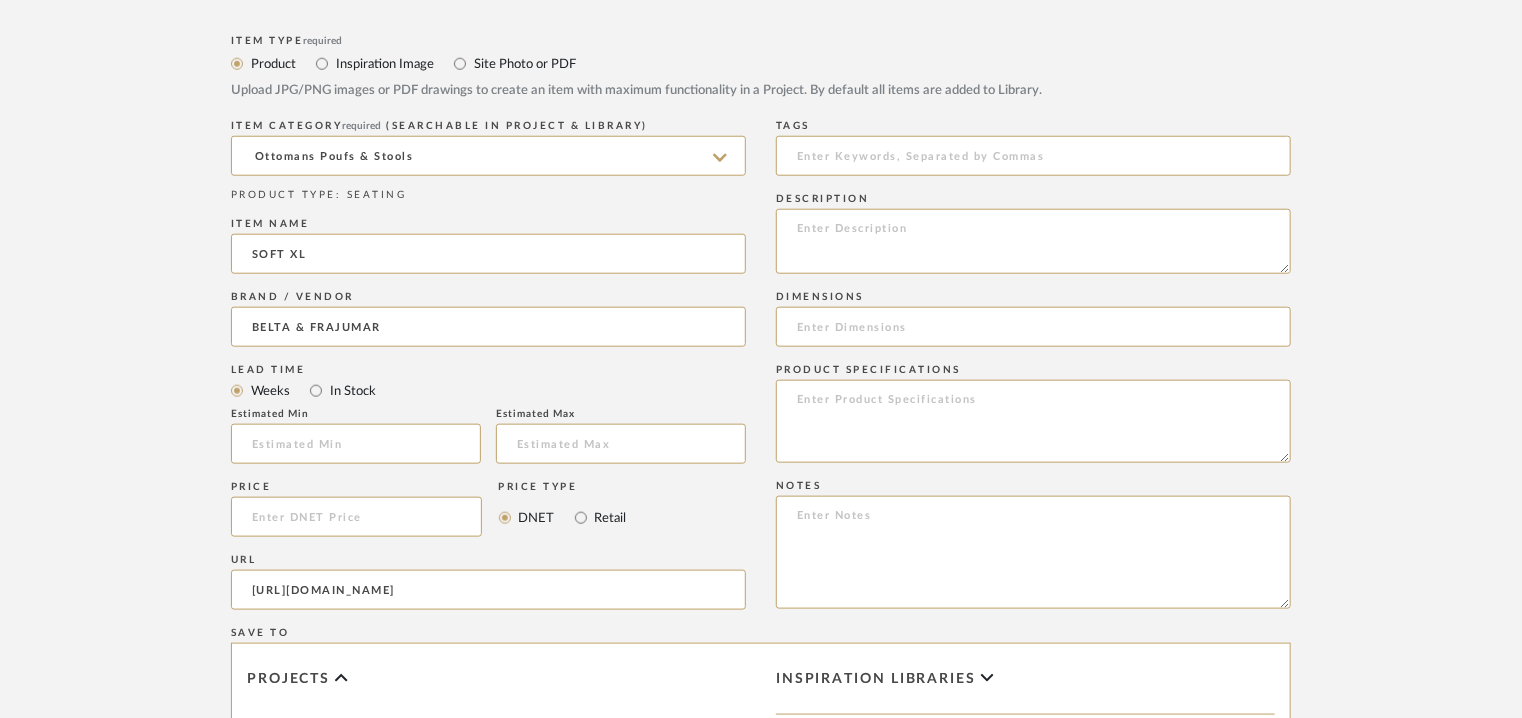 type on "[URL][DOMAIN_NAME]" 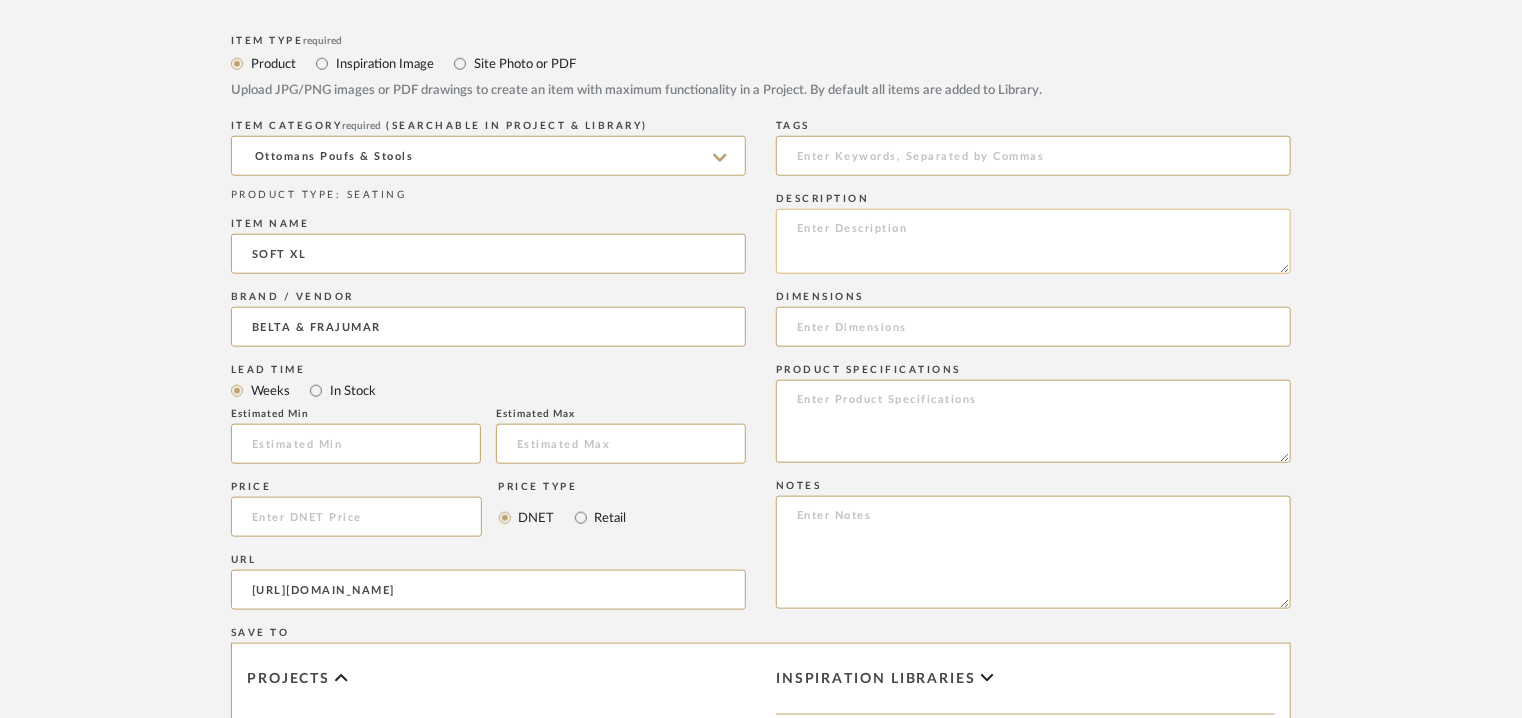 paste on "Type:  Ottoman - Soft XL
Designer : -
Dimensions : H 43cm/17" x L 100cm/39" x D100cm/39"
Material & Finishes:
1. Solid wood frame covered with 25 kg/m3 HRD foam. The suspension made with elastic NEA webbing with a 10-year guarantee.
2. Seat in 35 kg/m3 soft foam. All covered with a protective cover of silicone fibre and foam. Cover is sewn and upholstered without glueing.
3. Legs of solid beech wood.
Product description :Generously sized and rounded pouff with a bulky filling.
Collection of puffs in which one plays with comfort, colours, measurements and constructive details to create a complete family of products designed for the most urban environments without renouncing the warmth. It is a versatile product that offers a wide variety of possibilities depending on the client’s taste.
Additional details : Na
Any other details : Na" 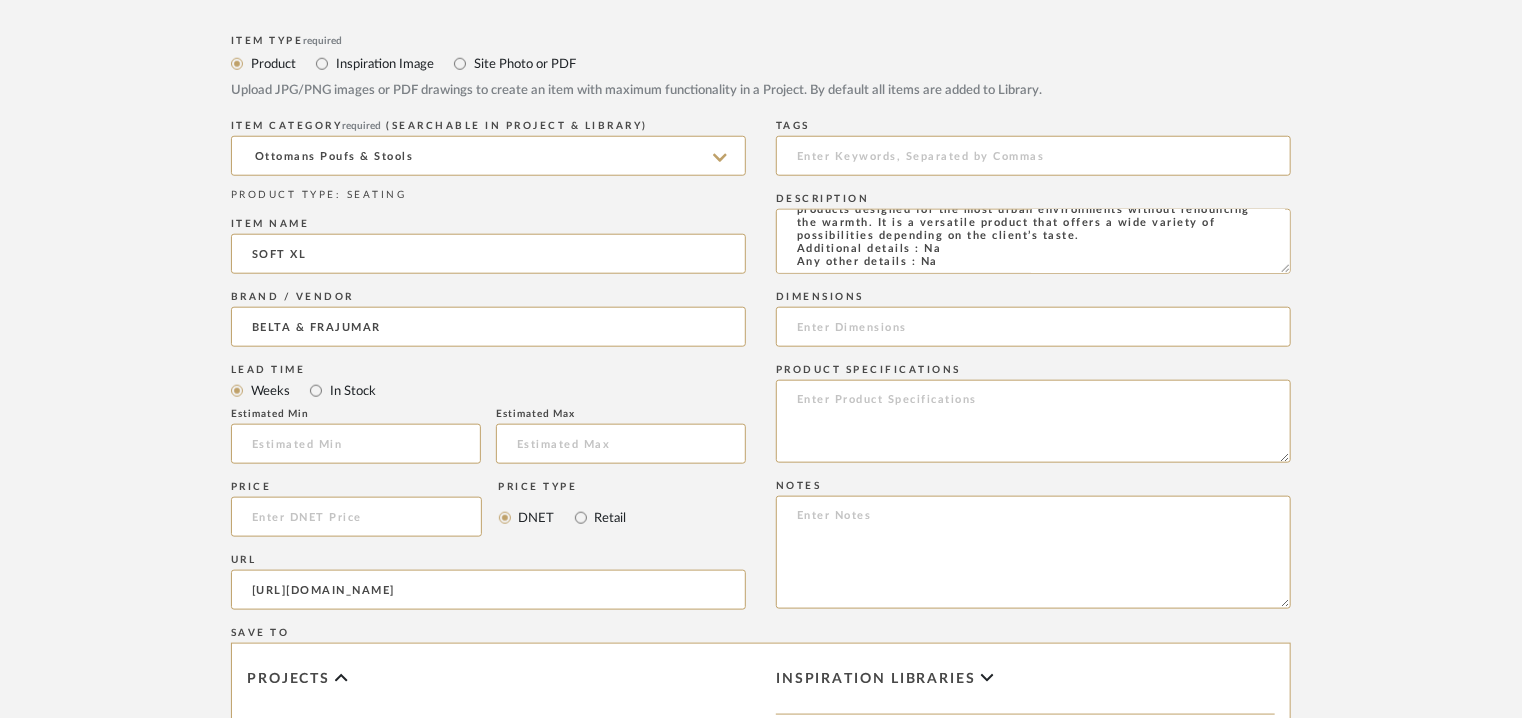 type on "Type:  Ottoman - Soft XL
Designer : -
Dimensions : H 43cm/17" x L 100cm/39" x D100cm/39"
Material & Finishes:
1. Solid wood frame covered with 25 kg/m3 HRD foam. The suspension made with elastic NEA webbing with a 10-year guarantee.
2. Seat in 35 kg/m3 soft foam. All covered with a protective cover of silicone fibre and foam. Cover is sewn and upholstered without glueing.
3. Legs of solid beech wood.
Product description :Generously sized and rounded pouff with a bulky filling.
Collection of puffs in which one plays with comfort, colours, measurements and constructive details to create a complete family of products designed for the most urban environments without renouncing the warmth. It is a versatile product that offers a wide variety of possibilities depending on the client’s taste.
Additional details : Na
Any other details : Na" 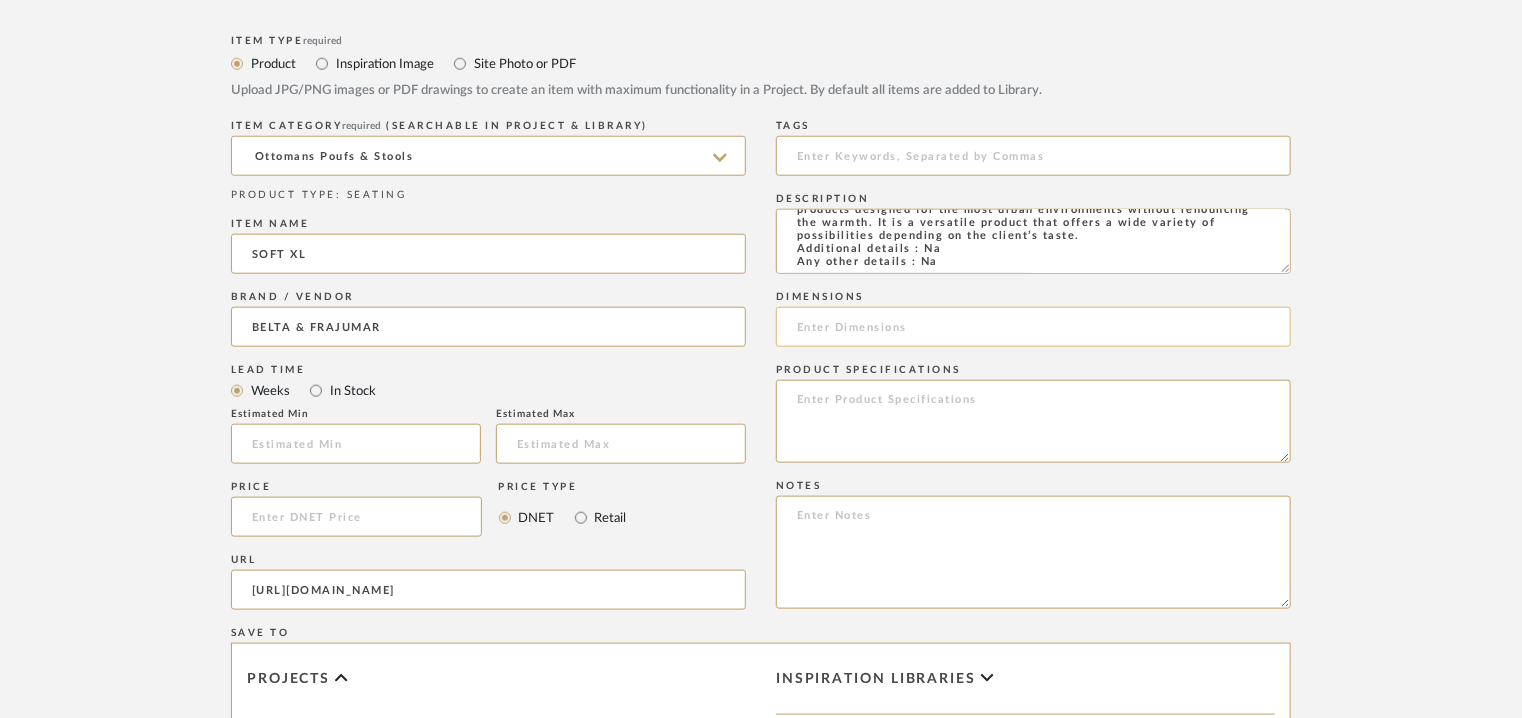 click 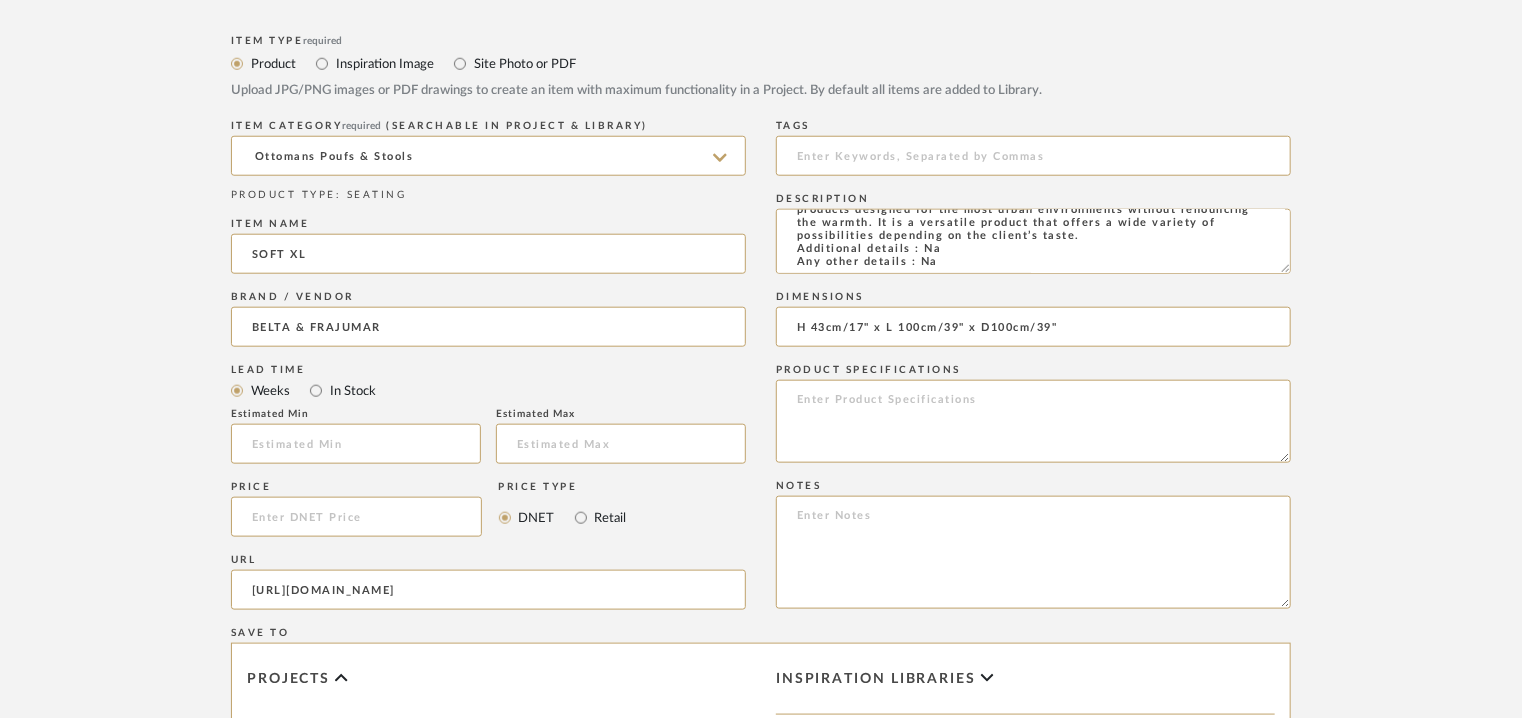 type on "H 43cm/17" x L 100cm/39" x D100cm/39"" 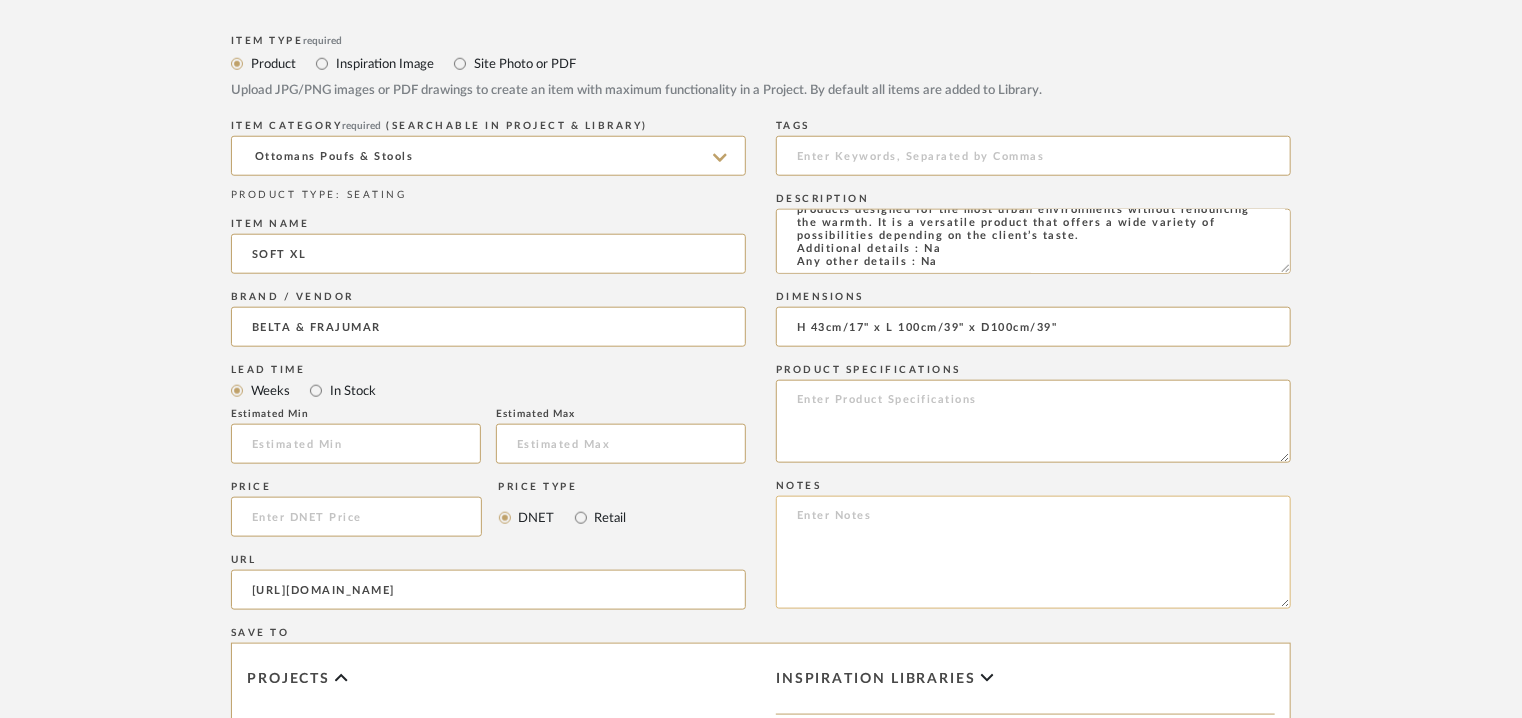 paste on "Price: Na
Lead time:  45days
Customizable : Na
3D available : No
BIM available : No
Point of contact:  To be established
Contact number: [PHONE_NUMBER]
Email address:  [EMAIL_ADDRESS][URL][DOMAIN_NAME]  [EMAIL_ADDRESS][DOMAIN_NAME]
Address: [GEOGRAPHIC_DATA] "Urbayecla II", [PERSON_NAME][STREET_ADDRESS][PERSON_NAME]
Additional contact information : Na" 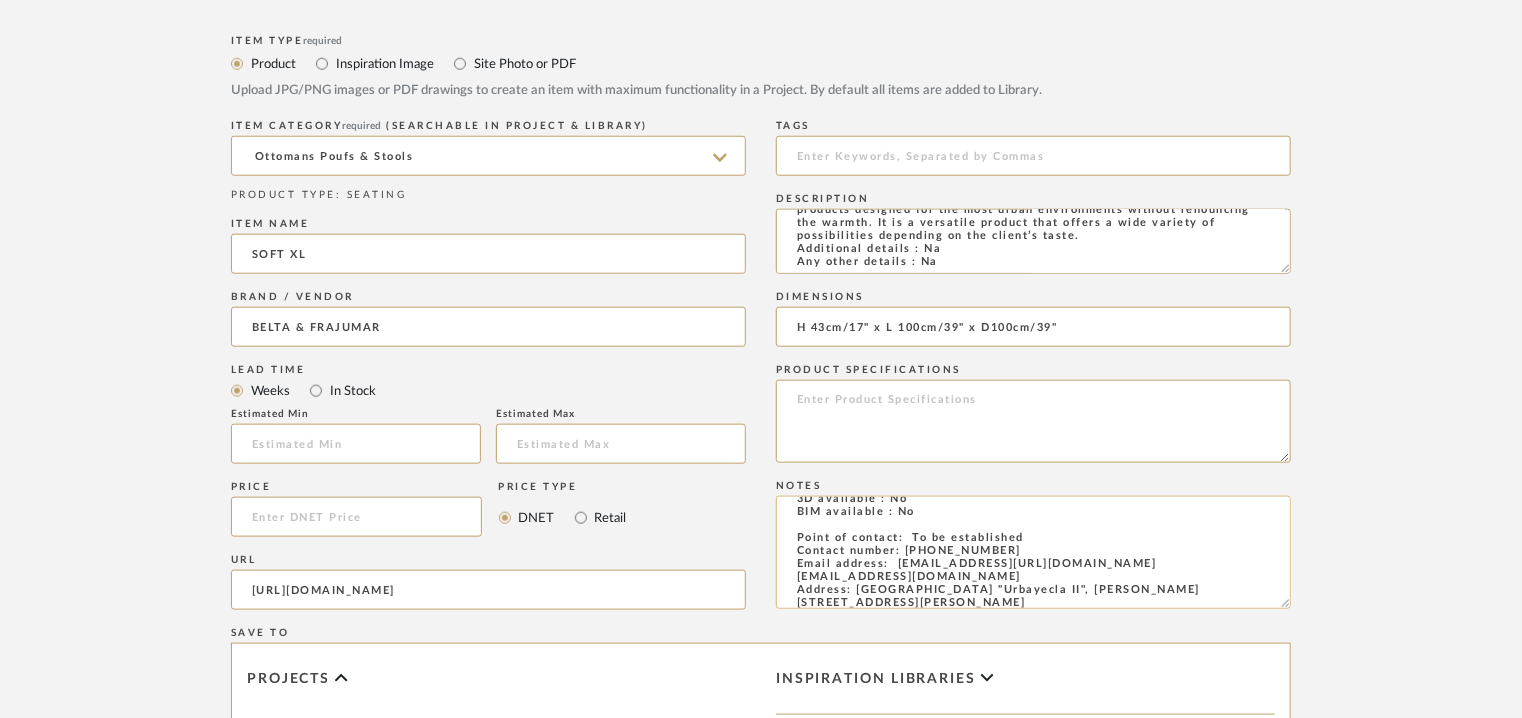 scroll, scrollTop: 0, scrollLeft: 0, axis: both 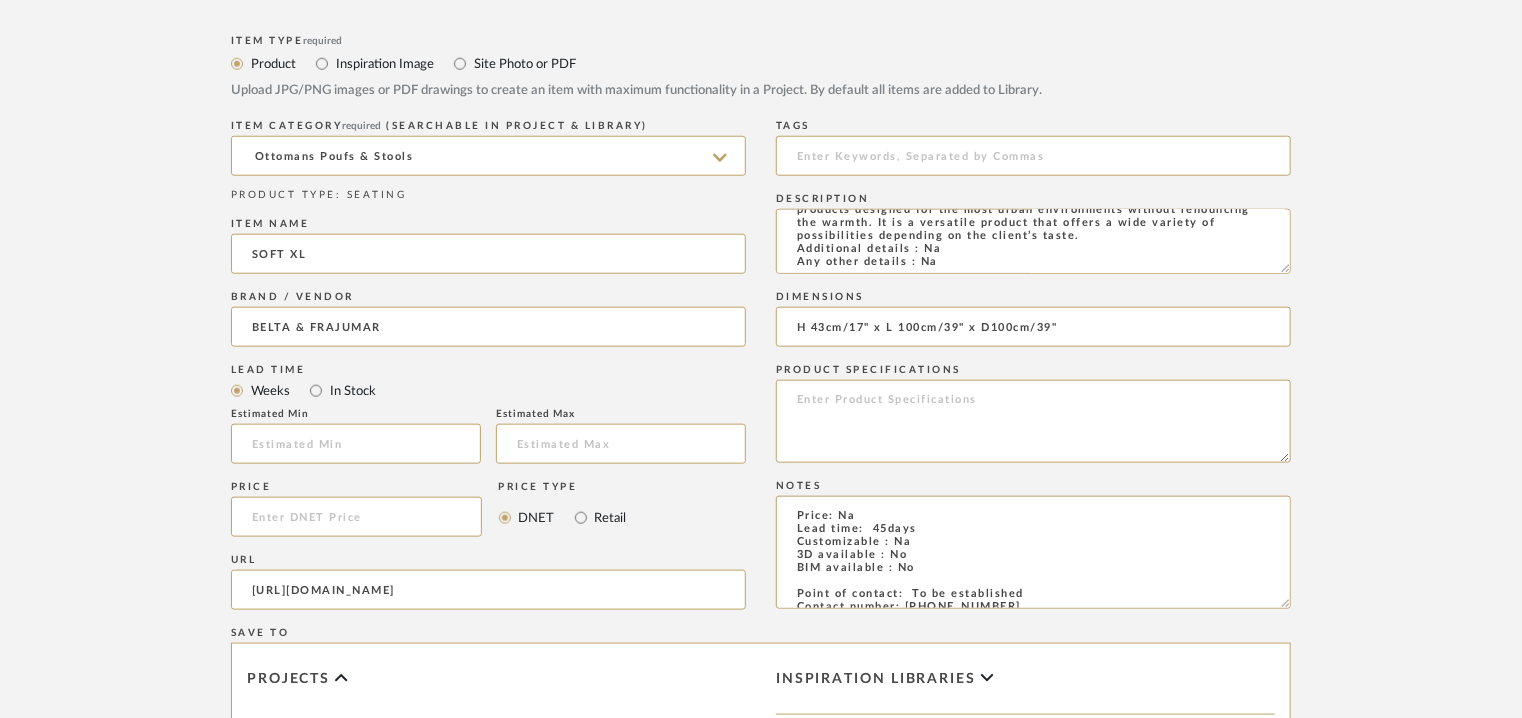 type on "Price: Na
Lead time:  45days
Customizable : Na
3D available : No
BIM available : No
Point of contact:  To be established
Contact number: [PHONE_NUMBER]
Email address:  [EMAIL_ADDRESS][URL][DOMAIN_NAME]  [EMAIL_ADDRESS][DOMAIN_NAME]
Address: [GEOGRAPHIC_DATA] "Urbayecla II", [PERSON_NAME][STREET_ADDRESS][PERSON_NAME]
Additional contact information : Na" 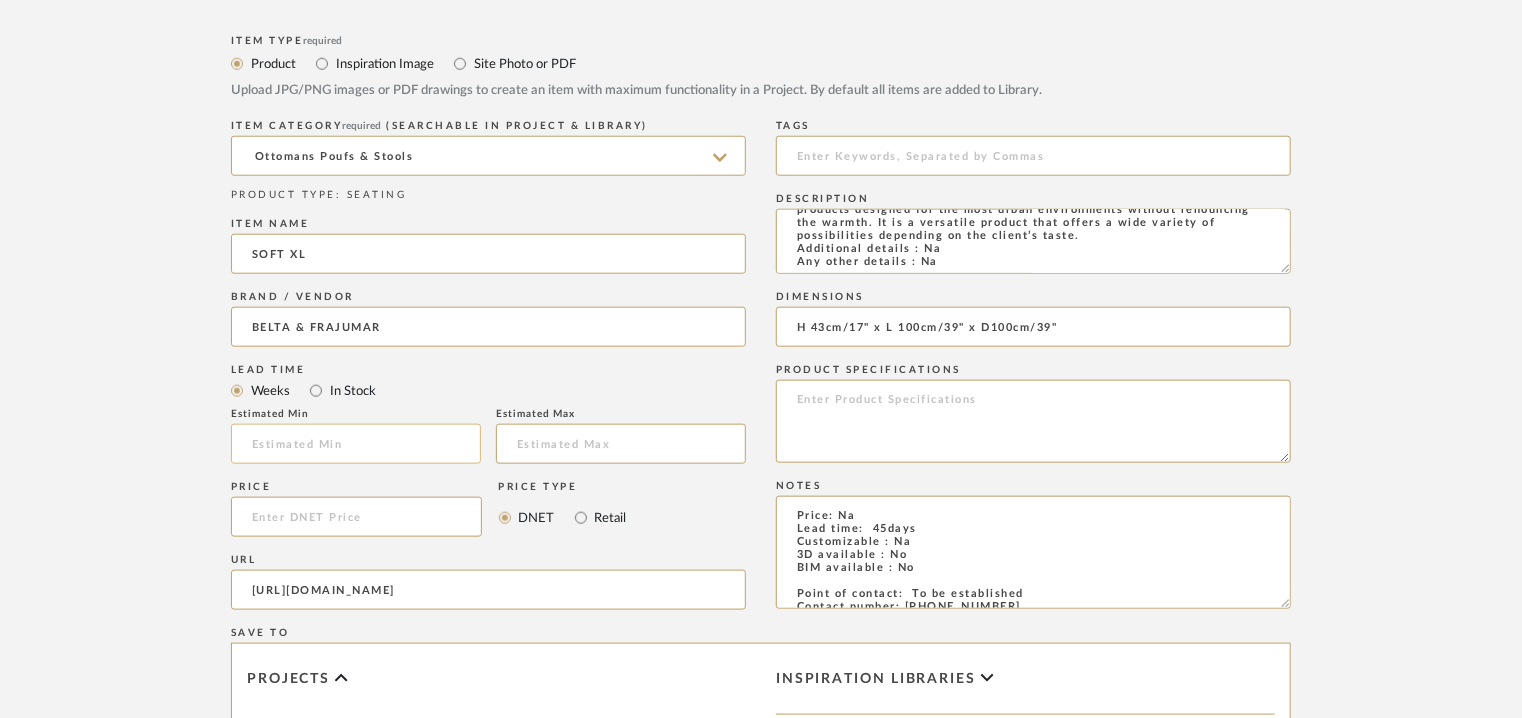 click 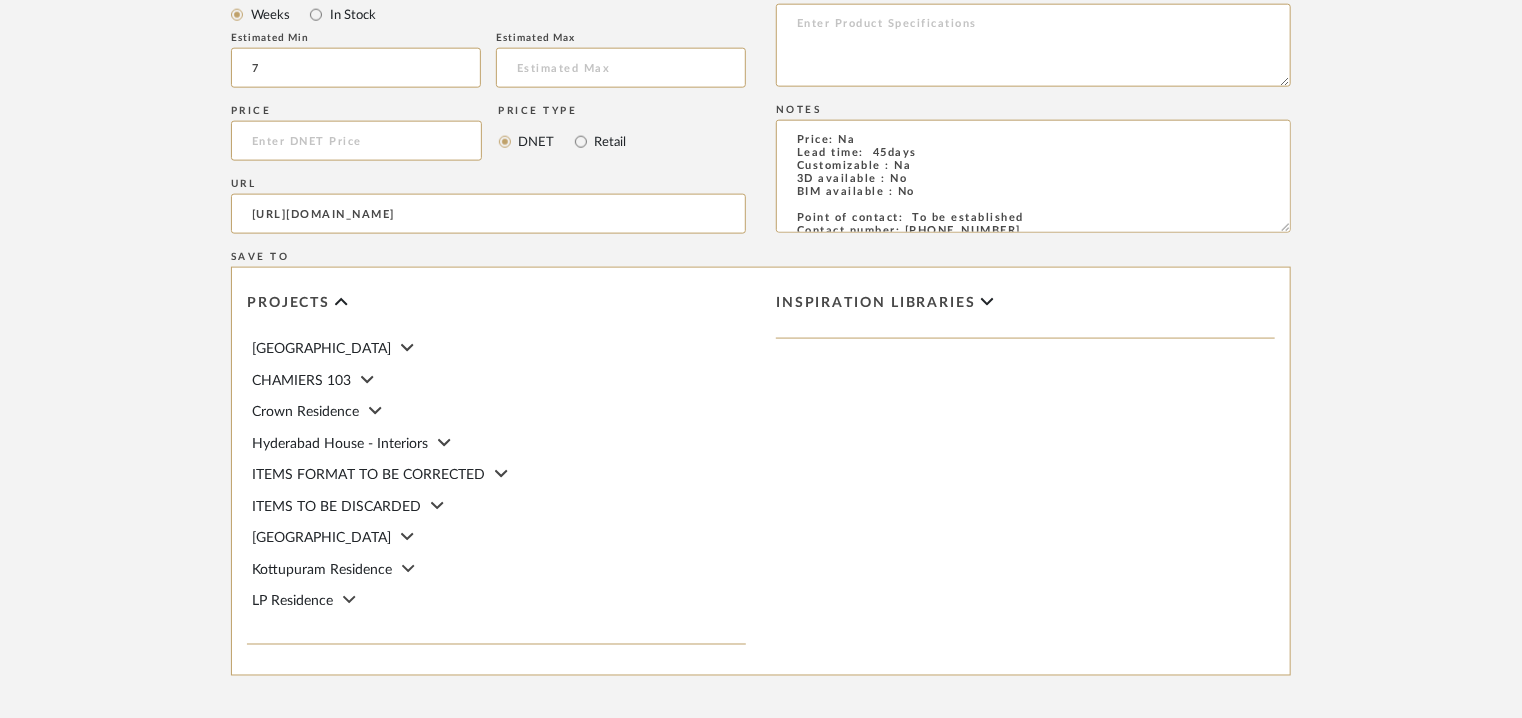 scroll, scrollTop: 1480, scrollLeft: 0, axis: vertical 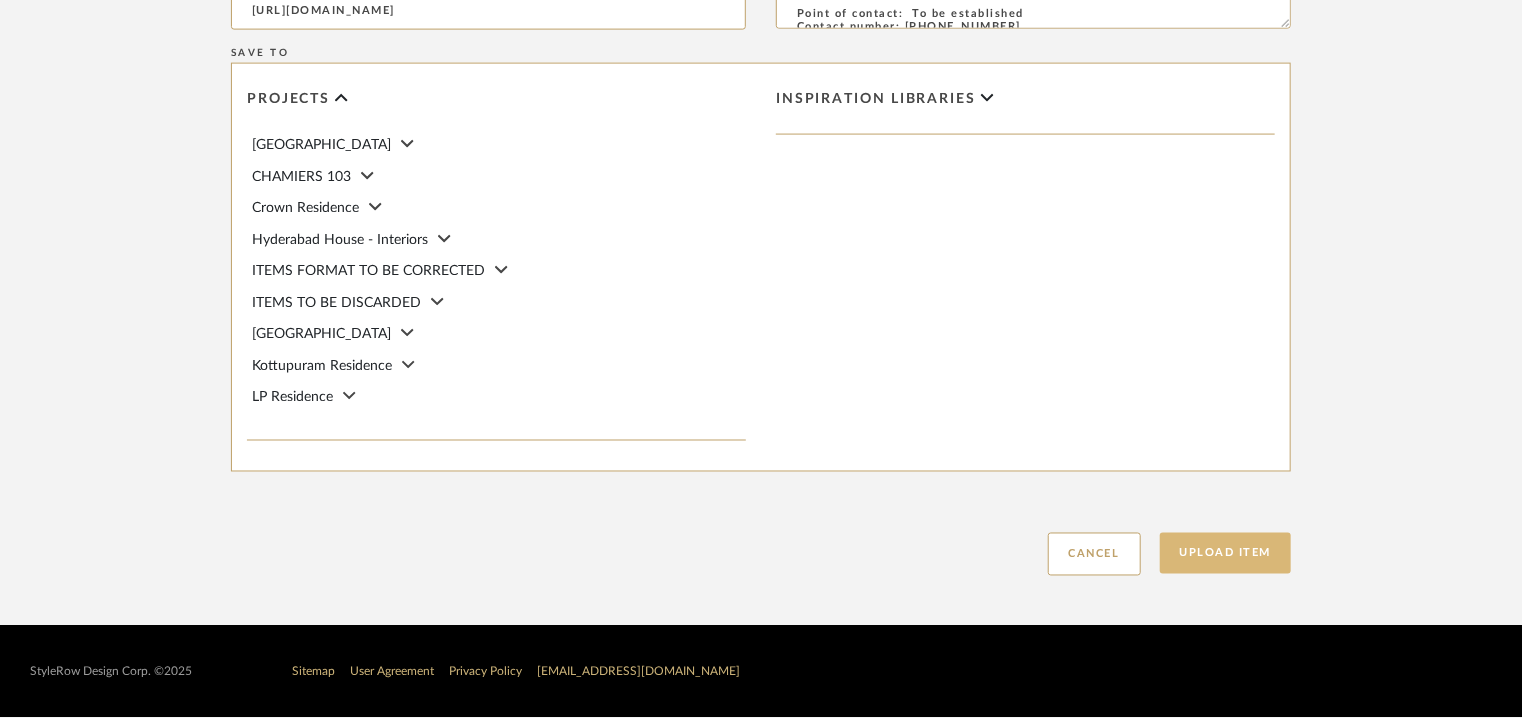 type on "7" 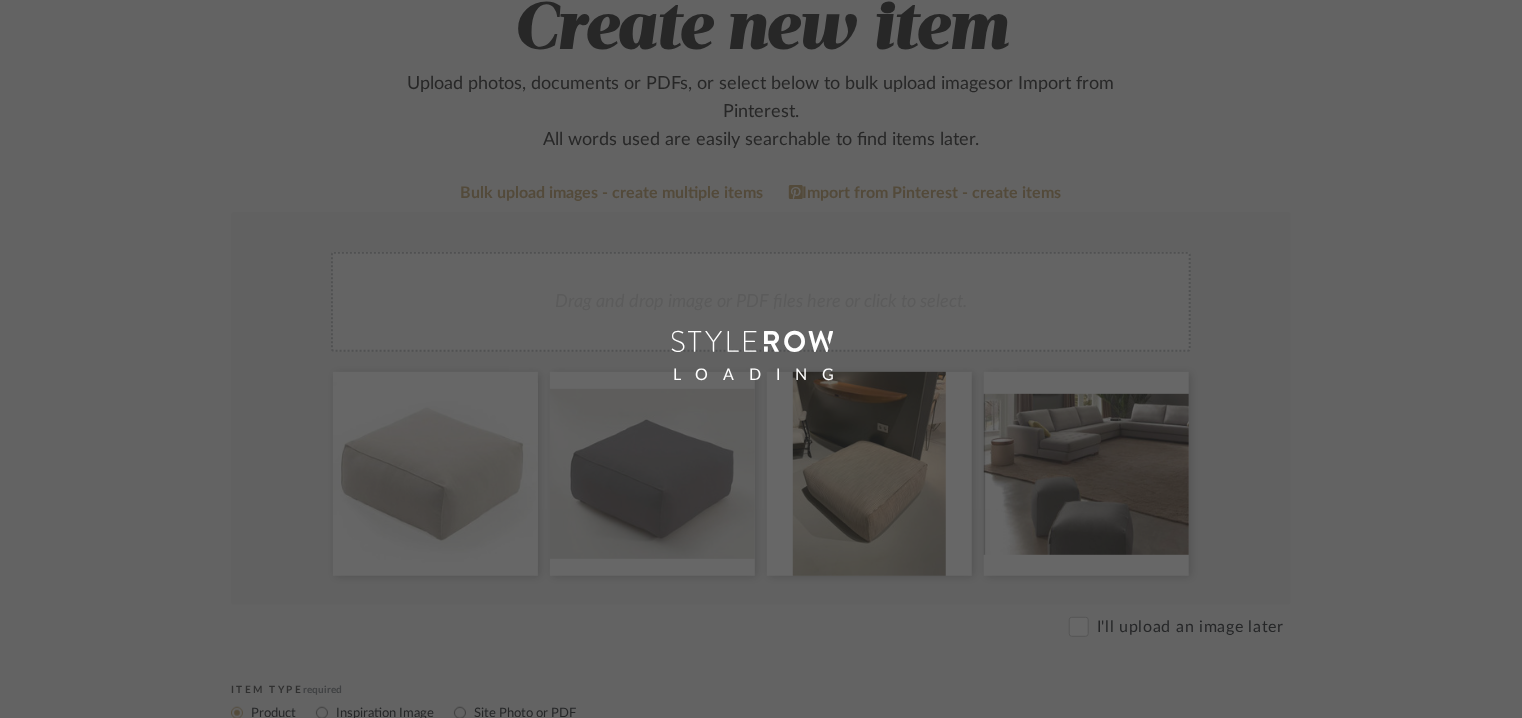 scroll, scrollTop: 0, scrollLeft: 0, axis: both 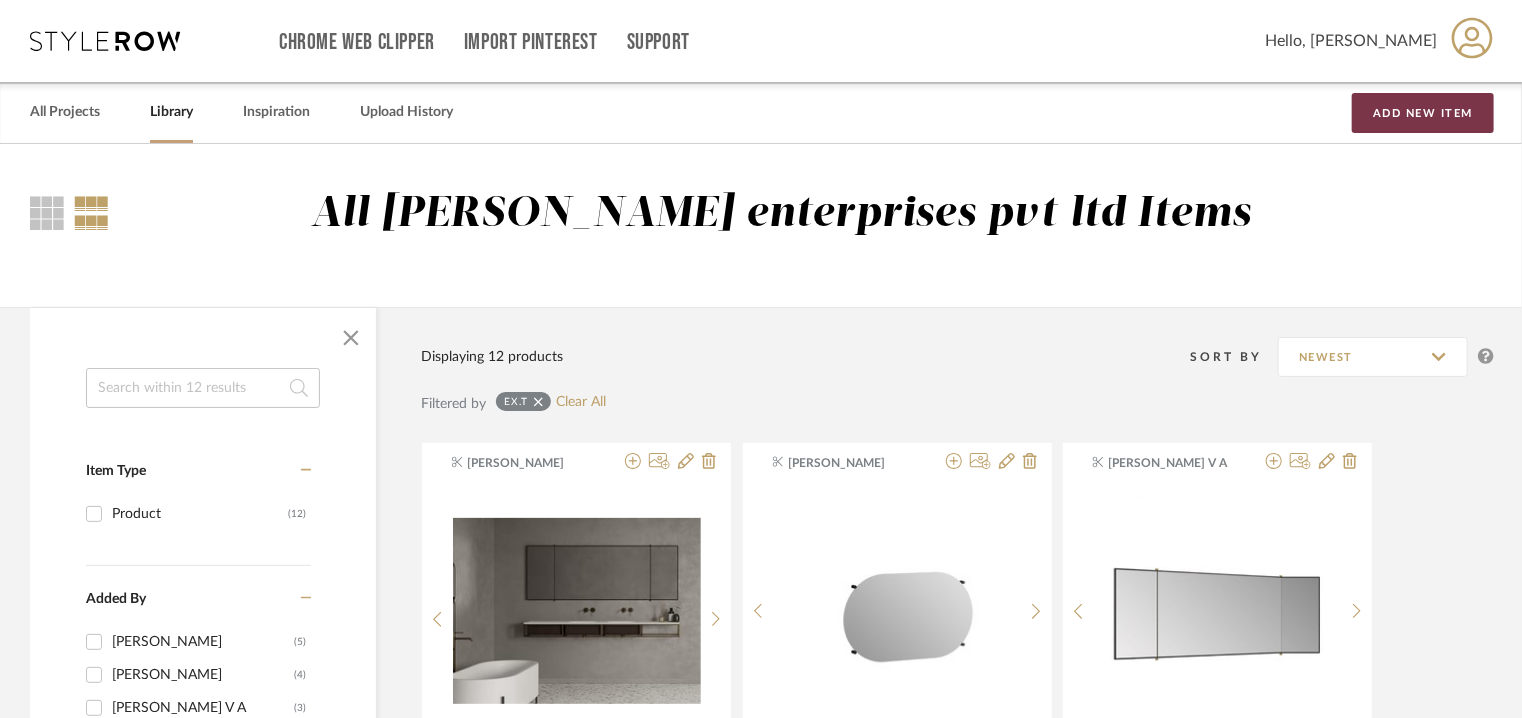 click on "Add New Item" at bounding box center (1423, 113) 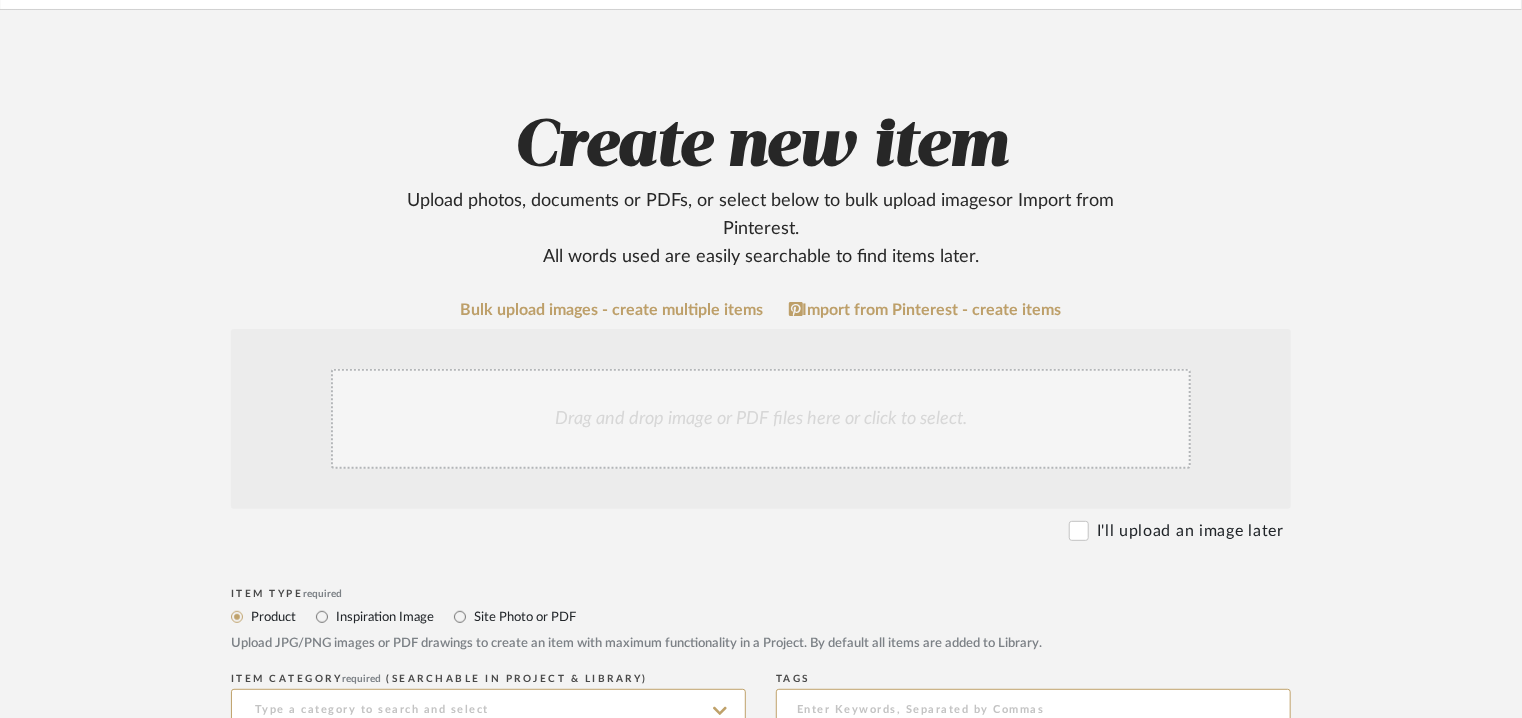 scroll, scrollTop: 400, scrollLeft: 0, axis: vertical 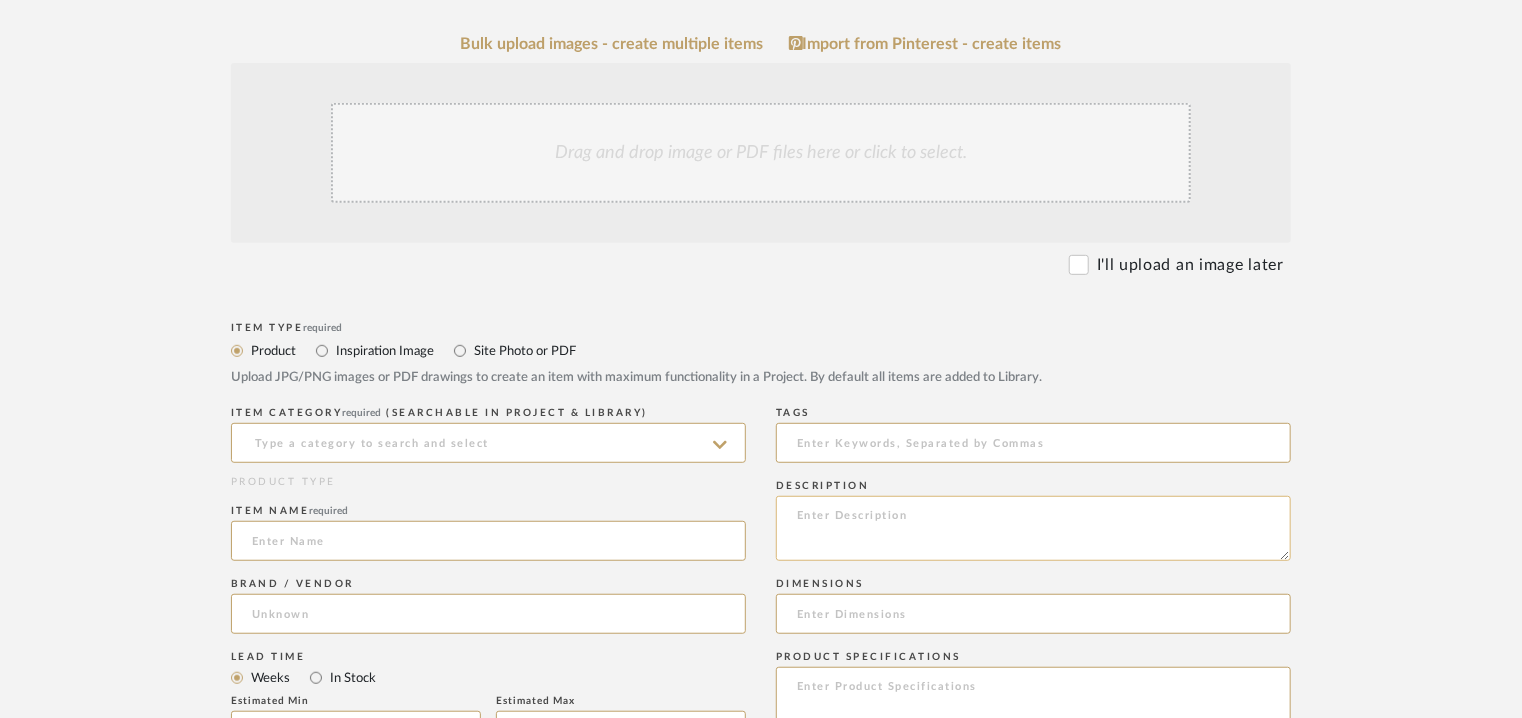 paste on "Type:  Chair
Designer :  Arbel
Dimensions : W 60cm/23.62" x D 56cm/22.05" x H 86cm/33.86"
Material & Finishes:
1. Backrest of curved plywood, covered with HR rubber 30 kg/m3.
2.MDF seat covered with HR rubber 30 kg/m3.
3. Ash wood base.
Product description :The Tery armchair has an organic design with fluid curved lines, both in the backrest and armrests, which give it lightness. Made from responsibly sourced ash wood.
The Tery armchair has an organic design with fluid curved lines, both in the backrest and armrests, which give it lightness. Made from responsibly sourced ash wood.
Additional details : Na
Any other details : Na" 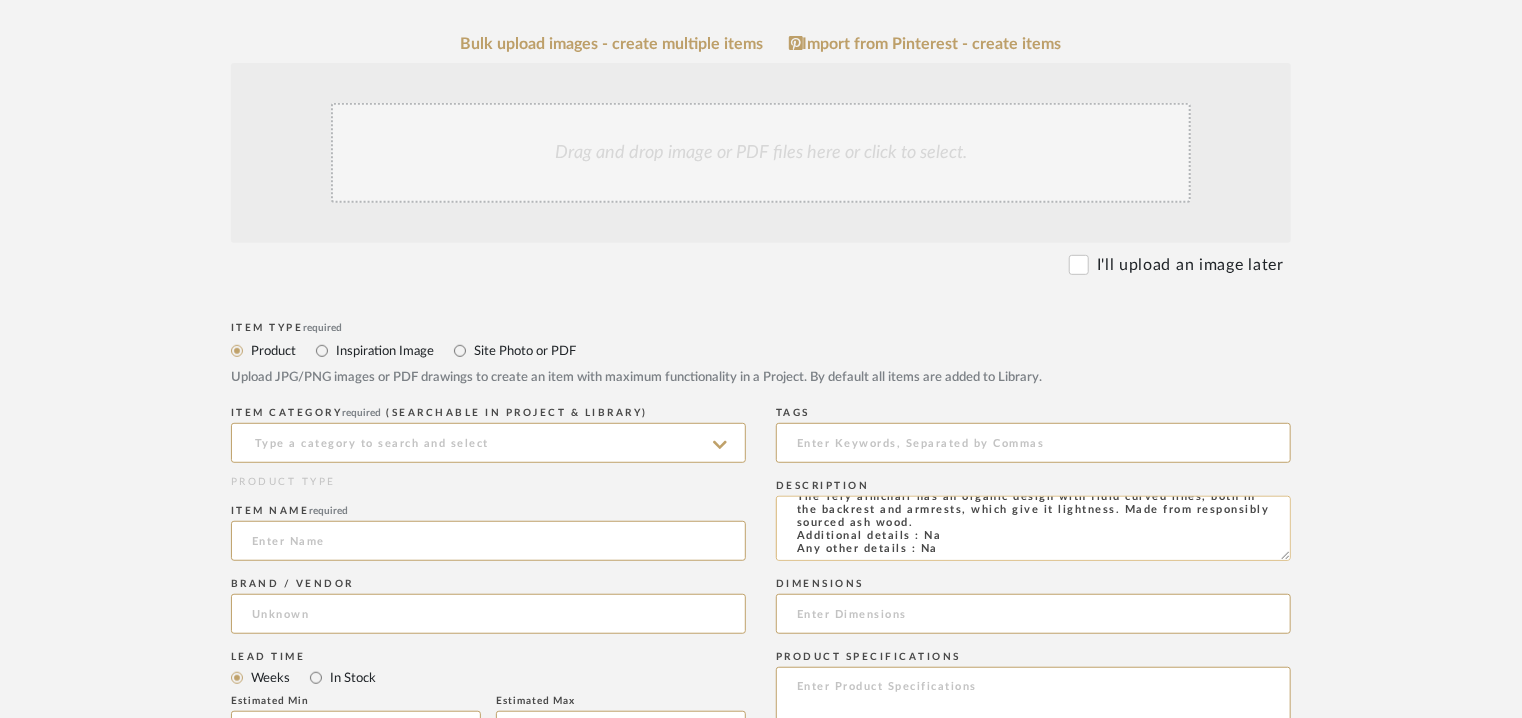 scroll, scrollTop: 92, scrollLeft: 0, axis: vertical 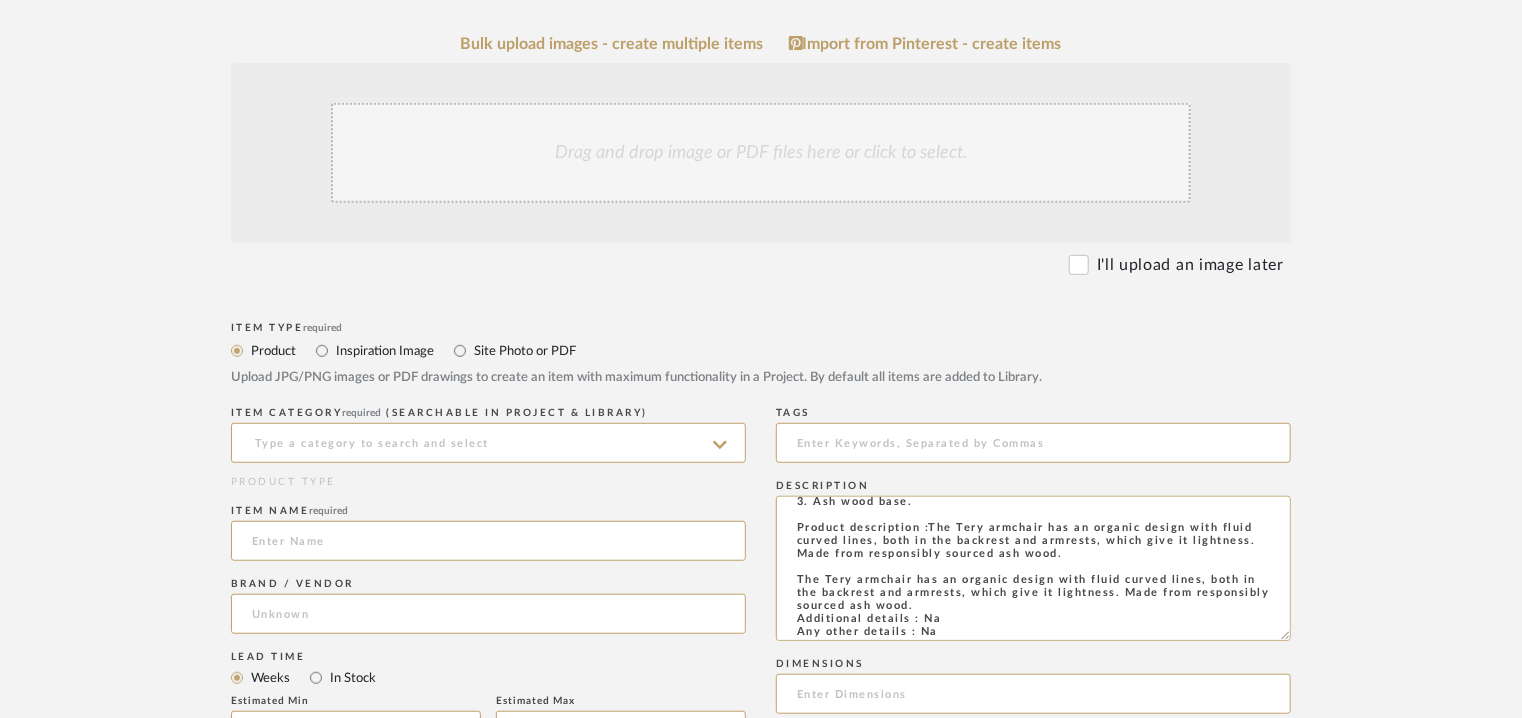 drag, startPoint x: 1283, startPoint y: 555, endPoint x: 1309, endPoint y: 637, distance: 86.023254 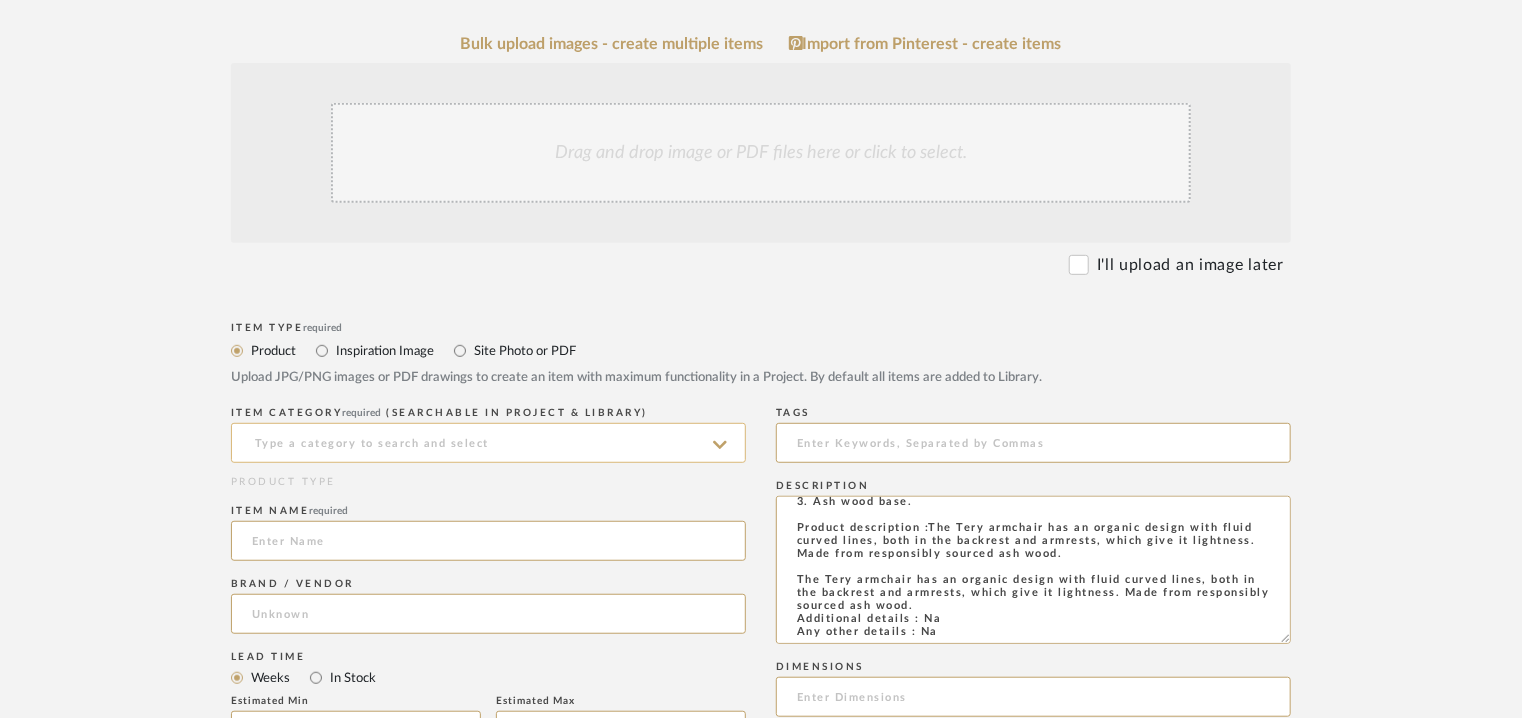 type on "Type:  Chair
Designer :  Arbel
Dimensions : W 60cm/23.62" x D 56cm/22.05" x H 86cm/33.86"
Material & Finishes:
1. Backrest of curved plywood, covered with HR rubber 30 kg/m3.
2.MDF seat covered with HR rubber 30 kg/m3.
3. Ash wood base.
Product description :The Tery armchair has an organic design with fluid curved lines, both in the backrest and armrests, which give it lightness. Made from responsibly sourced ash wood.
The Tery armchair has an organic design with fluid curved lines, both in the backrest and armrests, which give it lightness. Made from responsibly sourced ash wood.
Additional details : Na
Any other details : Na" 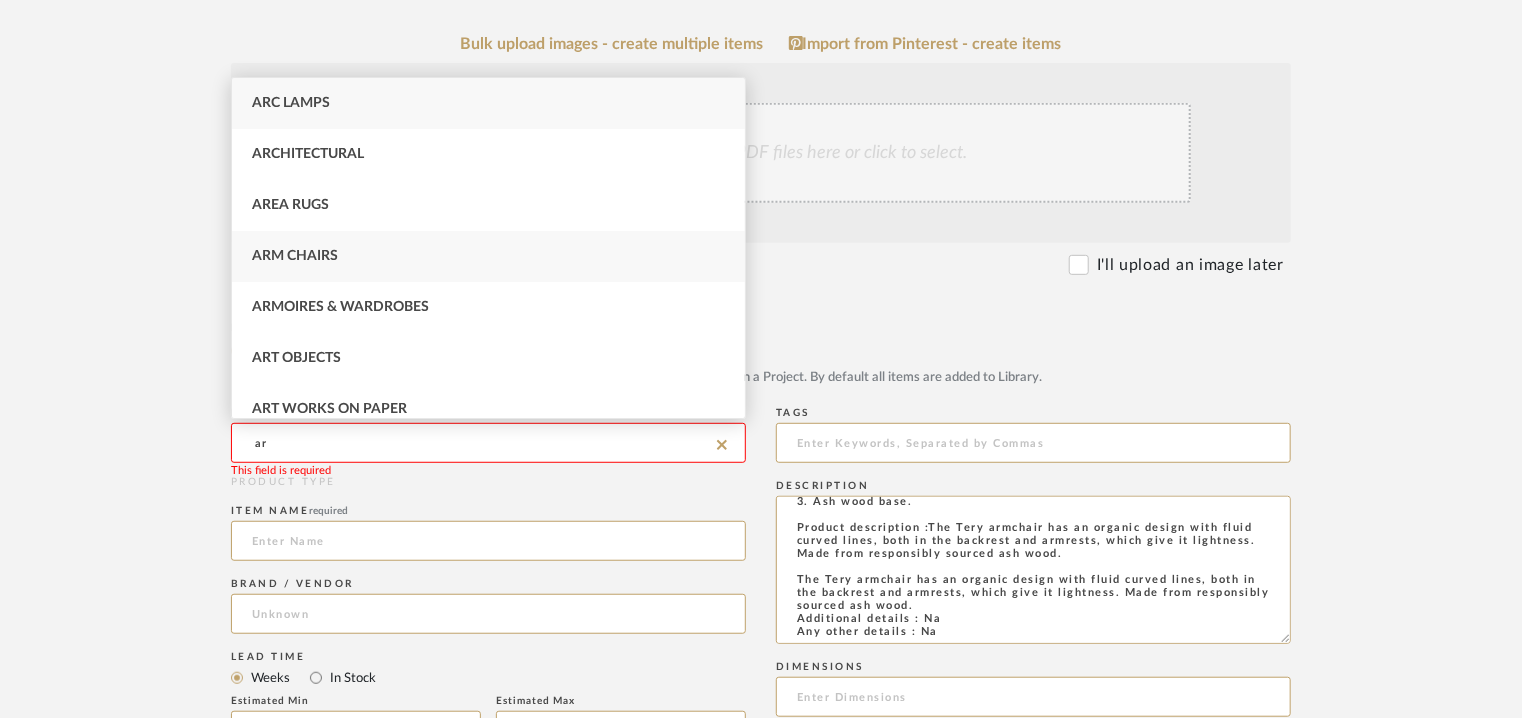 click on "Arm Chairs" at bounding box center (295, 256) 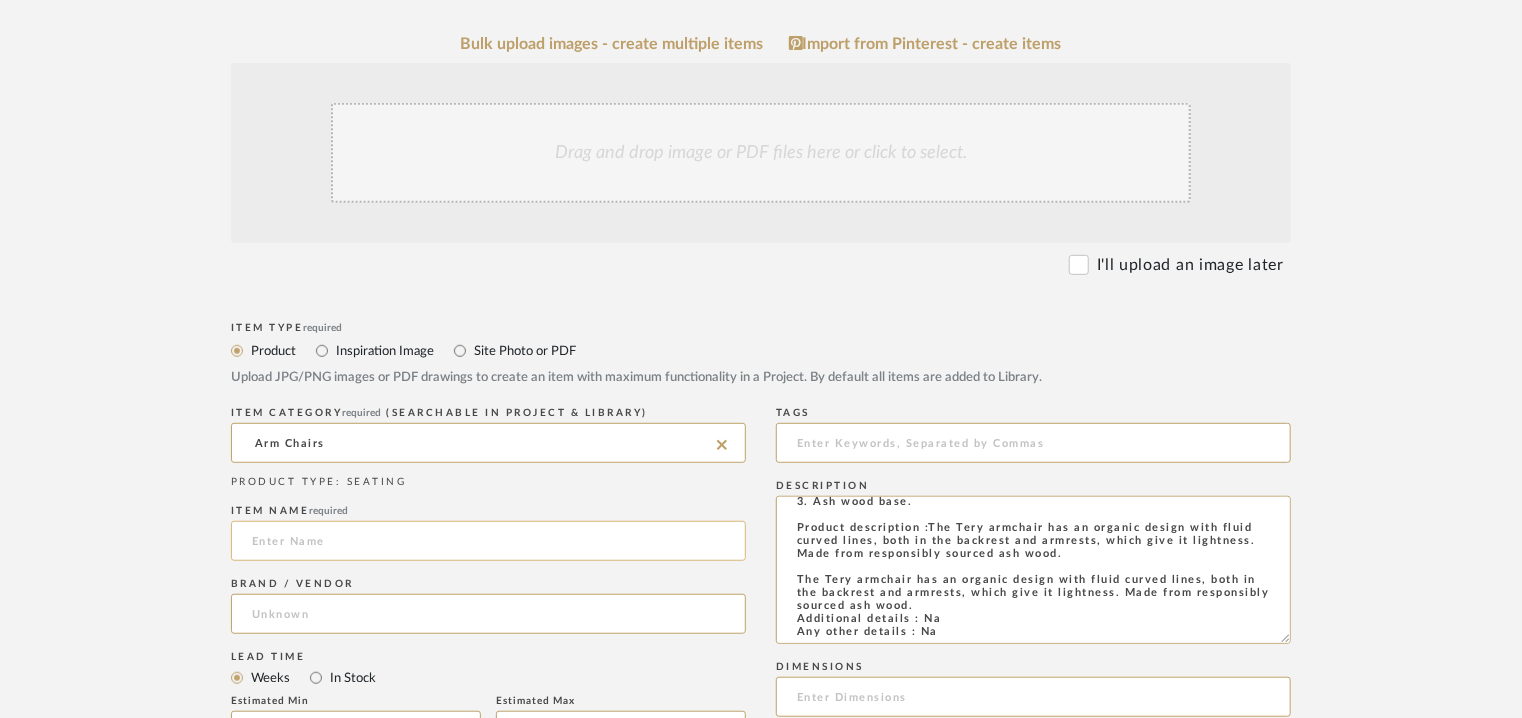 click 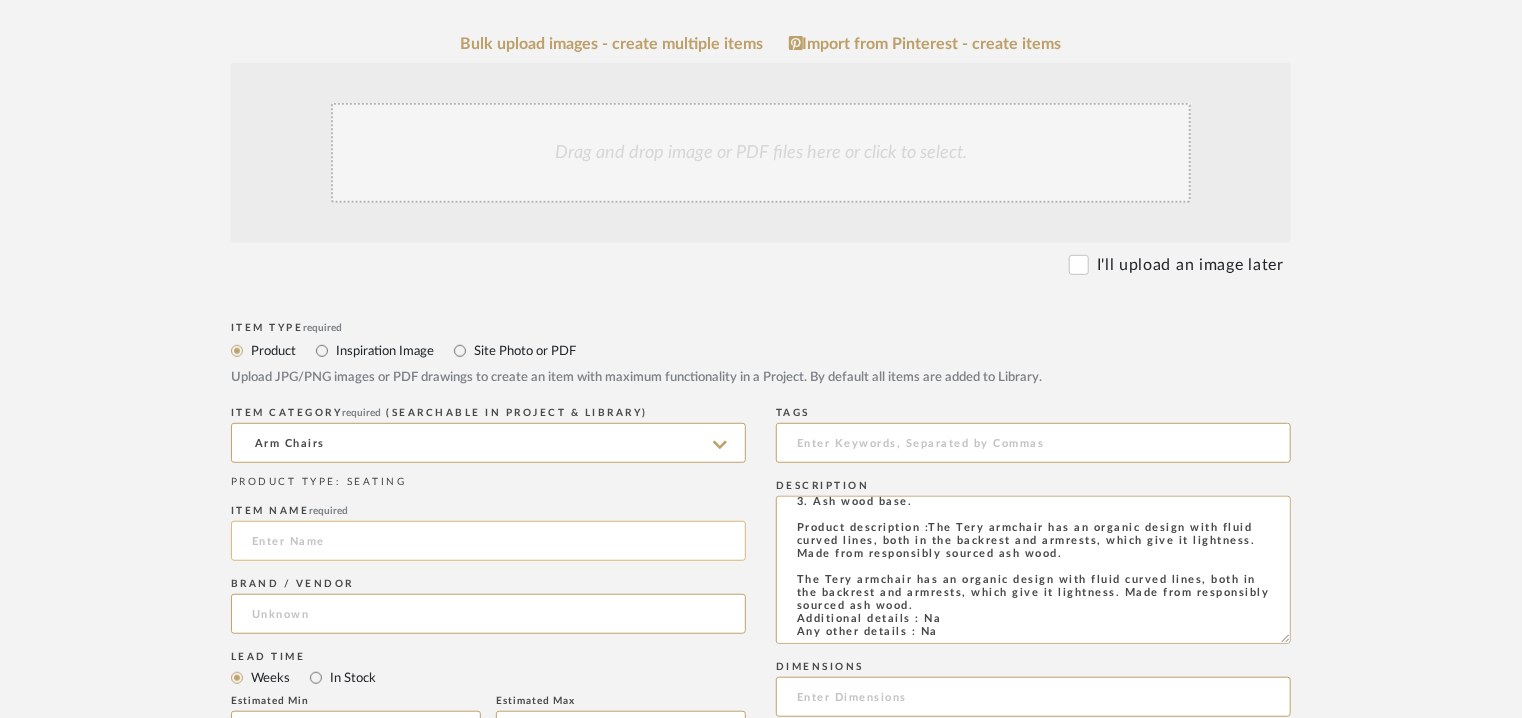 paste on "TERY" 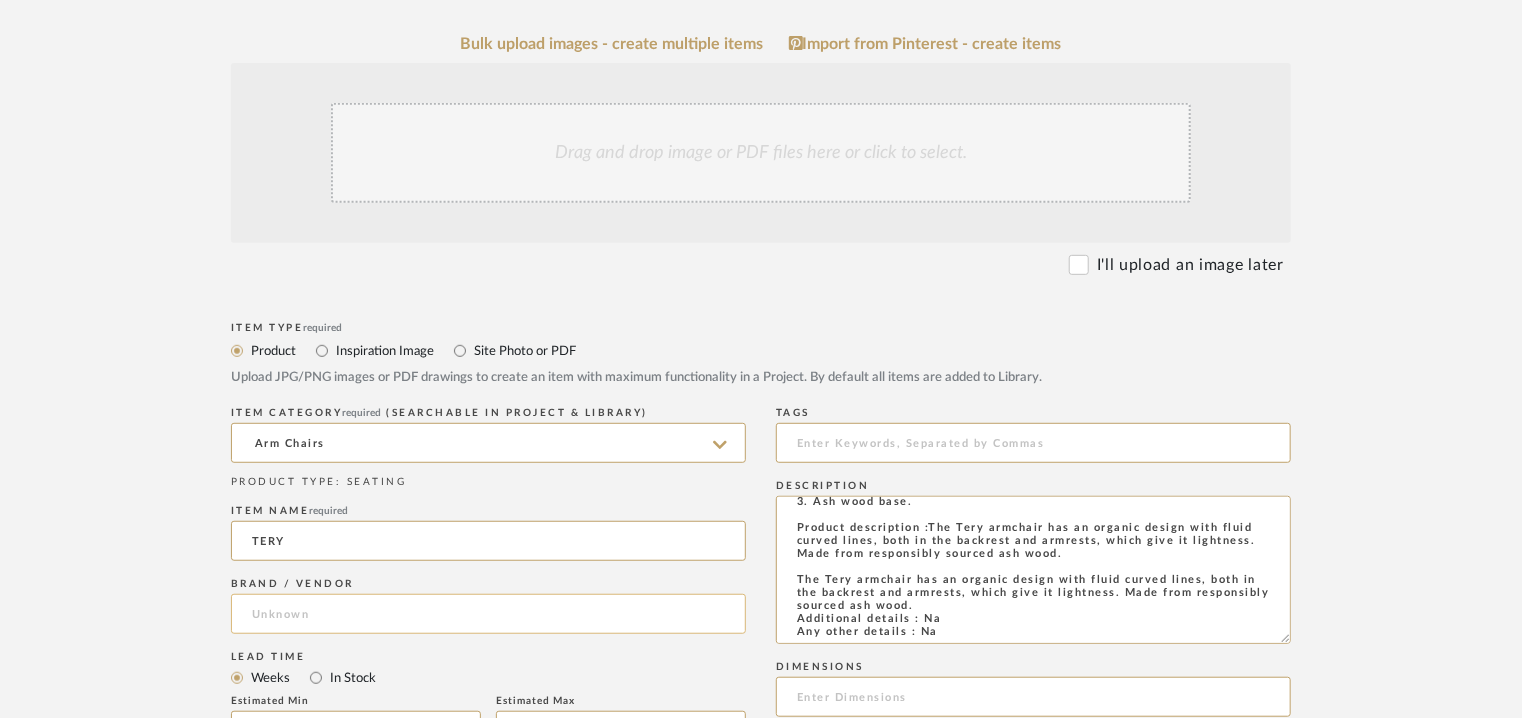 type on "TERY" 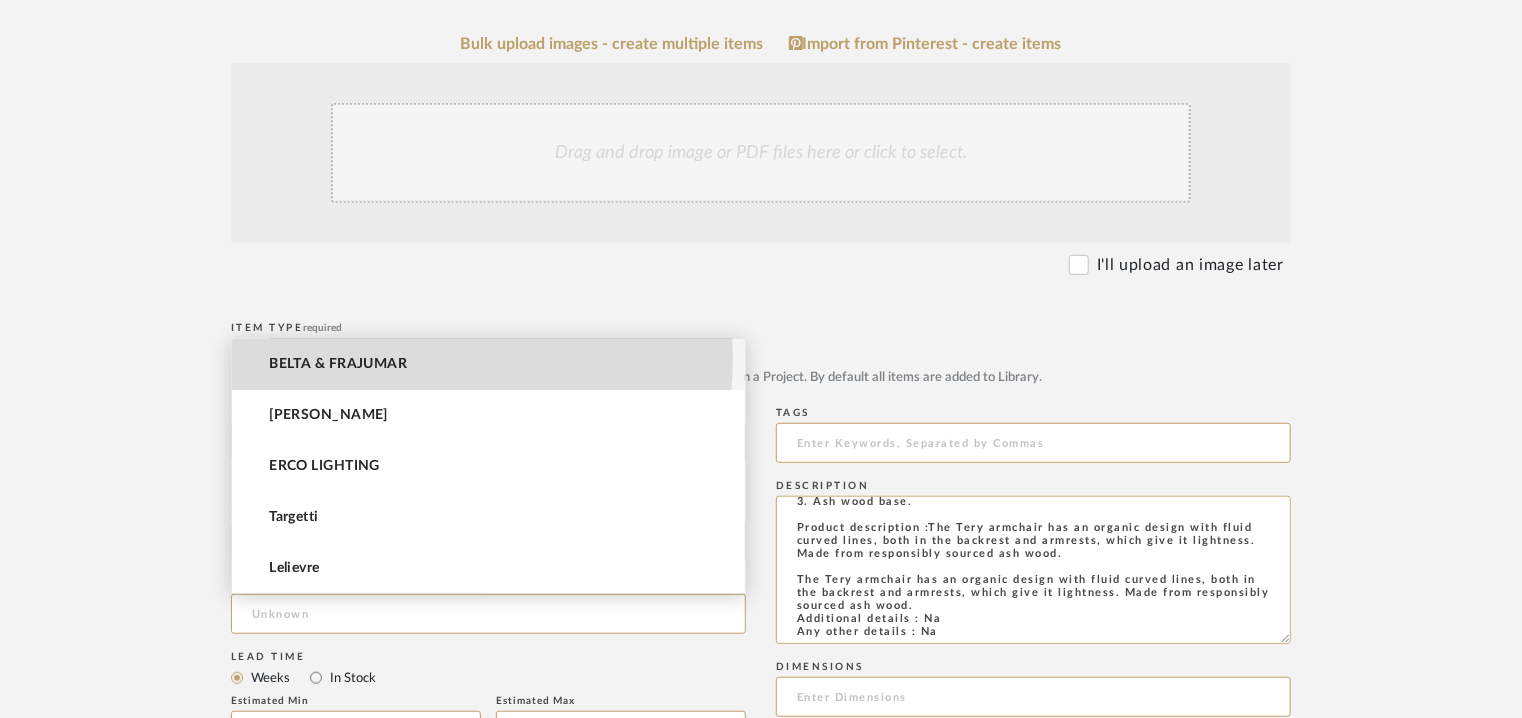 click on "BELTA & FRAJUMAR" at bounding box center (338, 364) 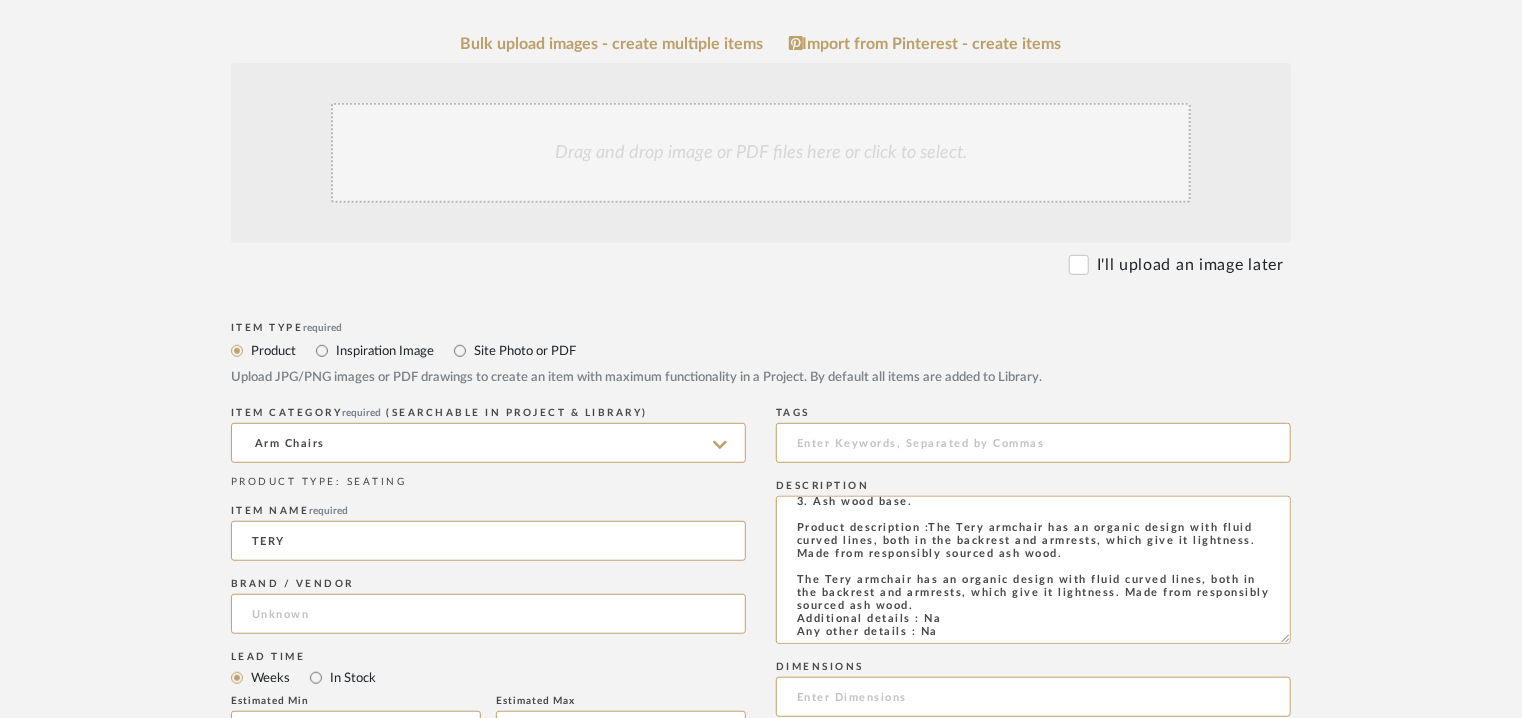 type on "BELTA & FRAJUMAR" 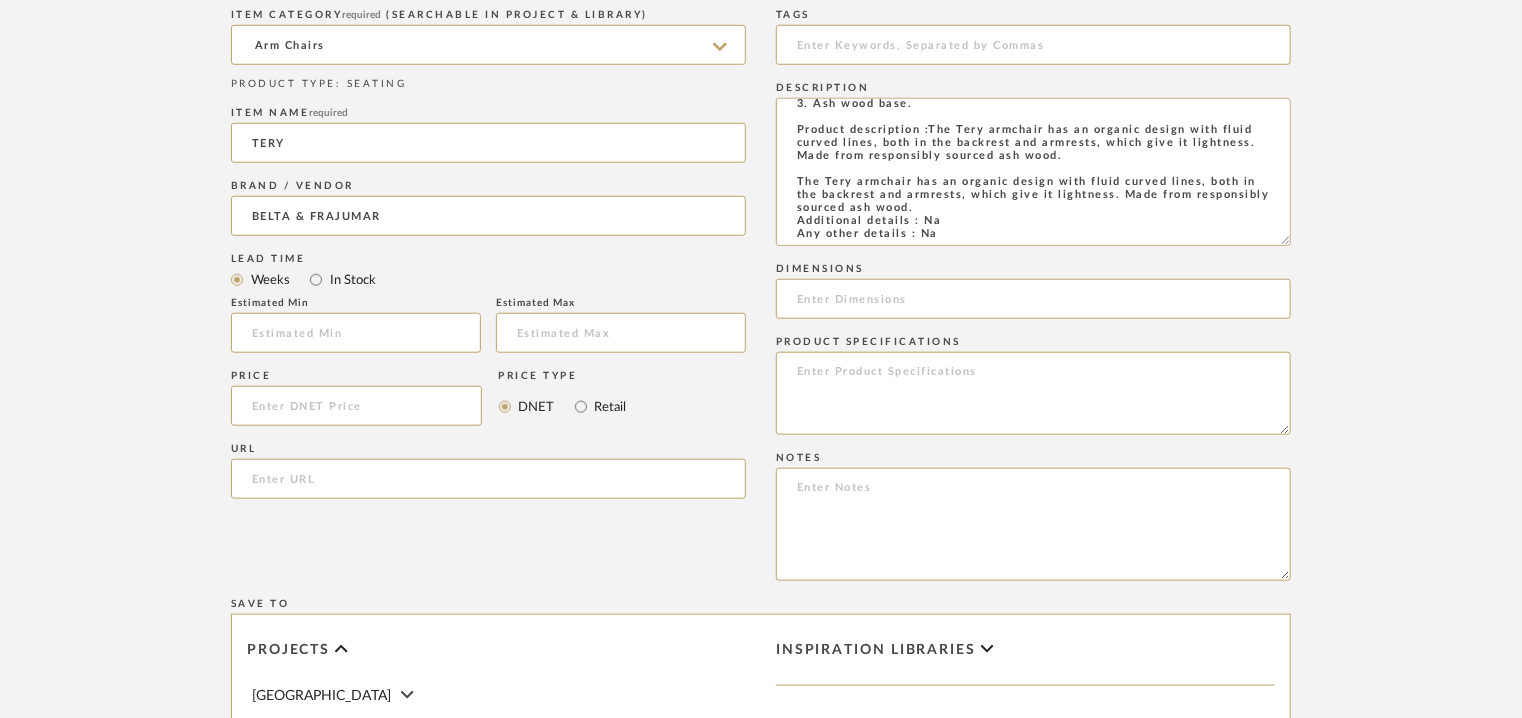 scroll, scrollTop: 800, scrollLeft: 0, axis: vertical 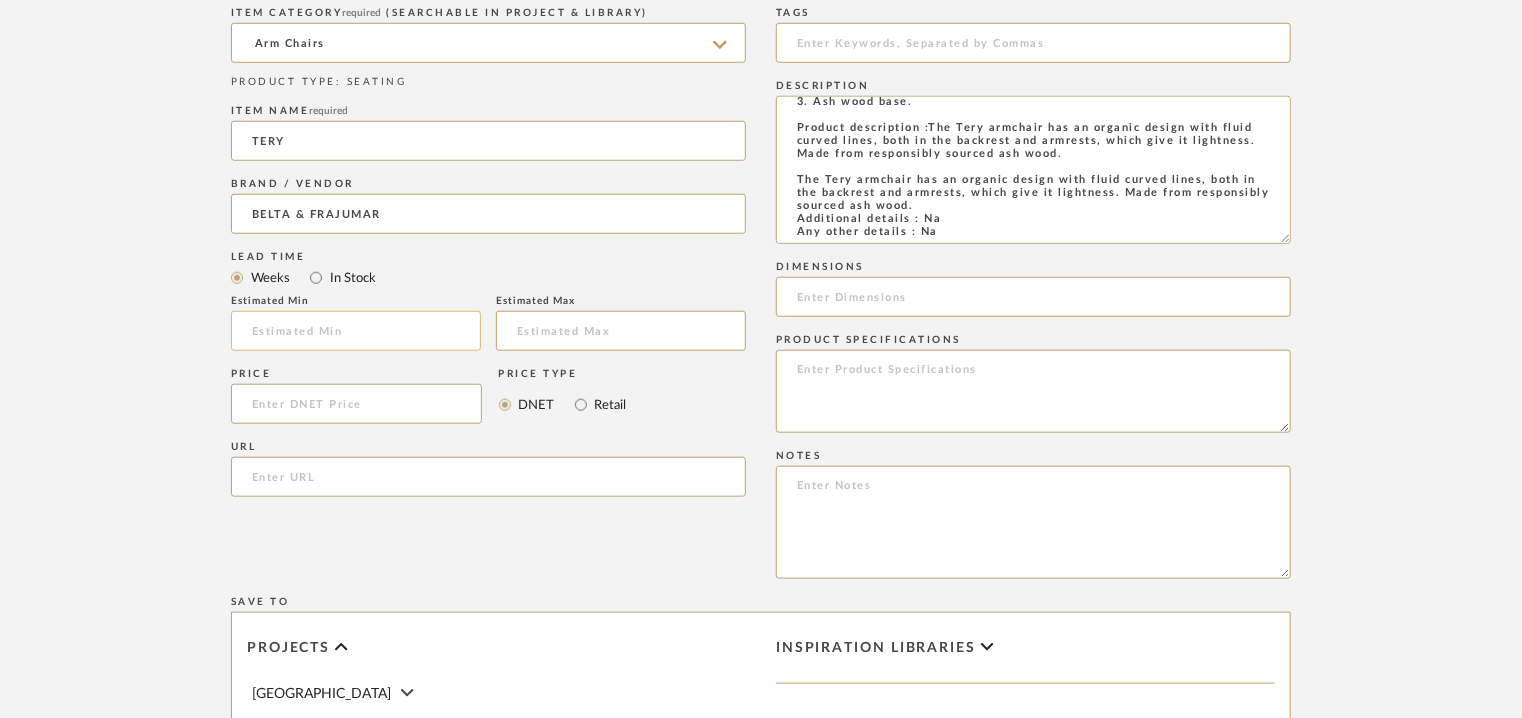 click 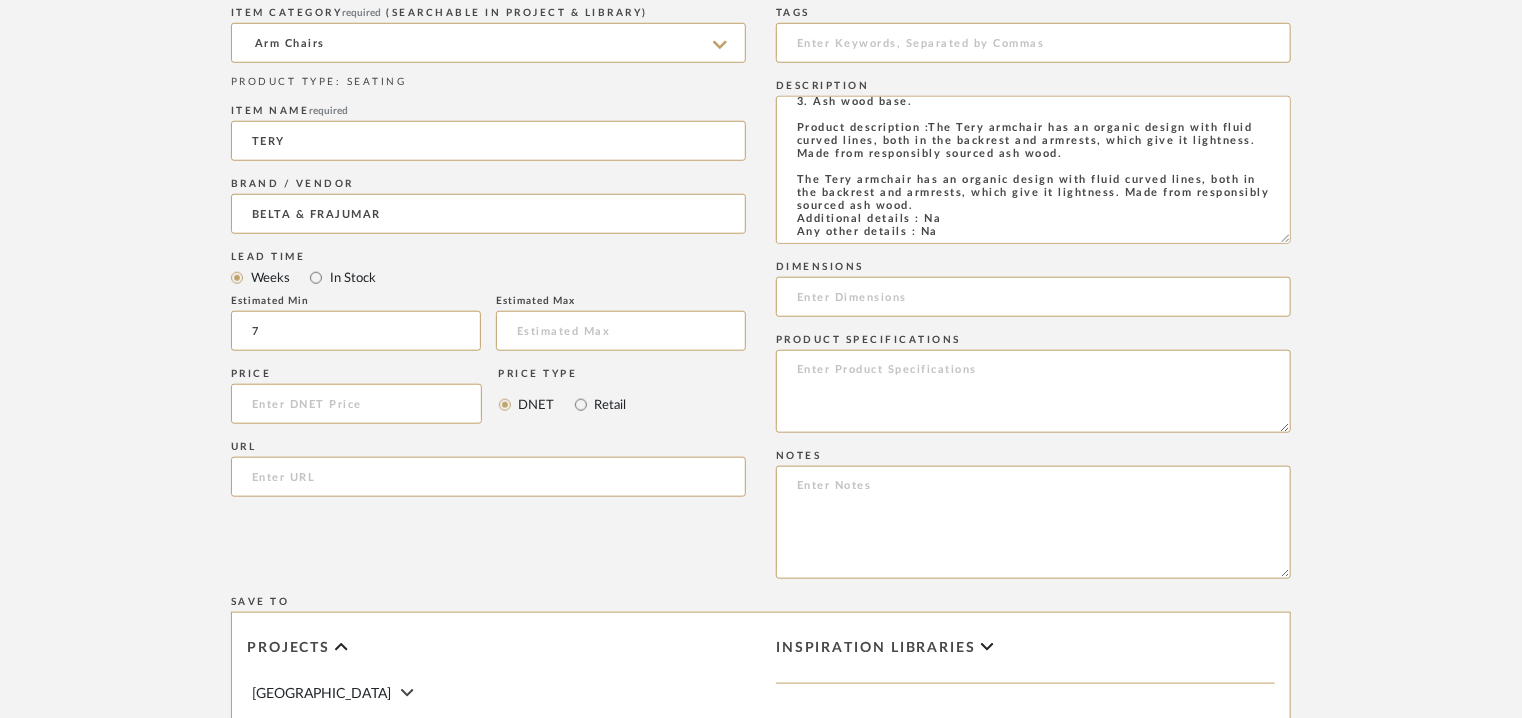 type on "7" 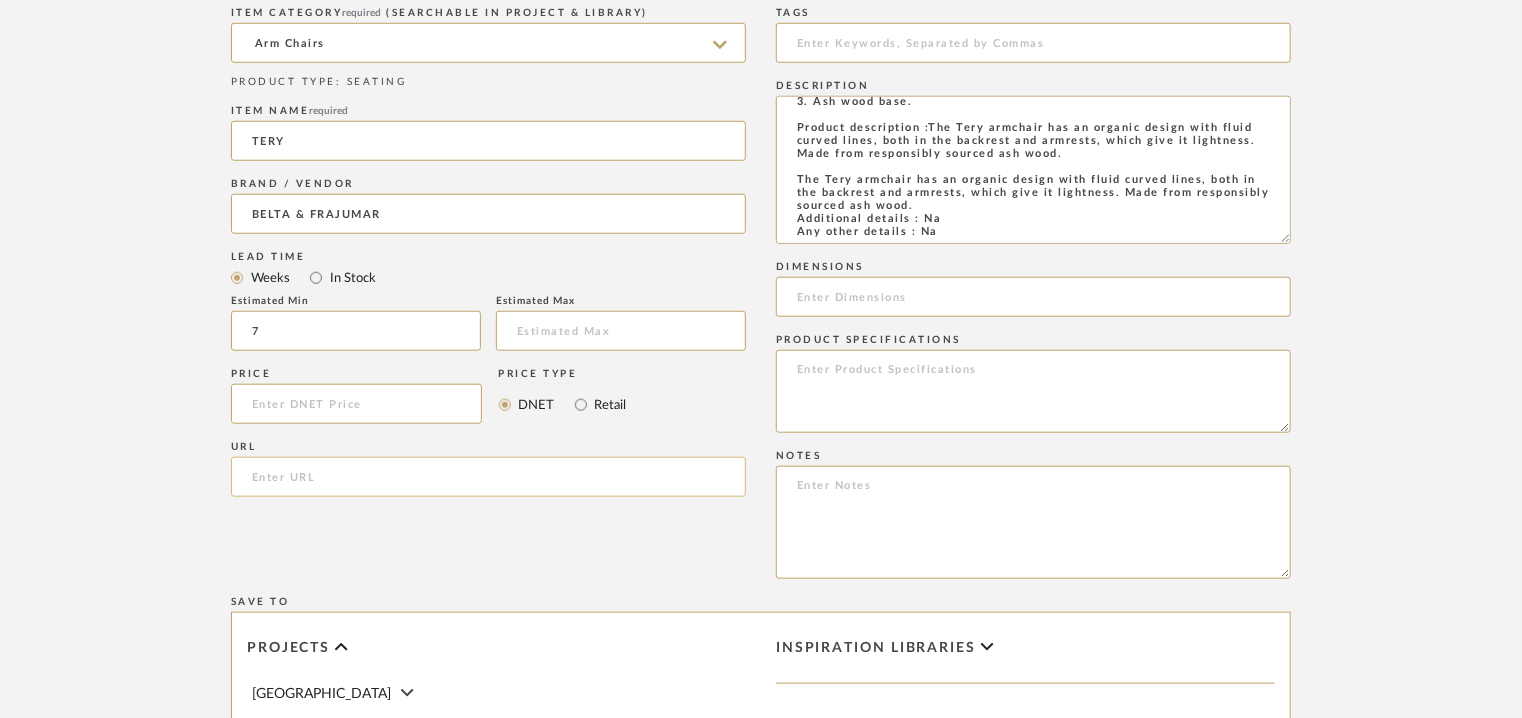 click 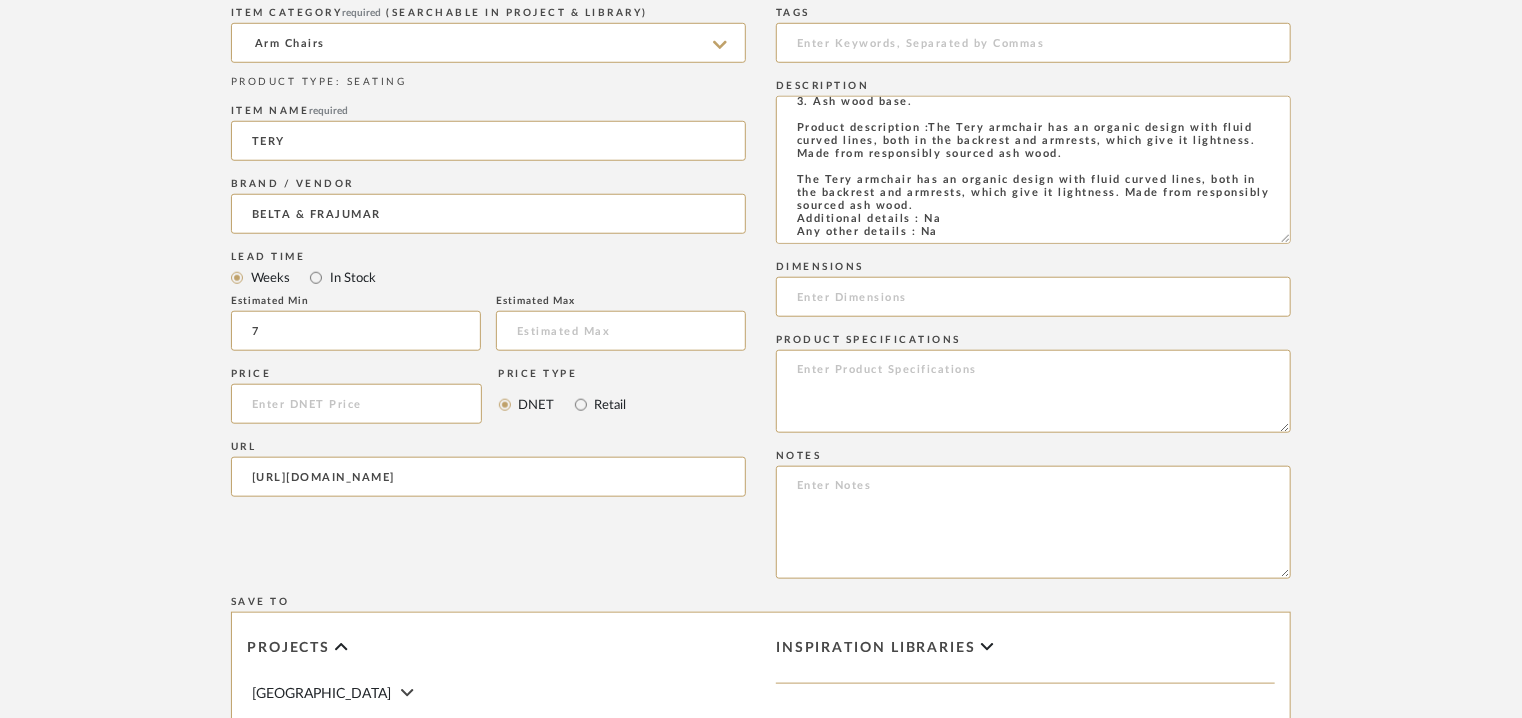 scroll, scrollTop: 0, scrollLeft: 25, axis: horizontal 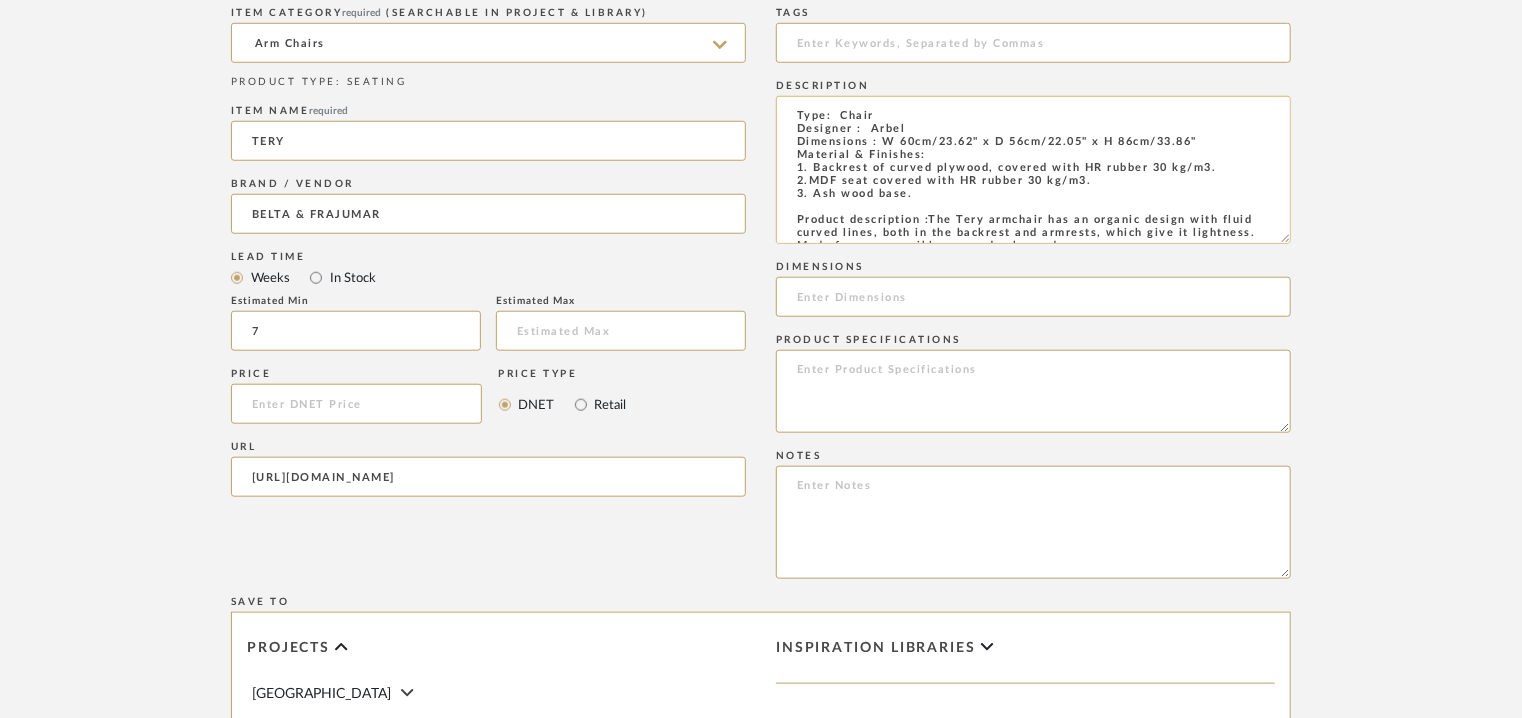 type on "[URL][DOMAIN_NAME]" 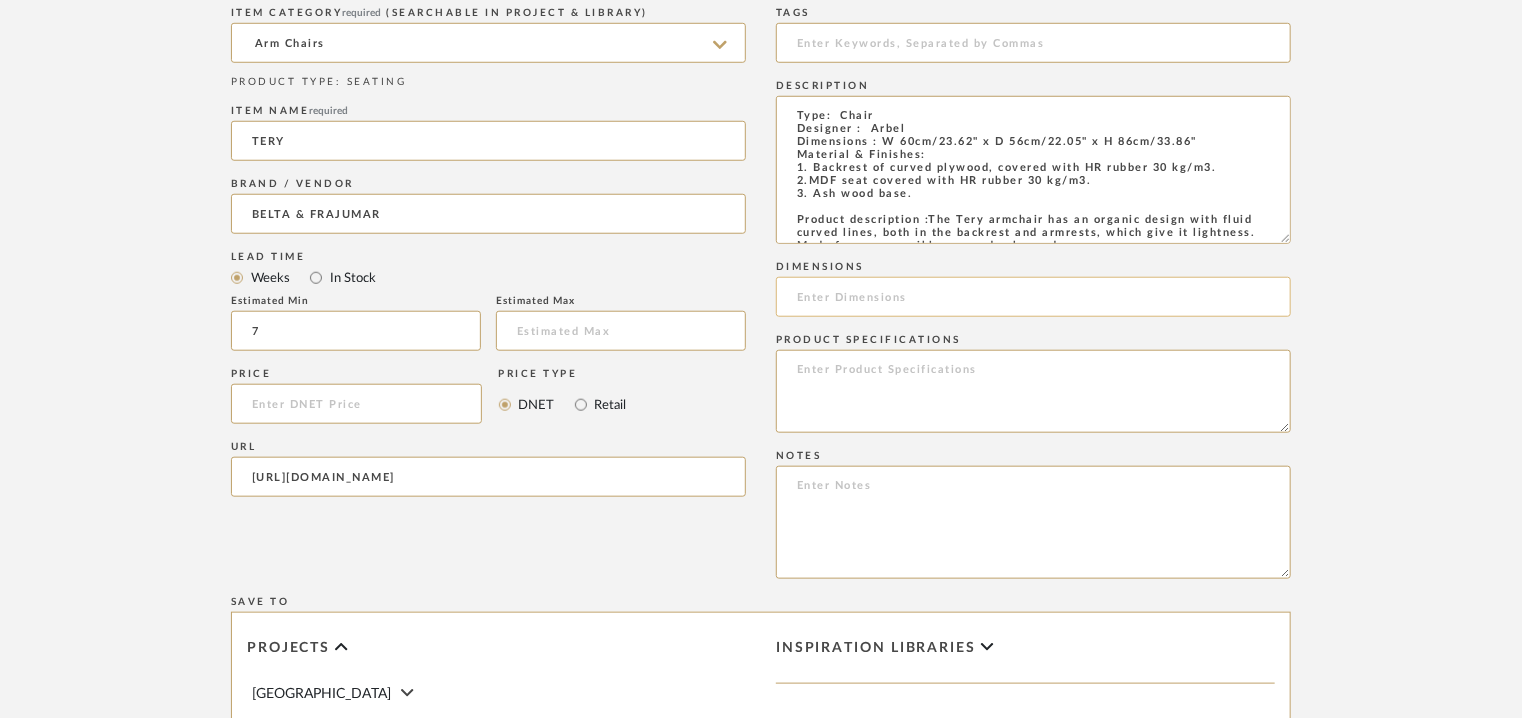 click 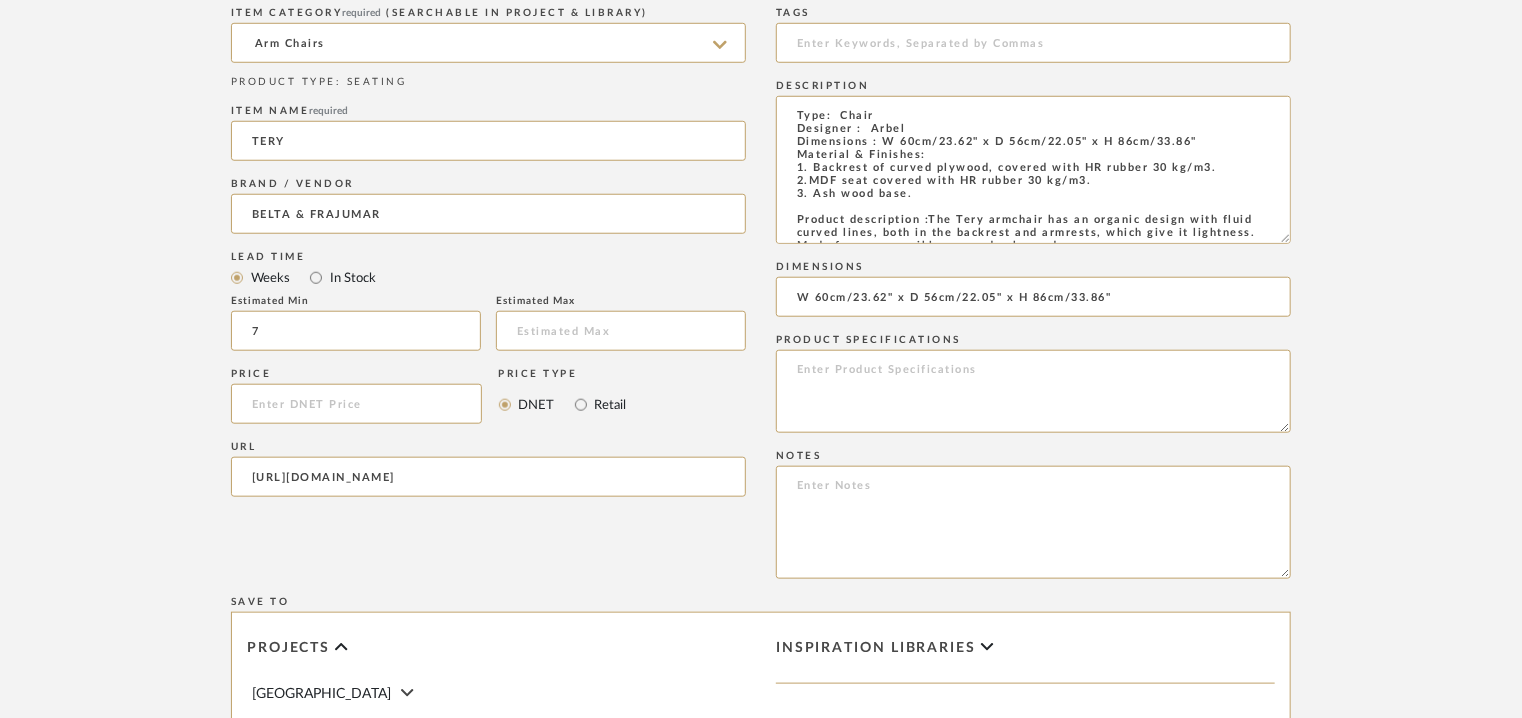 type on "W 60cm/23.62" x D 56cm/22.05" x H 86cm/33.86"" 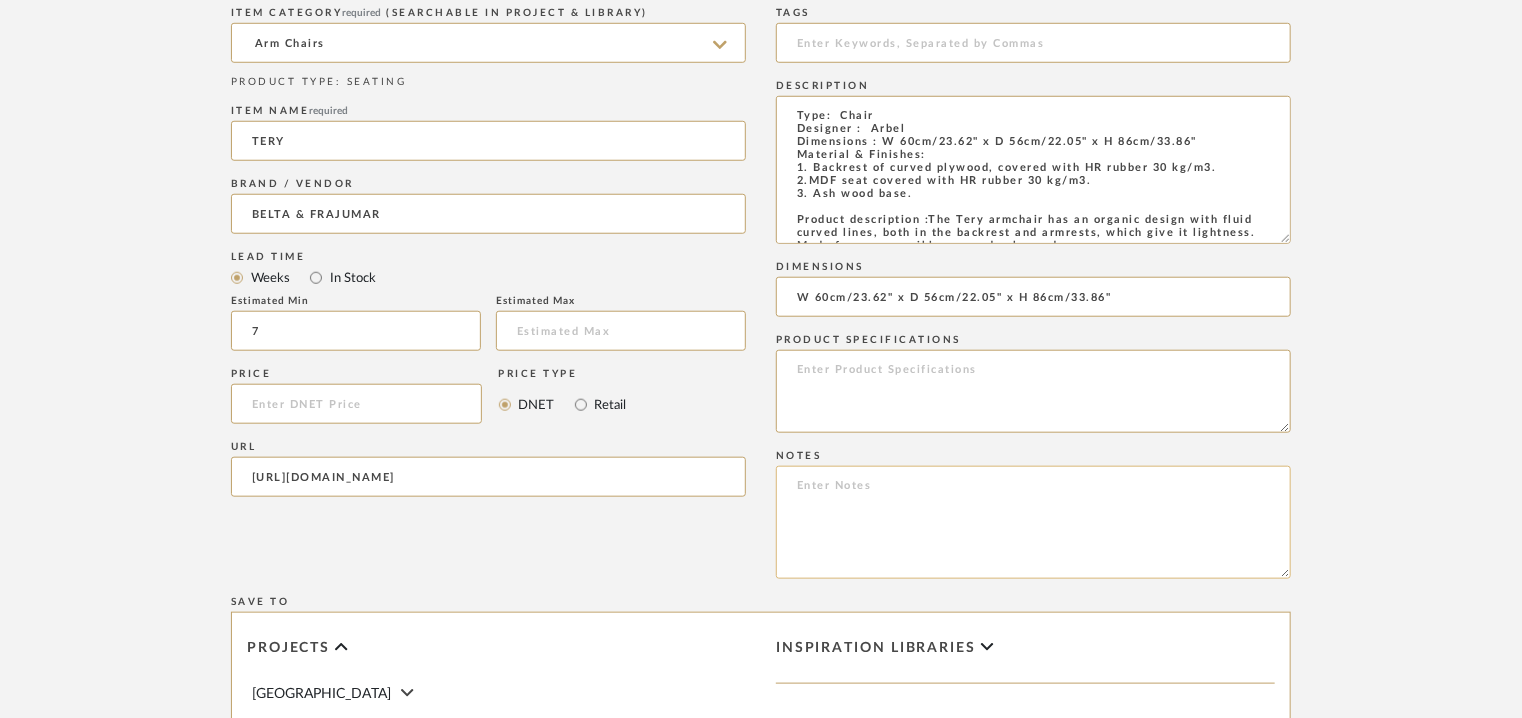 click 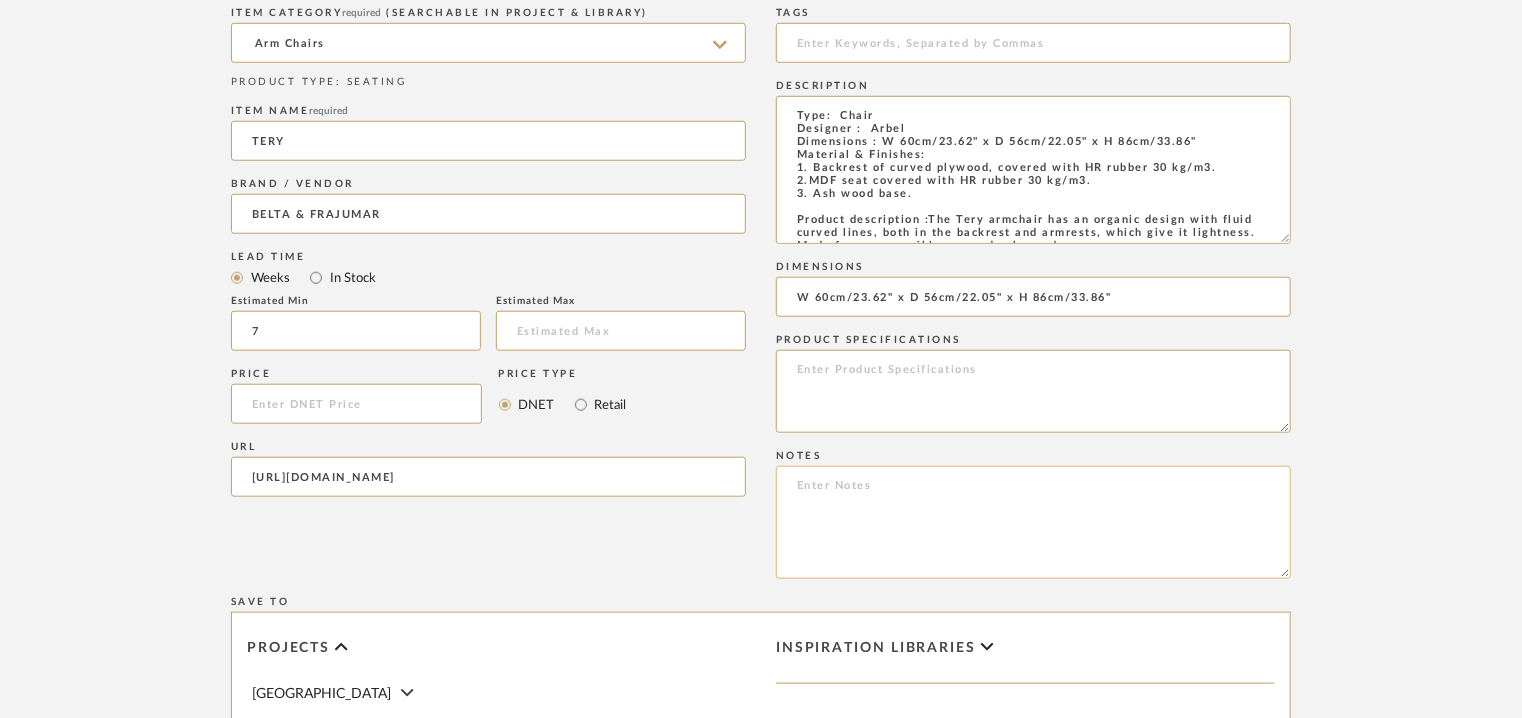 paste on "Price: Na
Lead time:  45days
Customizable : Na
3D available : No
BIM available : No
Point of contact:  To be established
Contact number: [PHONE_NUMBER]
Email address:  [EMAIL_ADDRESS][URL][DOMAIN_NAME]  [EMAIL_ADDRESS][DOMAIN_NAME]
Address: [GEOGRAPHIC_DATA] "Urbayecla II", [PERSON_NAME][STREET_ADDRESS][PERSON_NAME]
Additional contact information : Na" 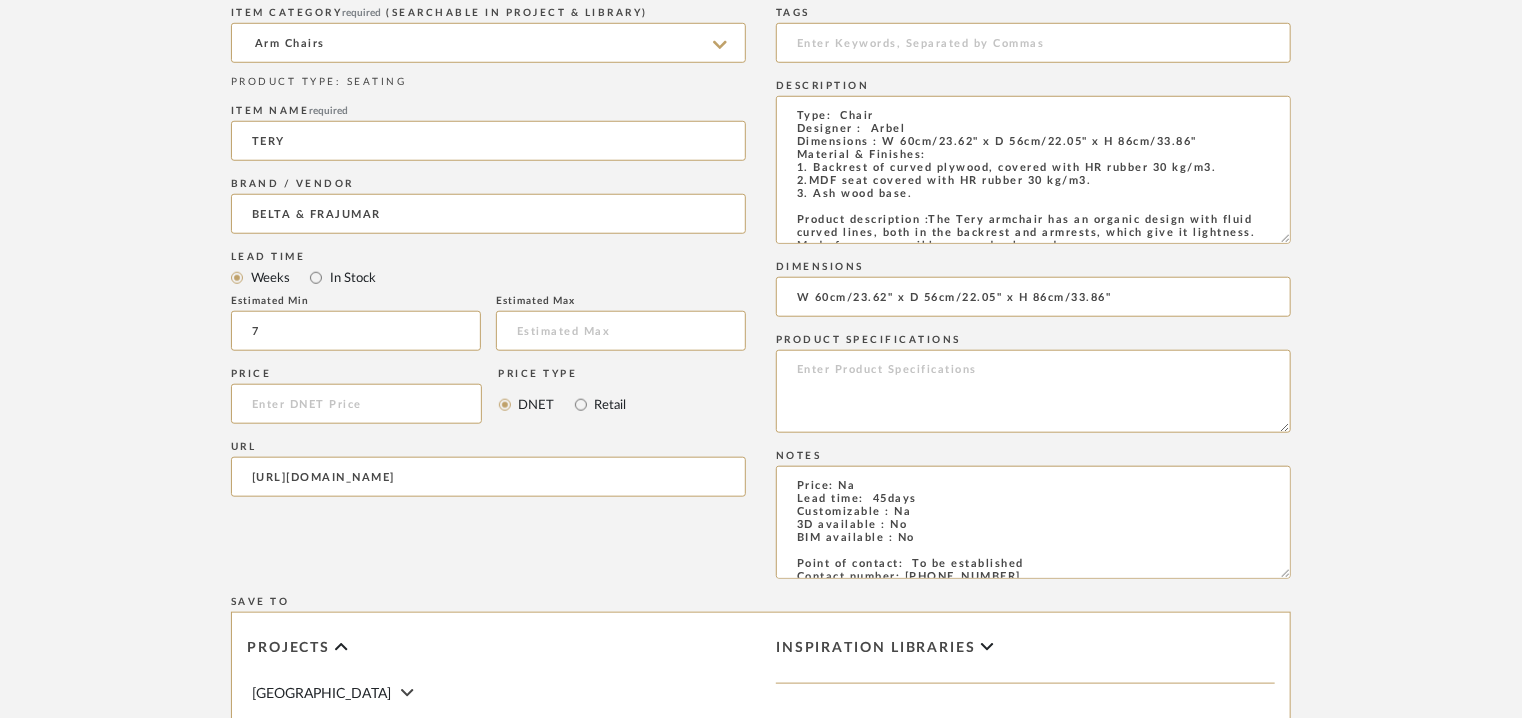 scroll, scrollTop: 90, scrollLeft: 0, axis: vertical 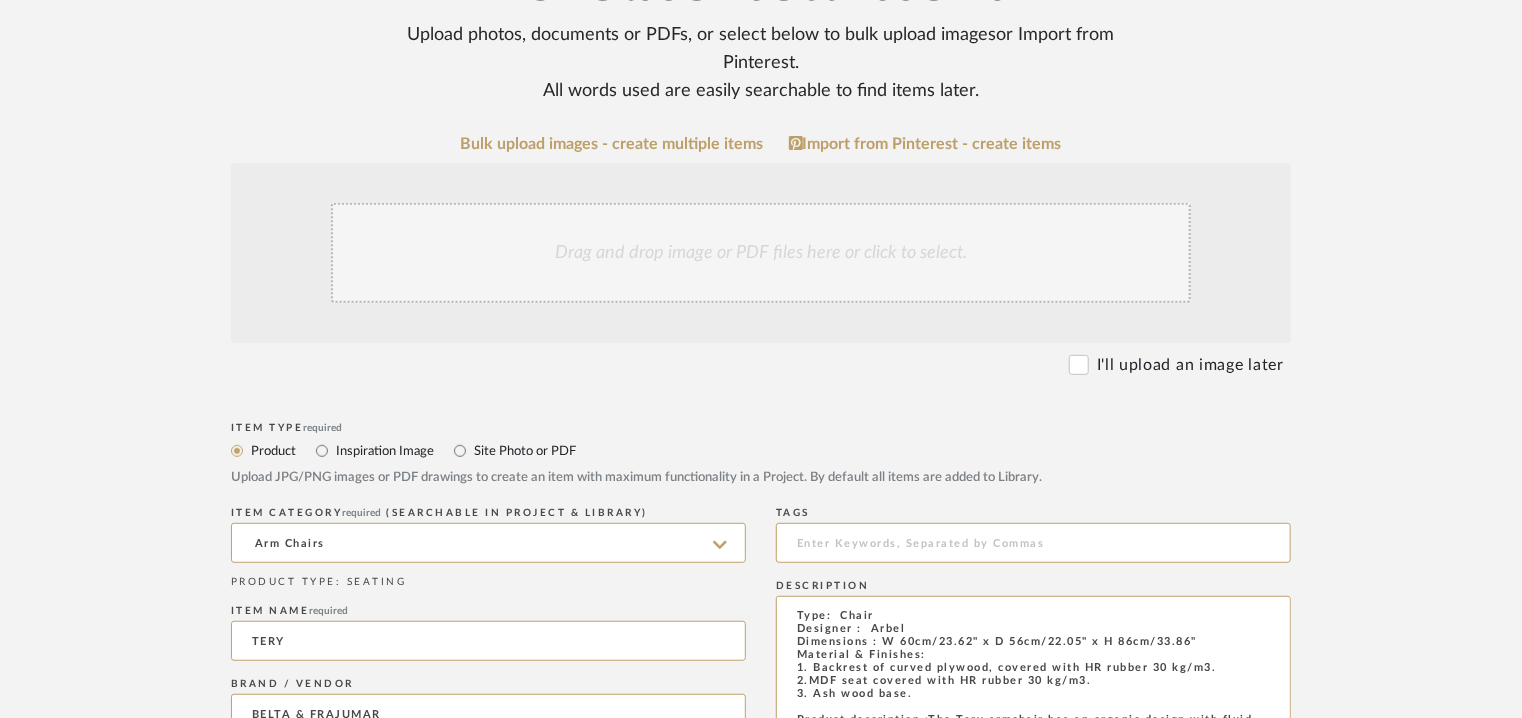 type on "Price: Na
Lead time:  45days
Customizable : Na
3D available : No
BIM available : No
Point of contact:  To be established
Contact number: [PHONE_NUMBER]
Email address:  [EMAIL_ADDRESS][URL][DOMAIN_NAME]  [EMAIL_ADDRESS][DOMAIN_NAME]
Address: [GEOGRAPHIC_DATA] "Urbayecla II", [PERSON_NAME][STREET_ADDRESS][PERSON_NAME]
Additional contact information : Na" 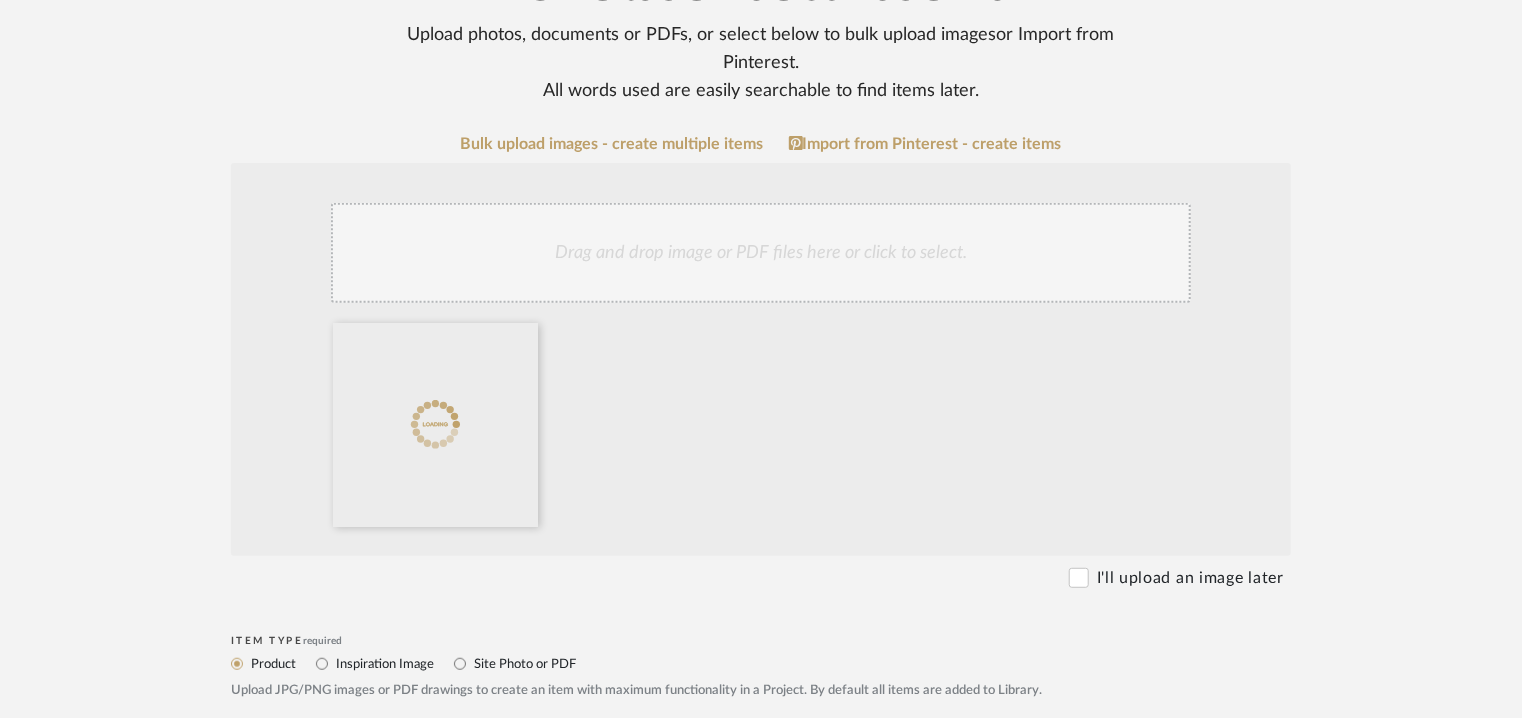 click on "Drag and drop image or PDF files here or click to select." 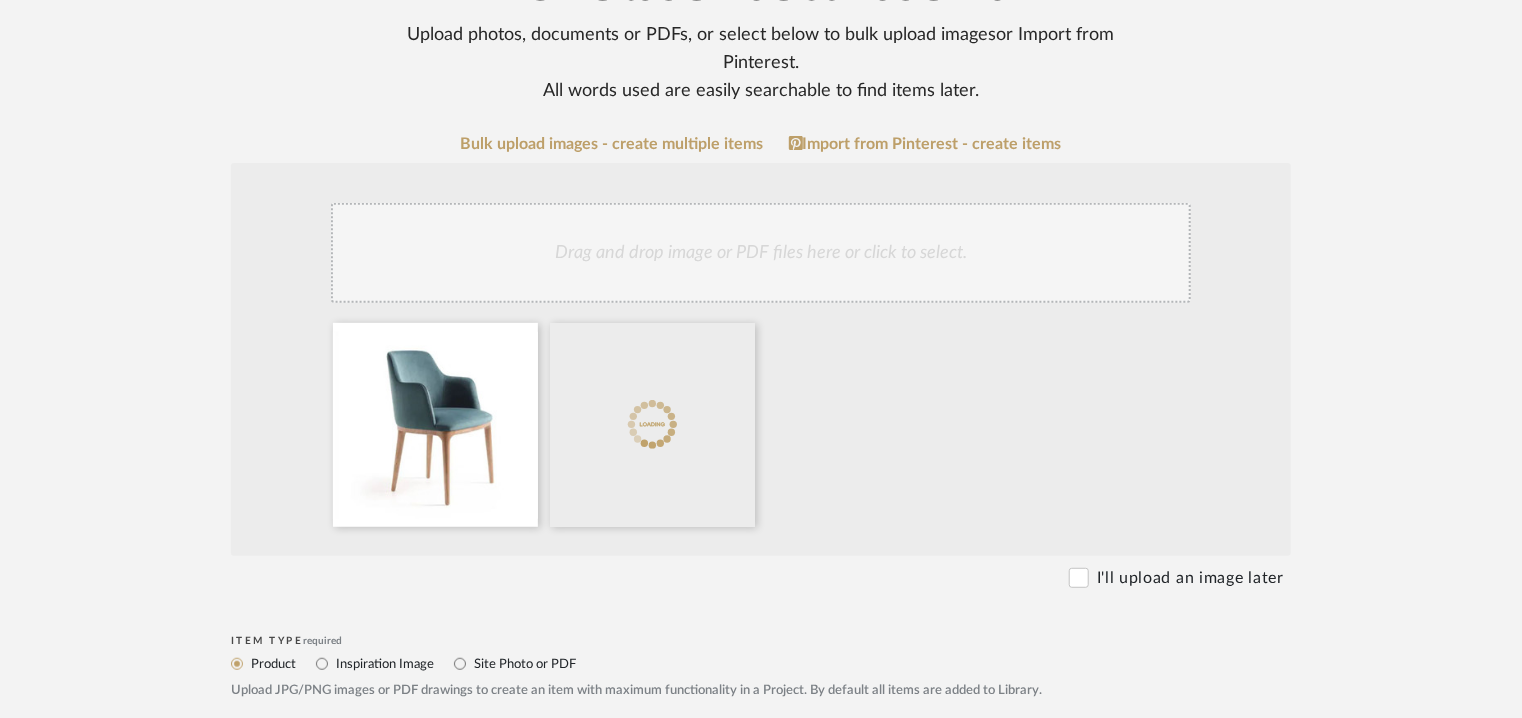 click on "Drag and drop image or PDF files here or click to select." 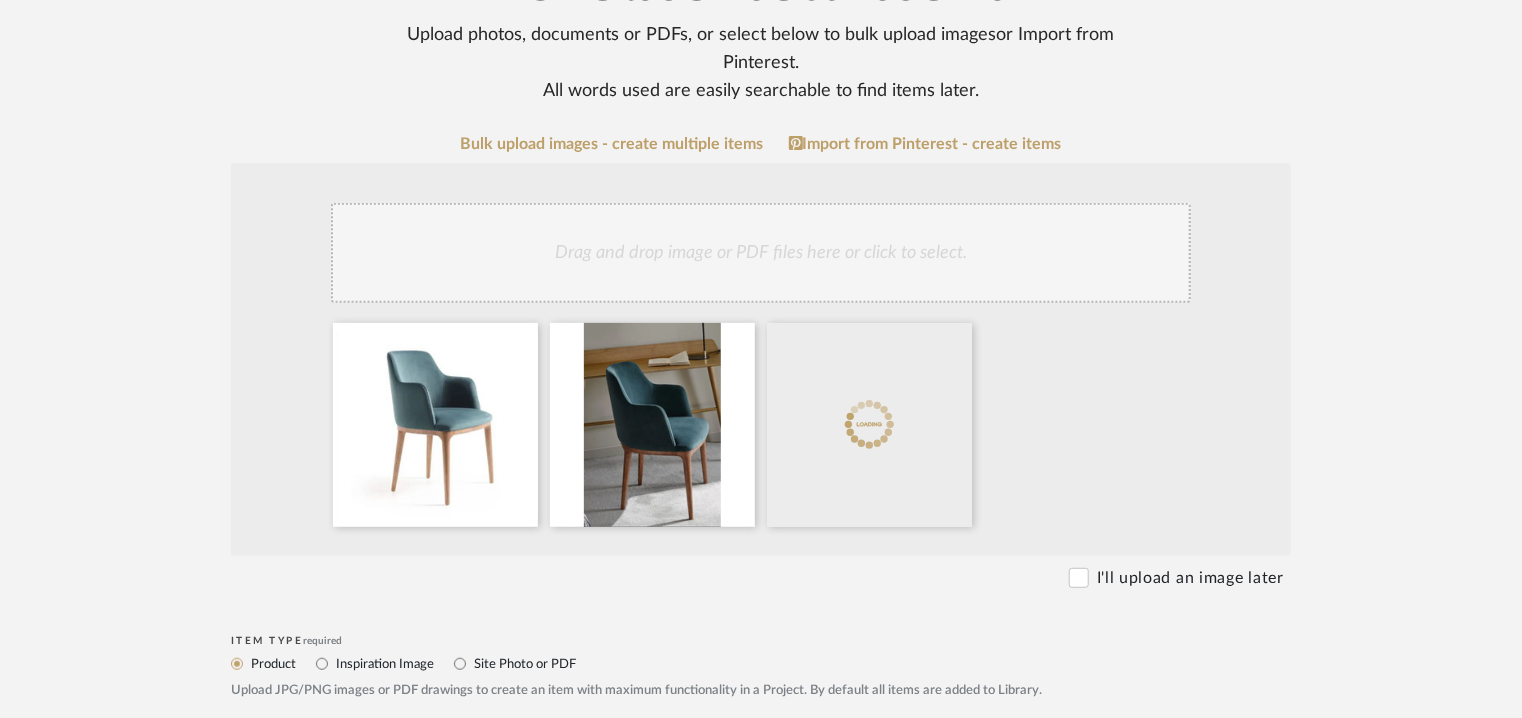 click on "Drag and drop image or PDF files here or click to select." 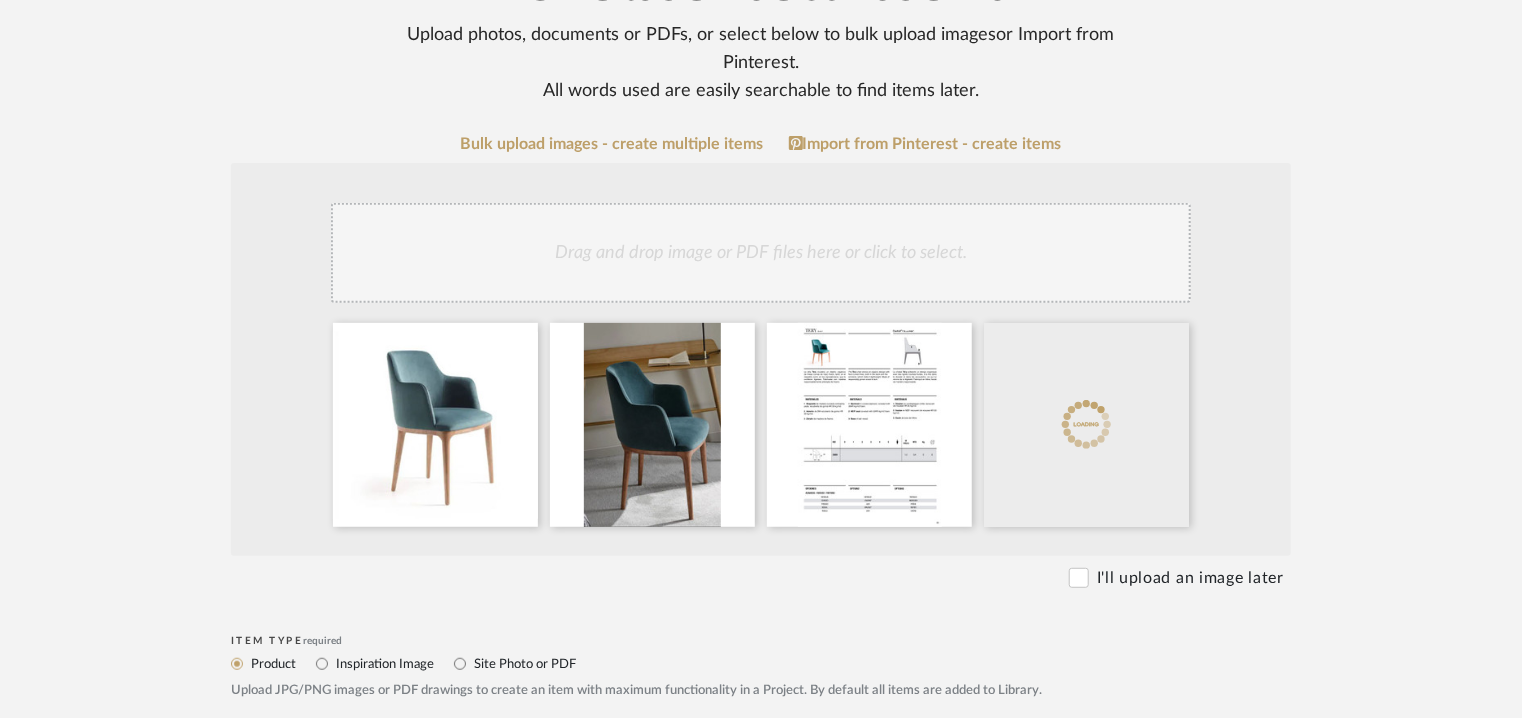 click on "Drag and drop image or PDF files here or click to select." 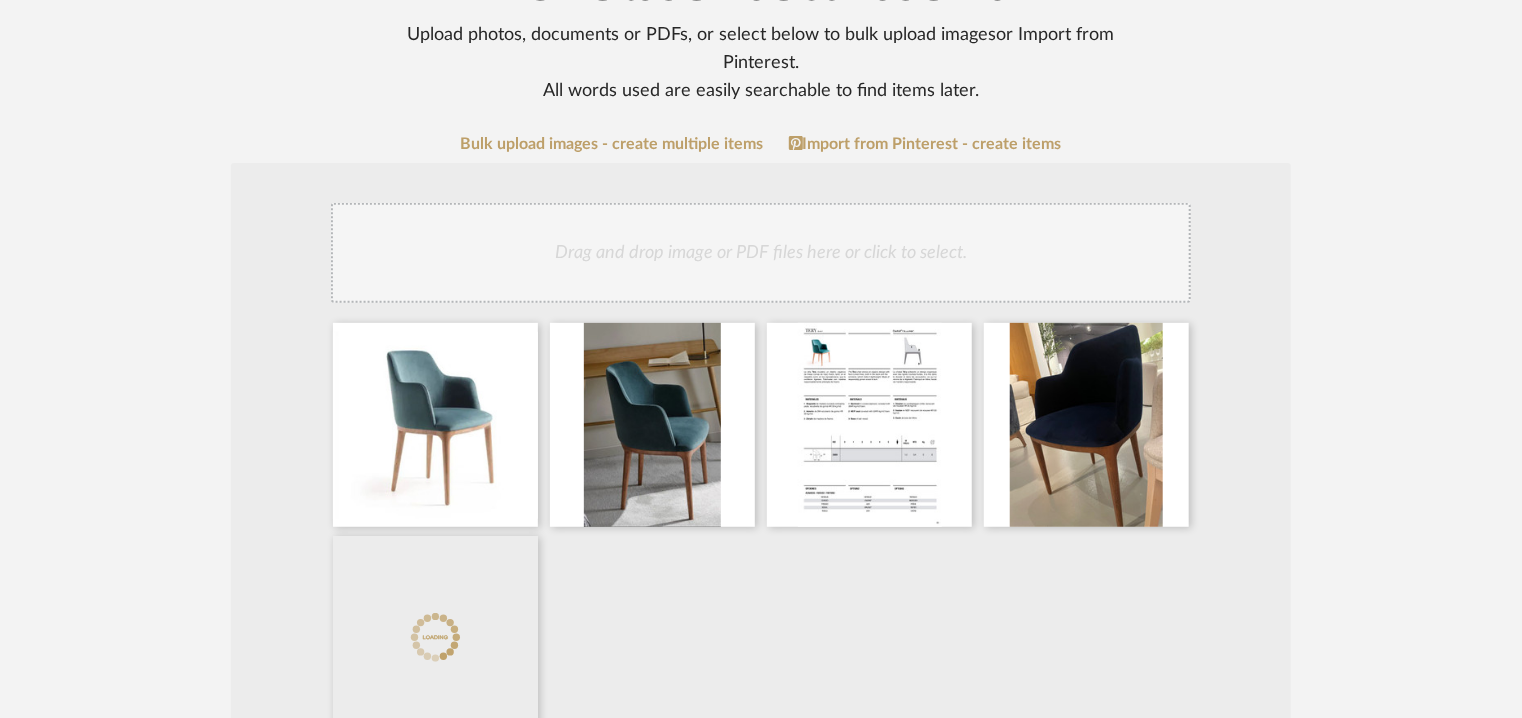click on "Drag and drop image or PDF files here or click to select." 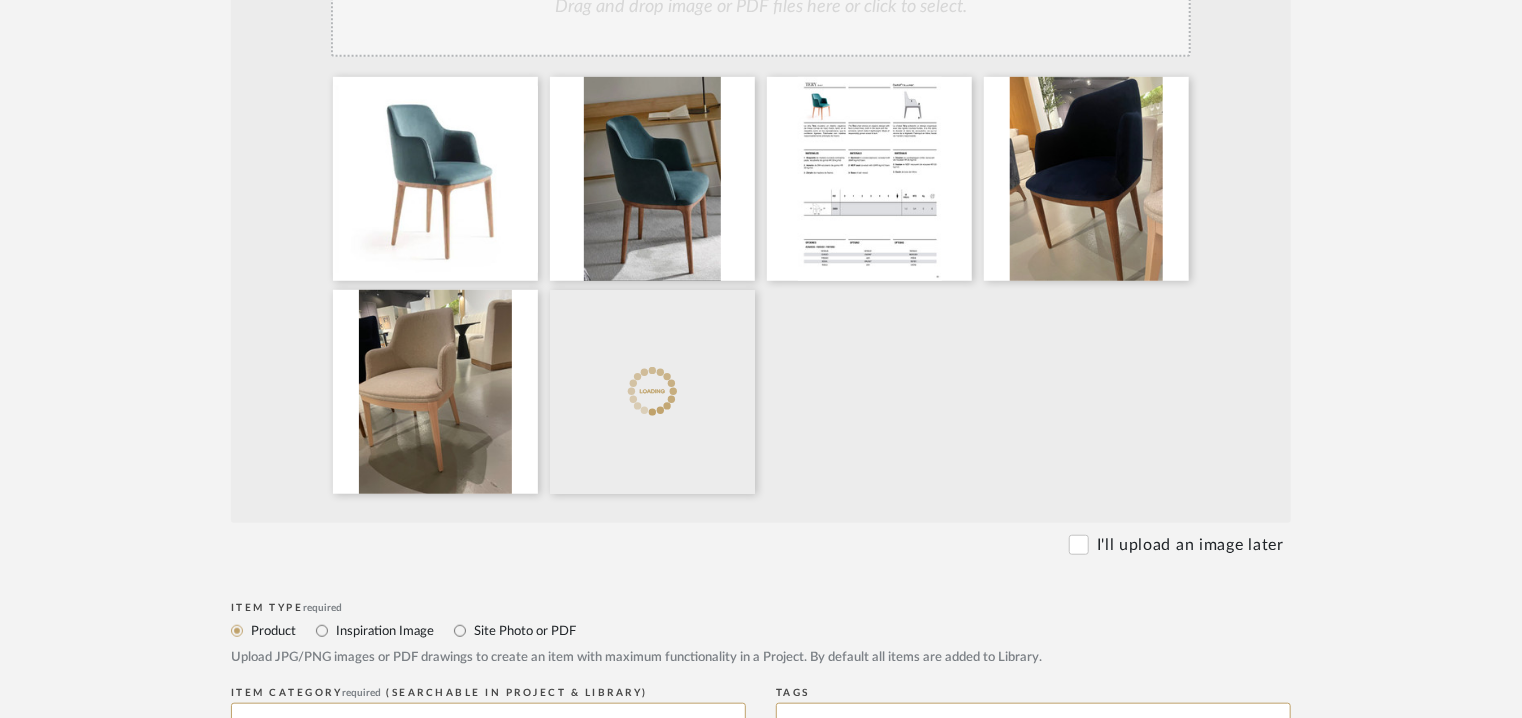 scroll, scrollTop: 600, scrollLeft: 0, axis: vertical 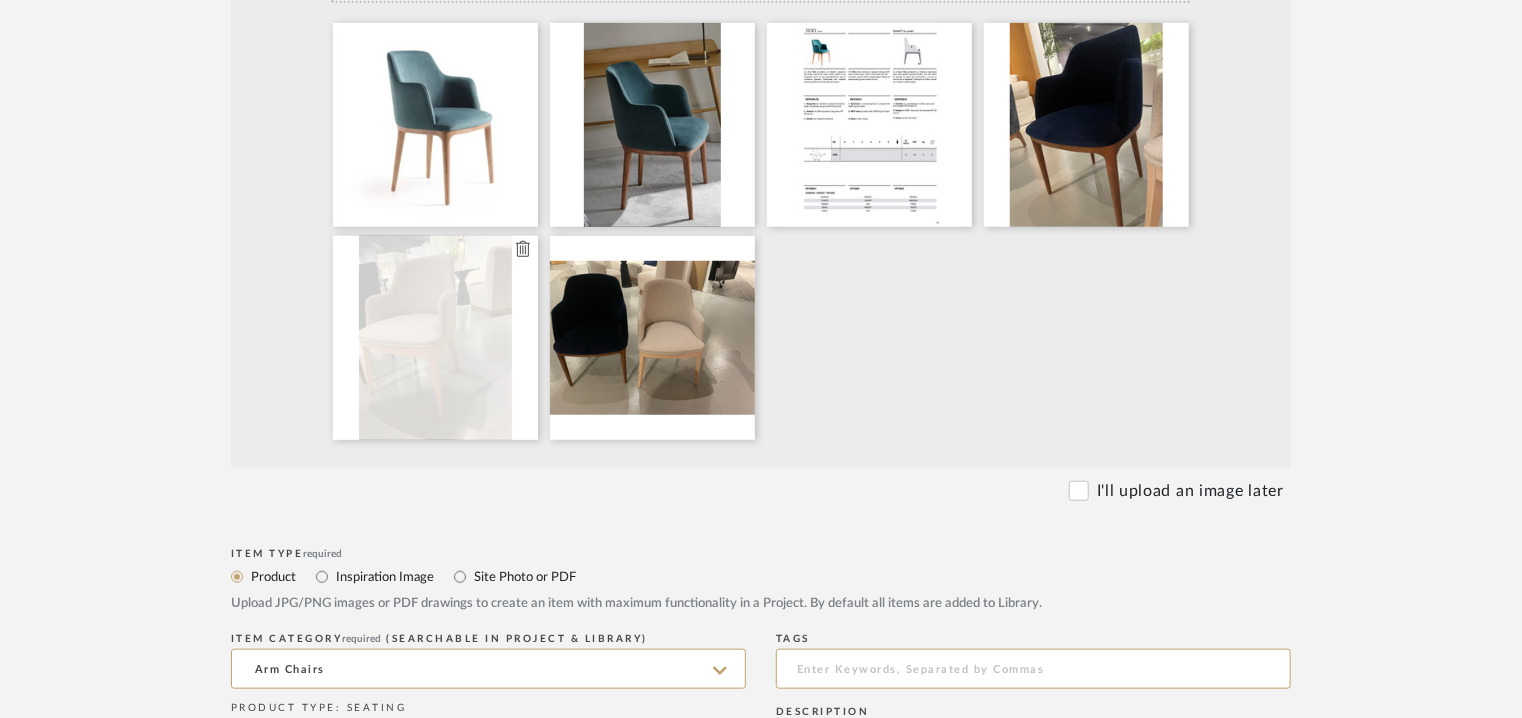 click 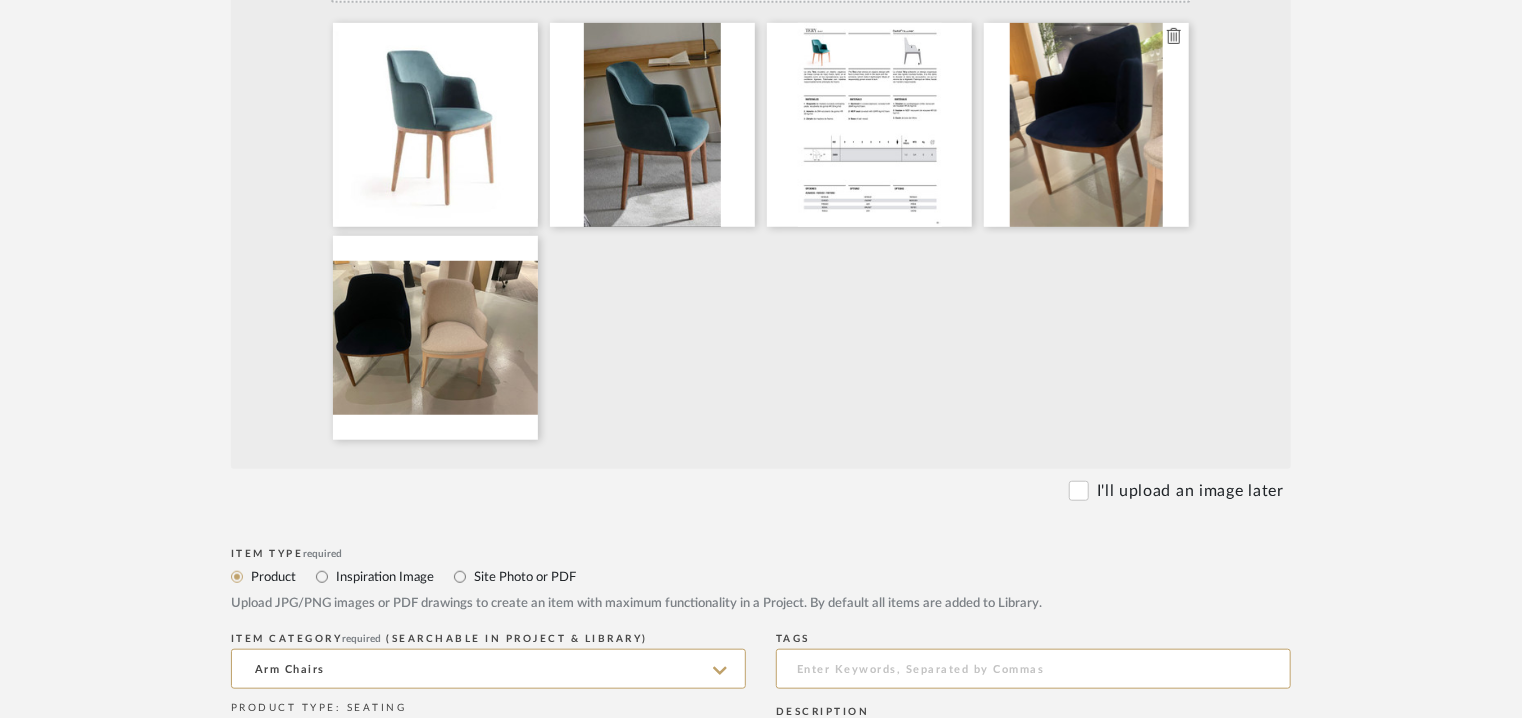 type 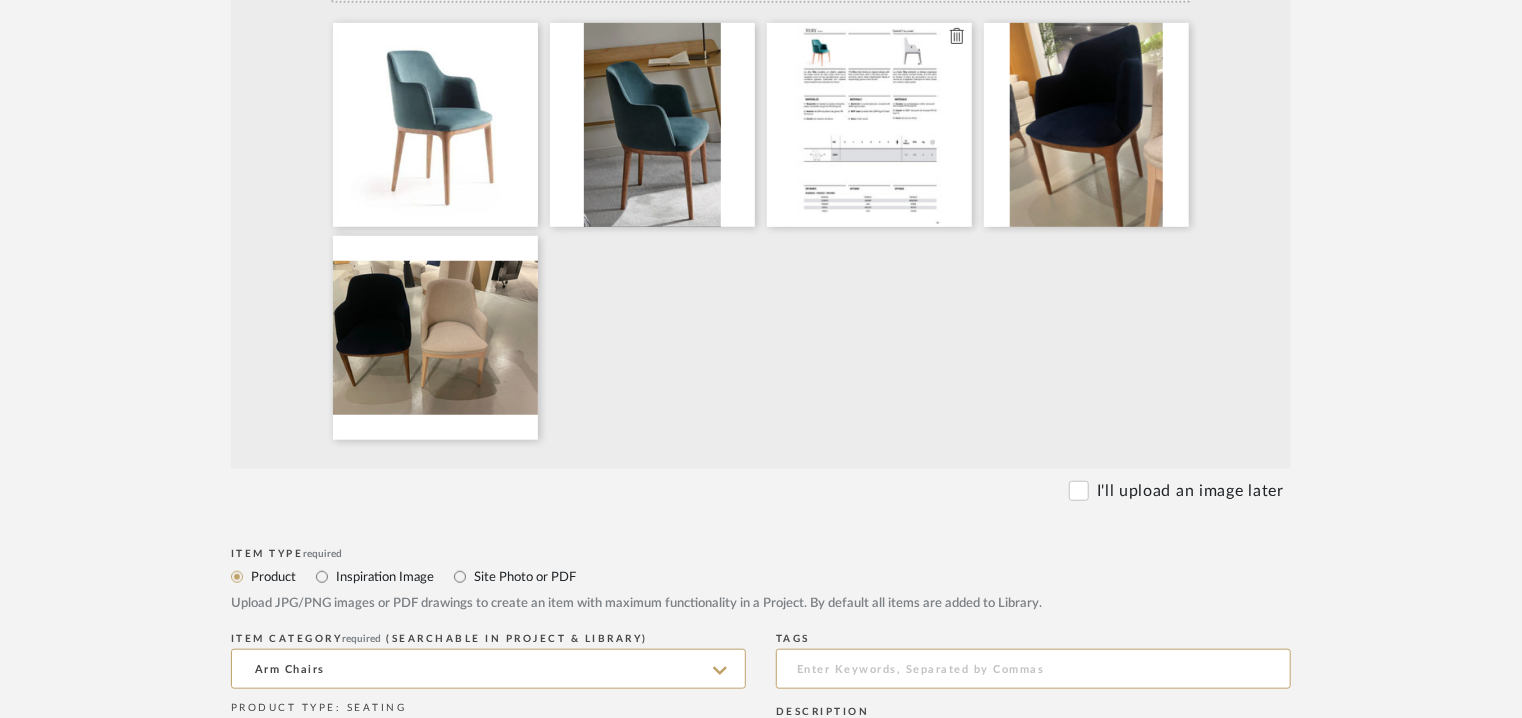 type 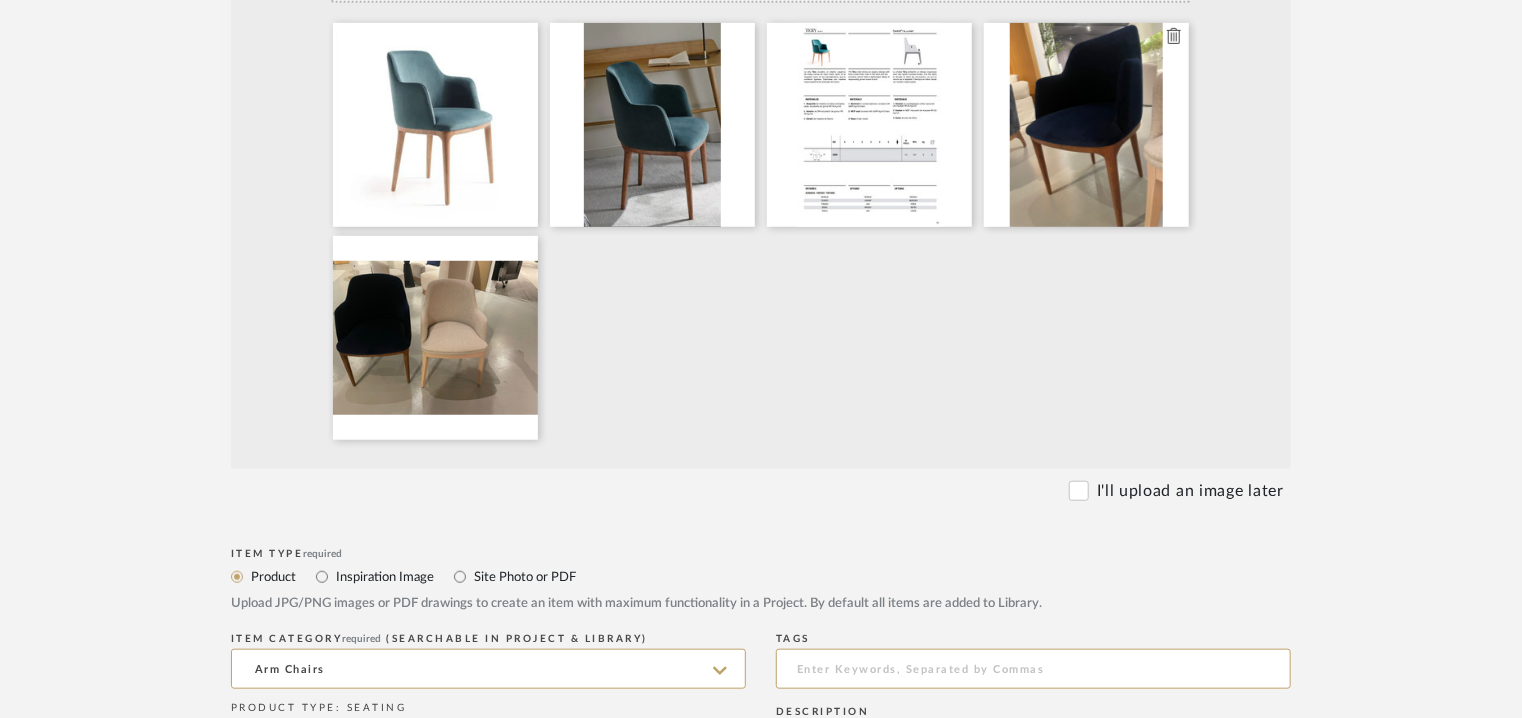 type 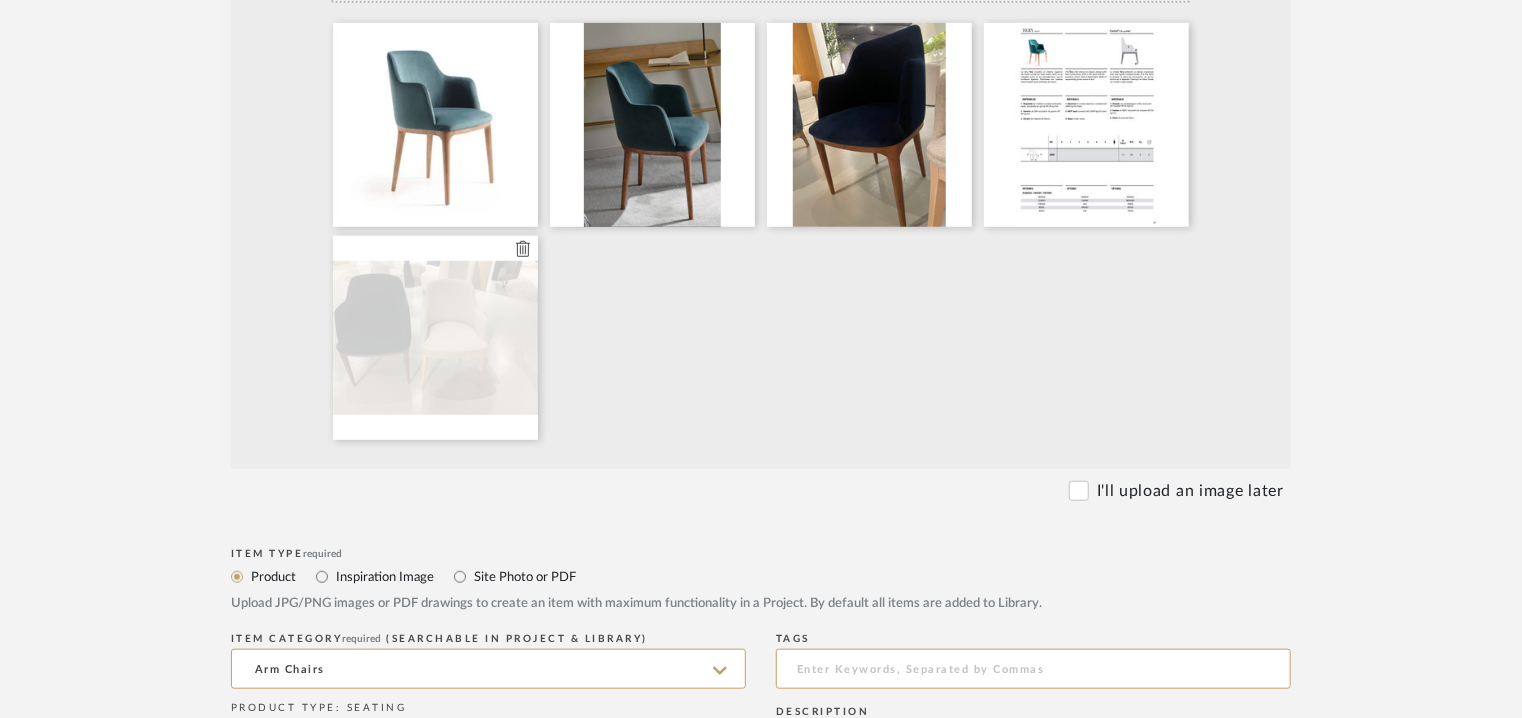 type 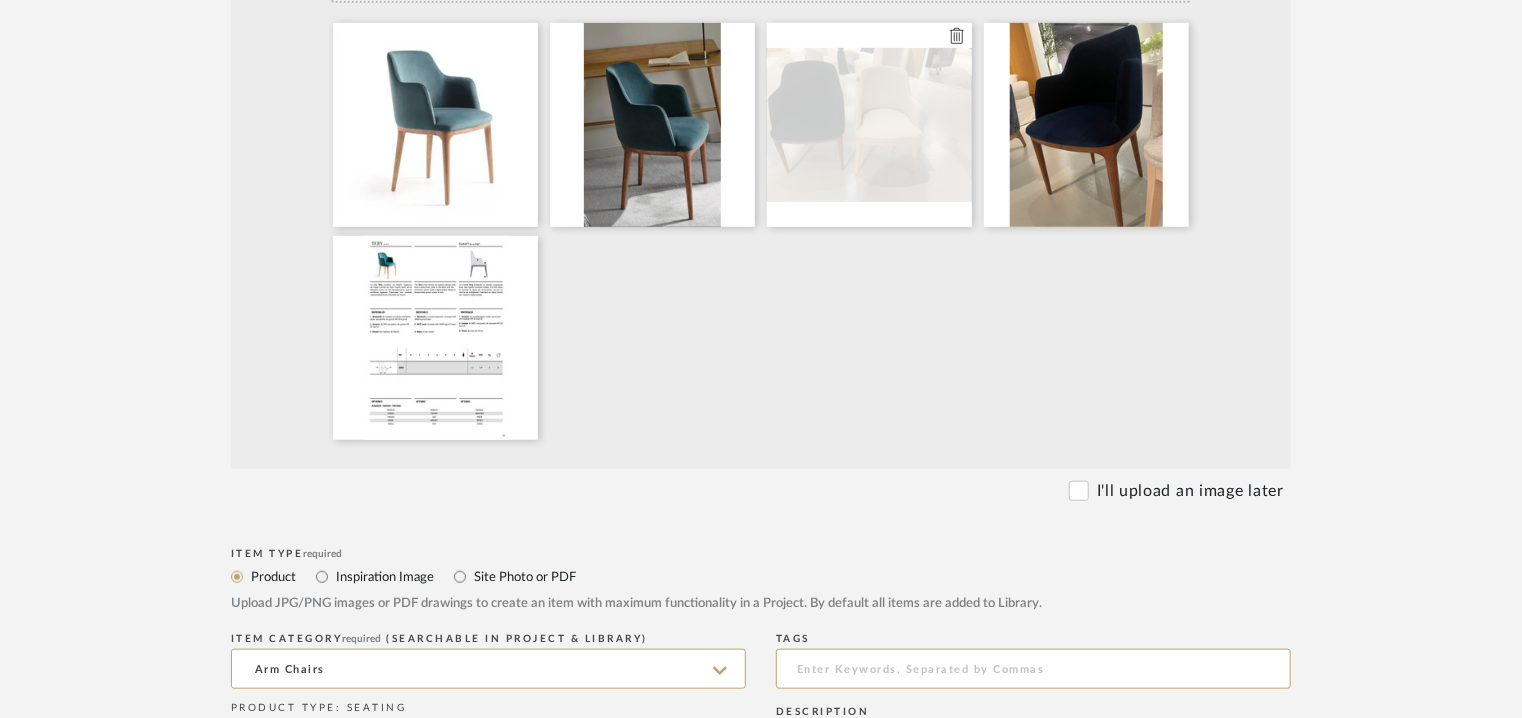 type 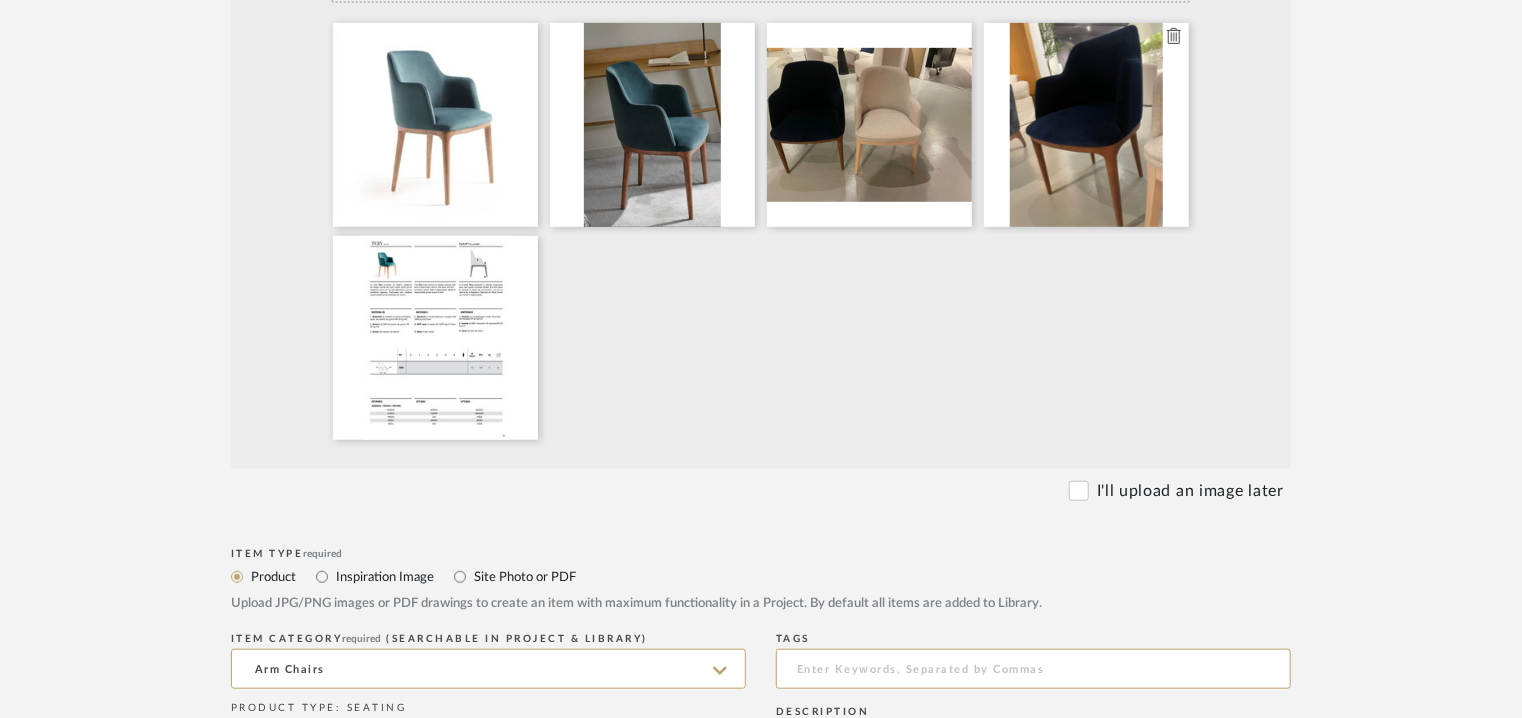 type 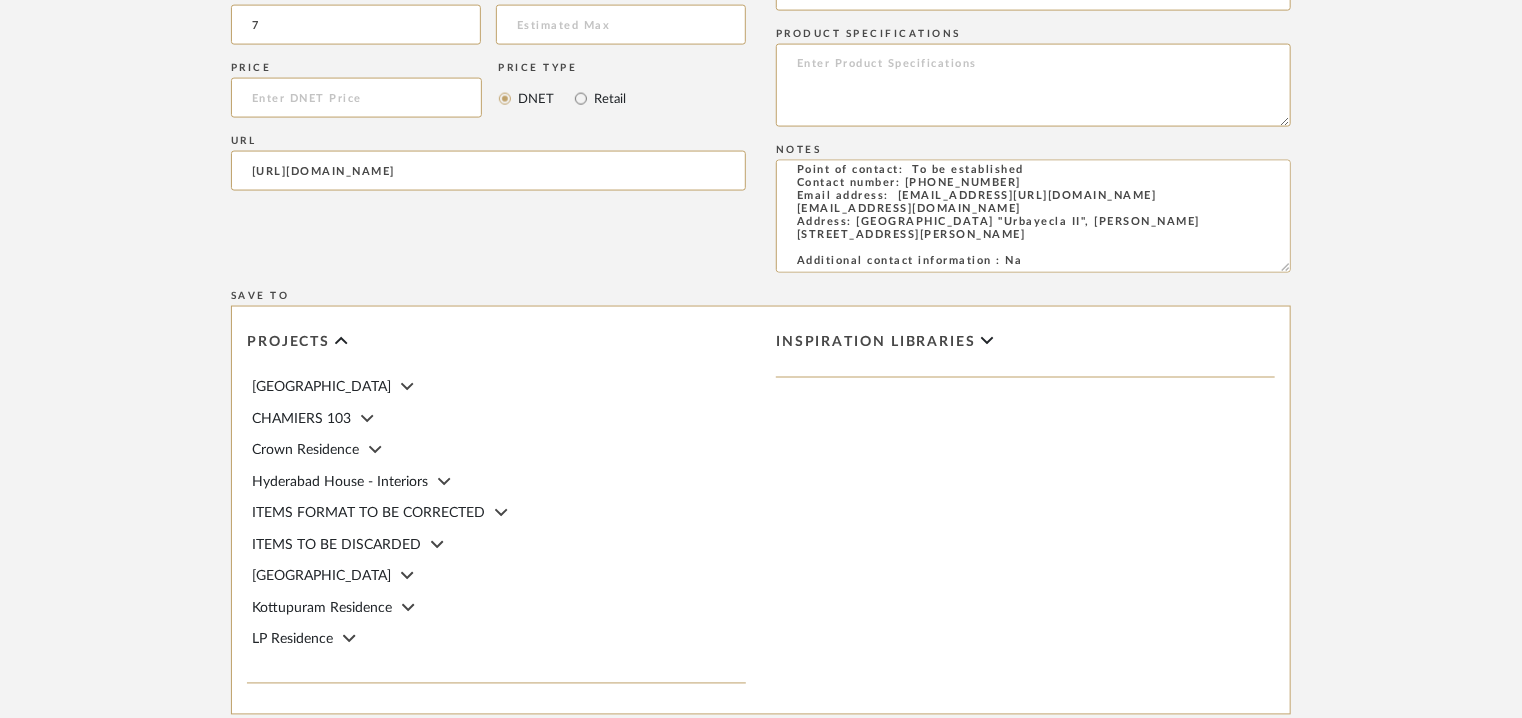 scroll, scrollTop: 1775, scrollLeft: 0, axis: vertical 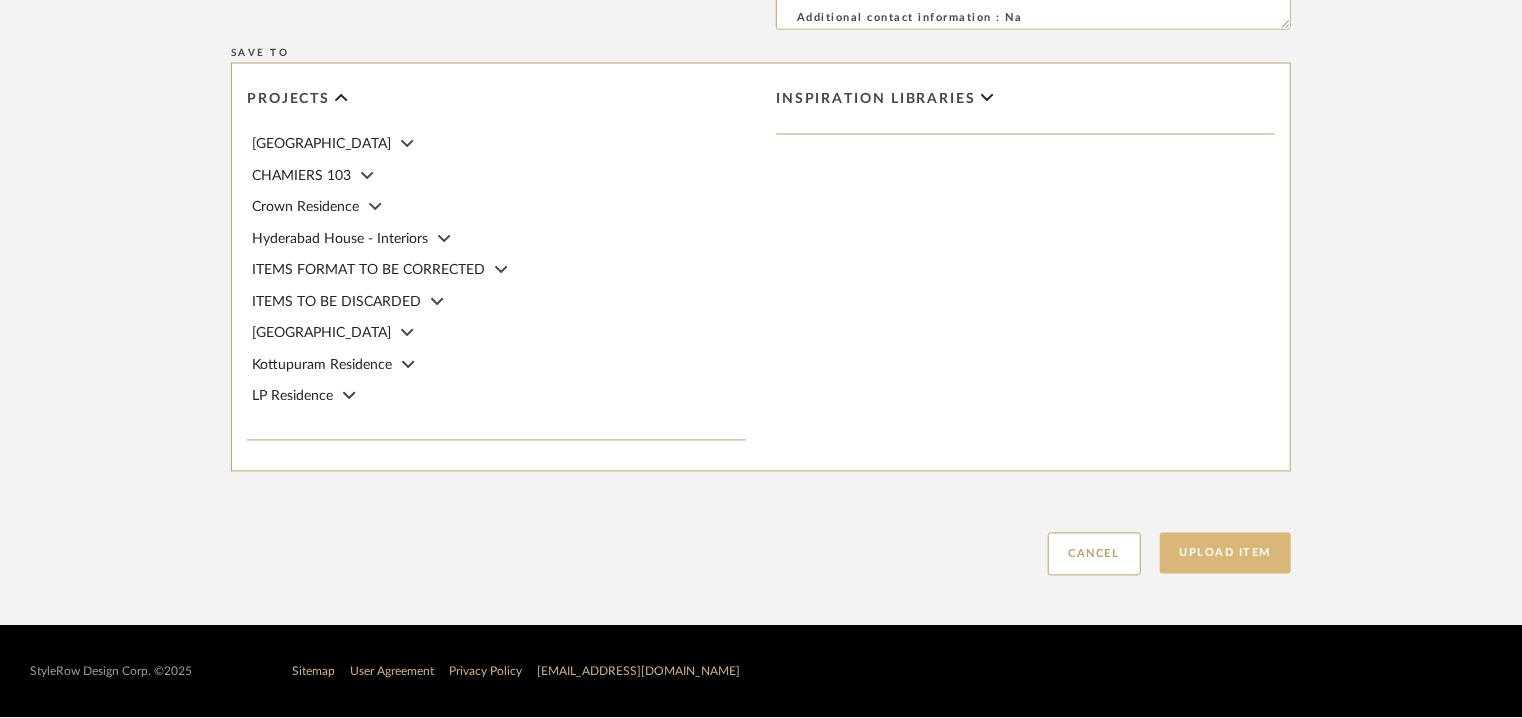 click on "Upload Item" 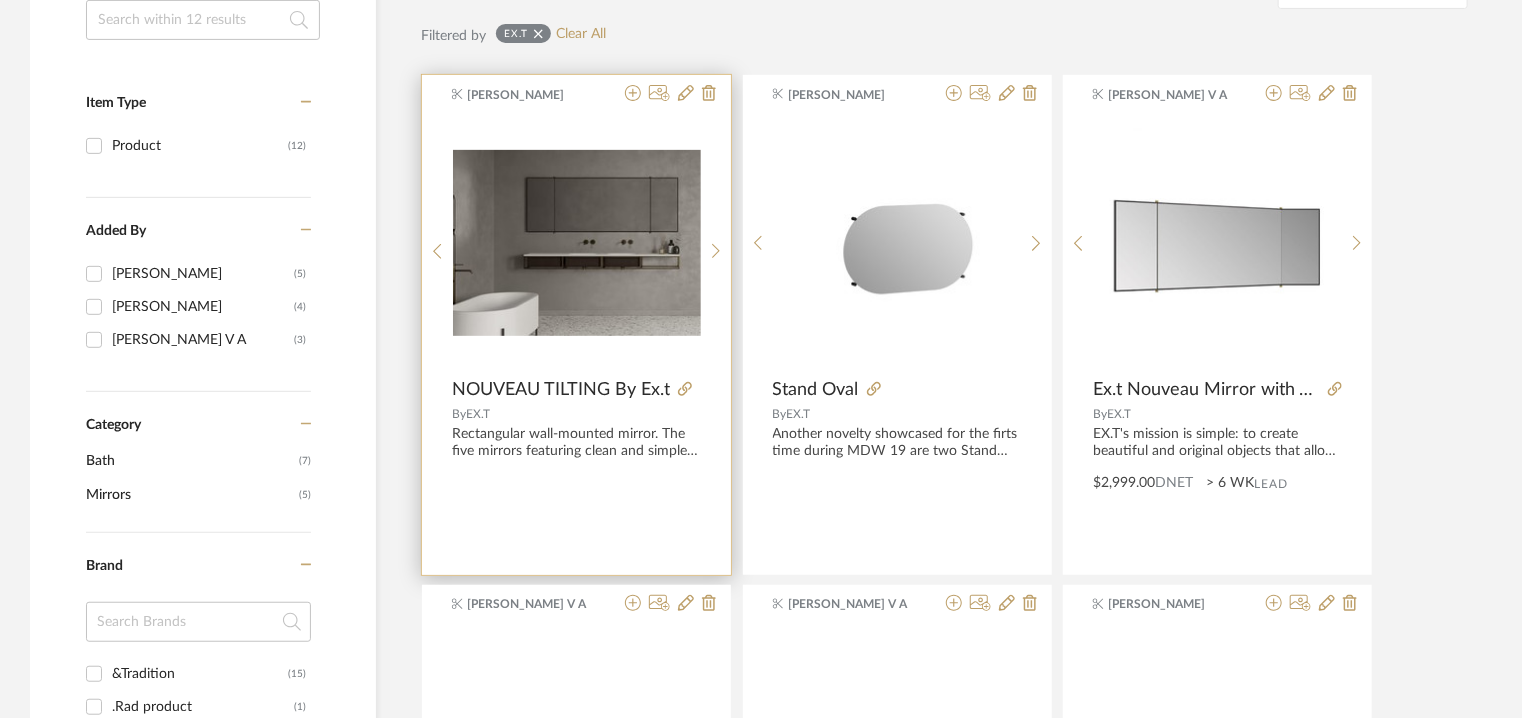 scroll, scrollTop: 400, scrollLeft: 0, axis: vertical 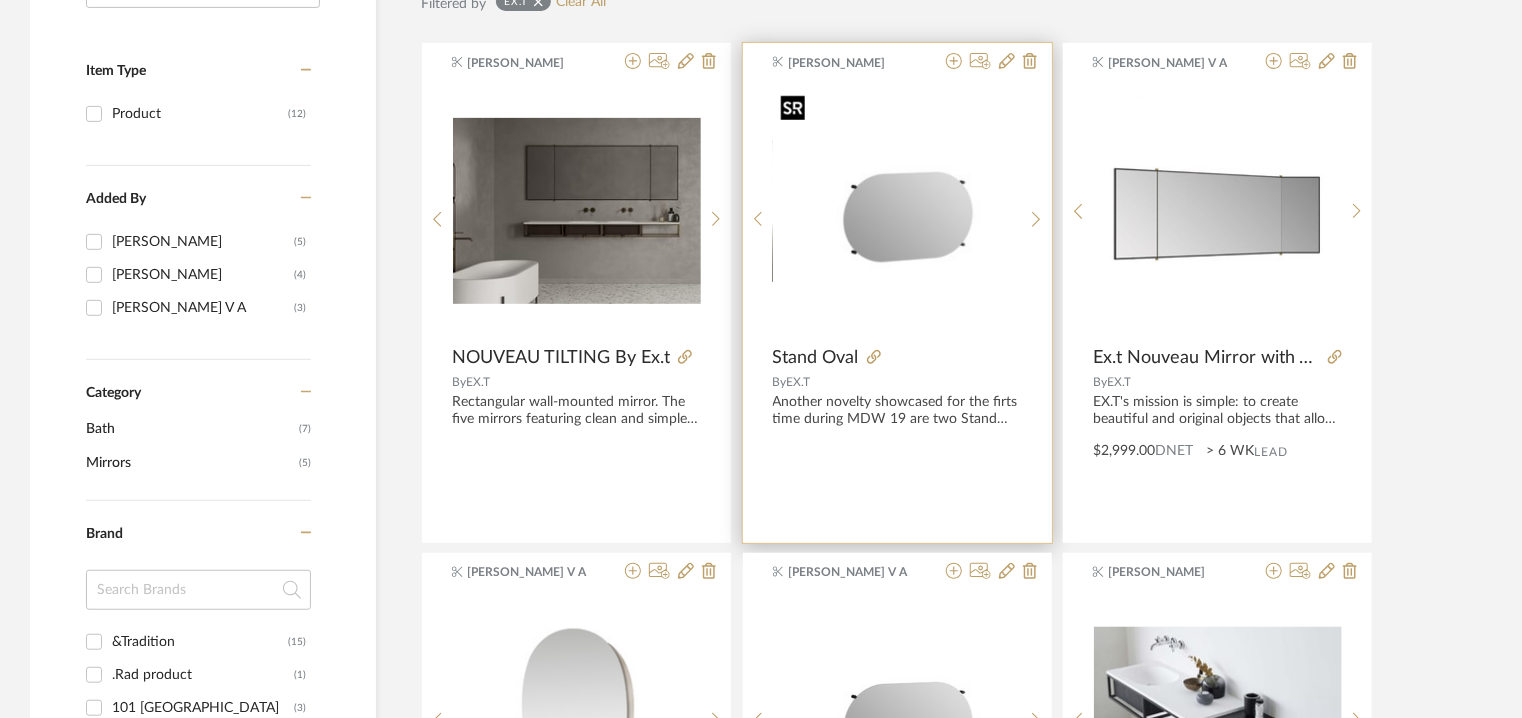 click at bounding box center (897, 211) 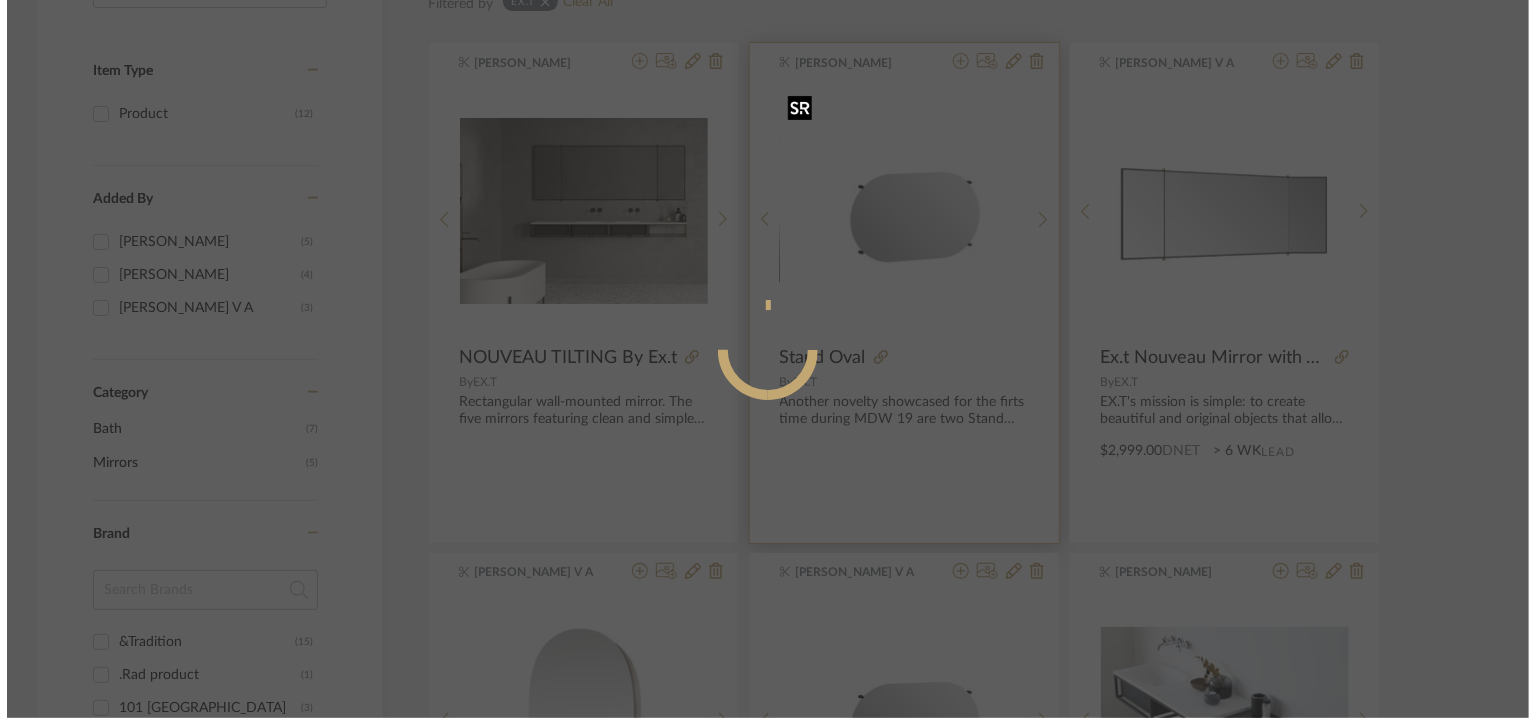scroll, scrollTop: 0, scrollLeft: 0, axis: both 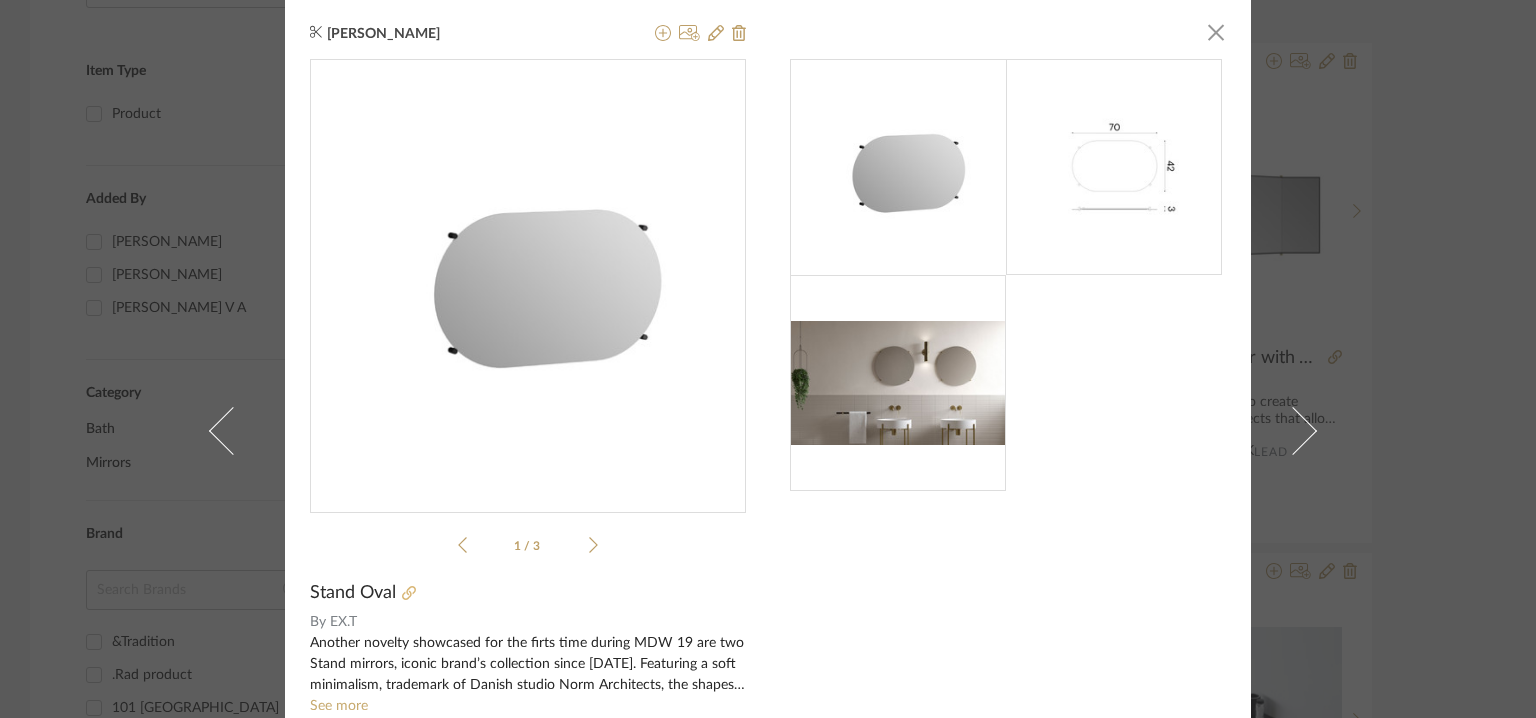 click 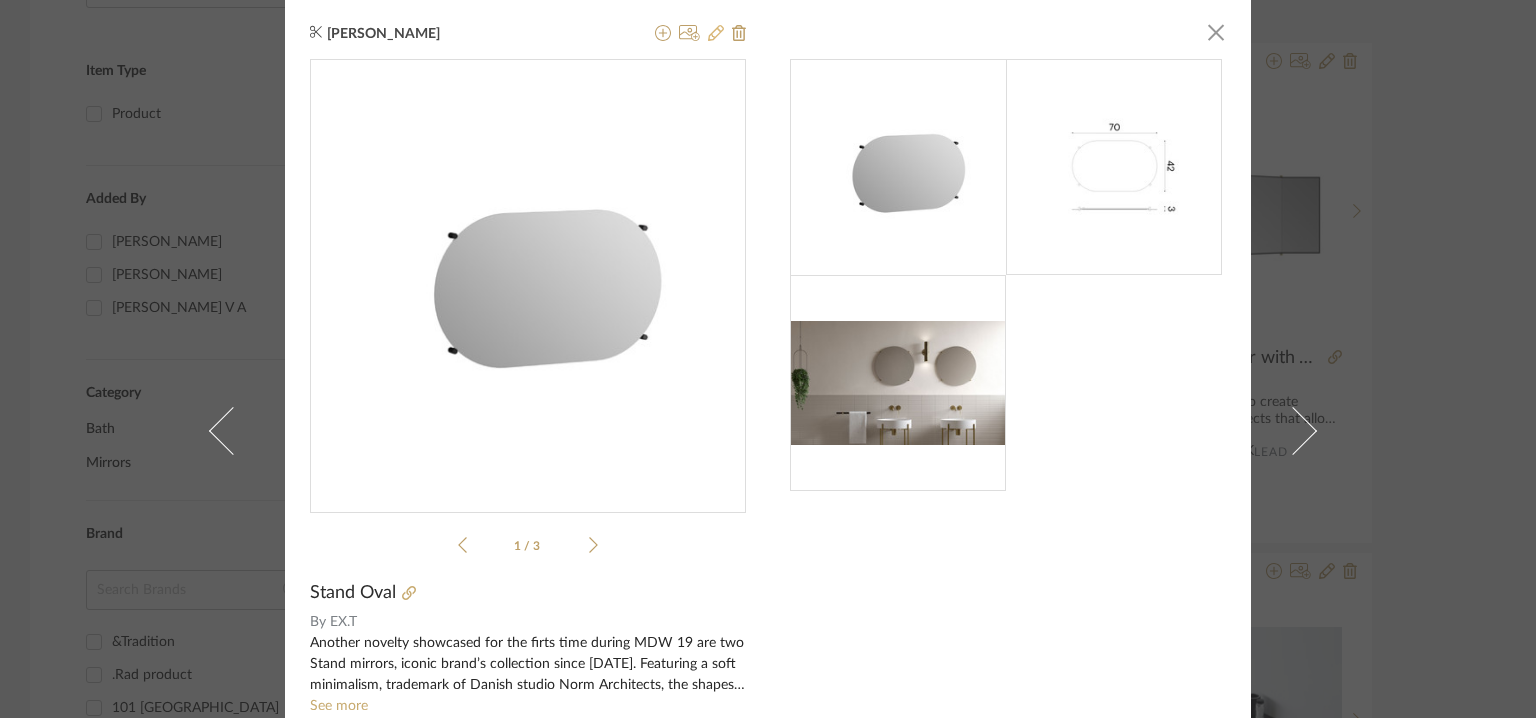 click 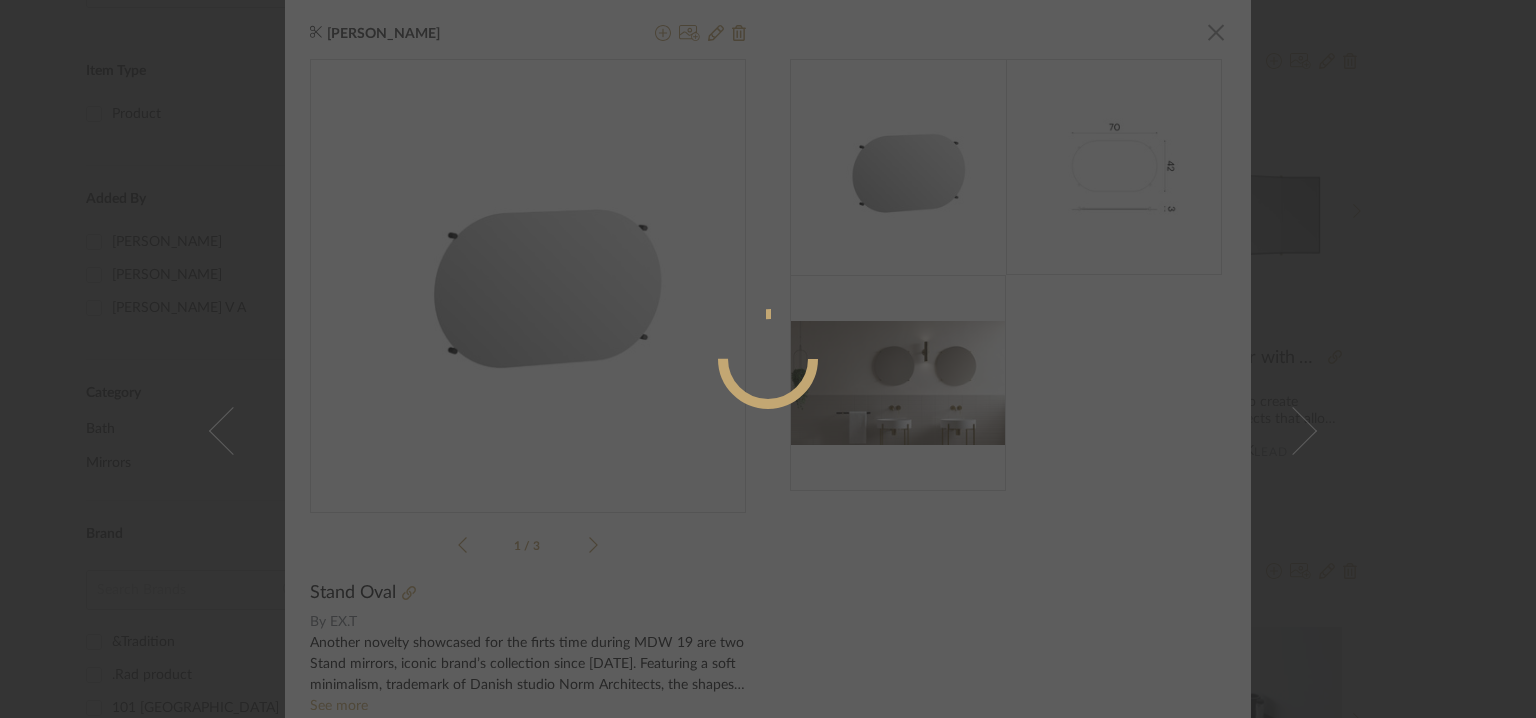 radio on "true" 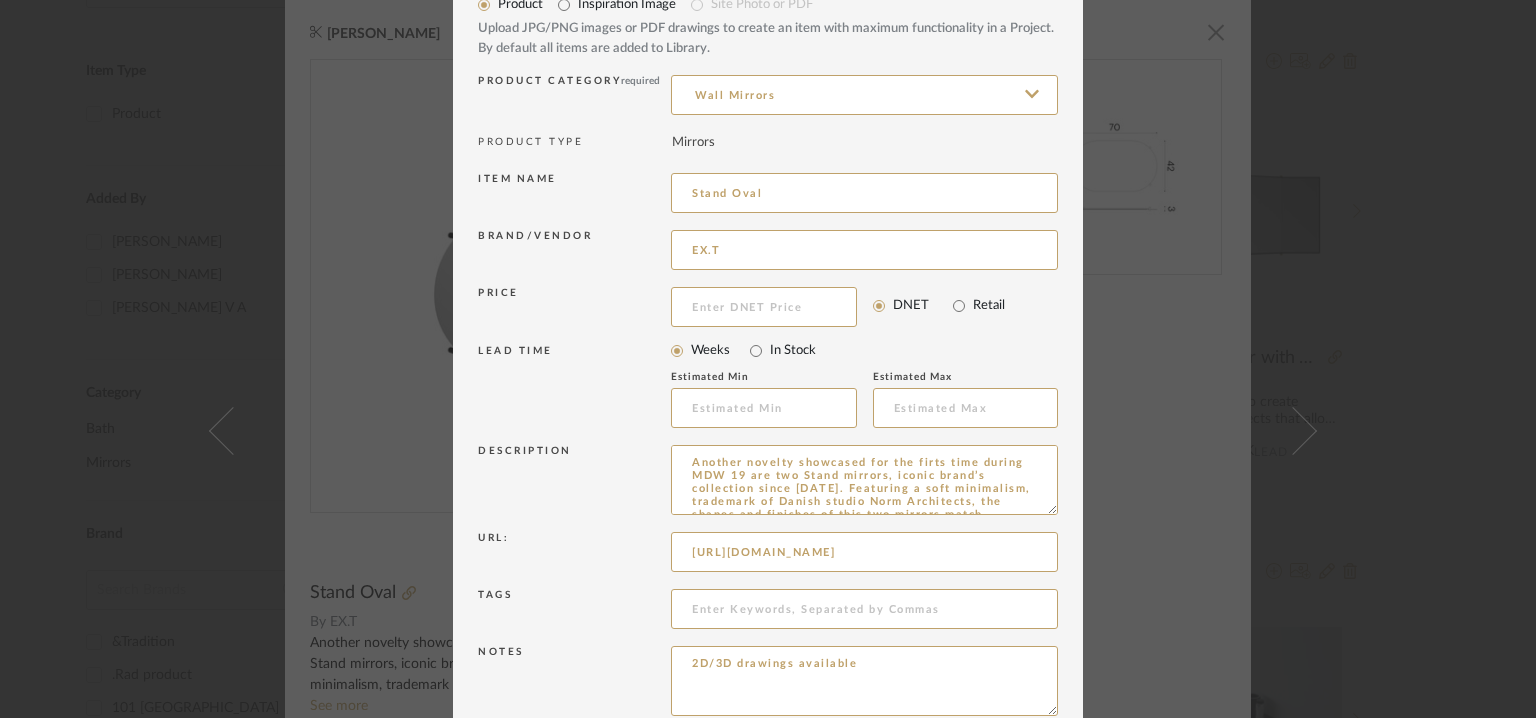 scroll, scrollTop: 92, scrollLeft: 0, axis: vertical 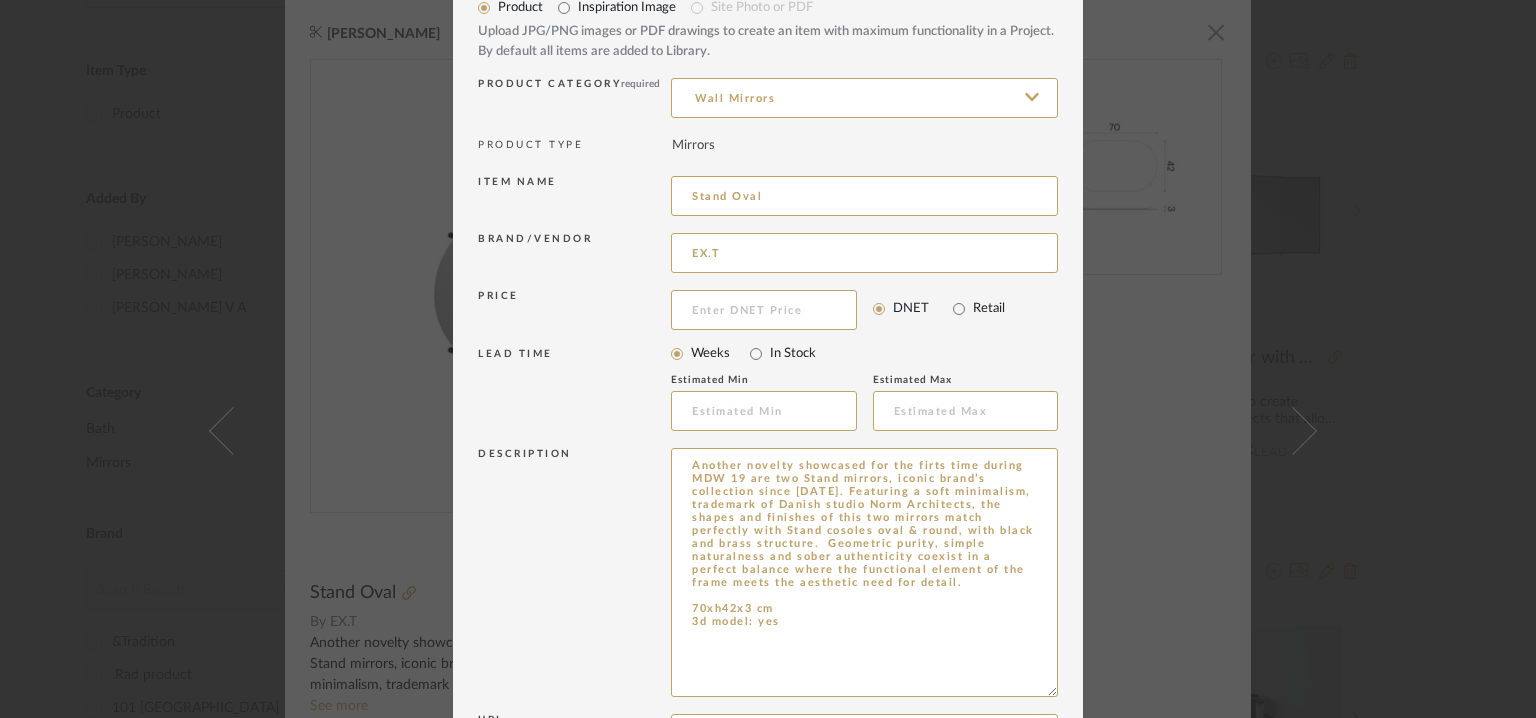 drag, startPoint x: 1045, startPoint y: 511, endPoint x: 1074, endPoint y: 722, distance: 212.98357 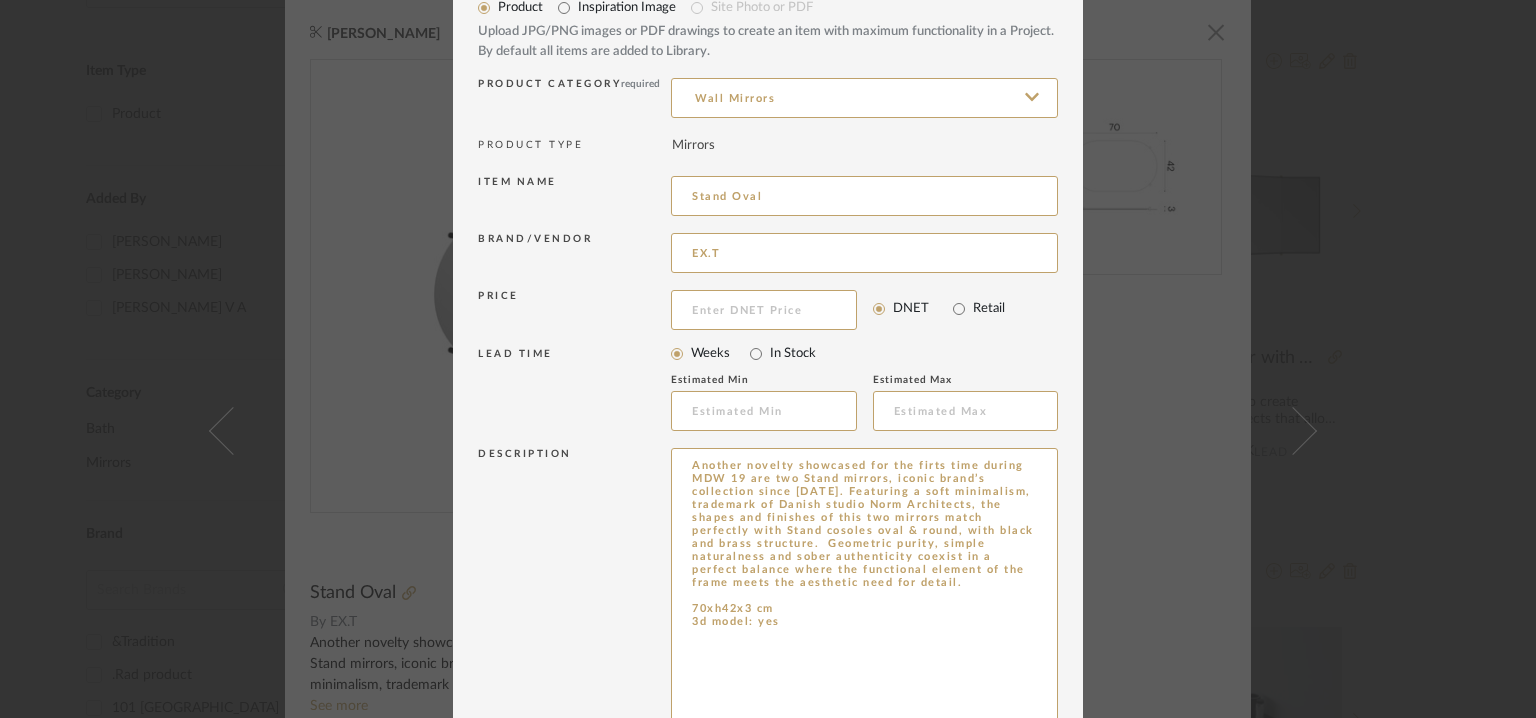 drag, startPoint x: 799, startPoint y: 627, endPoint x: 647, endPoint y: 460, distance: 225.8163 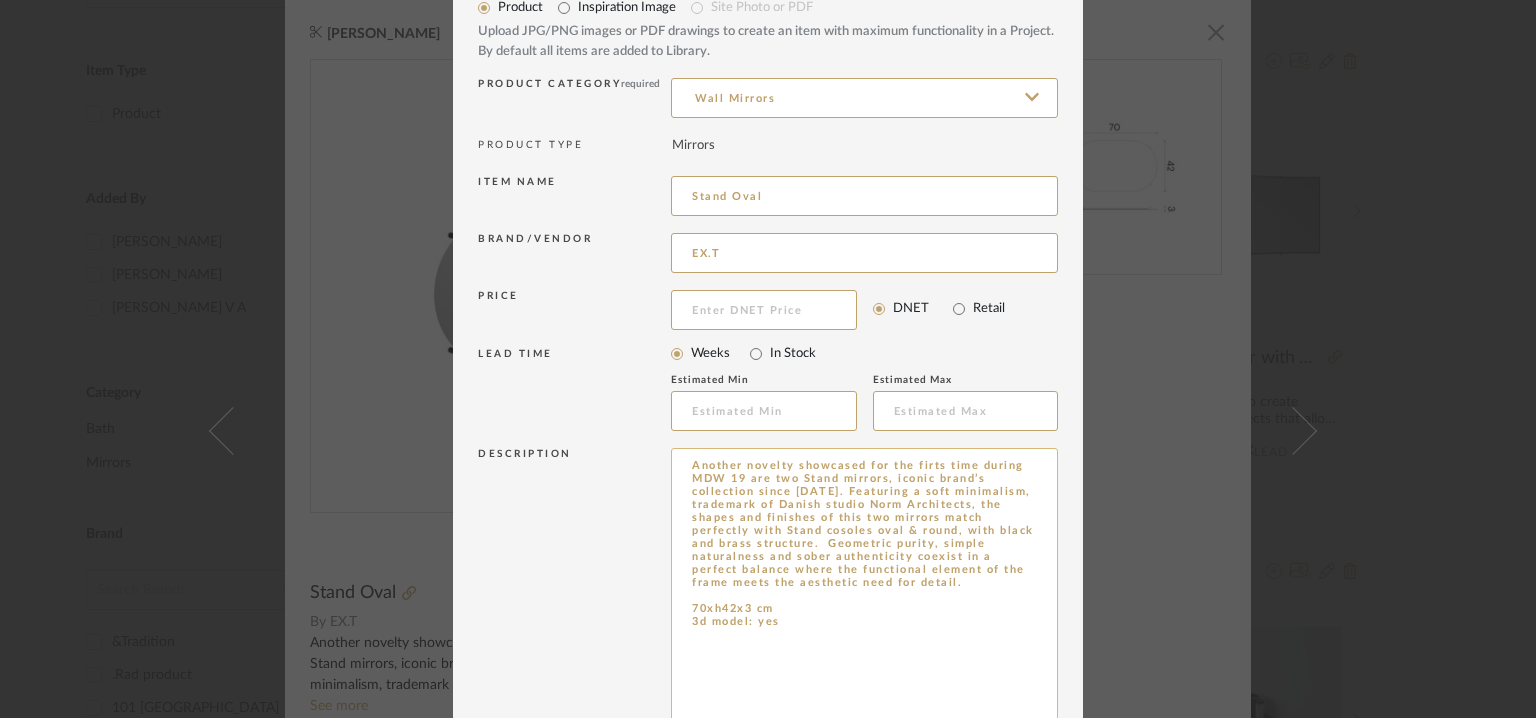 paste on "Type:  Mirror
Designer :  Norm Architects
Dimensions :Width 70 x H 42cm
Material & Finishes : mirror
Product description : Another novelty showcased for the firts time during MDW 19 are two Stand mirrors, iconic brand’s collection since [DATE]. Featuring a soft minimalism, trademark of Danish studio Norm Architects, the shapes and finishes of this two mirrors match perfectly with Stand cosoles oval & round, with black and brass structure.  Geometric purity, simple naturalness and sober authenticity coexist in a perfect balance where the functional element of the frame meets the aesthetic need for detail.
Additional details : Na
Any other details :No" 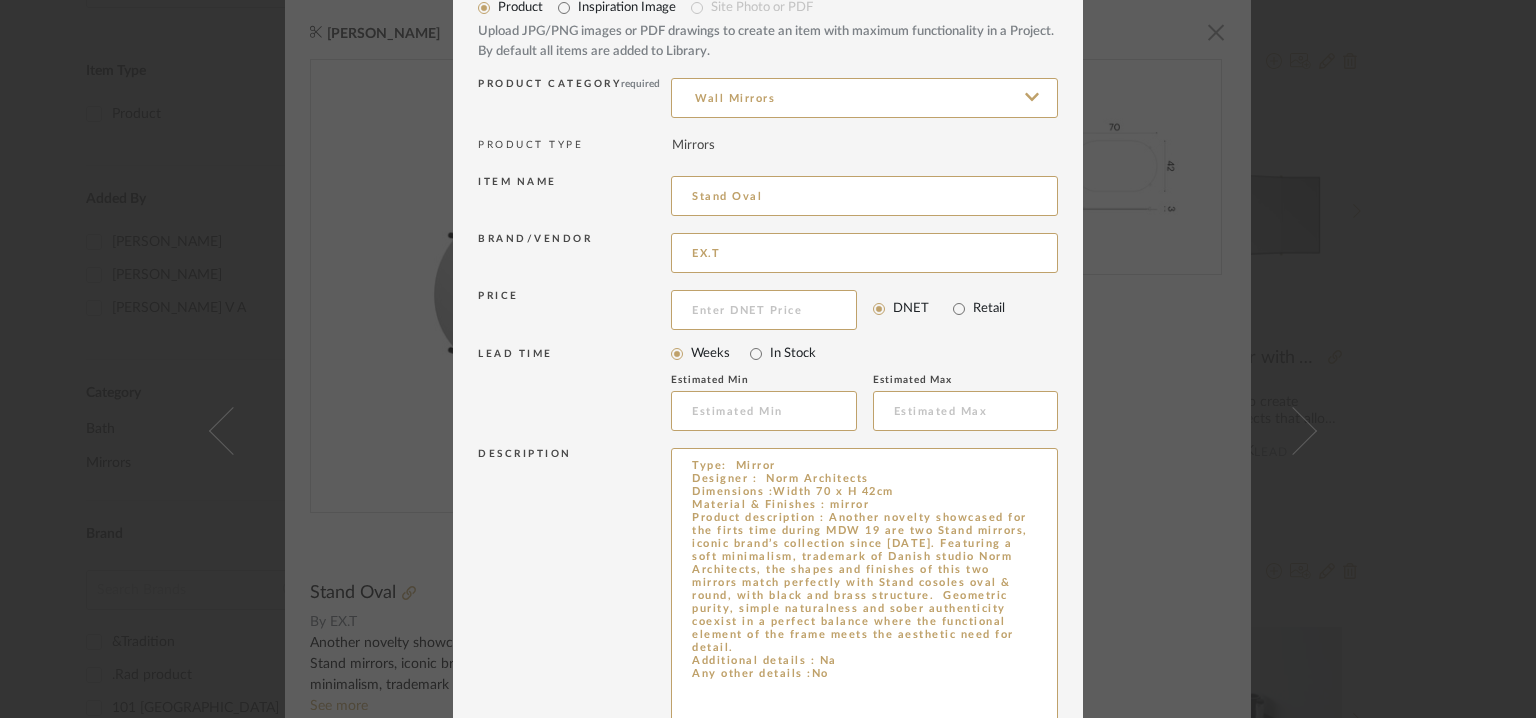 type on "Type:  Mirror
Designer :  Norm Architects
Dimensions :Width 70 x H 42cm
Material & Finishes : mirror
Product description : Another novelty showcased for the firts time during MDW 19 are two Stand mirrors, iconic brand’s collection since [DATE]. Featuring a soft minimalism, trademark of Danish studio Norm Architects, the shapes and finishes of this two mirrors match perfectly with Stand cosoles oval & round, with black and brass structure.  Geometric purity, simple naturalness and sober authenticity coexist in a perfect balance where the functional element of the frame meets the aesthetic need for detail.
Additional details : Na
Any other details :No" 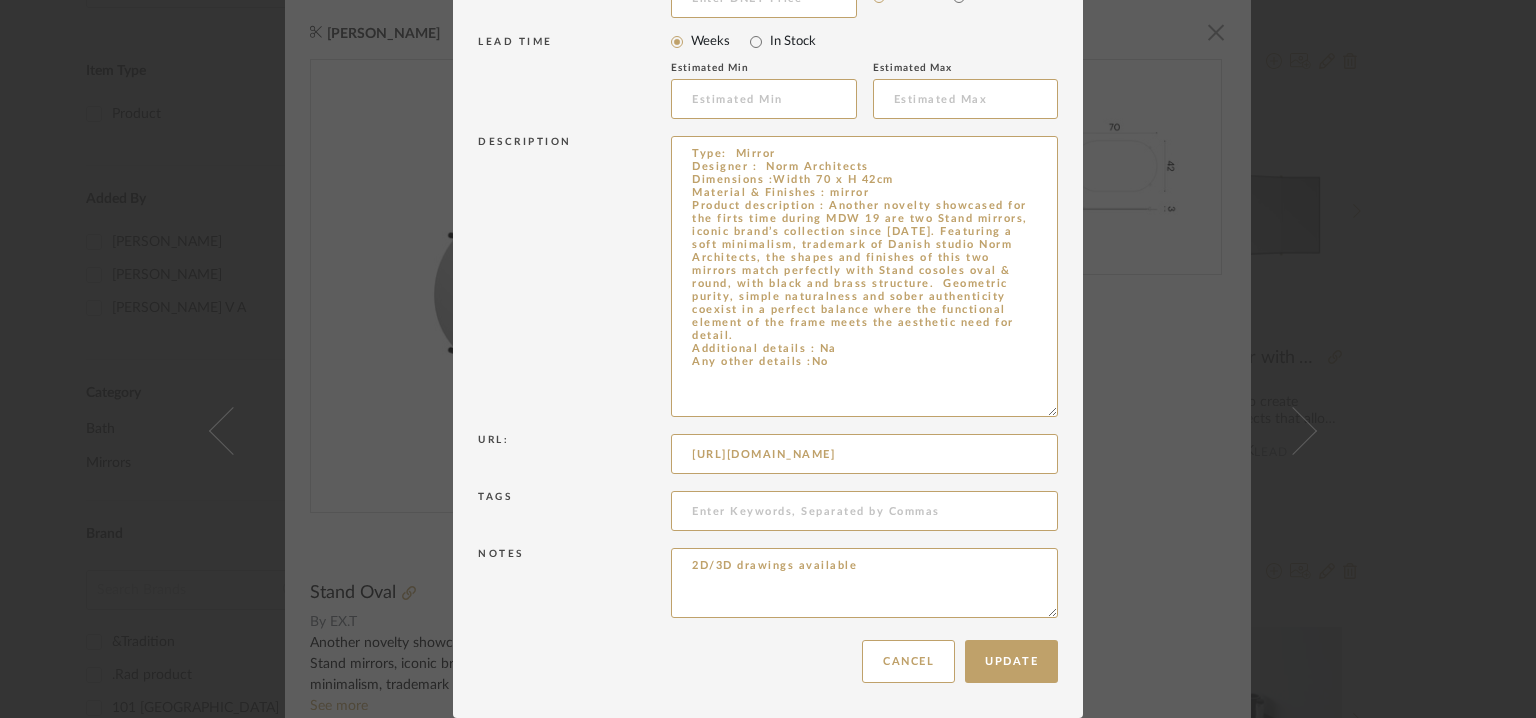 drag, startPoint x: 890, startPoint y: 552, endPoint x: 501, endPoint y: 562, distance: 389.1285 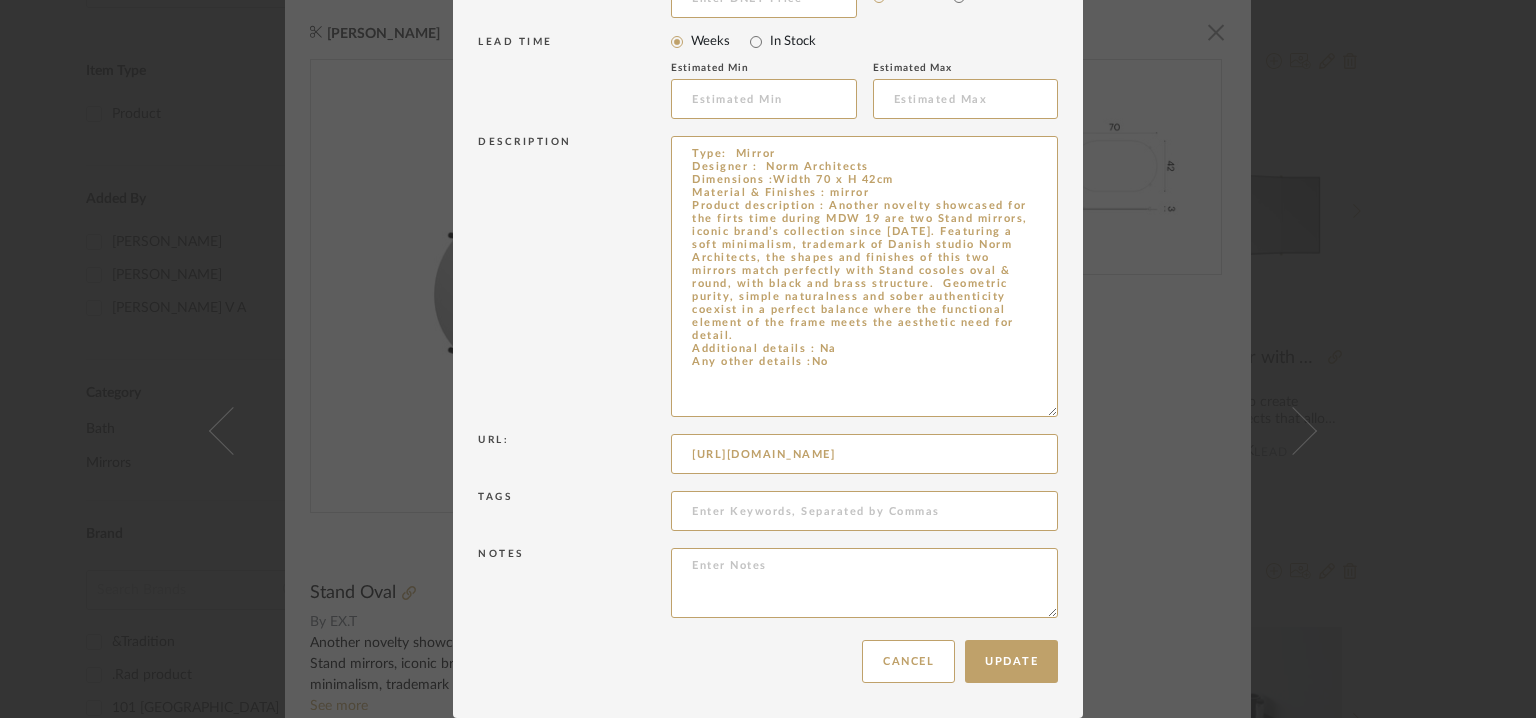 click on "Update  Cancel" at bounding box center [768, 661] 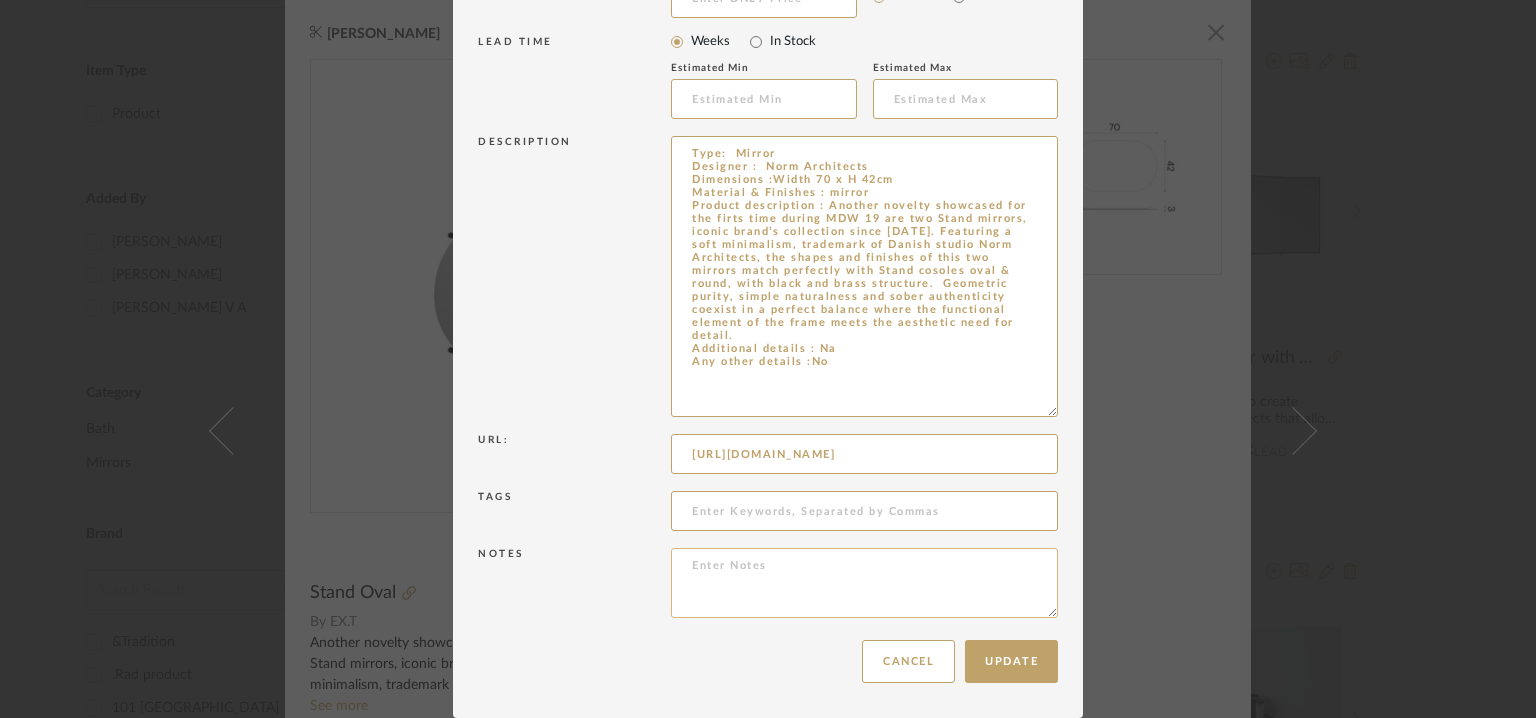 drag, startPoint x: 738, startPoint y: 572, endPoint x: 696, endPoint y: 582, distance: 43.174065 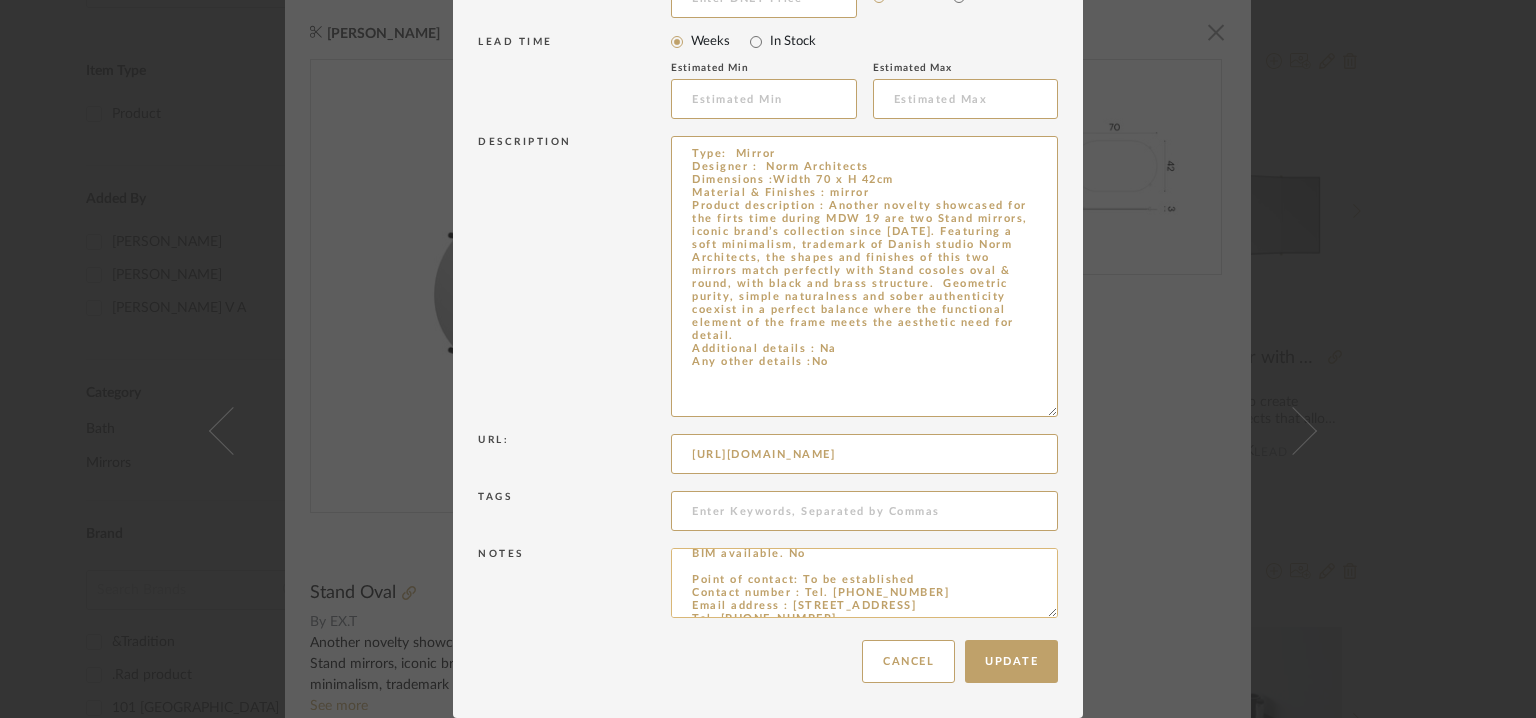 scroll, scrollTop: 0, scrollLeft: 0, axis: both 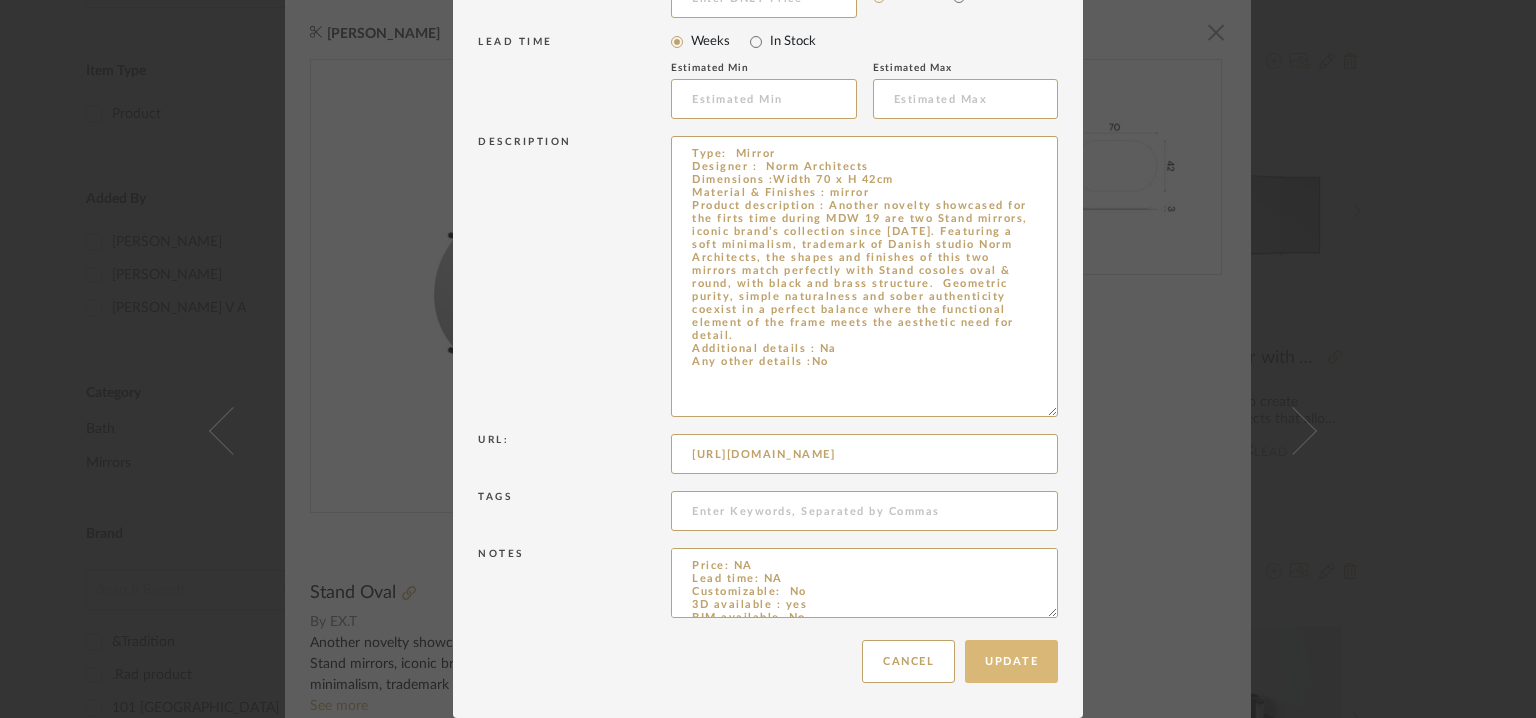 type on "Price: NA
Lead time: NA
Customizable:  No
3D available : yes
BIM available. No
Point of contact: To be established
Contact number : Tel. [PHONE_NUMBER]
Email address : [STREET_ADDRESS]
Tel. [PHONE_NUMBER].
Address : [STREET_ADDRESS]" 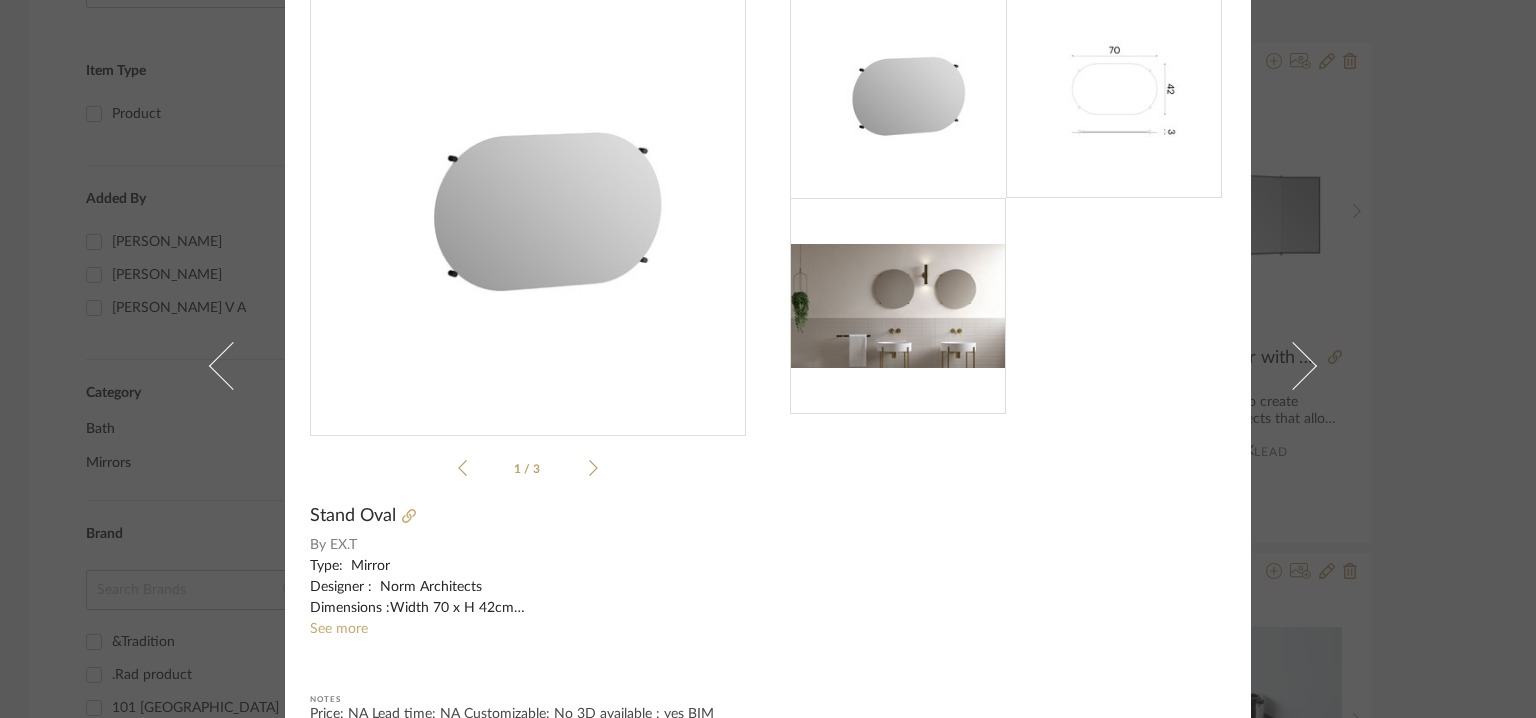 scroll, scrollTop: 0, scrollLeft: 0, axis: both 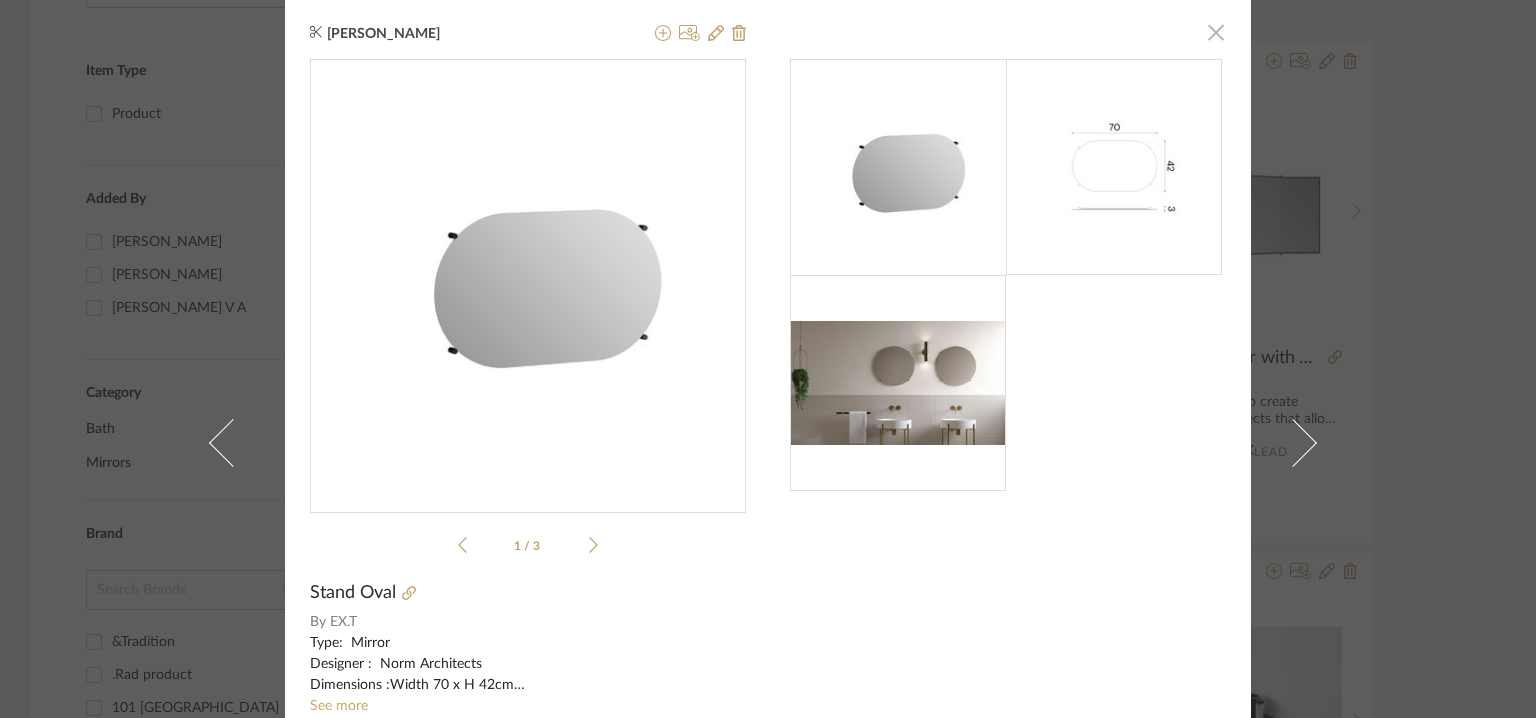 click 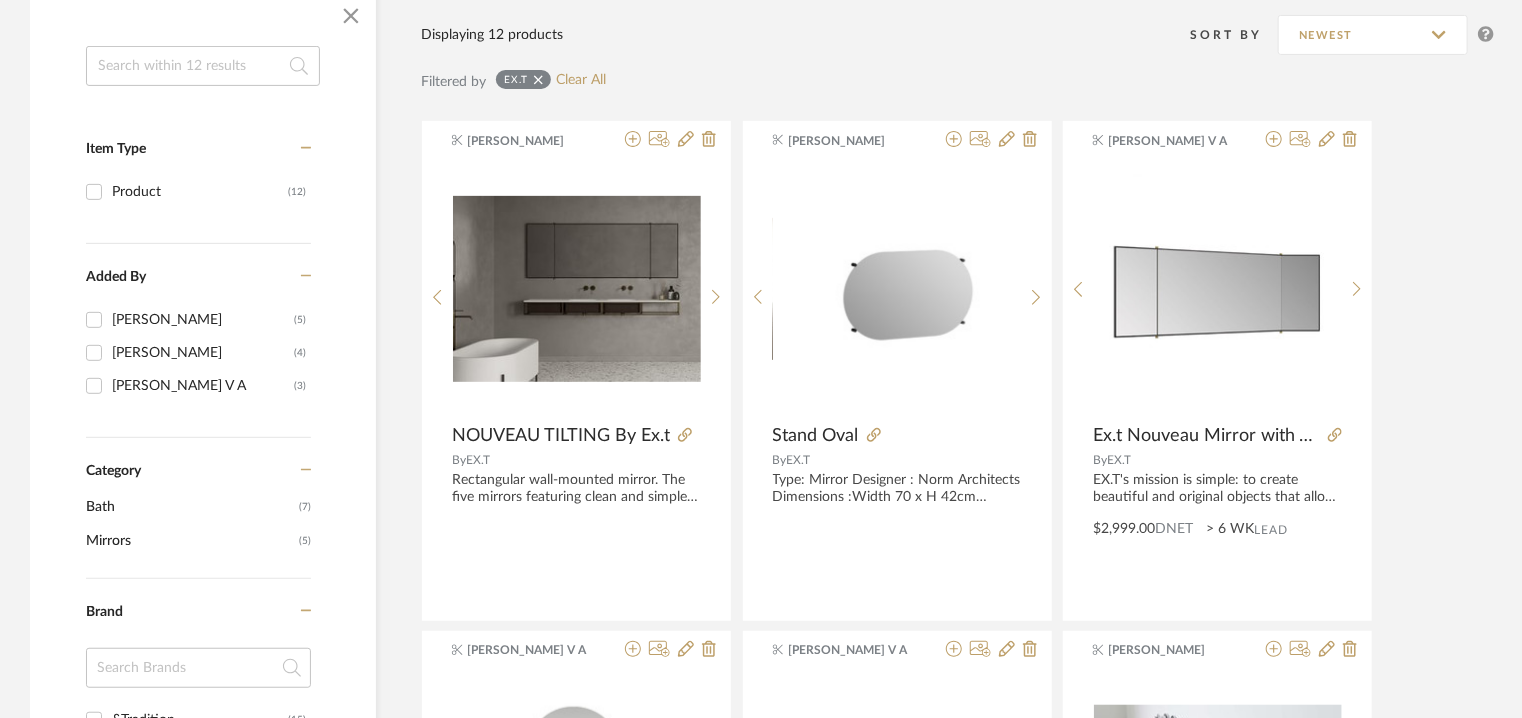 scroll, scrollTop: 0, scrollLeft: 0, axis: both 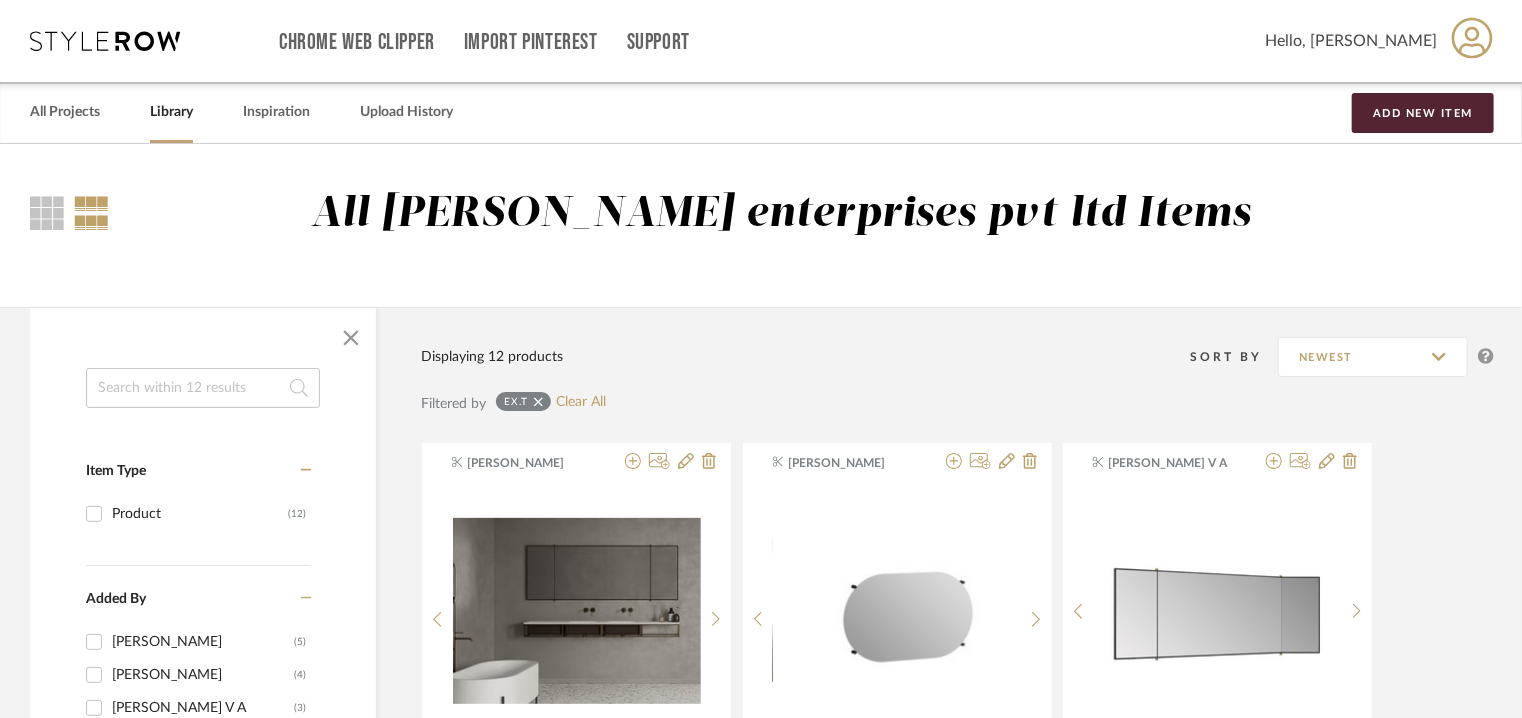 drag, startPoint x: 228, startPoint y: 379, endPoint x: 225, endPoint y: 389, distance: 10.440307 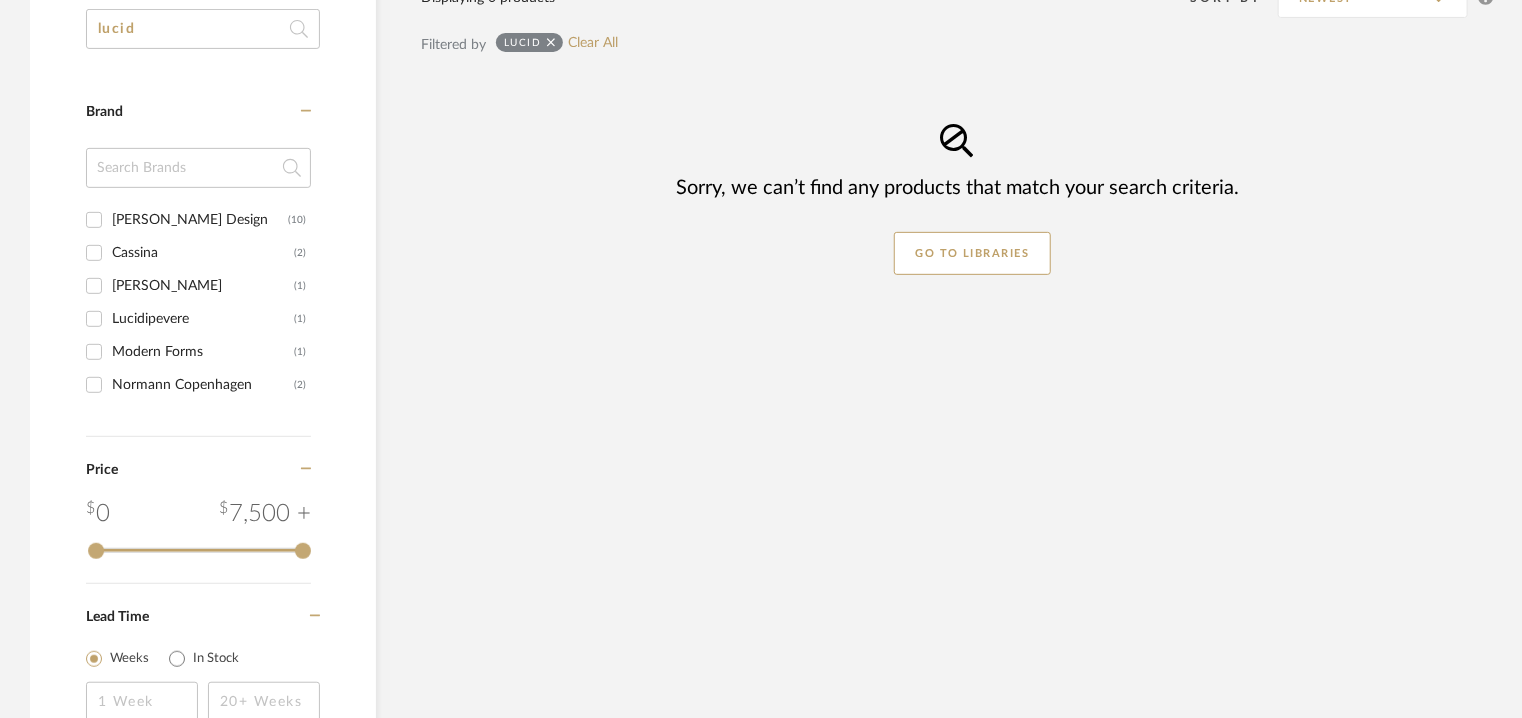 scroll, scrollTop: 400, scrollLeft: 0, axis: vertical 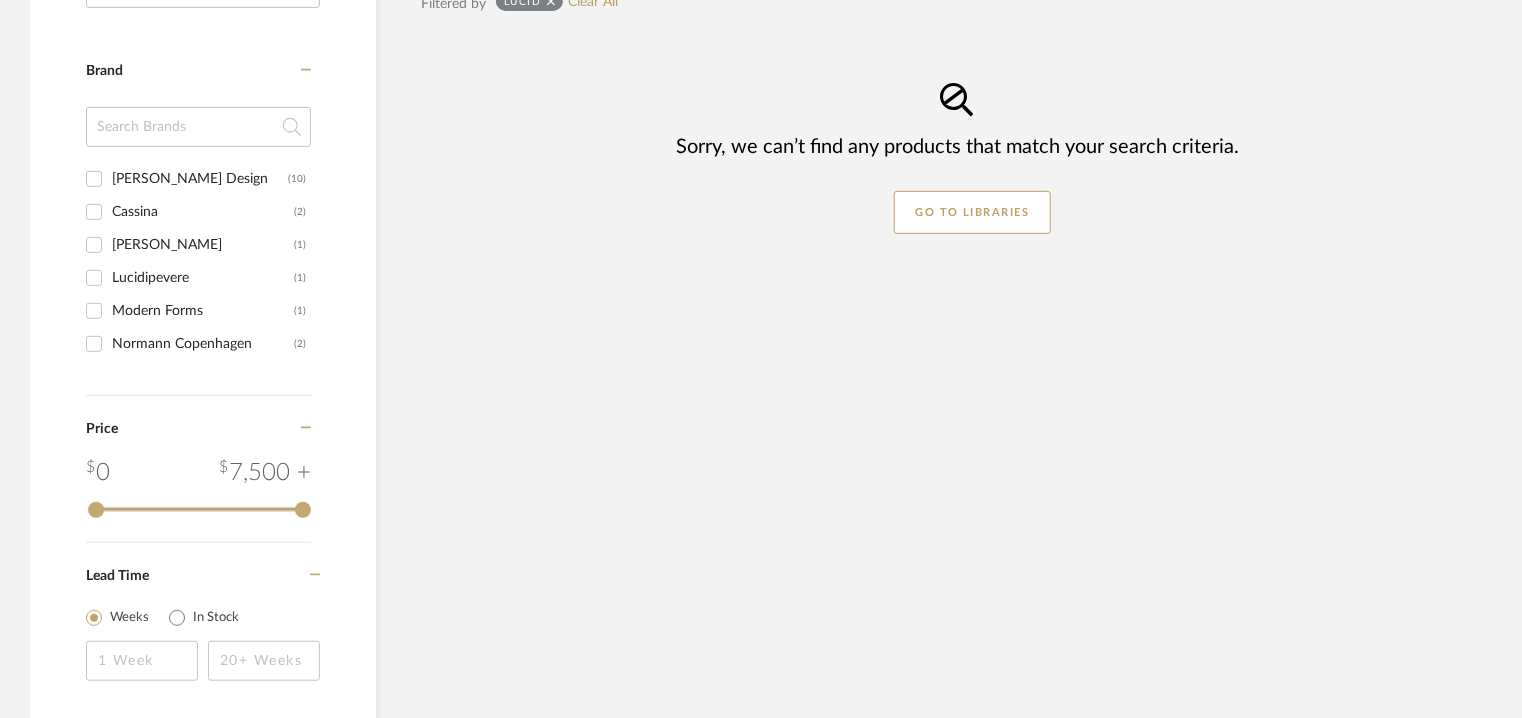type on "lucid" 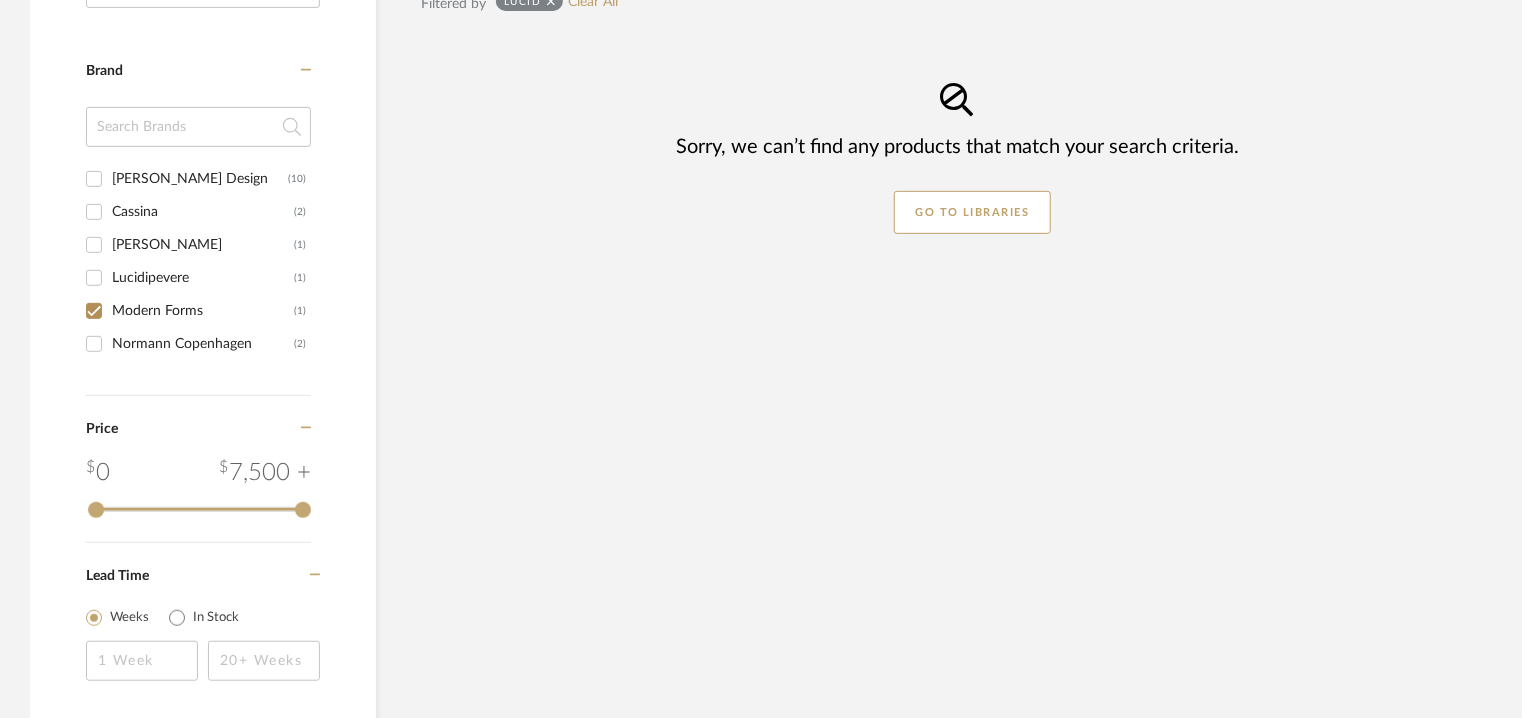 checkbox on "true" 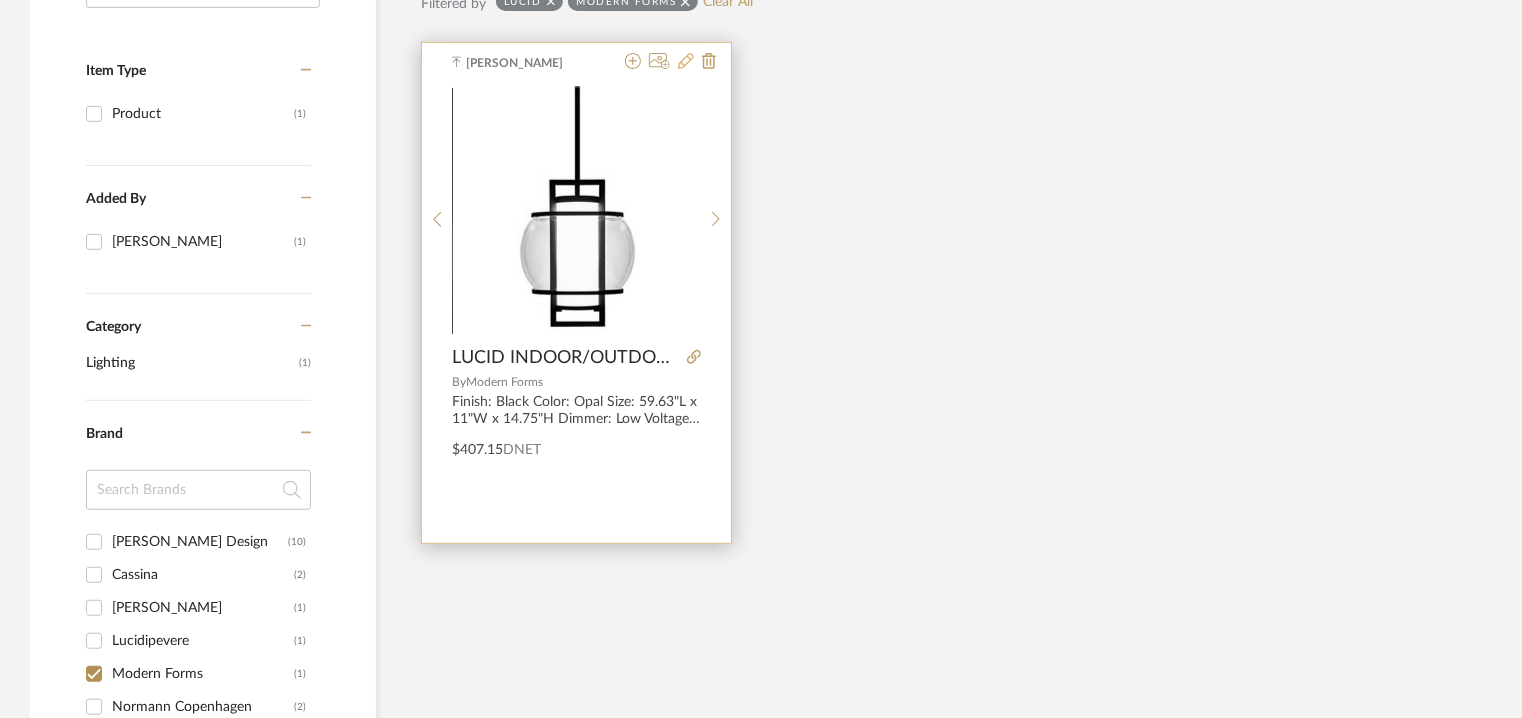 click 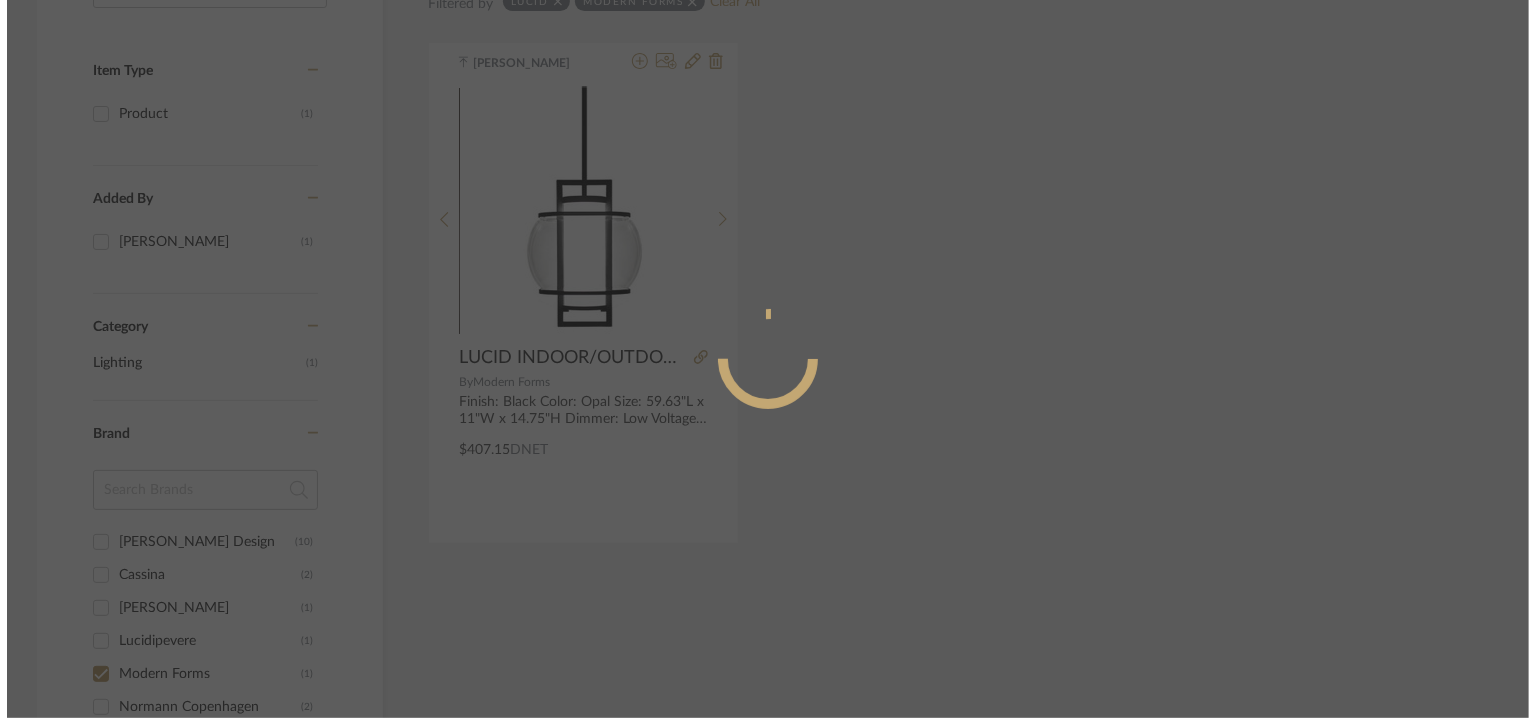 scroll, scrollTop: 0, scrollLeft: 0, axis: both 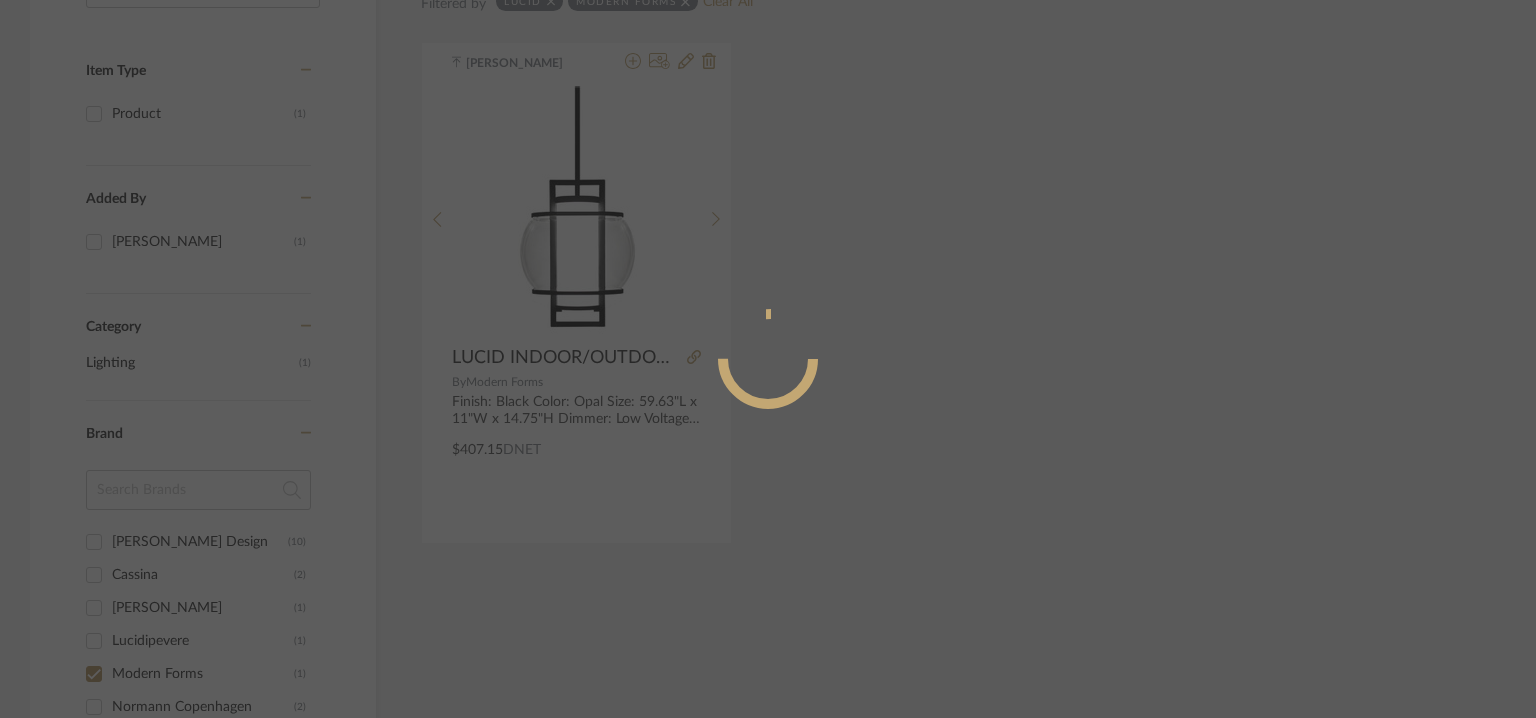 radio on "true" 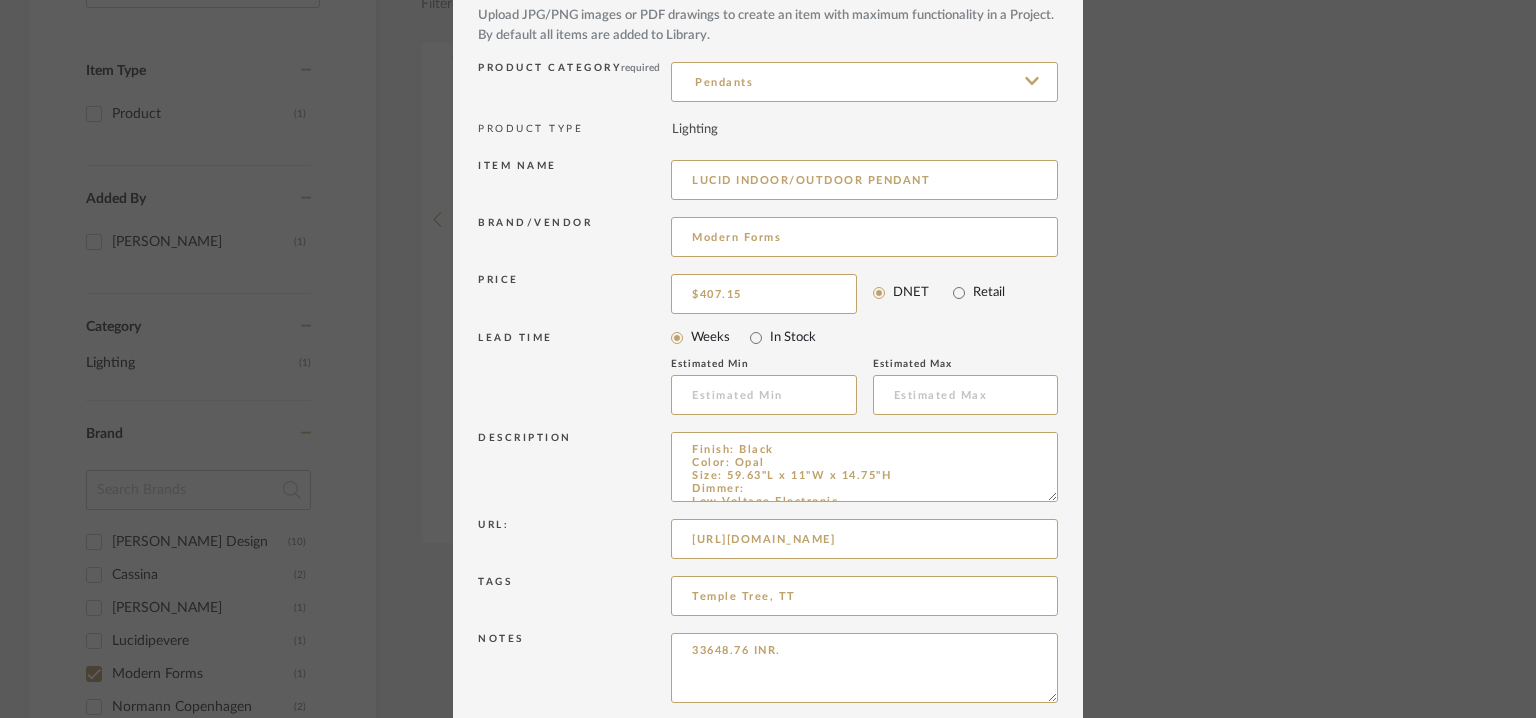 scroll, scrollTop: 192, scrollLeft: 0, axis: vertical 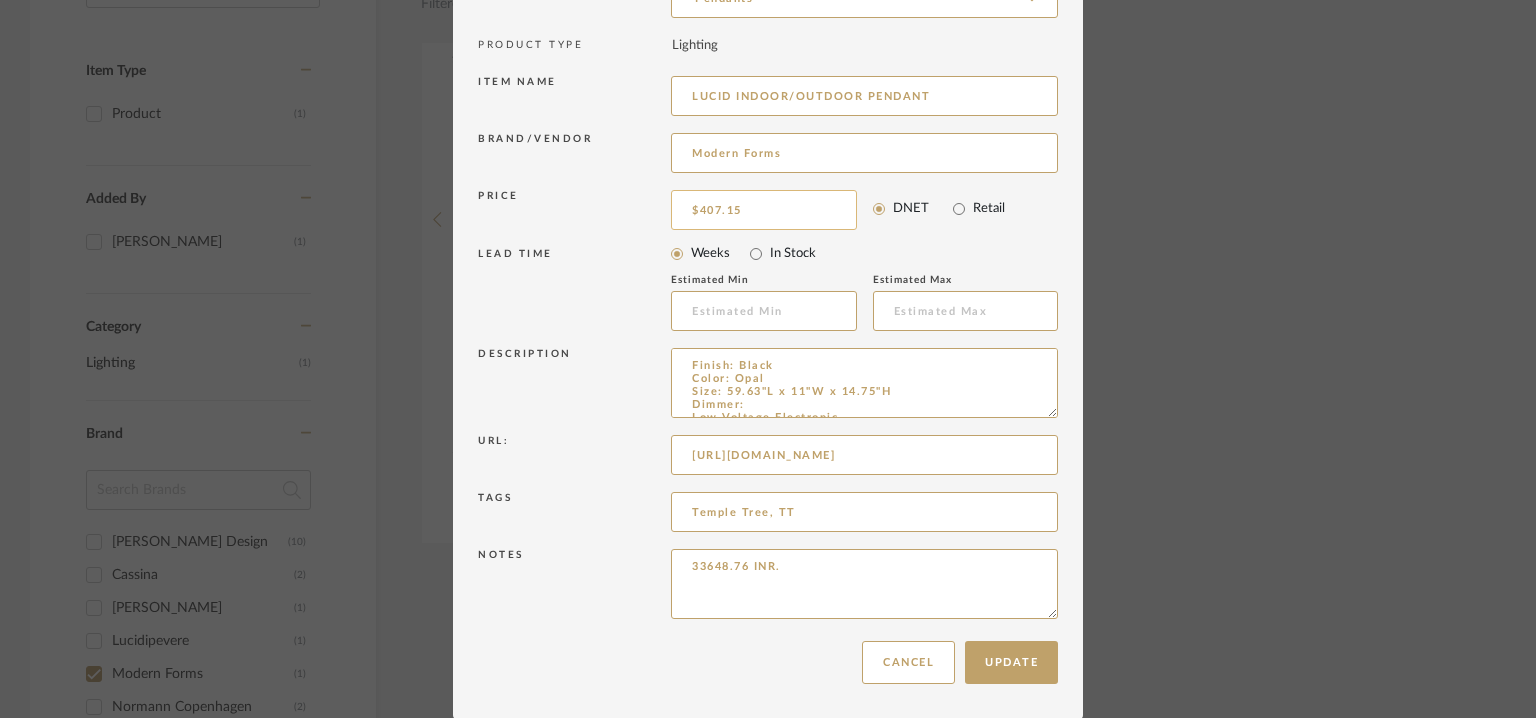 type on "407.15" 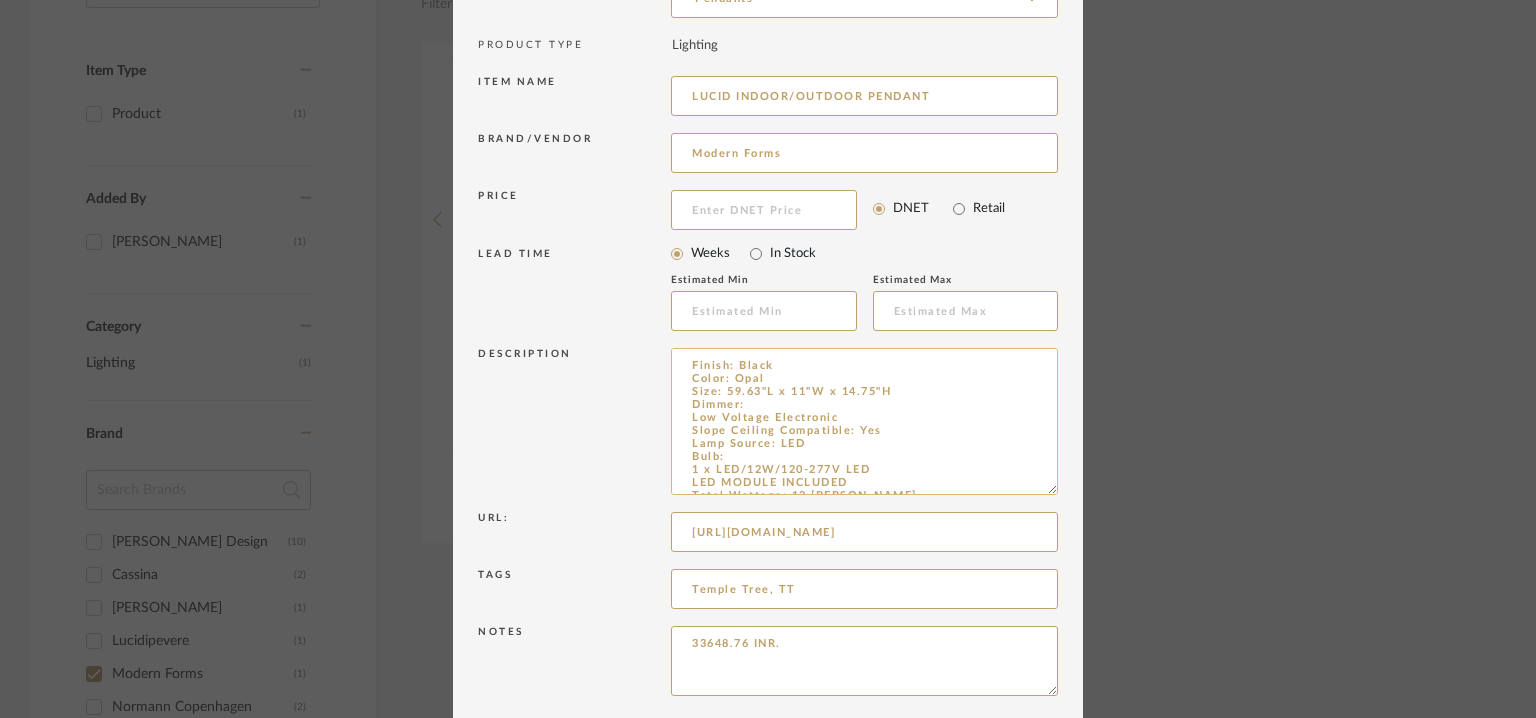 drag, startPoint x: 1043, startPoint y: 460, endPoint x: 1048, endPoint y: 617, distance: 157.0796 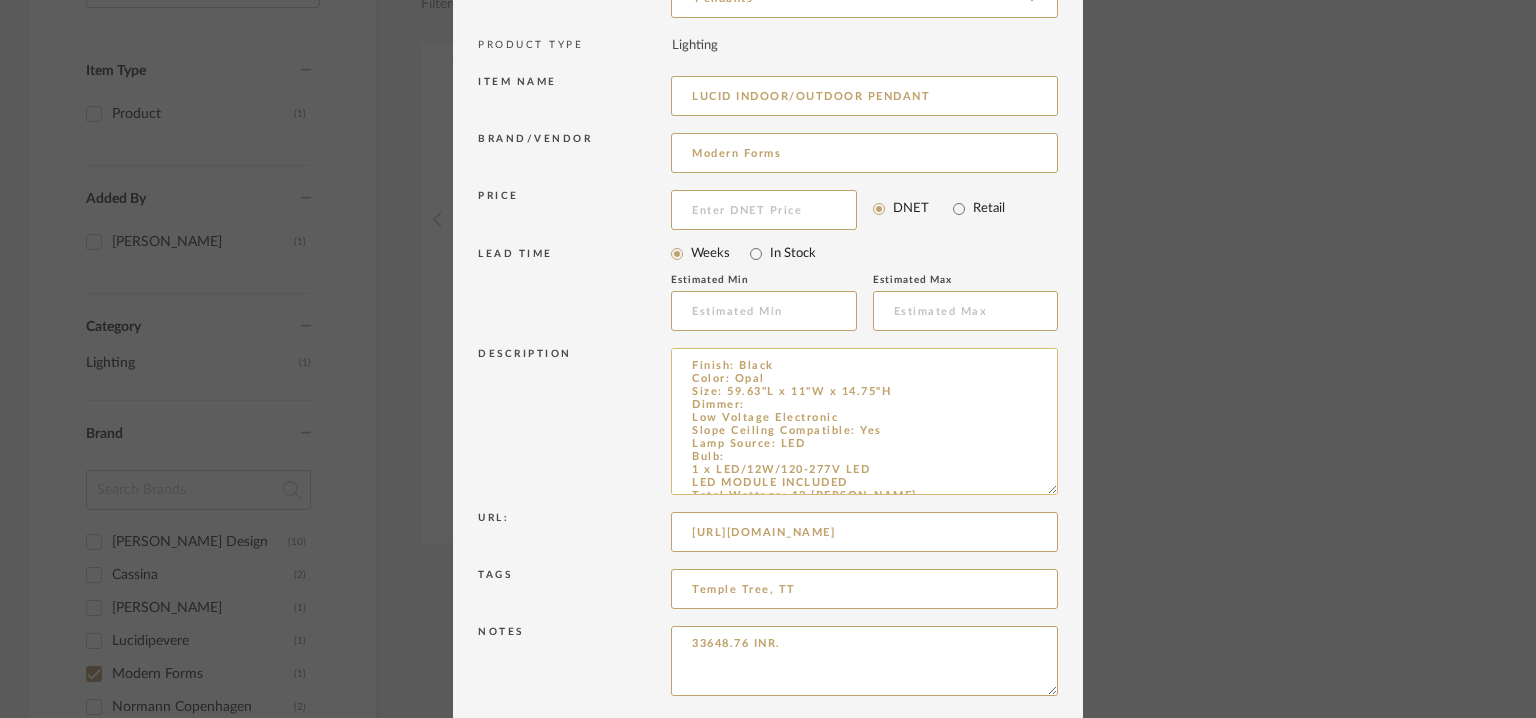 click on "Finish: Black
Color: Opal
Size: 59.63"L x 11"W x 14.75"H
Dimmer:
Low Voltage Electronic
Slope Ceiling Compatible: Yes
Lamp Source: LED
Bulb:
1 x LED/12W/120-277V LED
LED MODULE INCLUDED
Total Wattage: 12 [PERSON_NAME]
Lamp Color: 3000K
Color Rendering: 90 CRI
Luminous Flux: 960 lumens
Lumens/Watt: 80.00
Lamp Life: 80000 hours
Country of Origin: [GEOGRAPHIC_DATA]
SHADE COLOR Opal
BODY FINISH Black
WATTAGE 12W
DIMMER Low Voltage Electronic
DIMENSIONS 59.63"L x 11"W x 14.75"H
LED MODULE INCLUDED
LAMP 1 x LED/12W/120-277V LED
Technical Information
LUMINOUS FLUX 960 lumens
LUMENS/WATT 80.00
LAMP COLOR 3000 K
COLOR RENDERING 90 CRI" at bounding box center [864, 421] 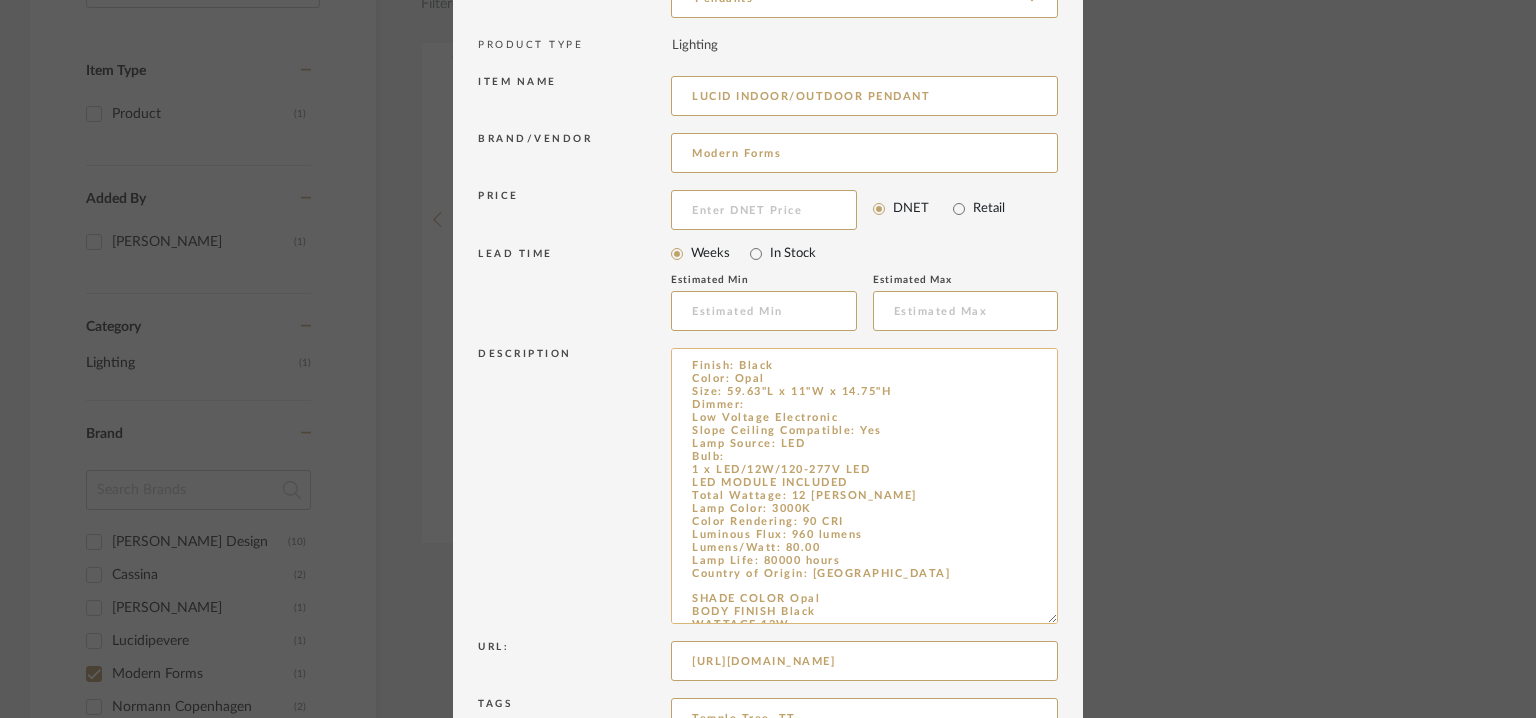 type 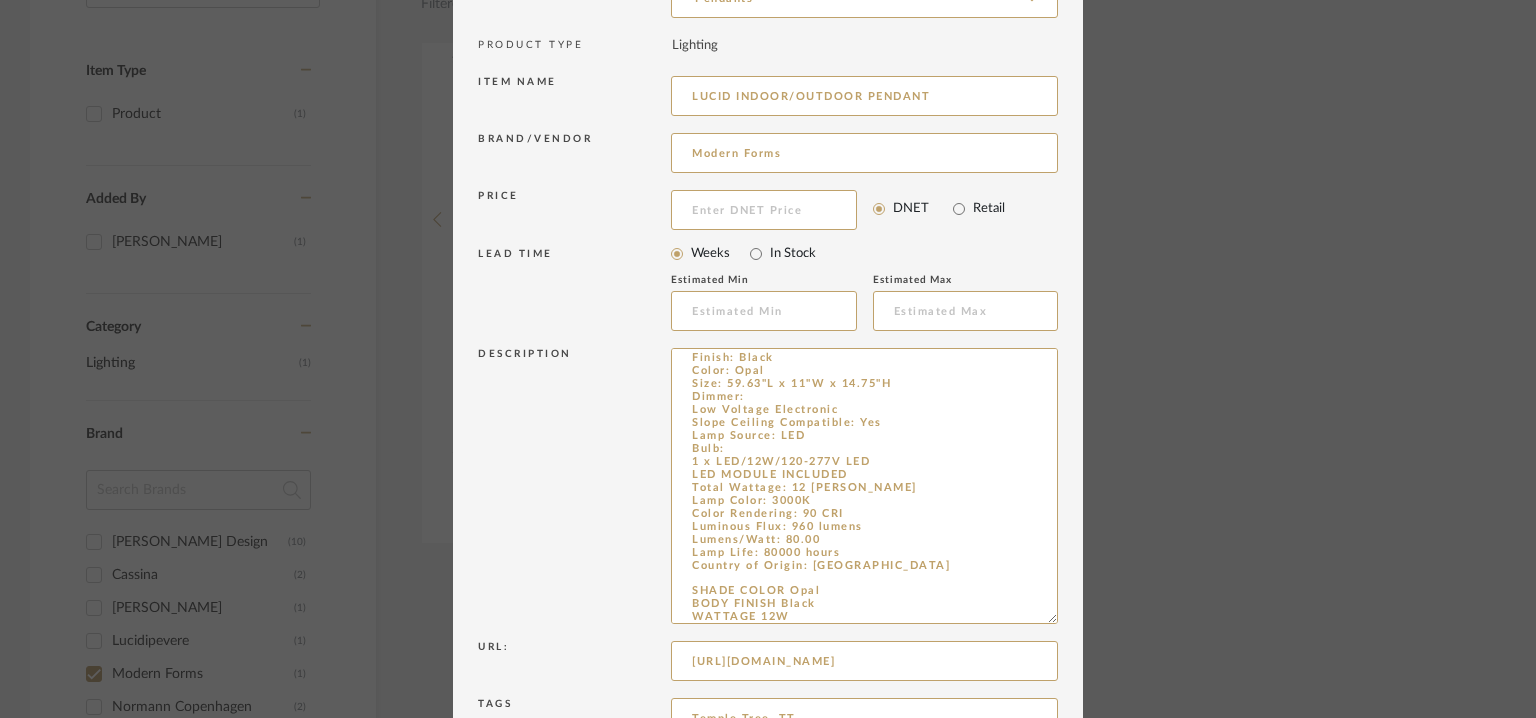scroll, scrollTop: 0, scrollLeft: 0, axis: both 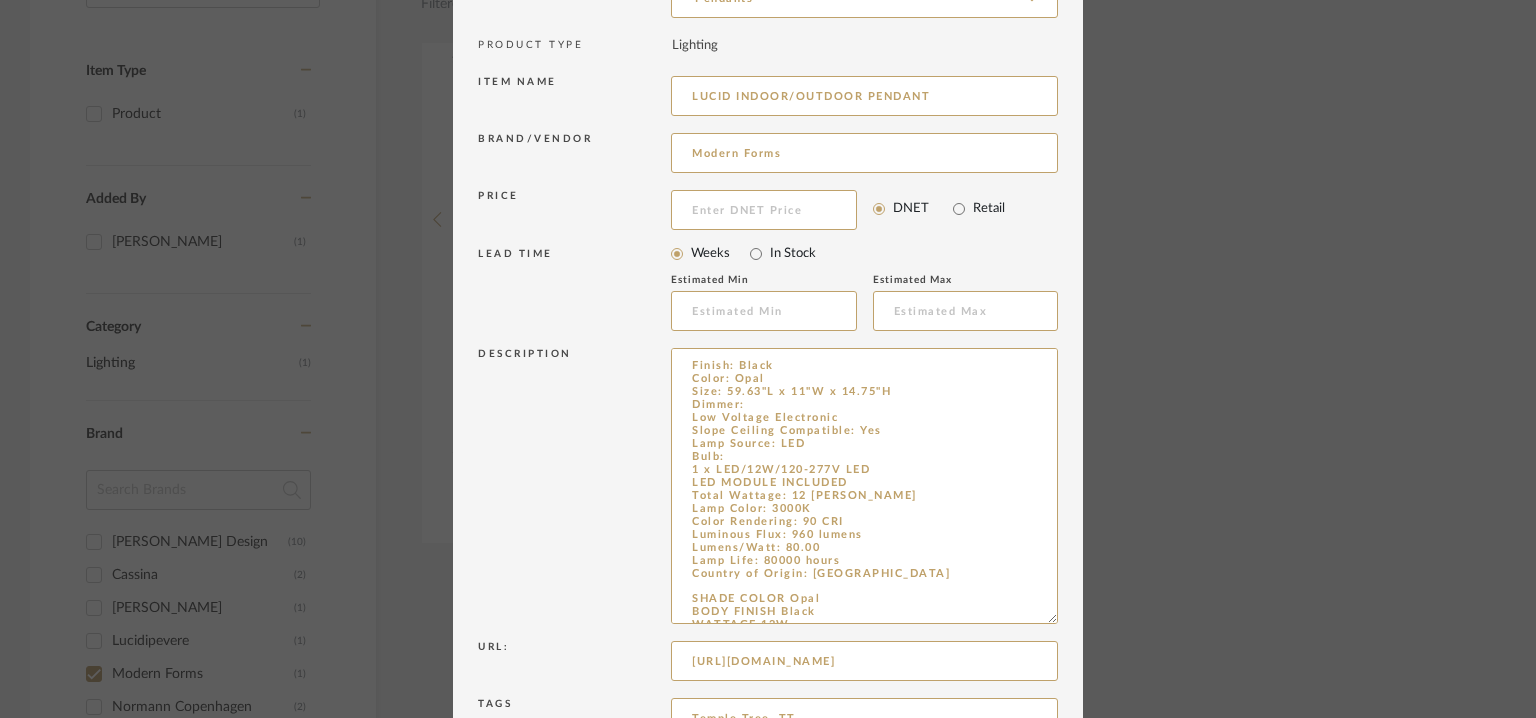 drag, startPoint x: 819, startPoint y: 610, endPoint x: 645, endPoint y: 313, distance: 344.2165 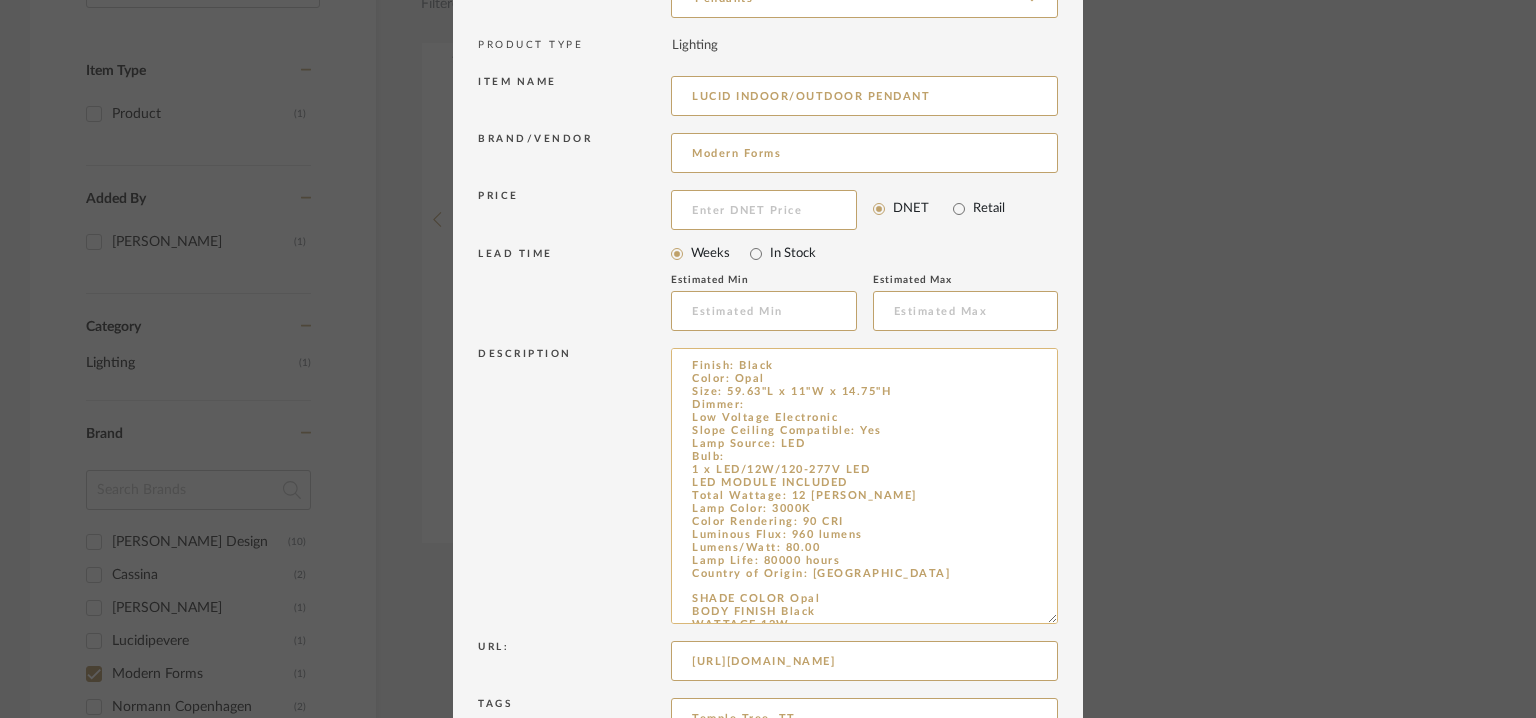 type on "WATTAGE 12W
DIMMER Low Voltage Electronic
DIMENSIONS 59.63"L x 11"W x 14.75"H
LED MODULE INCLUDED
LAMP 1 x LED/12W/120-277V LED
Technical Information
LUMINOUS FLUX 960 lumens
LUMENS/WATT 80.00
LAMP COLOR 3000 K
COLOR RENDERING 90 CRI" 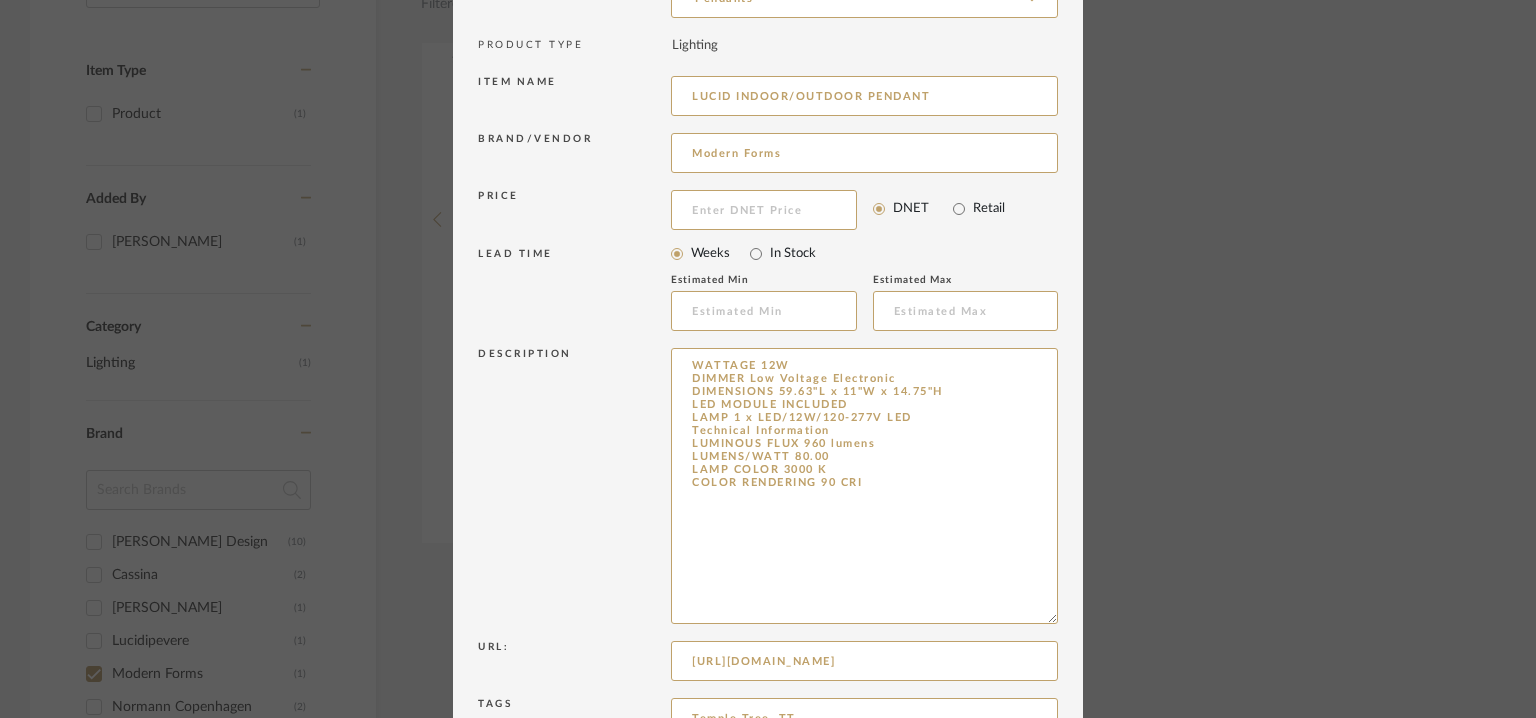 drag, startPoint x: 728, startPoint y: 453, endPoint x: 644, endPoint y: 333, distance: 146.47867 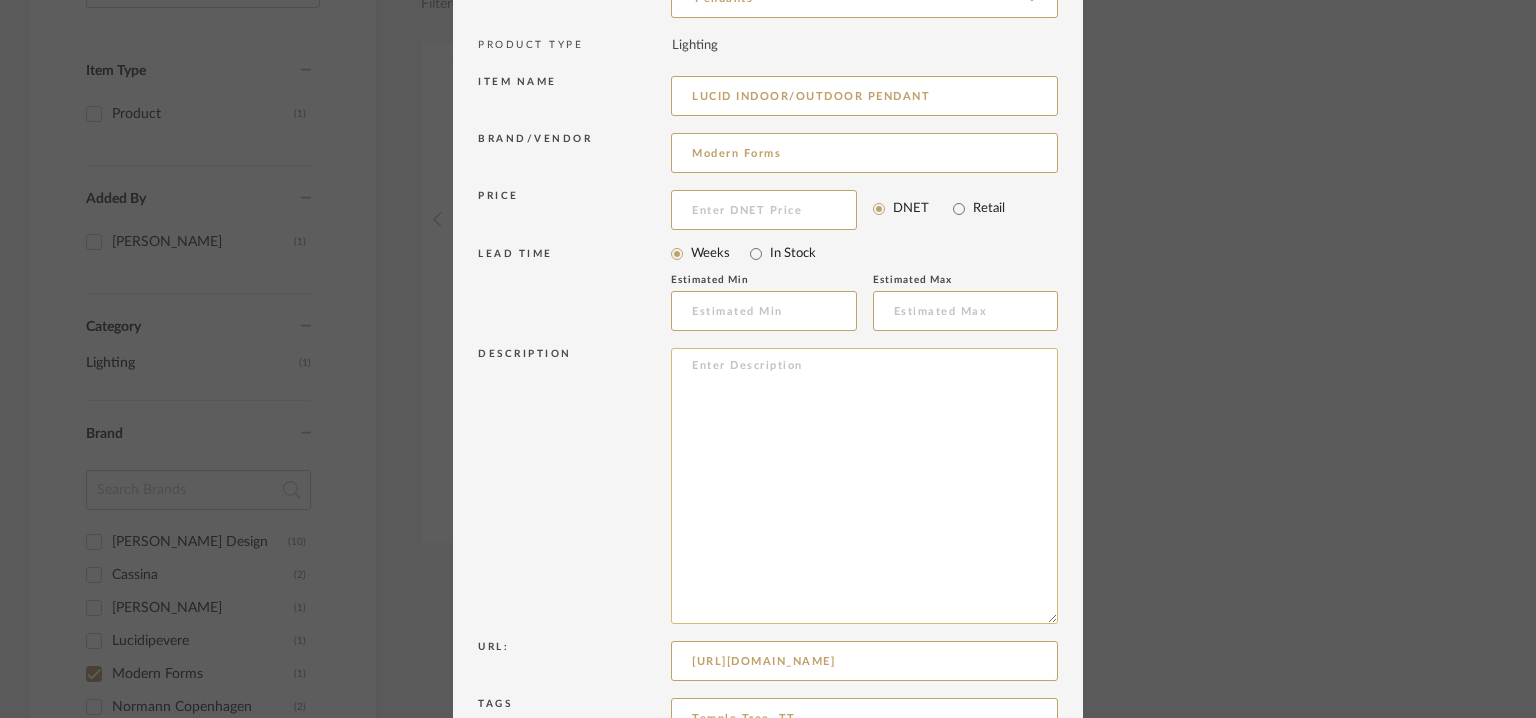 paste on "Type: Pendant
Designer: Modern forms
Dimension(s):   59.63"L x 11"W x 14.75"H
Weight : Na
Materials & Finish: [PERSON_NAME]/ Finish: Black
Color: Opal
Light Source : LED/ 1 x LED/12W/ 3000K
Total Wattage: 12 [PERSON_NAME]
Lamp Color: 3000K
Color Rendering: 90 CRI
Delivered Lumens: 960 lumens
Lumens/Watt: 80.00
Lamp Life: 80000 hours
Voltage  : 120-277V LED
Cord length :
Installation requirements, if any: (such as mounting options, electrical wiring, or compatibility with existing infrastructure) : Na
Lighting controls: (compatibility with lighting control systems, such as dimmers, timers,)  :  Na
Product description: Lucid Indoor/Outdoor Pendant features a clearly defined orb gently encircling a cylinder of [PERSON_NAME] with a Black finish. Integrated 12 watt 120 volt 90CRI, 3000K LED light source. 11 inch width x 14.75 inch height x 59.63 inch maximum length. Includes one 6 inch and three 12 inch downrods and 10 feet of wire to extend the pendant up to 120 inches. ETL listed for damp locations.
Additional features: N..." 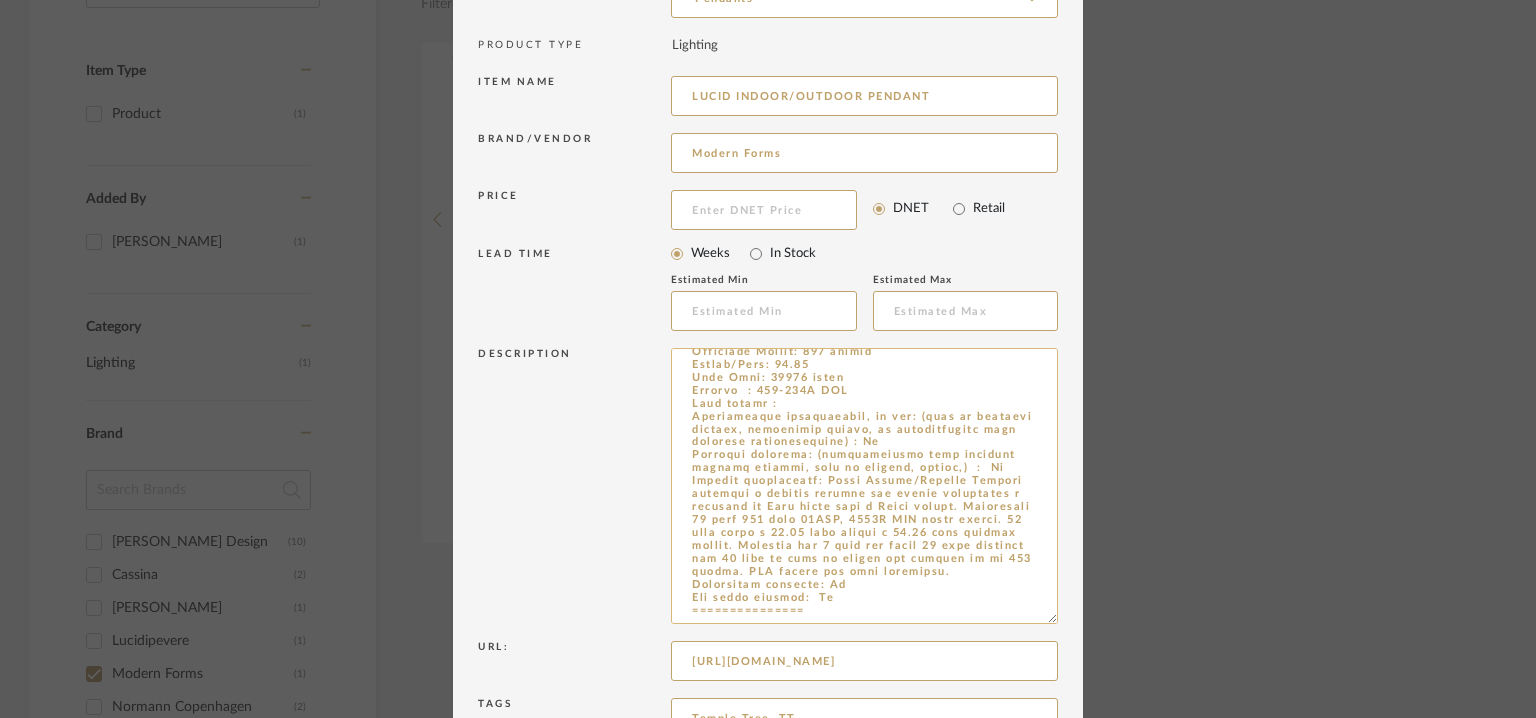 scroll, scrollTop: 169, scrollLeft: 0, axis: vertical 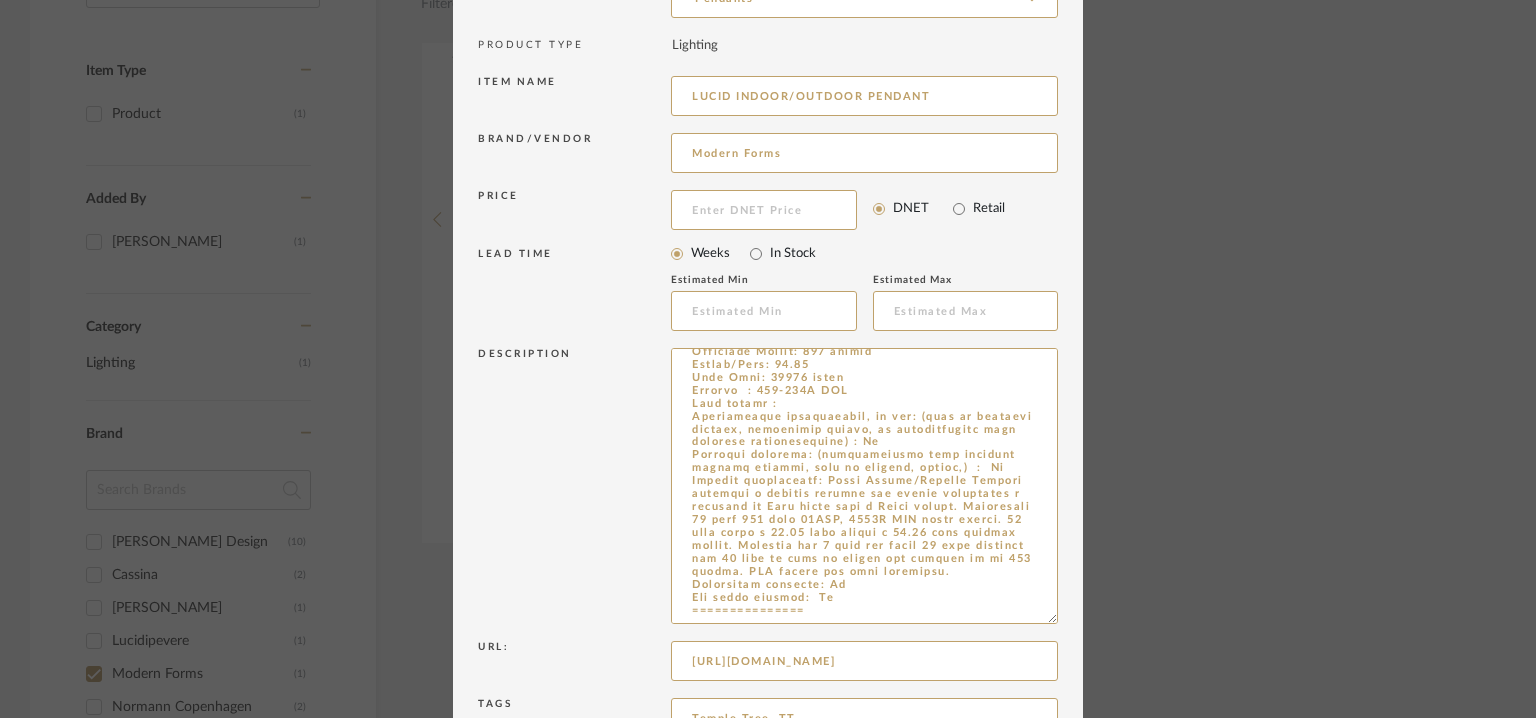 drag, startPoint x: 796, startPoint y: 605, endPoint x: 663, endPoint y: 615, distance: 133.37541 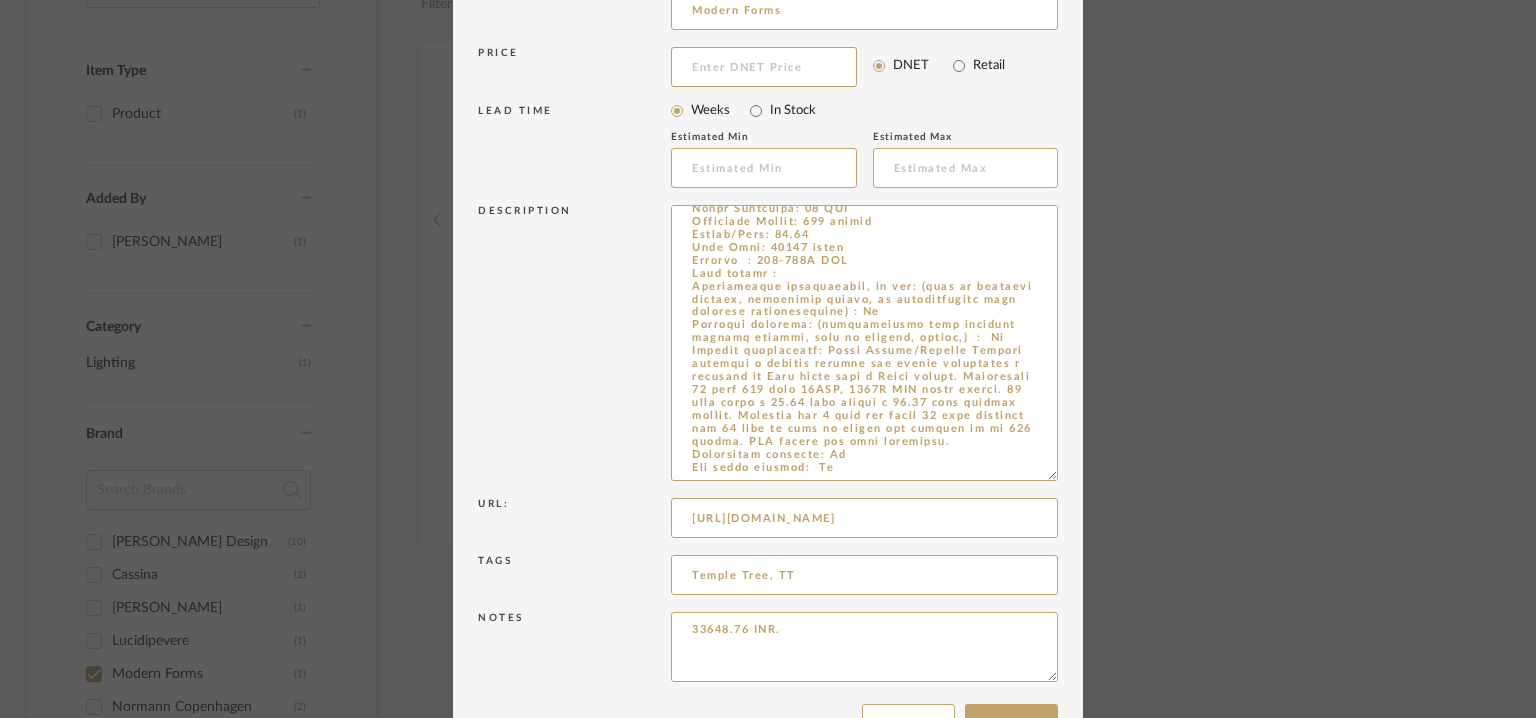 scroll, scrollTop: 399, scrollLeft: 0, axis: vertical 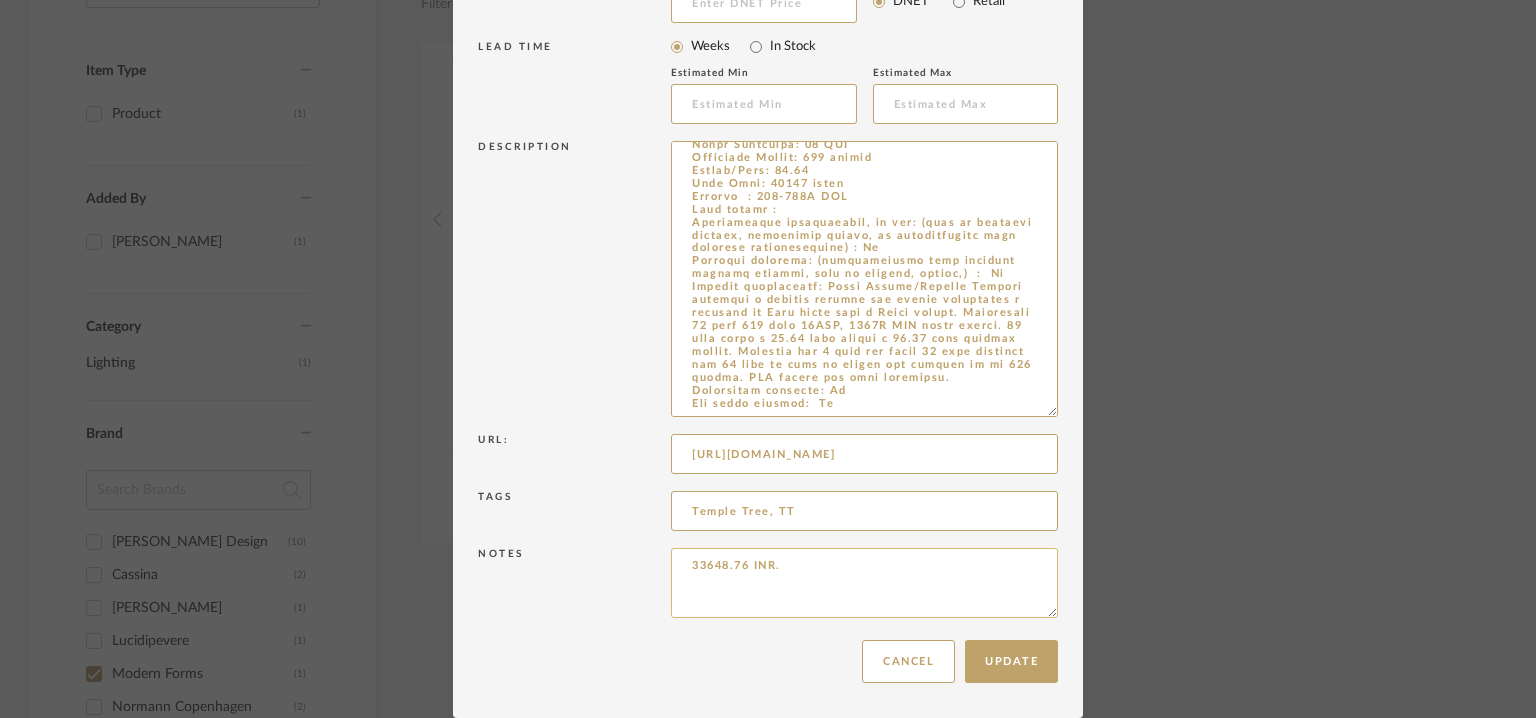 type on "Type: Pendant
Designer: Modern forms
Dimension(s):   59.63"L x 11"W x 14.75"H
Weight : Na
Materials & Finish: [PERSON_NAME]/ Finish: Black
Color: Opal
Light Source : LED/ 1 x LED/12W/ 3000K
Total Wattage: 12 [PERSON_NAME]
Lamp Color: 3000K
Color Rendering: 90 CRI
Delivered Lumens: 960 lumens
Lumens/Watt: 80.00
Lamp Life: 80000 hours
Voltage  : 120-277V LED
Cord length :
Installation requirements, if any: (such as mounting options, electrical wiring, or compatibility with existing infrastructure) : Na
Lighting controls: (compatibility with lighting control systems, such as dimmers, timers,)  :  Na
Product description: Lucid Indoor/Outdoor Pendant features a clearly defined orb gently encircling a cylinder of [PERSON_NAME] with a Black finish. Integrated 12 watt 120 volt 90CRI, 3000K LED light source. 11 inch width x 14.75 inch height x 59.63 inch maximum length. Includes one 6 inch and three 12 inch downrods and 10 feet of wire to extend the pendant up to 120 inches. ETL listed for damp locations.
Additional features: Na..." 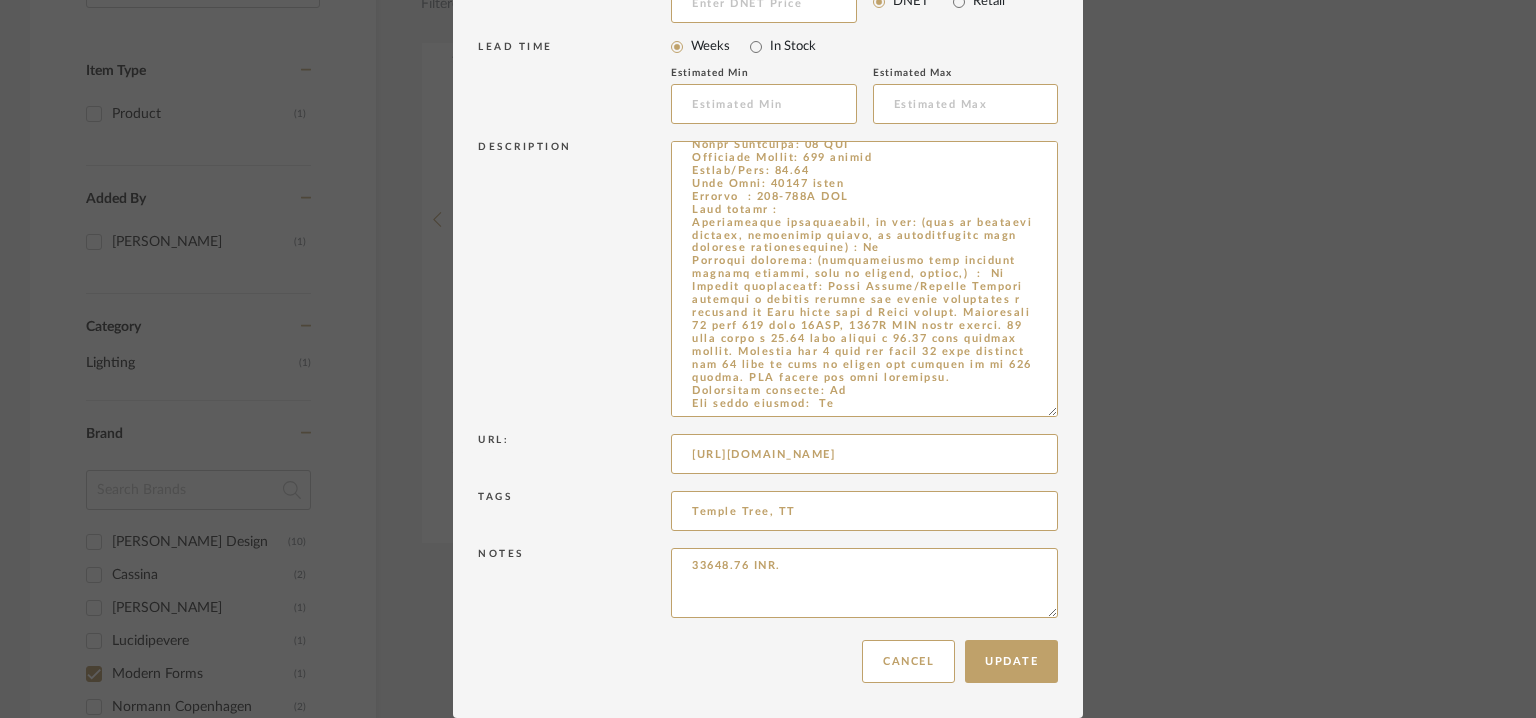 drag, startPoint x: 799, startPoint y: 568, endPoint x: 659, endPoint y: 562, distance: 140.12851 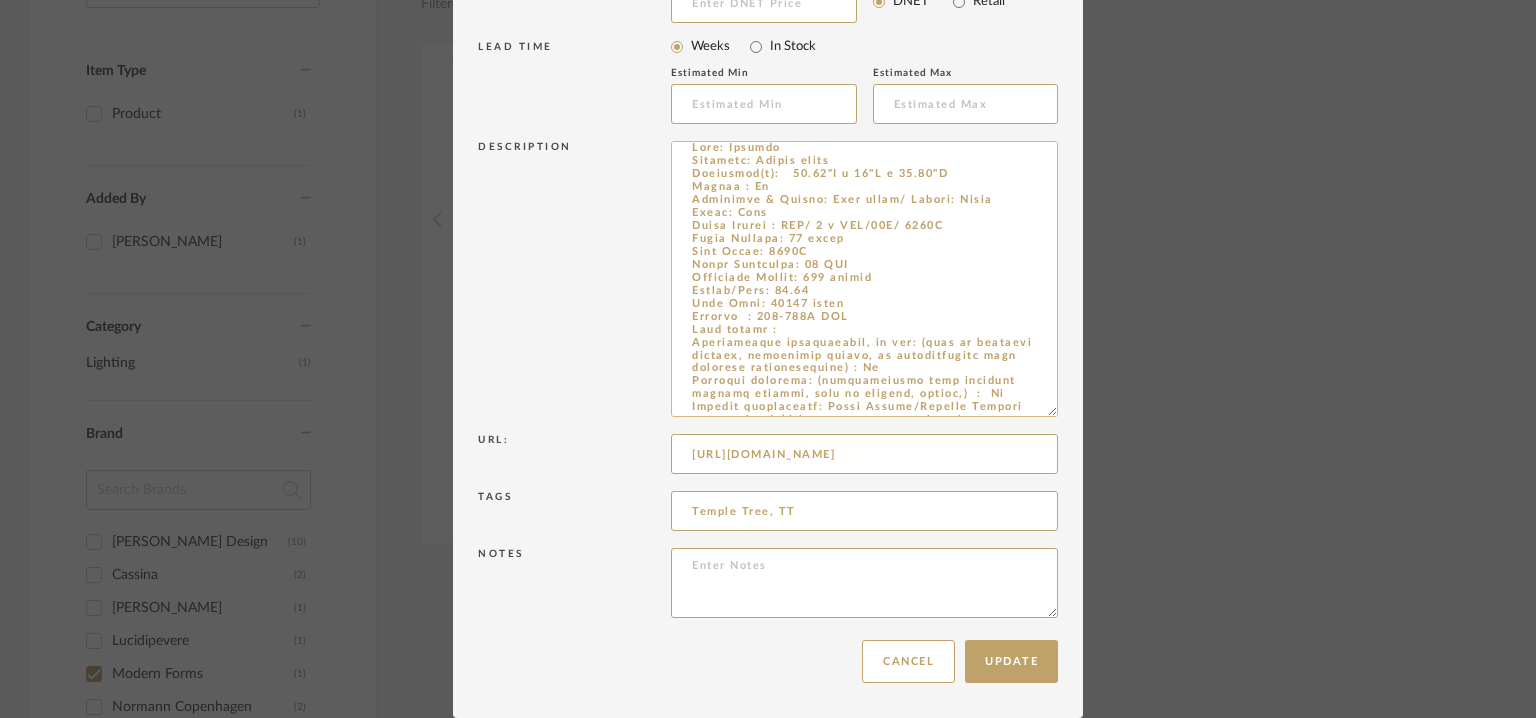 scroll, scrollTop: 0, scrollLeft: 0, axis: both 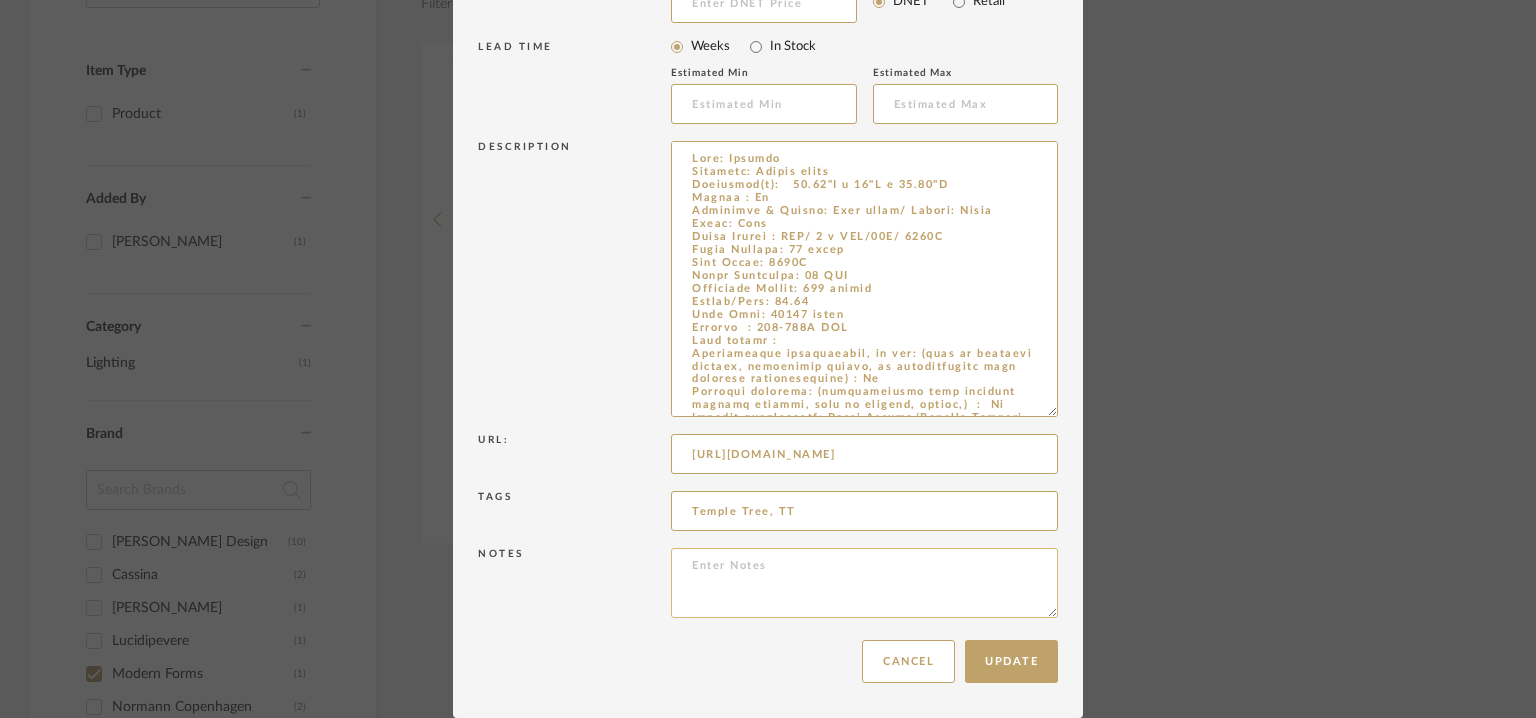 drag, startPoint x: 734, startPoint y: 573, endPoint x: 685, endPoint y: 559, distance: 50.96077 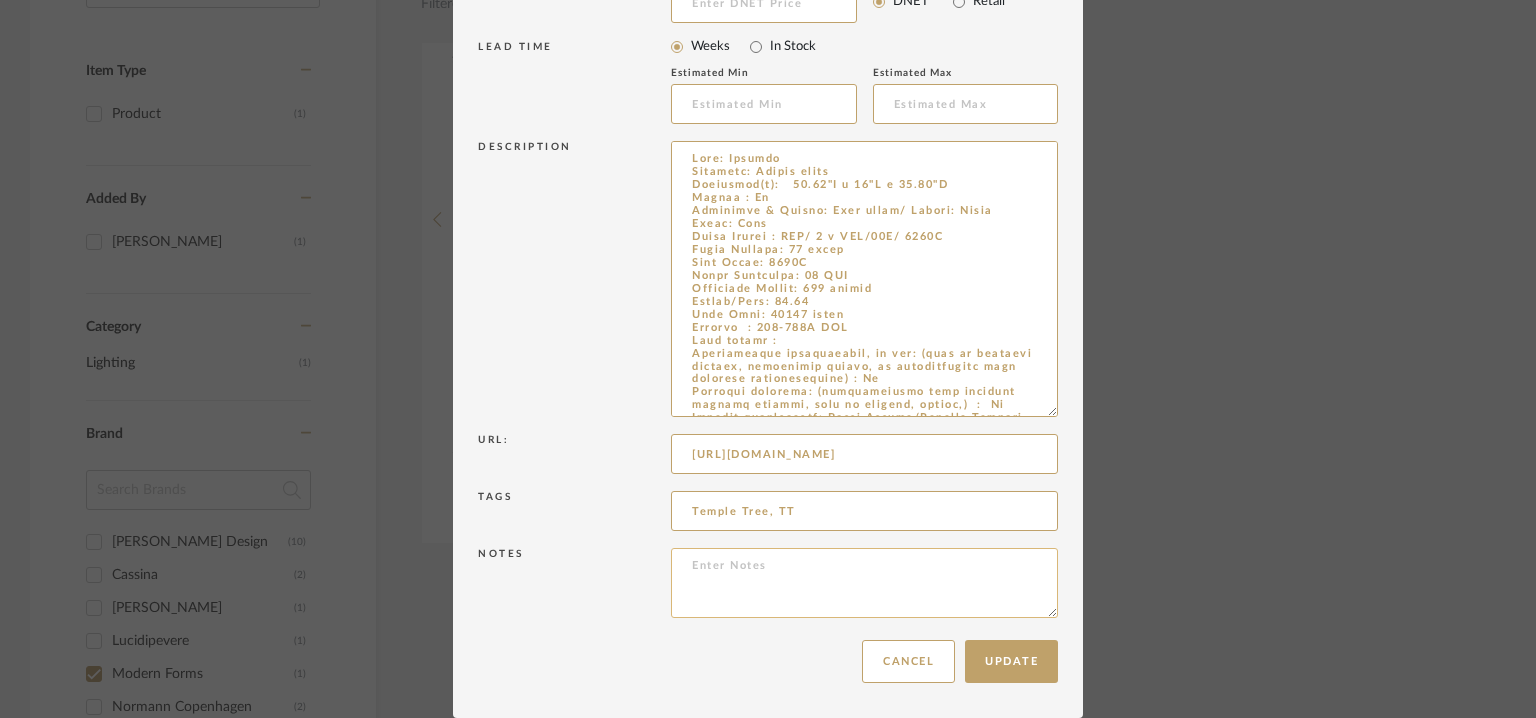paste on "Price: $573.00/-
Lead time : 3days
3D available : No
BIM available. No.
Point of Contact : To be established.
Contact Number: Na
Email address : Na
Address : Na" 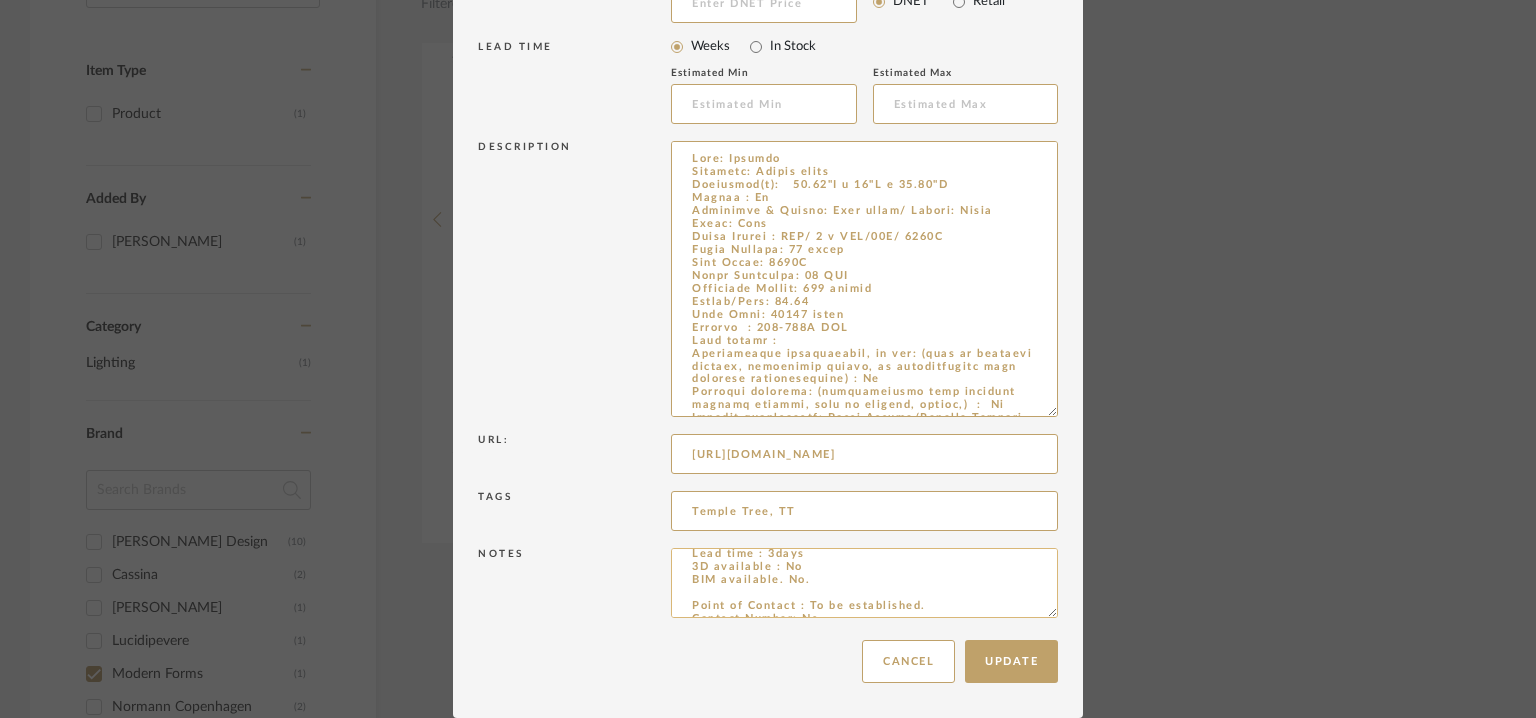 scroll, scrollTop: 0, scrollLeft: 0, axis: both 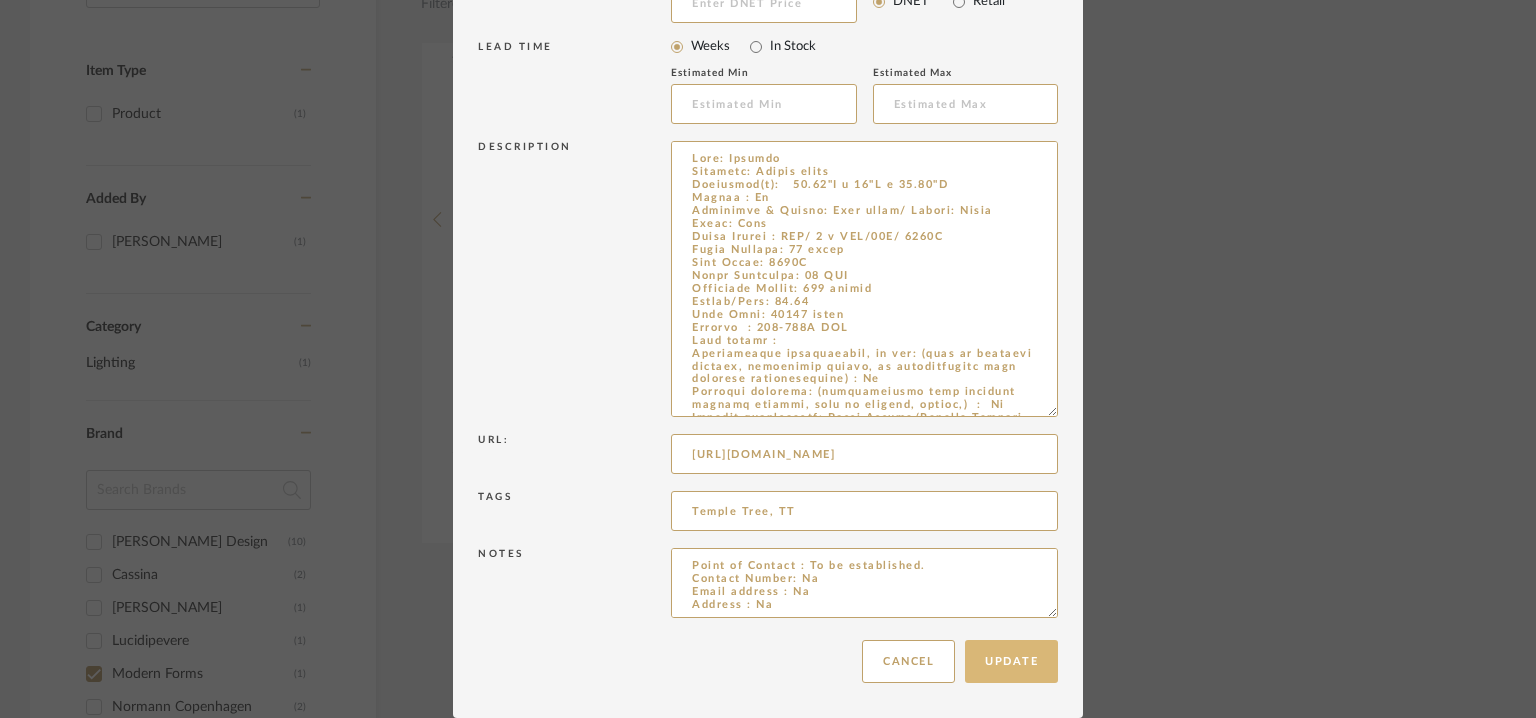 type on "Price: $573.00/-
Lead time : 3days
3D available : No
BIM available. No.
Point of Contact : To be established.
Contact Number: Na
Email address : Na
Address : Na" 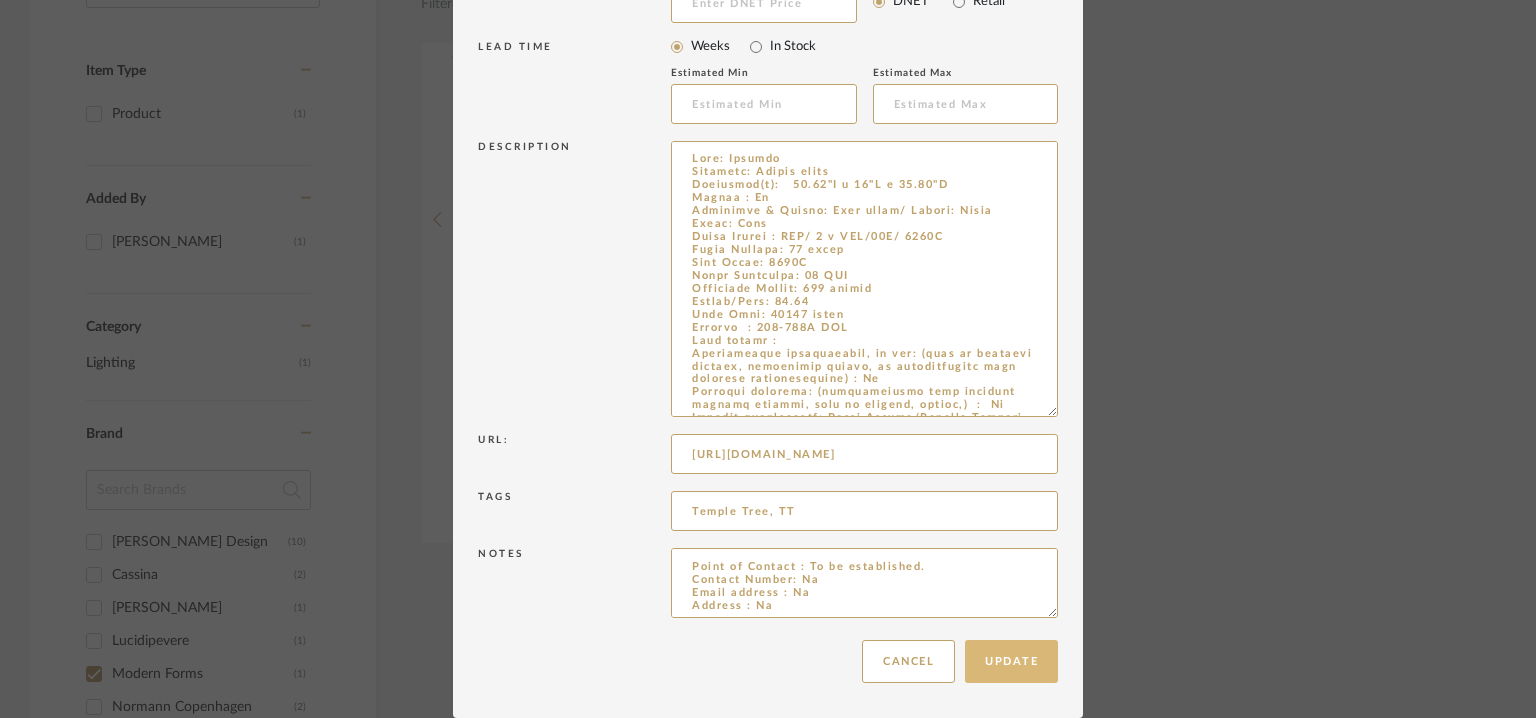 click on "Update" at bounding box center (1011, 661) 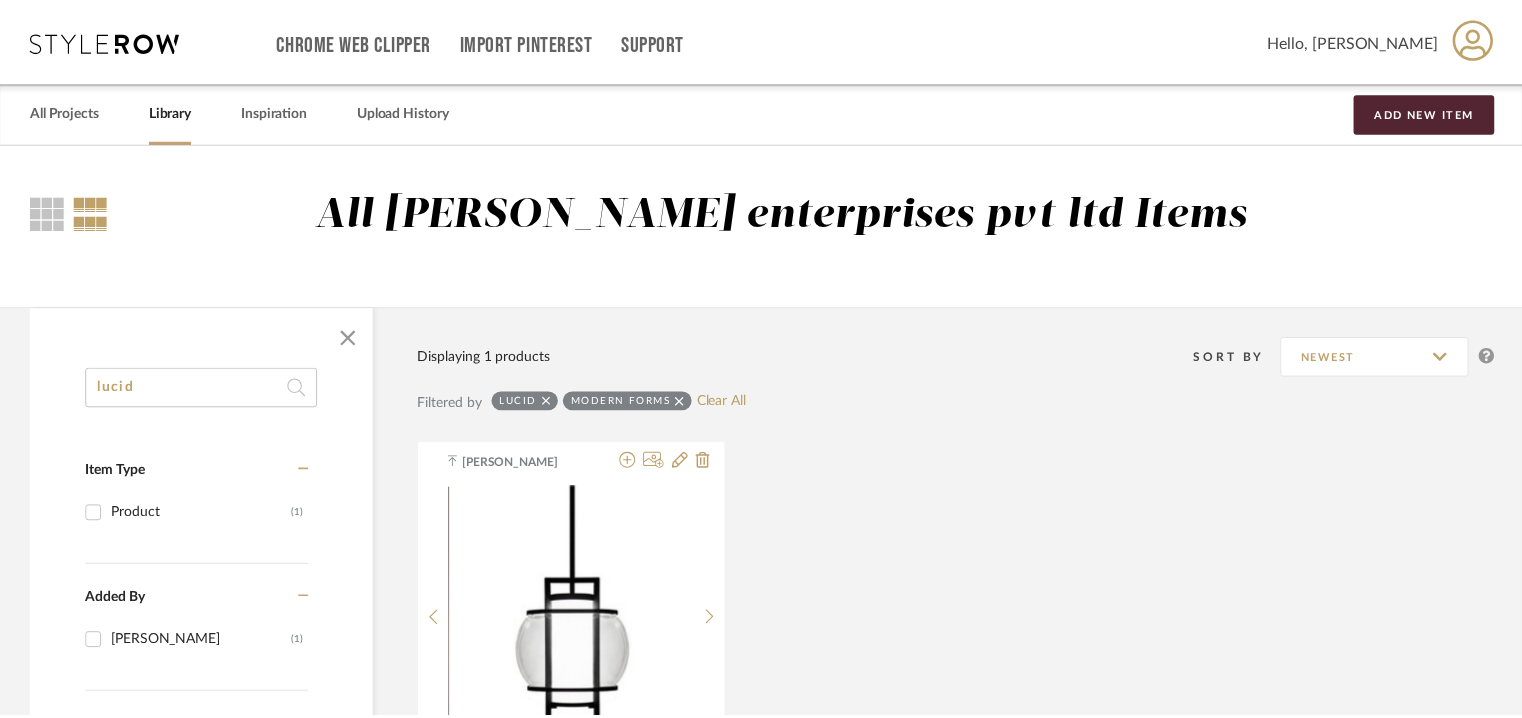 scroll, scrollTop: 400, scrollLeft: 0, axis: vertical 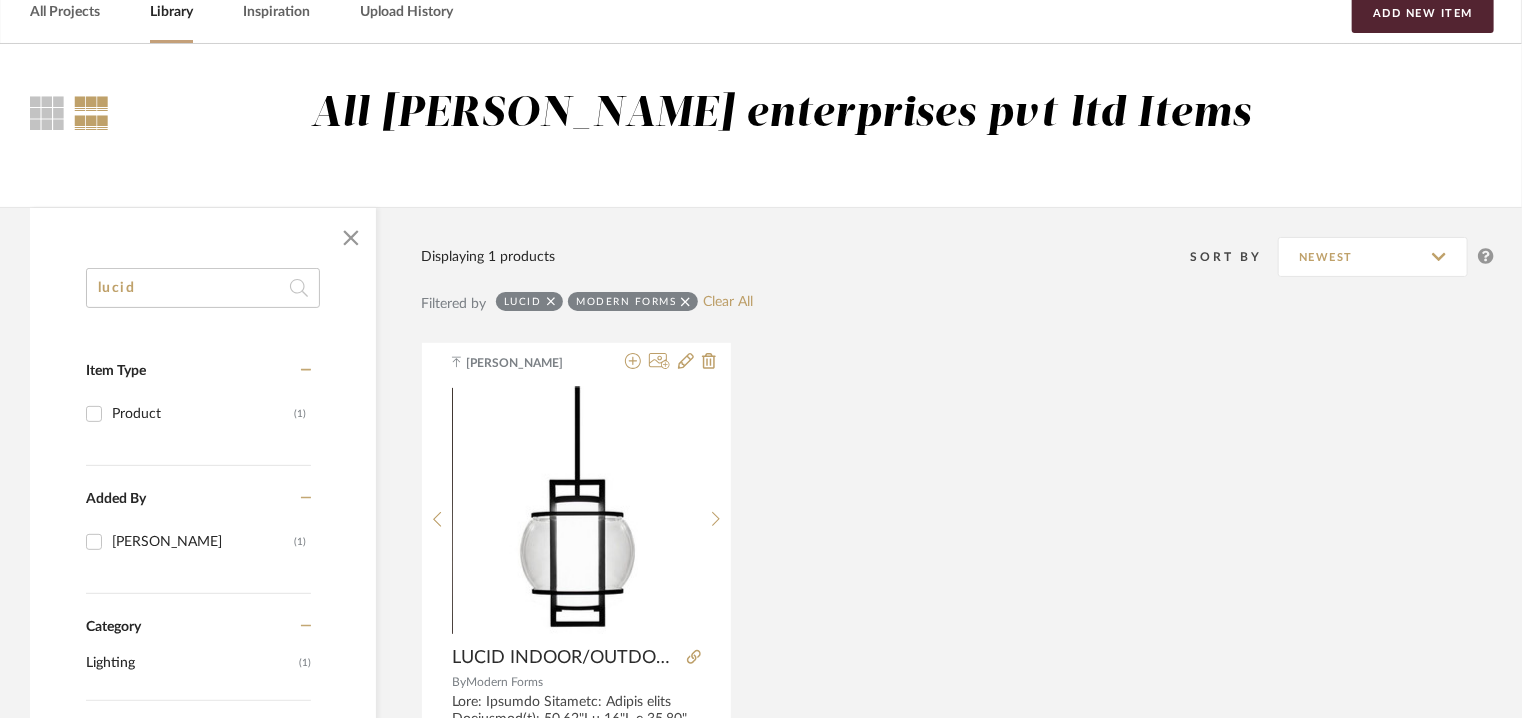 drag, startPoint x: 21, startPoint y: 262, endPoint x: 0, endPoint y: 239, distance: 31.144823 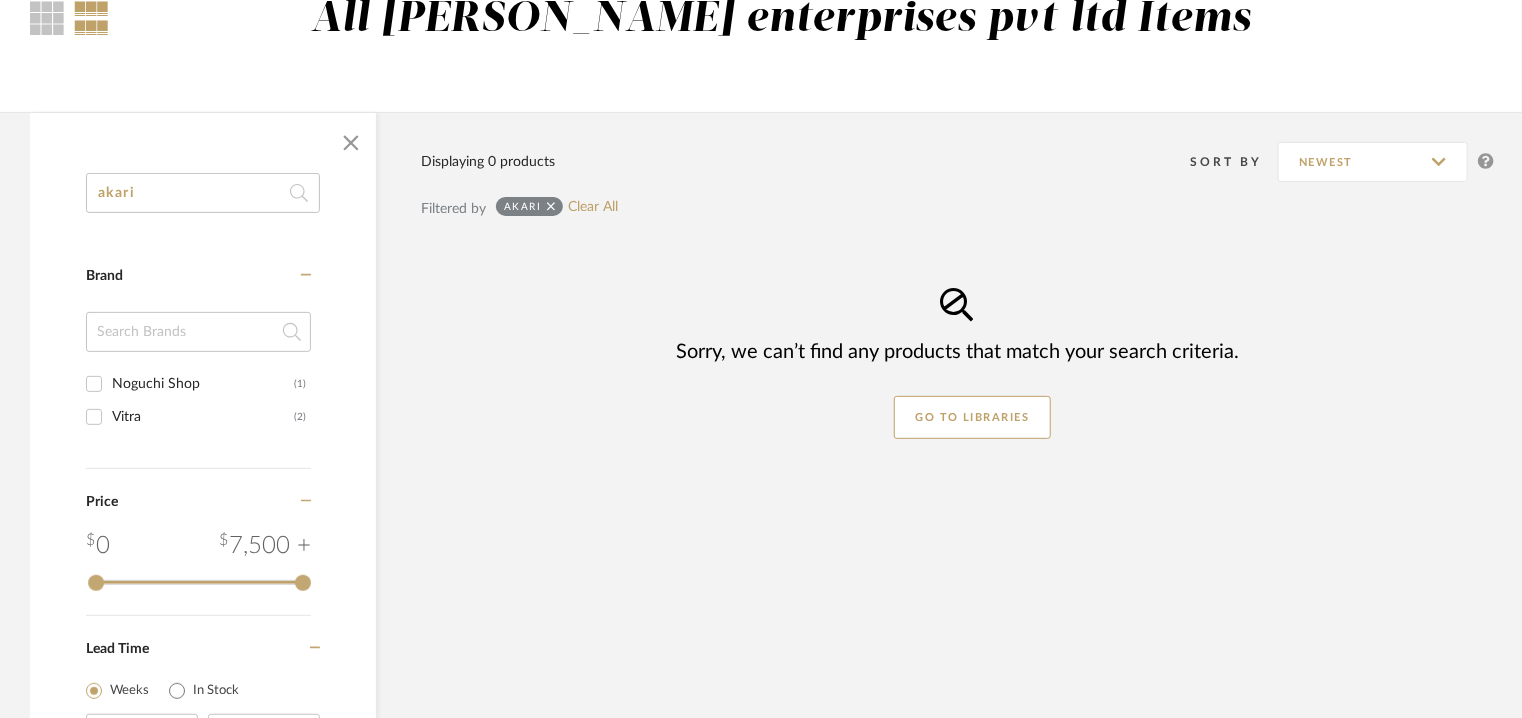 scroll, scrollTop: 300, scrollLeft: 0, axis: vertical 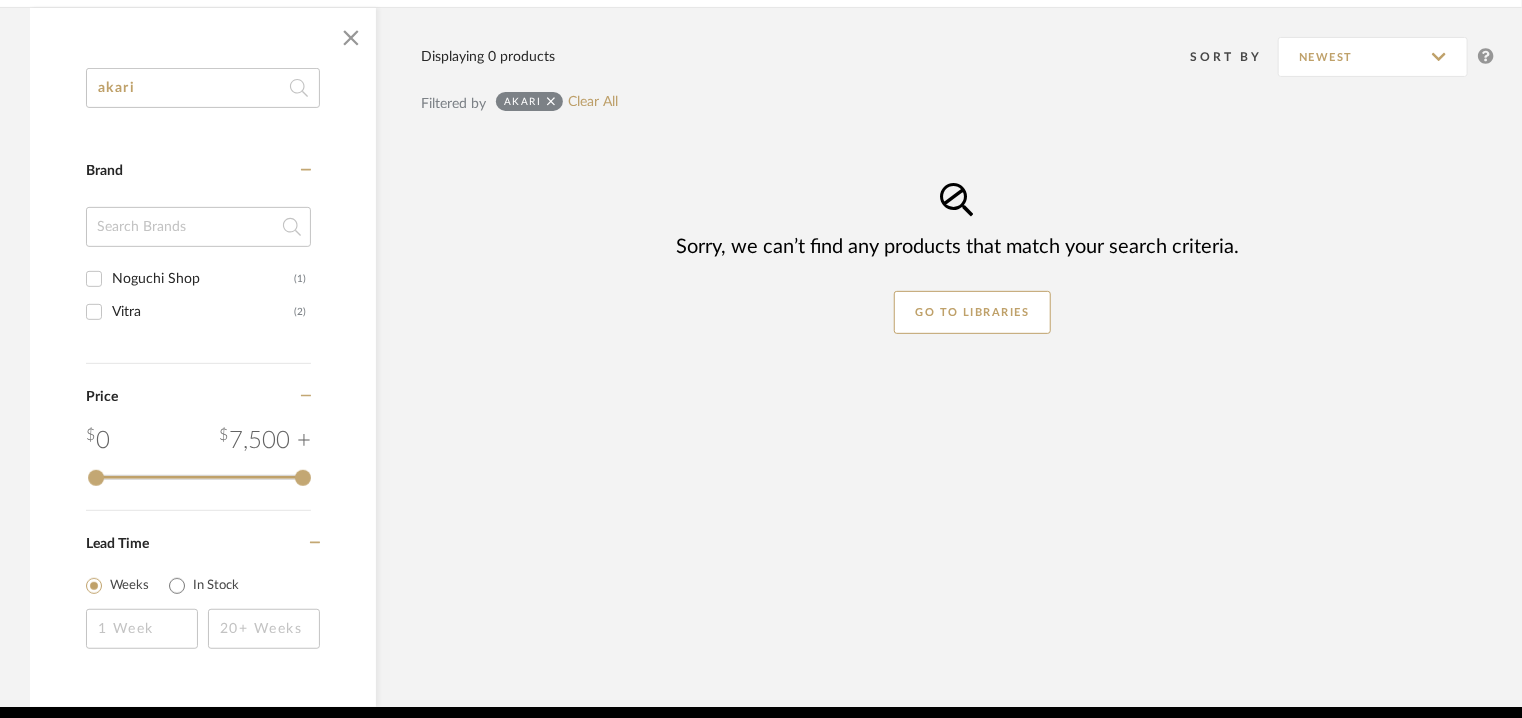 type on "akari" 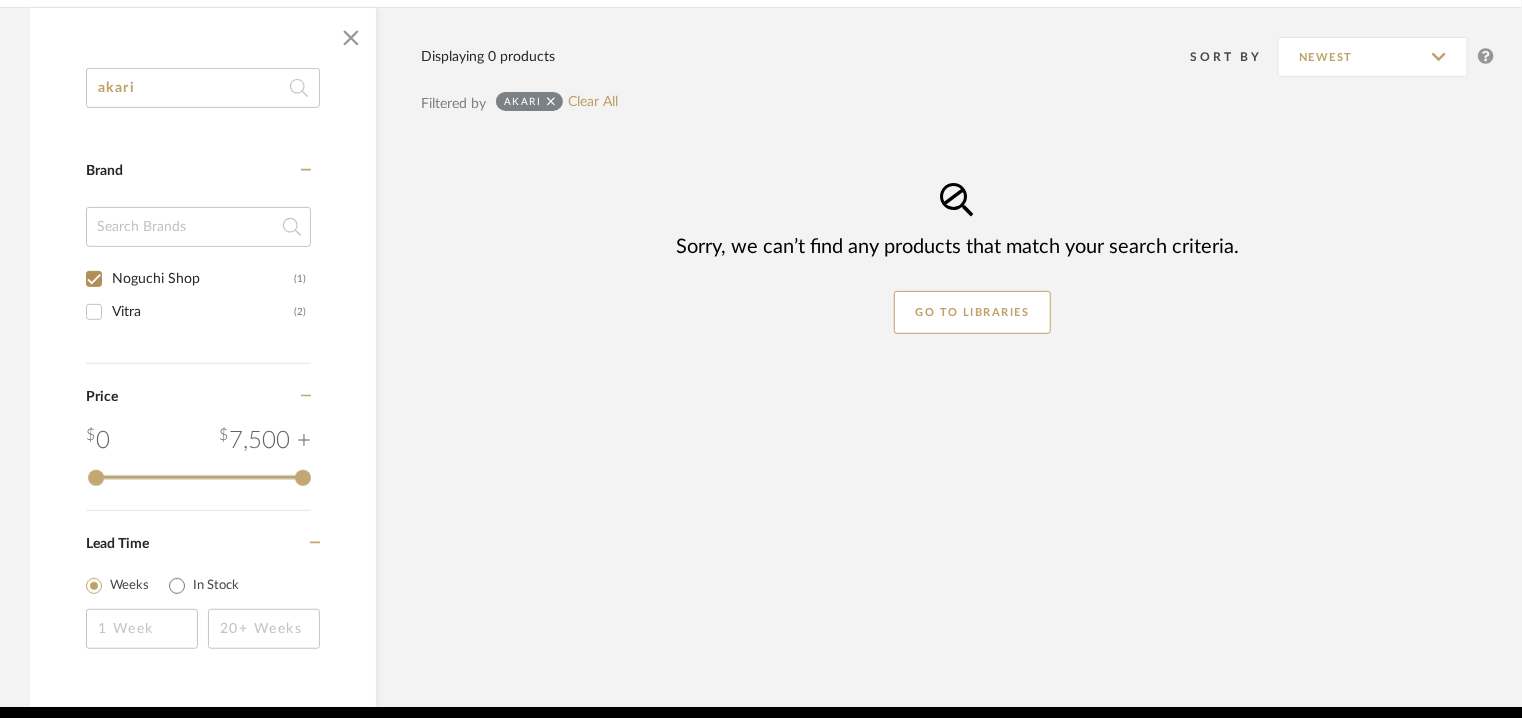 checkbox on "true" 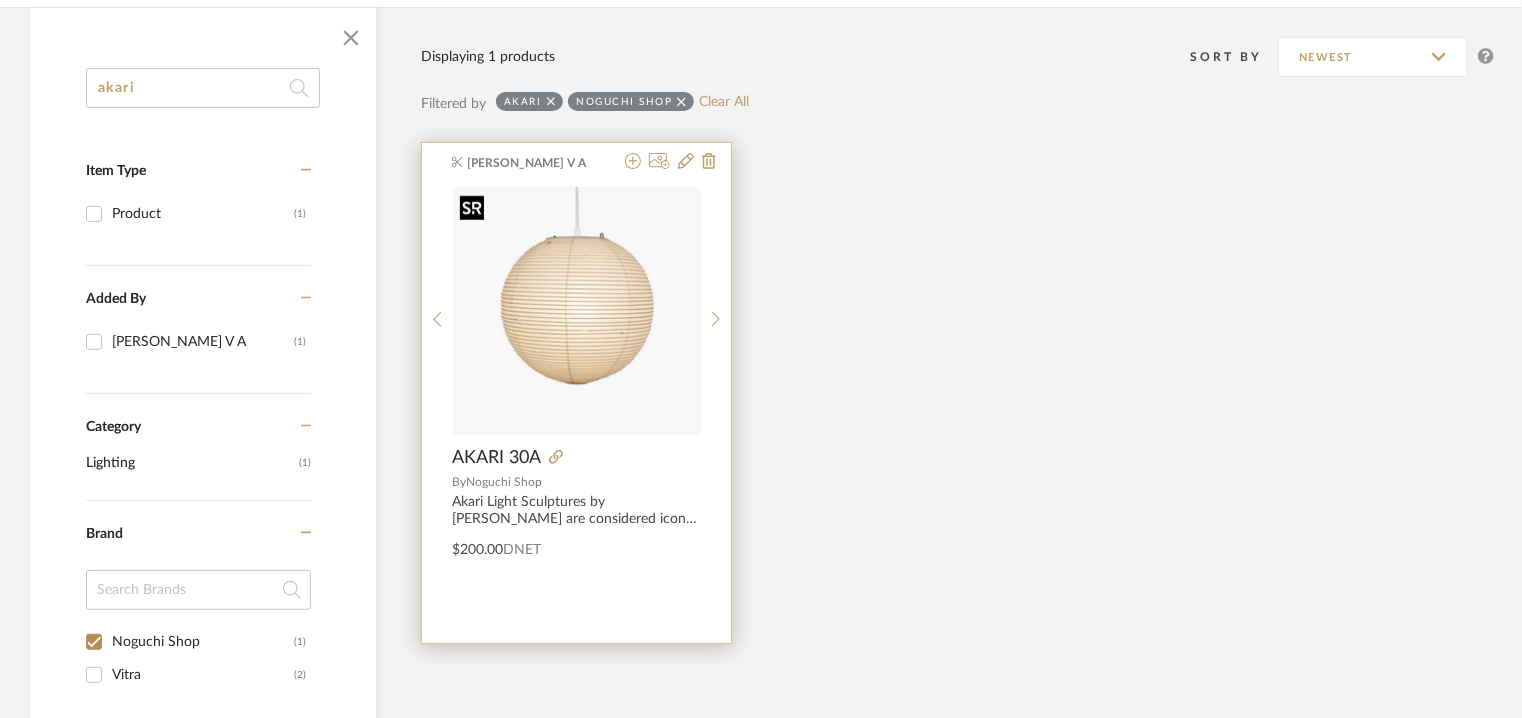 click at bounding box center (577, 311) 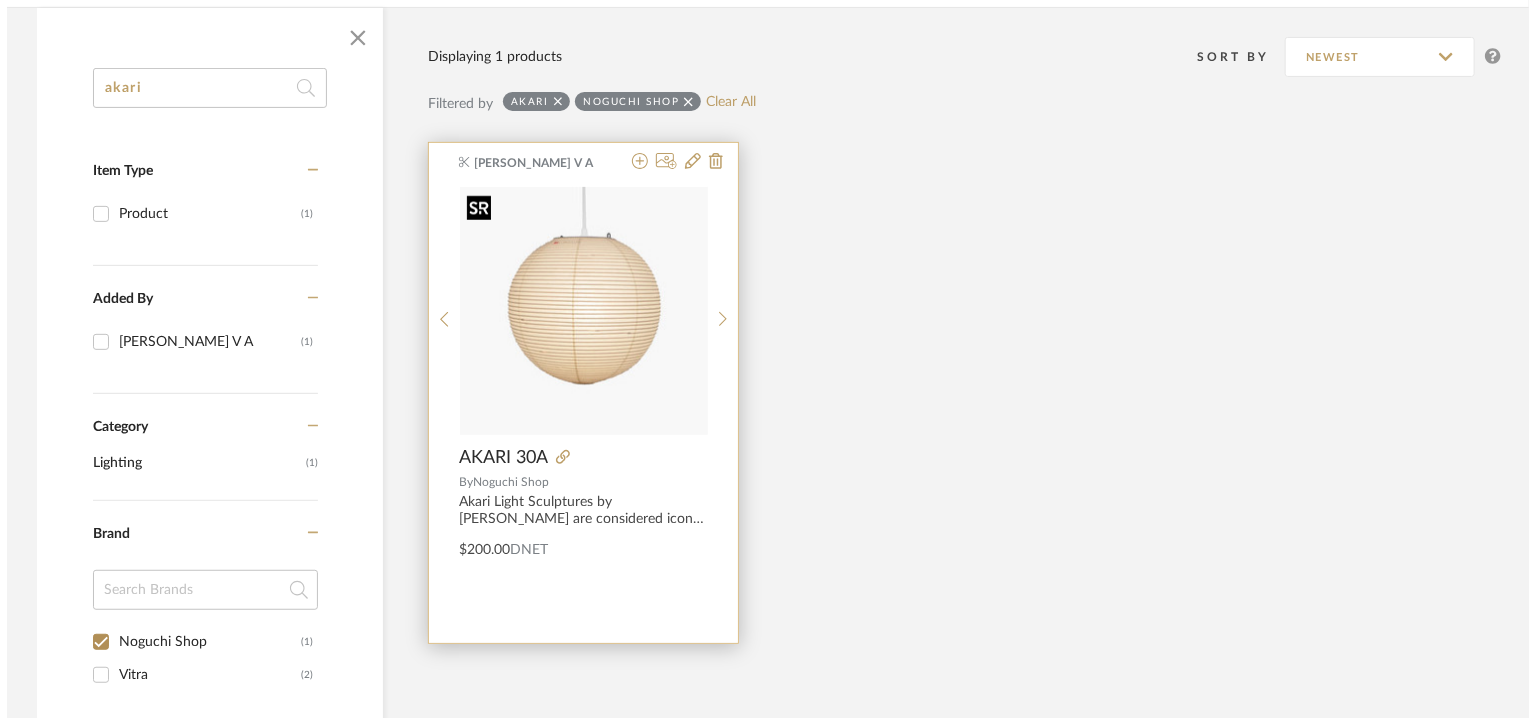 scroll, scrollTop: 0, scrollLeft: 0, axis: both 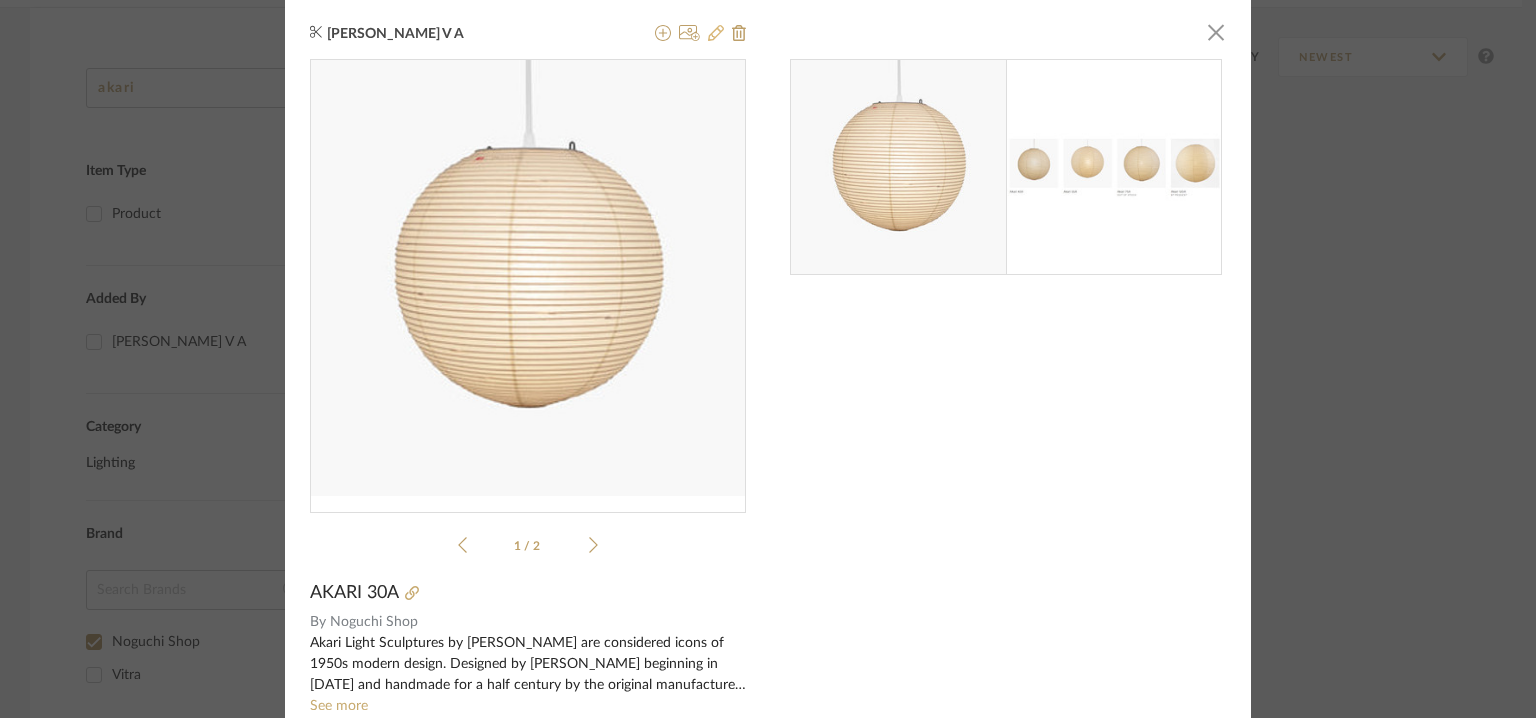click 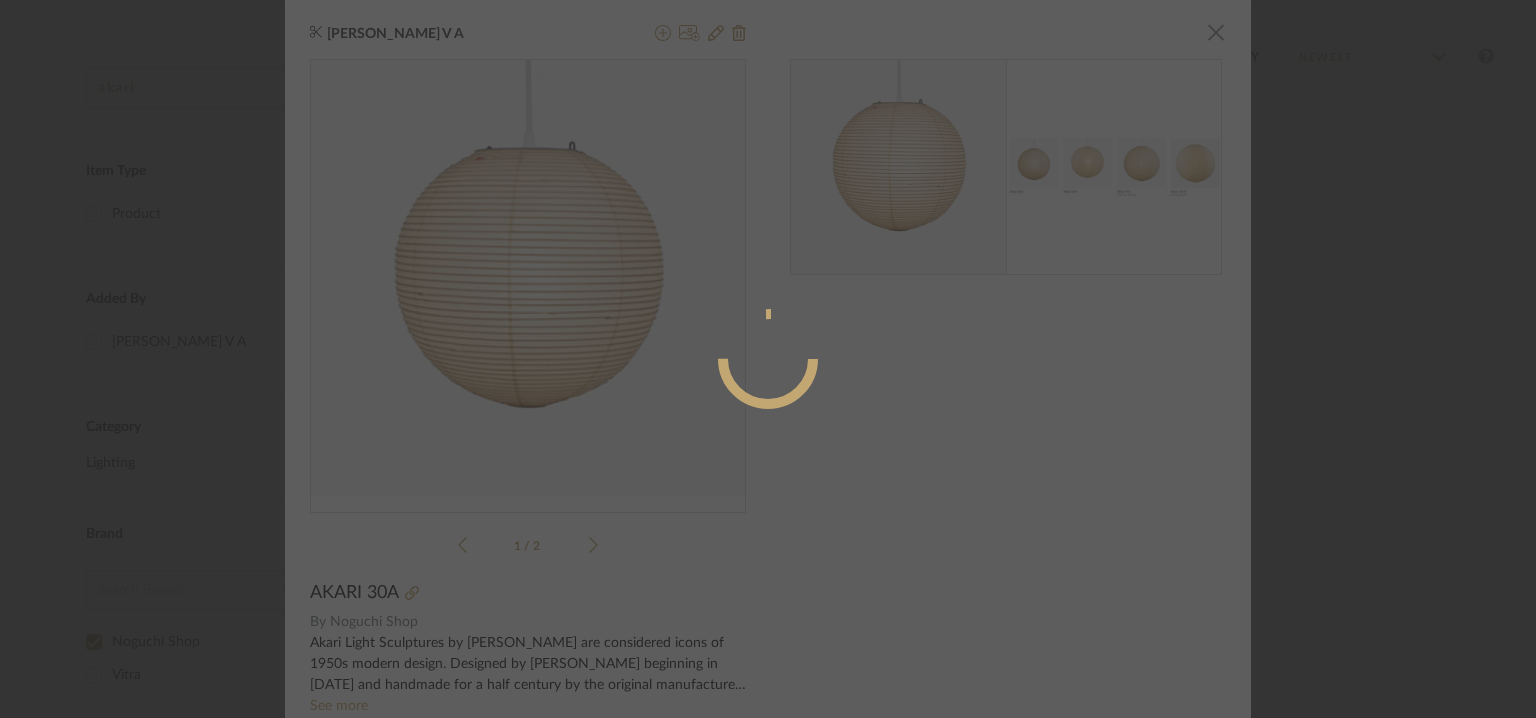 radio on "true" 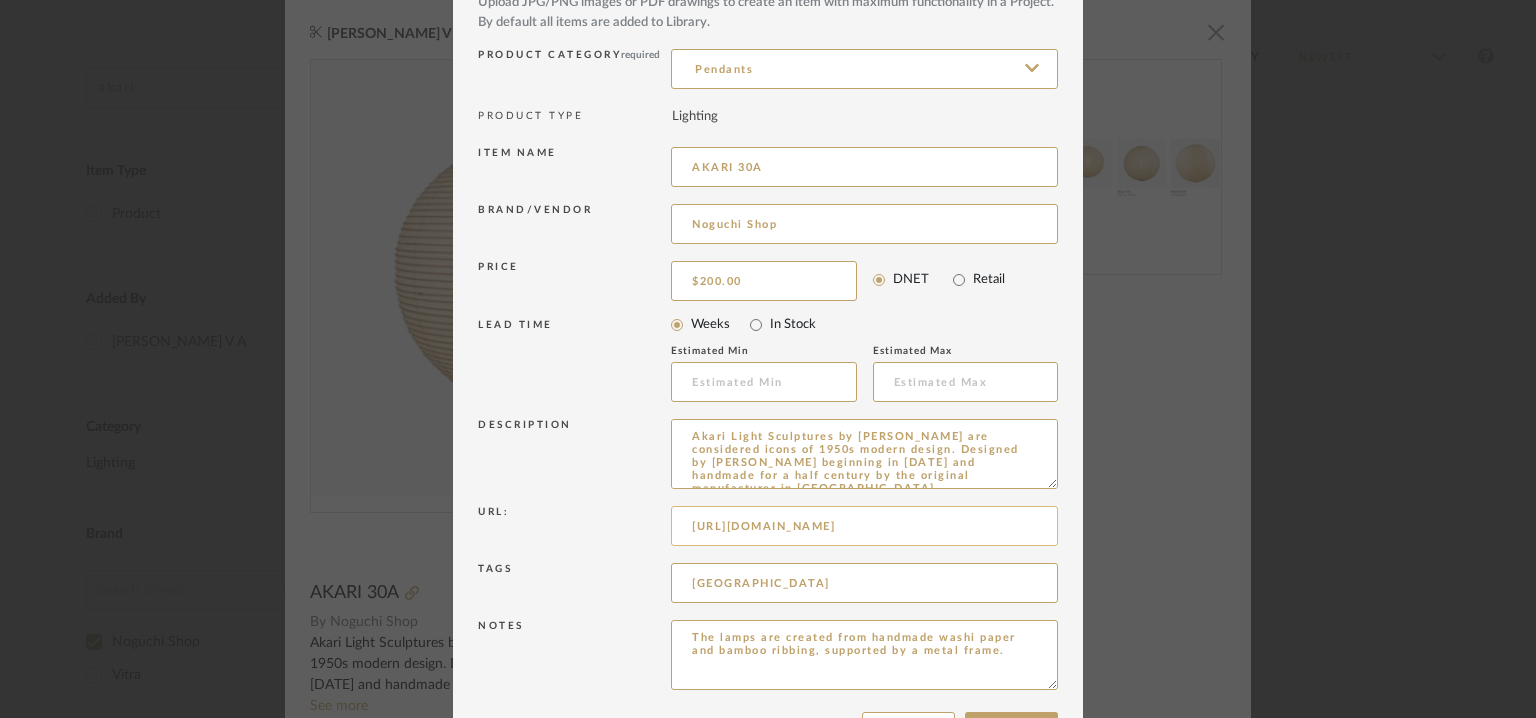 scroll, scrollTop: 192, scrollLeft: 0, axis: vertical 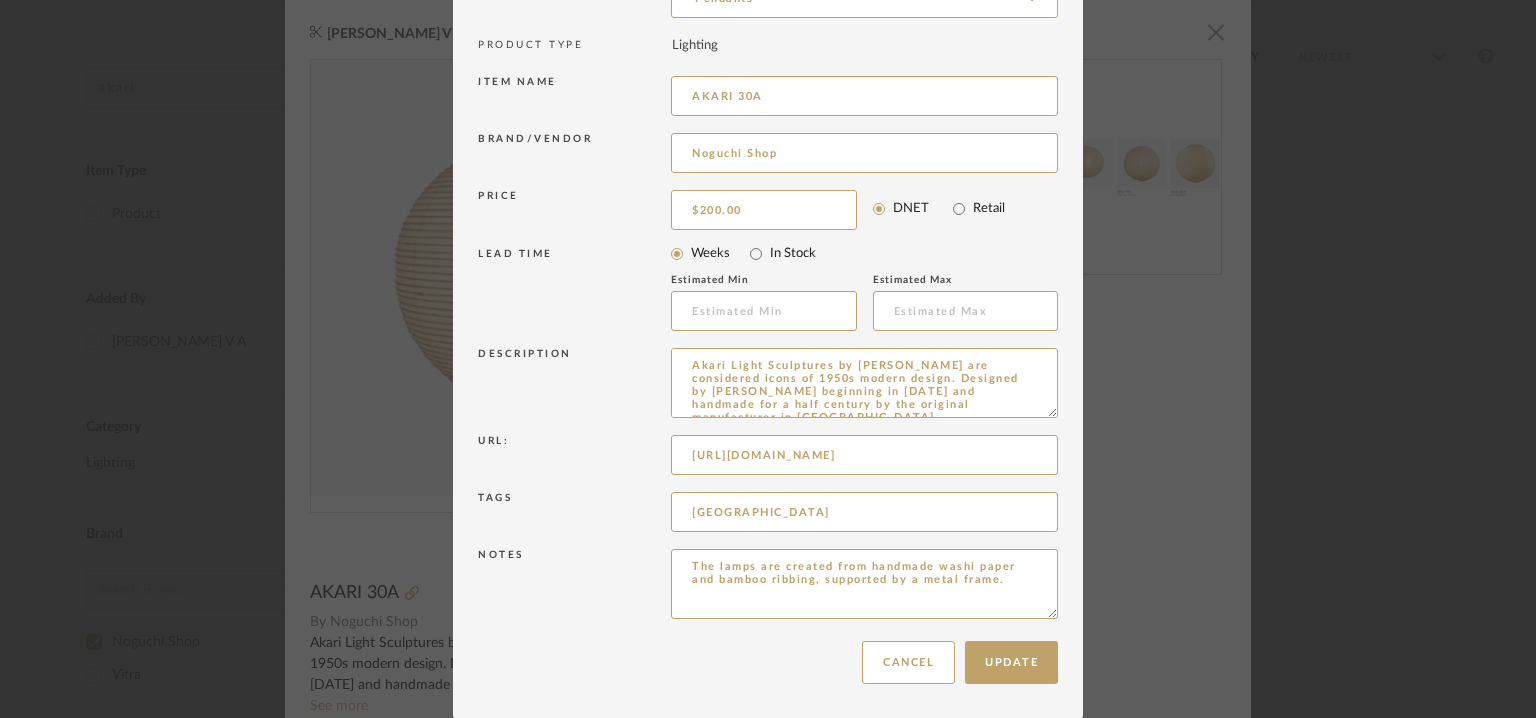 drag, startPoint x: 1046, startPoint y: 414, endPoint x: 1101, endPoint y: 697, distance: 288.29498 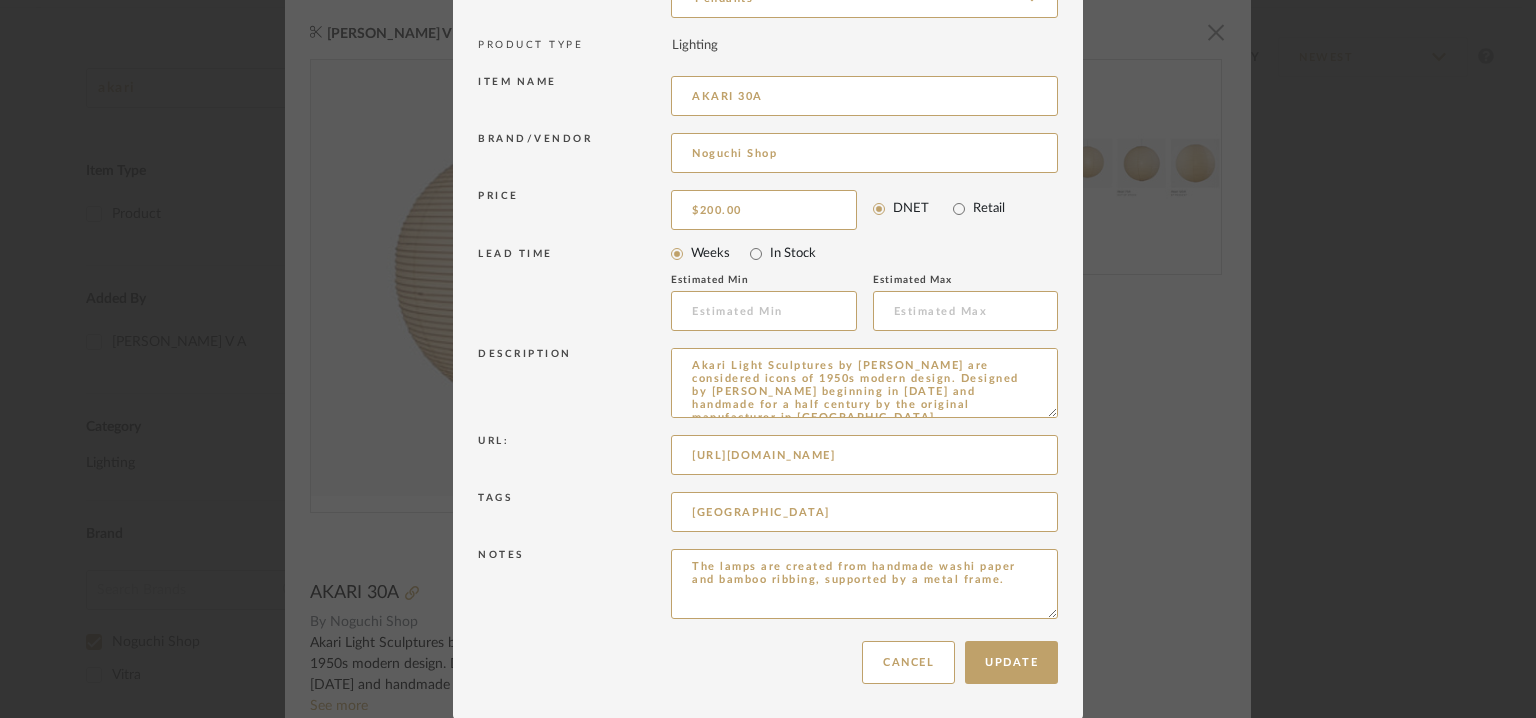 click on "Edit Item ×  Item Type  required Product Inspiration Image   Site Photo or PDF   Upload JPG/PNG images or PDF drawings to create an item with maximum functionality in a Project. By default all items are added to Library.   Product Category  required Pendants  PRODUCT TYPE  Lighting  Item name  AKARI 30A  Brand/Vendor  Noguchi Shop  Price  $200.00 DNET  Retail   LEAD TIME  Weeks In Stock  Estimated Min   Estimated Max   Description  Akari Light Sculptures by [PERSON_NAME] are considered icons of 1950s modern design. Designed by [PERSON_NAME] beginning in [DATE] and handmade for a half century by the original manufacturer in [GEOGRAPHIC_DATA], [GEOGRAPHIC_DATA], the paper lanterns are a harmonious blend of Japanese handcraft and modernist form.  Url:  [URL][DOMAIN_NAME]  Tags  Moira House  Notes  The lamps are created from handmade washi paper and bamboo ribbing, supported by a metal frame.  Update  Cancel" at bounding box center [768, 359] 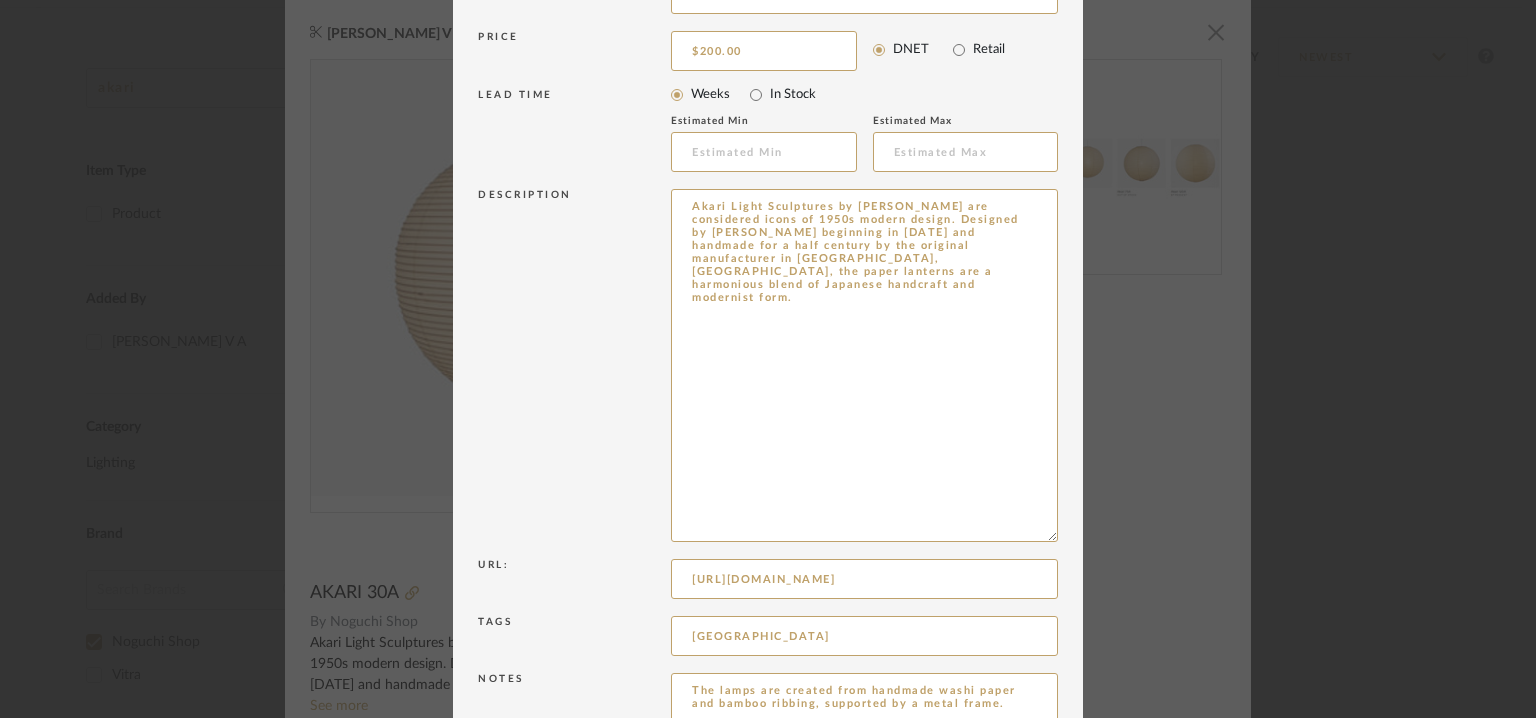 scroll, scrollTop: 476, scrollLeft: 0, axis: vertical 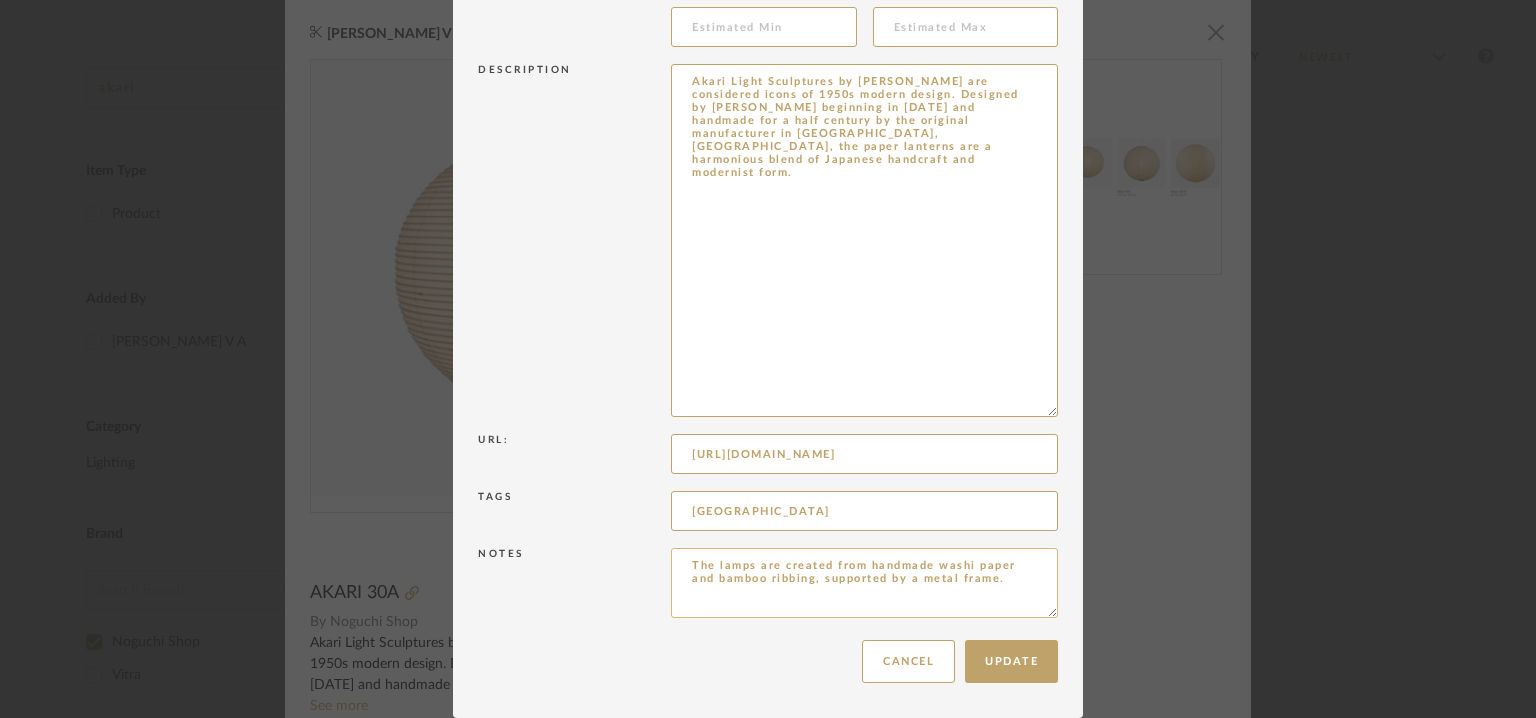 drag, startPoint x: 855, startPoint y: 565, endPoint x: 696, endPoint y: 572, distance: 159.154 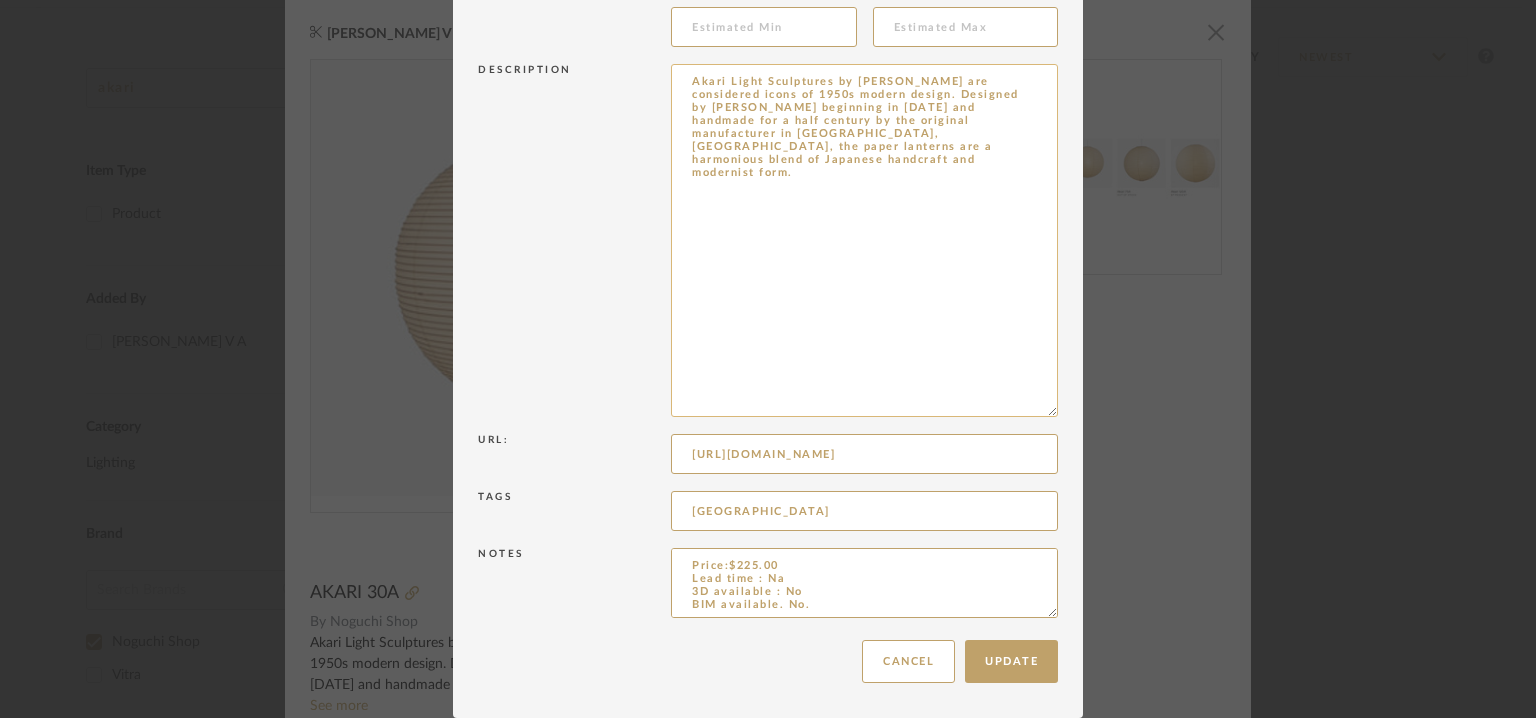 scroll, scrollTop: 124, scrollLeft: 0, axis: vertical 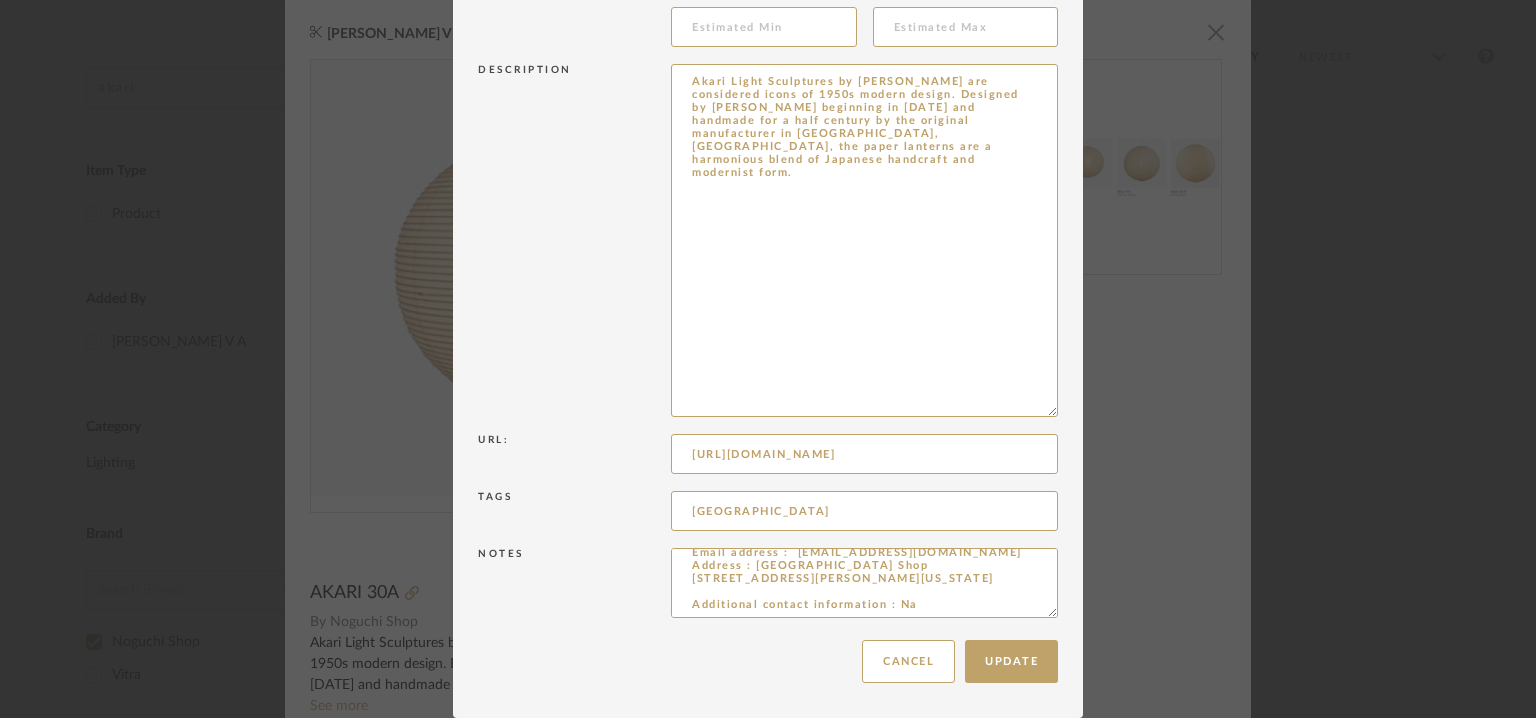 type on "Price:$225.00
Lead time : Na
3D available : No
BIM available. No.
Point of Contact : To be established.
Contact Number: [PHONE_NUMBER]
Email address :  [EMAIL_ADDRESS][DOMAIN_NAME]
Address : [GEOGRAPHIC_DATA] Shop
[STREET_ADDRESS][PERSON_NAME][US_STATE]
Additional contact information : Na" 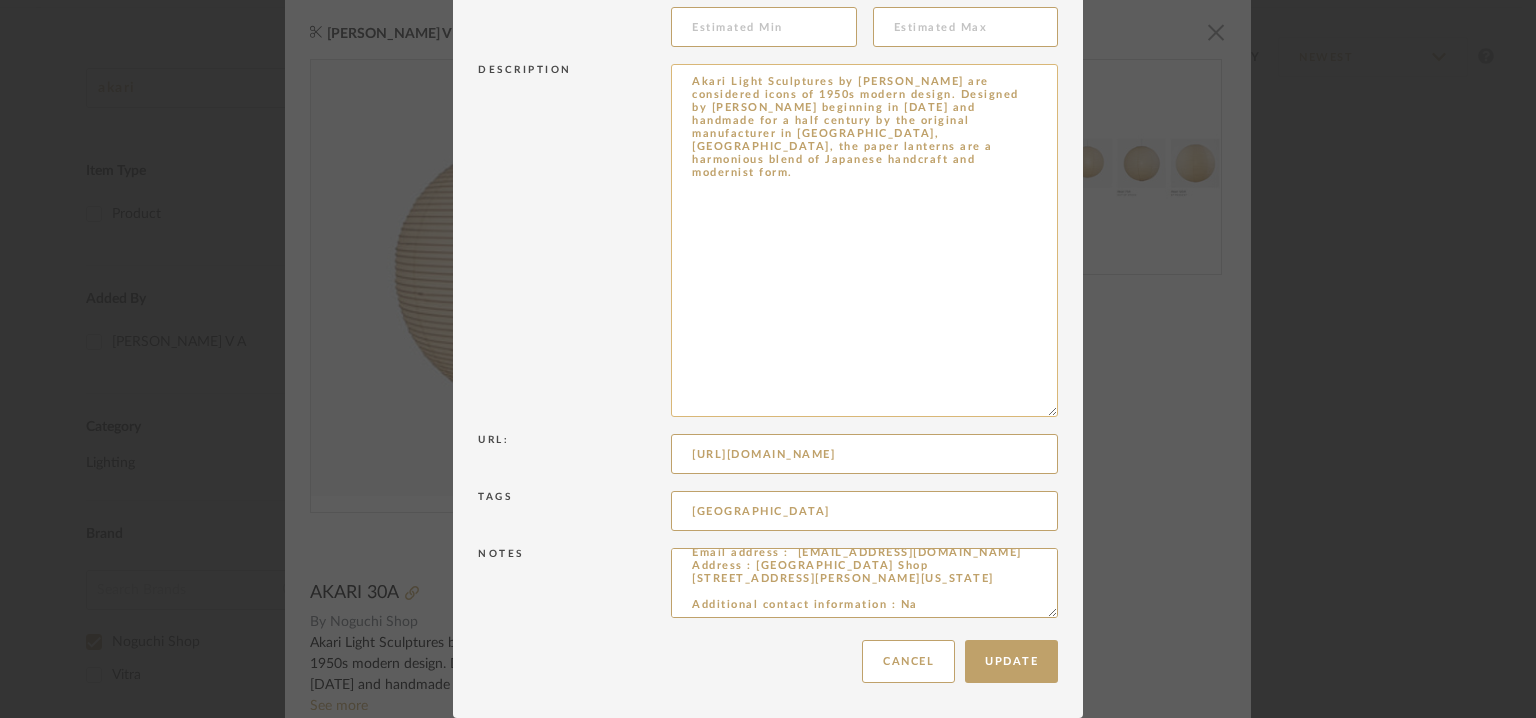 drag, startPoint x: 964, startPoint y: 209, endPoint x: 678, endPoint y: 81, distance: 313.33688 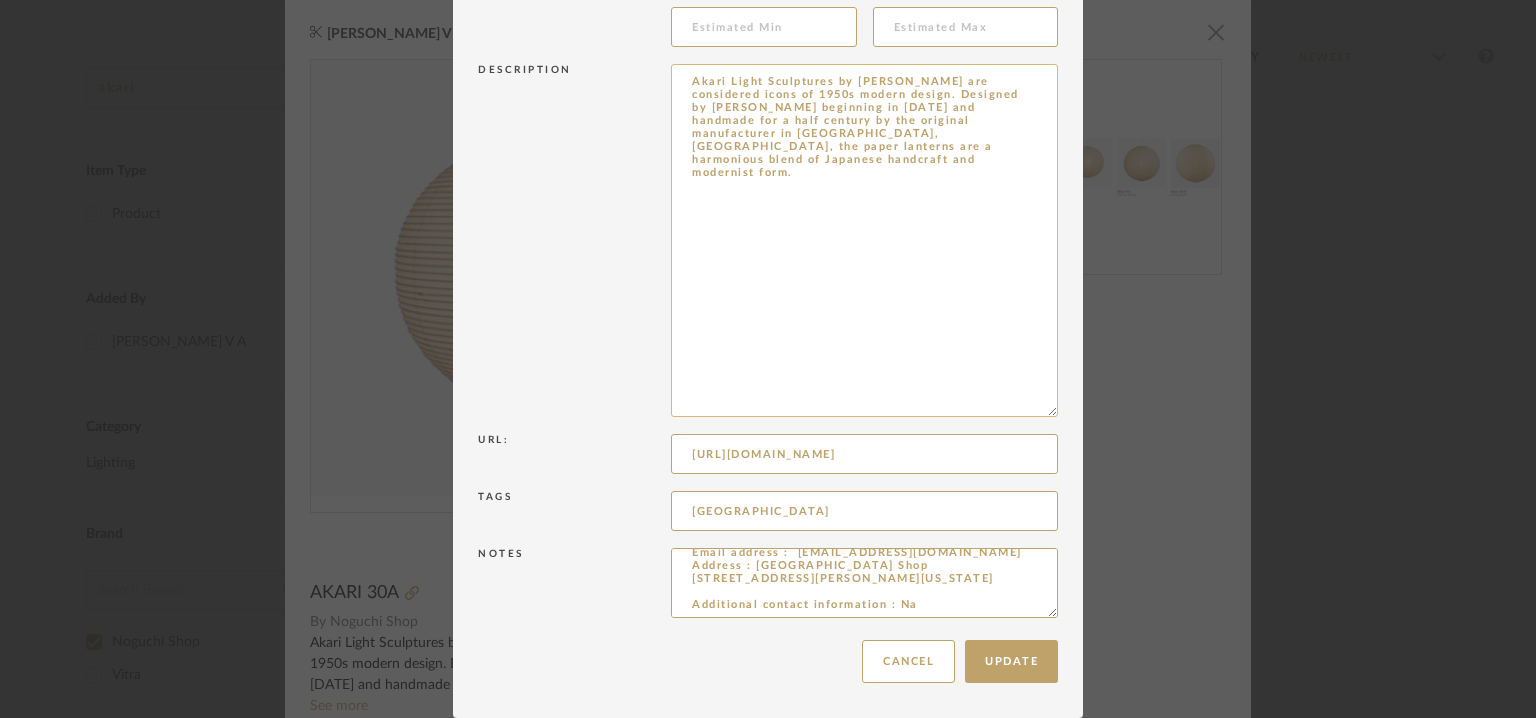 paste on "Type: Pendant
Designer: [PERSON_NAME]
Dimension(s):   L 11in/ 28cm x H 11in/30cm
Weight : Na
Materials & Finish:  Handmade washi paper and bamboo ribbing, supported by a metal frame.
Light Source : Na
Total Wattage: 12 [PERSON_NAME]
Lamp Color: 3000K
Voltage  :
Cord length :
Installation requirements, if any: (such as mounting options, electrical wiring, or compatibility with existing infrastructure) : Na
Lighting controls: (compatibility with lighting control systems, such as dimmers, timers,)  :  Na
Product description: Akari Light Sculptures by [PERSON_NAME] are considered icons of 1950s modern design. Designed by [PERSON_NAME] beginning in [DATE] and handmade for a half century by the original manufacturer in [GEOGRAPHIC_DATA], [GEOGRAPHIC_DATA], the paper lanterns are a harmonious blend of Japanese handcraft and modernist form.
The lamps are created from handmade washi paper and bamboo ribbing, supported by a metal frame.
Additional features: Na
Any other details:  Na" 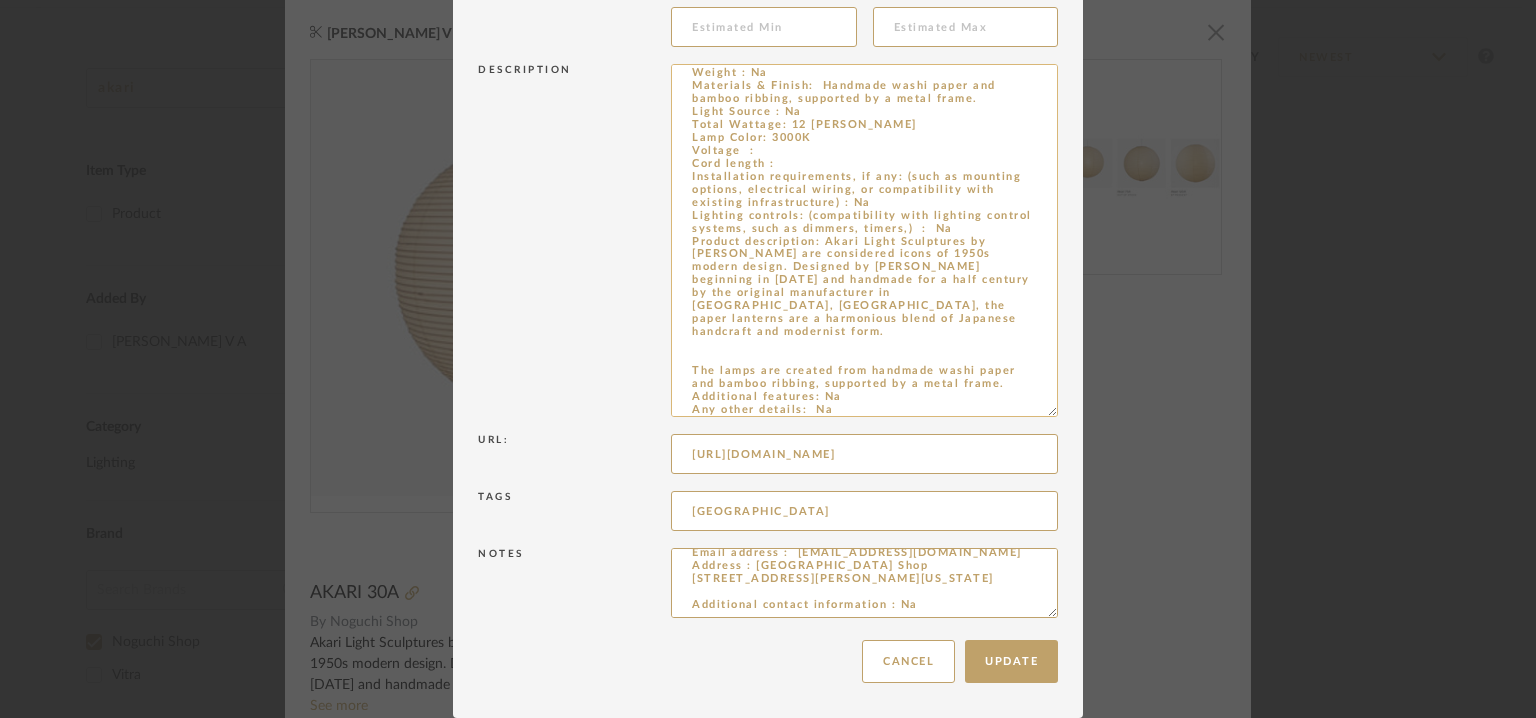 scroll, scrollTop: 0, scrollLeft: 0, axis: both 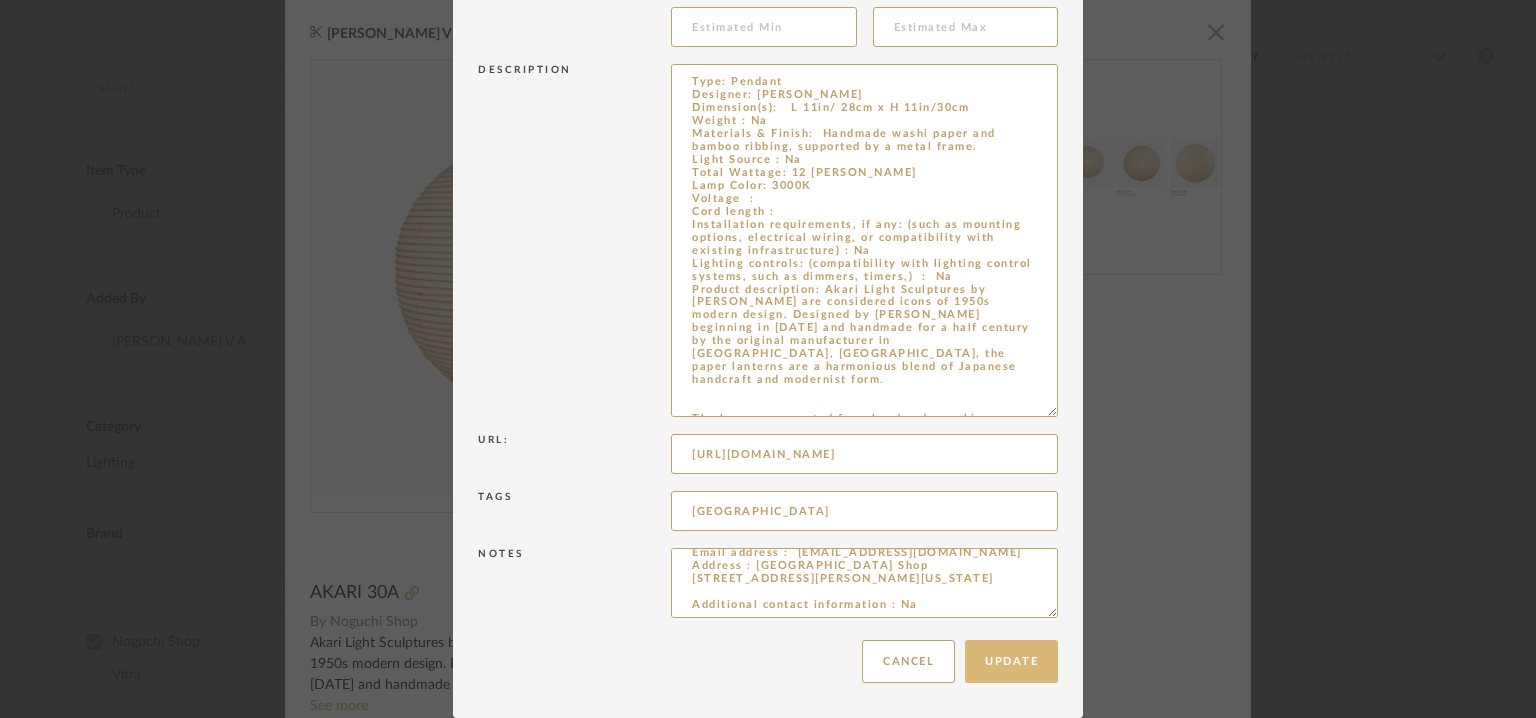 type on "Type: Pendant
Designer: [PERSON_NAME]
Dimension(s):   L 11in/ 28cm x H 11in/30cm
Weight : Na
Materials & Finish:  Handmade washi paper and bamboo ribbing, supported by a metal frame.
Light Source : Na
Total Wattage: 12 [PERSON_NAME]
Lamp Color: 3000K
Voltage  :
Cord length :
Installation requirements, if any: (such as mounting options, electrical wiring, or compatibility with existing infrastructure) : Na
Lighting controls: (compatibility with lighting control systems, such as dimmers, timers,)  :  Na
Product description: Akari Light Sculptures by [PERSON_NAME] are considered icons of 1950s modern design. Designed by [PERSON_NAME] beginning in [DATE] and handmade for a half century by the original manufacturer in [GEOGRAPHIC_DATA], [GEOGRAPHIC_DATA], the paper lanterns are a harmonious blend of Japanese handcraft and modernist form.
The lamps are created from handmade washi paper and bamboo ribbing, supported by a metal frame.
Additional features: Na
Any other details:  Na" 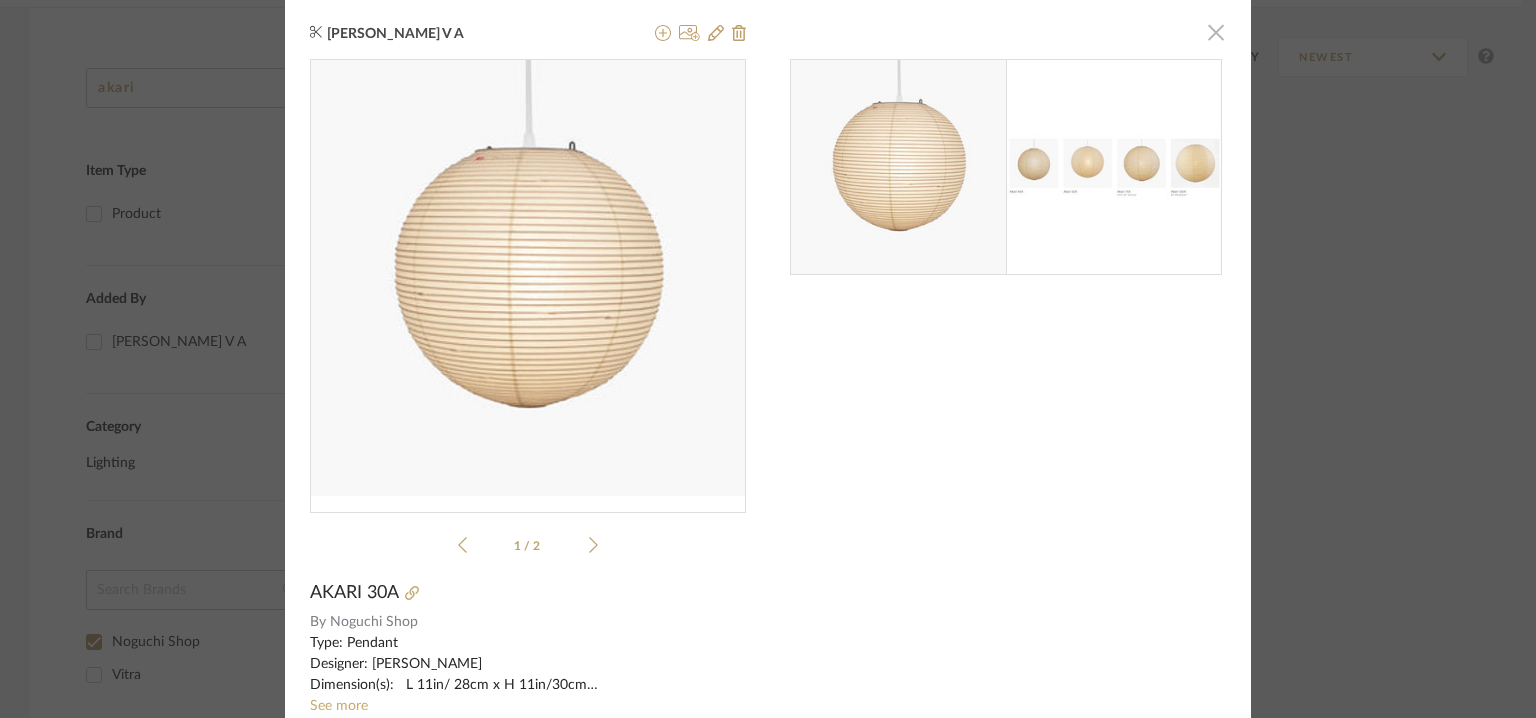 click 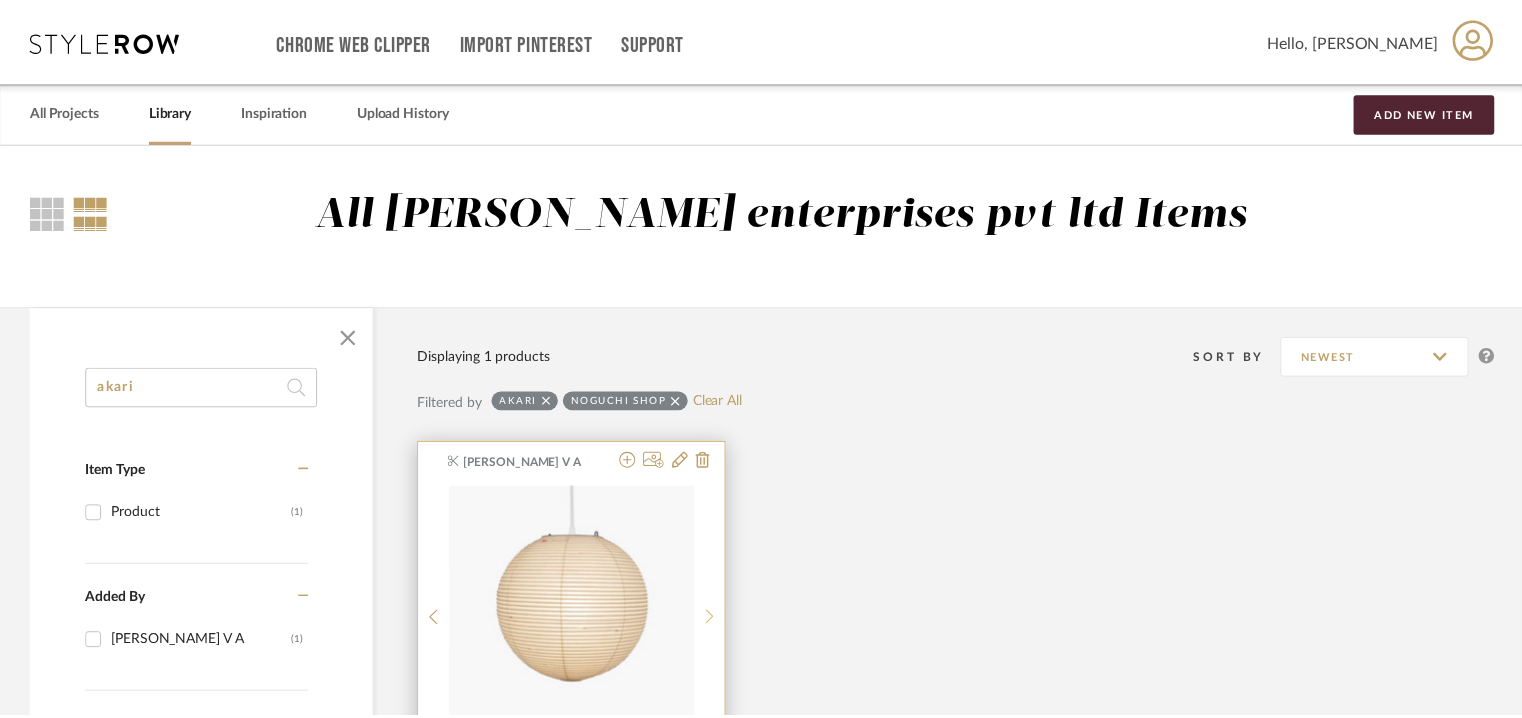 scroll, scrollTop: 300, scrollLeft: 0, axis: vertical 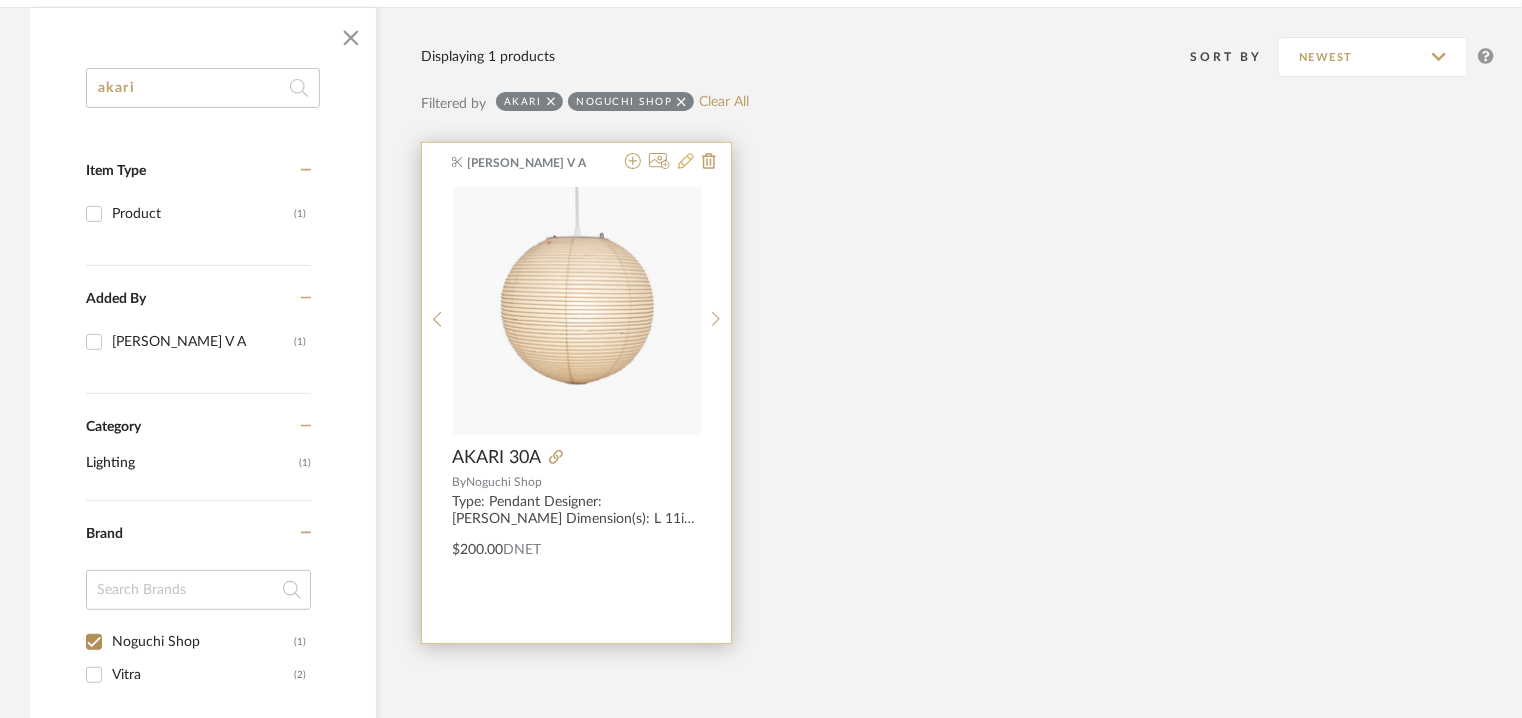 click 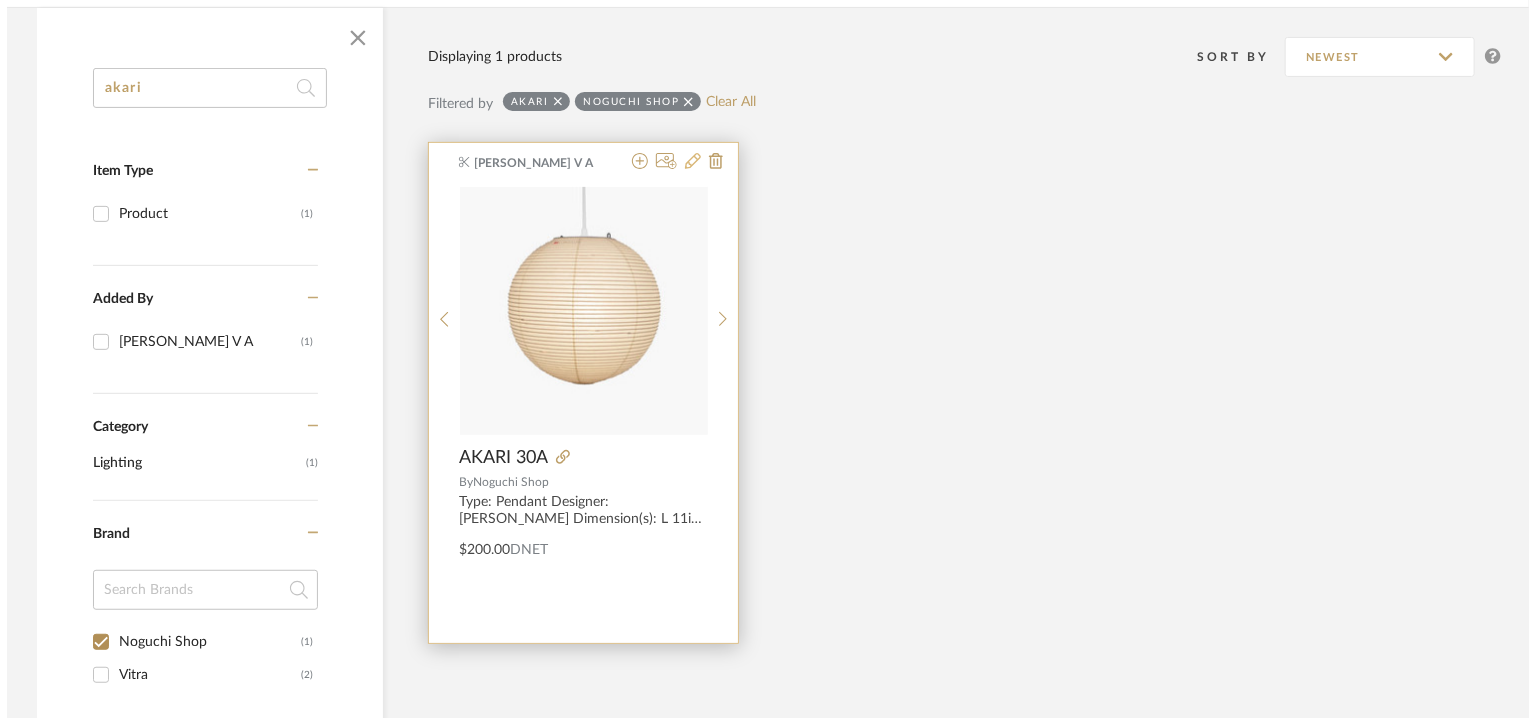 scroll, scrollTop: 0, scrollLeft: 0, axis: both 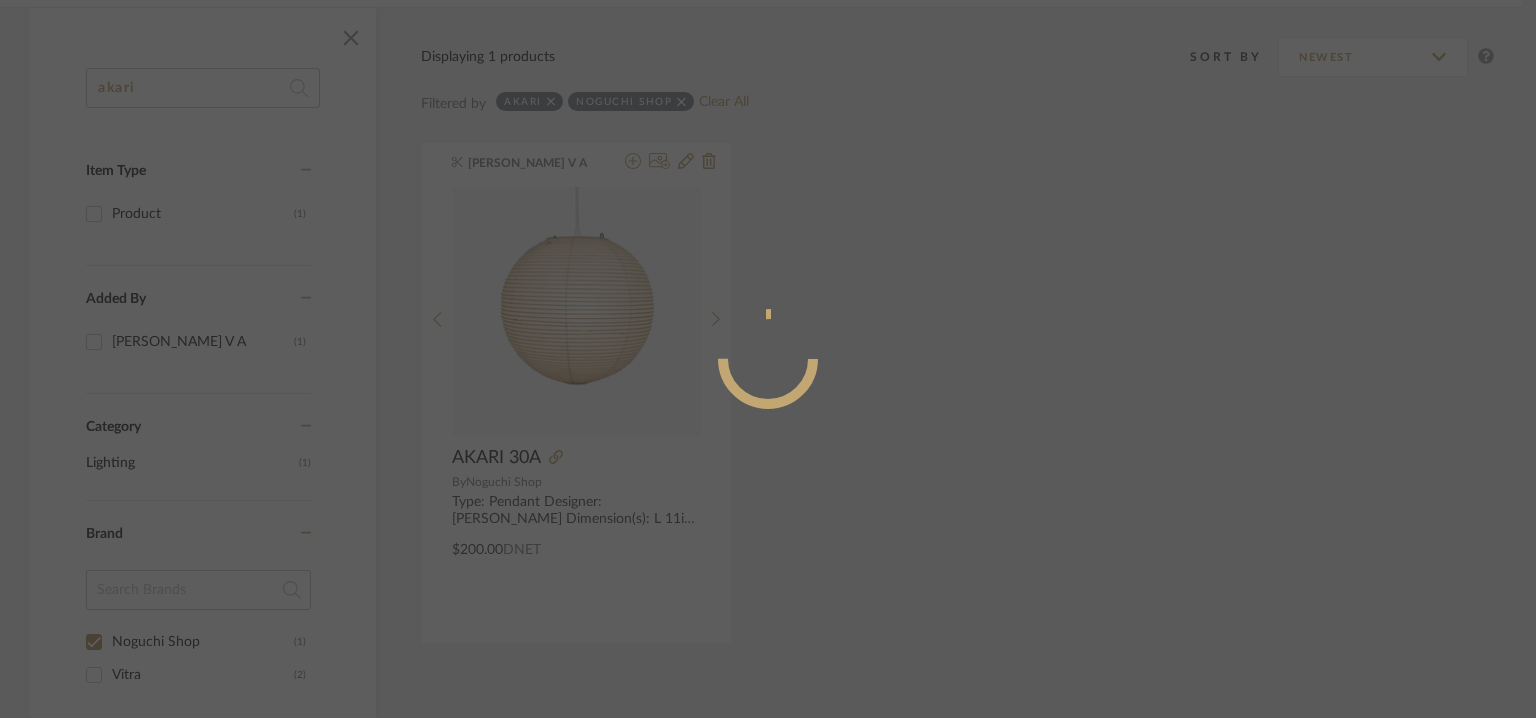 radio on "true" 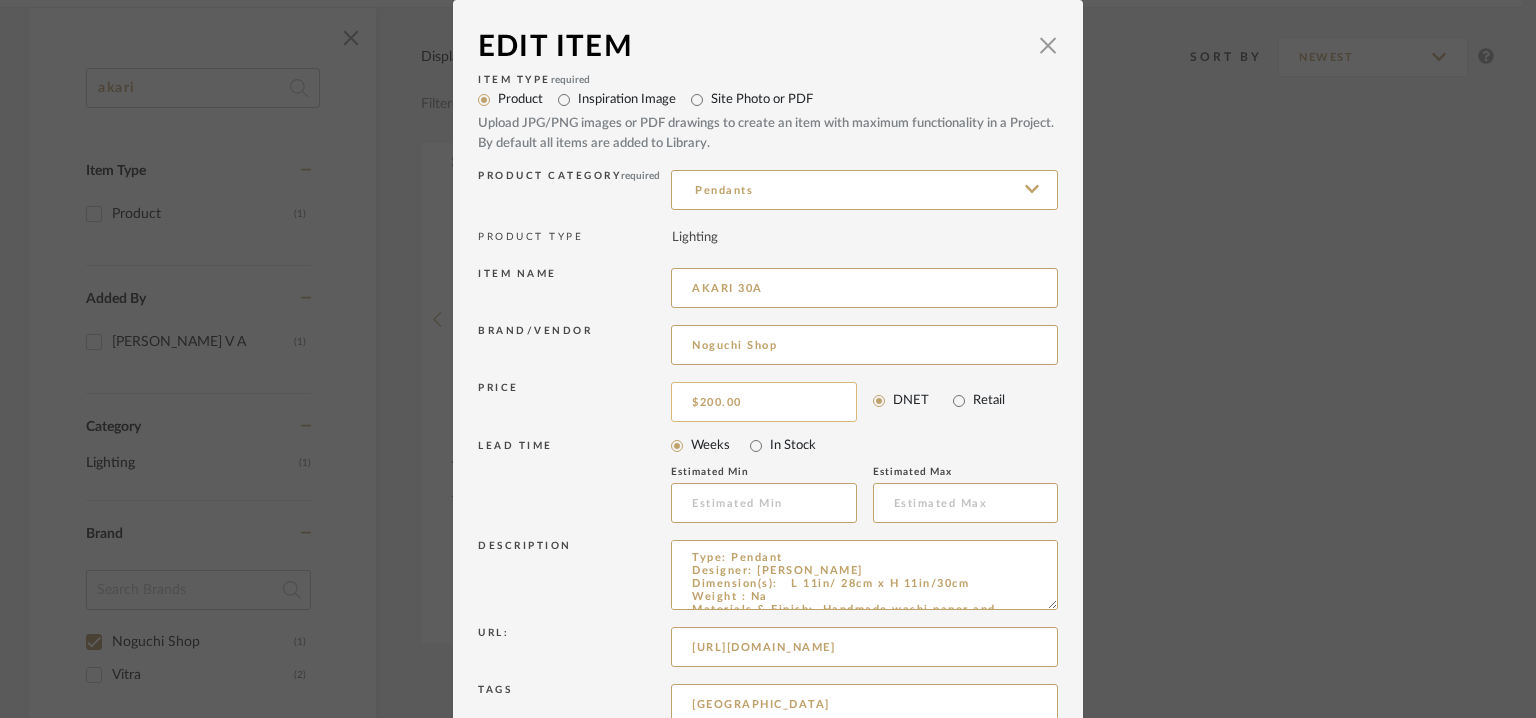 type on "200.00" 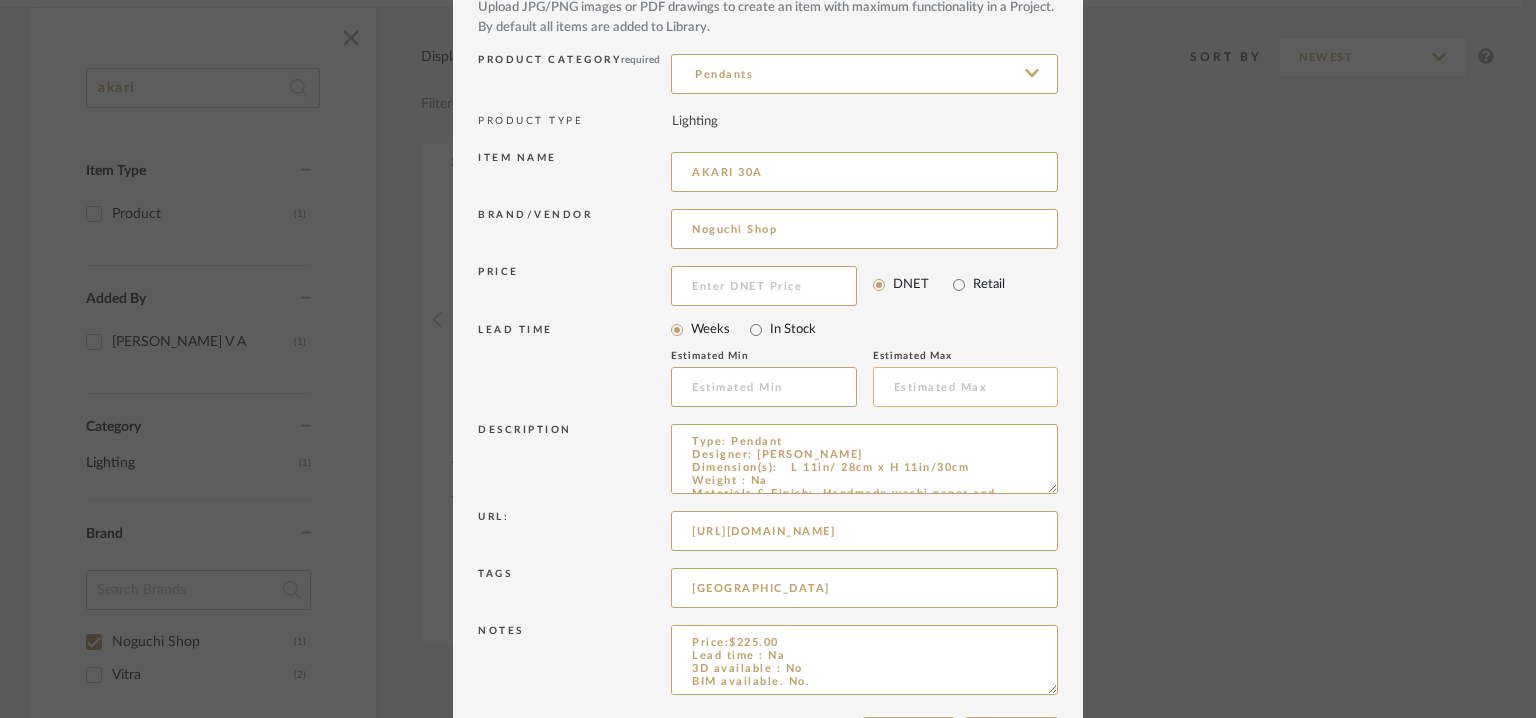 scroll, scrollTop: 192, scrollLeft: 0, axis: vertical 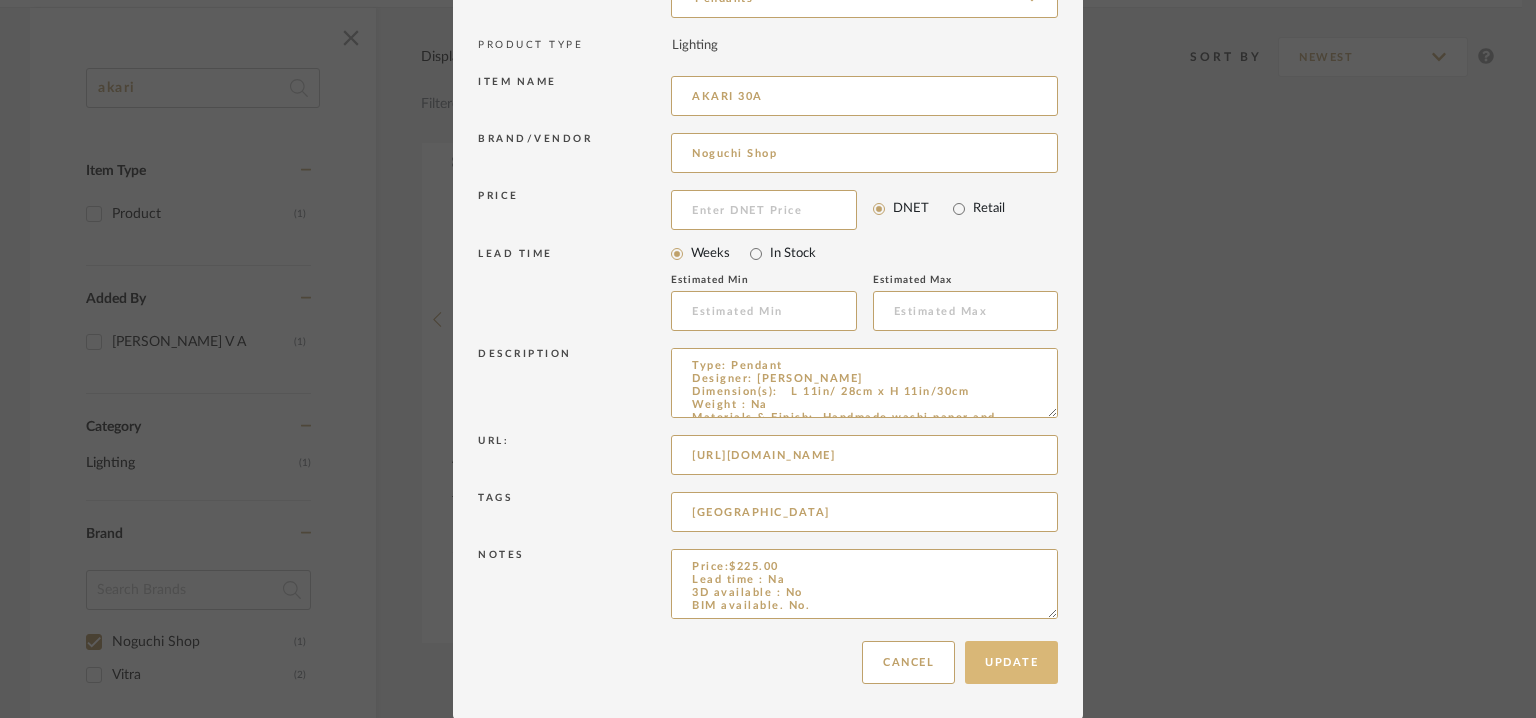 type 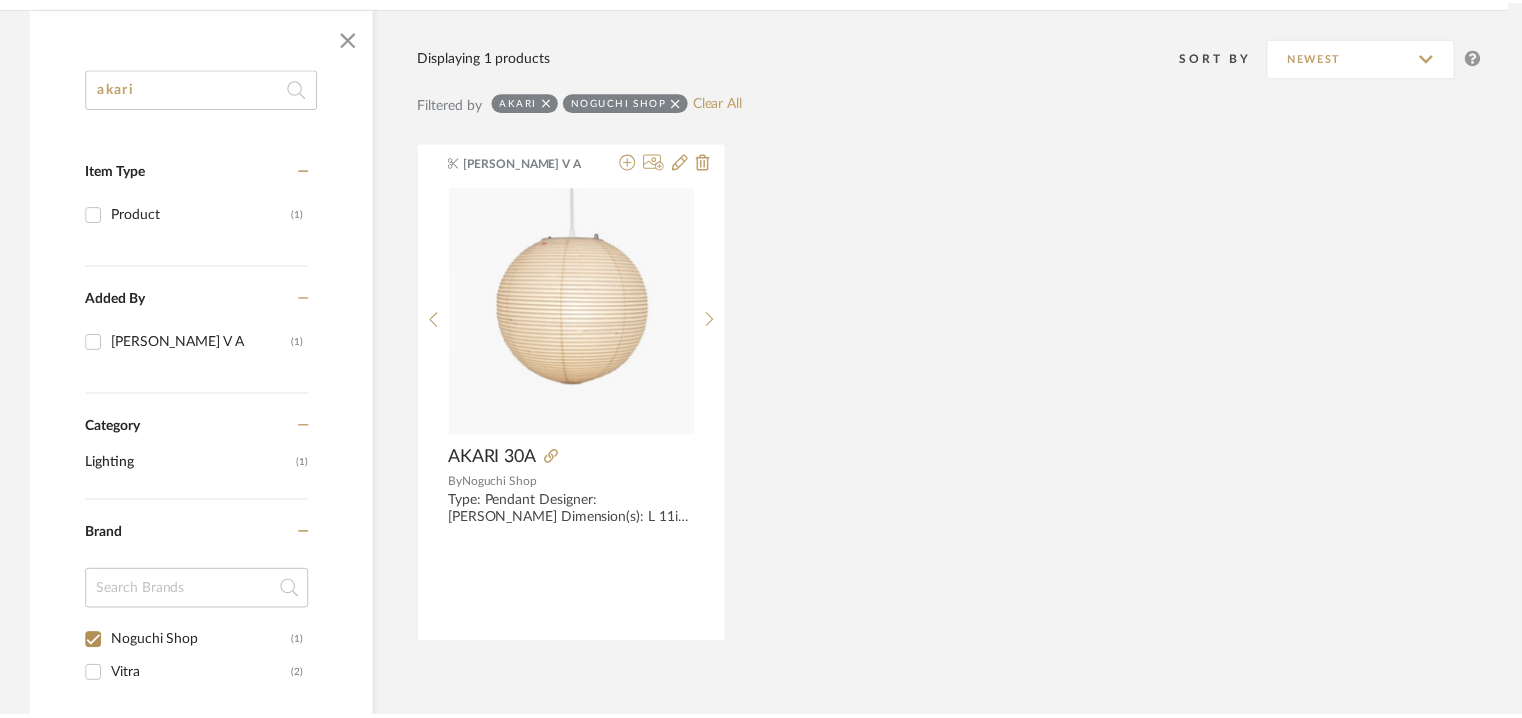 scroll, scrollTop: 300, scrollLeft: 0, axis: vertical 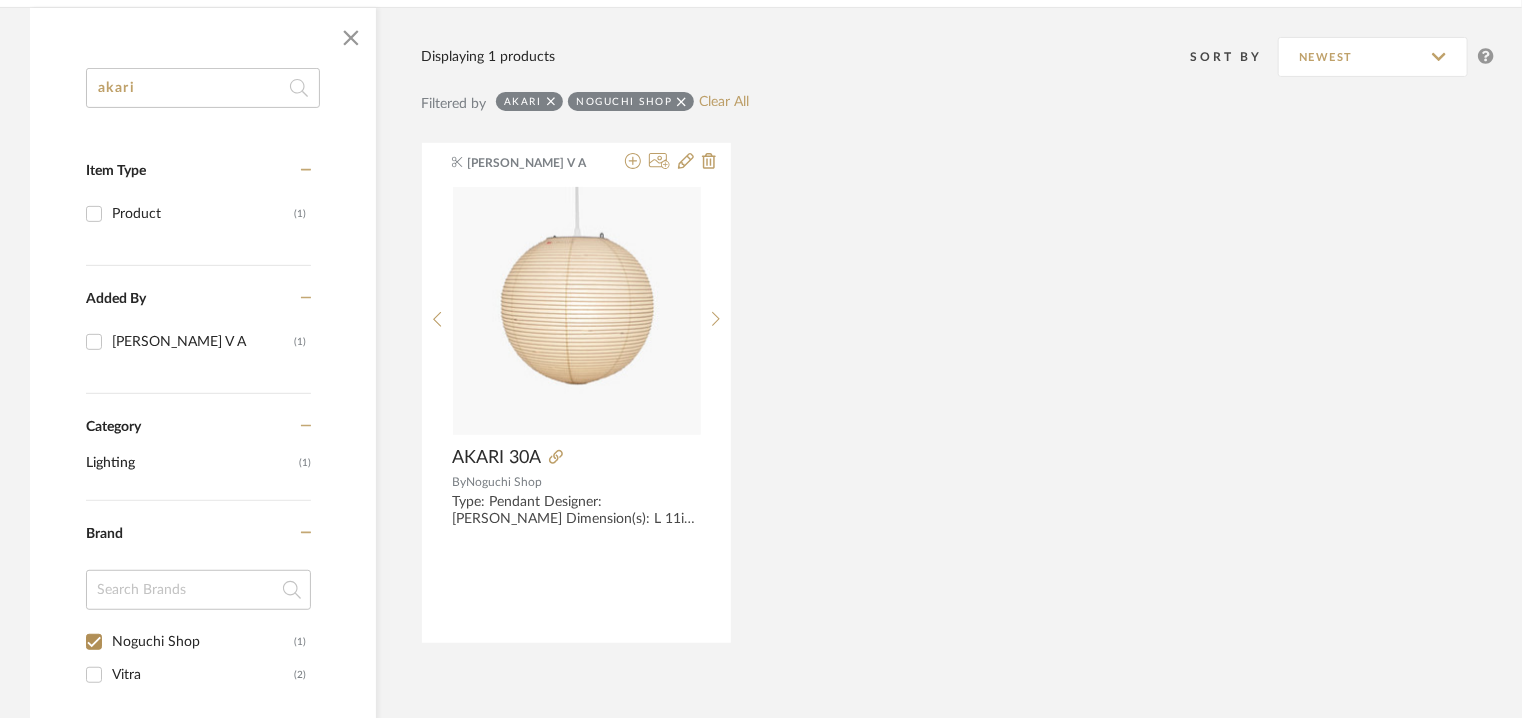 click on "akari Item Type Product  (1)  Added By [PERSON_NAME] V A  (1)  Category  Lighting   (1)  Brand Noguchi Shop  (1)  Vitra  (2)  Price 0  7,500 +  0 7500 Upload Method Clipped  (1)  Lead Time Weeks In Stock Displaying 1 products  Sort By  Newest Filtered by [PERSON_NAME] Shop  Clear All  [PERSON_NAME] V A AKARI 30A By   Noguchi Shop" 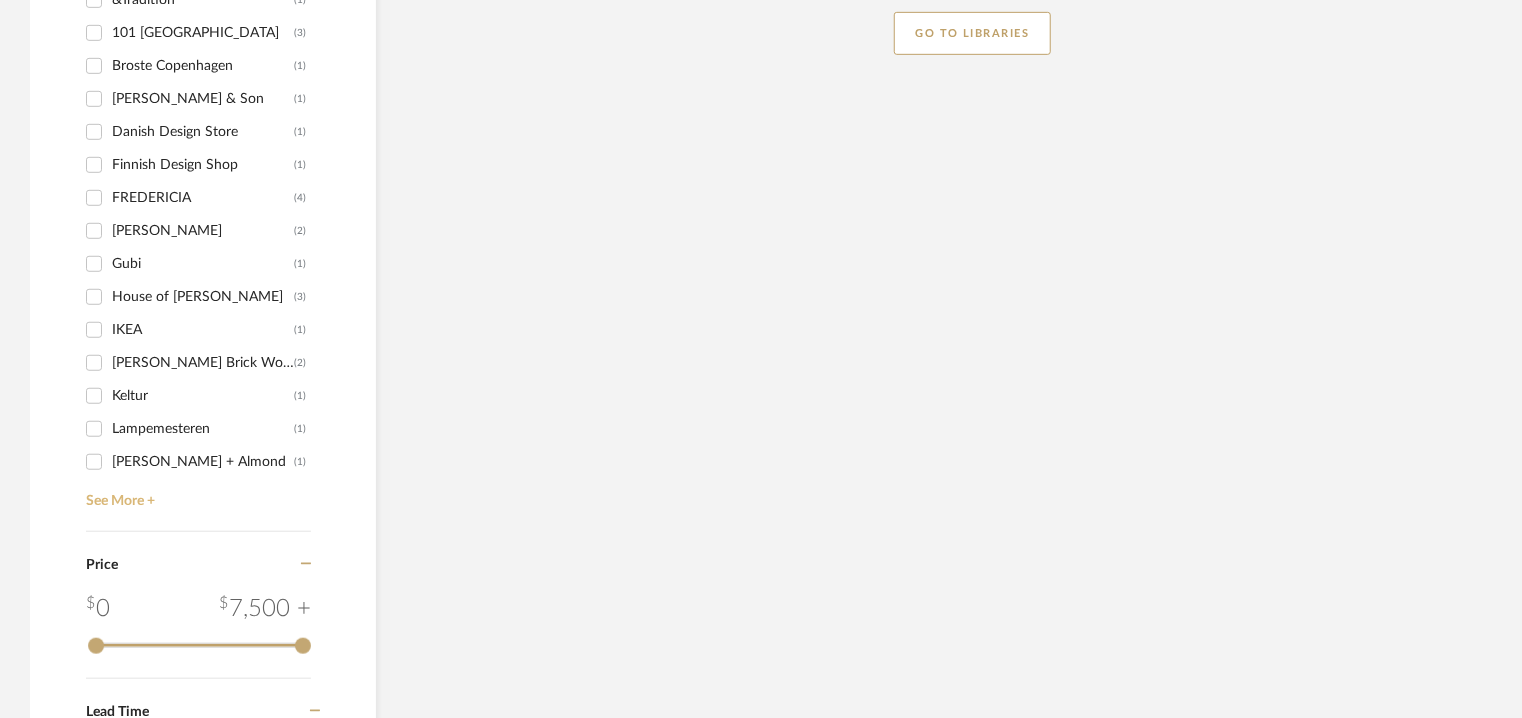scroll, scrollTop: 700, scrollLeft: 0, axis: vertical 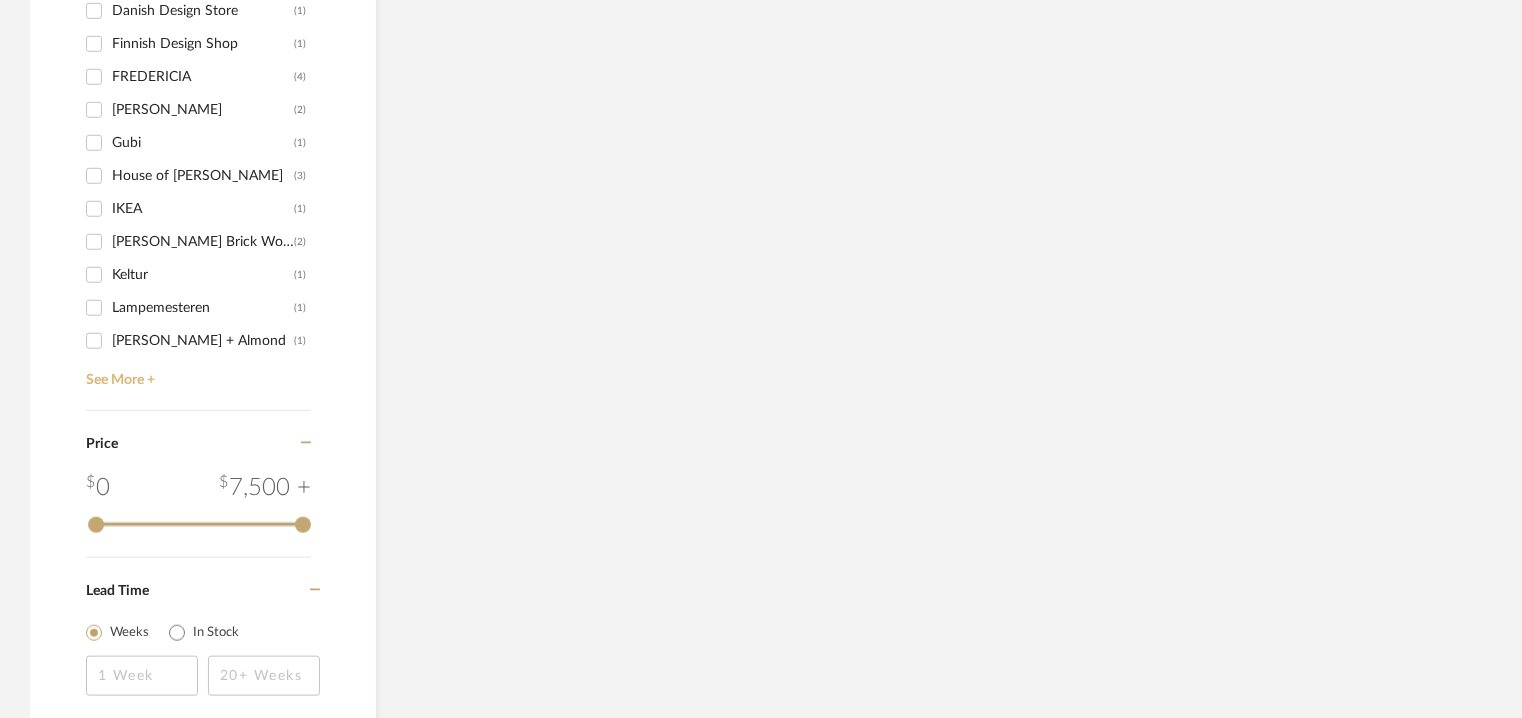 type on "copenhage" 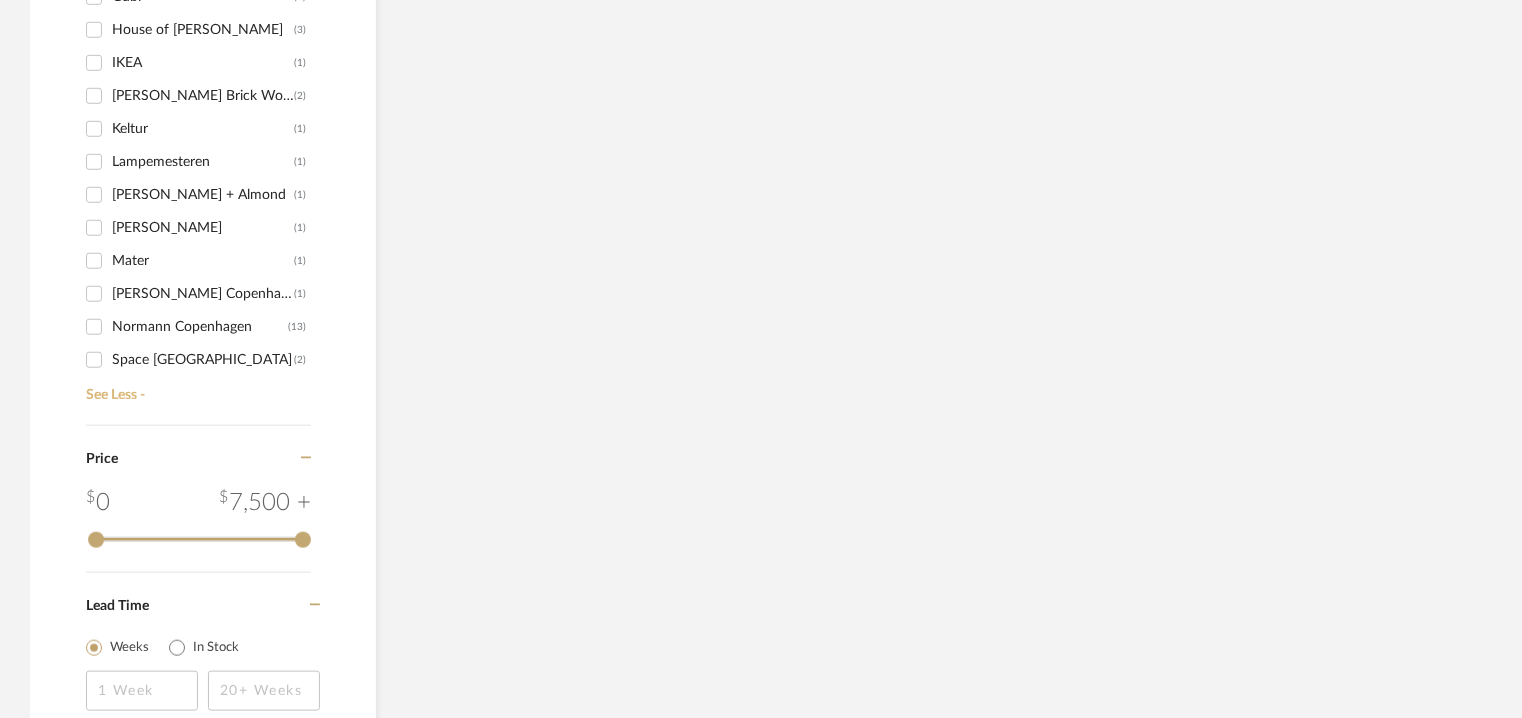 scroll, scrollTop: 182, scrollLeft: 0, axis: vertical 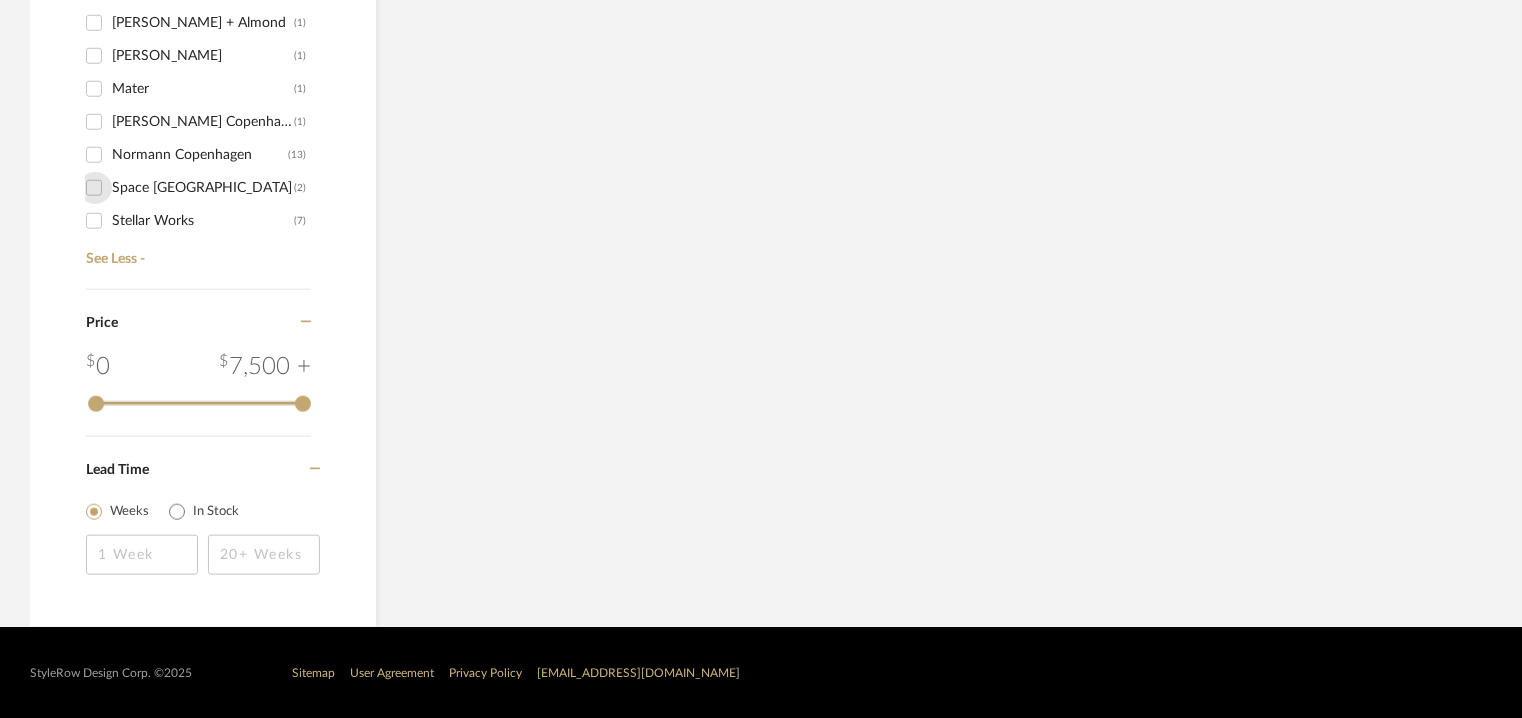 click on "Space [GEOGRAPHIC_DATA]  (2)" at bounding box center [94, 188] 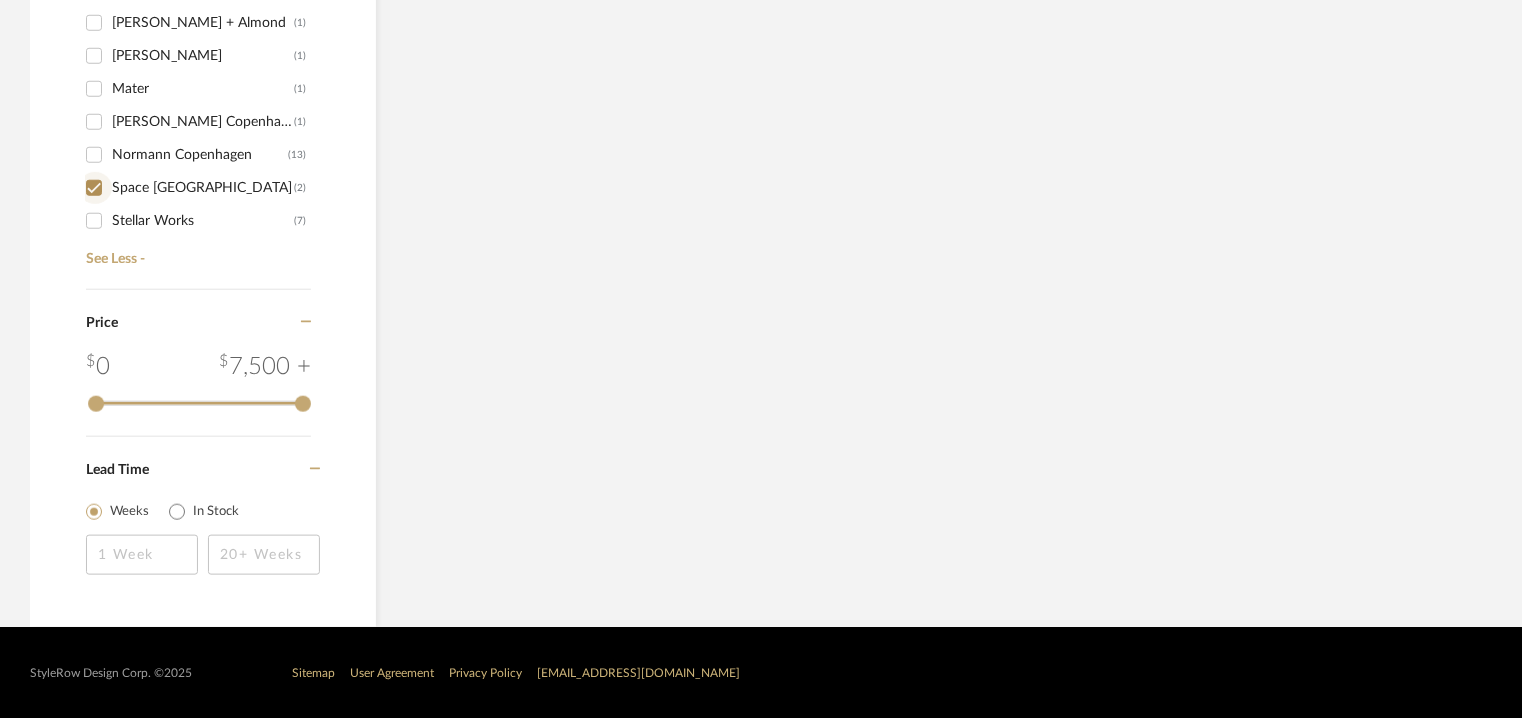 checkbox on "true" 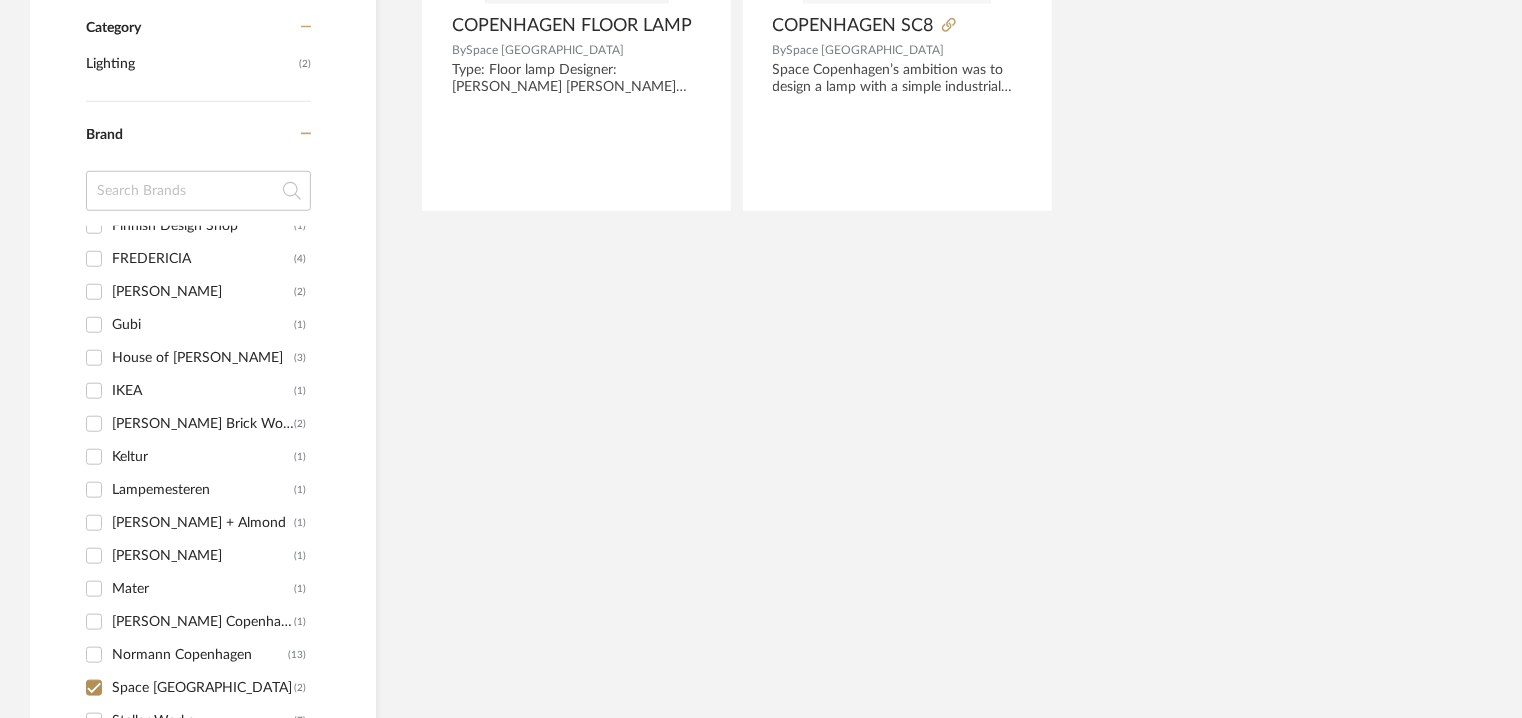 scroll, scrollTop: 332, scrollLeft: 0, axis: vertical 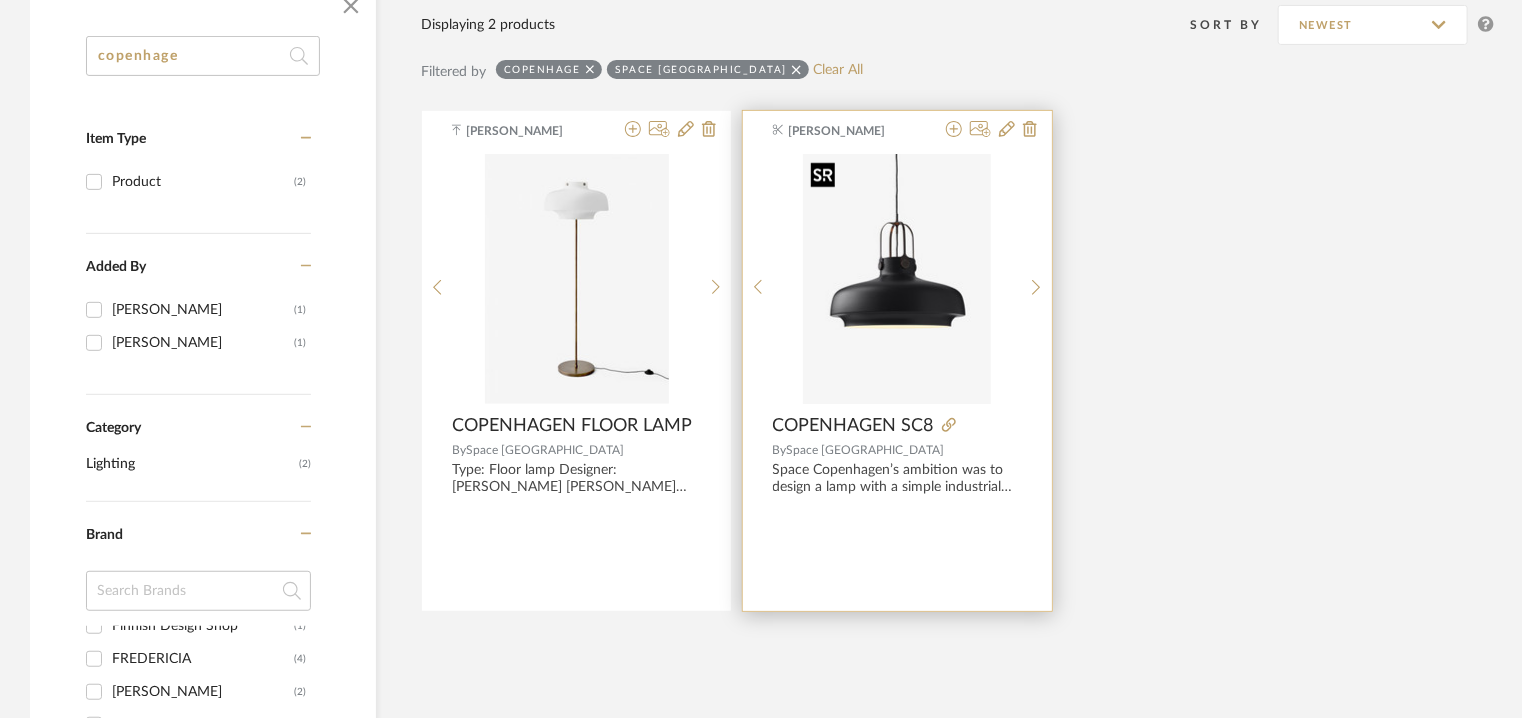 click at bounding box center [897, 279] 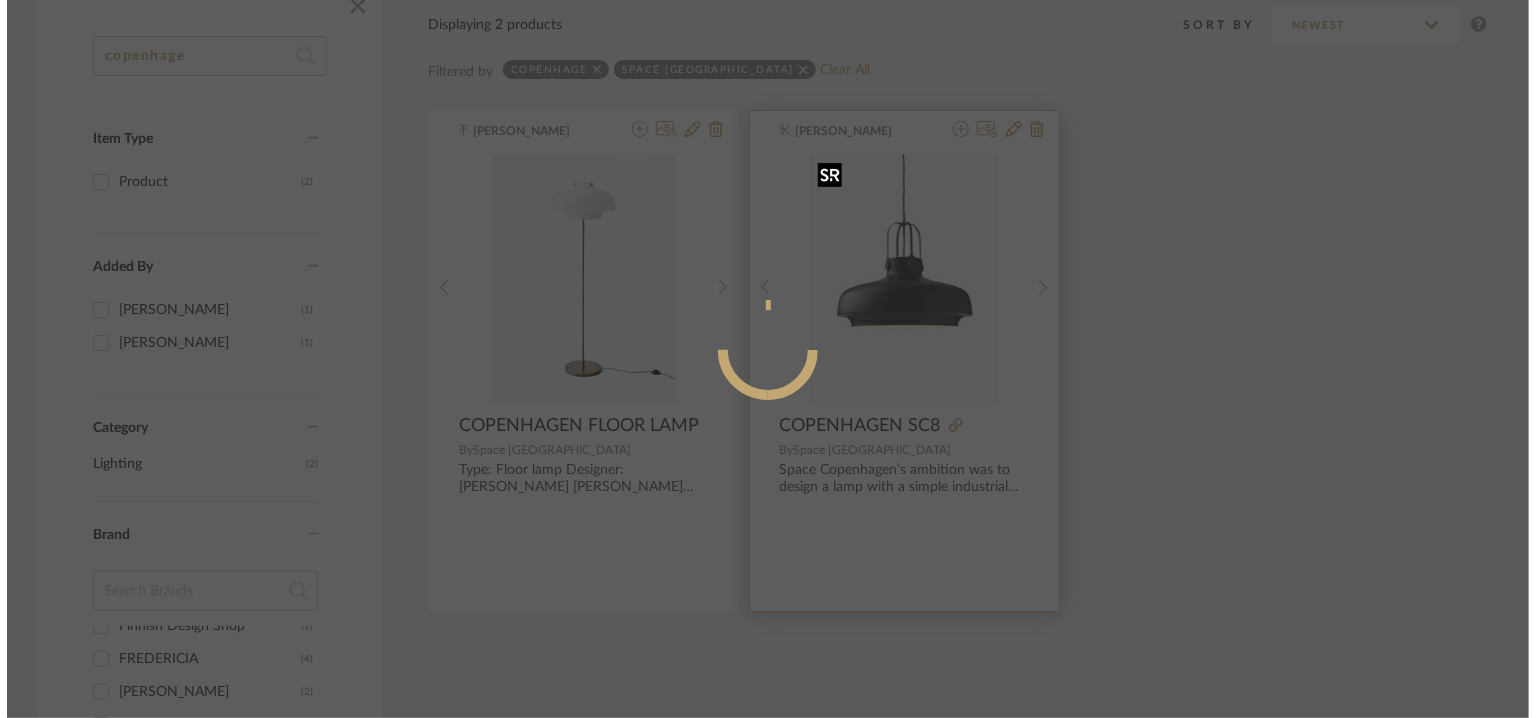 scroll, scrollTop: 0, scrollLeft: 0, axis: both 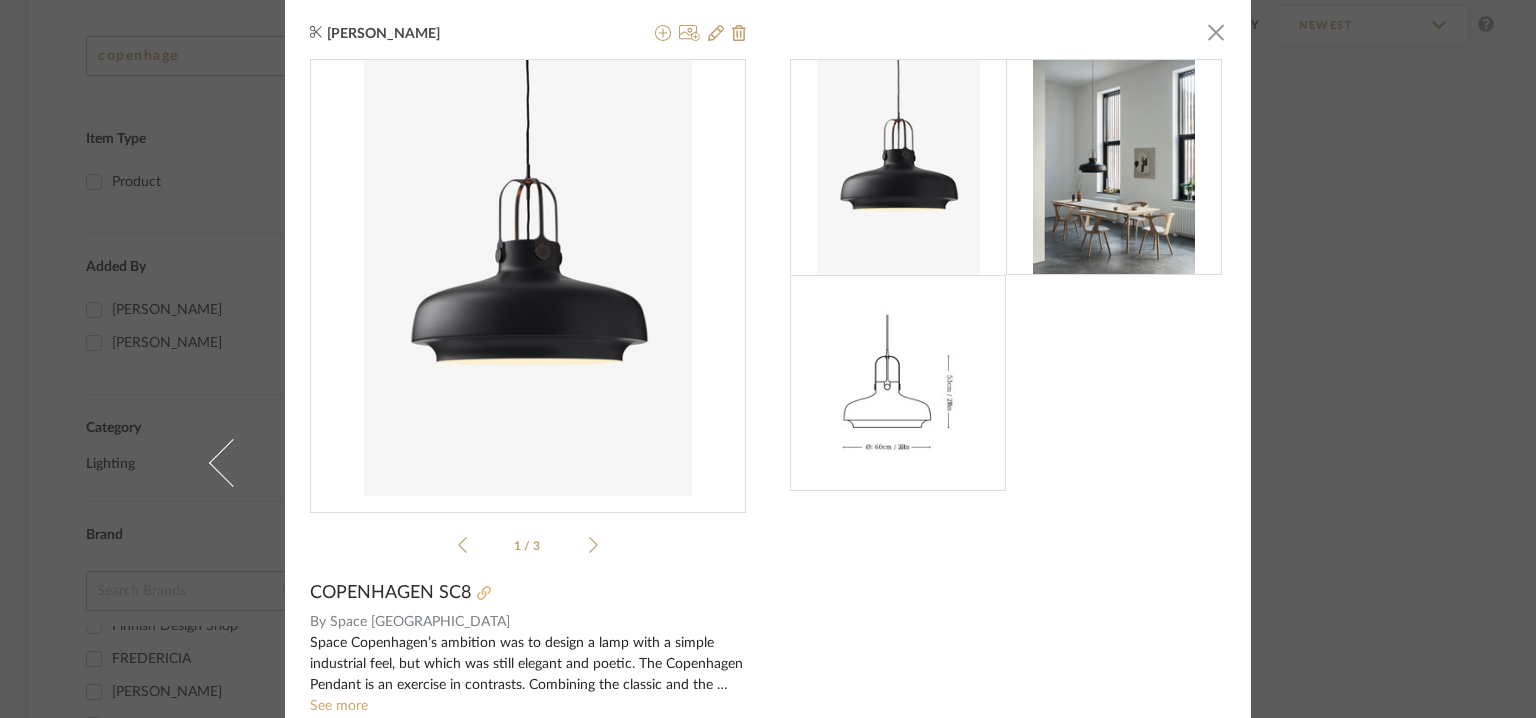 click 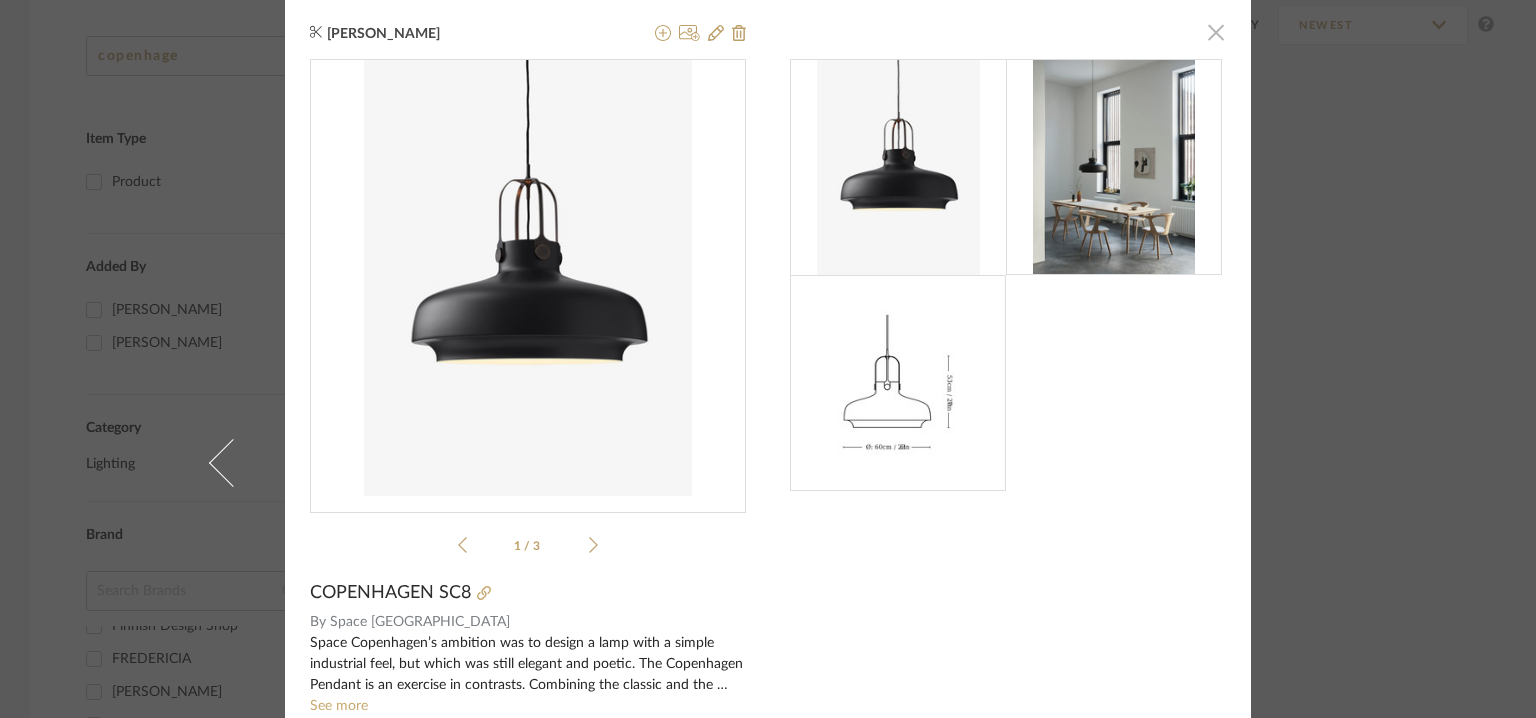 click 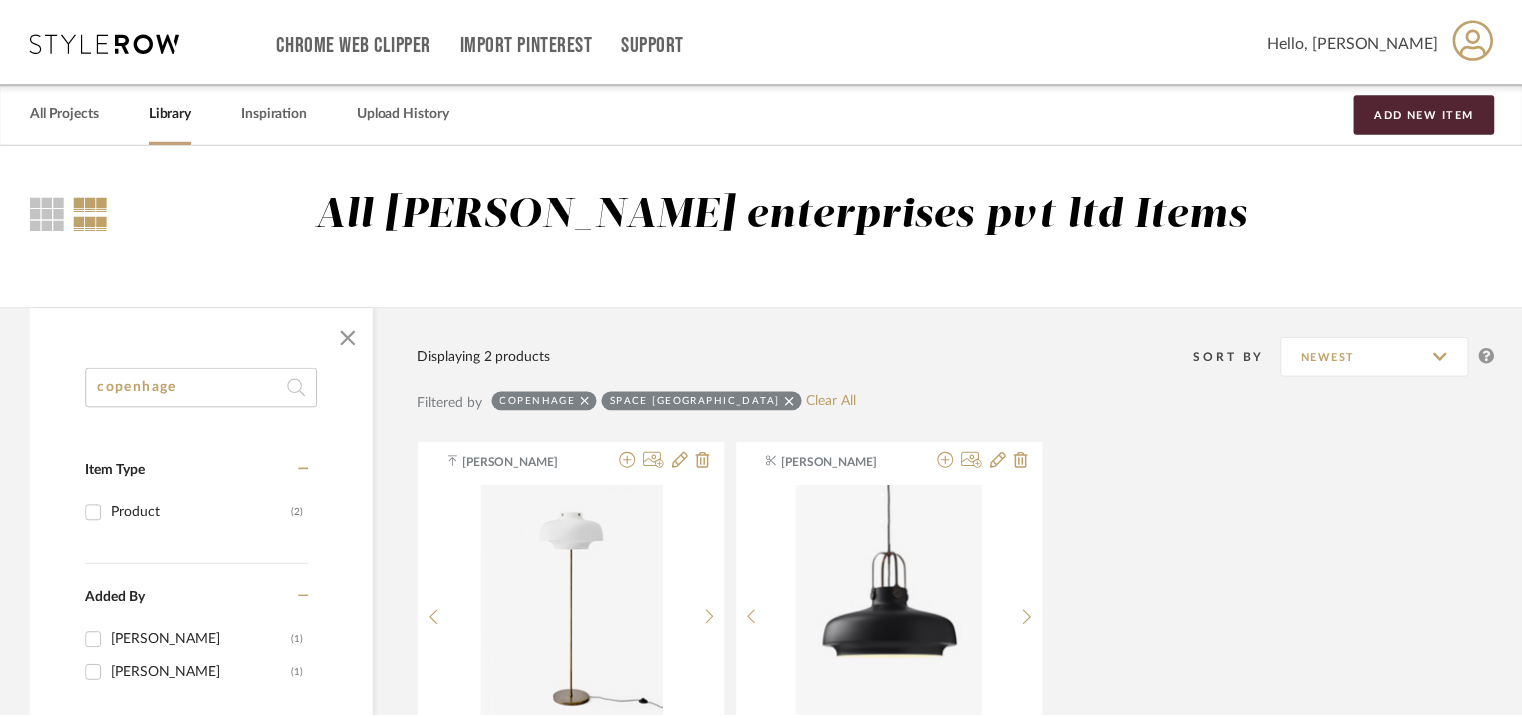 scroll, scrollTop: 332, scrollLeft: 0, axis: vertical 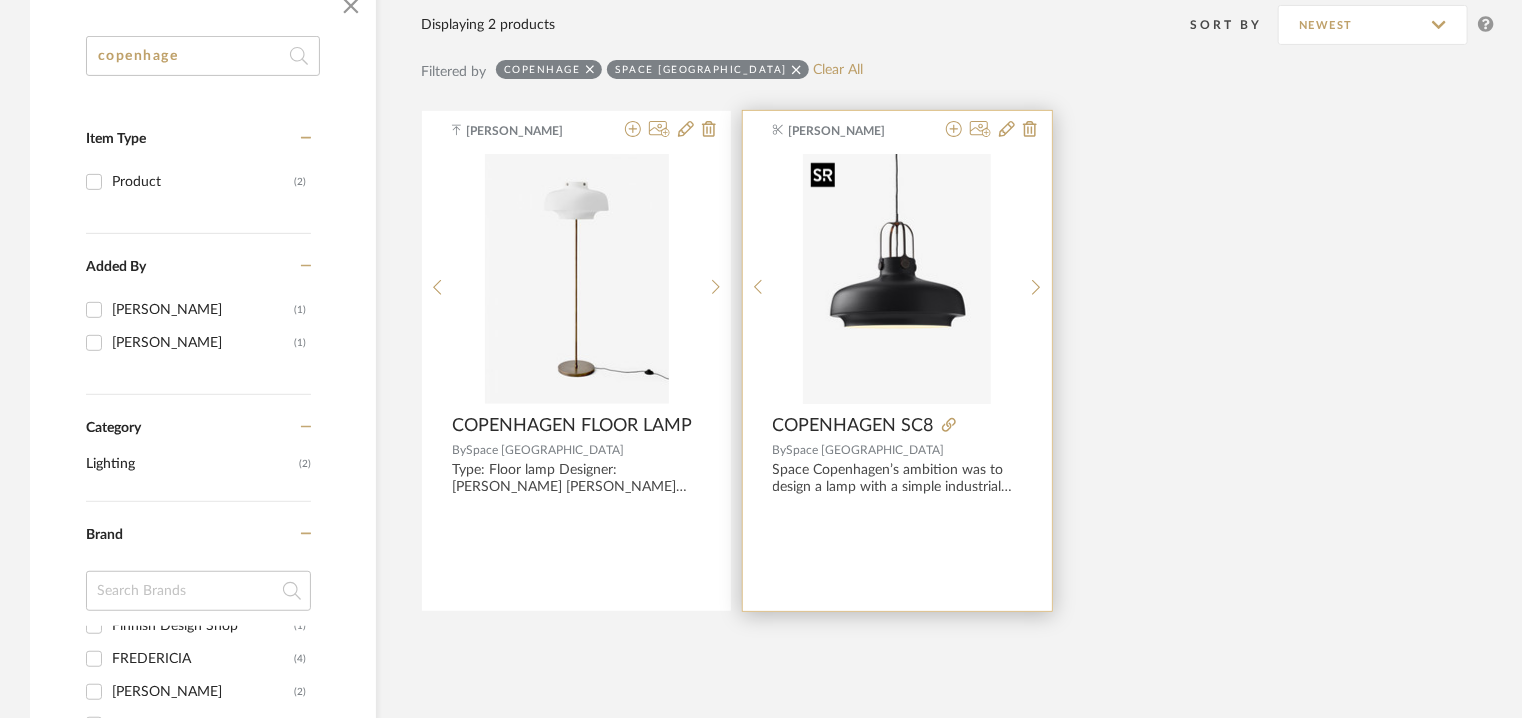 click at bounding box center [897, 279] 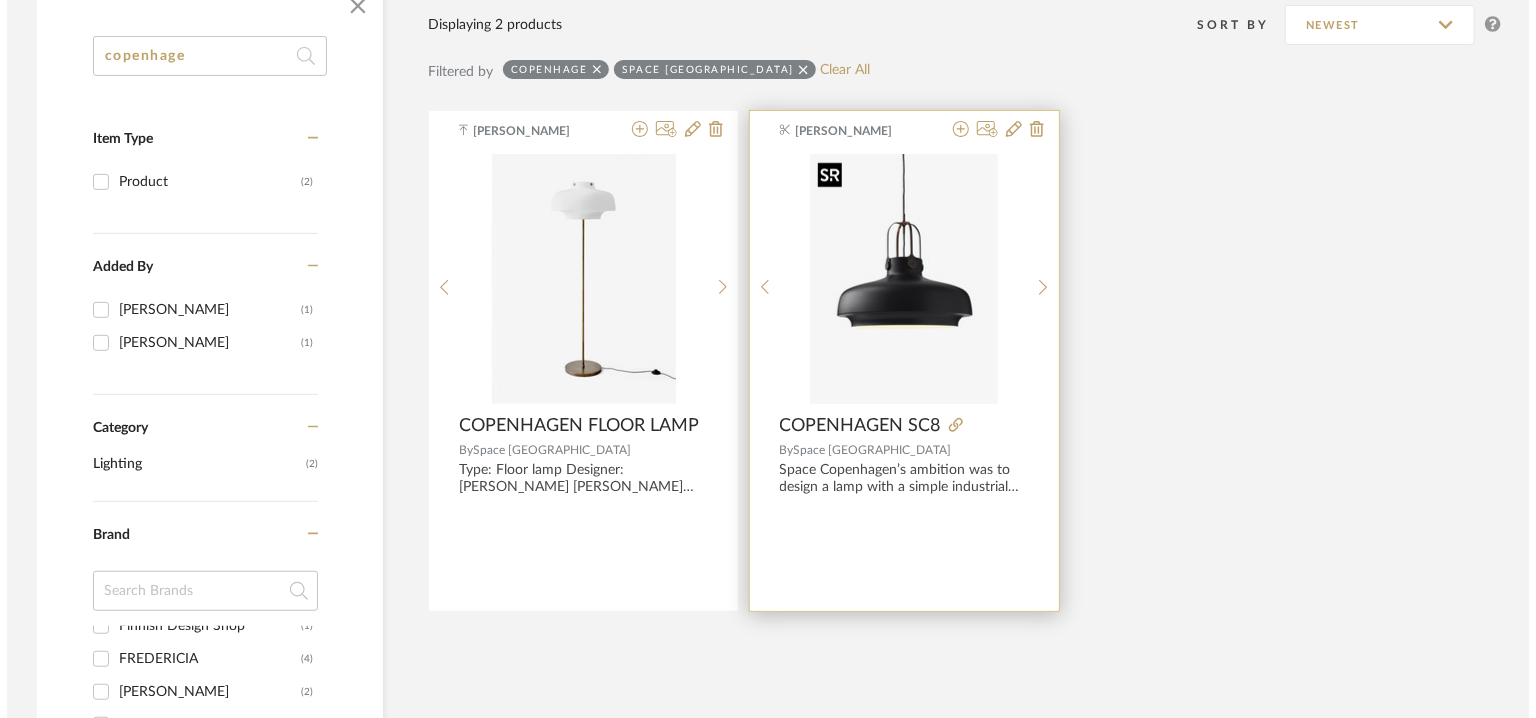 scroll, scrollTop: 0, scrollLeft: 0, axis: both 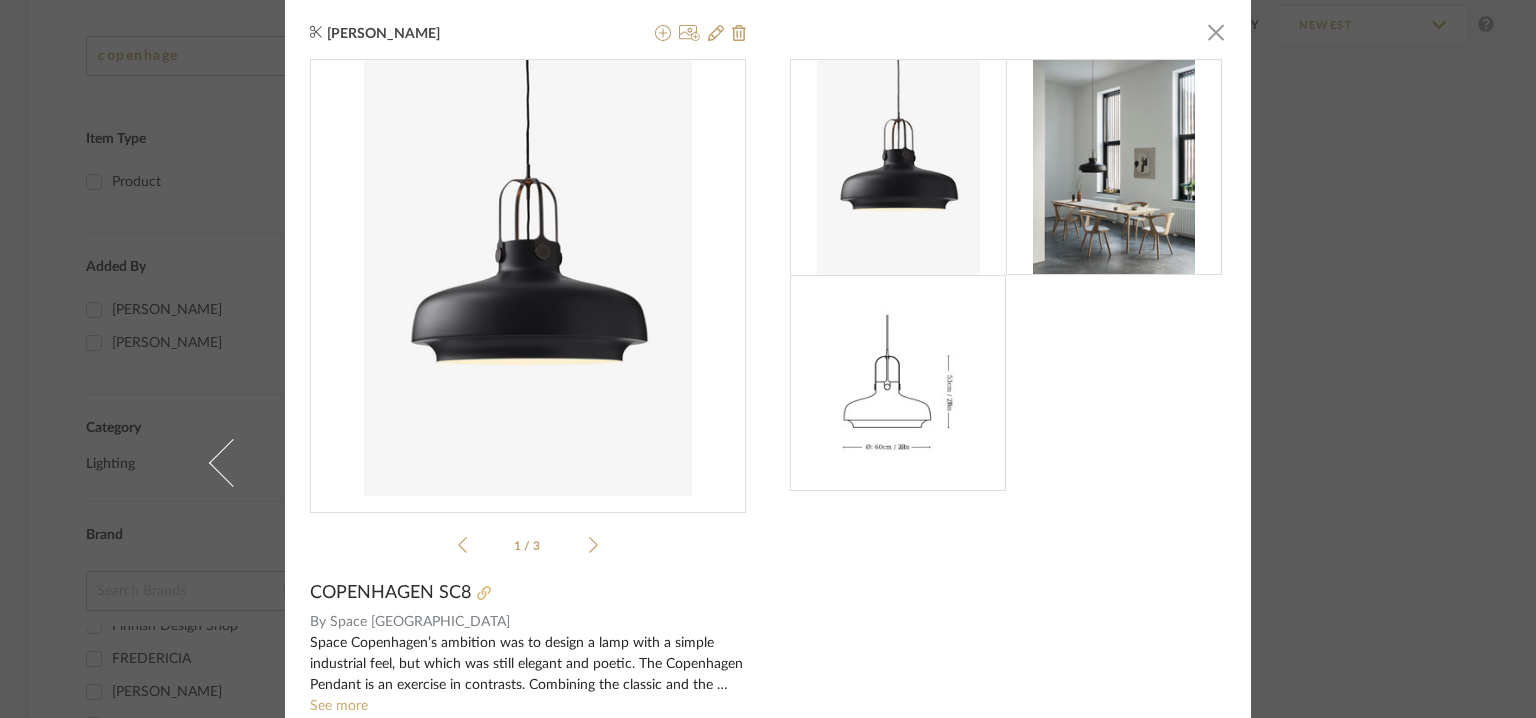click 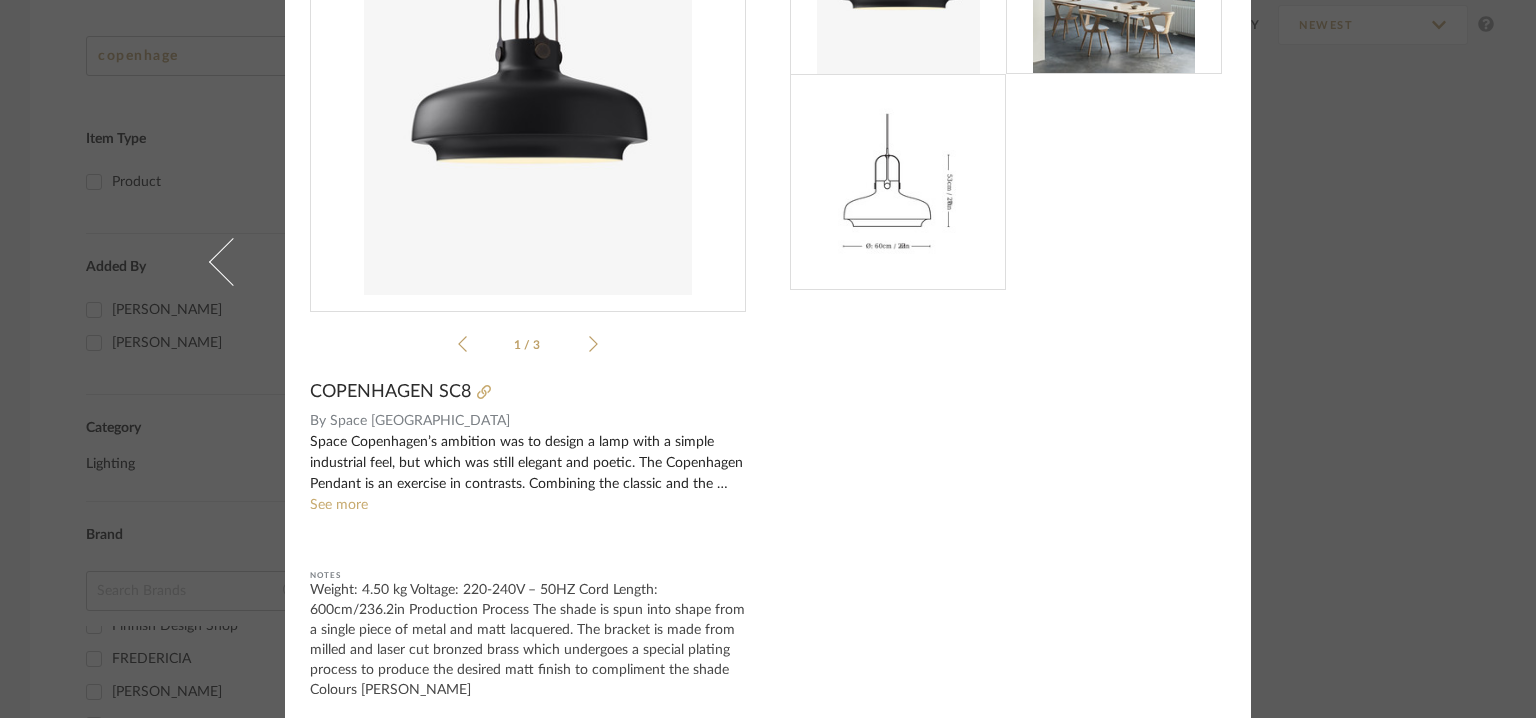 scroll, scrollTop: 208, scrollLeft: 0, axis: vertical 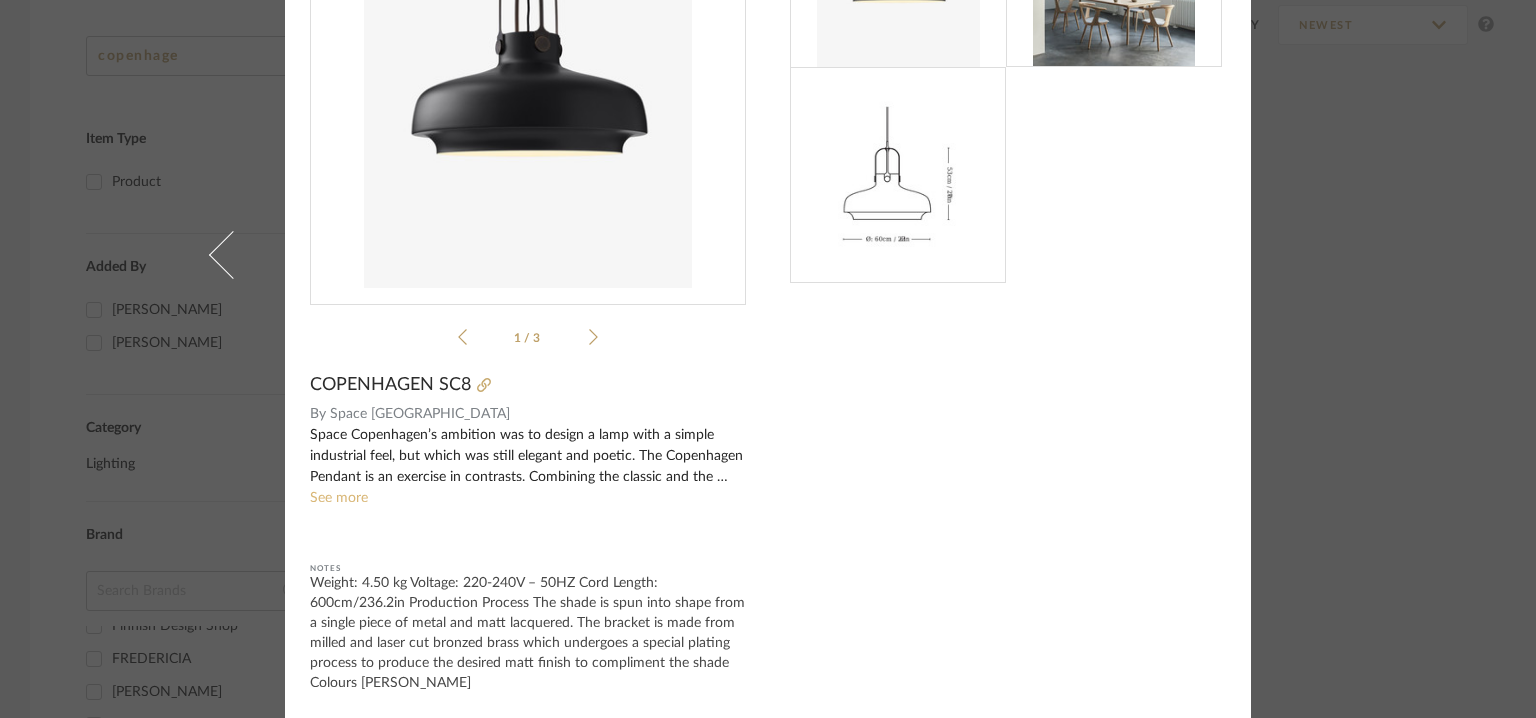 click on "See more" 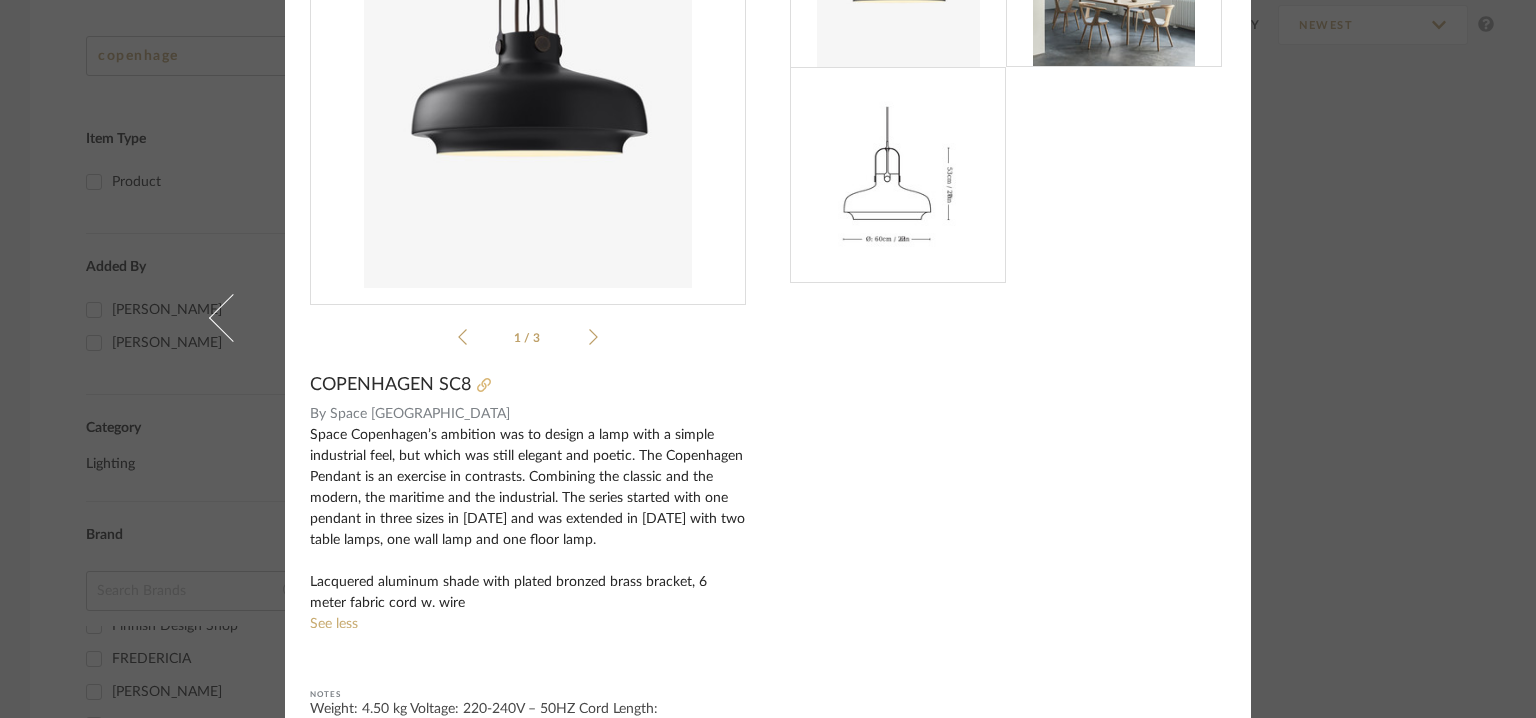 click 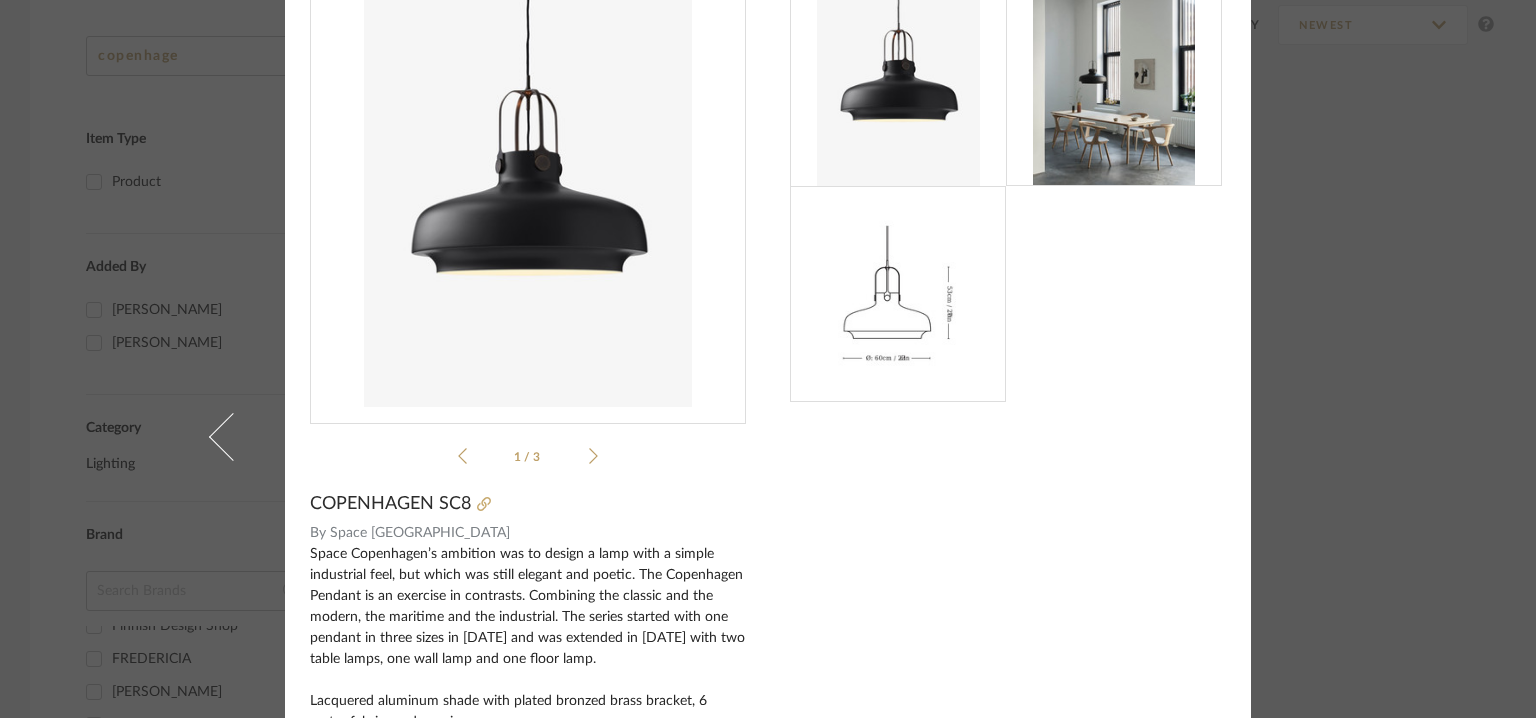 scroll, scrollTop: 0, scrollLeft: 0, axis: both 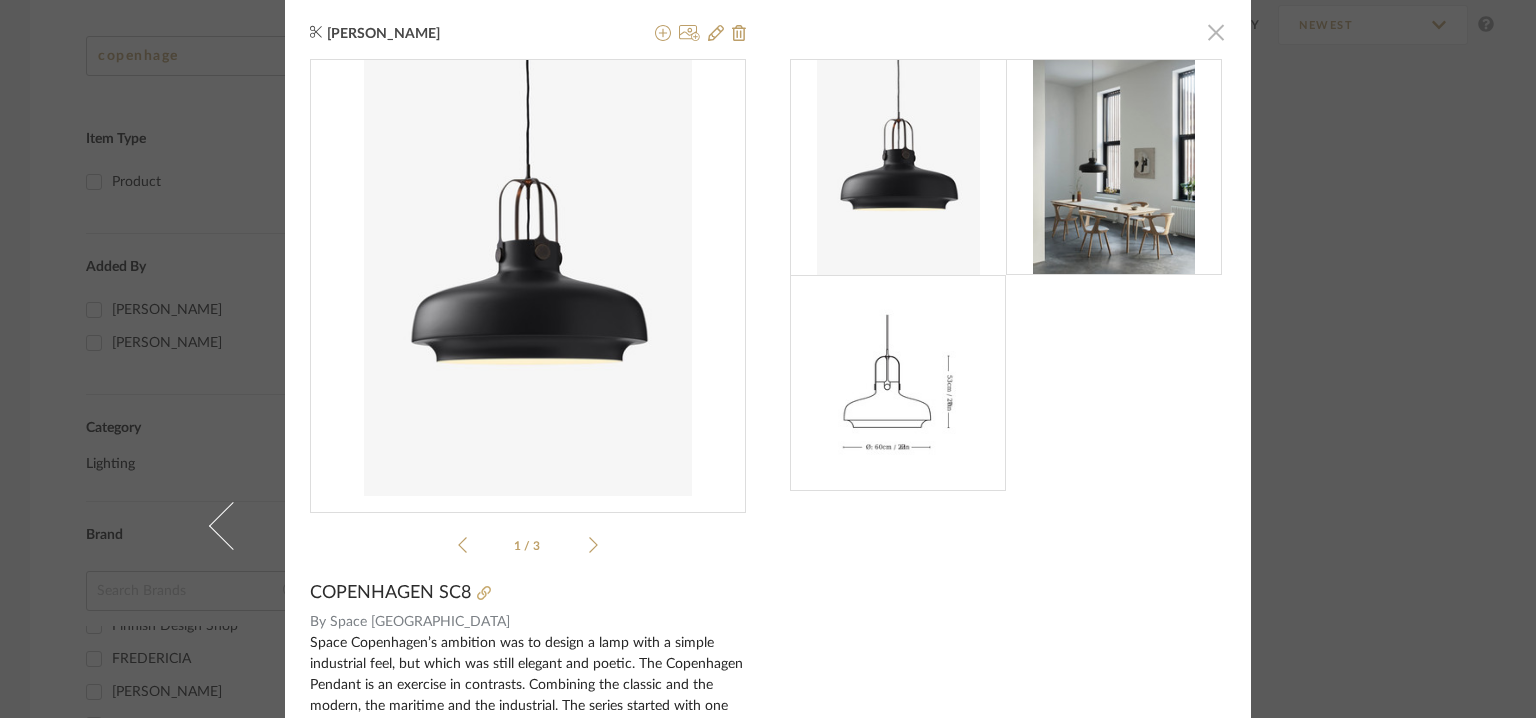 click 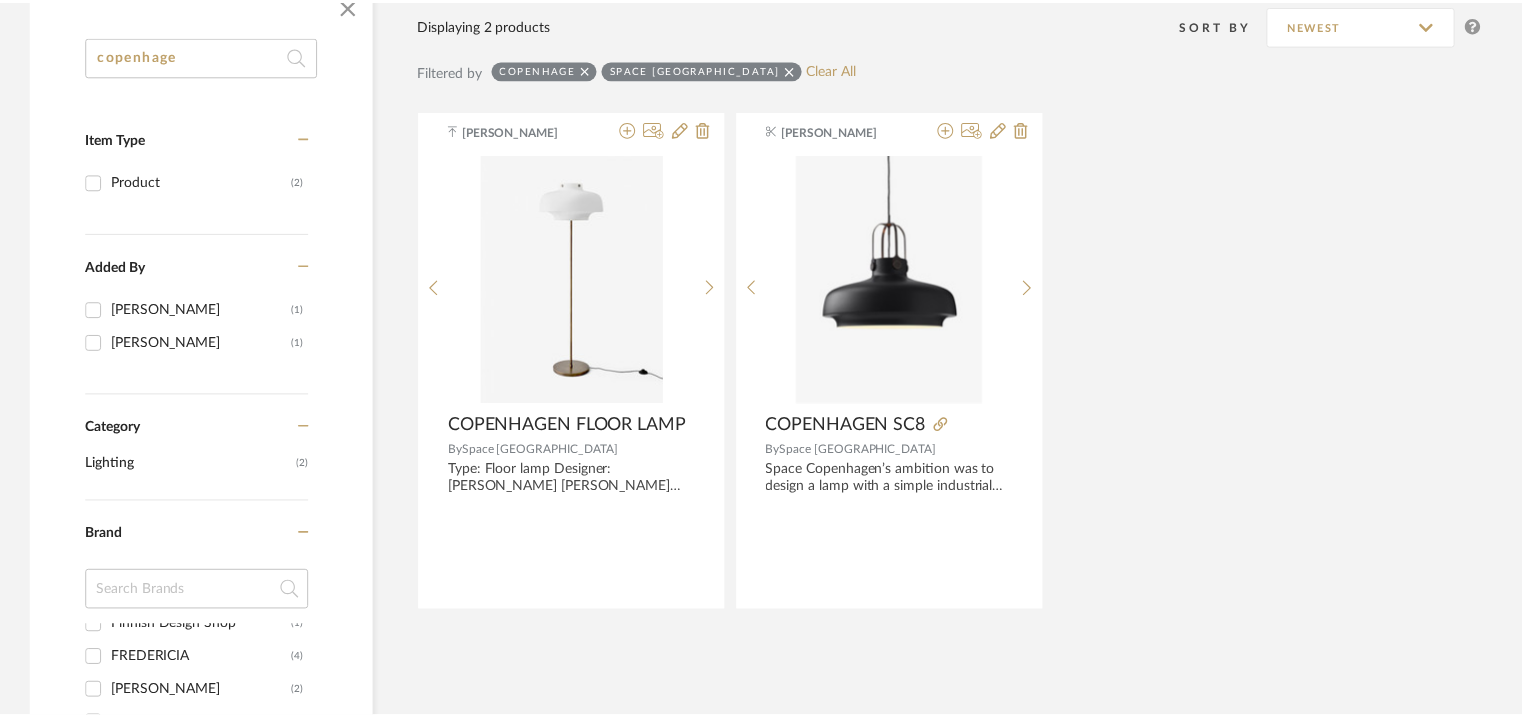scroll, scrollTop: 332, scrollLeft: 0, axis: vertical 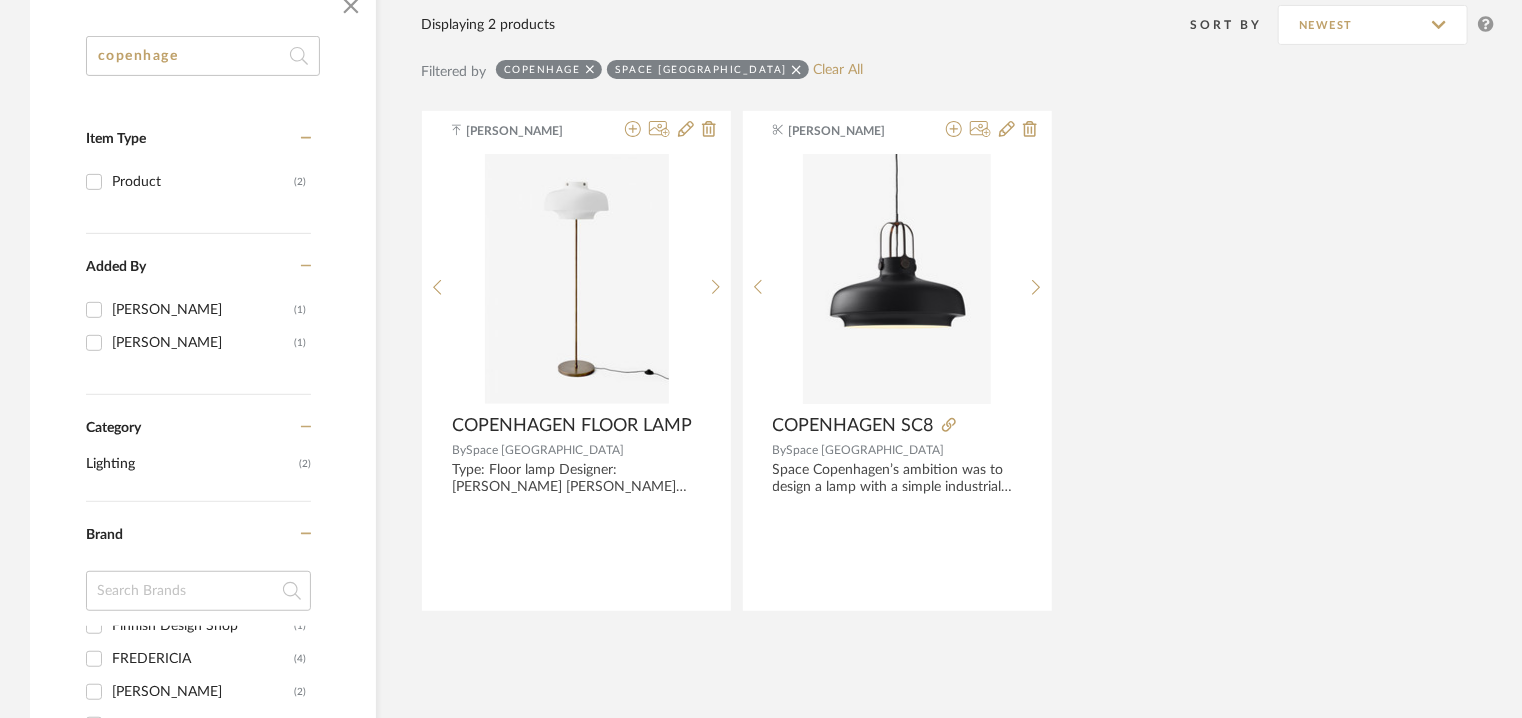 drag, startPoint x: 255, startPoint y: 45, endPoint x: 0, endPoint y: 93, distance: 259.47833 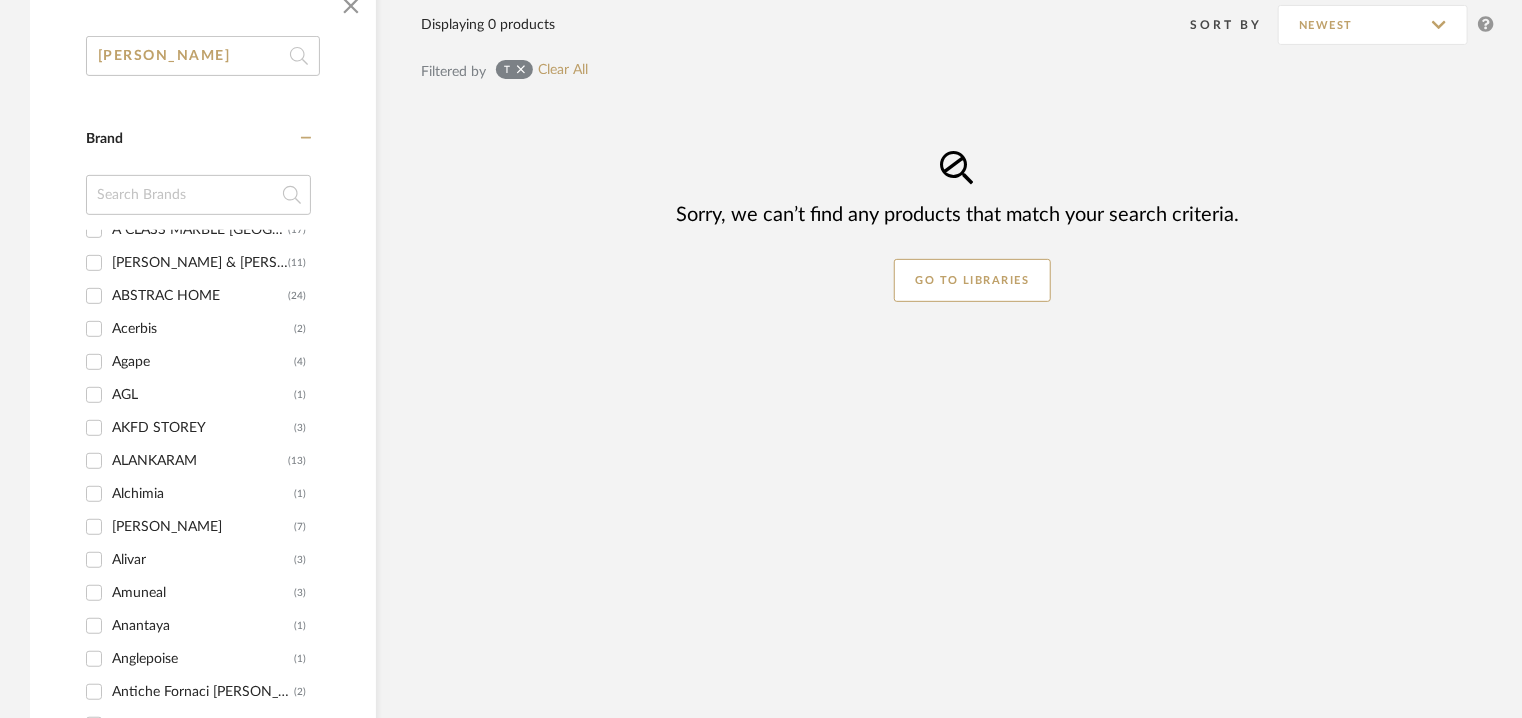 scroll, scrollTop: 5363, scrollLeft: 0, axis: vertical 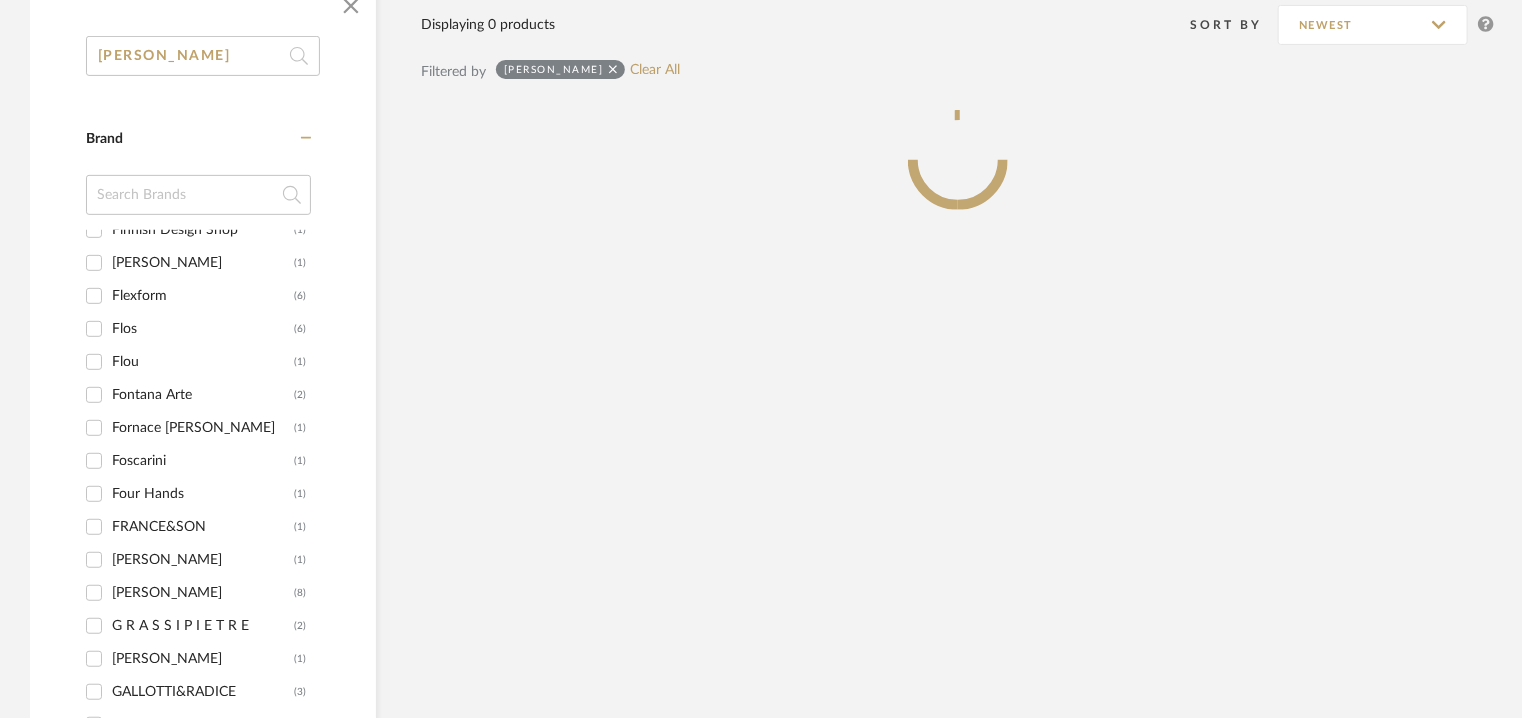 type on "[PERSON_NAME]" 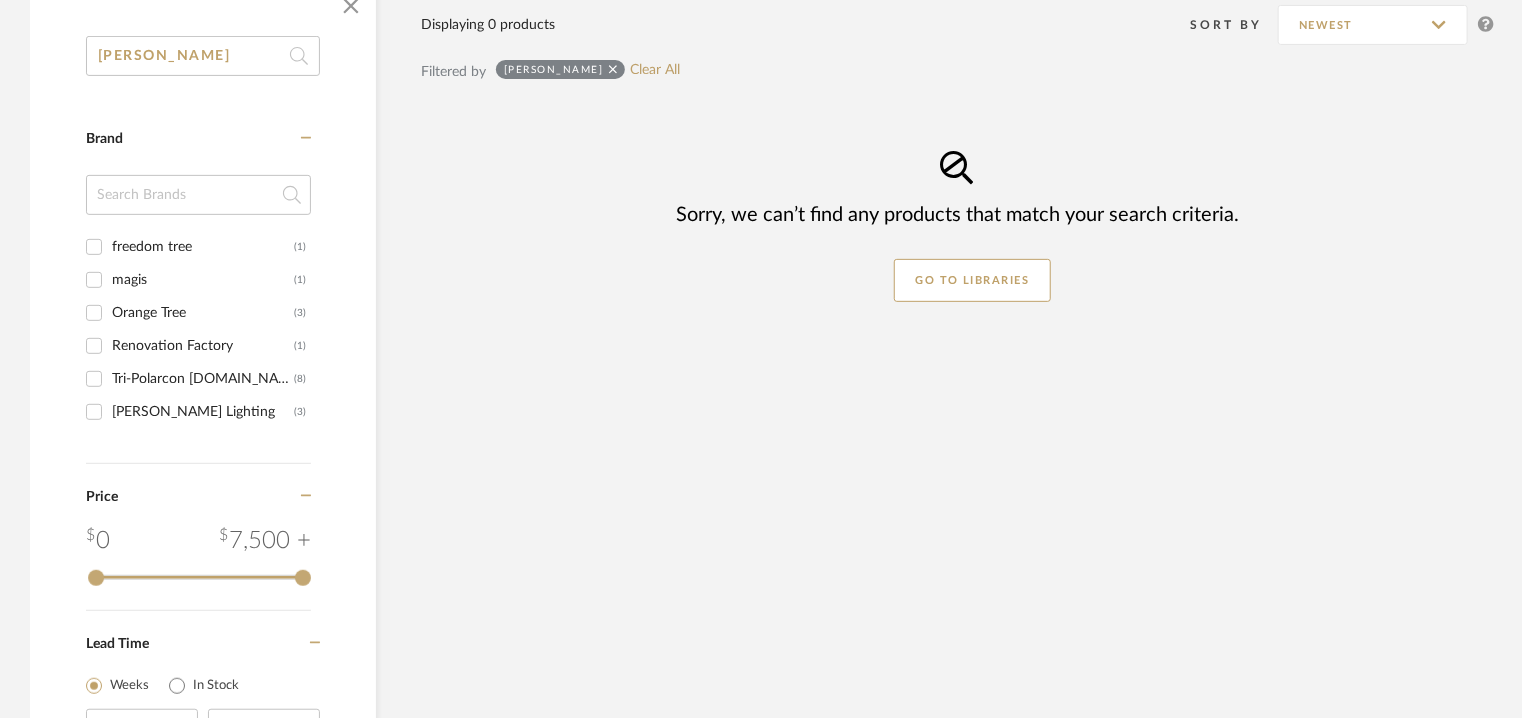 click on "[PERSON_NAME] Category Brand freedom tree  (1)  magis  (1)  Orange Tree  (3)  Renovation Factory  (1)  Tri-Polarcon [DOMAIN_NAME]  (8)  [PERSON_NAME] Lighting  (3)  Price 0  7,500 +  0 7500 Lead Time Weeks In Stock" 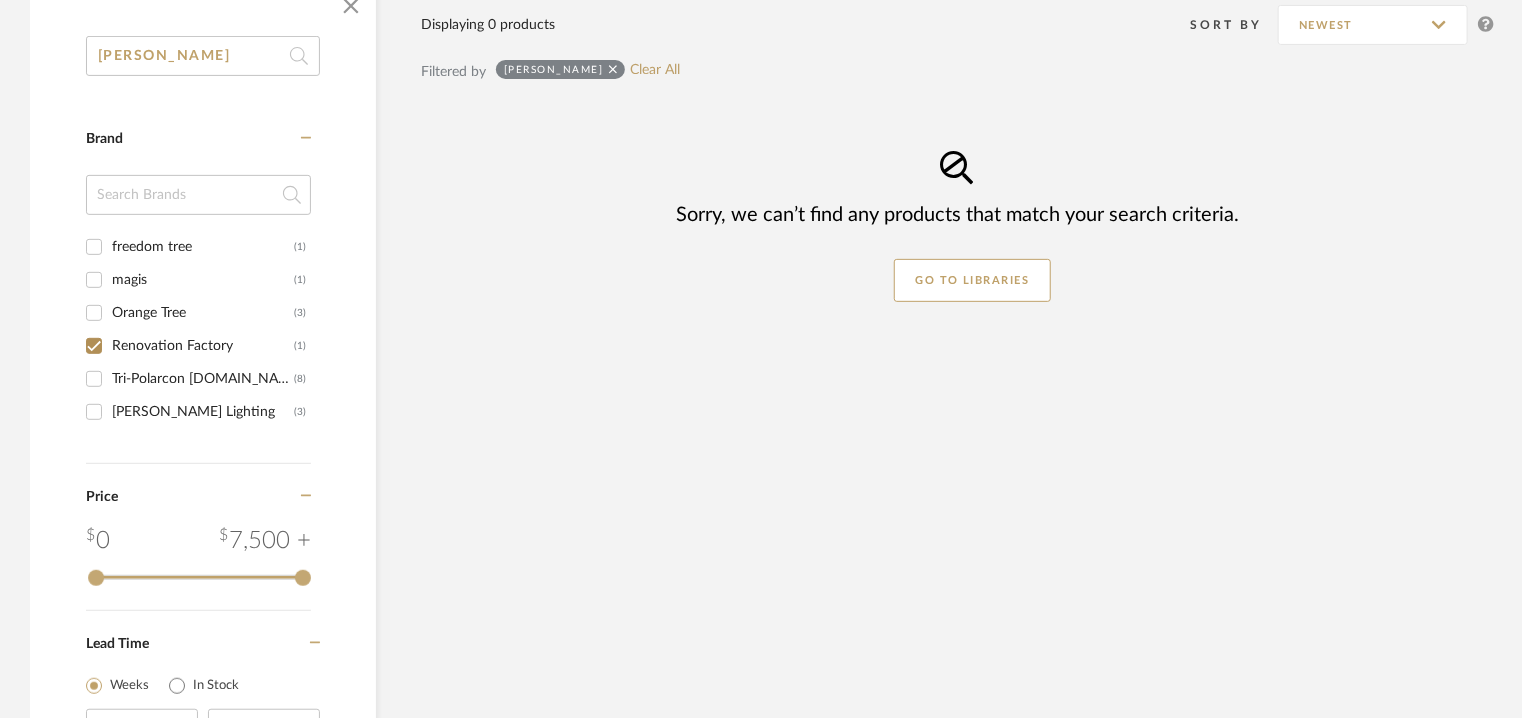 checkbox on "true" 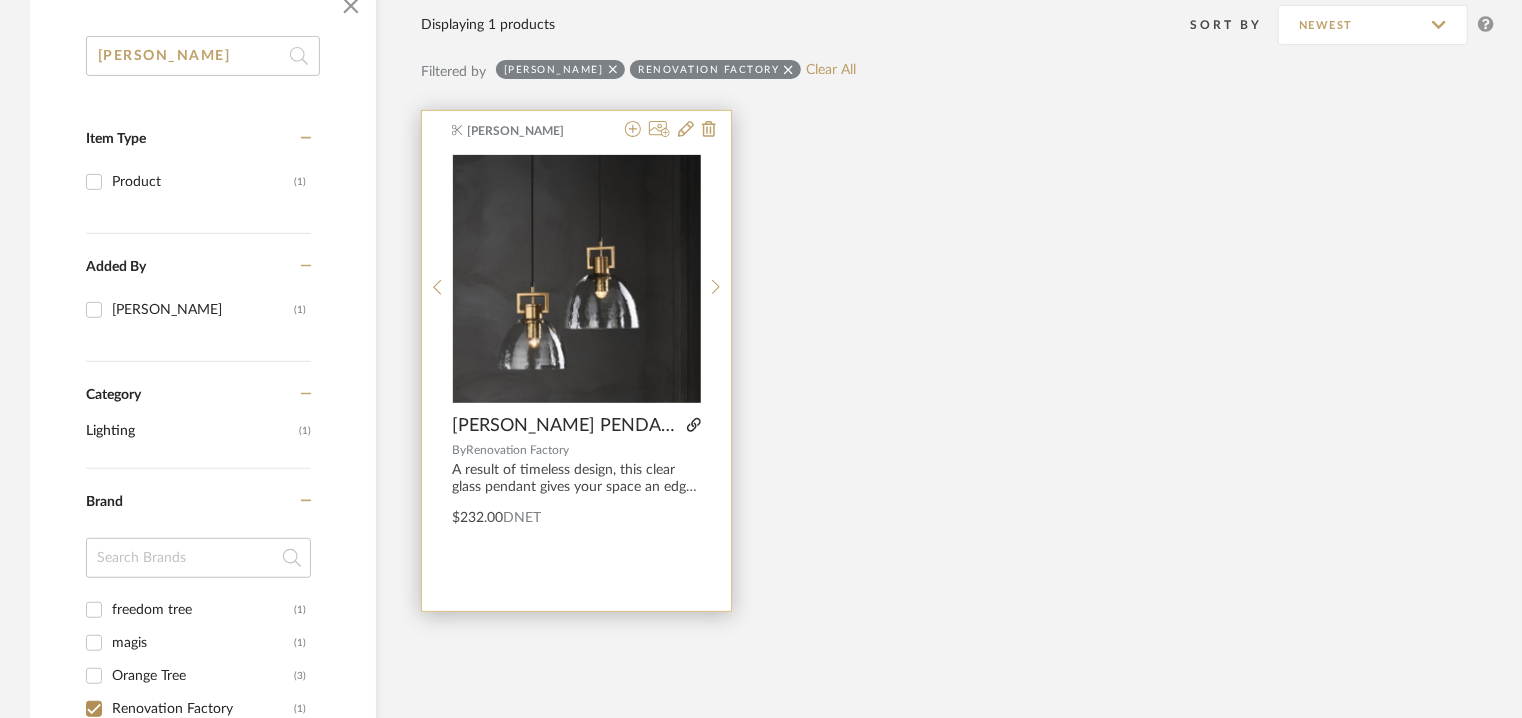 click 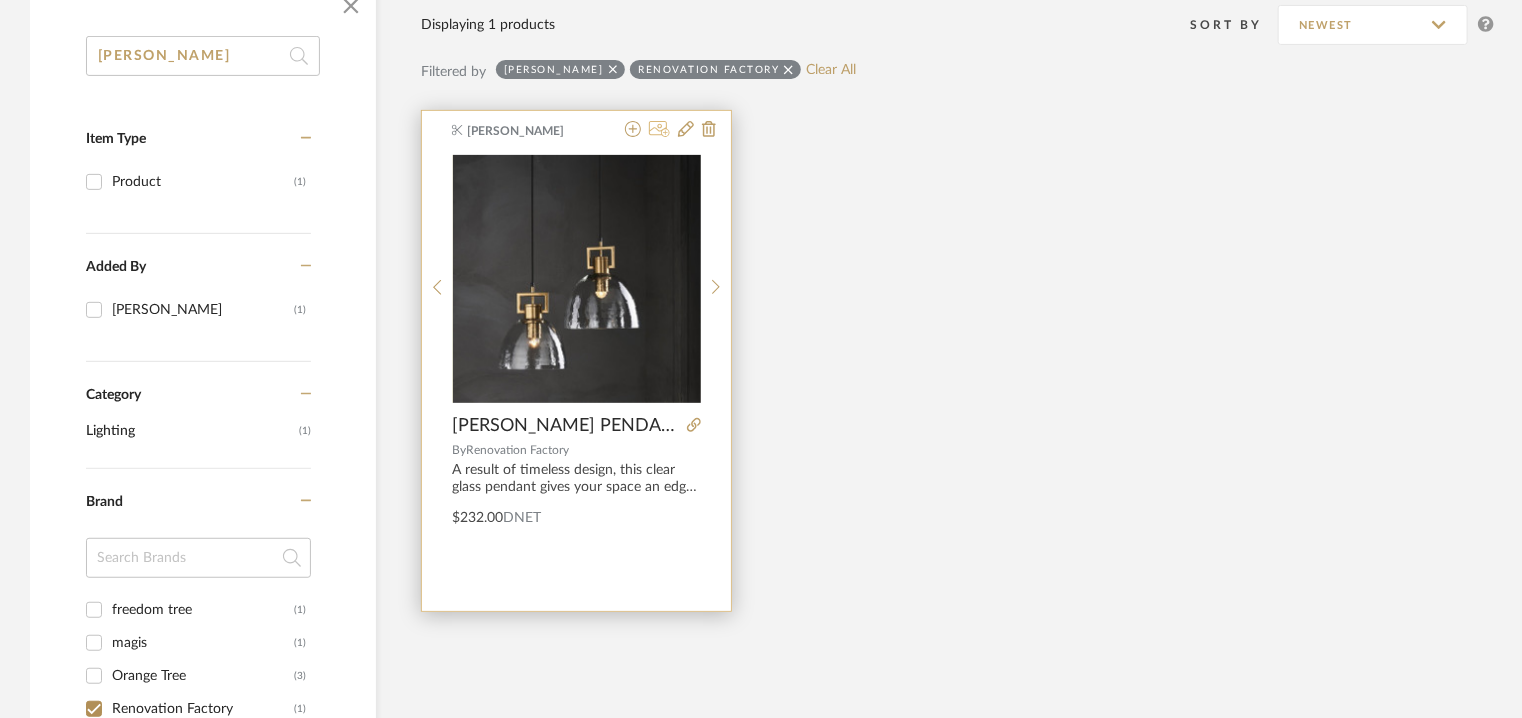 click 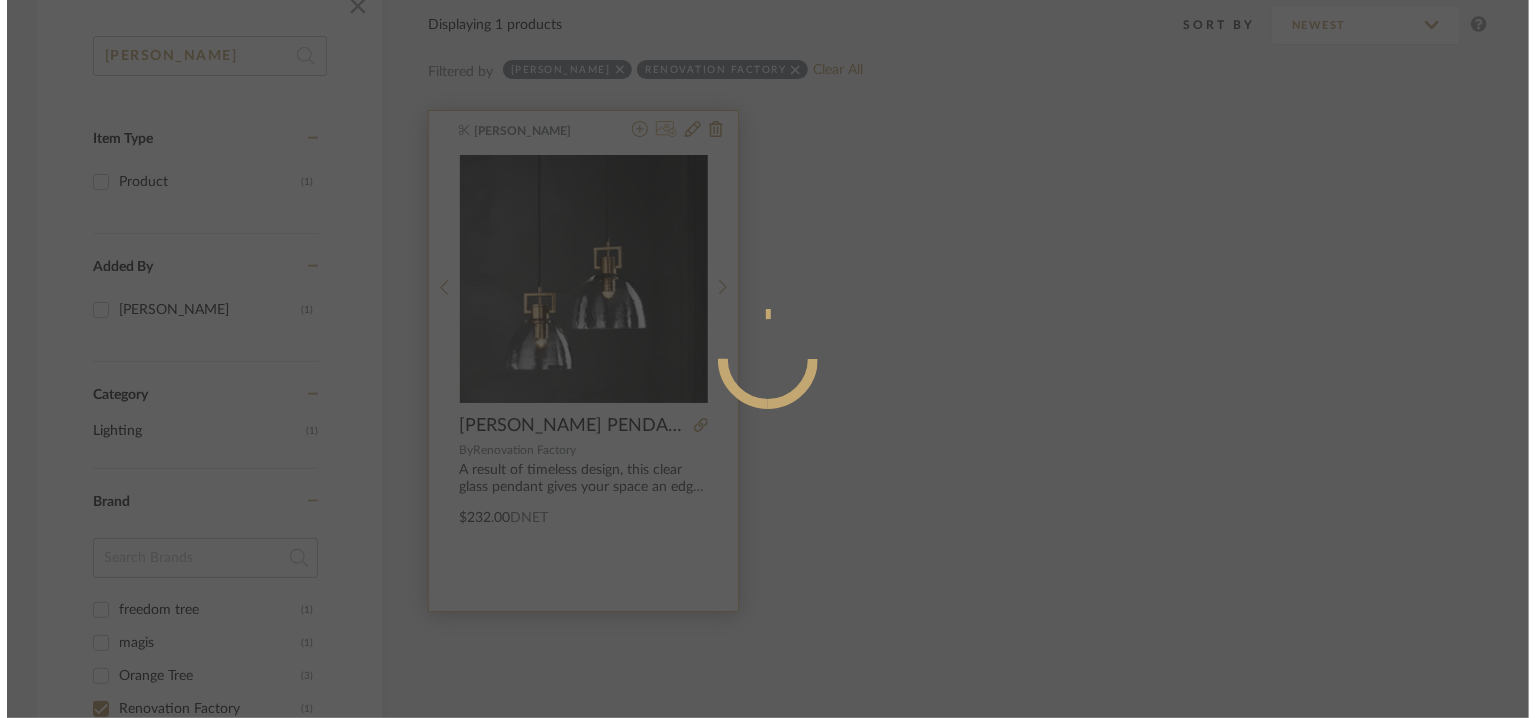 scroll, scrollTop: 0, scrollLeft: 0, axis: both 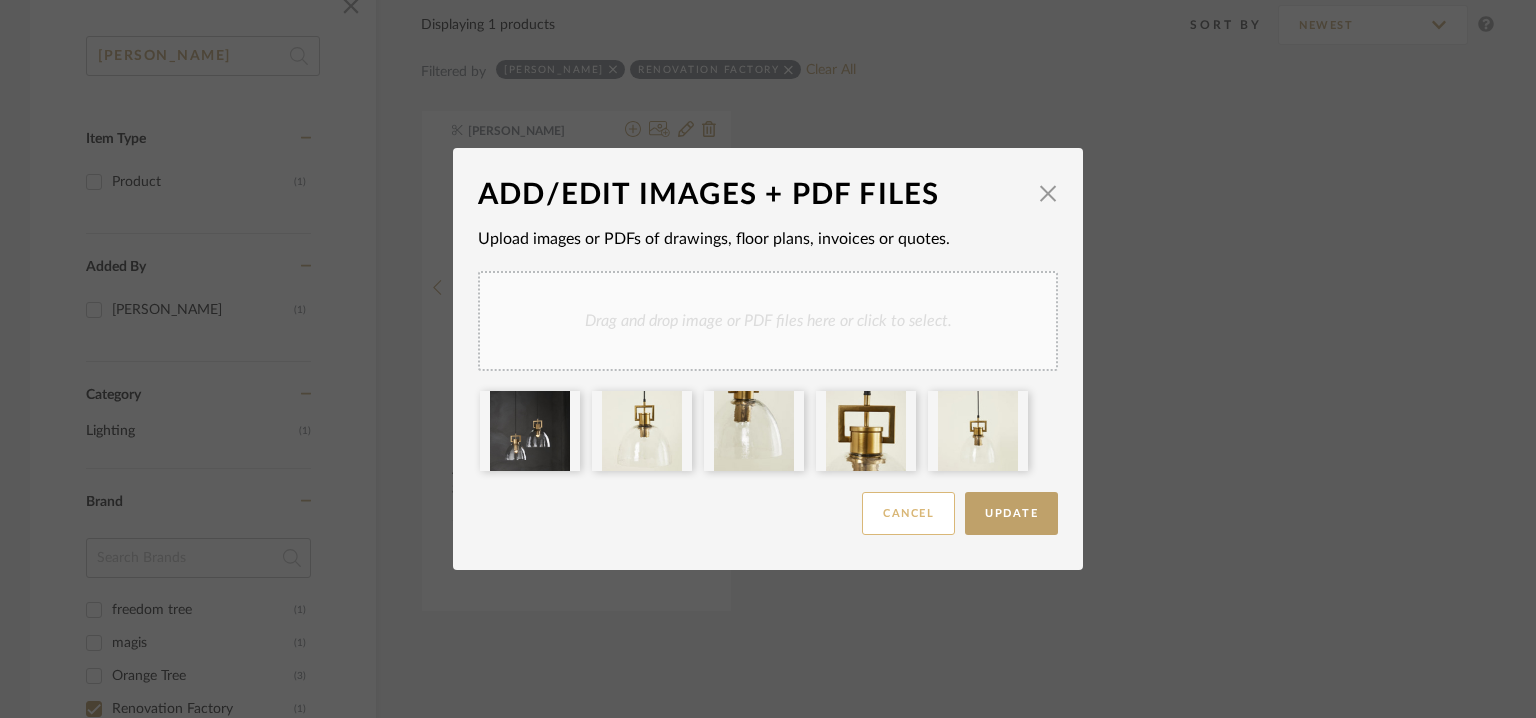 click on "Cancel" at bounding box center (908, 513) 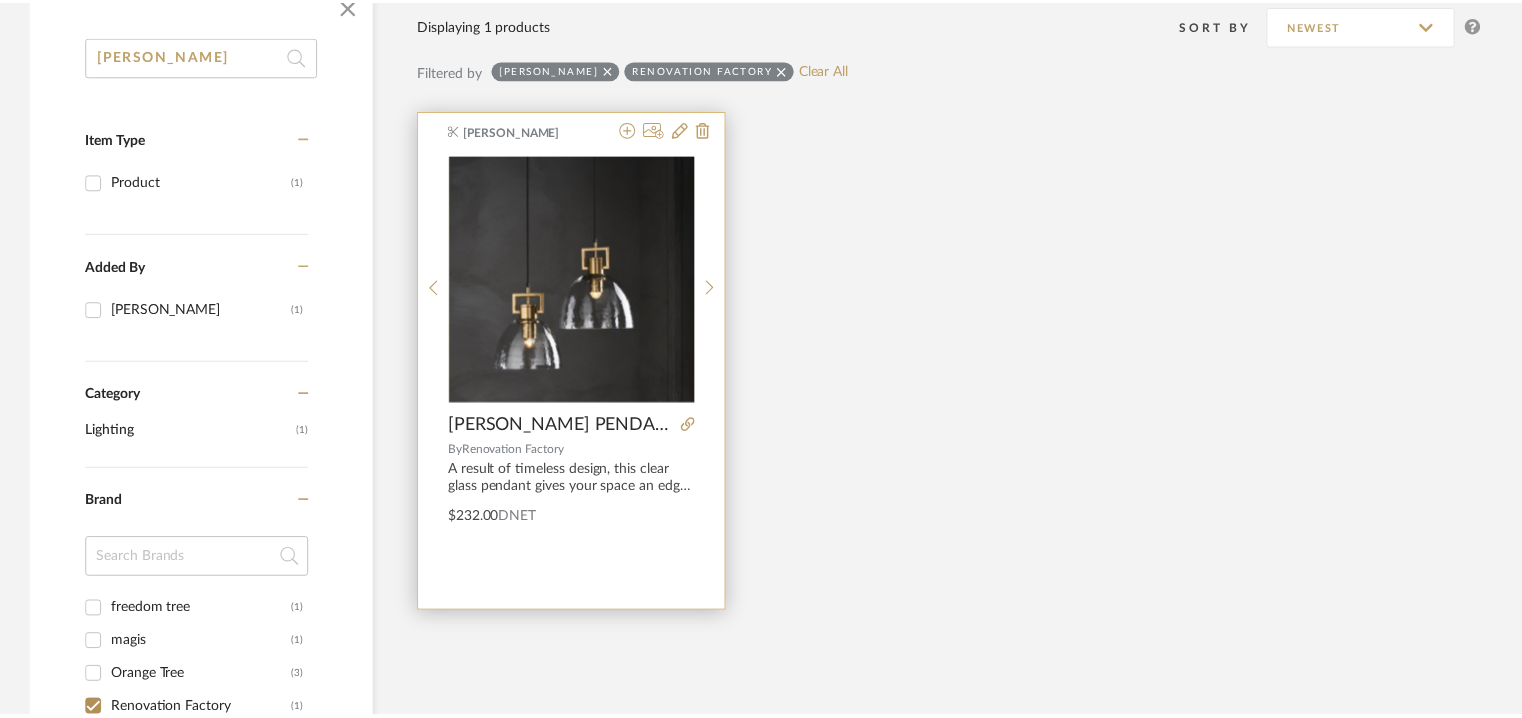 scroll, scrollTop: 332, scrollLeft: 0, axis: vertical 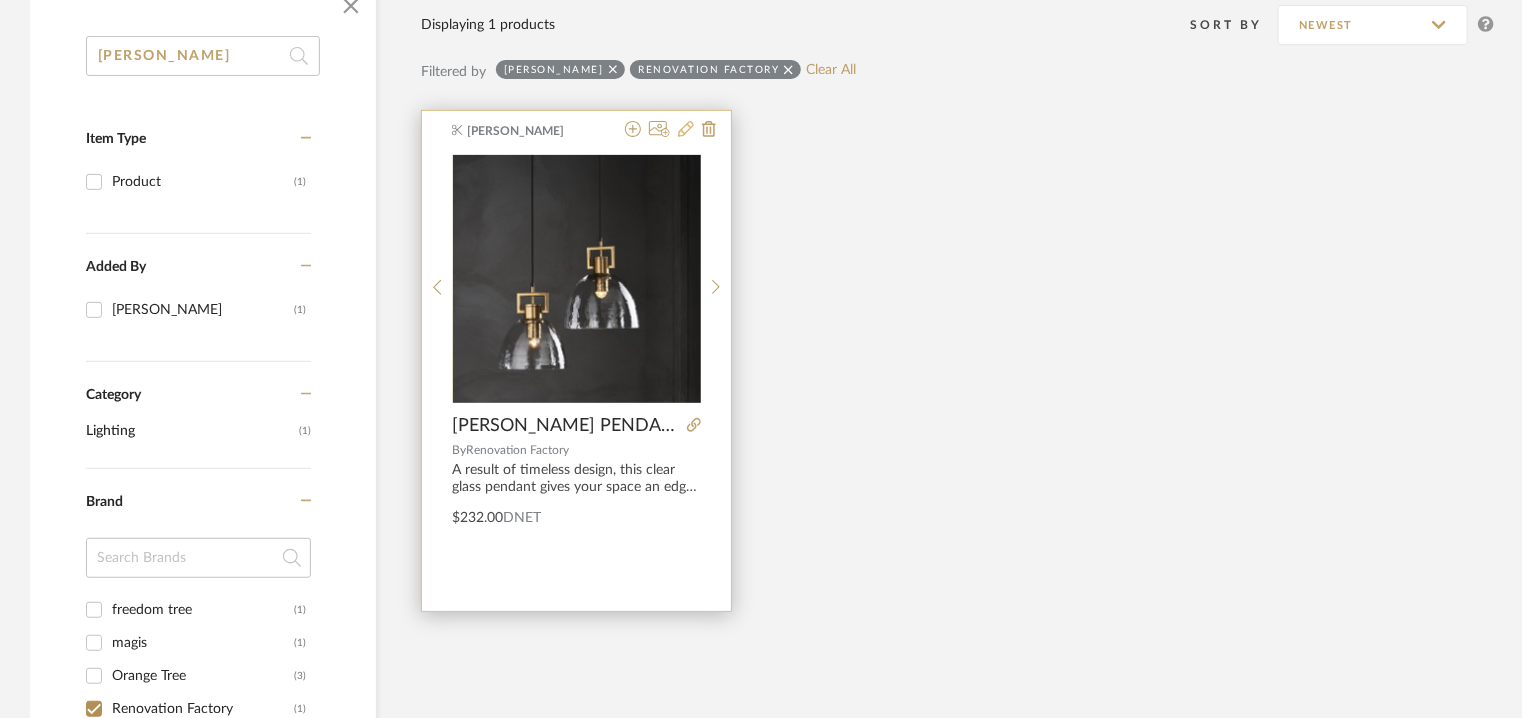 click 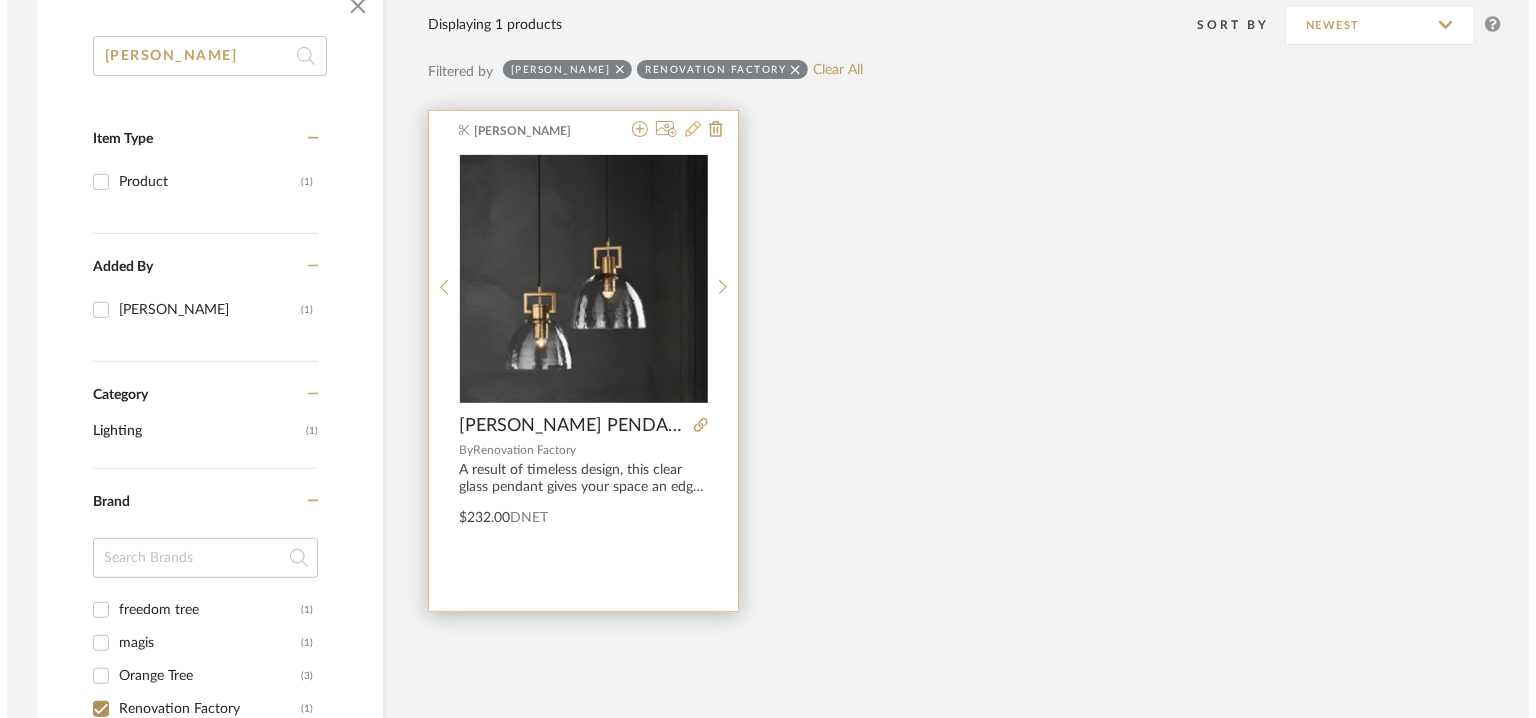 scroll, scrollTop: 0, scrollLeft: 0, axis: both 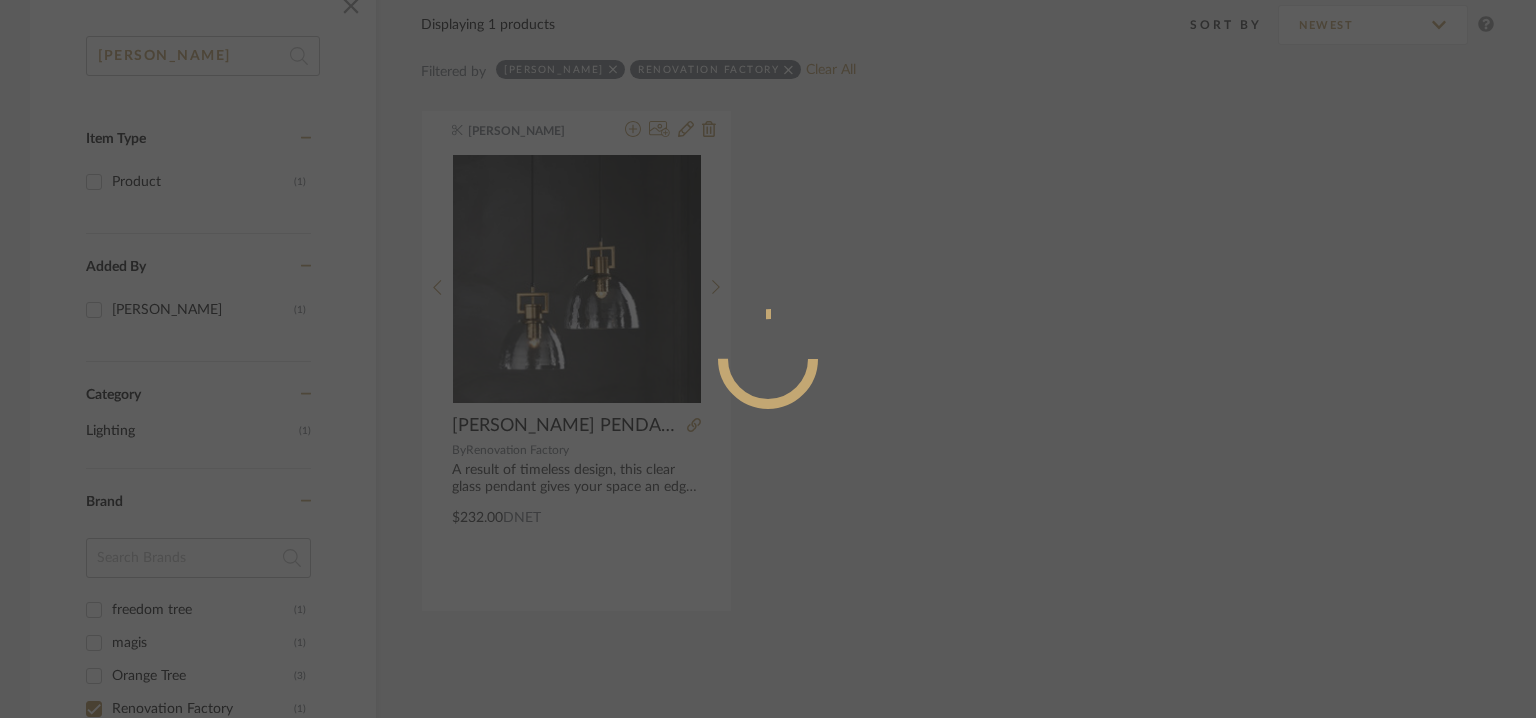 radio on "true" 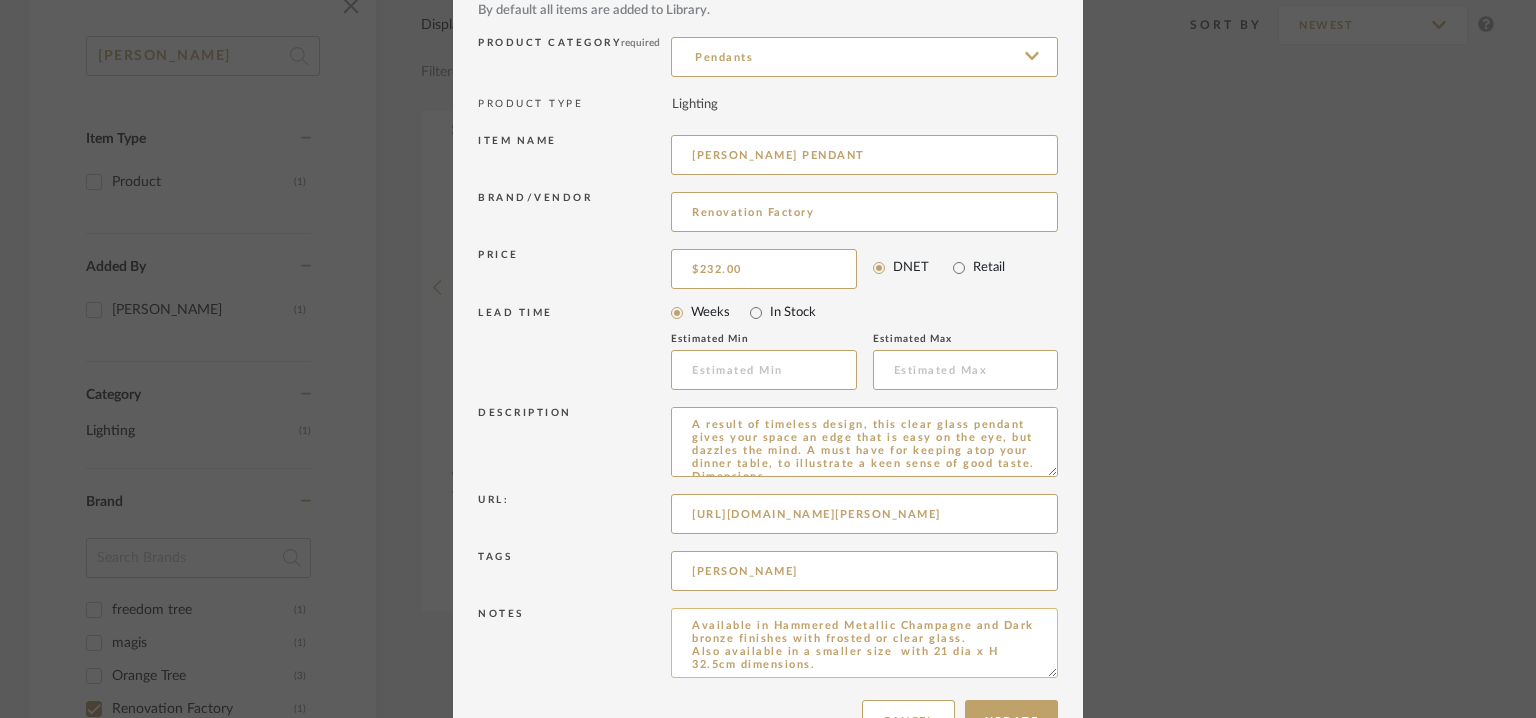 scroll, scrollTop: 192, scrollLeft: 0, axis: vertical 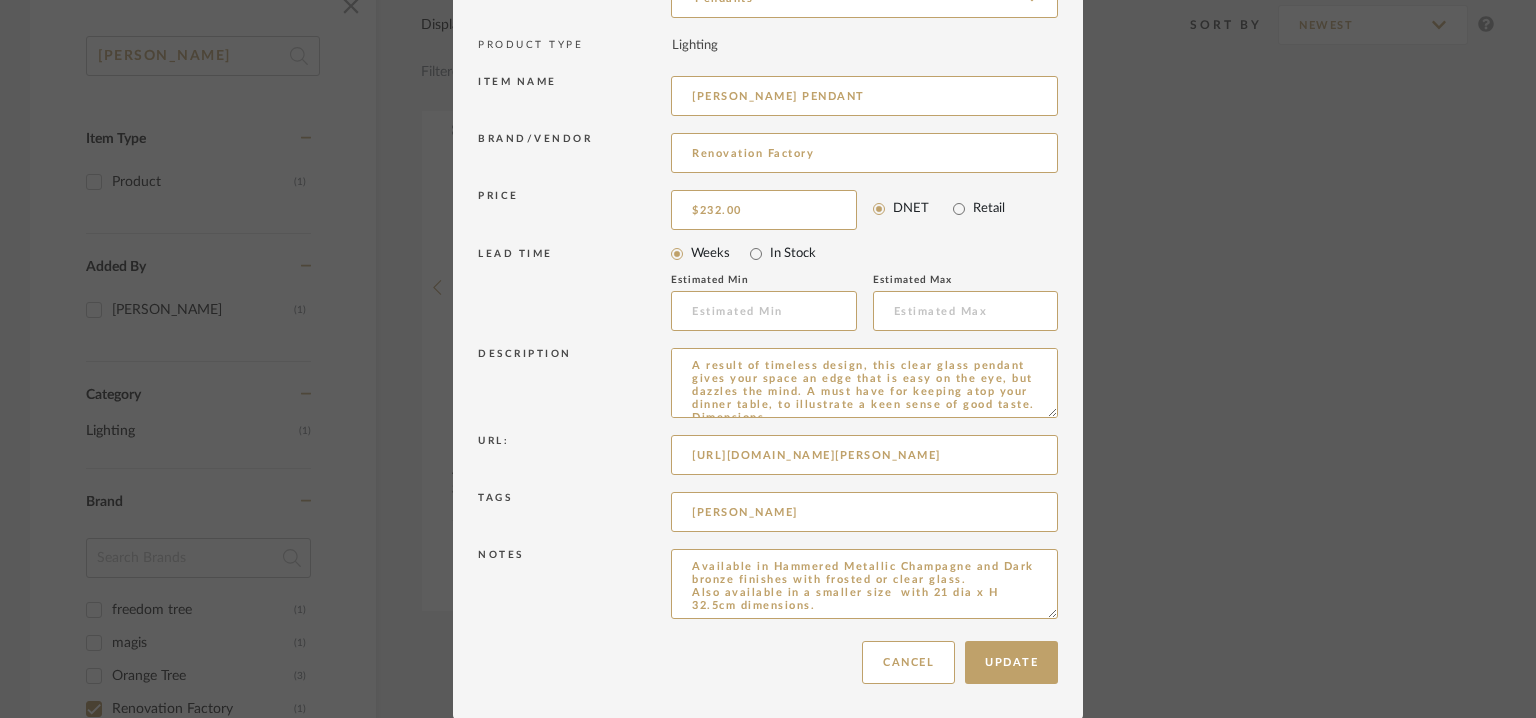 drag, startPoint x: 836, startPoint y: 611, endPoint x: 605, endPoint y: 541, distance: 241.37315 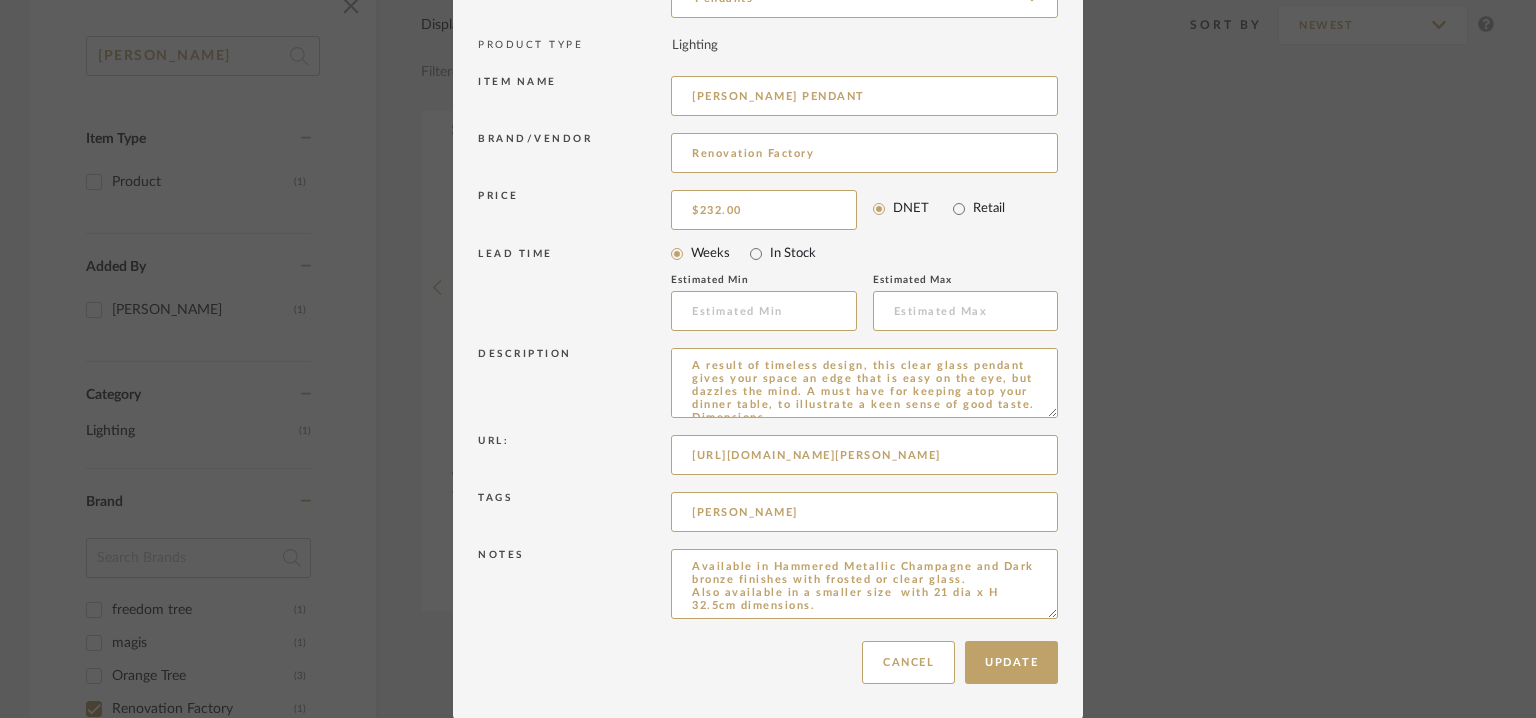 click on "Item Type  required Product Inspiration Image   Site Photo or PDF   Upload JPG/PNG images or PDF drawings to create an item with maximum functionality in a Project. By default all items are added to Library.   Product Category  required Pendants  PRODUCT TYPE  Lighting  Item name  [PERSON_NAME] LINK PENDANT  Brand/Vendor  Renovation Factory  Price  $232.00 DNET  Retail   LEAD TIME  Weeks In Stock  Estimated Min   Estimated Max   Description  A result of timeless design, this clear glass pendant gives your space an edge that is easy on the eye, but dazzles the mind. A must have for keeping atop your dinner table, to illustrate a keen sense of good taste.
Dimensions  Url:  [URL][DOMAIN_NAME][PERSON_NAME]  Tags  [PERSON_NAME]  Notes  Available in Hammered Metallic Champagne and Dark bronze finishes with frosted or clear glass.
Also available in a smaller size  with 21 dia x H 32.5cm dimensions." at bounding box center [768, 254] 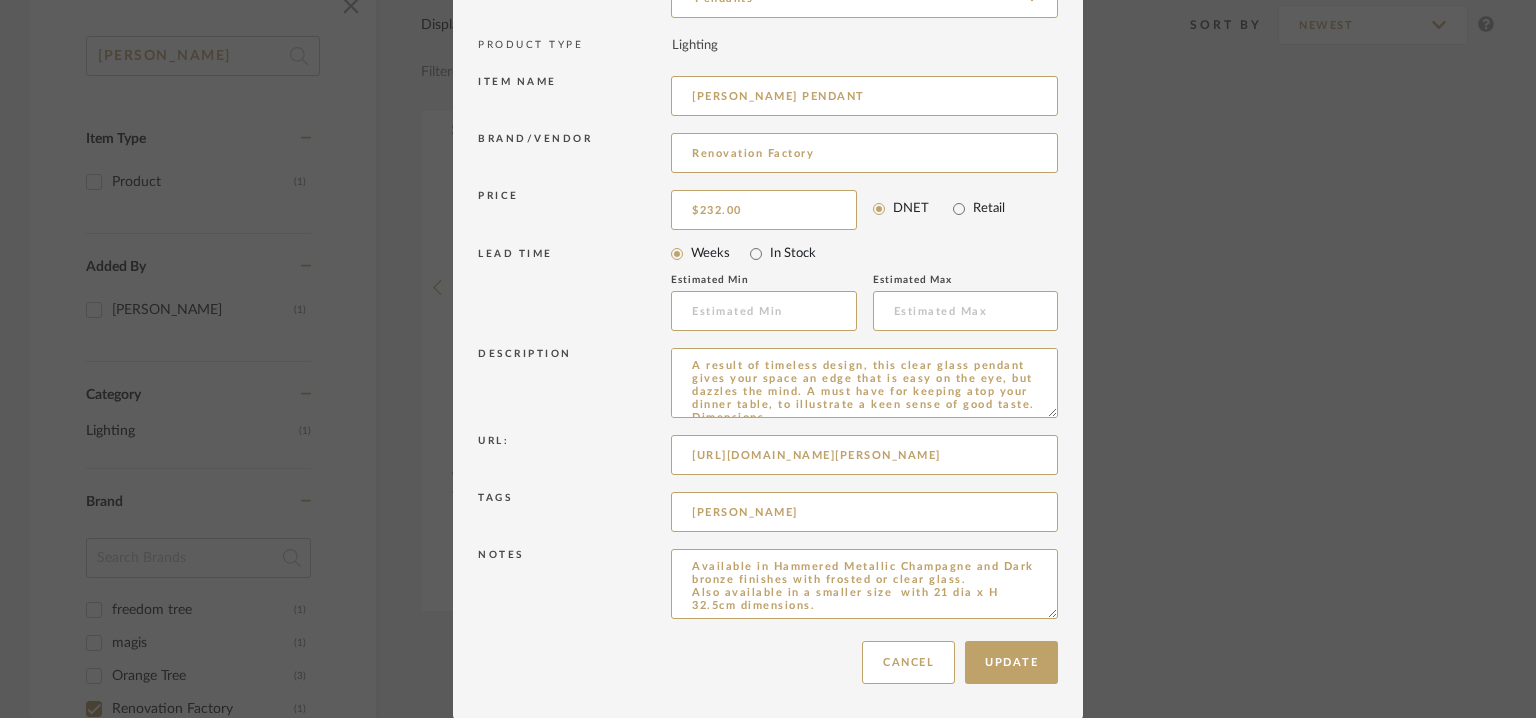 paste on "Price: ₹15,200 /- Large
₹12,000/- Small
Lead time : Na
3D available : No
BIM available. No.
Point of Contact : To be established.
Contact Number: Phone: [PHONE_NUMBER]
Email address : [EMAIL_ADDRESS][DOMAIN_NAME]
Address : Na
Additional contact information : Na" 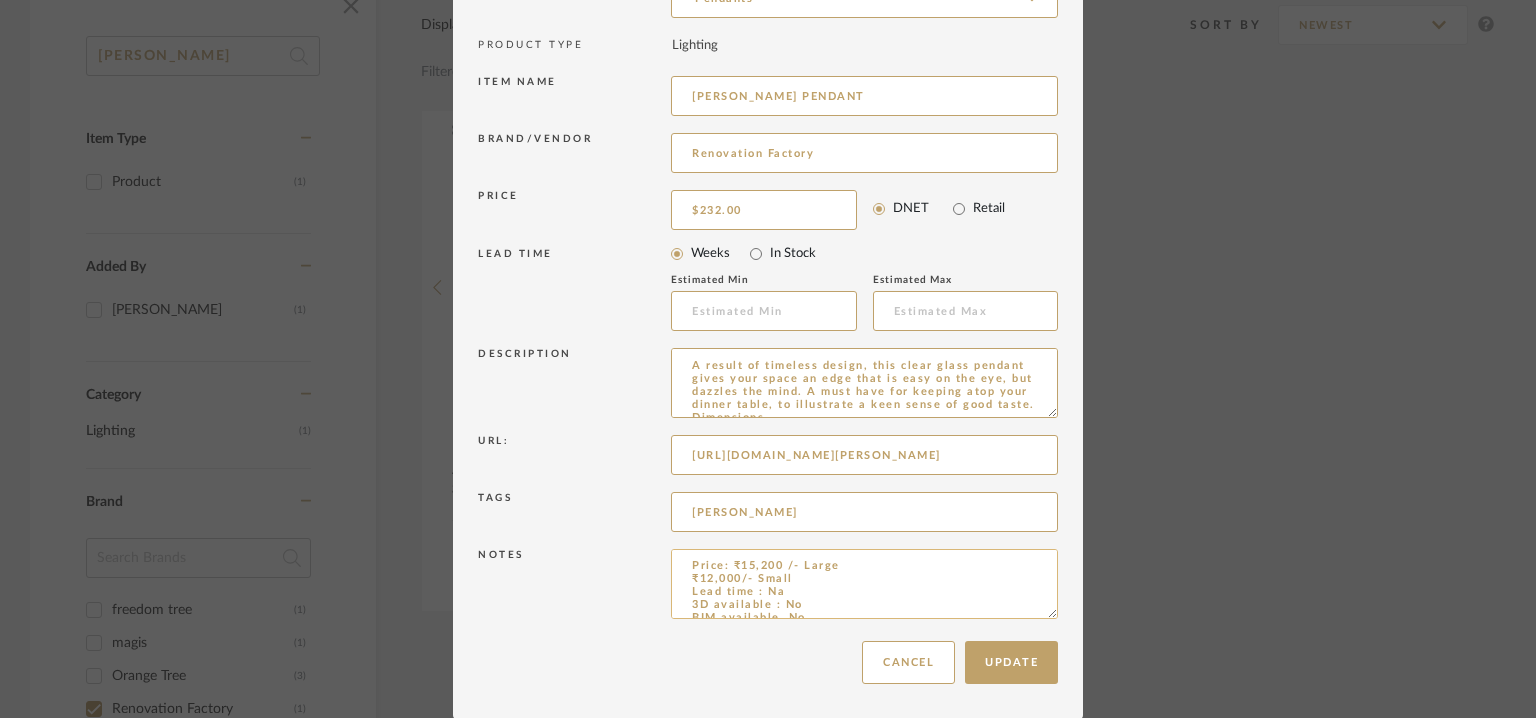 scroll, scrollTop: 0, scrollLeft: 0, axis: both 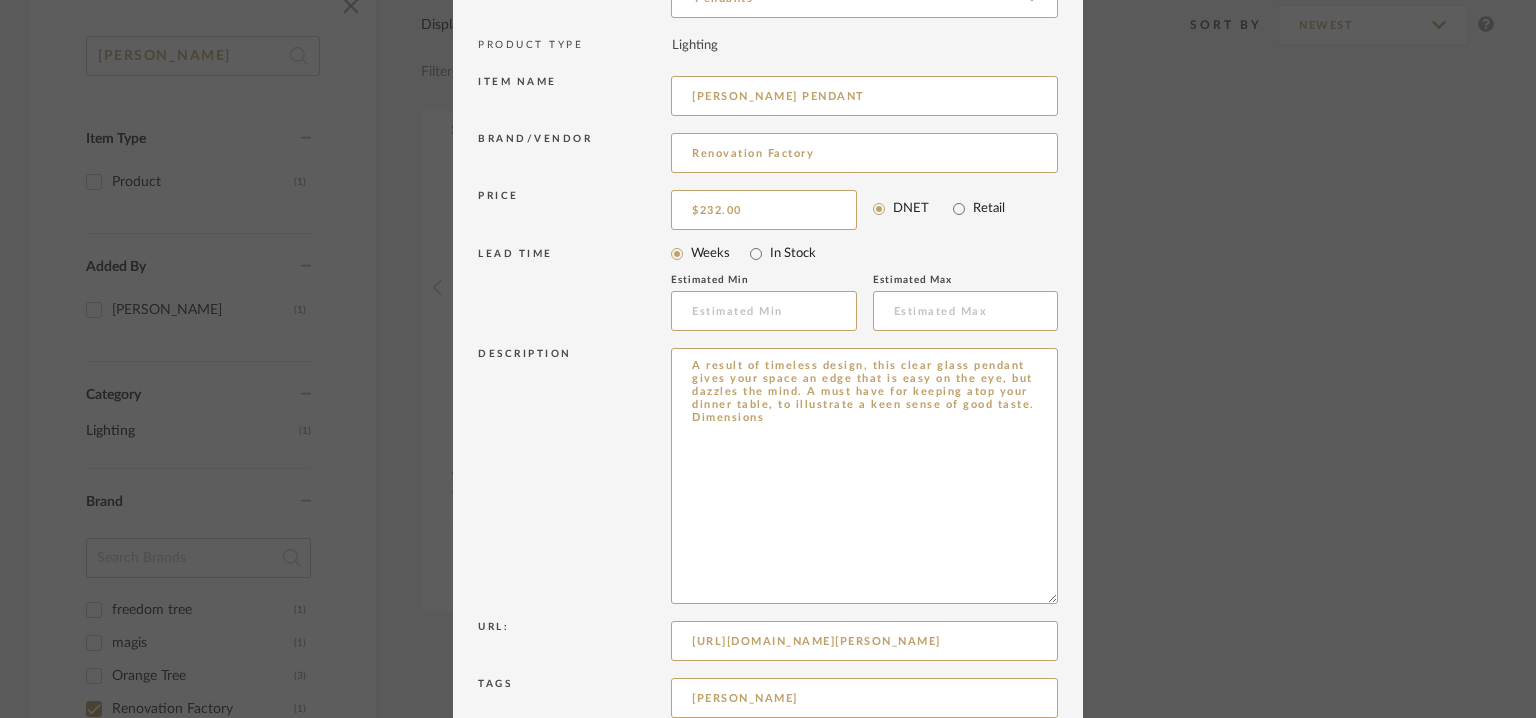 drag, startPoint x: 1044, startPoint y: 411, endPoint x: 1076, endPoint y: 663, distance: 254.02362 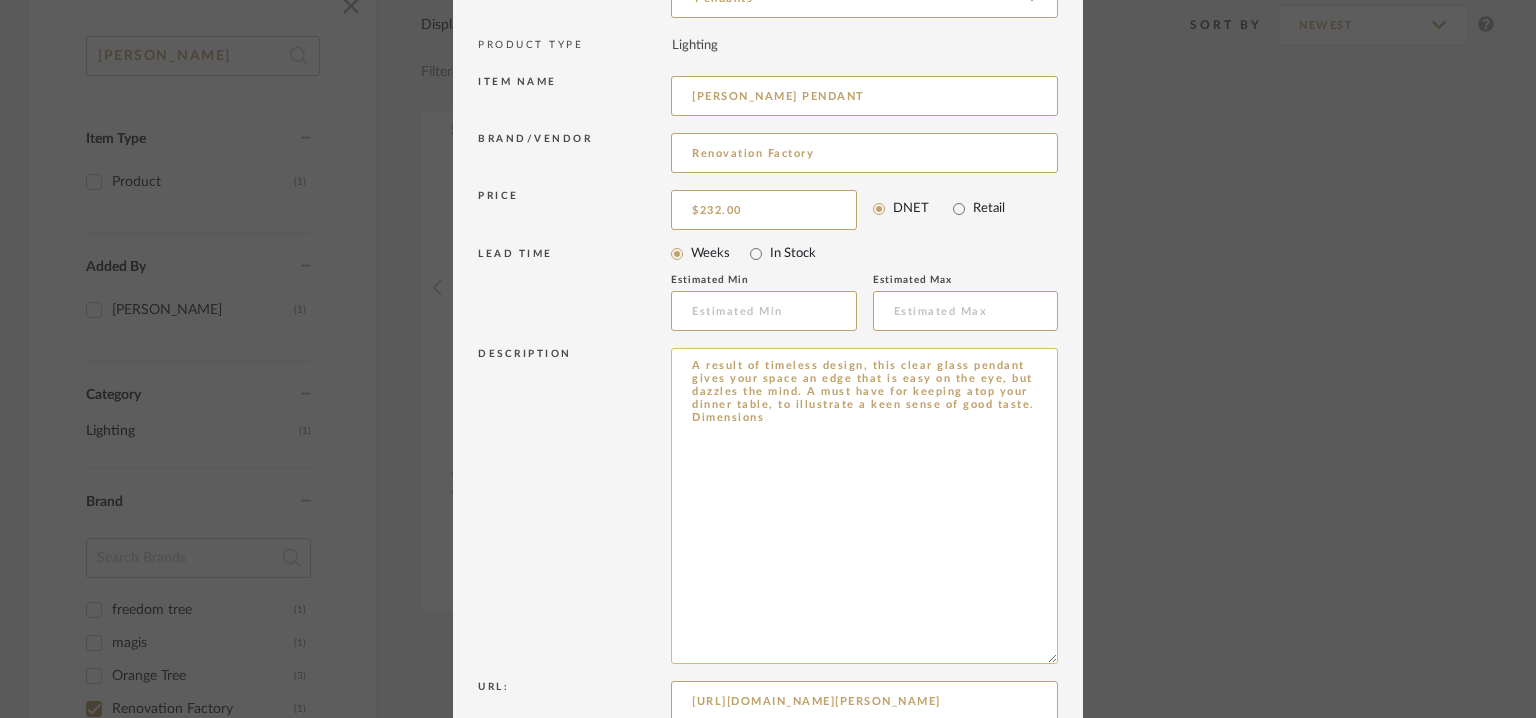 type on "Price: ₹15,200 /- Large
₹12,000/- Small
Lead time : Na
3D available : No
BIM available. No.
Point of Contact : To be established.
Contact Number: Phone: [PHONE_NUMBER]
Email address : [EMAIL_ADDRESS][DOMAIN_NAME]
Address : Na
Additional contact information : Na" 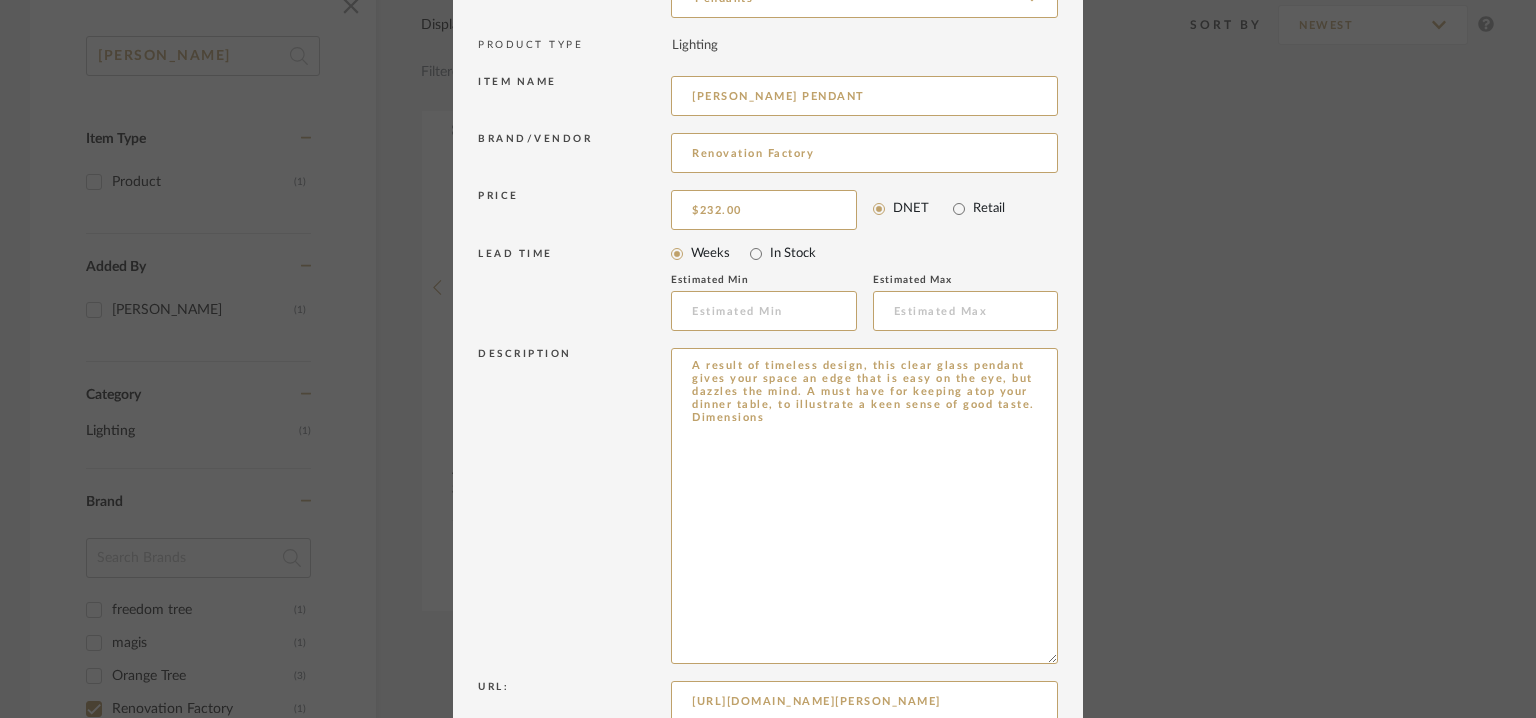 drag, startPoint x: 794, startPoint y: 456, endPoint x: 620, endPoint y: 351, distance: 203.22647 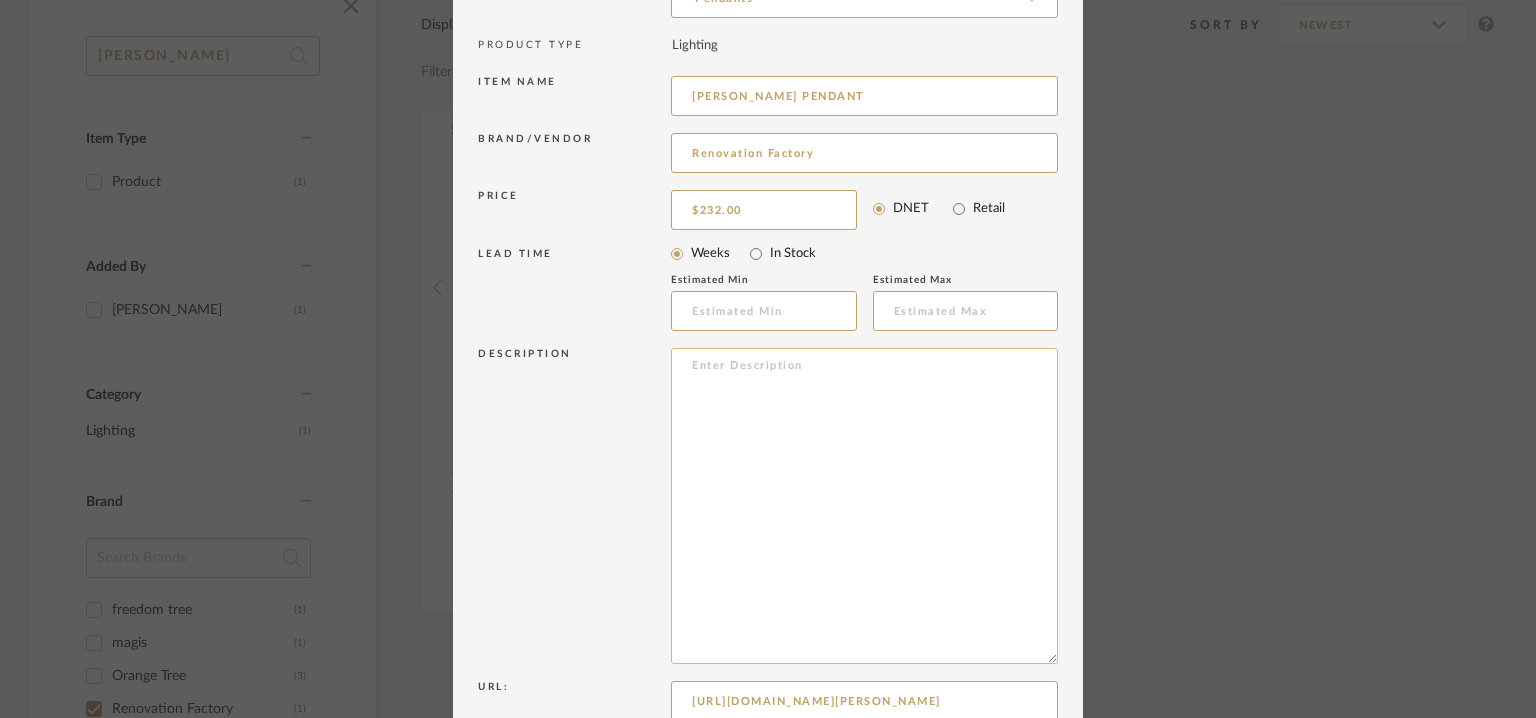 click at bounding box center (864, 506) 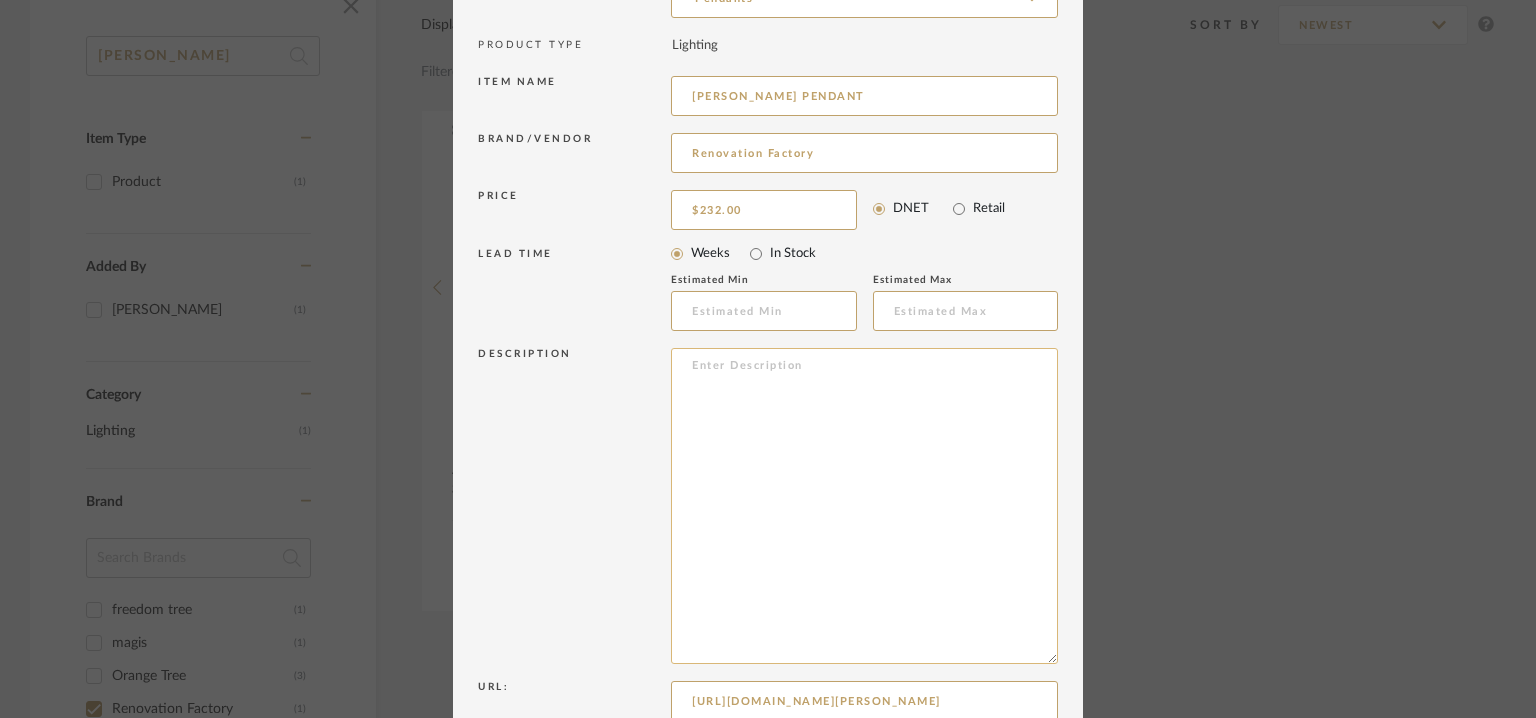 paste on "Type: Pendant
Designer: Na
Dimension(s):
Large: 12.5" L x 12.5" B x 15.5" H
Small: 9.75" L x 9.75" B x 12.75" H
Shade Dimensions:
Large: 12.5" Dia x 9'' H
Small: 10" Dia x 8'' H
Canopy Dimensions:
4.25" Dia x 1'' H
Maximum Hanging Length:
Large- 80" Inches
Small- 78" Inches
Minimum Hanging Length:
Large- 21" Inches
Small- 19" Inches
Weight : Large : 2.88kg
Small : 2.04kg
Materials & Finish:  Mild Steel Hand Blown Glass
Light Source : Na
Total Wattage: 12 [PERSON_NAME]
Lamp Color: 3000K
Voltage  :
Cord length : 1.6mtr. S, 3 Core Braided Wire.
Installation requirements, if any: (such as mounting options, electrical wiring, or compatibility with existing infrastructure) : Na
Lighting controls: (compatibility with lighting control systems, such as dimmers, timers,)  :  Na
Product description: A result of timeless design, this clear glass pendant gives your space an edge that is easy on the eye, but dazzles the mind. A must have for keeping atop your dinner table, to illustrate a keen sense of good taste.
Additiona..." 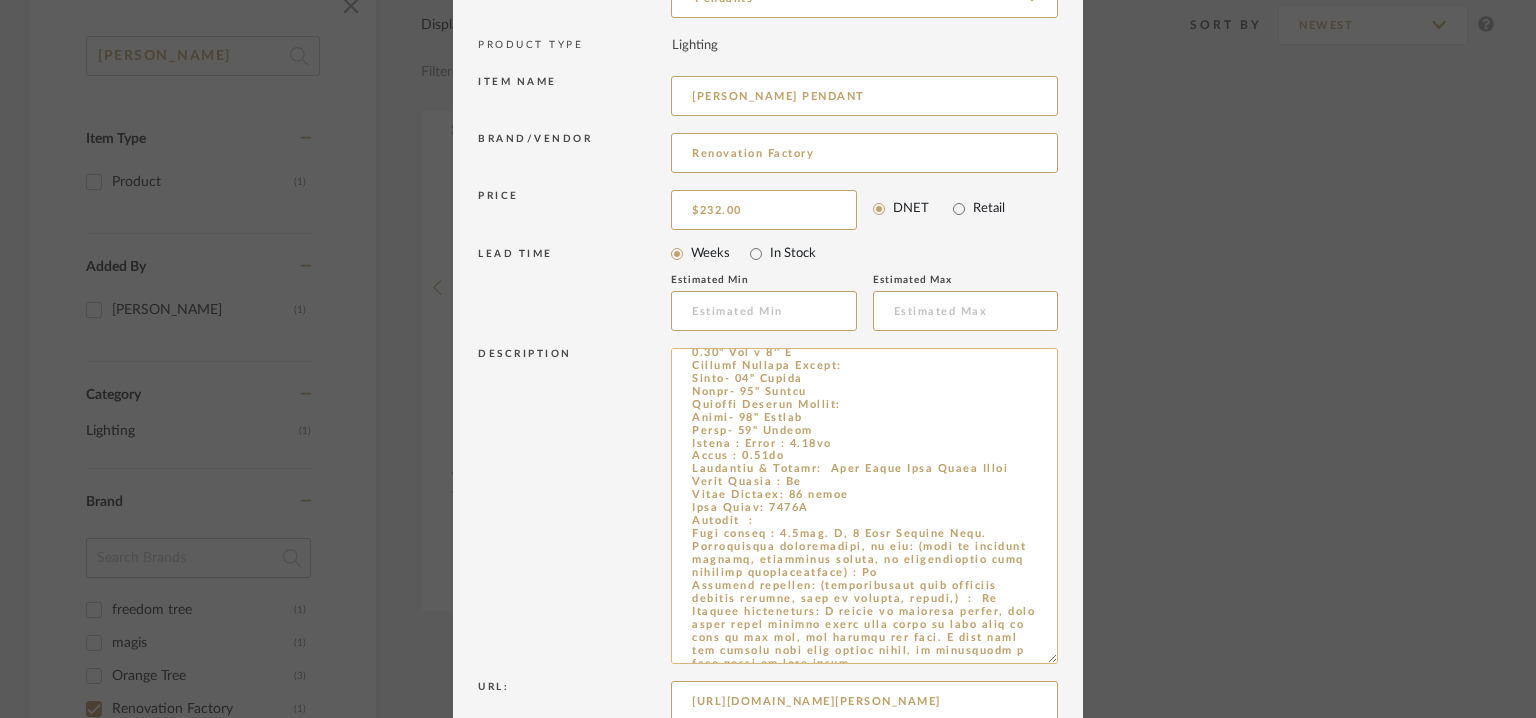 scroll, scrollTop: 181, scrollLeft: 0, axis: vertical 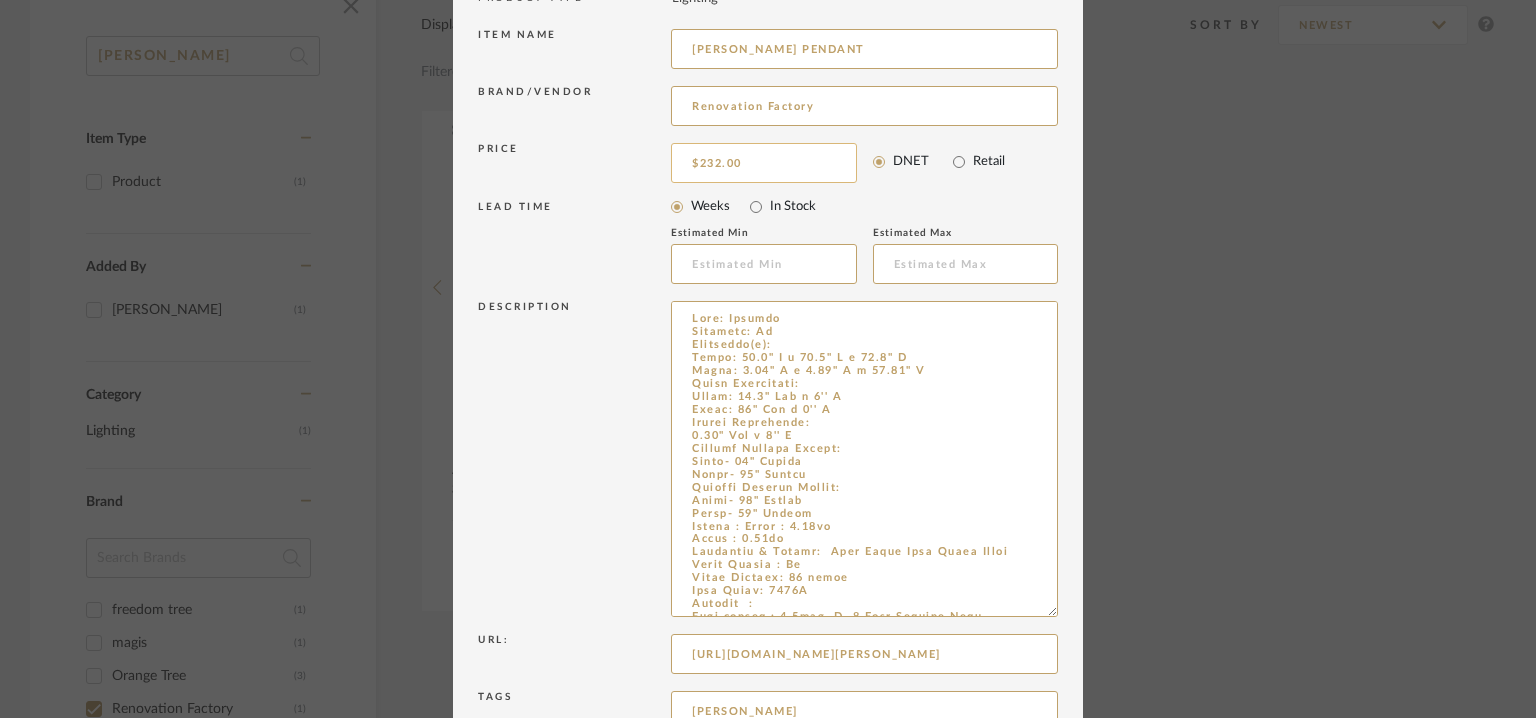 type on "Type: Pendant
Designer: Na
Dimension(s):
Large: 12.5" L x 12.5" B x 15.5" H
Small: 9.75" L x 9.75" B x 12.75" H
Shade Dimensions:
Large: 12.5" Dia x 9'' H
Small: 10" Dia x 8'' H
Canopy Dimensions:
4.25" Dia x 1'' H
Maximum Hanging Length:
Large- 80" Inches
Small- 78" Inches
Minimum Hanging Length:
Large- 21" Inches
Small- 19" Inches
Weight : Large : 2.88kg
Small : 2.04kg
Materials & Finish:  Mild Steel Hand Blown Glass
Light Source : Na
Total Wattage: 12 [PERSON_NAME]
Lamp Color: 3000K
Voltage  :
Cord length : 1.6mtr. S, 3 Core Braided Wire.
Installation requirements, if any: (such as mounting options, electrical wiring, or compatibility with existing infrastructure) : Na
Lighting controls: (compatibility with lighting control systems, such as dimmers, timers,)  :  Na
Product description: A result of timeless design, this clear glass pendant gives your space an edge that is easy on the eye, but dazzles the mind. A must have for keeping atop your dinner table, to illustrate a keen sense of good taste.
Additiona..." 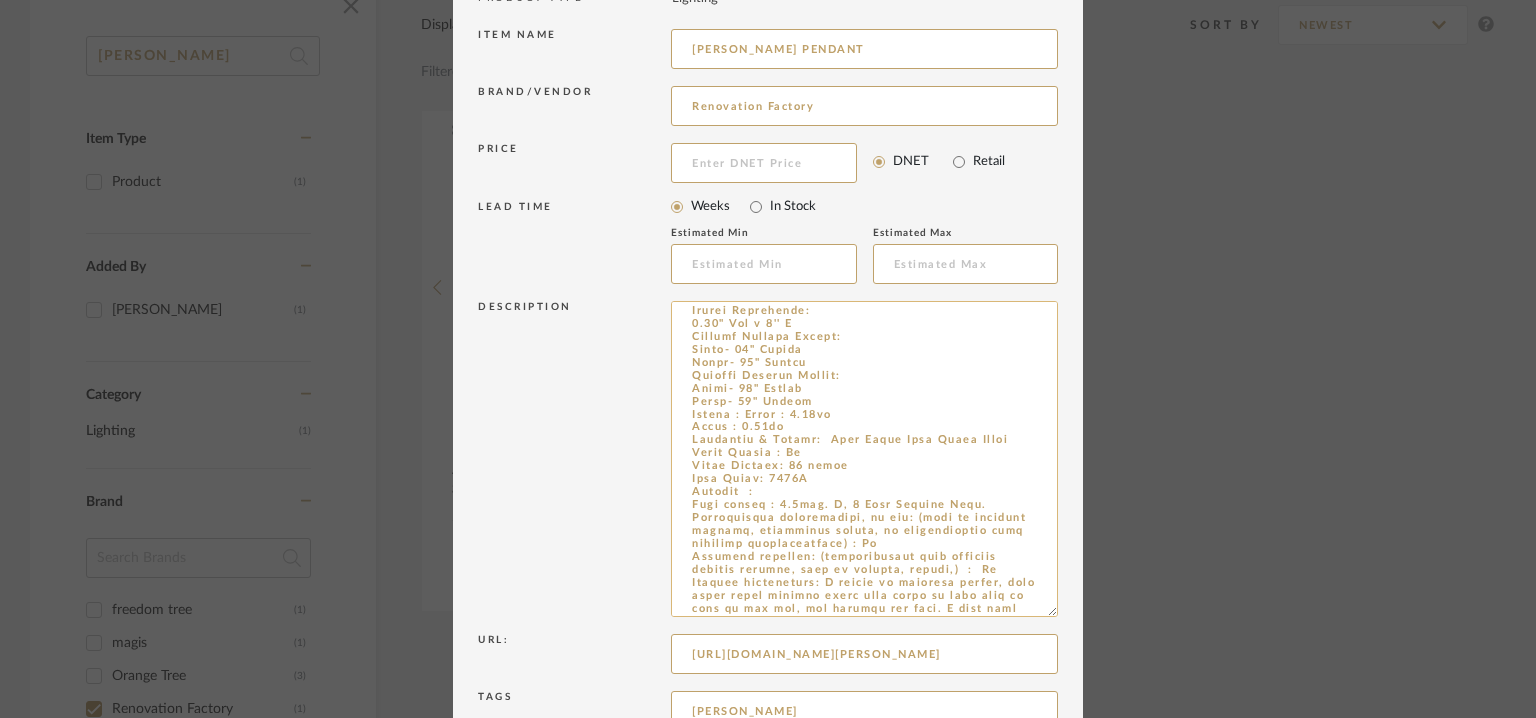 scroll, scrollTop: 168, scrollLeft: 0, axis: vertical 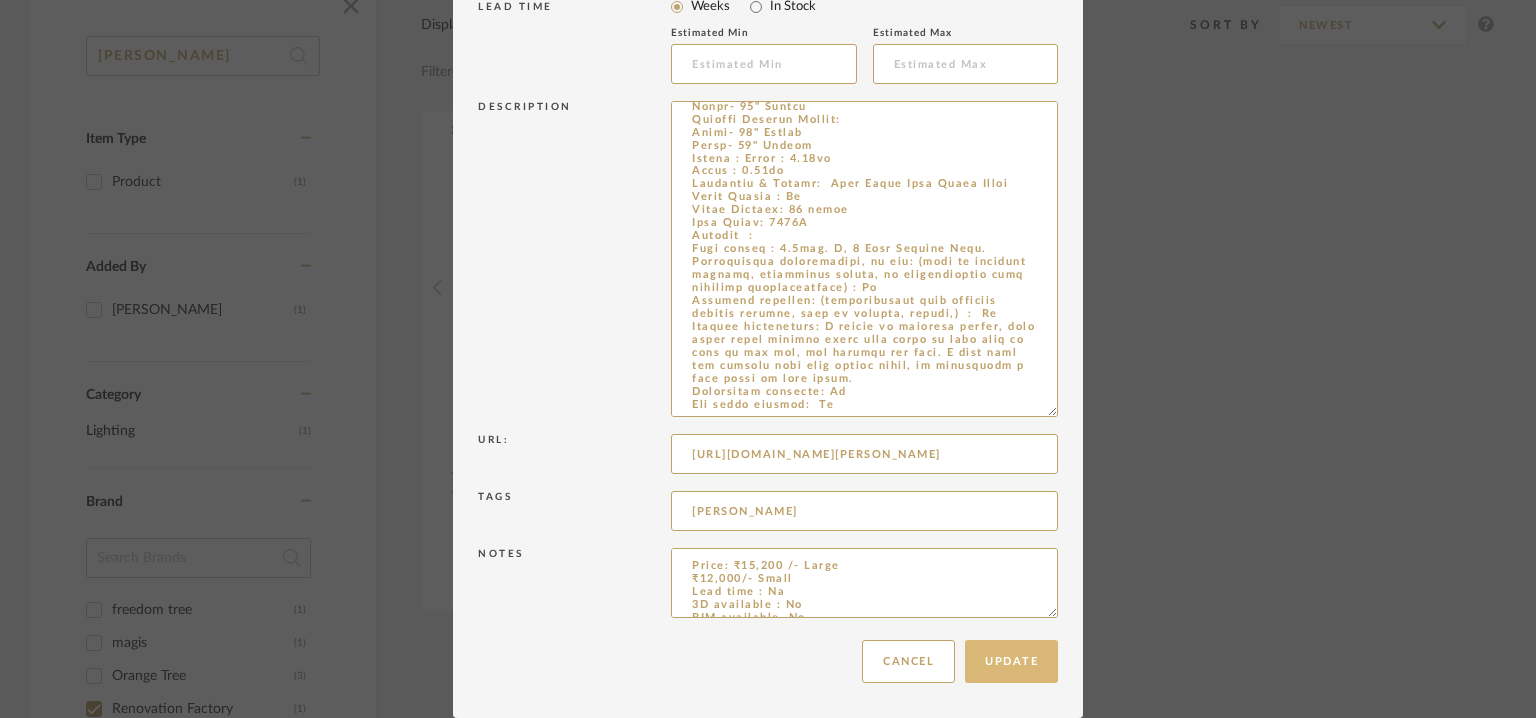 type 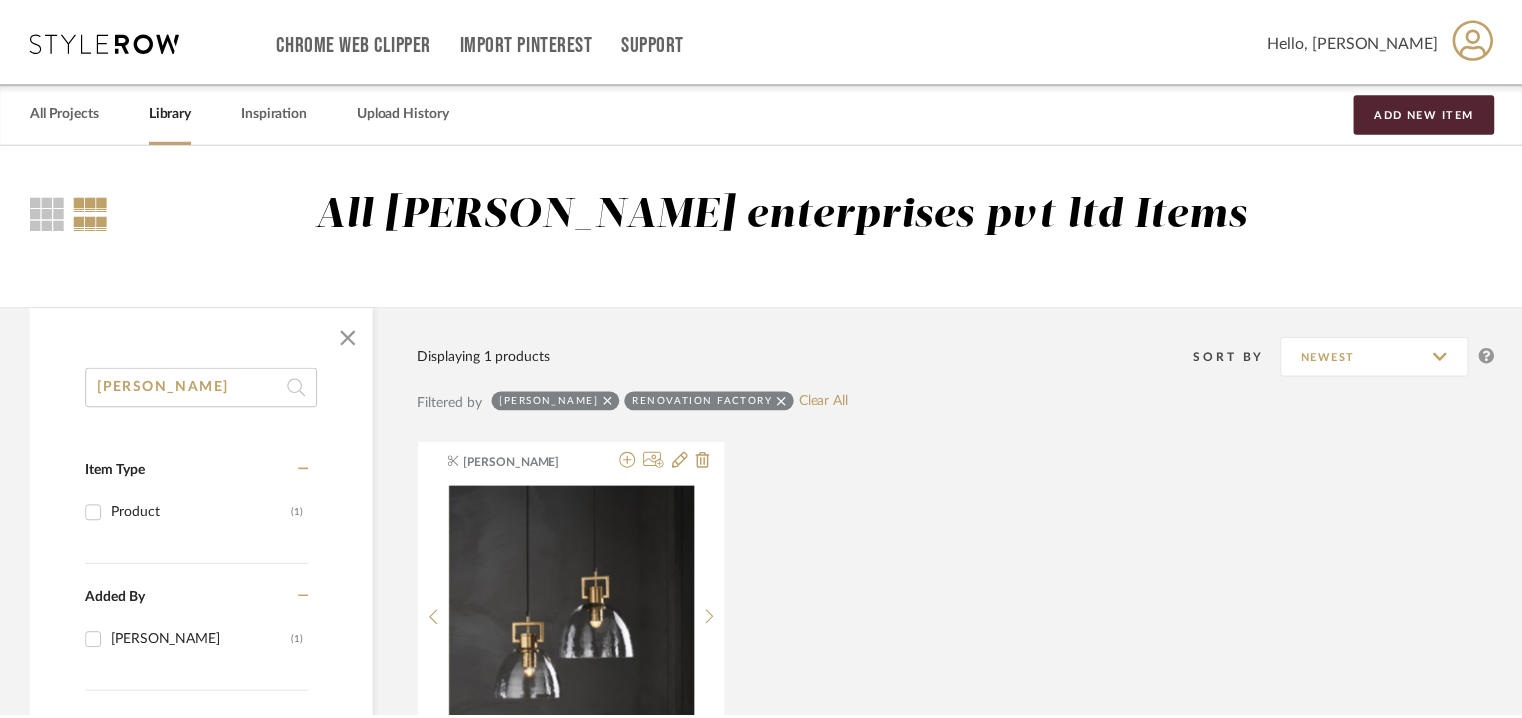 scroll, scrollTop: 332, scrollLeft: 0, axis: vertical 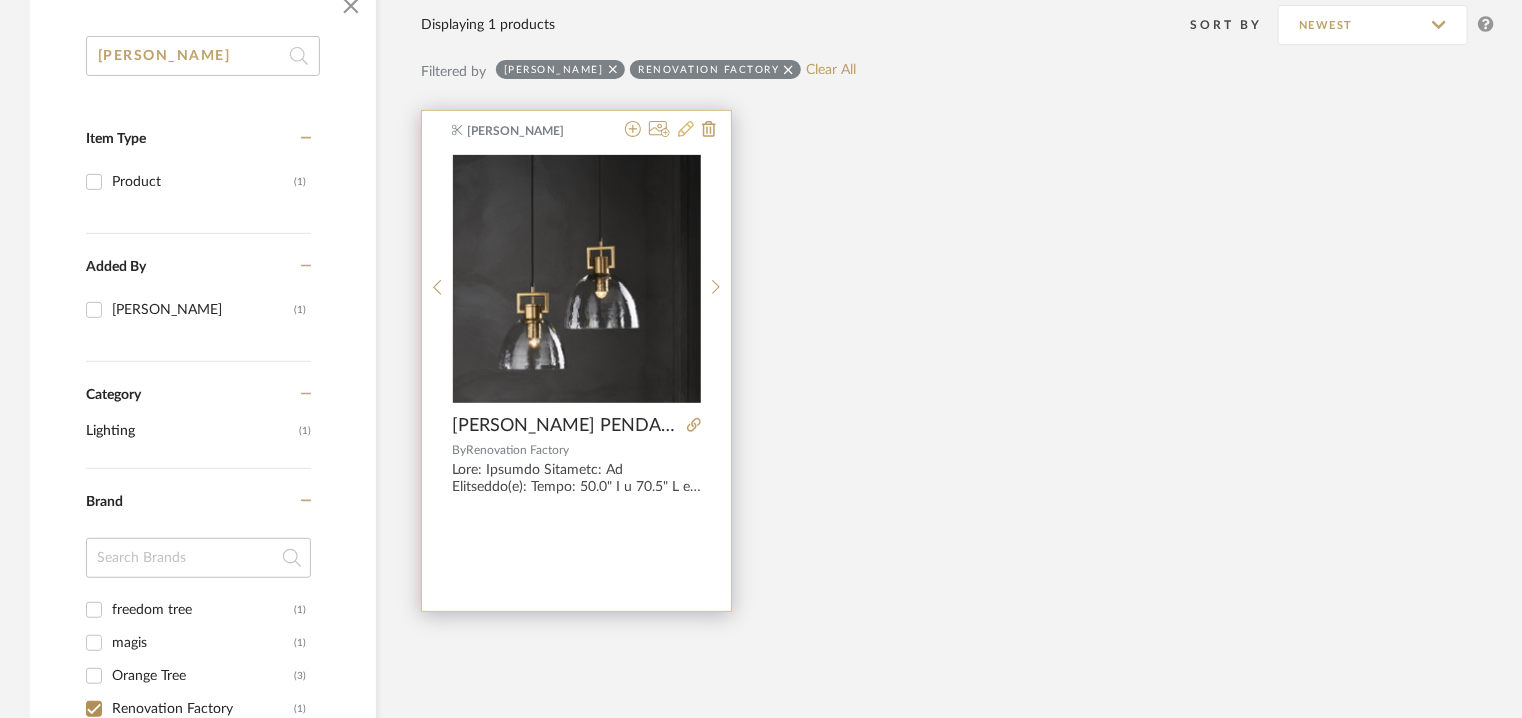 click 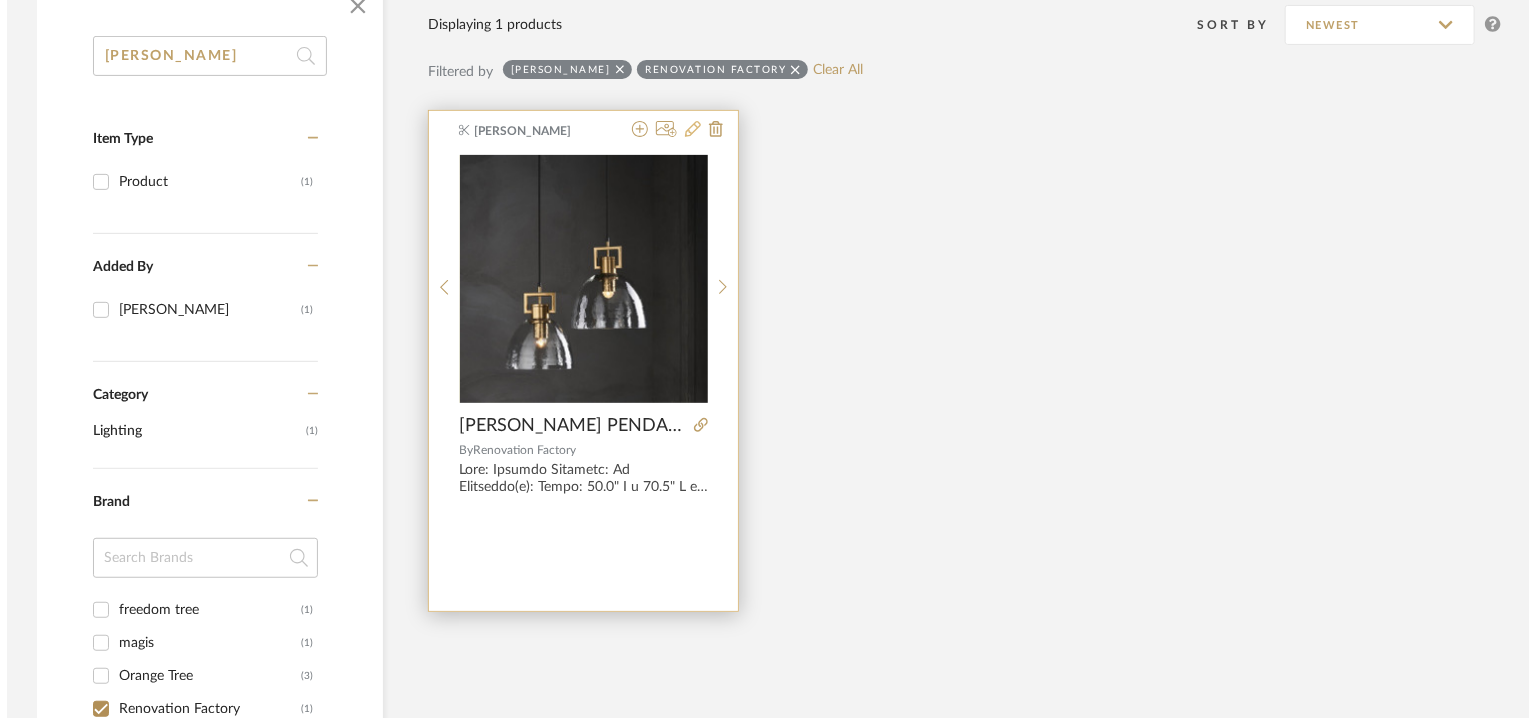 scroll, scrollTop: 0, scrollLeft: 0, axis: both 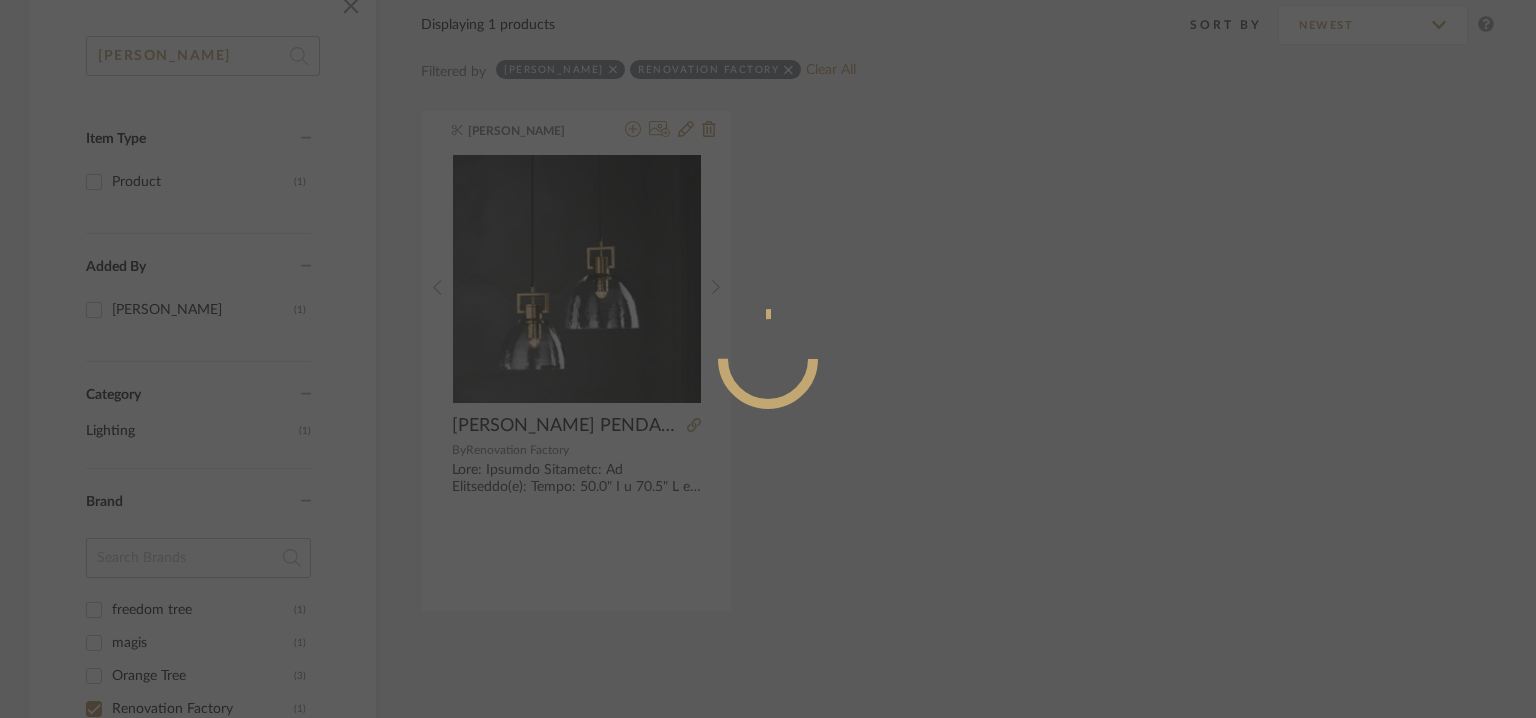 radio on "true" 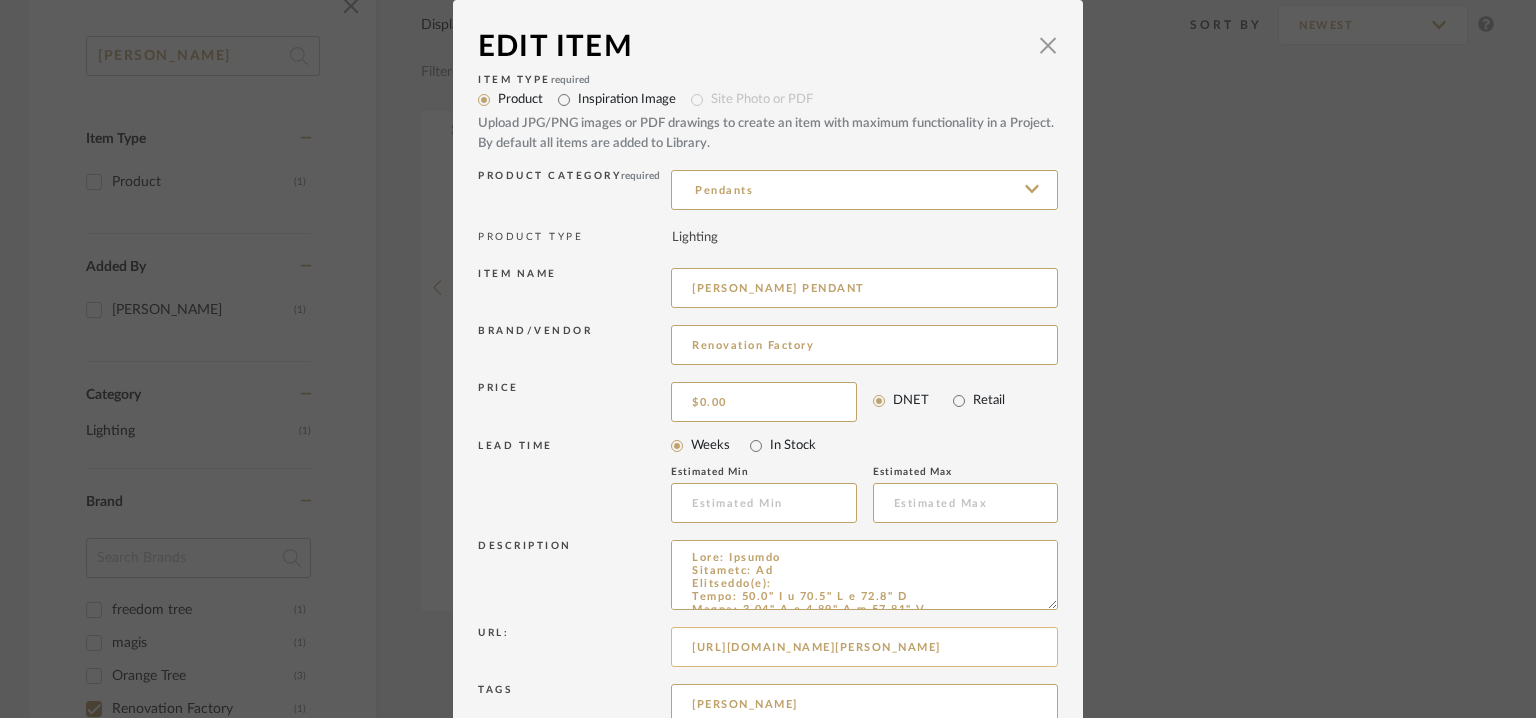 scroll, scrollTop: 192, scrollLeft: 0, axis: vertical 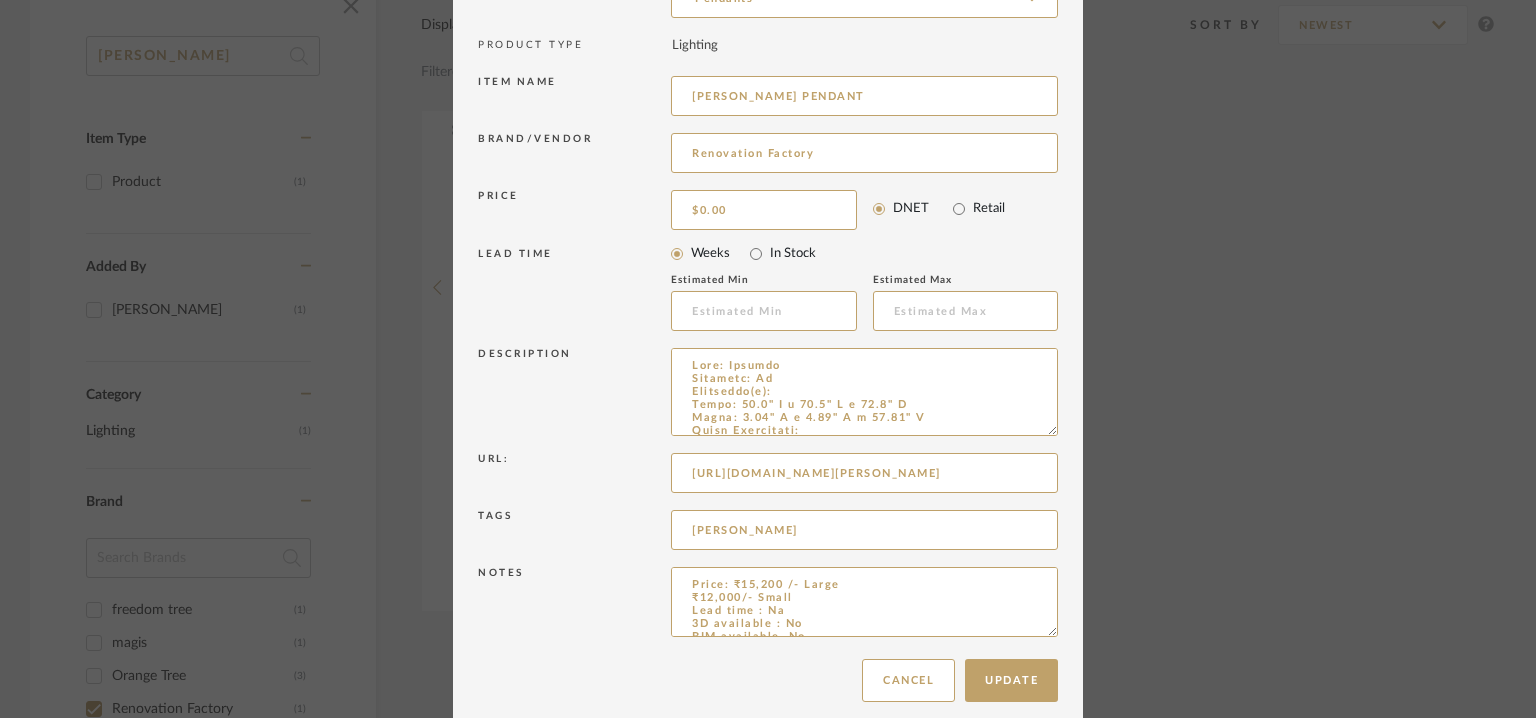 drag, startPoint x: 1044, startPoint y: 411, endPoint x: 1099, endPoint y: 716, distance: 309.91934 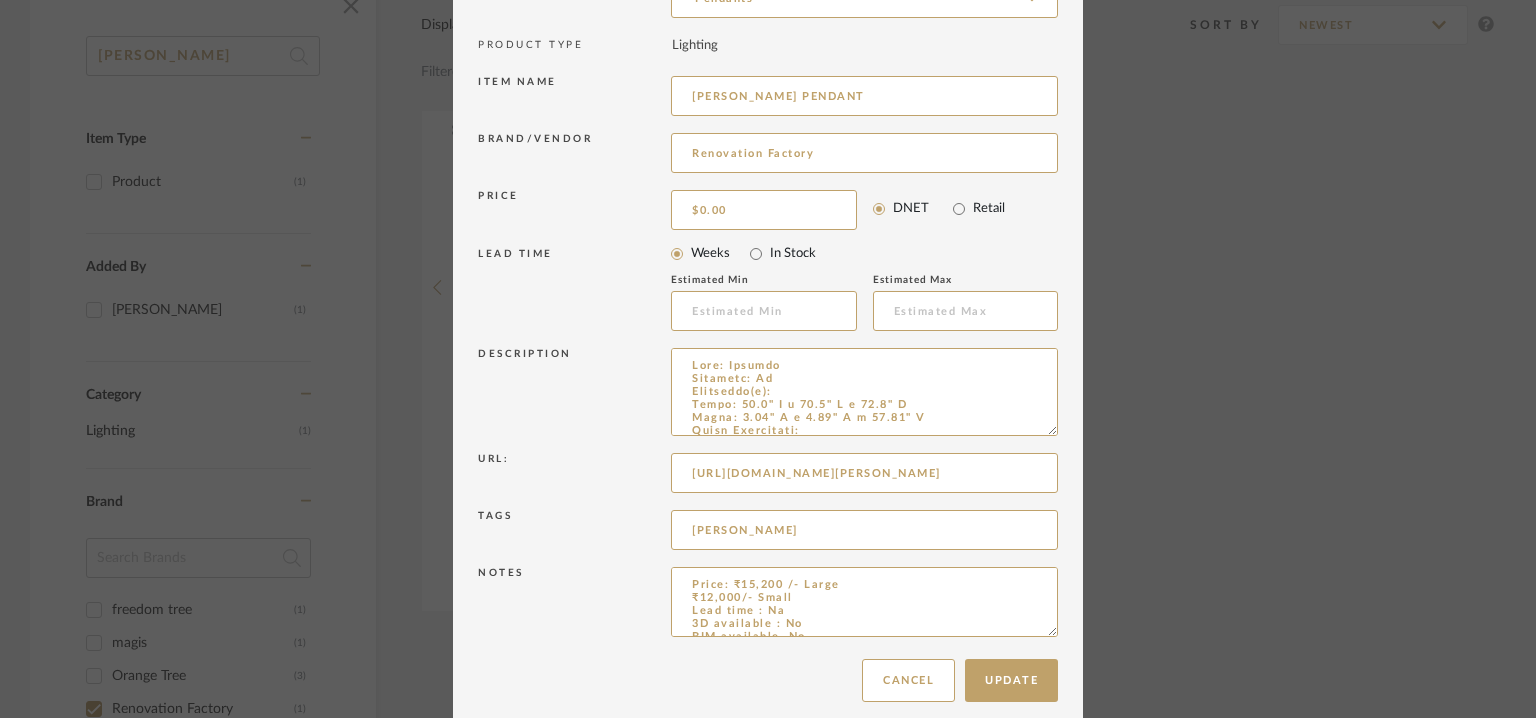 click on "Edit Item ×  Item Type  required Product Inspiration Image   Site Photo or PDF   Upload JPG/PNG images or PDF drawings to create an item with maximum functionality in a Project. By default all items are added to Library.   Product Category  required Pendants  PRODUCT TYPE  Lighting  Item name  [PERSON_NAME] LINK PENDANT  Brand/Vendor  Renovation Factory  Price  $0.00 DNET  Retail   LEAD TIME  Weeks In Stock  Estimated Min   Estimated Max   Description   Url:  [URL][DOMAIN_NAME][PERSON_NAME]  Tags  [PERSON_NAME]  Notes  Price: ₹15,200 /- Large
₹12,000/- Small
Lead time : Na
3D available : No
BIM available. No.
Point of Contact : To be established.
Contact Number: Phone: [PHONE_NUMBER]
Email address : [EMAIL_ADDRESS][DOMAIN_NAME]
Address : Na
Additional contact information : Na  Update  Cancel" at bounding box center [768, 359] 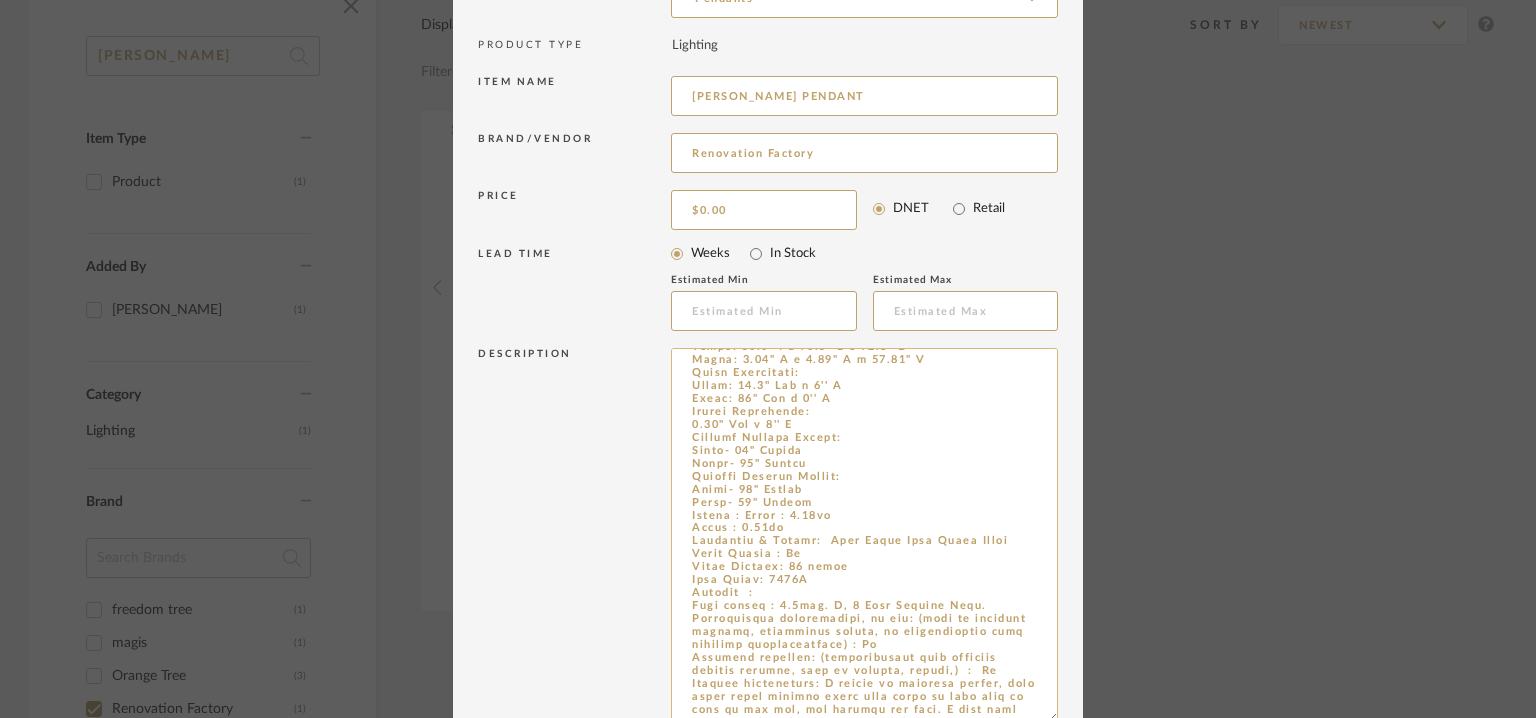 scroll, scrollTop: 109, scrollLeft: 0, axis: vertical 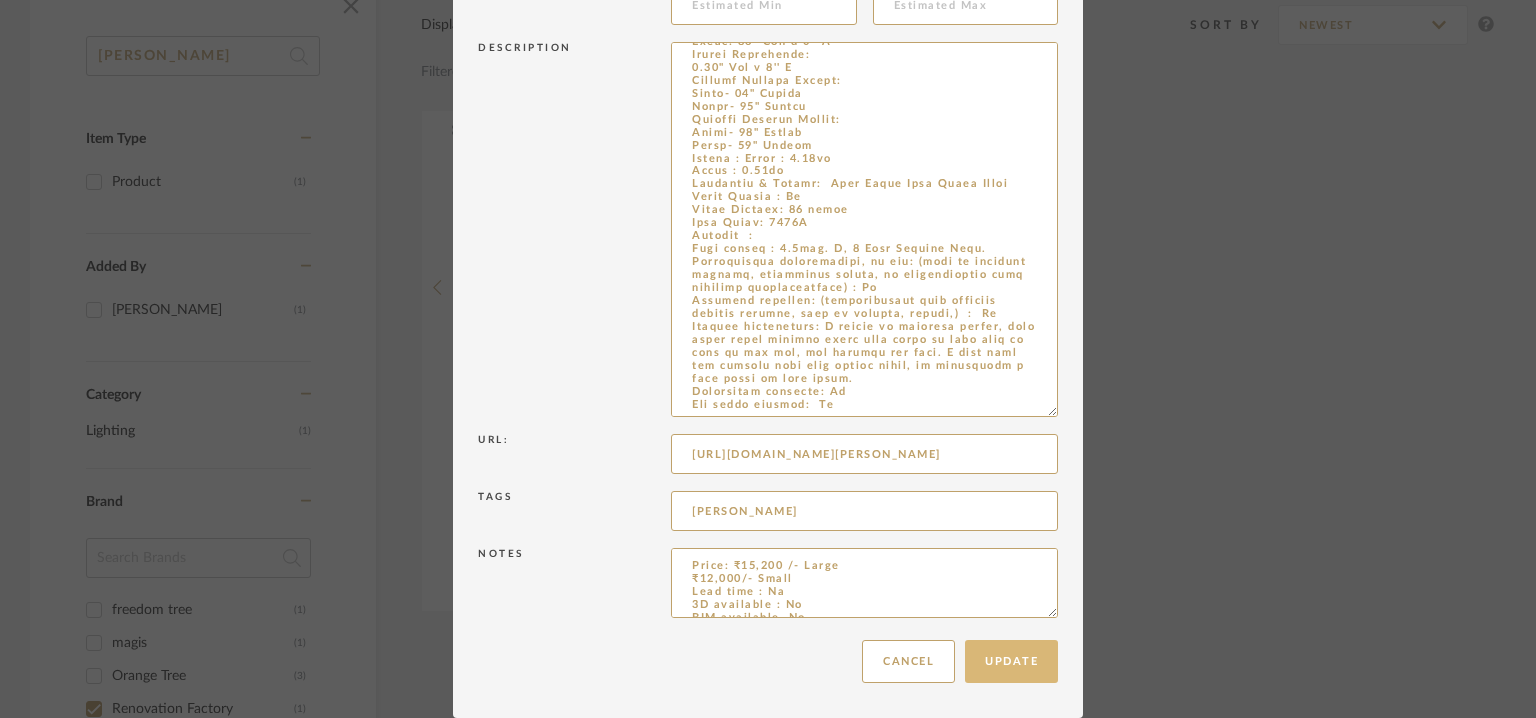 click on "Update" at bounding box center (1011, 661) 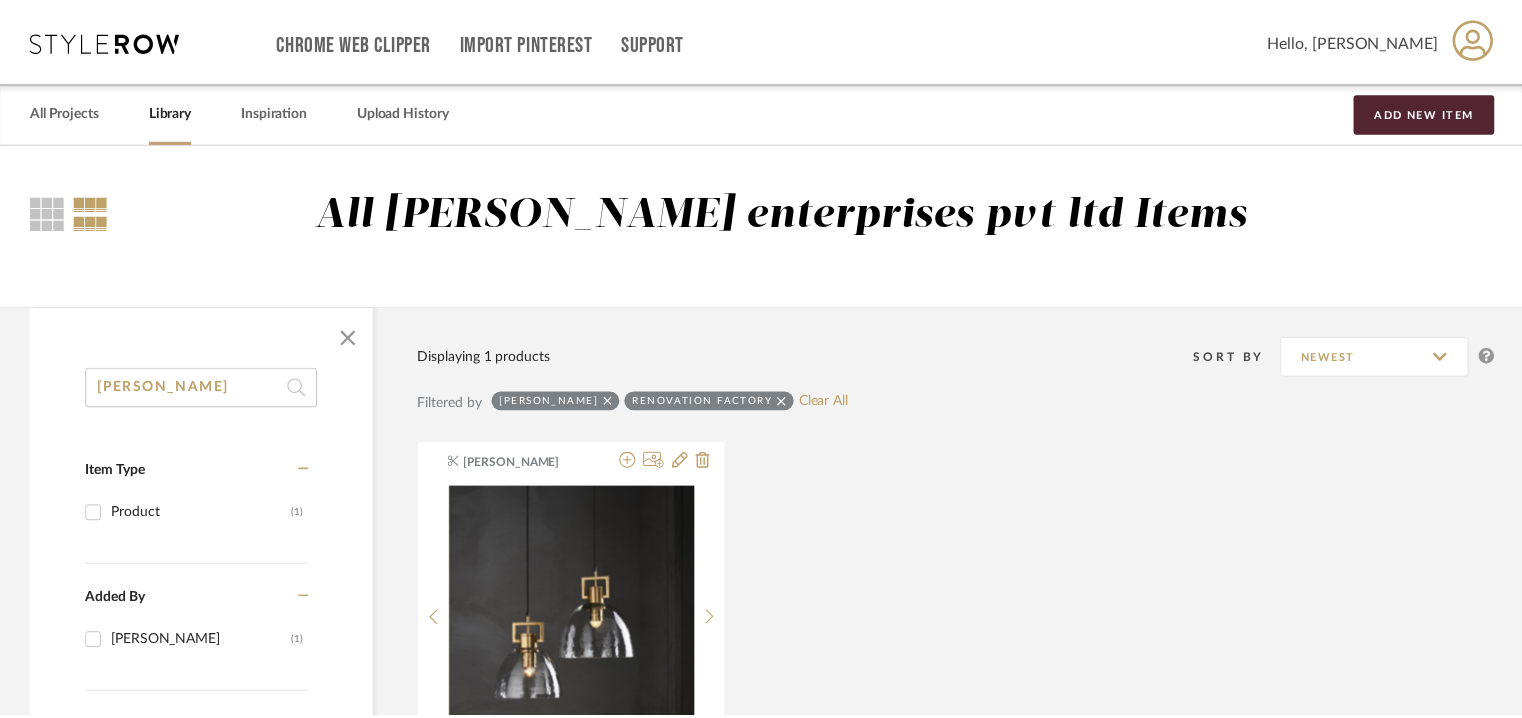 scroll, scrollTop: 332, scrollLeft: 0, axis: vertical 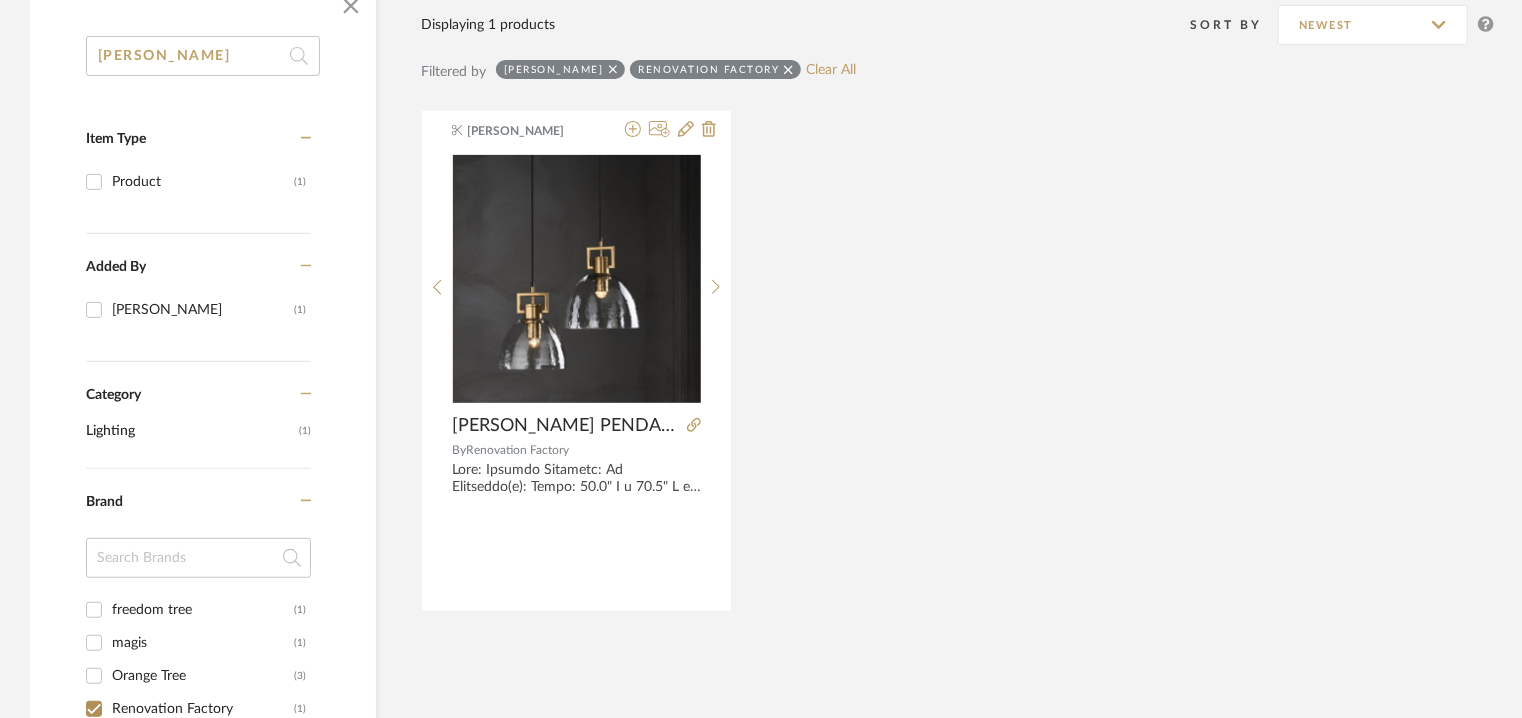 click on "Renovation Factory" 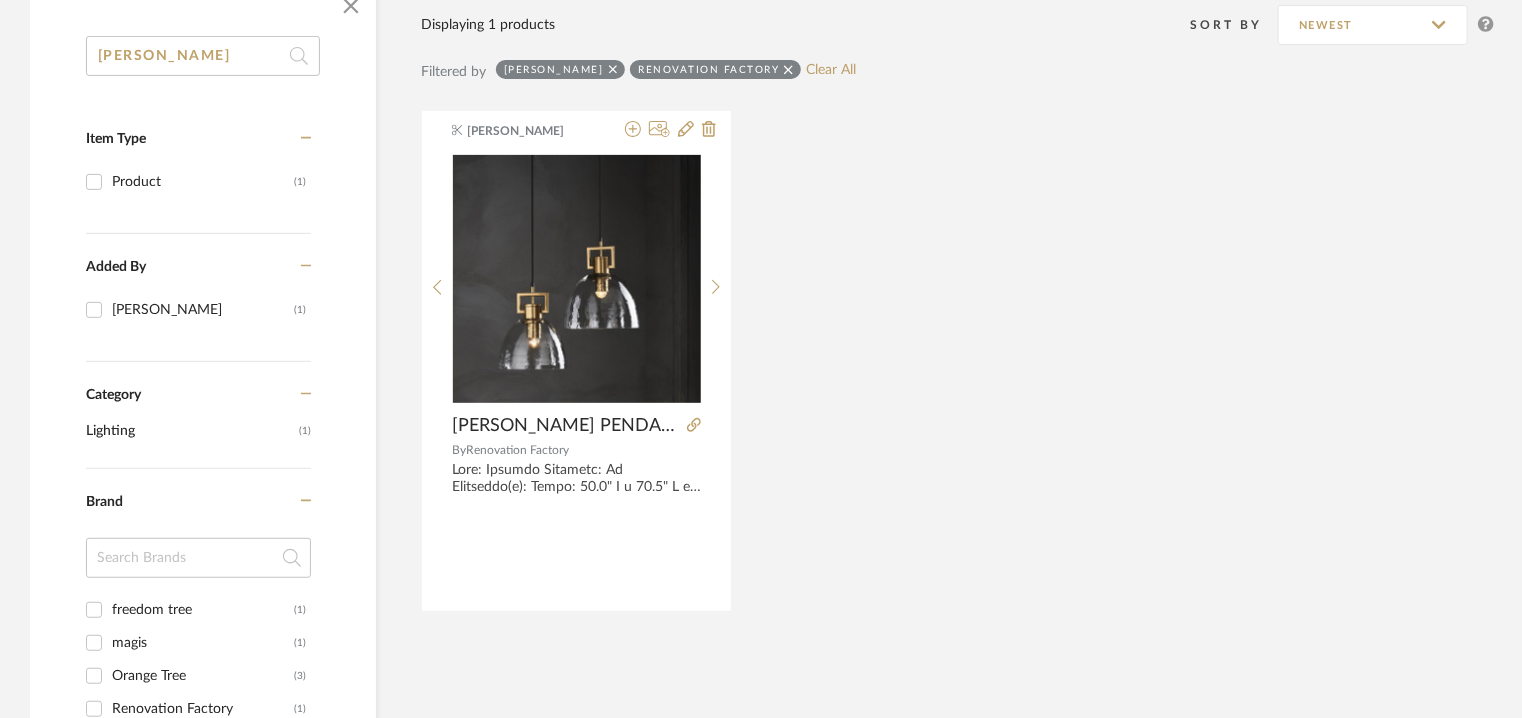 checkbox on "false" 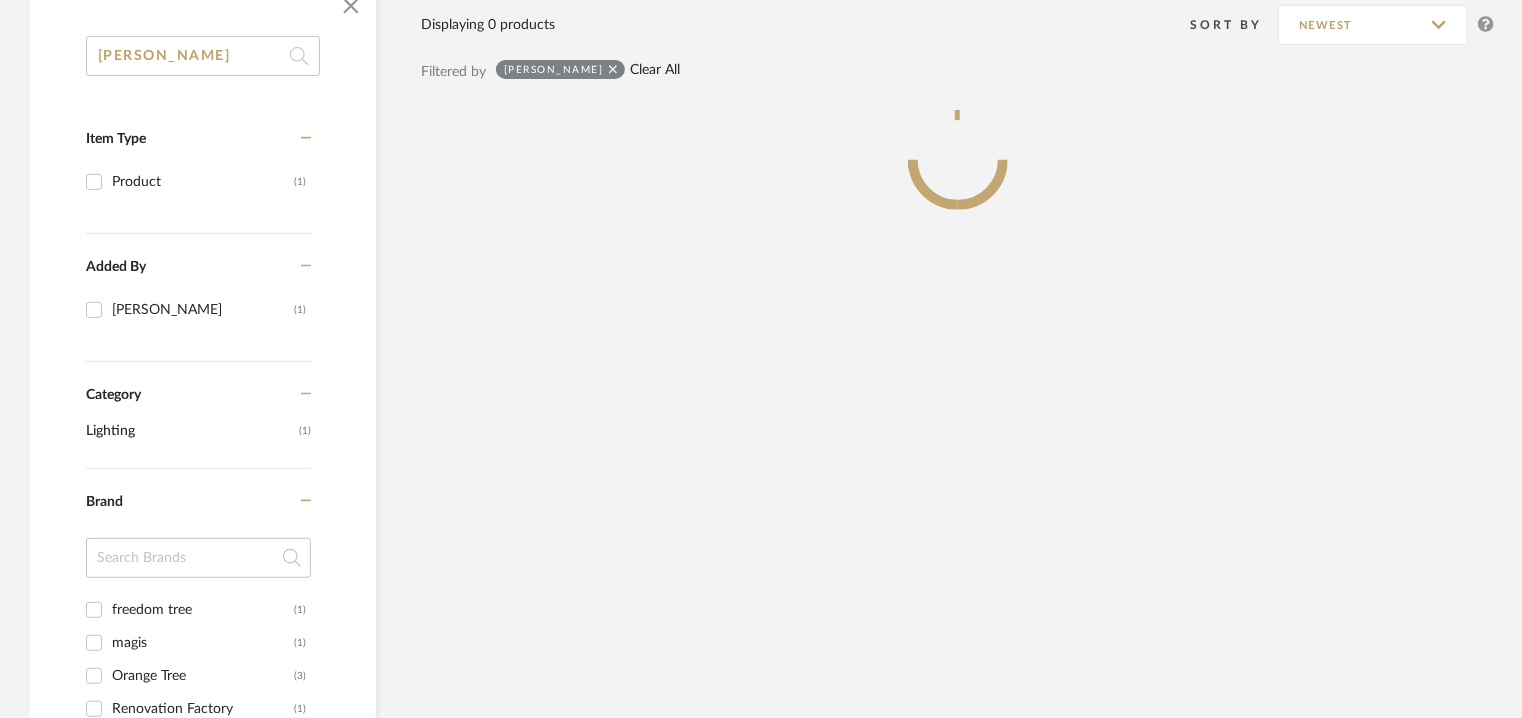 click on "Clear All" 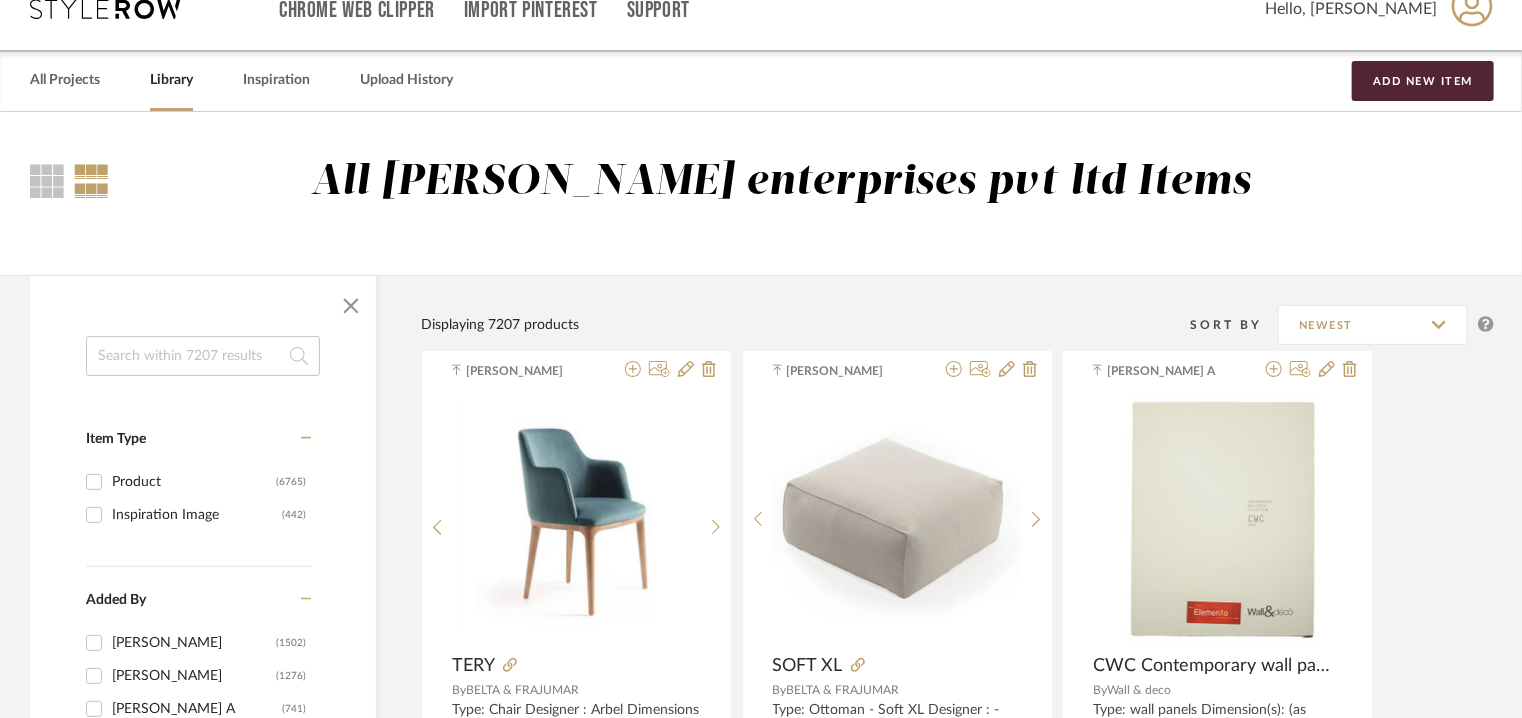 scroll, scrollTop: 0, scrollLeft: 0, axis: both 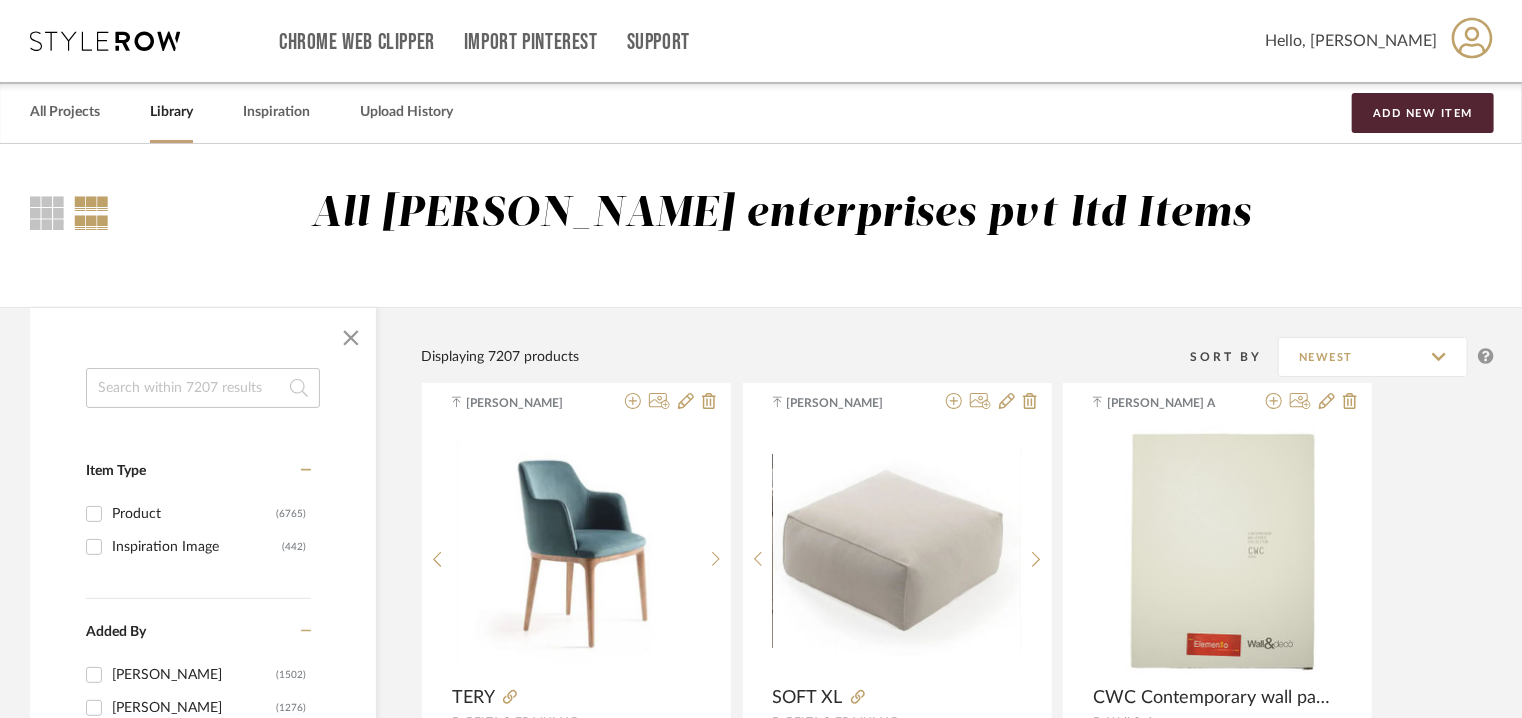 click 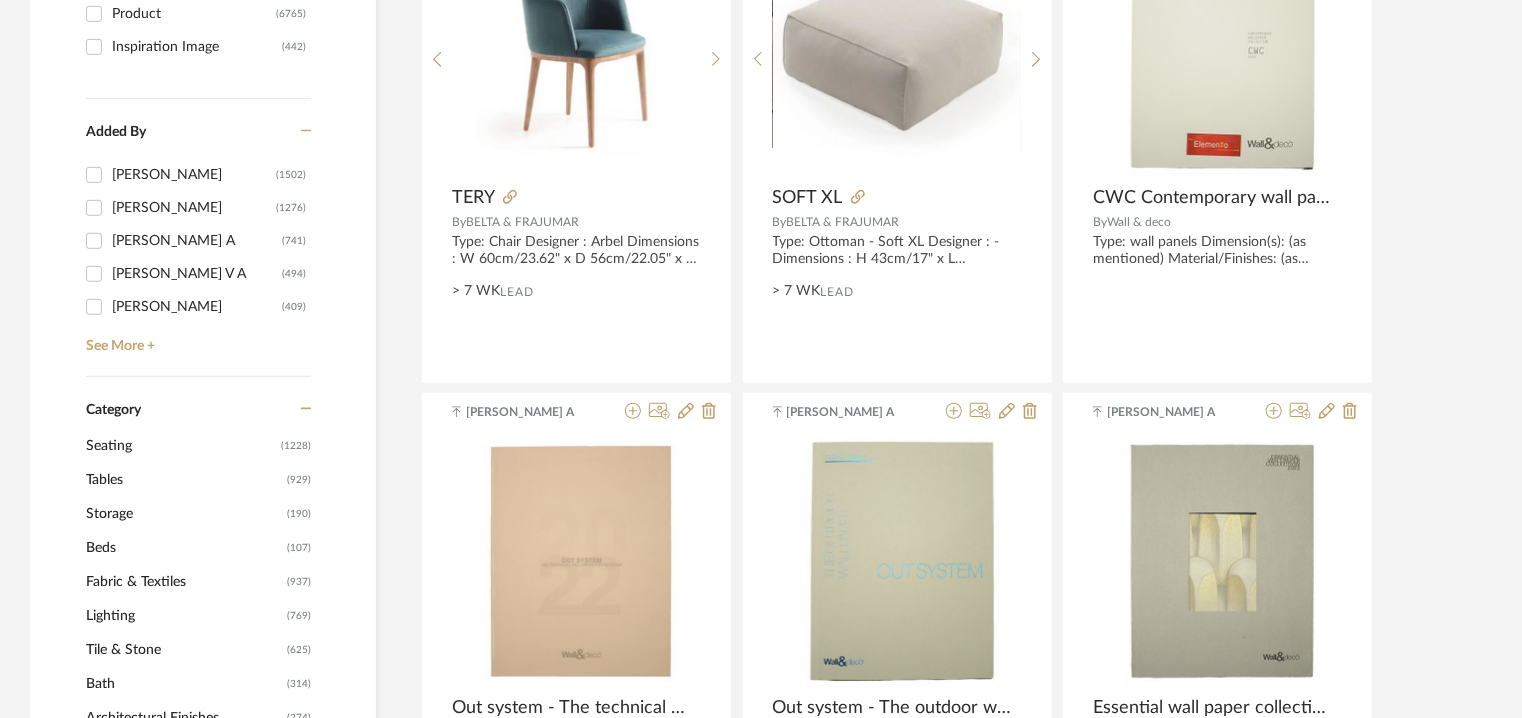 scroll, scrollTop: 0, scrollLeft: 0, axis: both 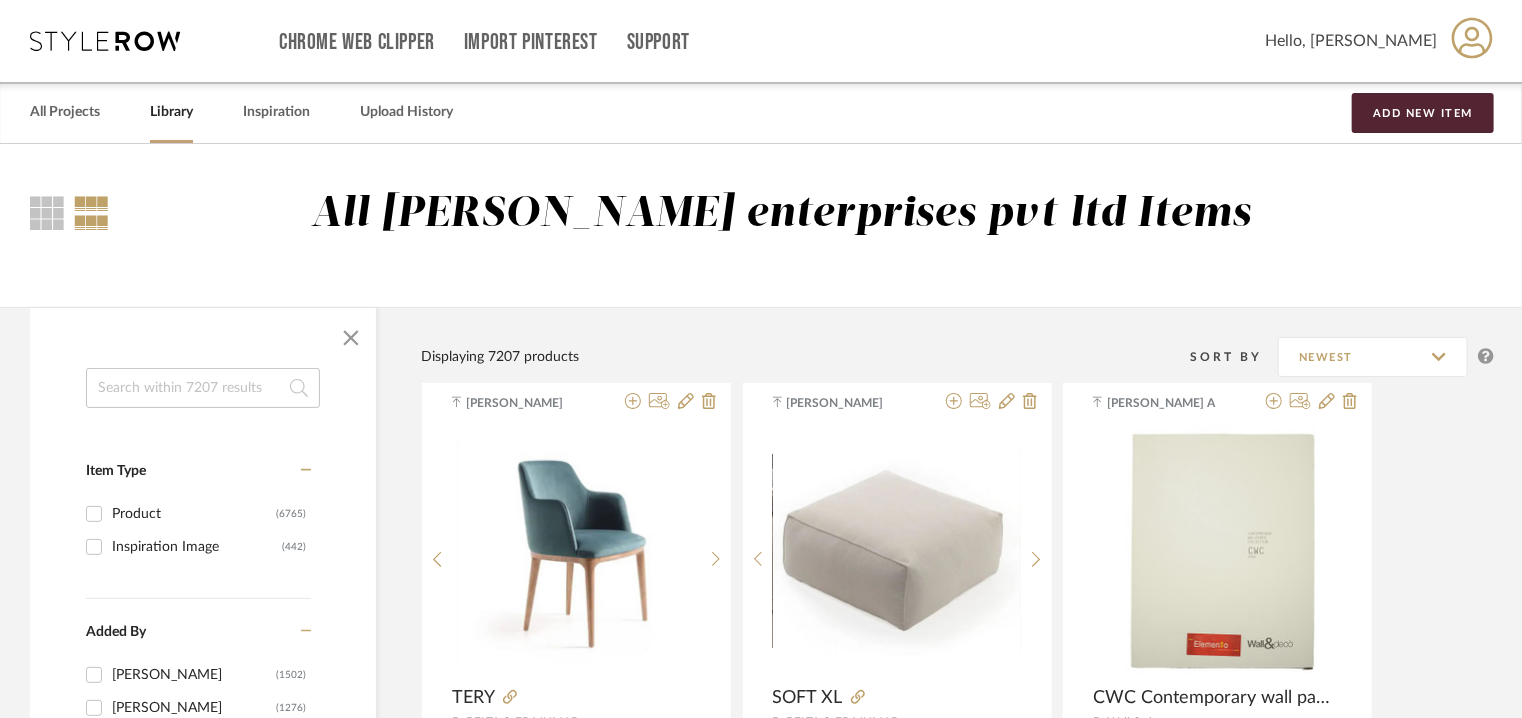 click 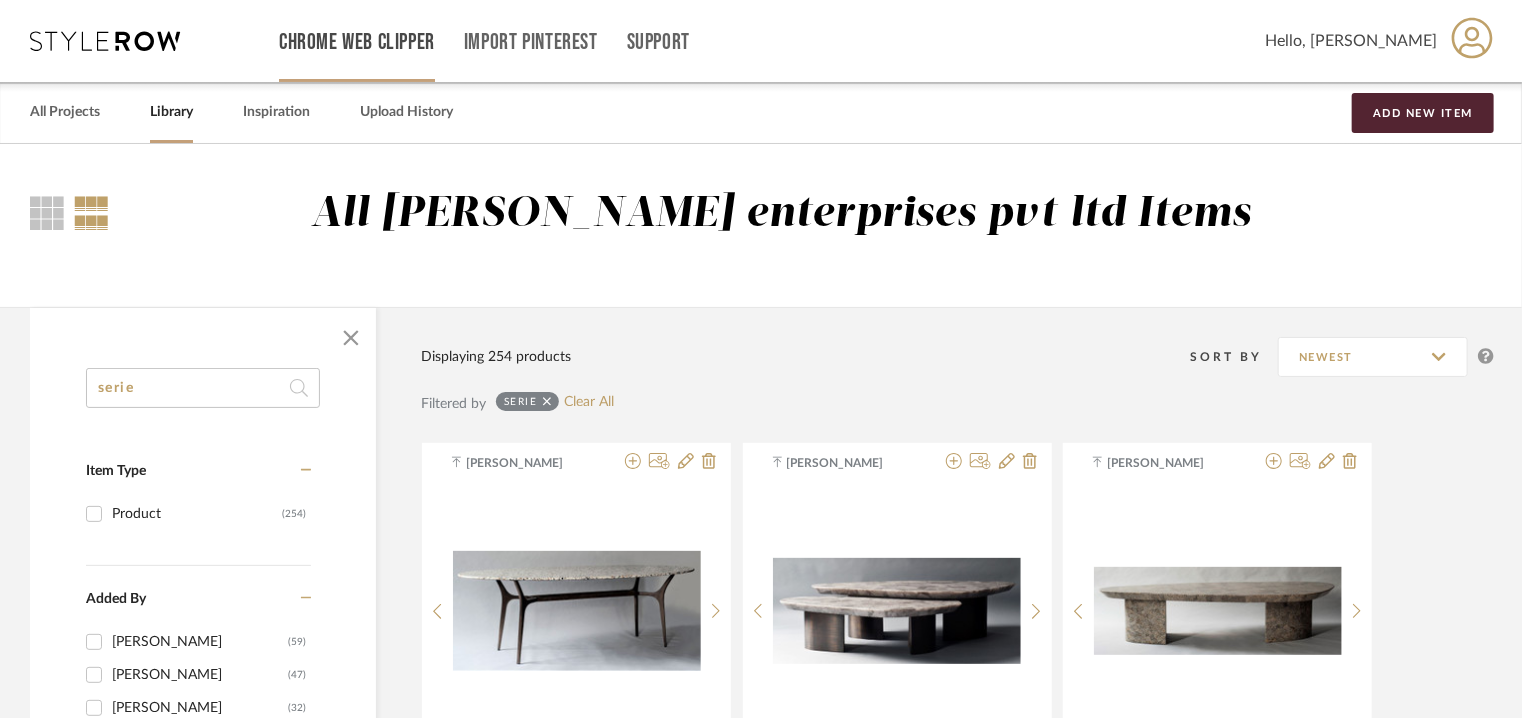 type on "serie" 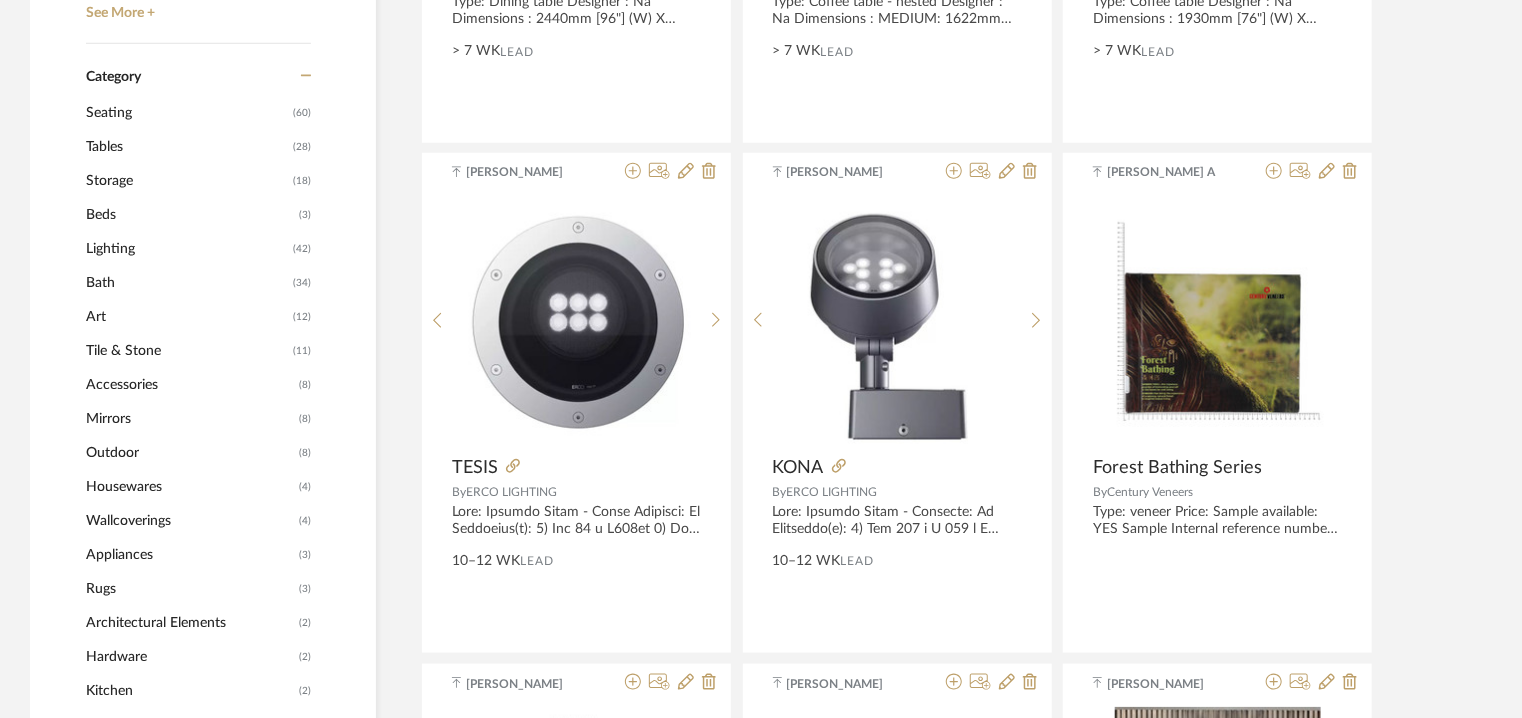 scroll, scrollTop: 1400, scrollLeft: 0, axis: vertical 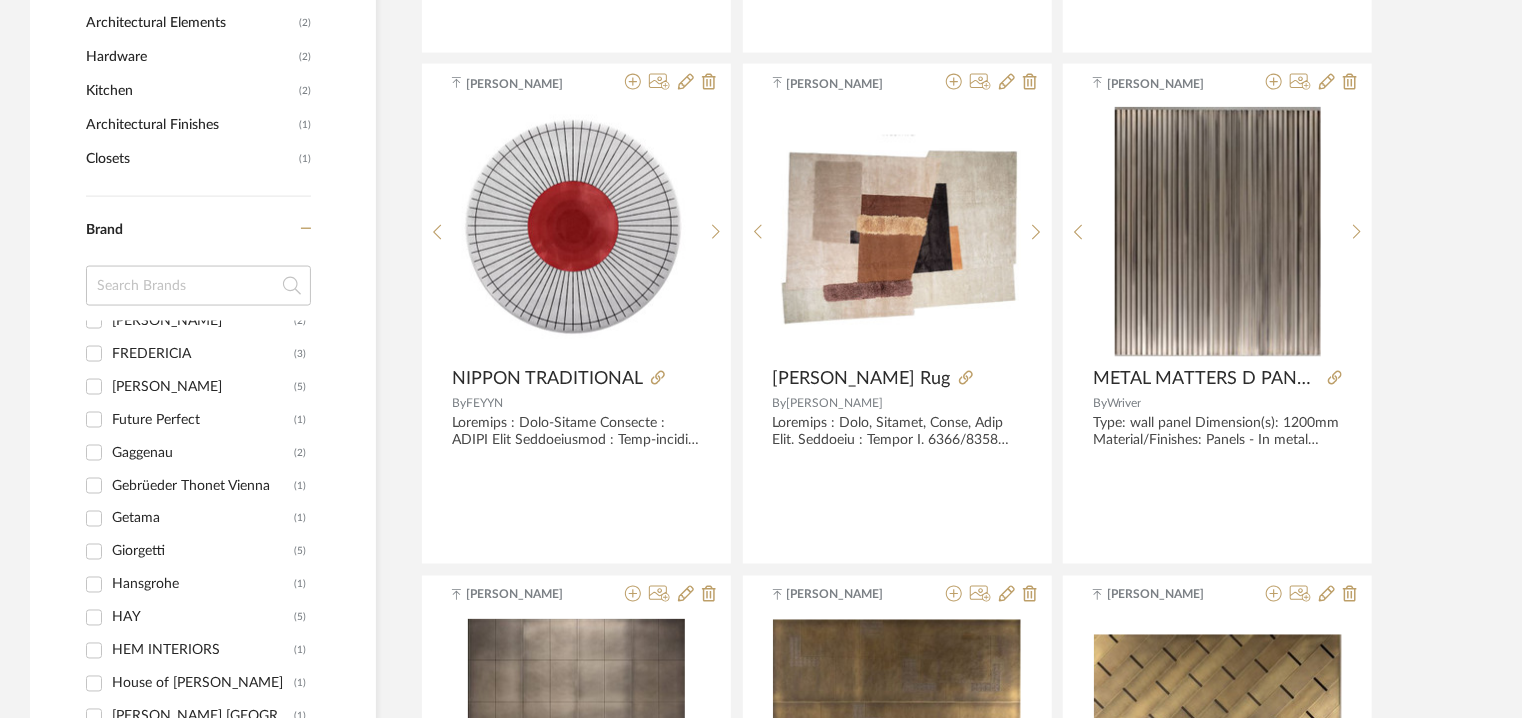 click on "Future Perfect" at bounding box center (203, 420) 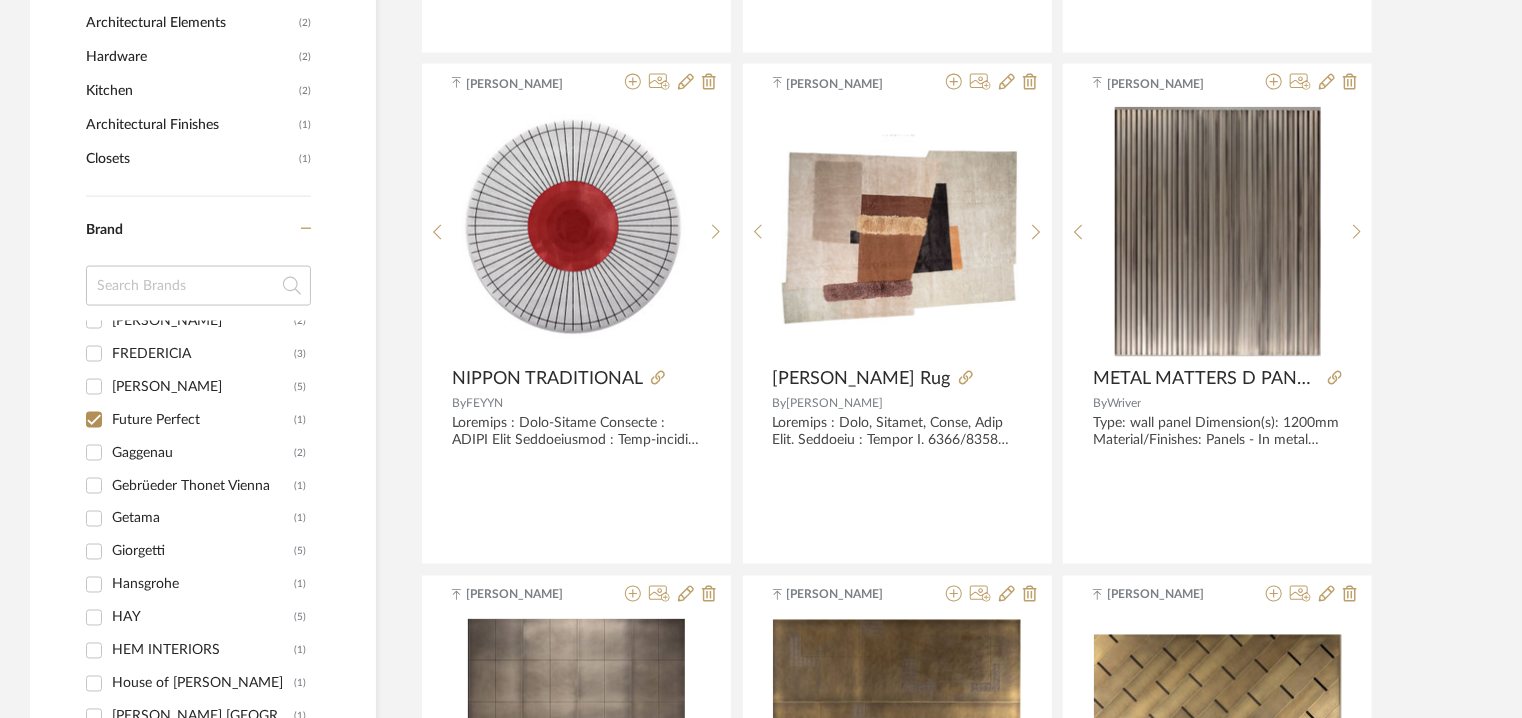 checkbox on "true" 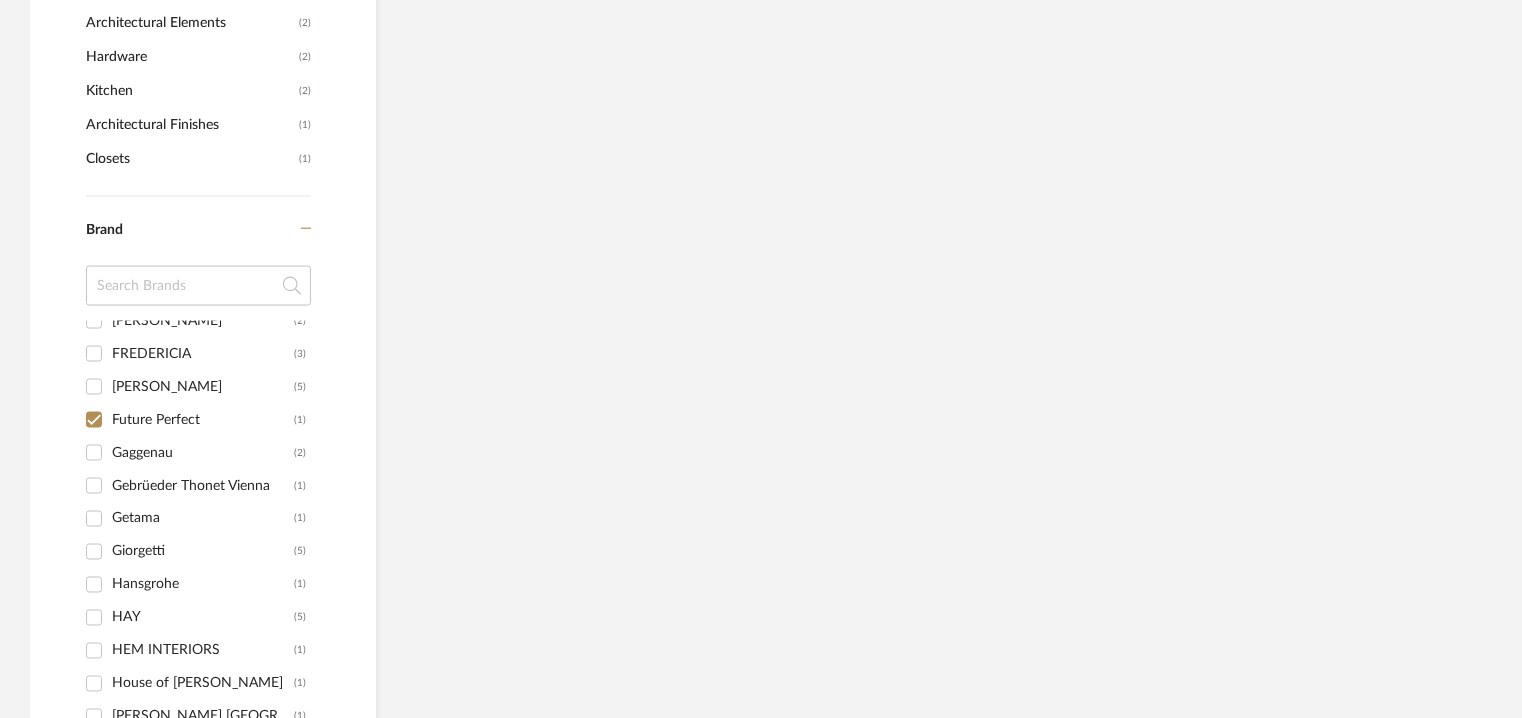 scroll, scrollTop: 1250, scrollLeft: 0, axis: vertical 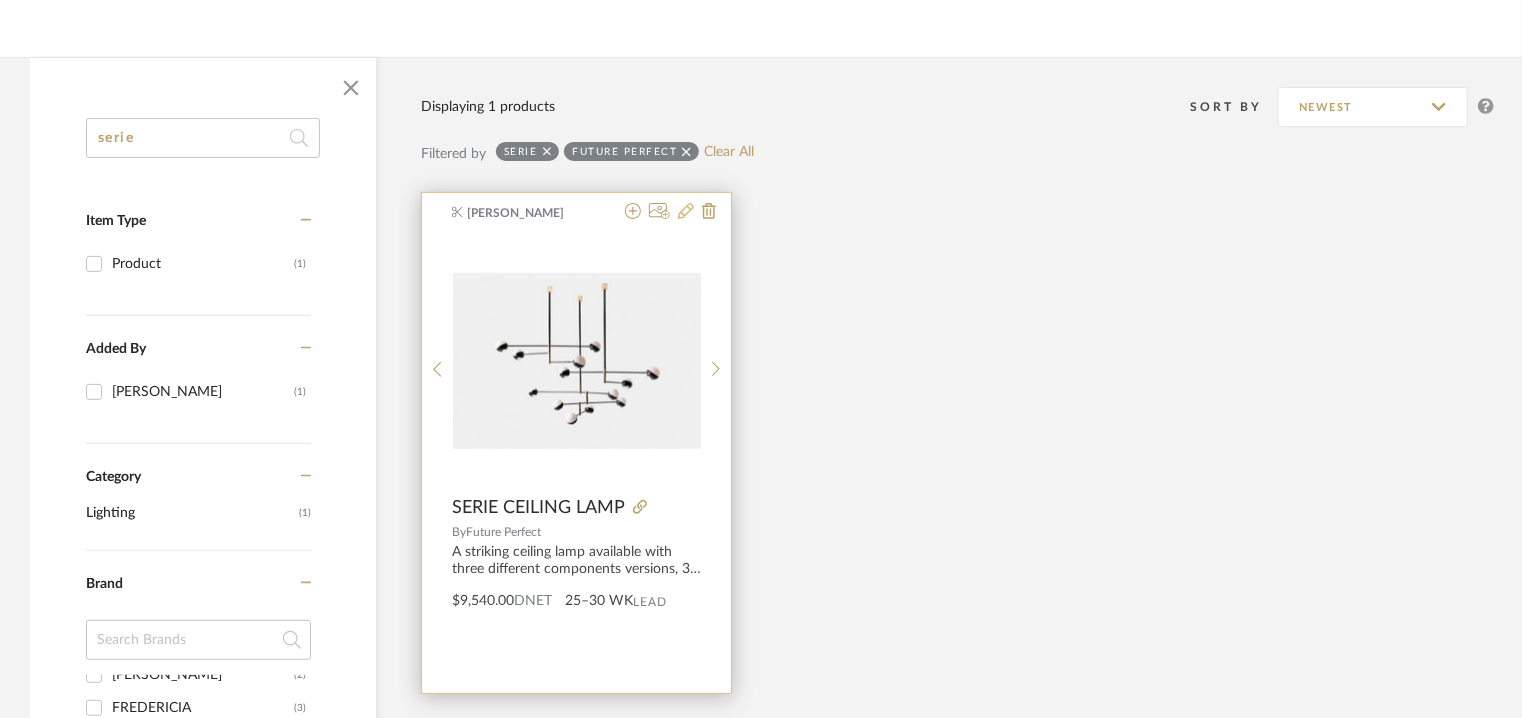 click 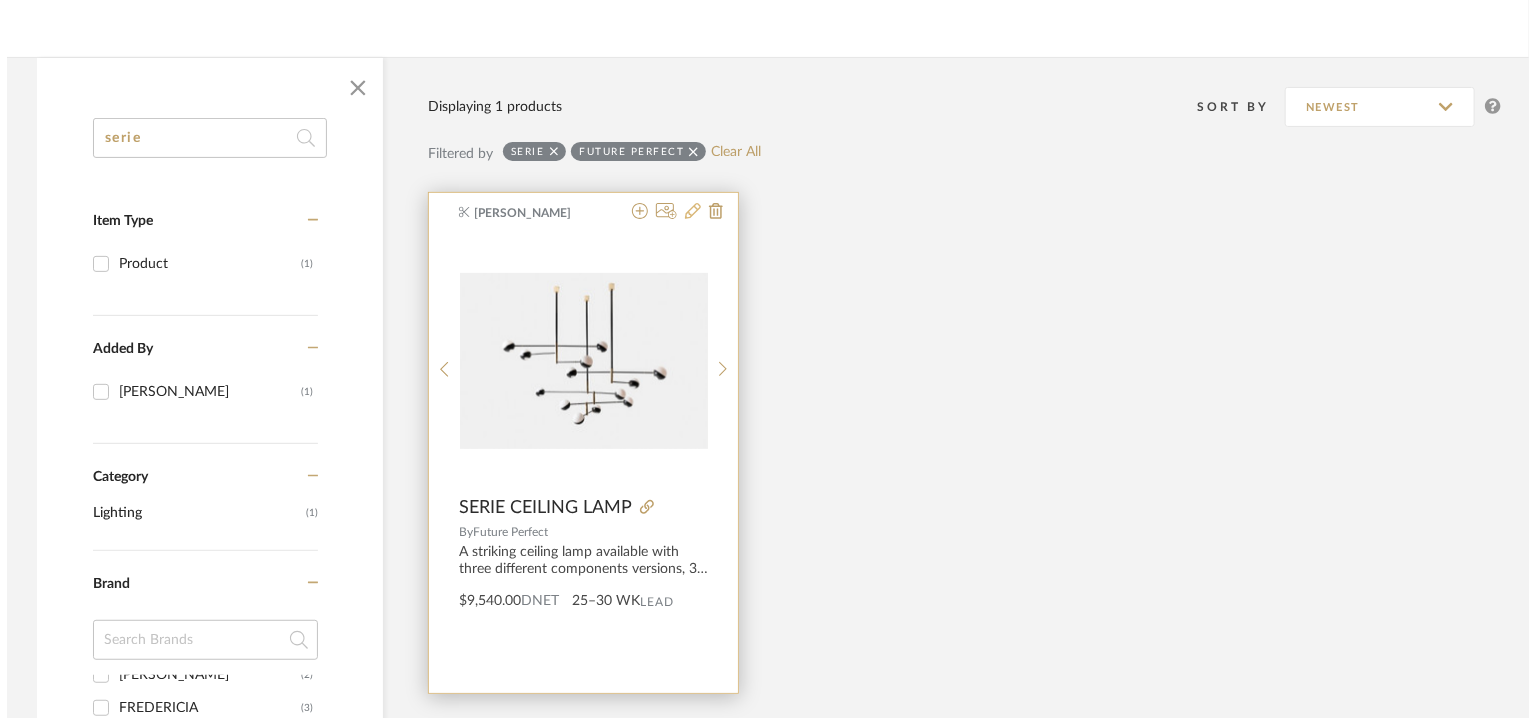 scroll, scrollTop: 0, scrollLeft: 0, axis: both 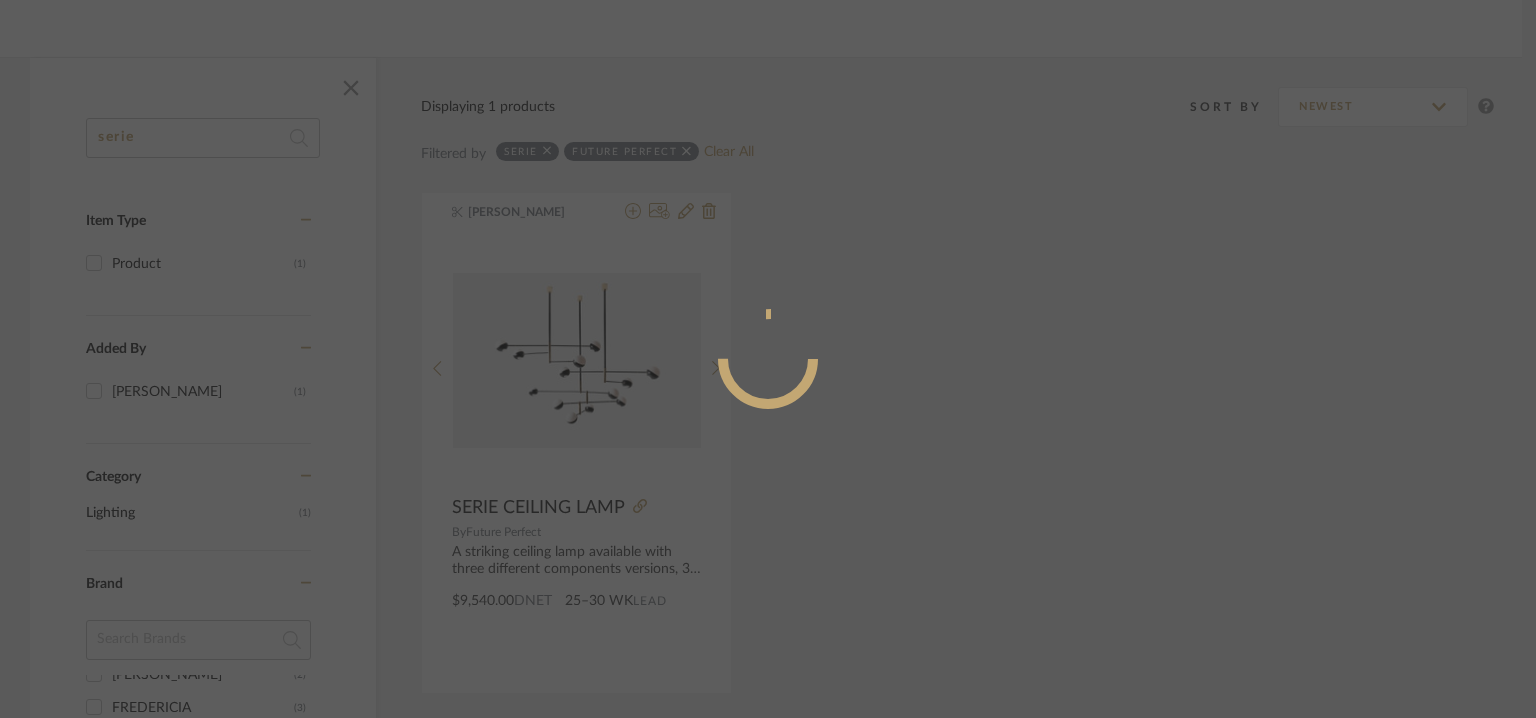 radio on "true" 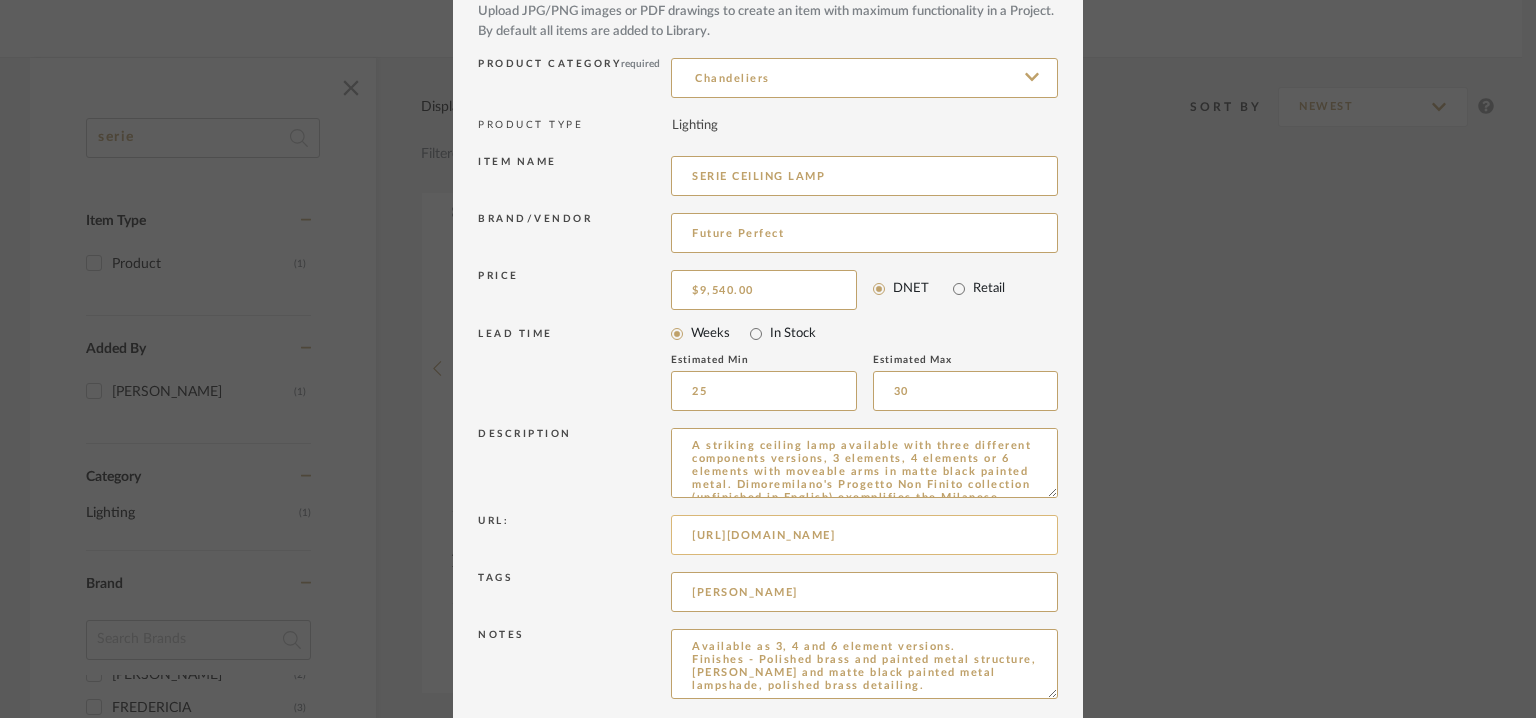 scroll, scrollTop: 192, scrollLeft: 0, axis: vertical 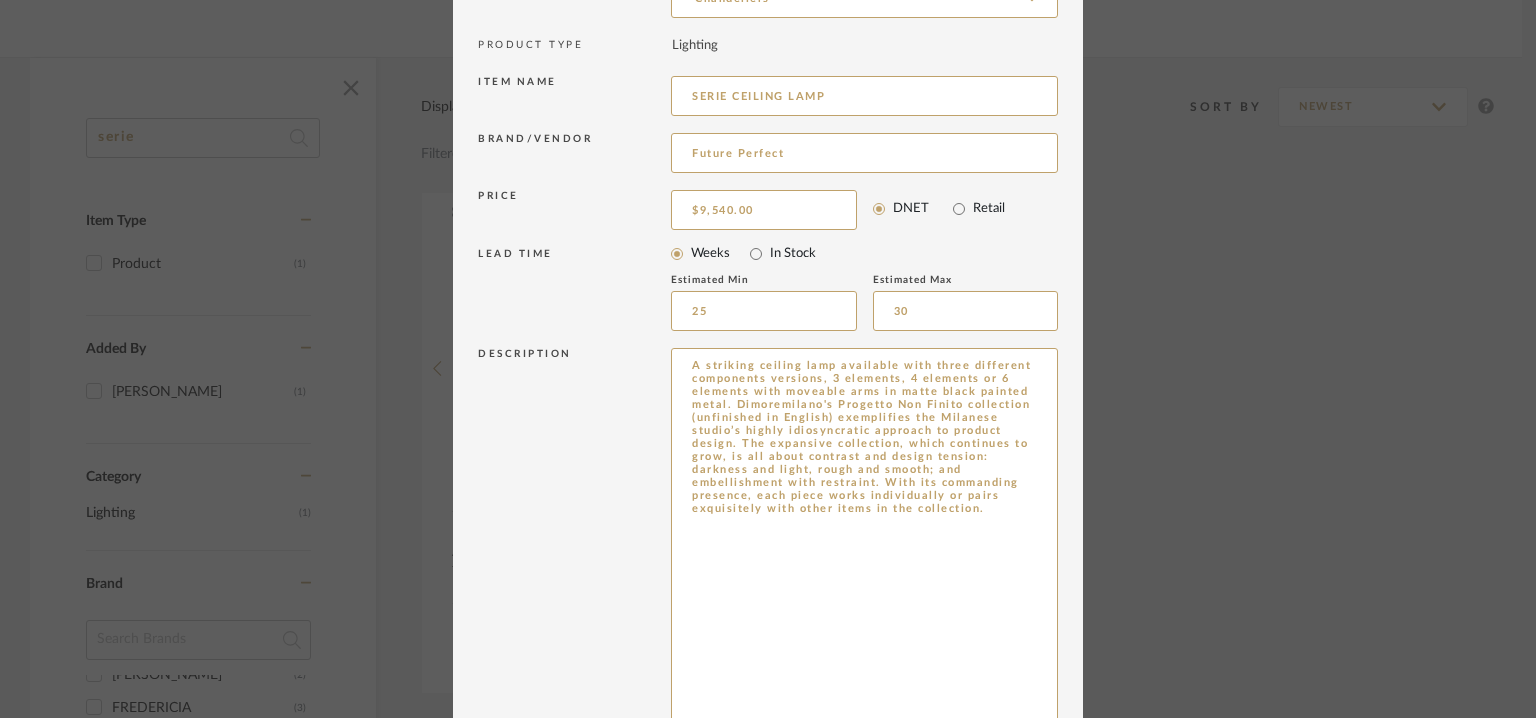 drag, startPoint x: 1042, startPoint y: 412, endPoint x: 1160, endPoint y: 776, distance: 382.64865 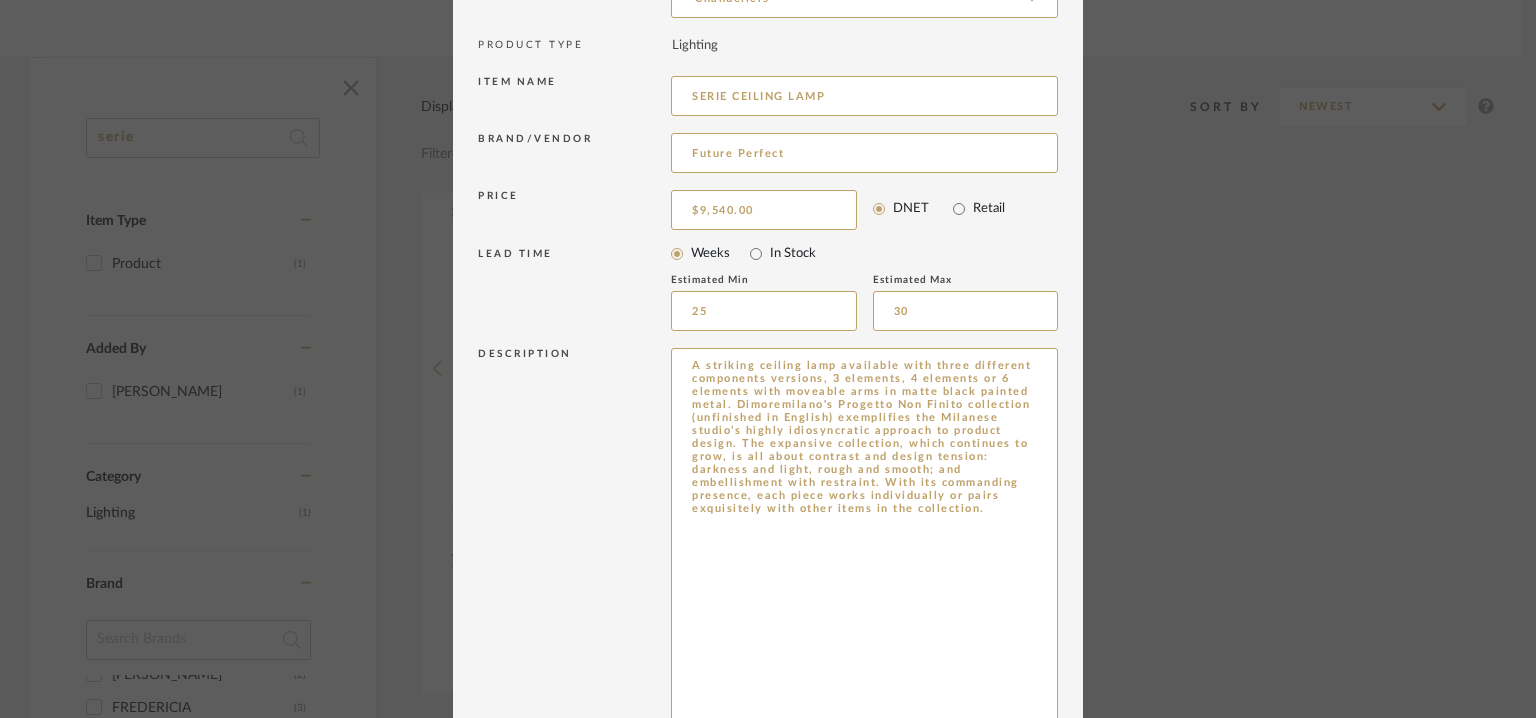 drag, startPoint x: 871, startPoint y: 461, endPoint x: 653, endPoint y: 351, distance: 244.18027 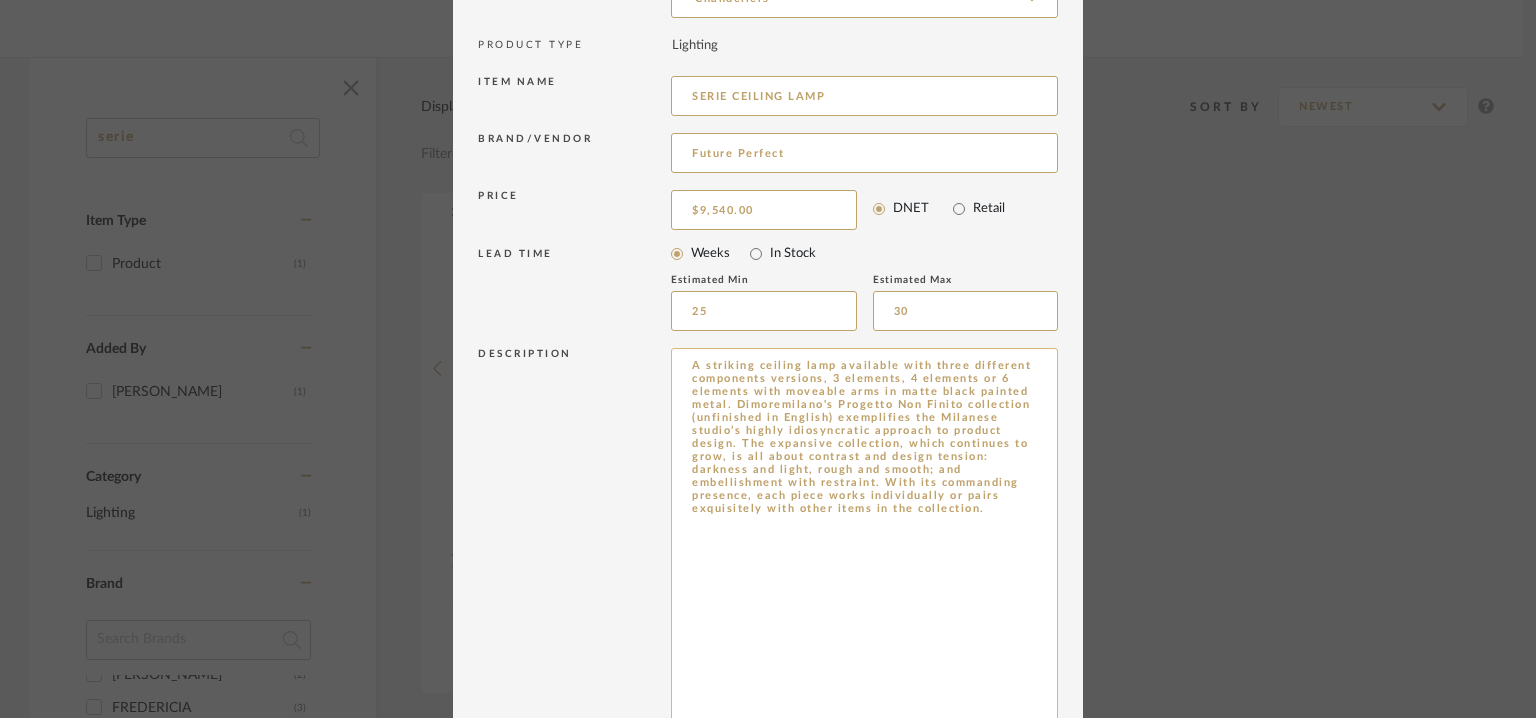 paste on "Type: Pendant
Designer: DIMOREMILANO (2012)
Dimension(s):   Canopy: Dia. 3.2" x H 3.2"
3 Elements Fixture: Dia. 60" x H 11.4"
4 Elements Fixture: Dia. 60" x H 15.3"
6 Elements Fixture: Dia. 70.5" x H 22.8"
Overall Height: Min: 39.3", Max: 118"
Weight : Approx. 20 / 33 / 38 lbs
Materials & Finish: Polished Brass and Painted Metal structure. [PERSON_NAME] and Matte Black Painted Metal lampshade. Polished Brass detailing.
Light Source : Na
Total Wattage: 1
Voltage  :  Na
Cord length : Na
Installation requirements, if any: (such as mounting options, electrical wiring, or compatibility with existing infrastructure) : Na
Lighting controls: (compatibility with lighting control systems, such as dimmers, timers,)  :  3 Elements: LED bulbs E14 P45, 3 x 5W, dimmable.
4 Elements: LED bulbs E14 P45, 4 x 5W, dimmable.
6 Elements: LED bulbs E14 P45, 6 x 5W, dimmable.
Product description: Na
Additional features: Na
Any other details:  Na" 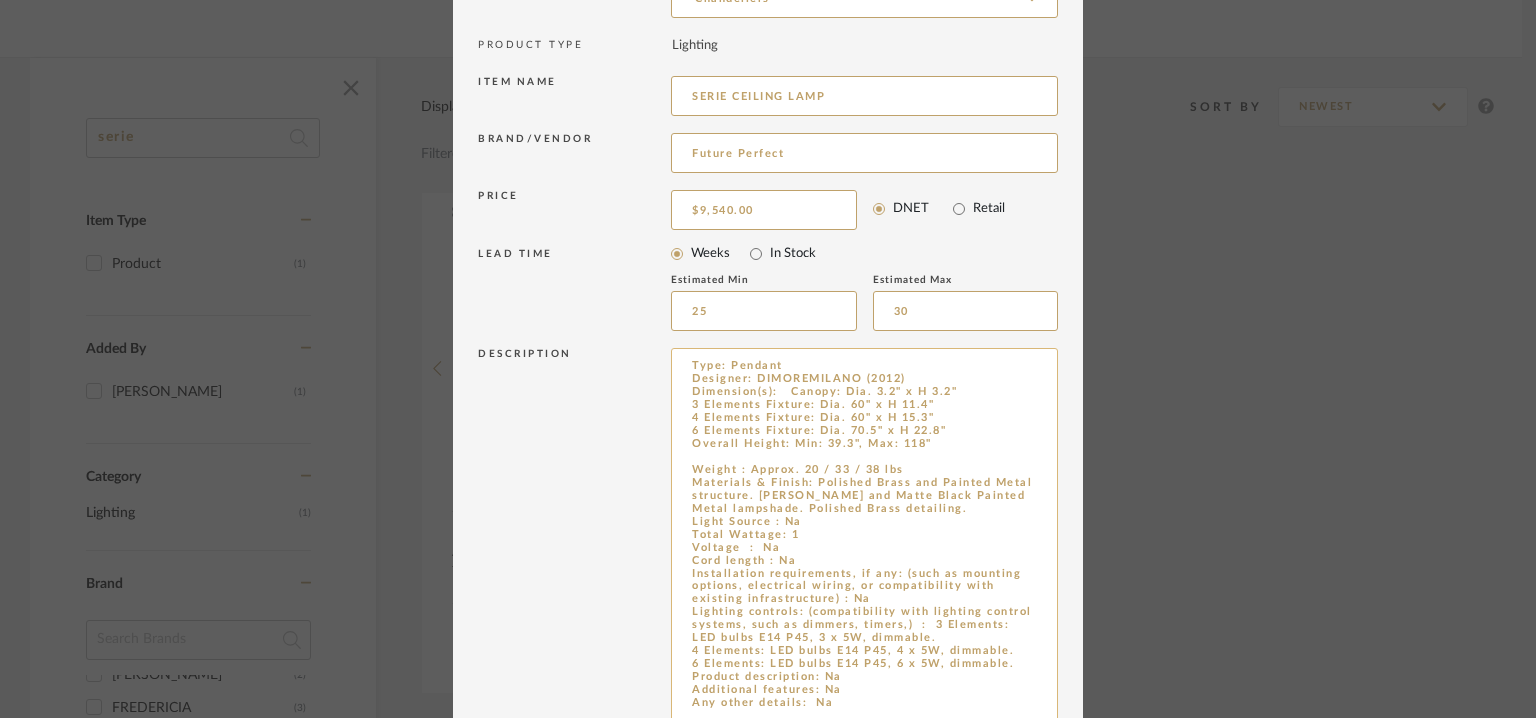 scroll, scrollTop: 196, scrollLeft: 0, axis: vertical 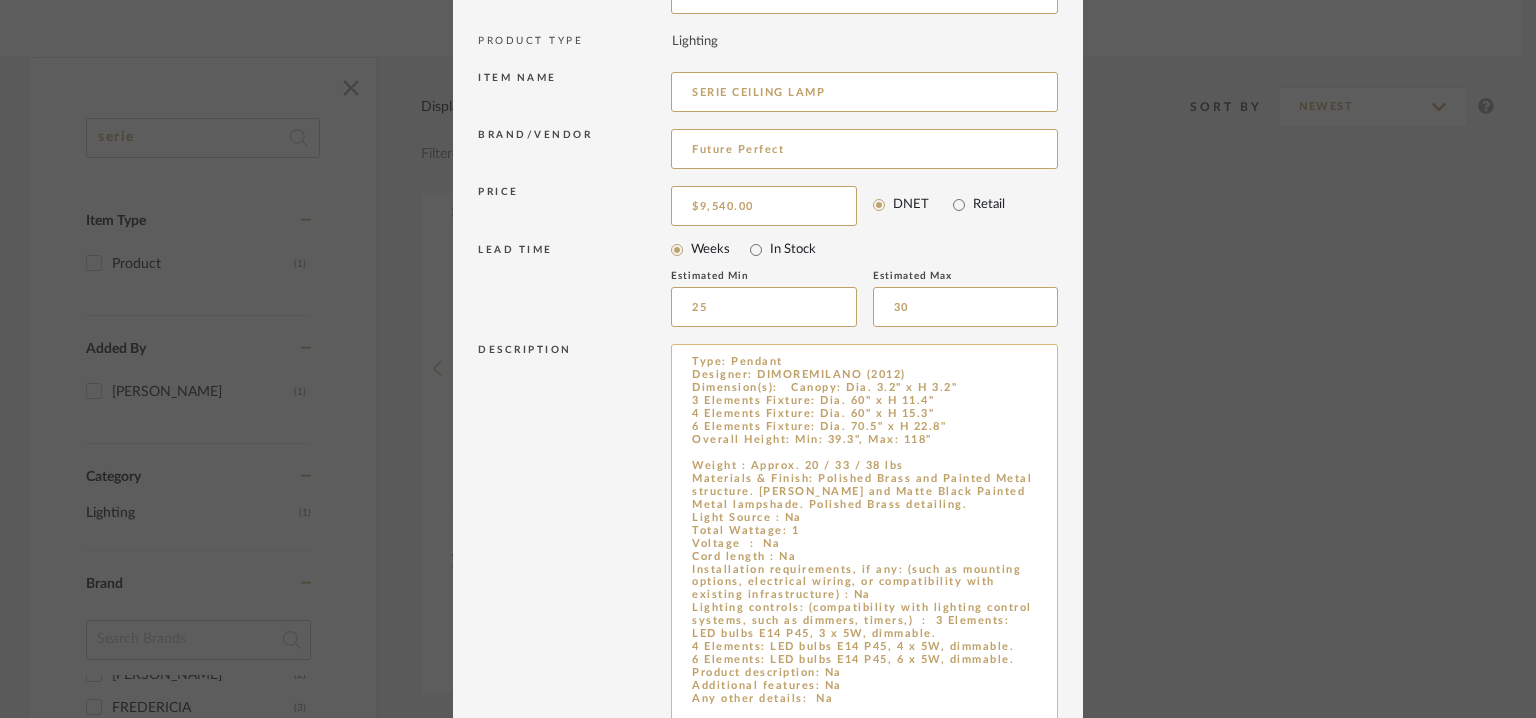 click on "Type: Pendant
Designer: DIMOREMILANO (2012)
Dimension(s):   Canopy: Dia. 3.2" x H 3.2"
3 Elements Fixture: Dia. 60" x H 11.4"
4 Elements Fixture: Dia. 60" x H 15.3"
6 Elements Fixture: Dia. 70.5" x H 22.8"
Overall Height: Min: 39.3", Max: 118"
Weight : Approx. 20 / 33 / 38 lbs
Materials & Finish: Polished Brass and Painted Metal structure. [PERSON_NAME] and Matte Black Painted Metal lampshade. Polished Brass detailing.
Light Source : Na
Total Wattage: 1
Voltage  :  Na
Cord length : Na
Installation requirements, if any: (such as mounting options, electrical wiring, or compatibility with existing infrastructure) : Na
Lighting controls: (compatibility with lighting control systems, such as dimmers, timers,)  :  3 Elements: LED bulbs E14 P45, 3 x 5W, dimmable.
4 Elements: LED bulbs E14 P45, 4 x 5W, dimmable.
6 Elements: LED bulbs E14 P45, 6 x 5W, dimmable.
Product description: Na
Additional features: Na
Any other details:  Na" at bounding box center (864, 561) 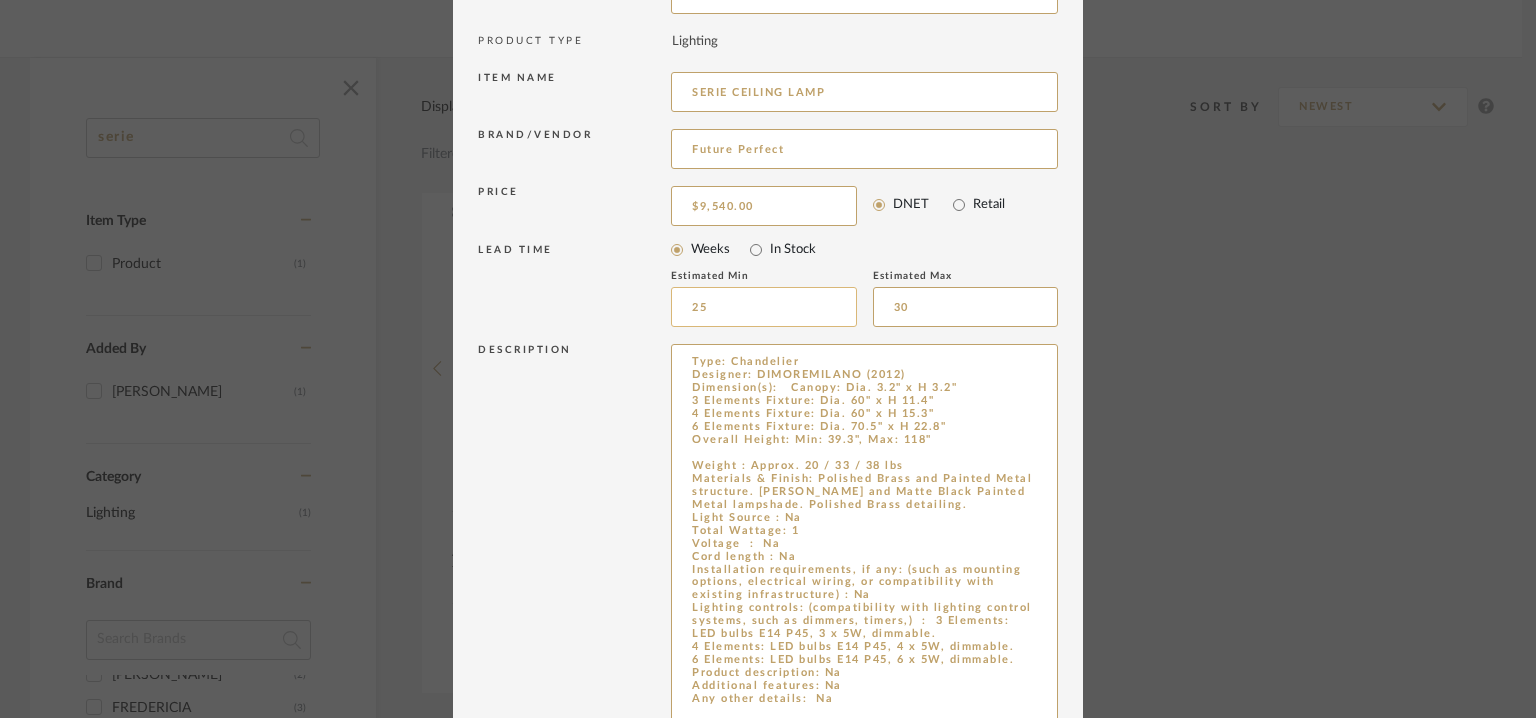 type on "Type: Chandelier
Designer: DIMOREMILANO (2012)
Dimension(s):   Canopy: Dia. 3.2" x H 3.2"
3 Elements Fixture: Dia. 60" x H 11.4"
4 Elements Fixture: Dia. 60" x H 15.3"
6 Elements Fixture: Dia. 70.5" x H 22.8"
Overall Height: Min: 39.3", Max: 118"
Weight : Approx. 20 / 33 / 38 lbs
Materials & Finish: Polished Brass and Painted Metal structure. [PERSON_NAME] and Matte Black Painted Metal lampshade. Polished Brass detailing.
Light Source : Na
Total Wattage: 1
Voltage  :  Na
Cord length : Na
Installation requirements, if any: (such as mounting options, electrical wiring, or compatibility with existing infrastructure) : Na
Lighting controls: (compatibility with lighting control systems, such as dimmers, timers,)  :  3 Elements: LED bulbs E14 P45, 3 x 5W, dimmable.
4 Elements: LED bulbs E14 P45, 4 x 5W, dimmable.
6 Elements: LED bulbs E14 P45, 6 x 5W, dimmable.
Product description: Na
Additional features: Na
Any other details:  Na" 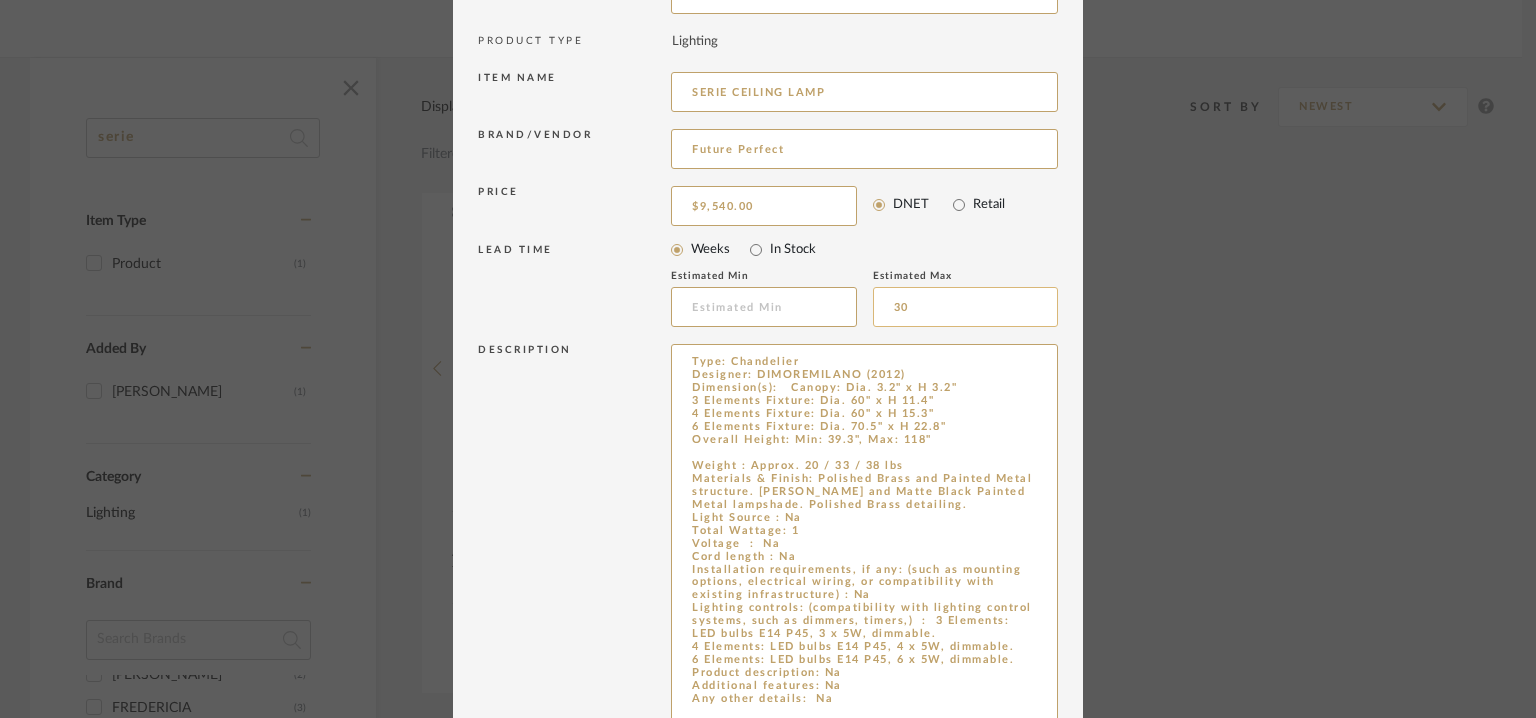 type 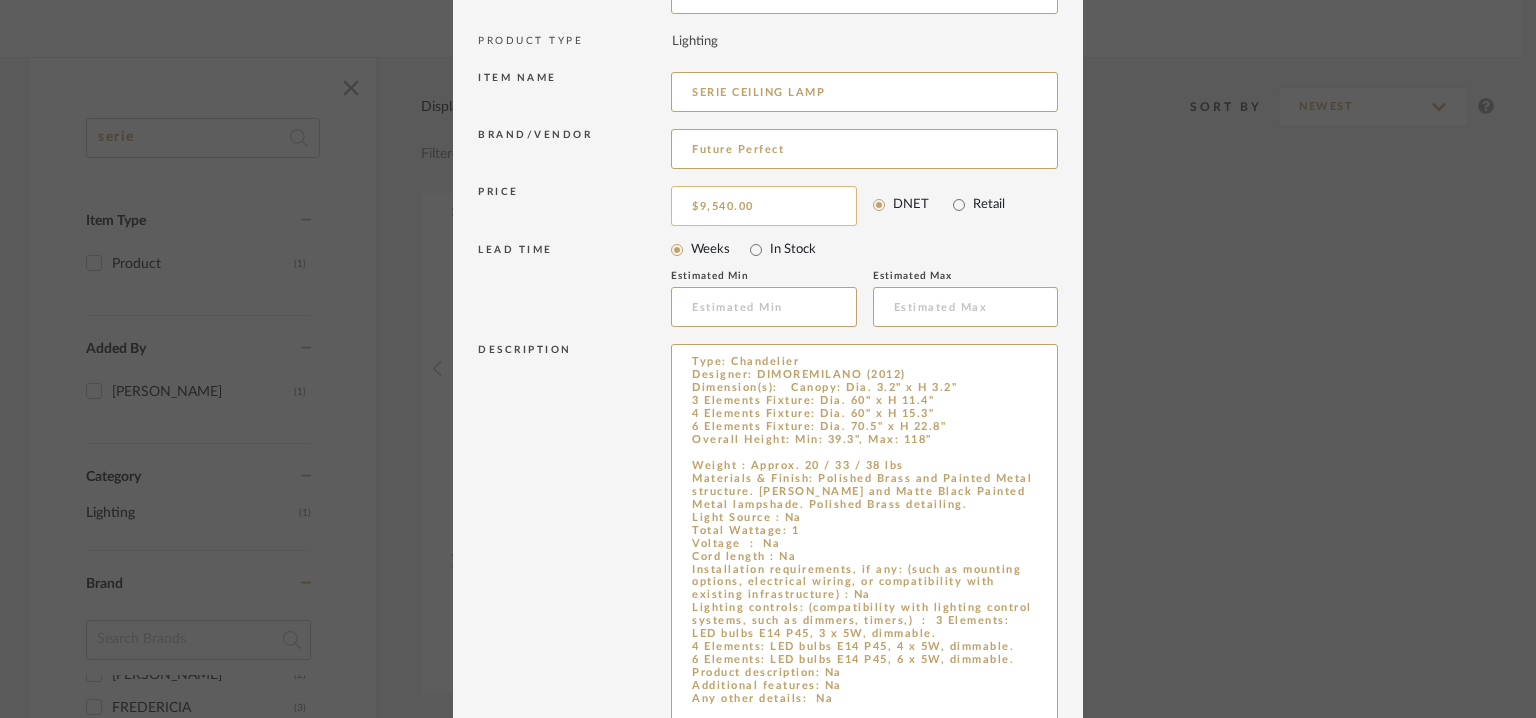 type 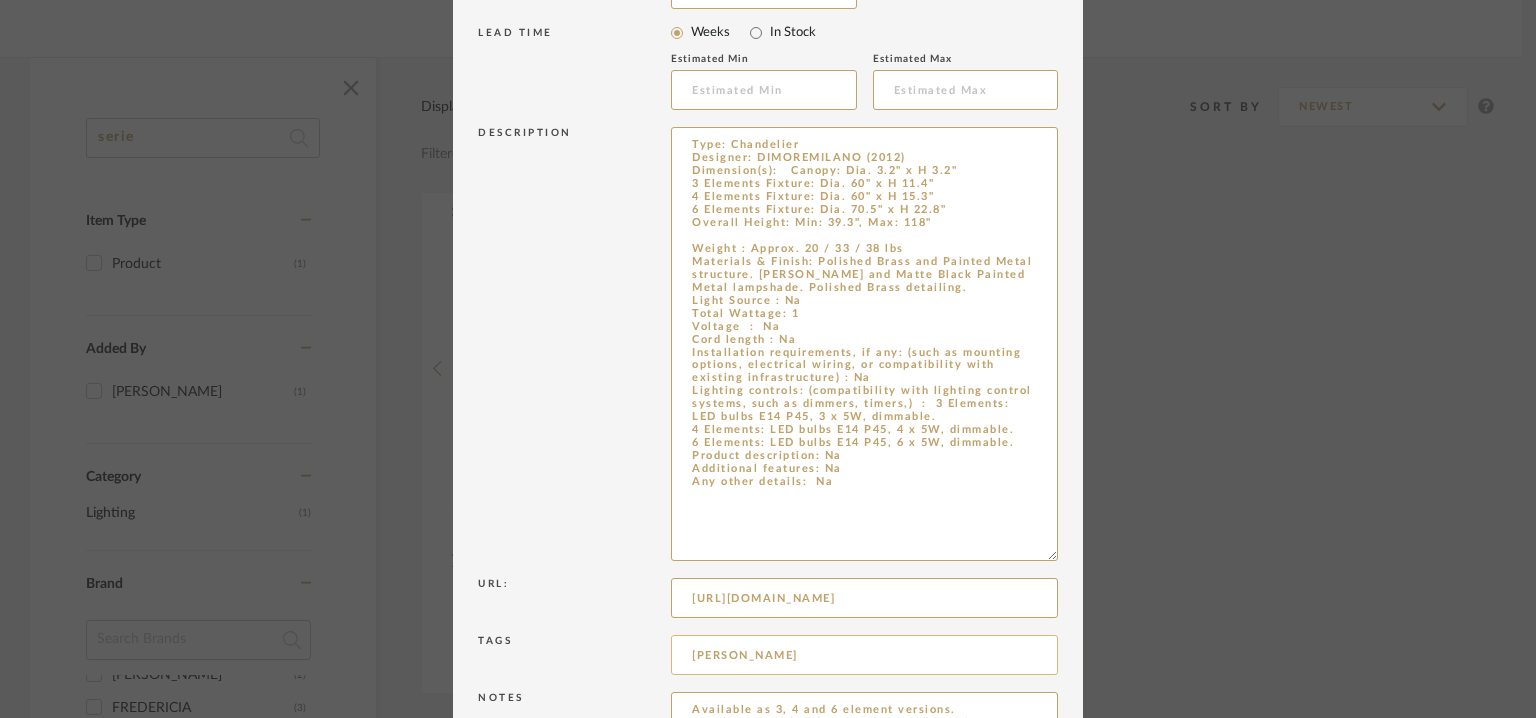 scroll, scrollTop: 556, scrollLeft: 0, axis: vertical 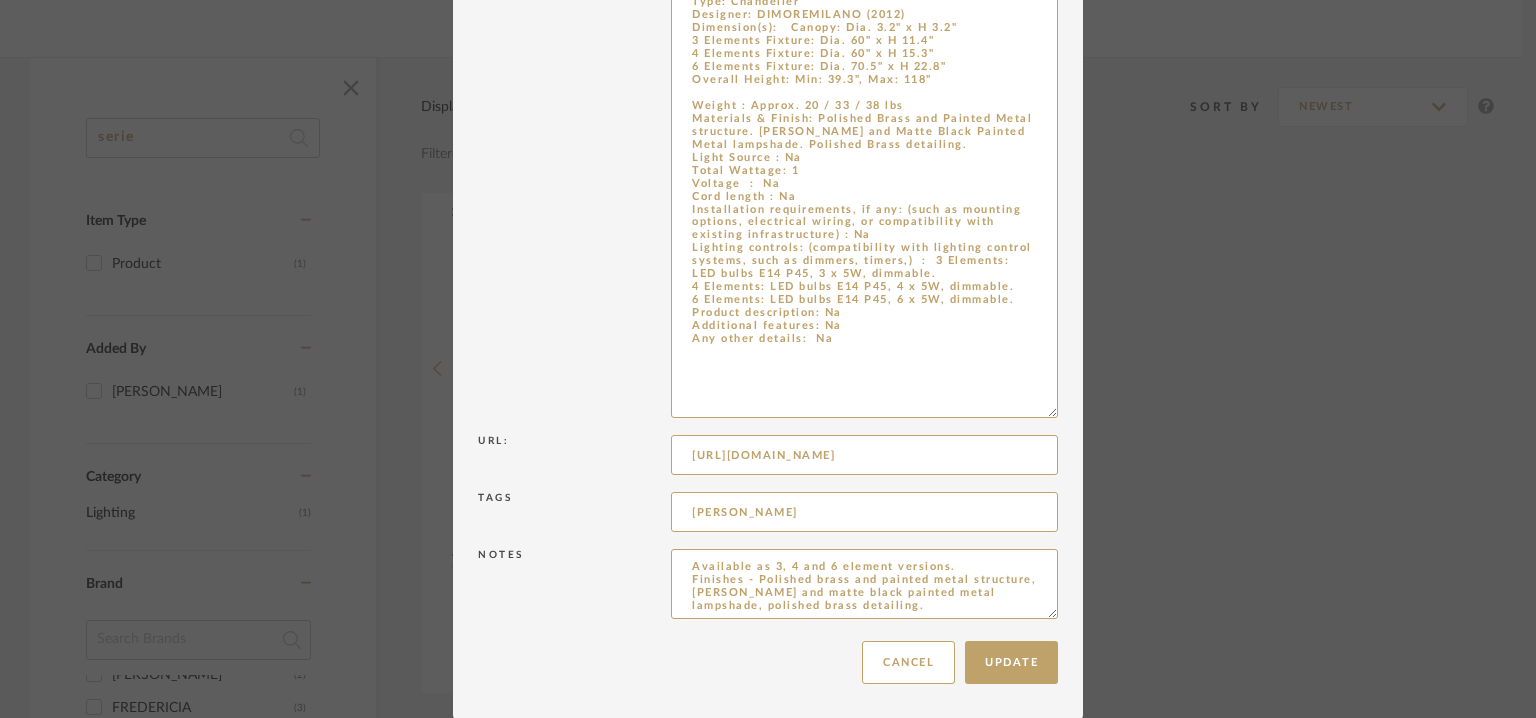 type 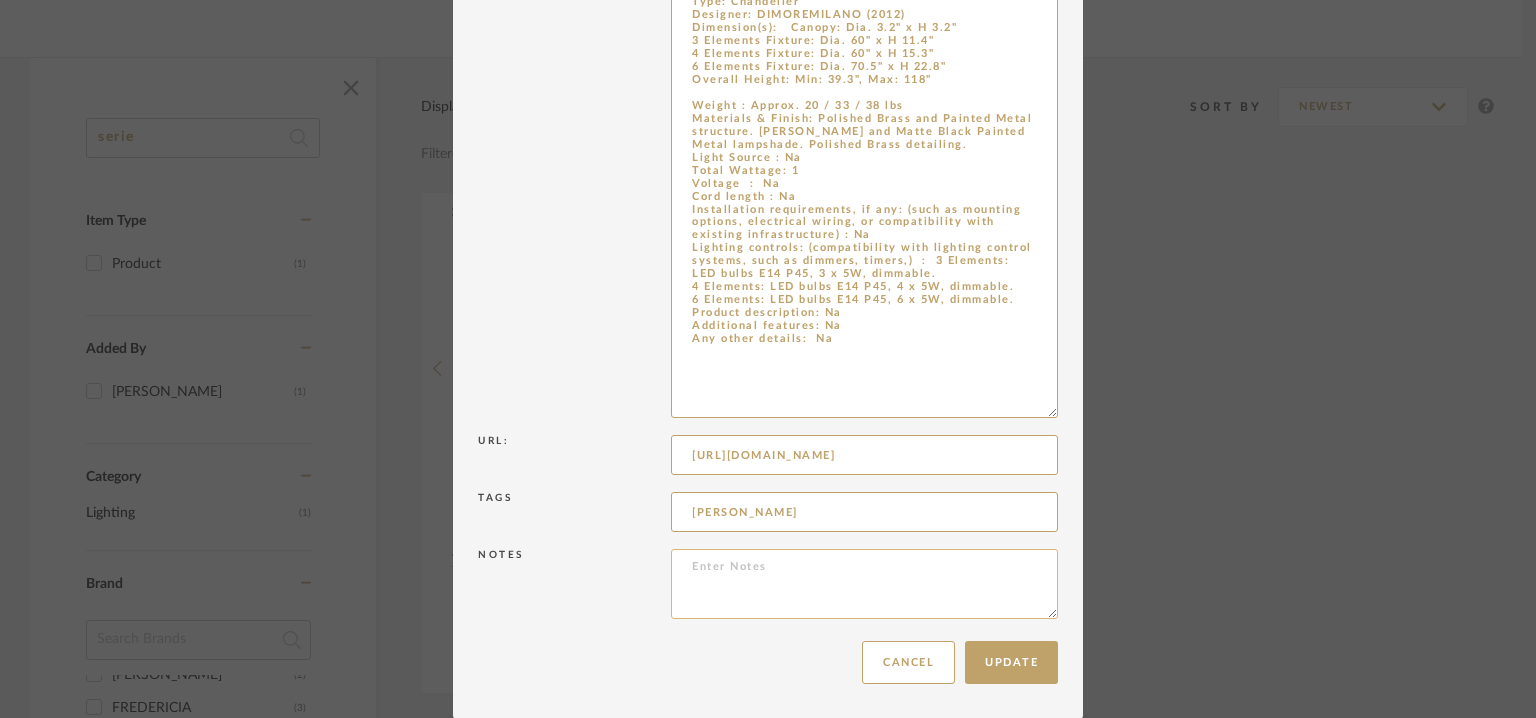 drag, startPoint x: 743, startPoint y: 574, endPoint x: 703, endPoint y: 584, distance: 41.231056 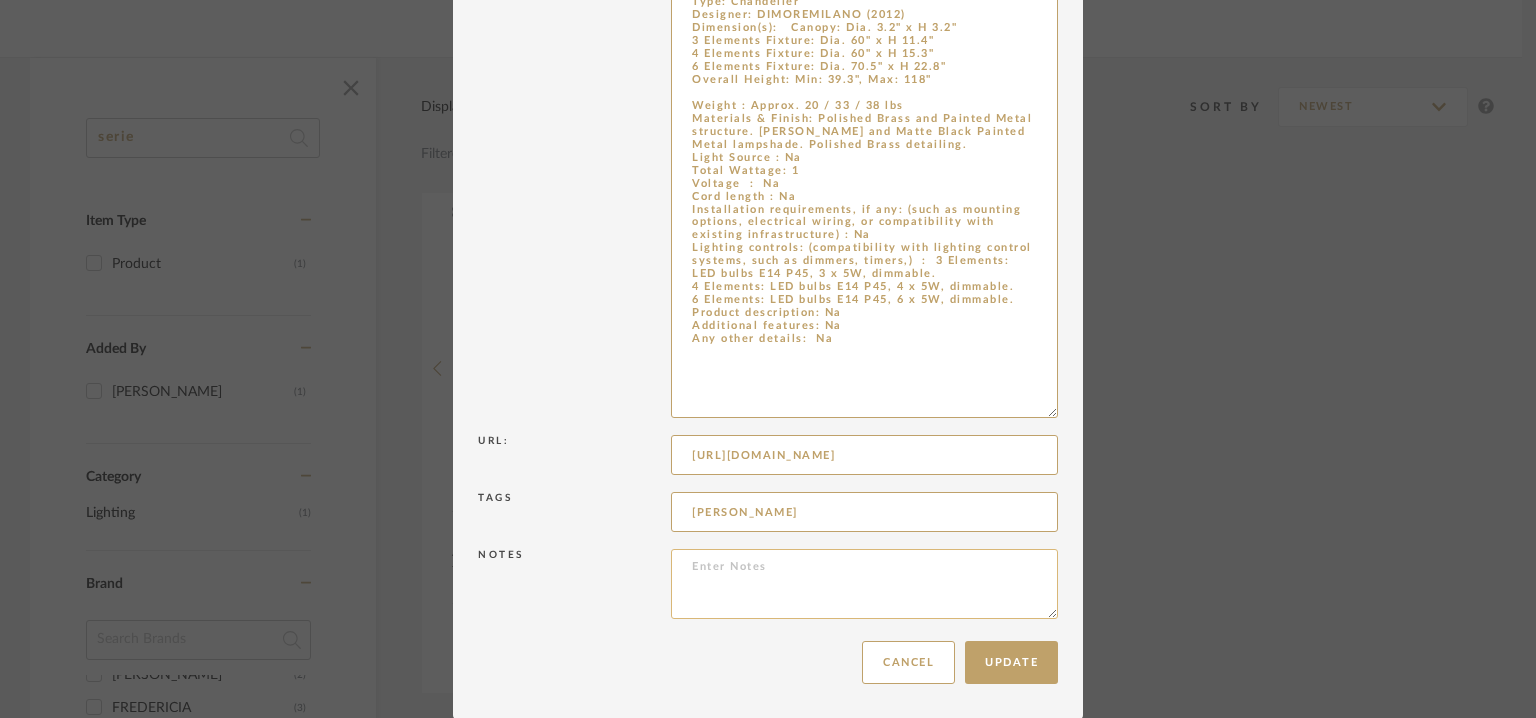 paste on "Price: Na
Lead time : Na
3D available : No
BIM available. No.
Point of Contact : To be established.
Contact Number: [PHONE_NUMBER]
Email address : Na
Address : [GEOGRAPHIC_DATA][STREET_ADDRESS]." 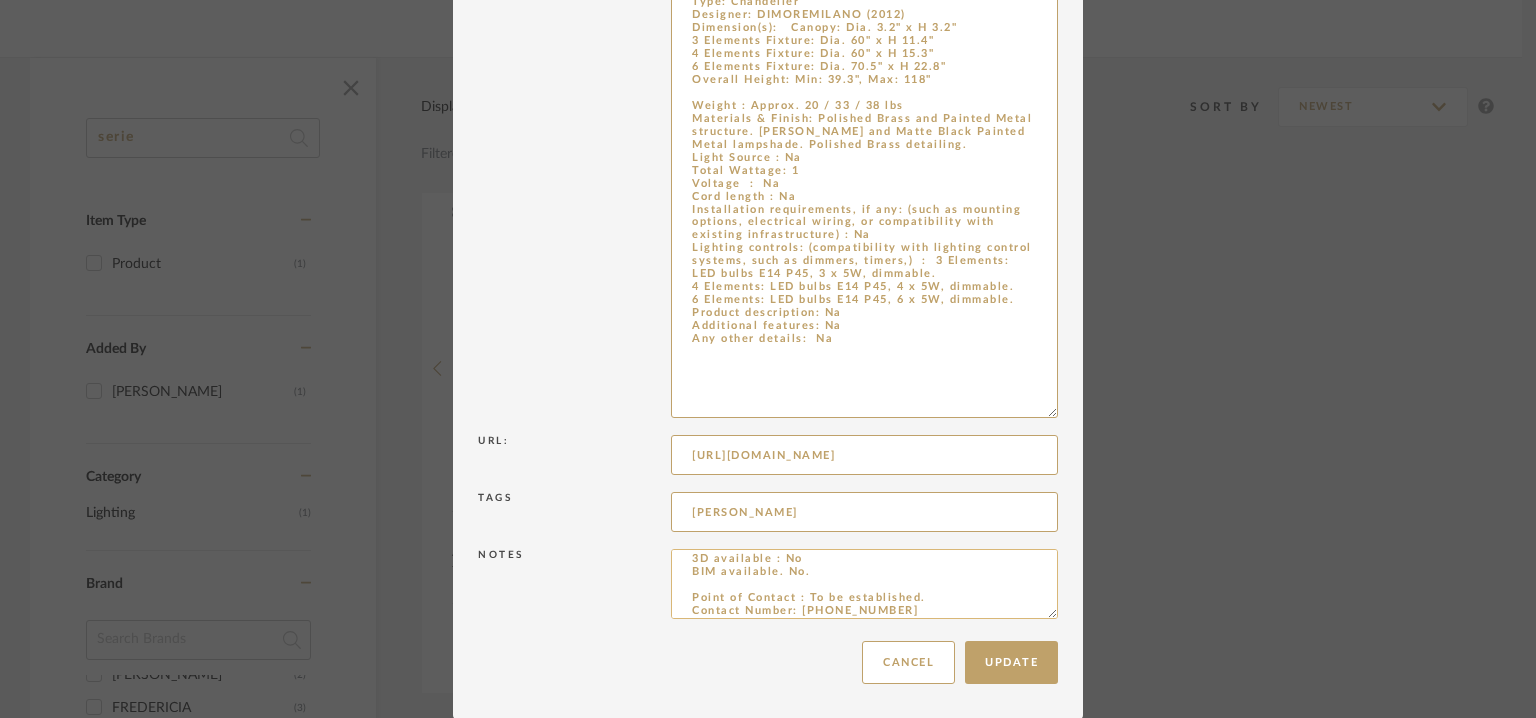 scroll, scrollTop: 0, scrollLeft: 0, axis: both 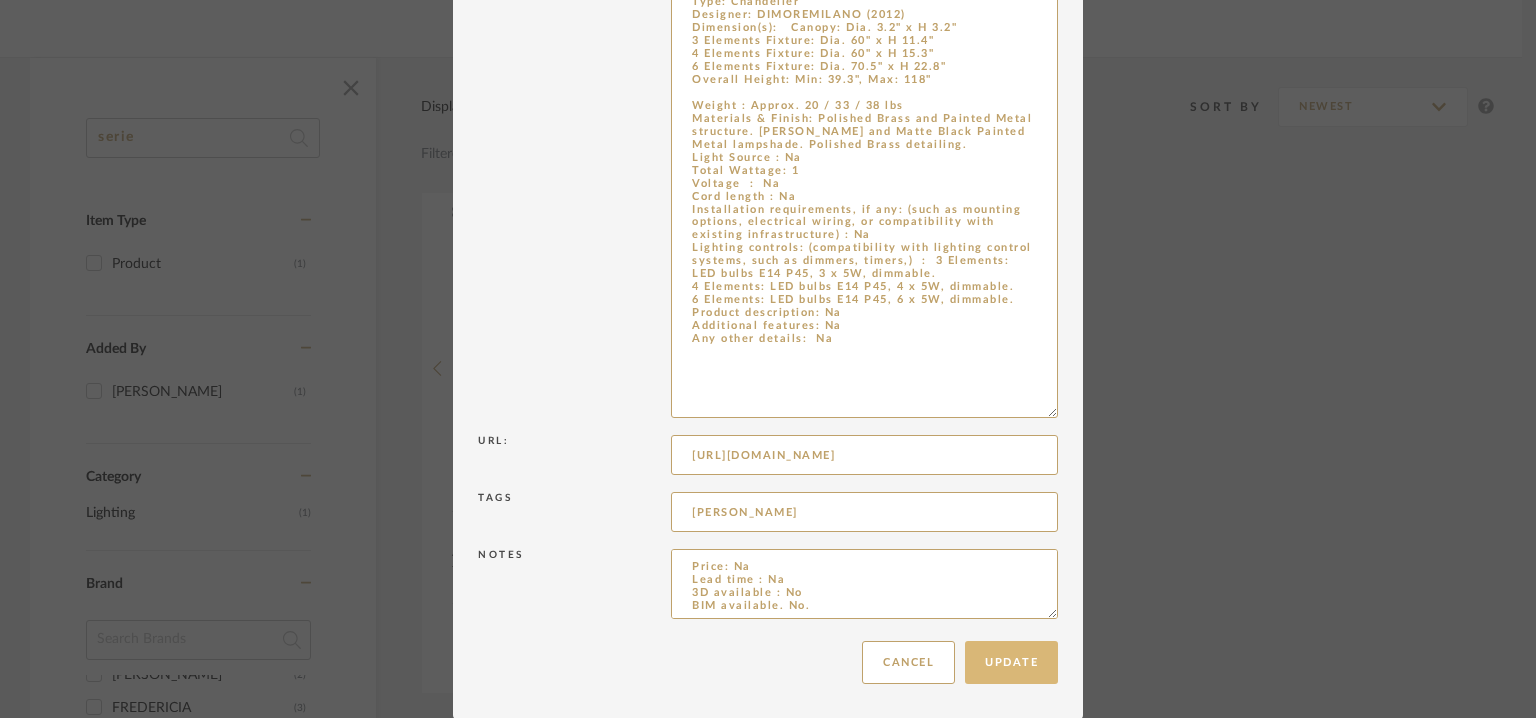 type on "Price: Na
Lead time : Na
3D available : No
BIM available. No.
Point of Contact : To be established.
Contact Number: [PHONE_NUMBER]
Email address : Na
Address : [GEOGRAPHIC_DATA][STREET_ADDRESS]." 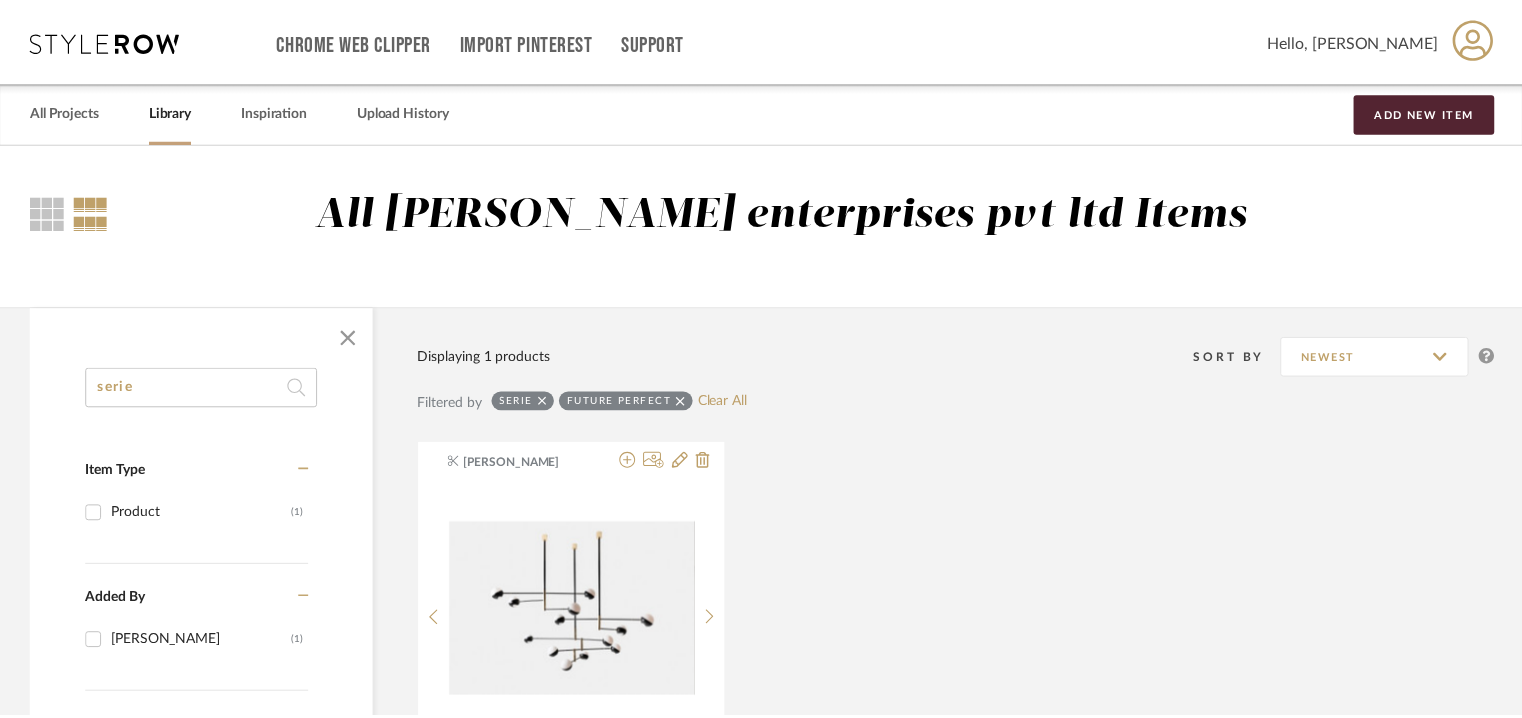 scroll, scrollTop: 250, scrollLeft: 0, axis: vertical 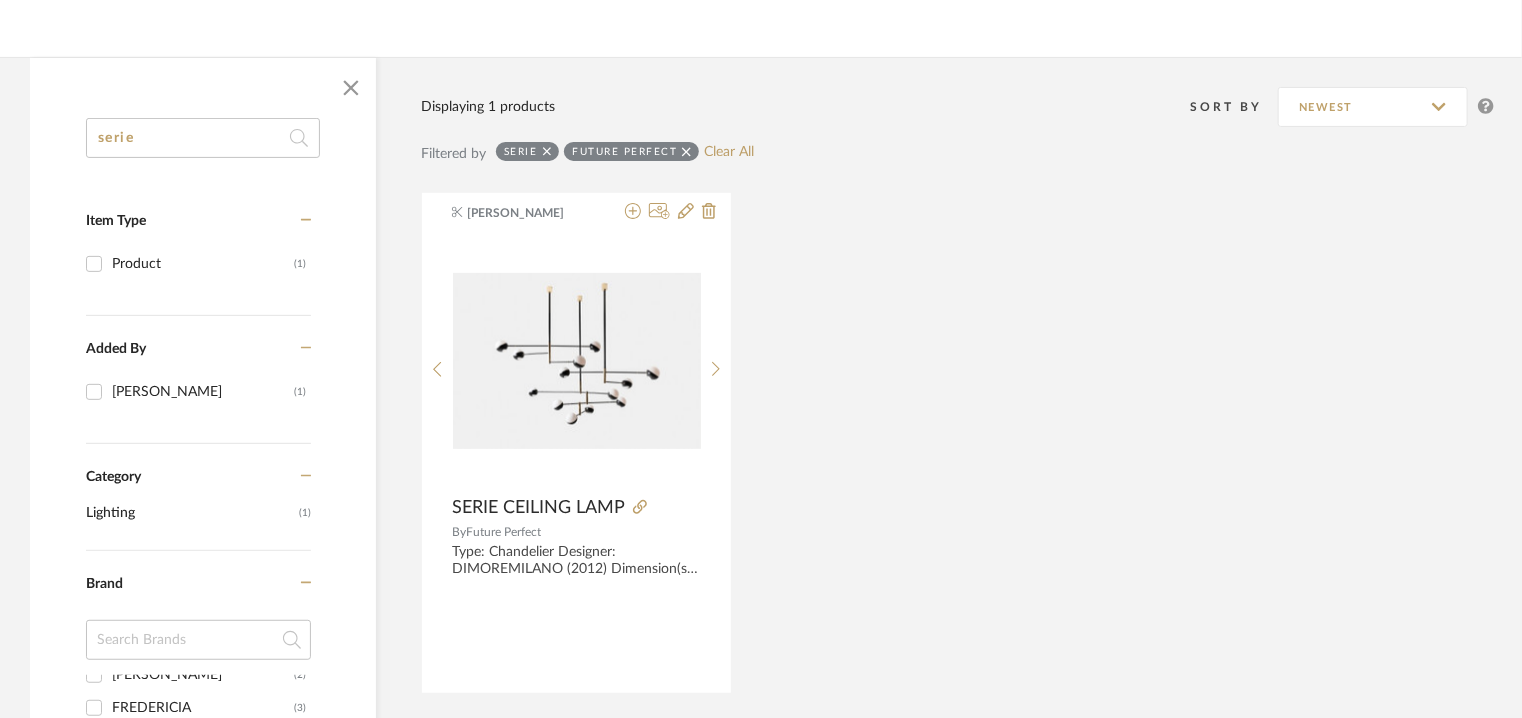 drag, startPoint x: 136, startPoint y: 130, endPoint x: 33, endPoint y: 131, distance: 103.00485 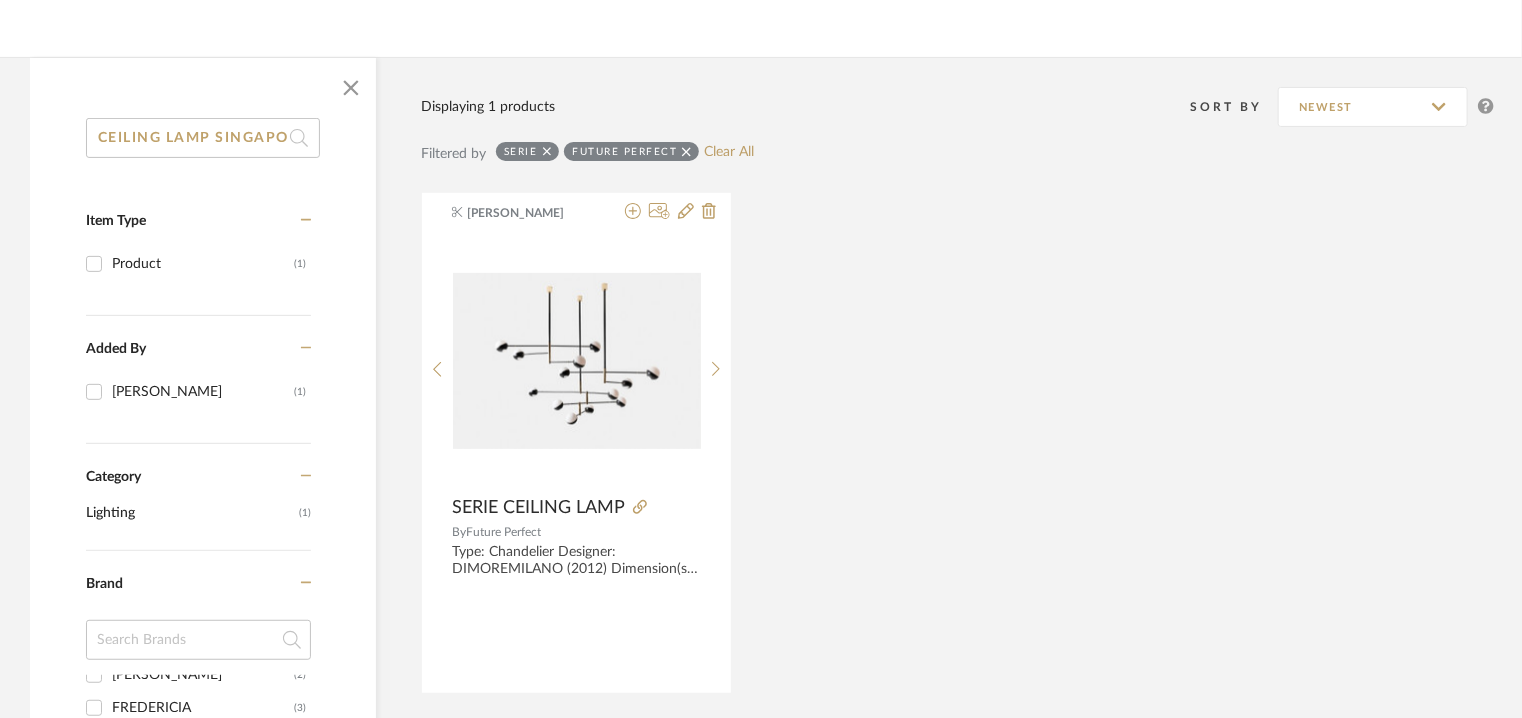scroll, scrollTop: 0, scrollLeft: 92, axis: horizontal 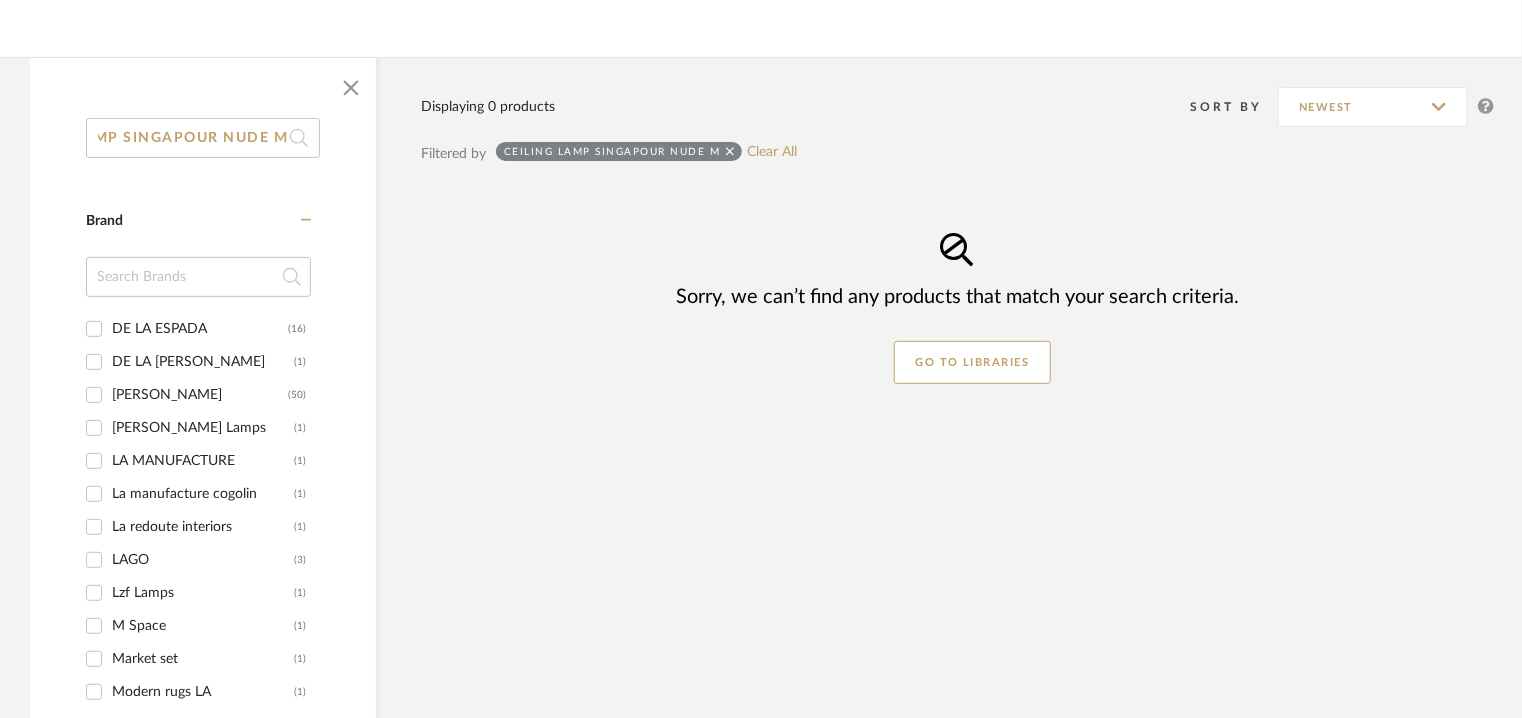 type on "CEILING LAMP SINGAPOUR NUDE M" 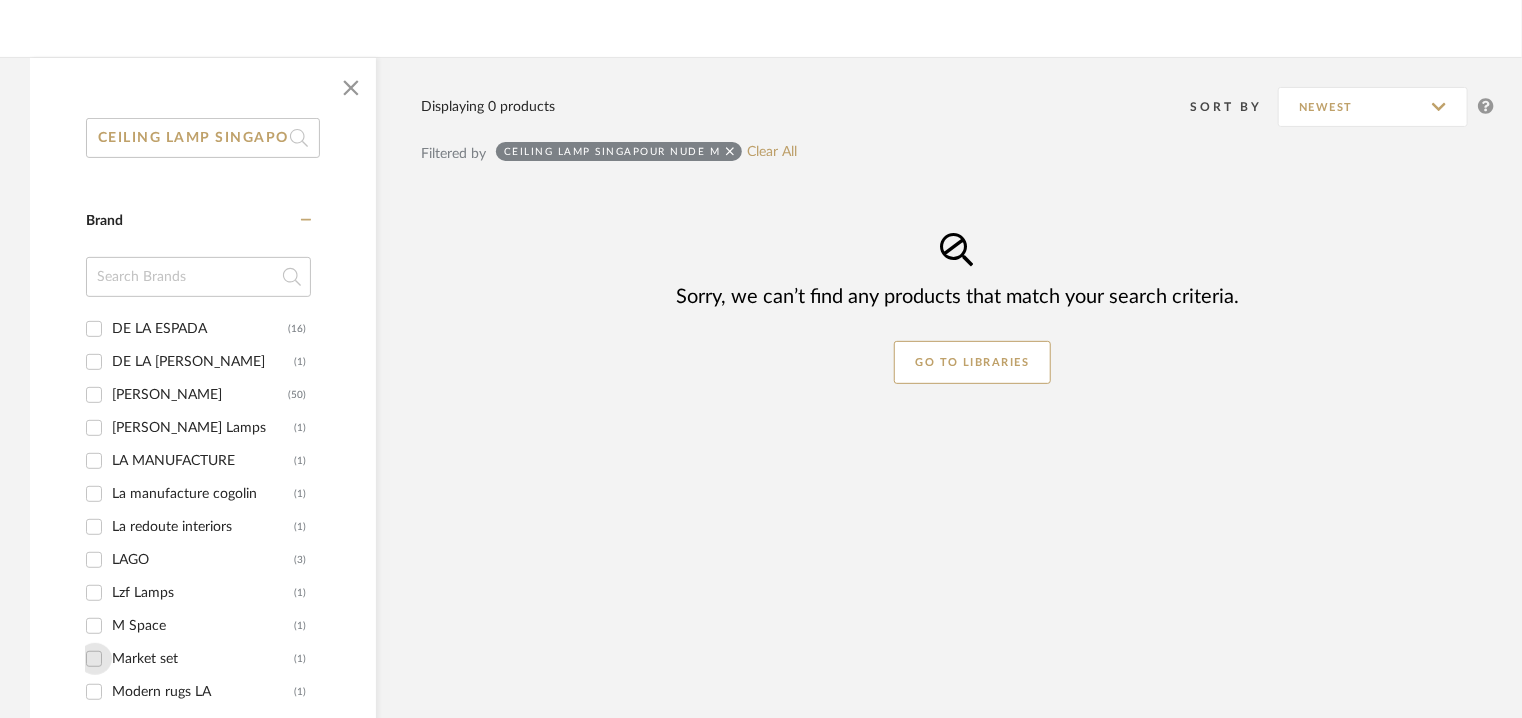 click on "Market set  (1)" at bounding box center (94, 659) 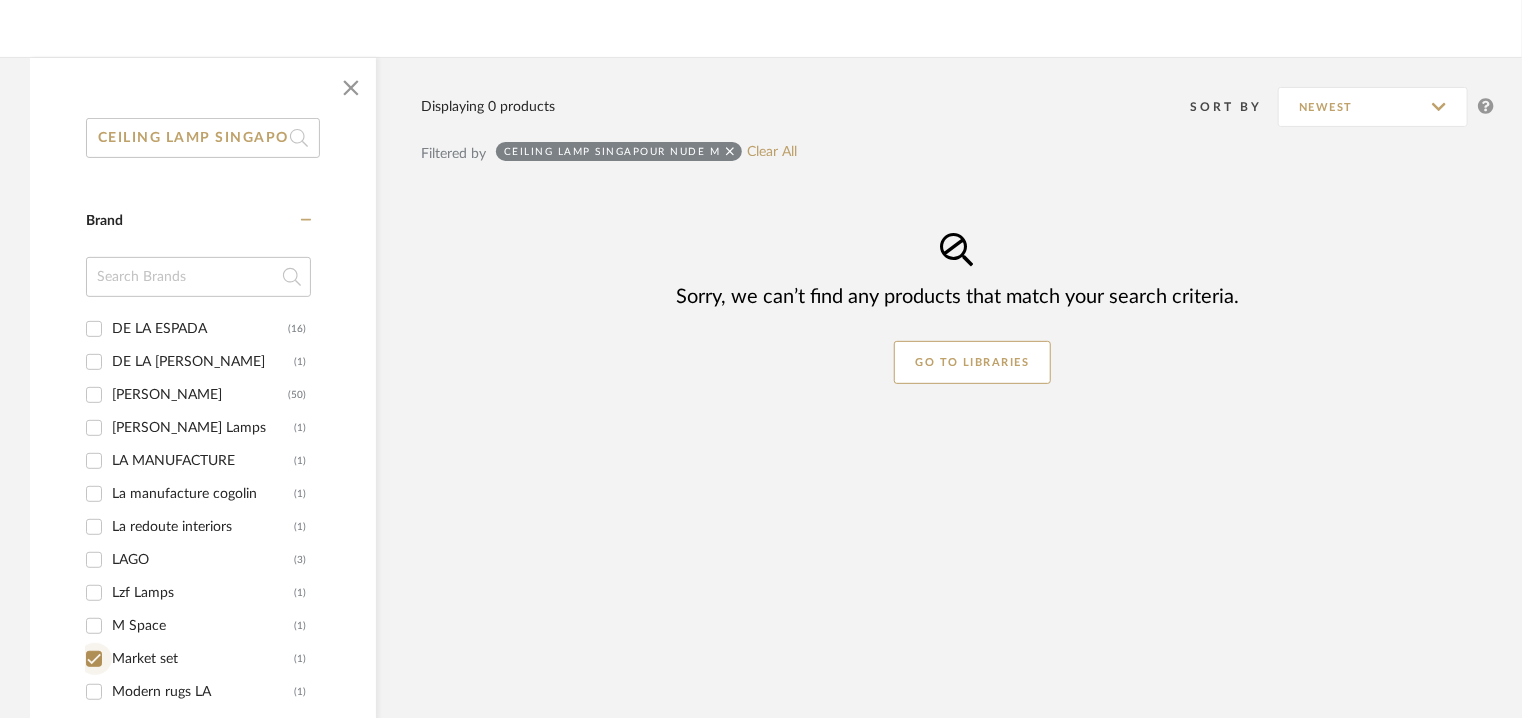 checkbox on "true" 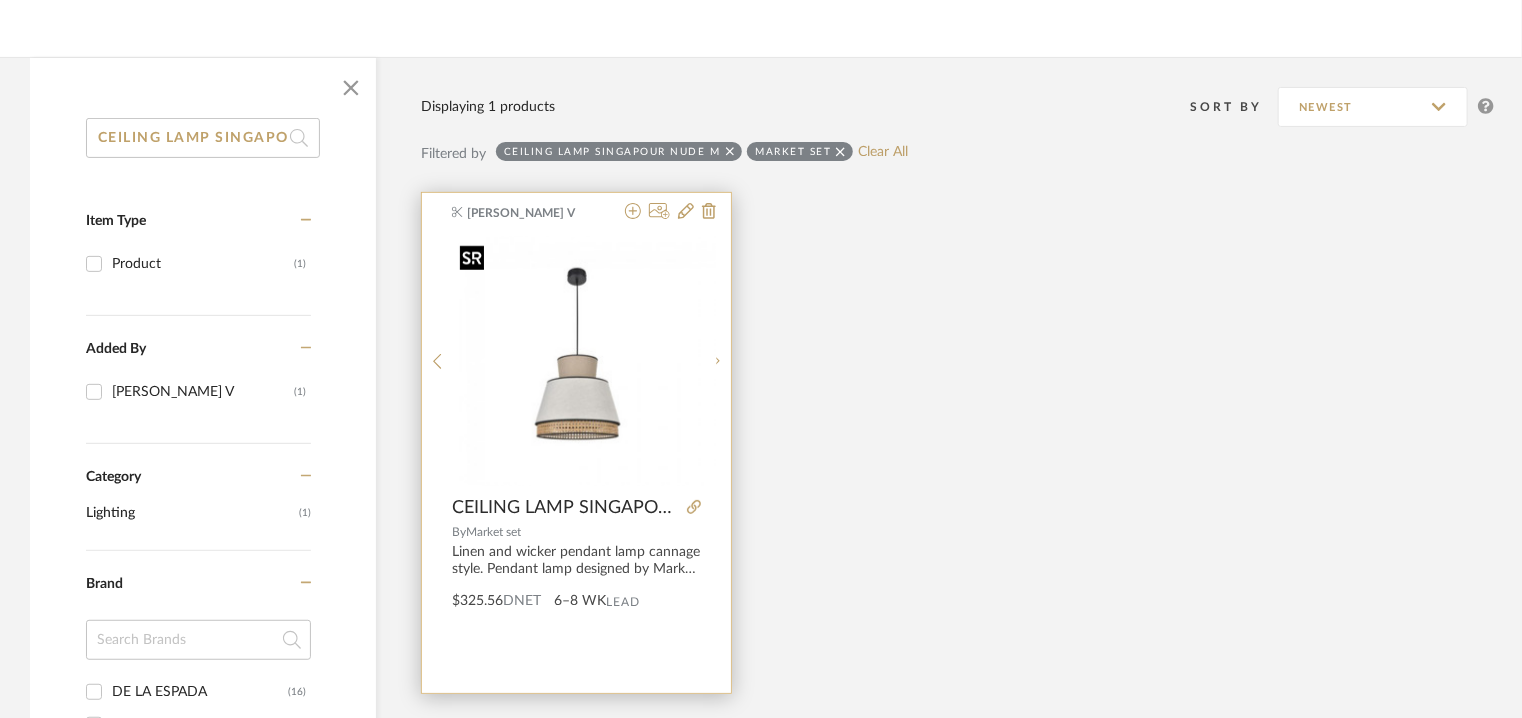 click at bounding box center (592, 361) 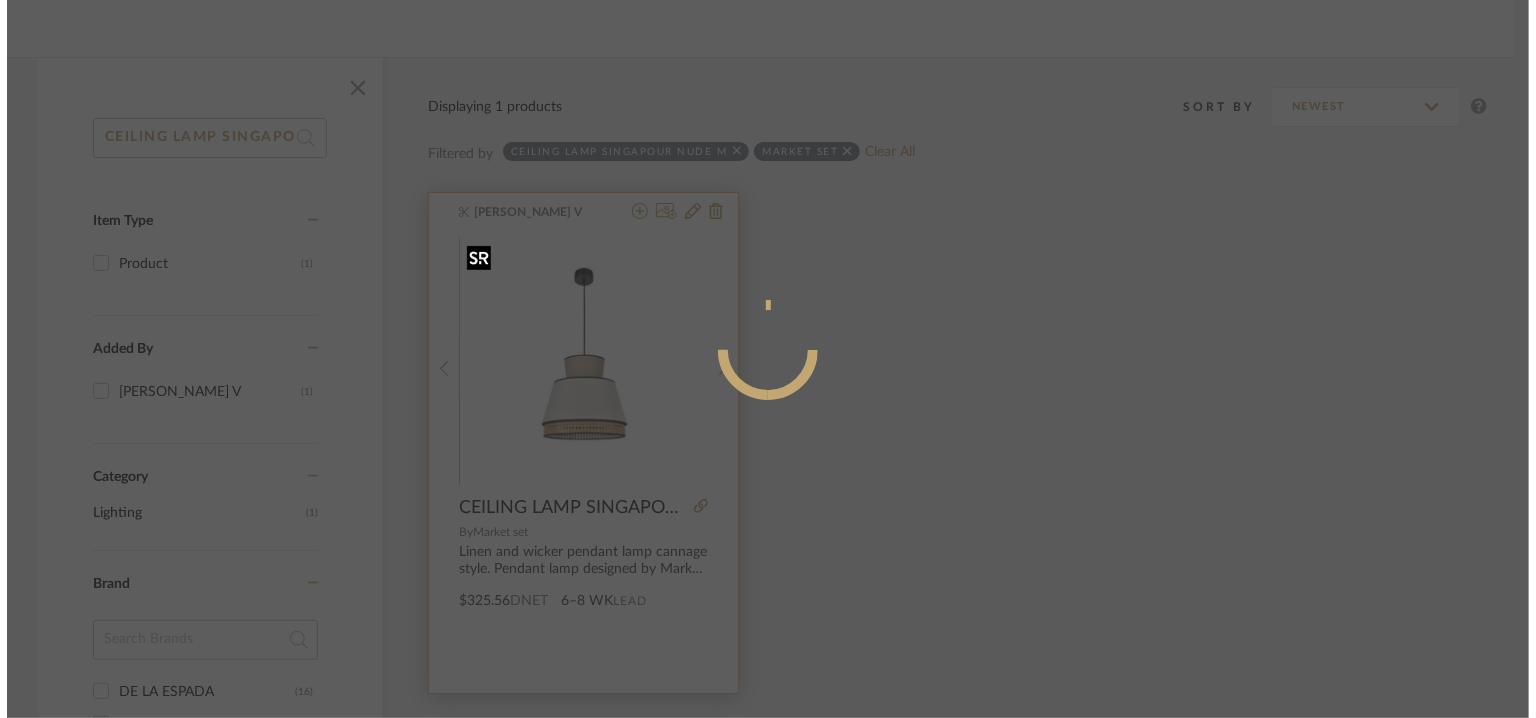 scroll, scrollTop: 0, scrollLeft: 0, axis: both 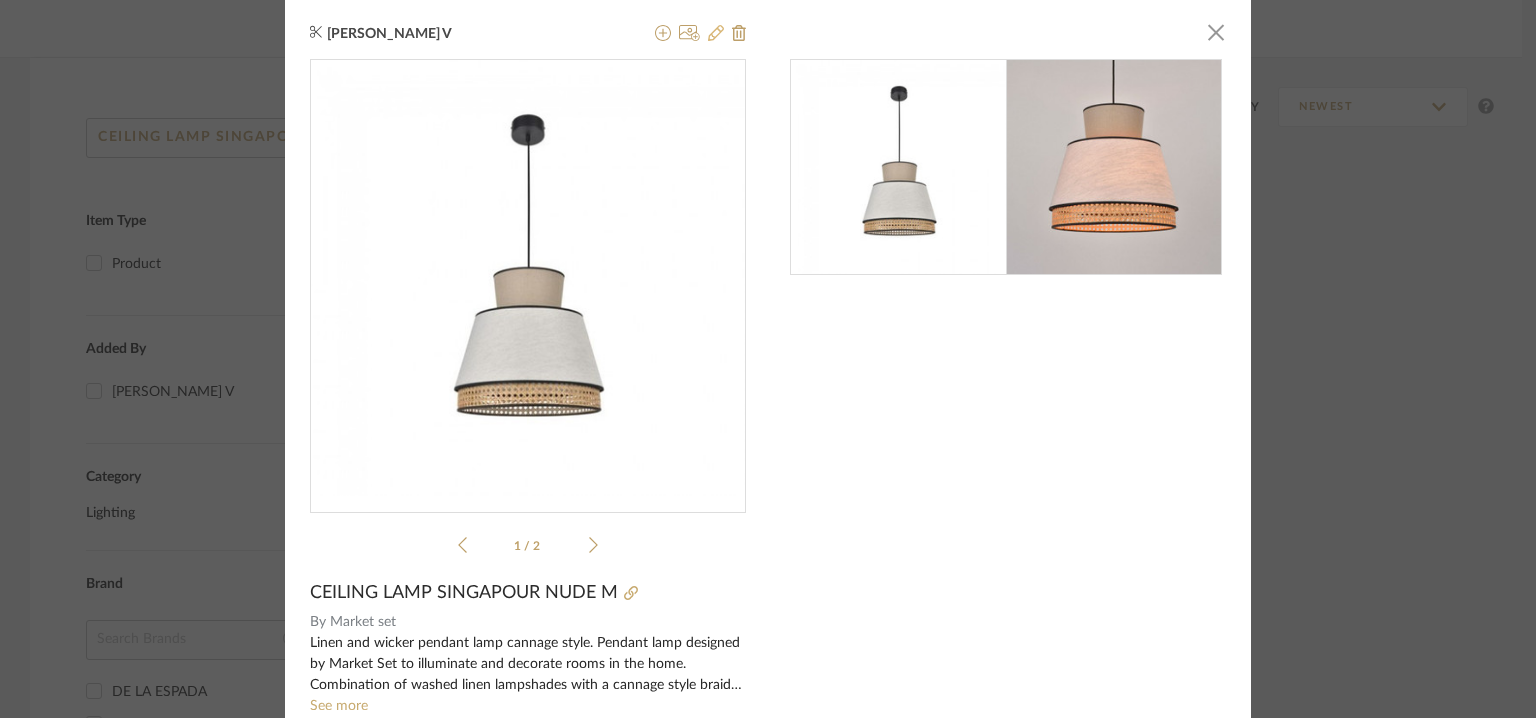 click 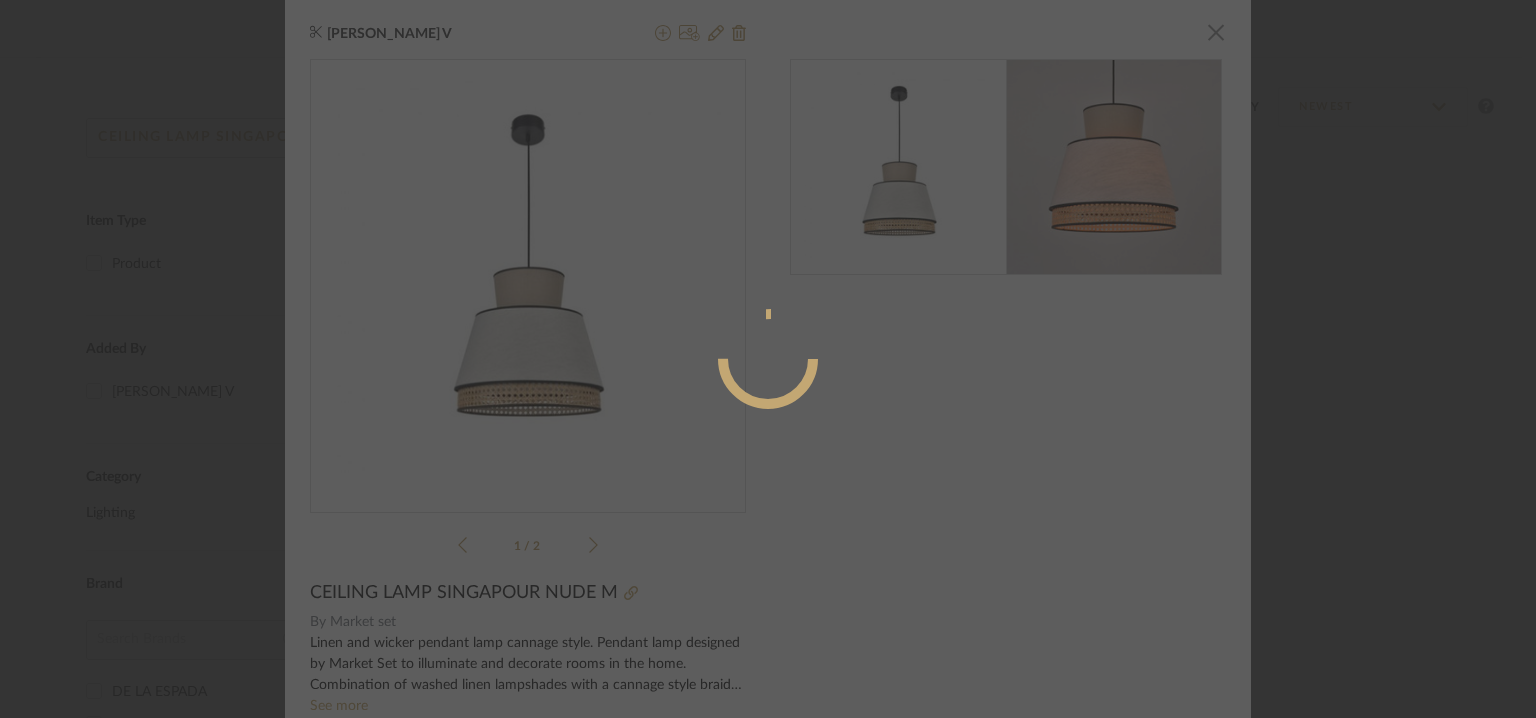 radio on "true" 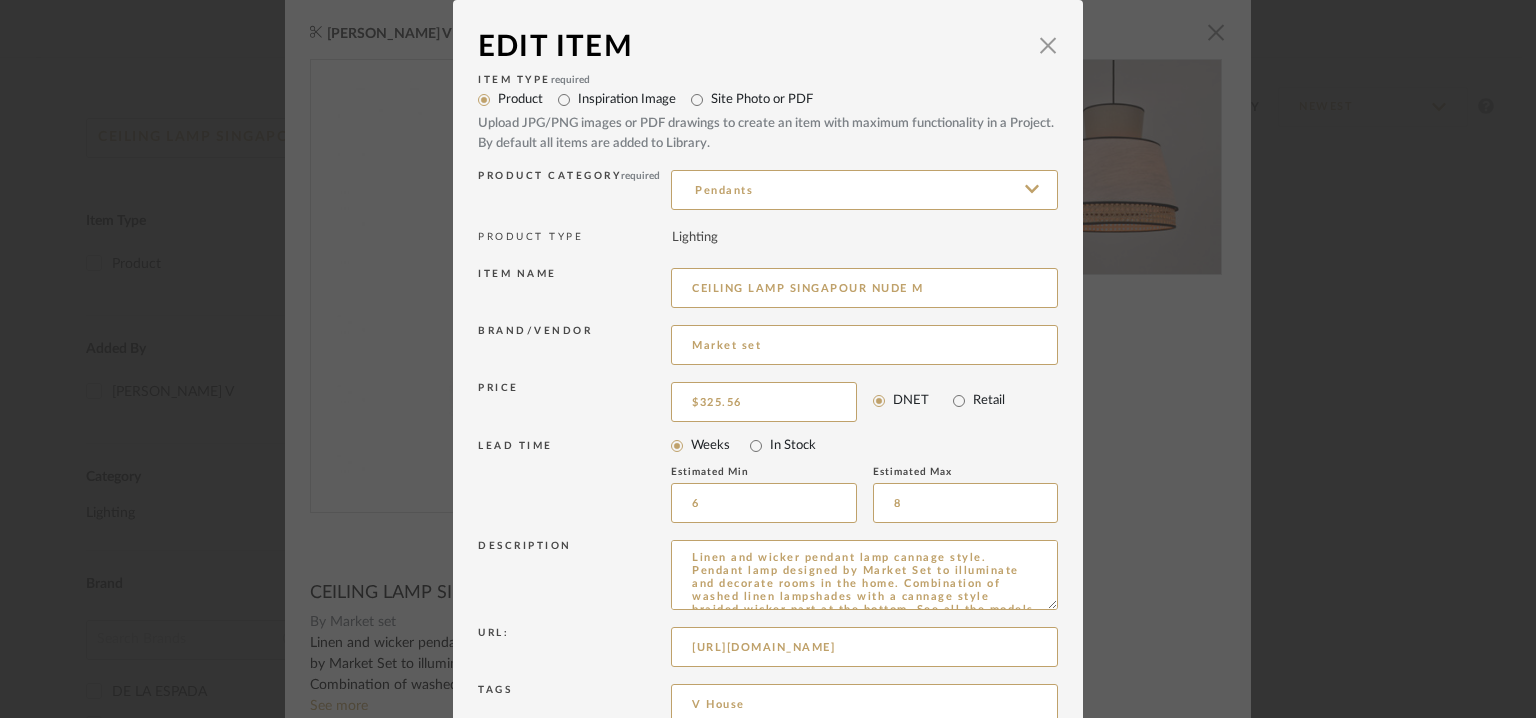 scroll, scrollTop: 192, scrollLeft: 0, axis: vertical 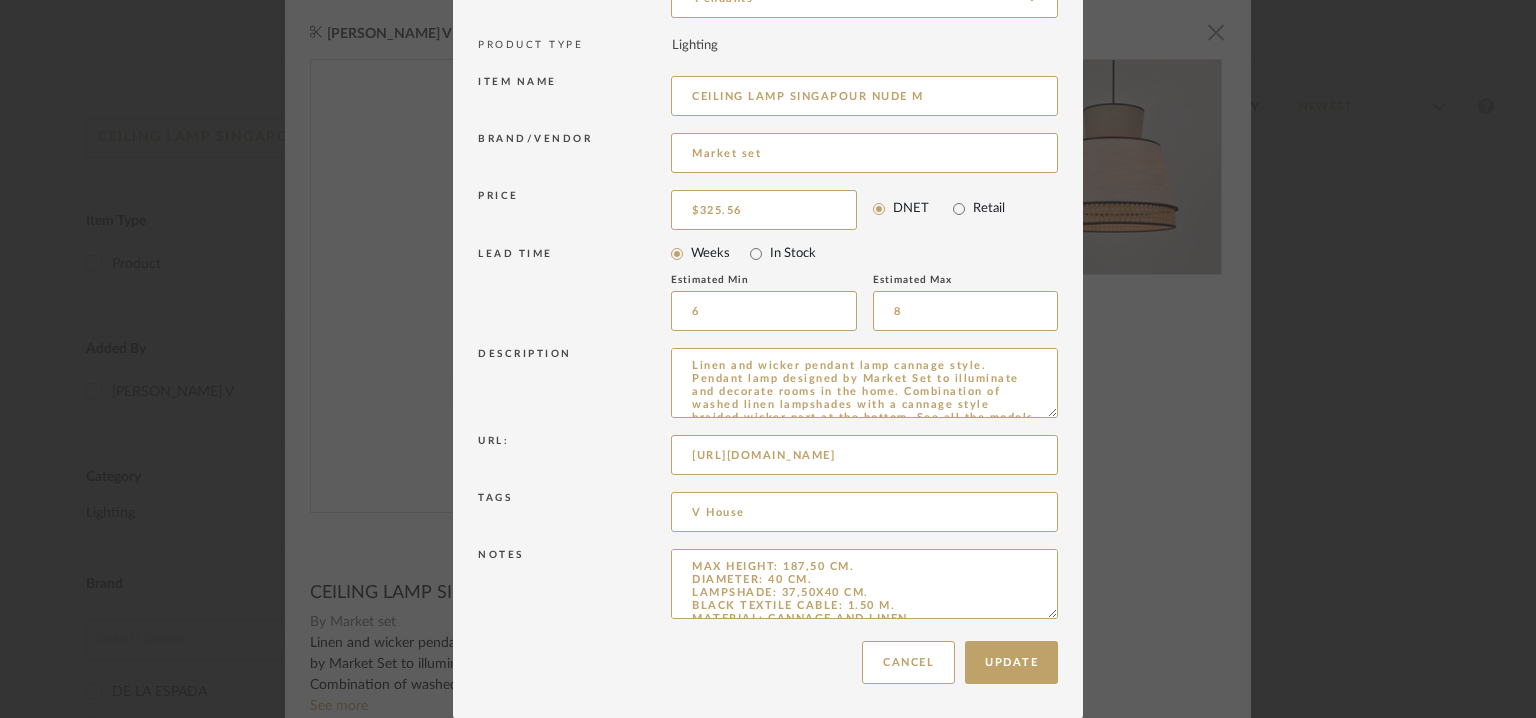 drag, startPoint x: 1036, startPoint y: 609, endPoint x: 1107, endPoint y: 776, distance: 181.46625 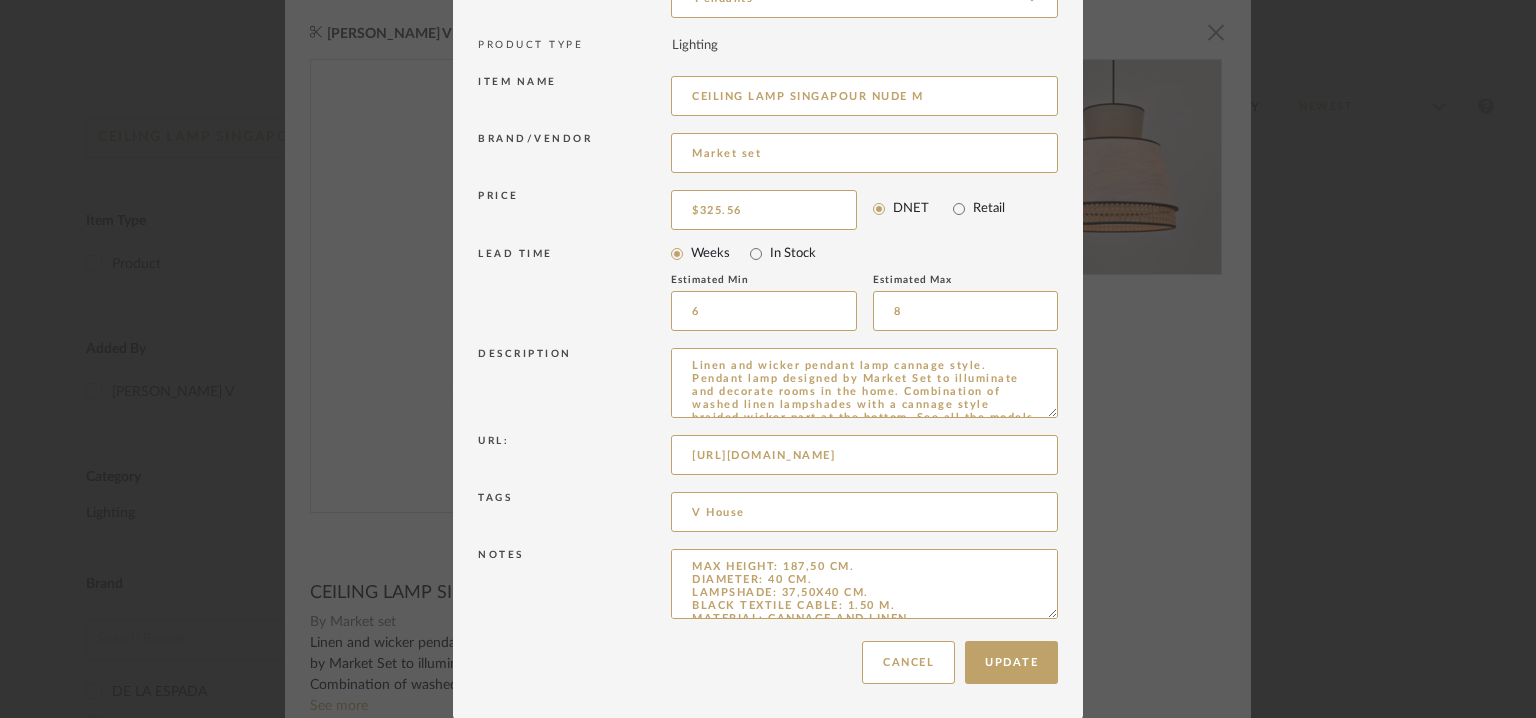 click on "Chrome Web Clipper   Import Pinterest   Support   All Projects   Library   Inspiration   Upload History   Add New Item  Hello, Tehseen  All [PERSON_NAME] enterprises pvt ltd Items CEILING LAMP SINGAPOUR NUDE M Item Type Product  (1)  Added By [PERSON_NAME] V  (1)  Category  Lighting   (1)  Brand DE LA ESPADA  (16)  DE LA [PERSON_NAME]  (1)  [PERSON_NAME]  (50)  [PERSON_NAME] Lamps  (1)  LA MANUFACTURE  (1)  La manufacture cogolin  (1)  La redoute interiors  (1)  LAGO  (3)  Lzf Lamps  (1)  M Space  (1)  Market set  (1)  Modern rugs LA  (1)  Price 0  7,500 +  0 7500 Upload Method Clipped  (1)  Lead Time Weeks In Stock Displaying 1 products  Sort By  Newest Filtered by CEILING LAMP SINGAPOUR NUDE M Market set  Clear All  [PERSON_NAME] V CEILING LAMP SINGAPOUR NUDE M By   Market set  $325.56  DNET  6–8 WK   Lead StyleRow Design Corp. ©2025 Sitemap User Agreement Privacy Policy [EMAIL_ADDRESS][DOMAIN_NAME] Sitemap User Agreement Privacy Policy StyleRow, Inc. ©2025 [EMAIL_ADDRESS][DOMAIN_NAME]
[PERSON_NAME] V × 1 / 2 By Market set See more × 6" at bounding box center [768, 109] 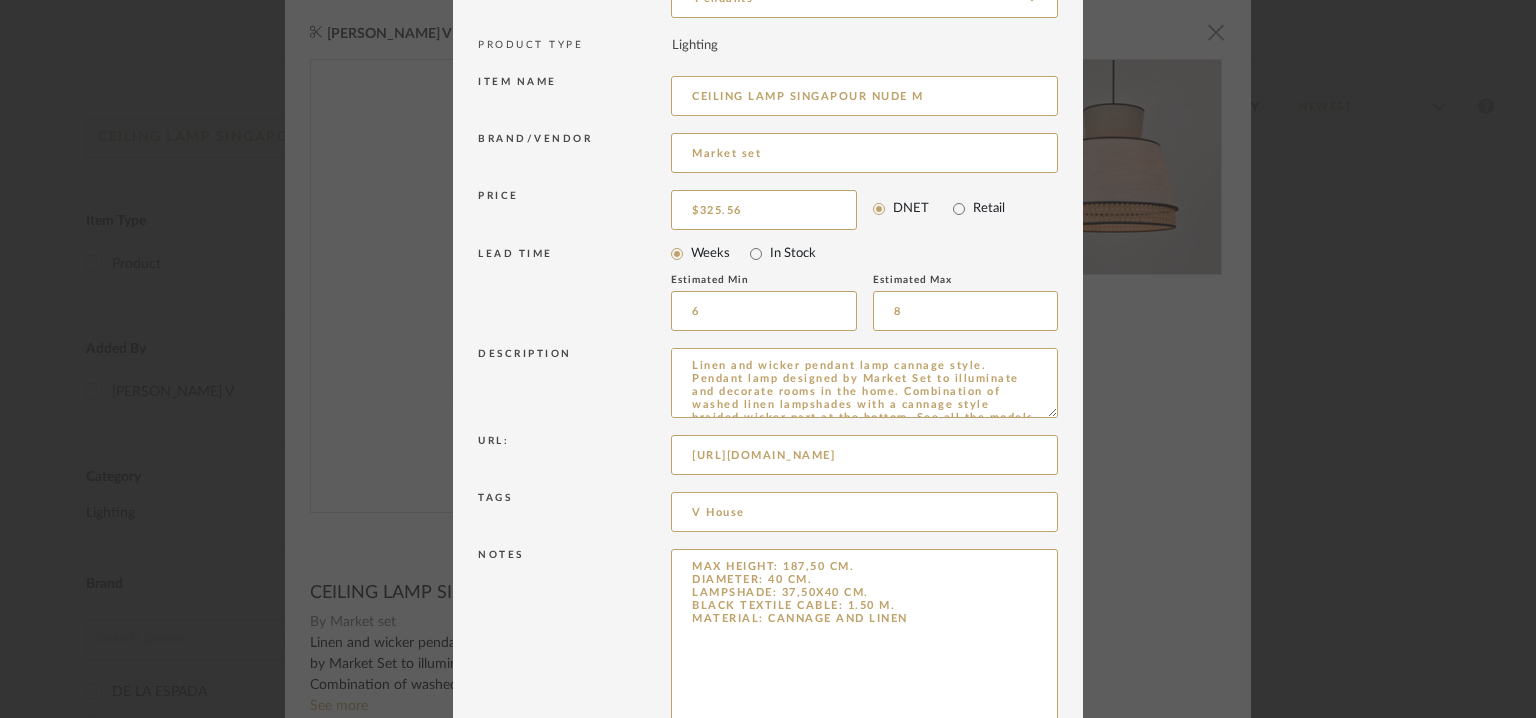 drag, startPoint x: 1040, startPoint y: 612, endPoint x: 1040, endPoint y: 776, distance: 164 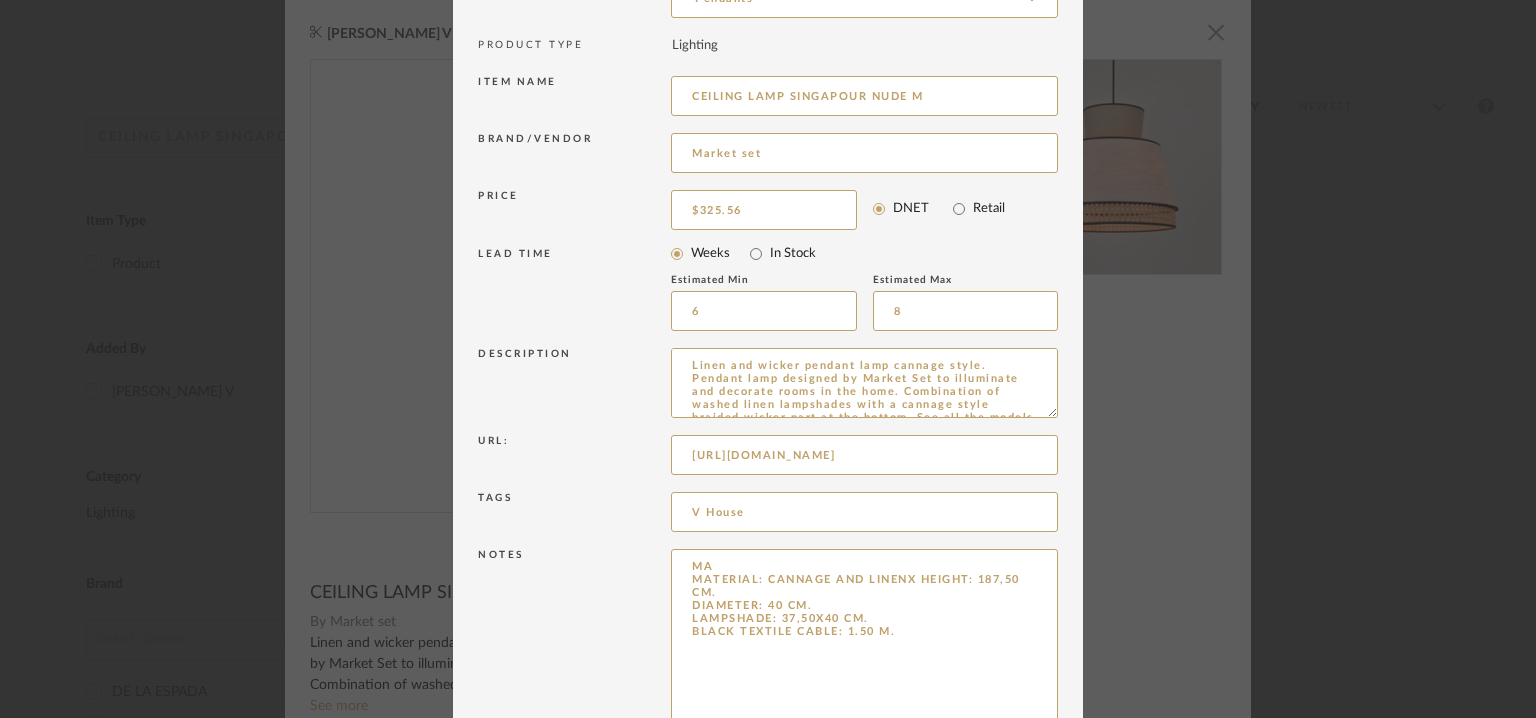 drag, startPoint x: 910, startPoint y: 653, endPoint x: 648, endPoint y: 557, distance: 279.03406 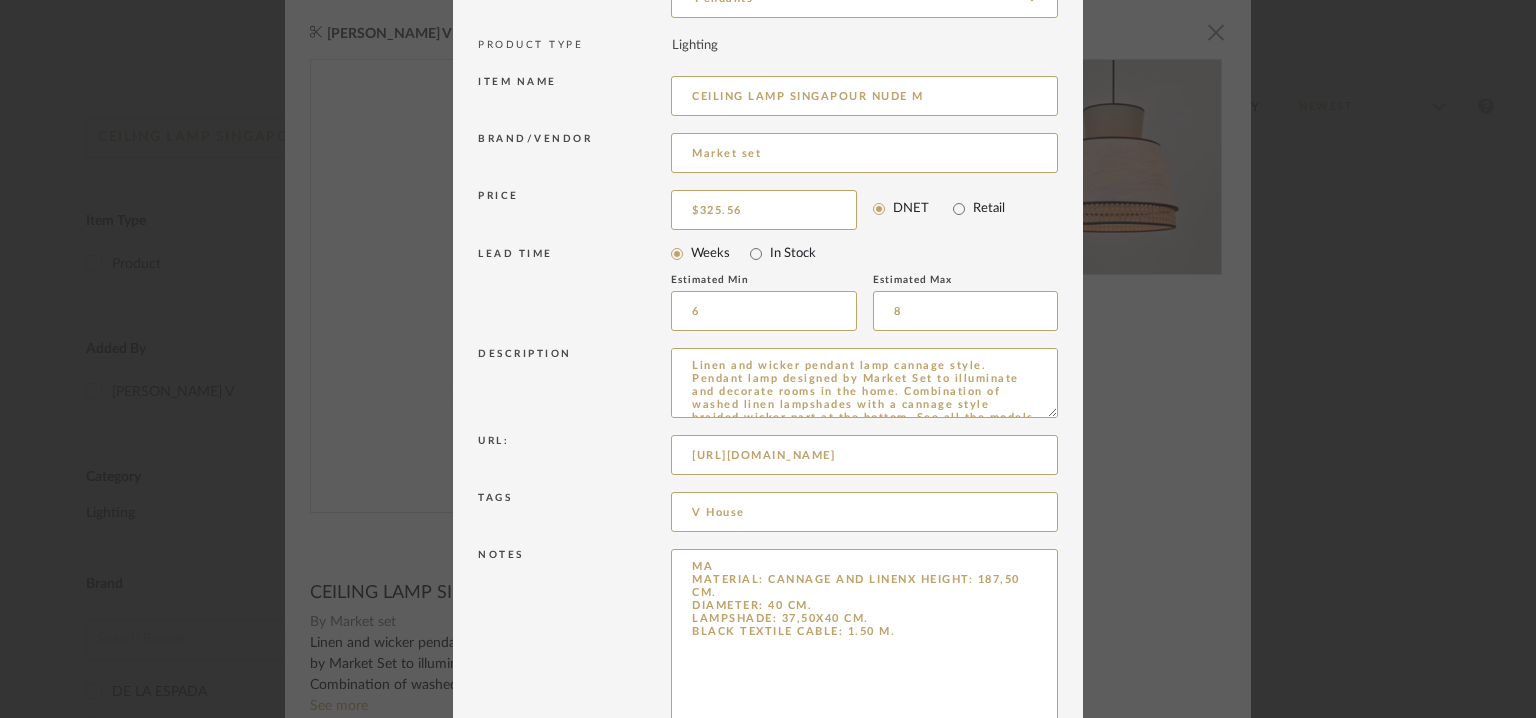 paste on "Price: €318.77
Lead time : Na
3D available : No
BIM available. No.
Point of Contact : To be established.
Contact Number: Na
Email address : [EMAIL_ADDRESS][DOMAIN_NAME]
Address : [GEOGRAPHIC_DATA]
Additional contact information : Na" 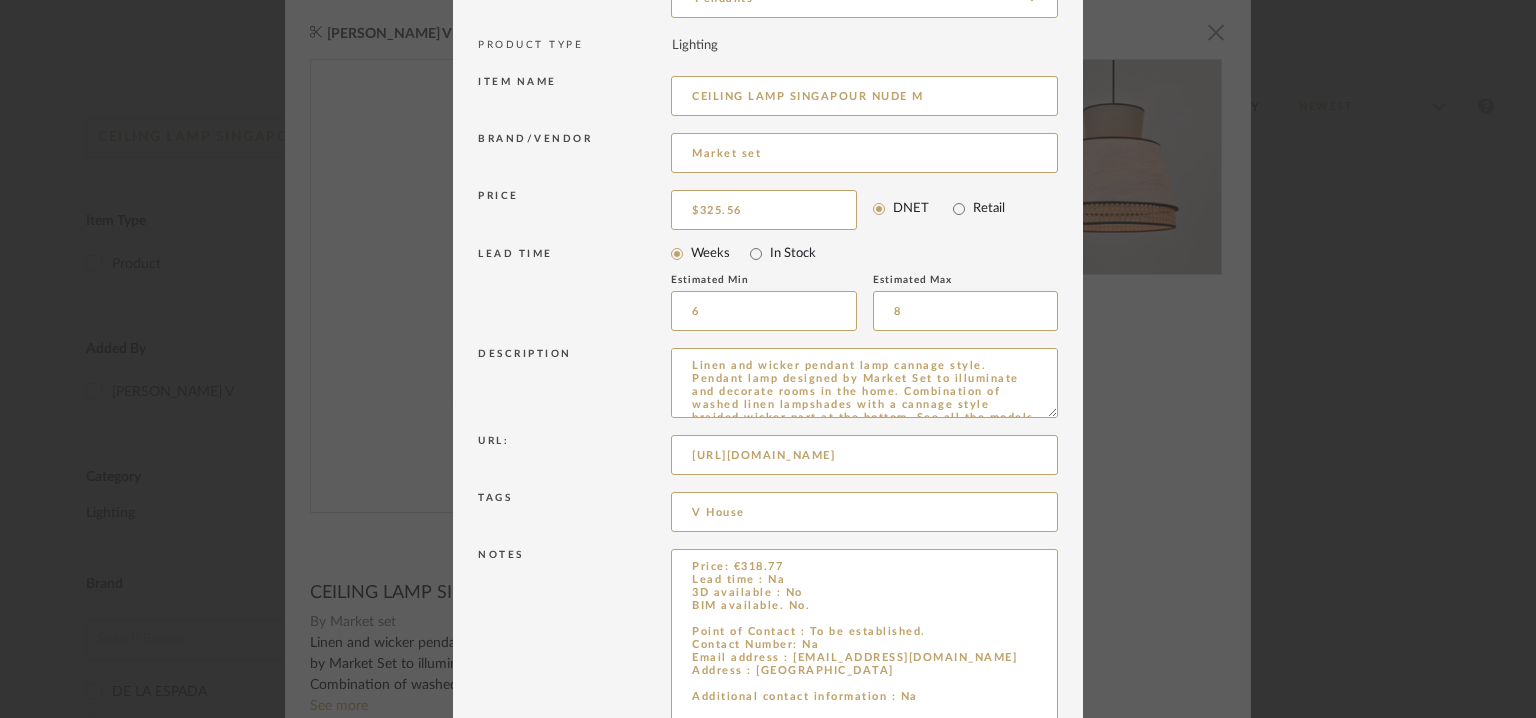 scroll, scrollTop: 229, scrollLeft: 0, axis: vertical 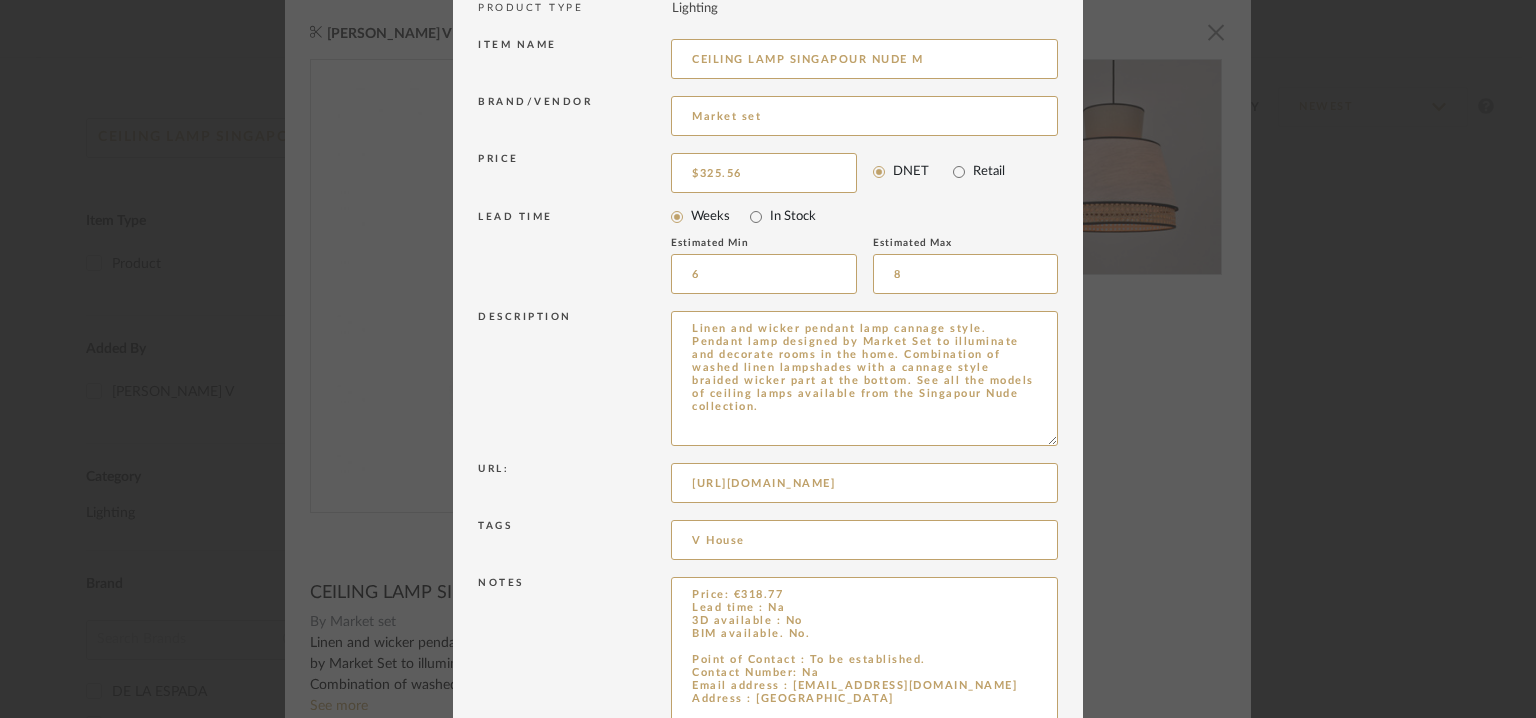 drag, startPoint x: 1044, startPoint y: 377, endPoint x: 1105, endPoint y: 776, distance: 403.636 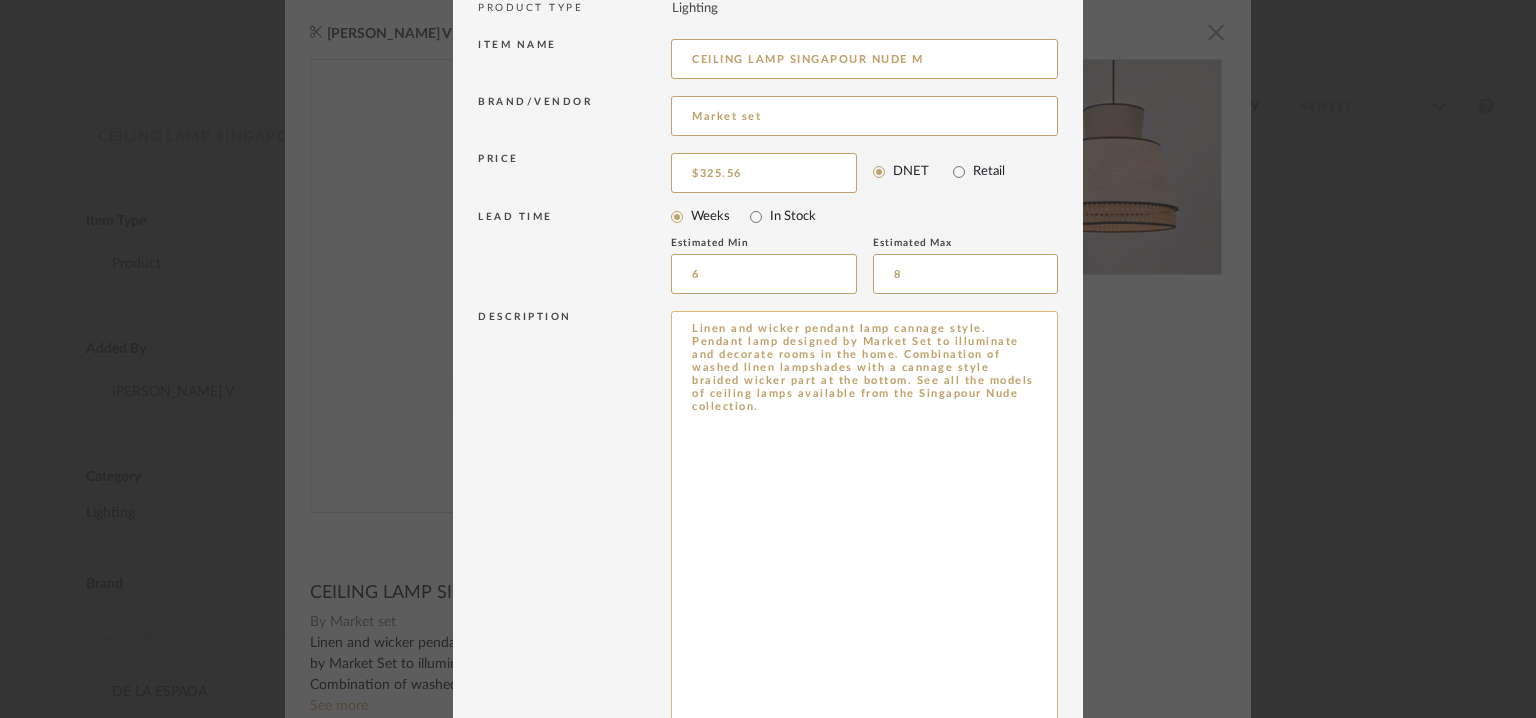 type on "Price: €318.77
Lead time : Na
3D available : No
BIM available. No.
Point of Contact : To be established.
Contact Number: Na
Email address : [EMAIL_ADDRESS][DOMAIN_NAME]
Address : [GEOGRAPHIC_DATA]
Additional contact information : Na" 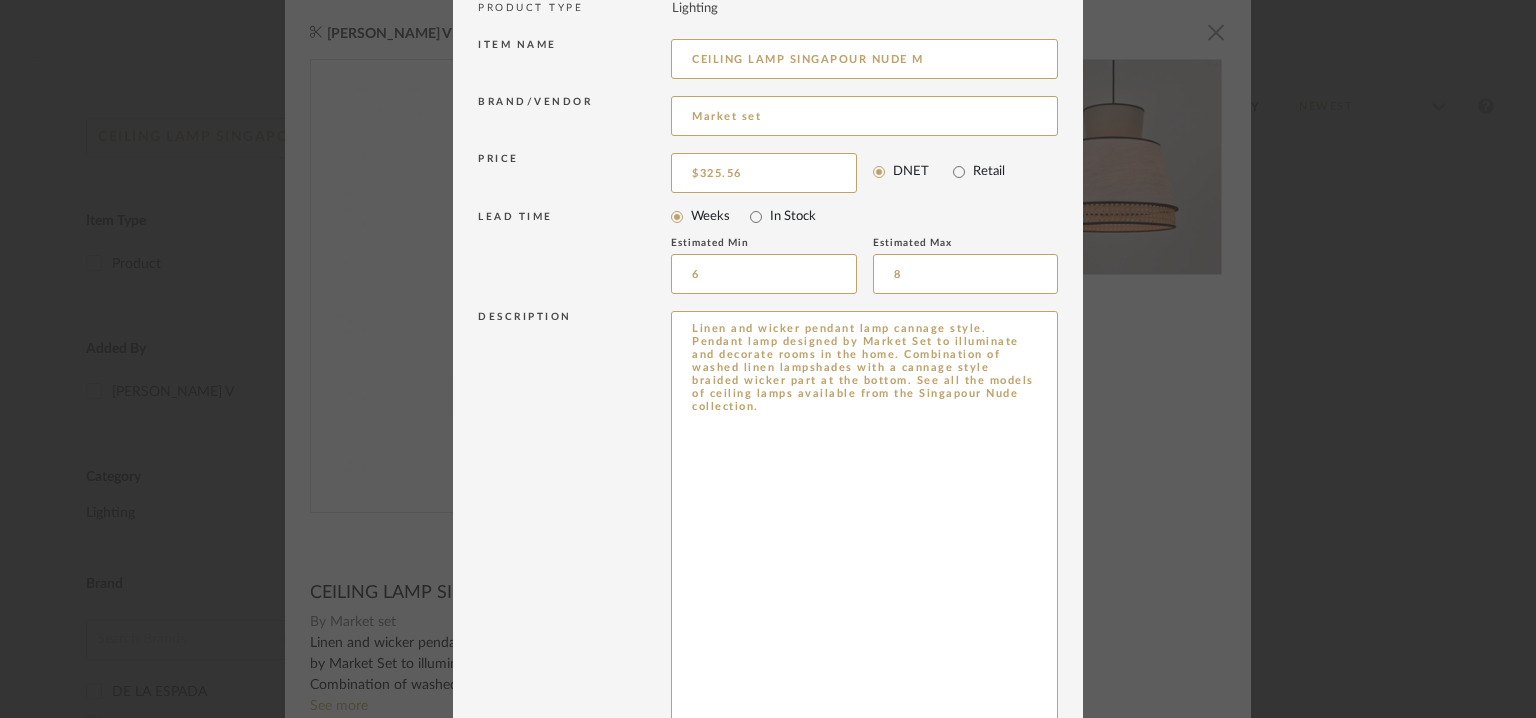 drag, startPoint x: 868, startPoint y: 344, endPoint x: 632, endPoint y: 262, distance: 249.83995 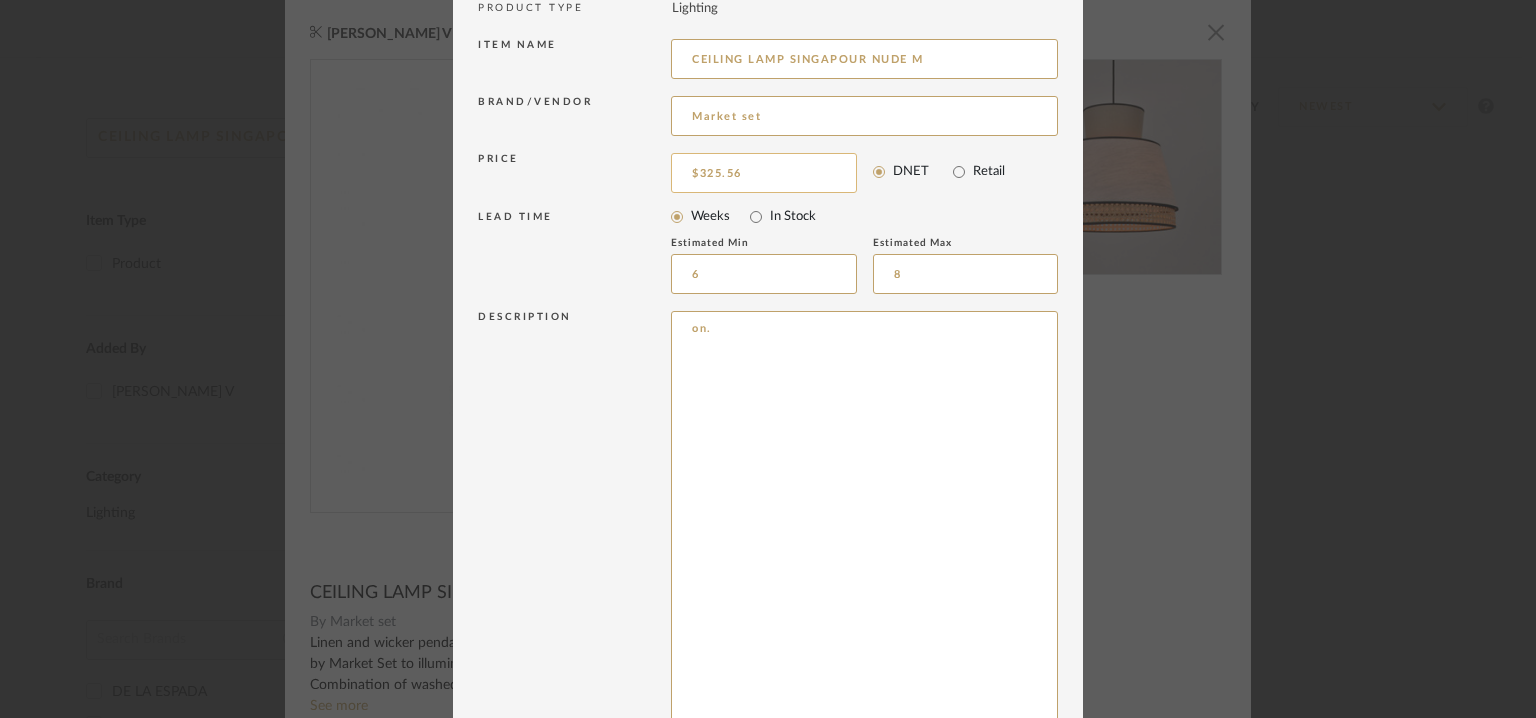 type on "on." 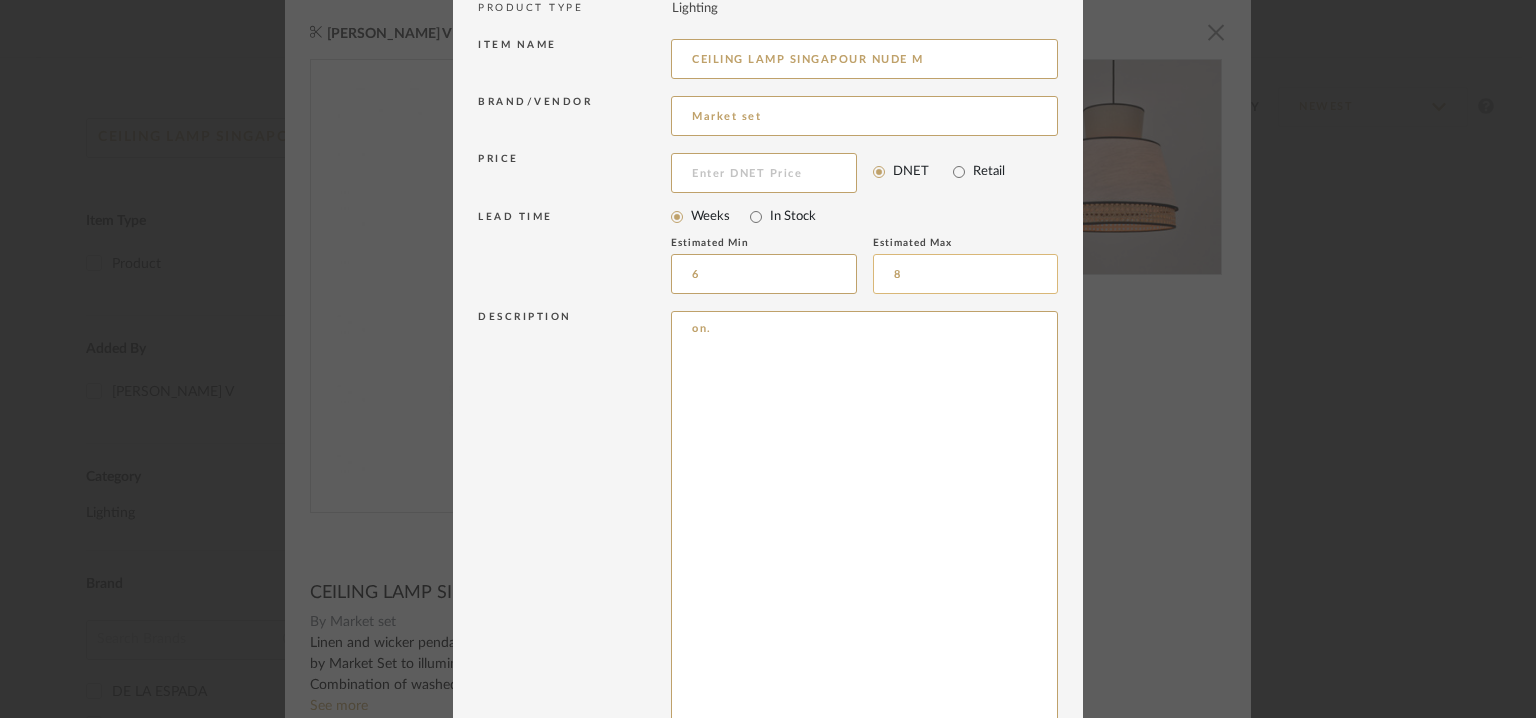 type 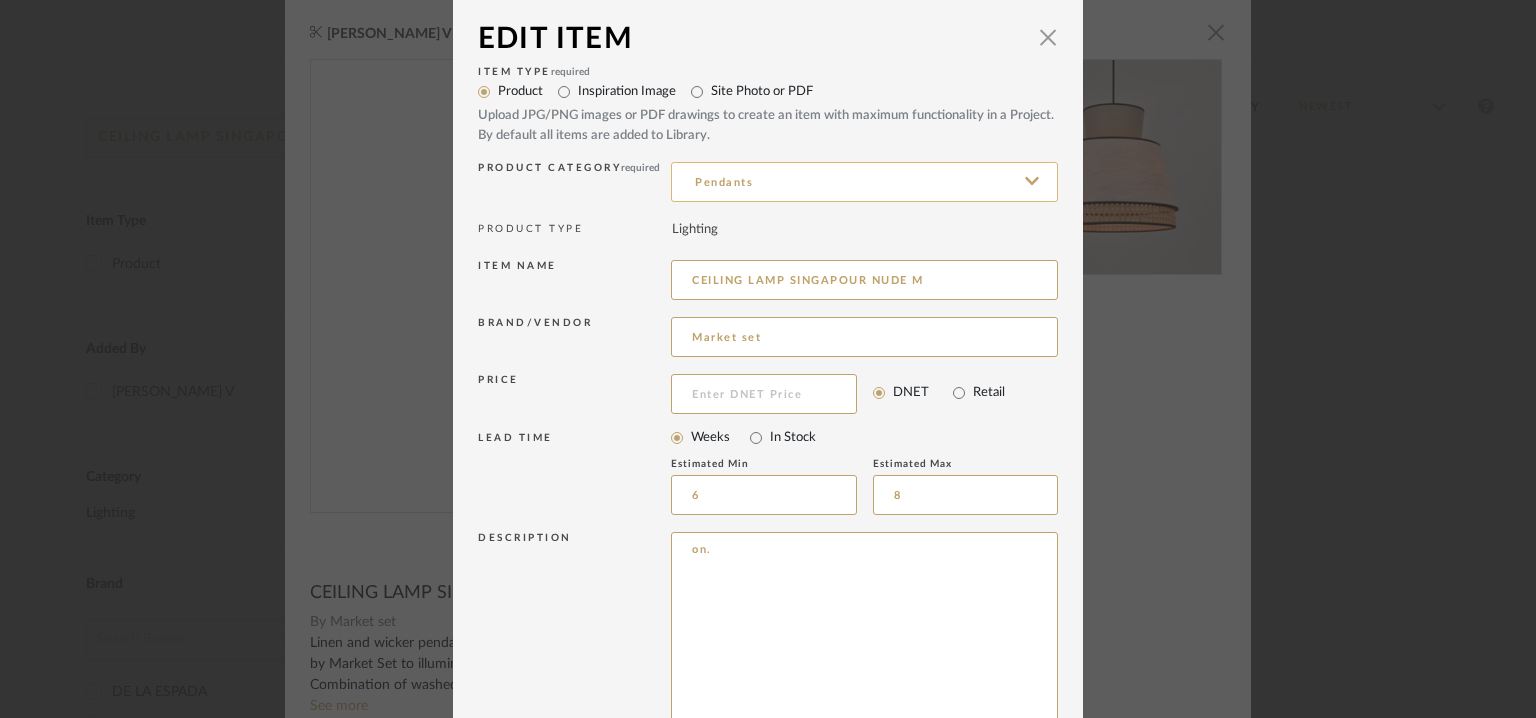 scroll, scrollTop: 0, scrollLeft: 0, axis: both 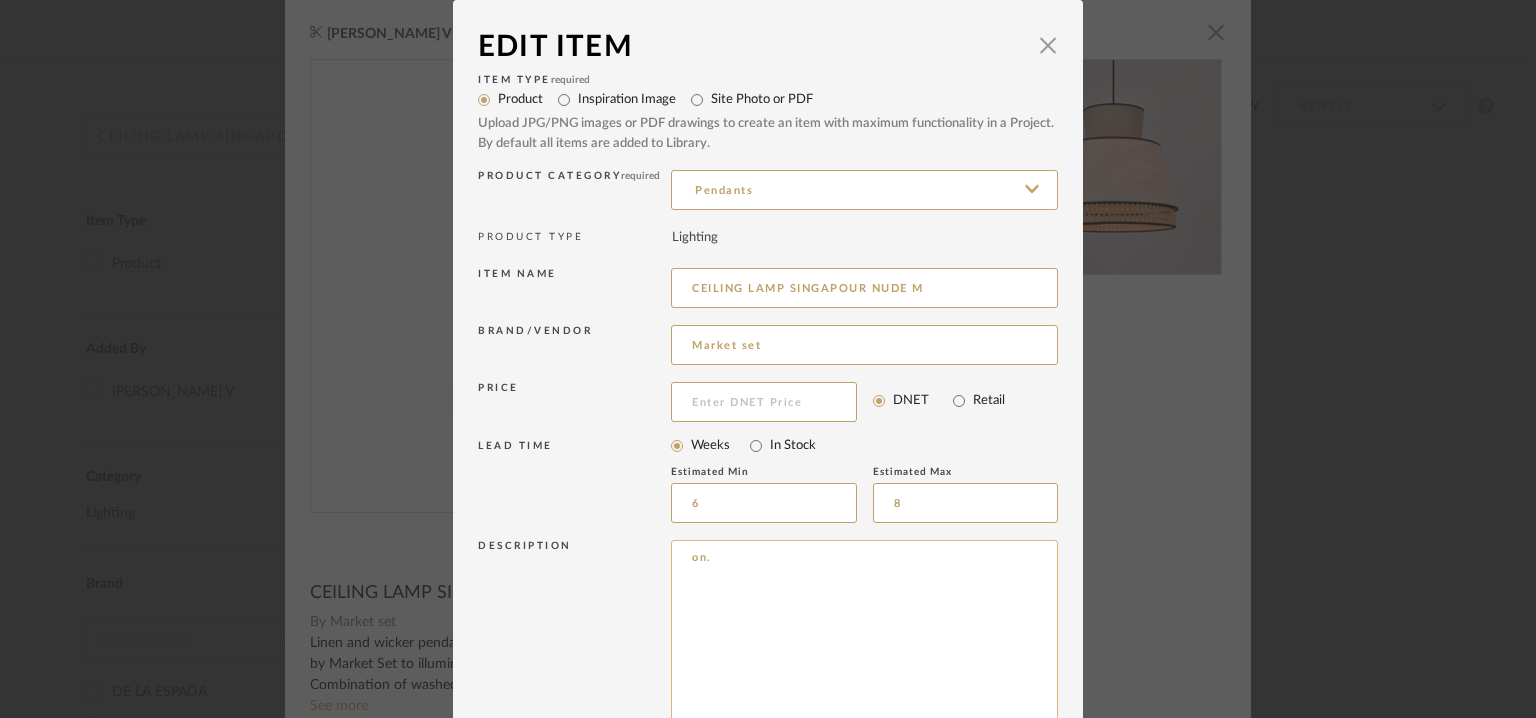 drag, startPoint x: 707, startPoint y: 561, endPoint x: 676, endPoint y: 559, distance: 31.06445 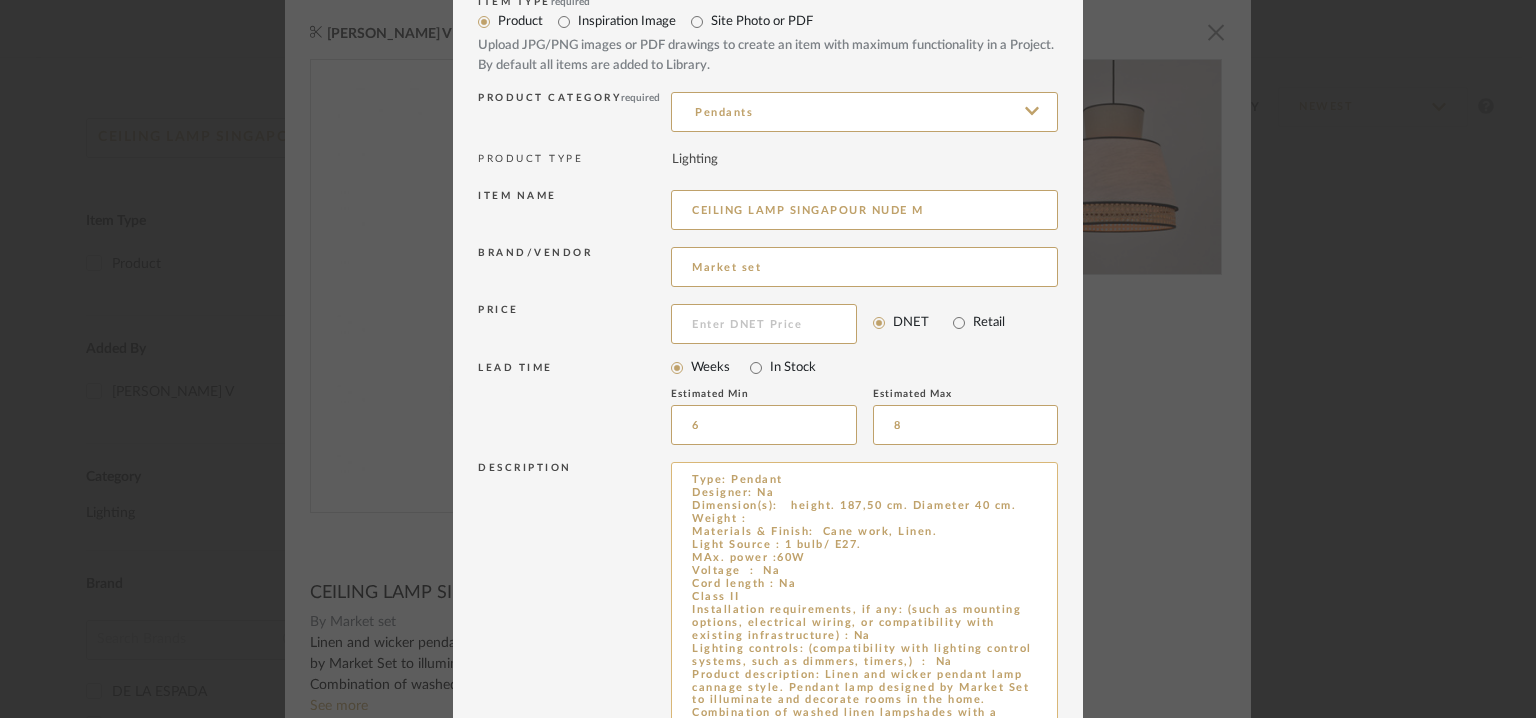 scroll, scrollTop: 157, scrollLeft: 0, axis: vertical 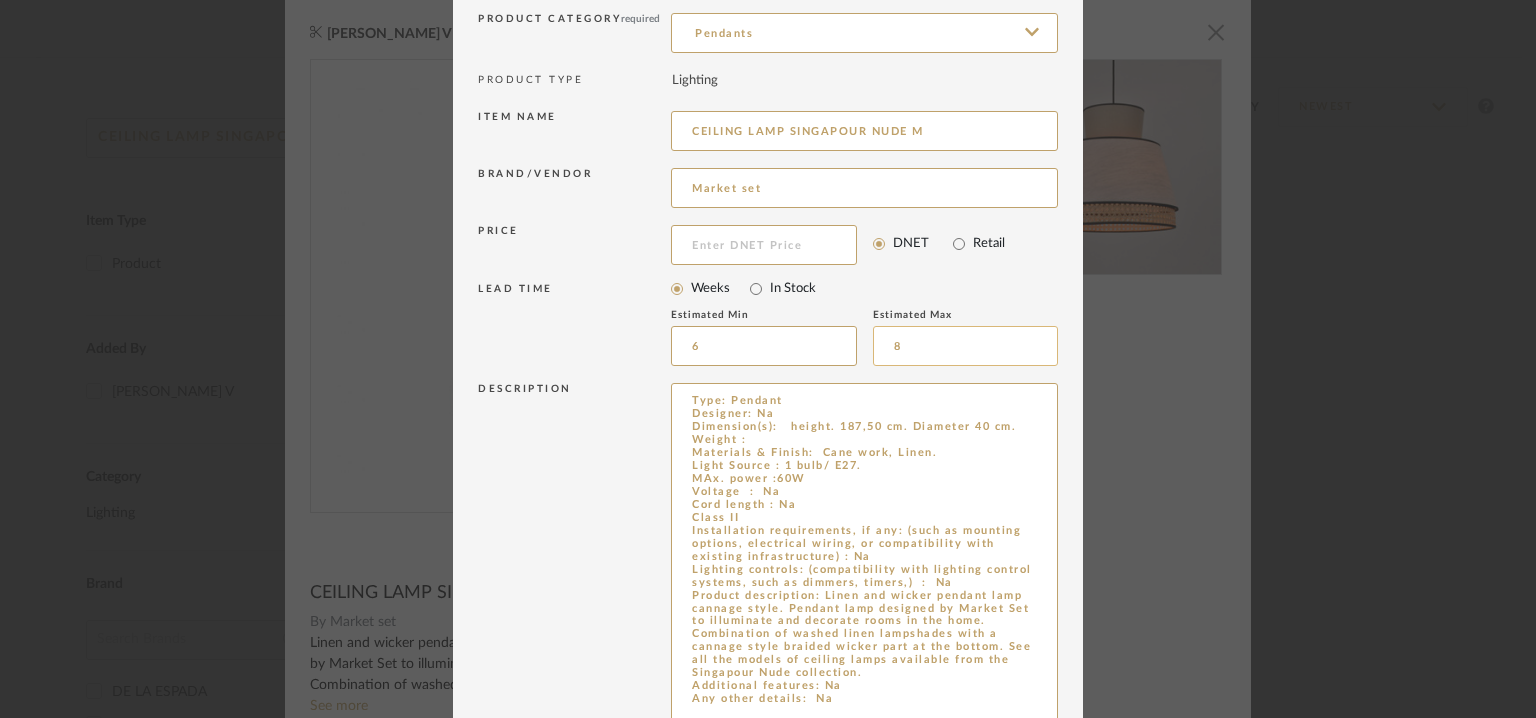 type on "Type: Pendant
Designer: Na
Dimension(s):   height. 187,50 cm. Diameter 40 cm.
Weight :
Materials & Finish:  Cane work, Linen.
Light Source : 1 bulb/ E27.
MAx. power :60W
Voltage  :  Na
Cord length : Na
Class II
Installation requirements, if any: (such as mounting options, electrical wiring, or compatibility with existing infrastructure) : Na
Lighting controls: (compatibility with lighting control systems, such as dimmers, timers,)  :  Na
Product description: Linen and wicker pendant lamp cannage style. Pendant lamp designed by Market Set to illuminate and decorate rooms in the home. Combination of washed linen lampshades with a cannage style braided wicker part at the bottom. See all the models of ceiling lamps available from the Singapour Nude collection.
Additional features: Na
Any other details:  Na" 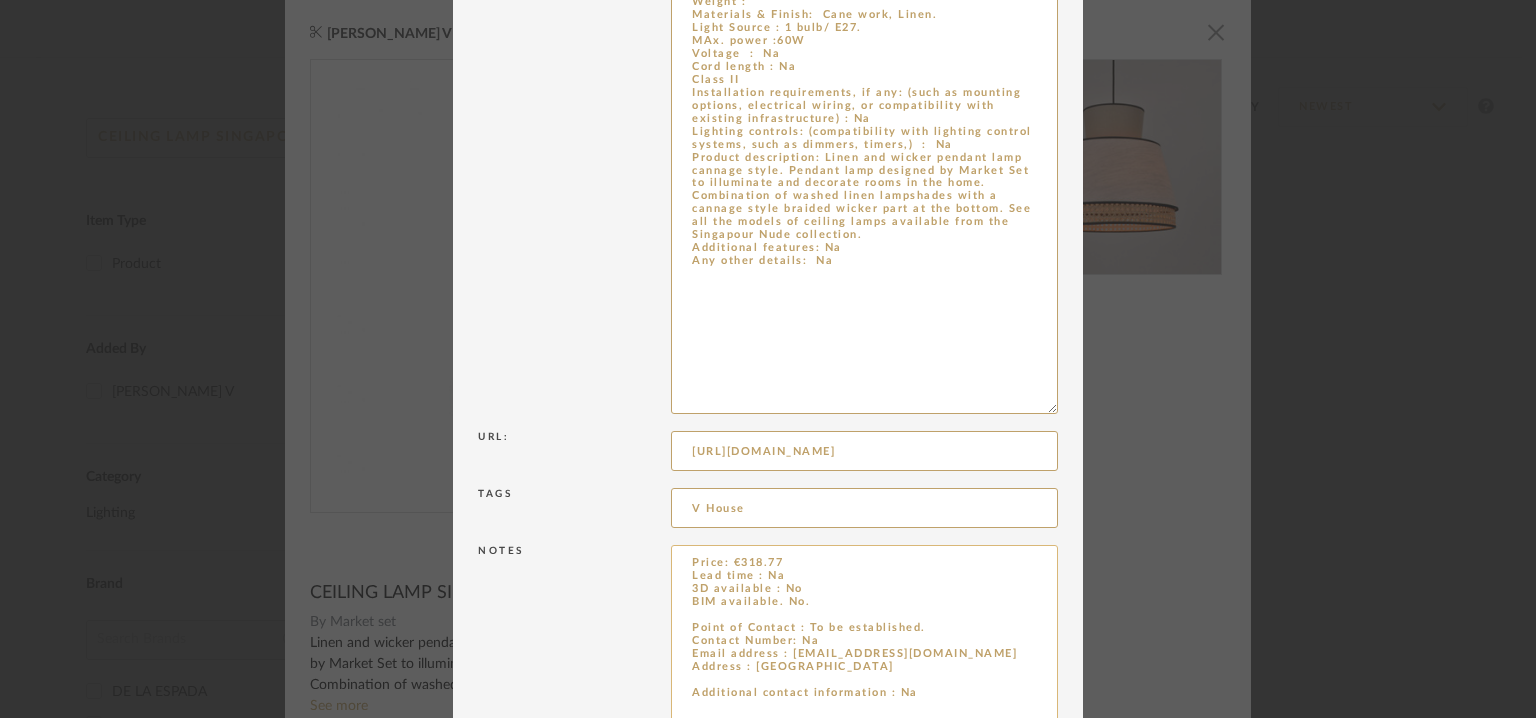 scroll, scrollTop: 755, scrollLeft: 0, axis: vertical 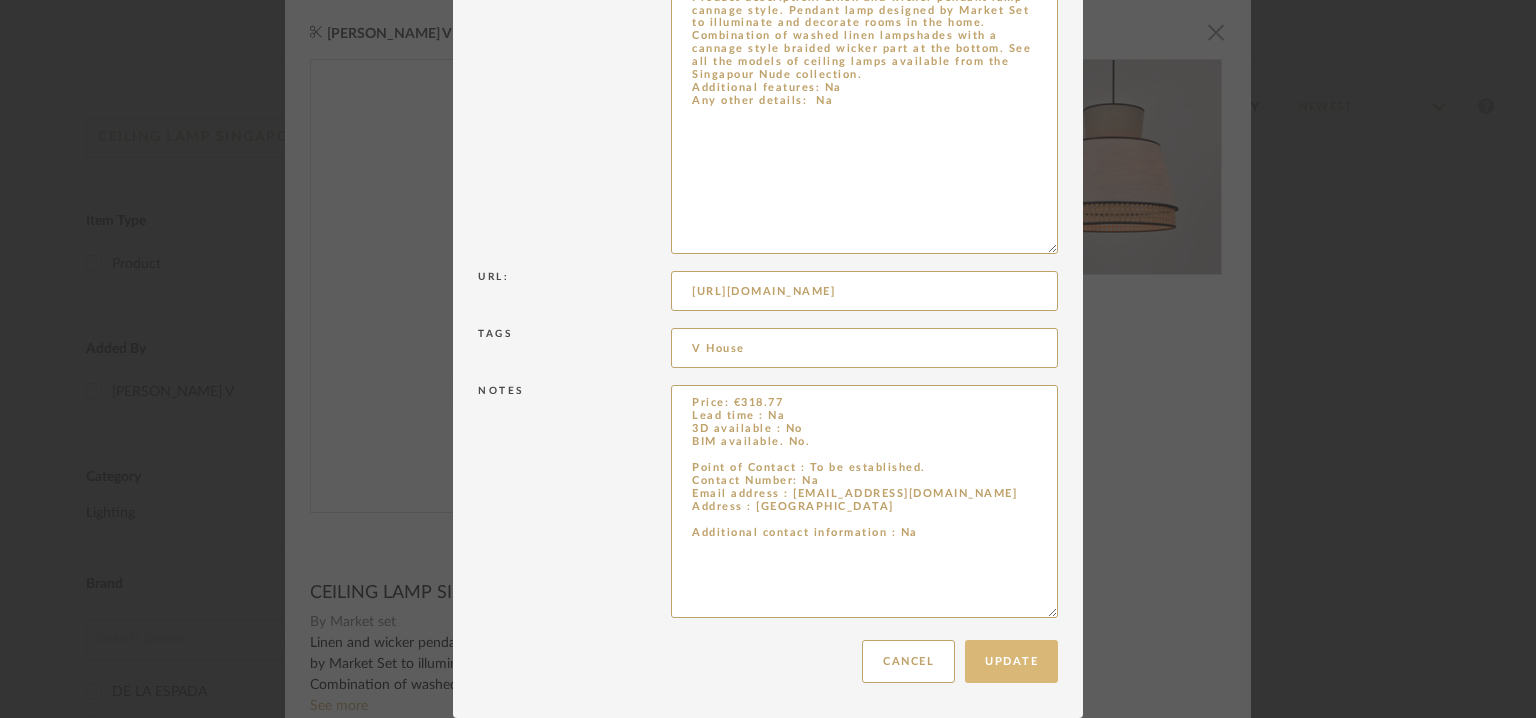 click on "Update" at bounding box center (1011, 661) 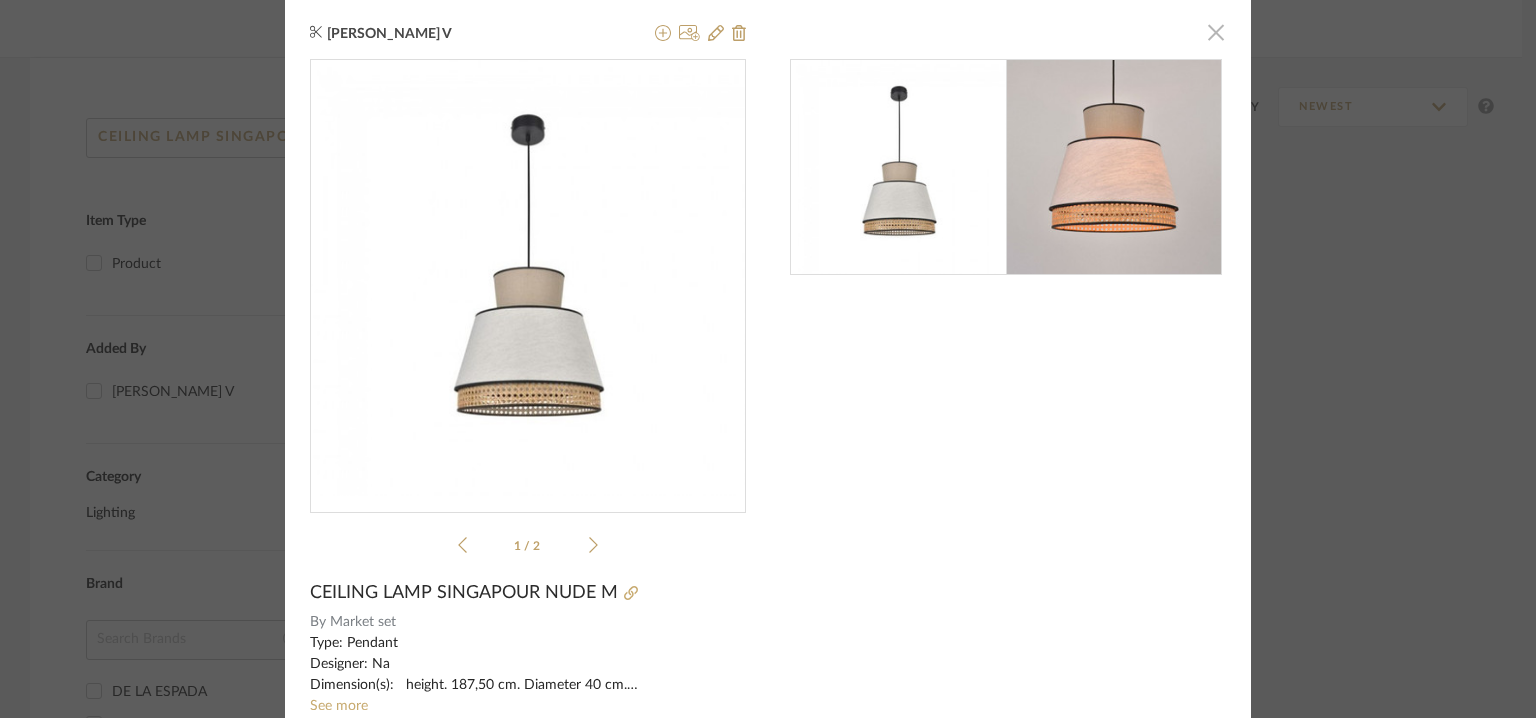 click 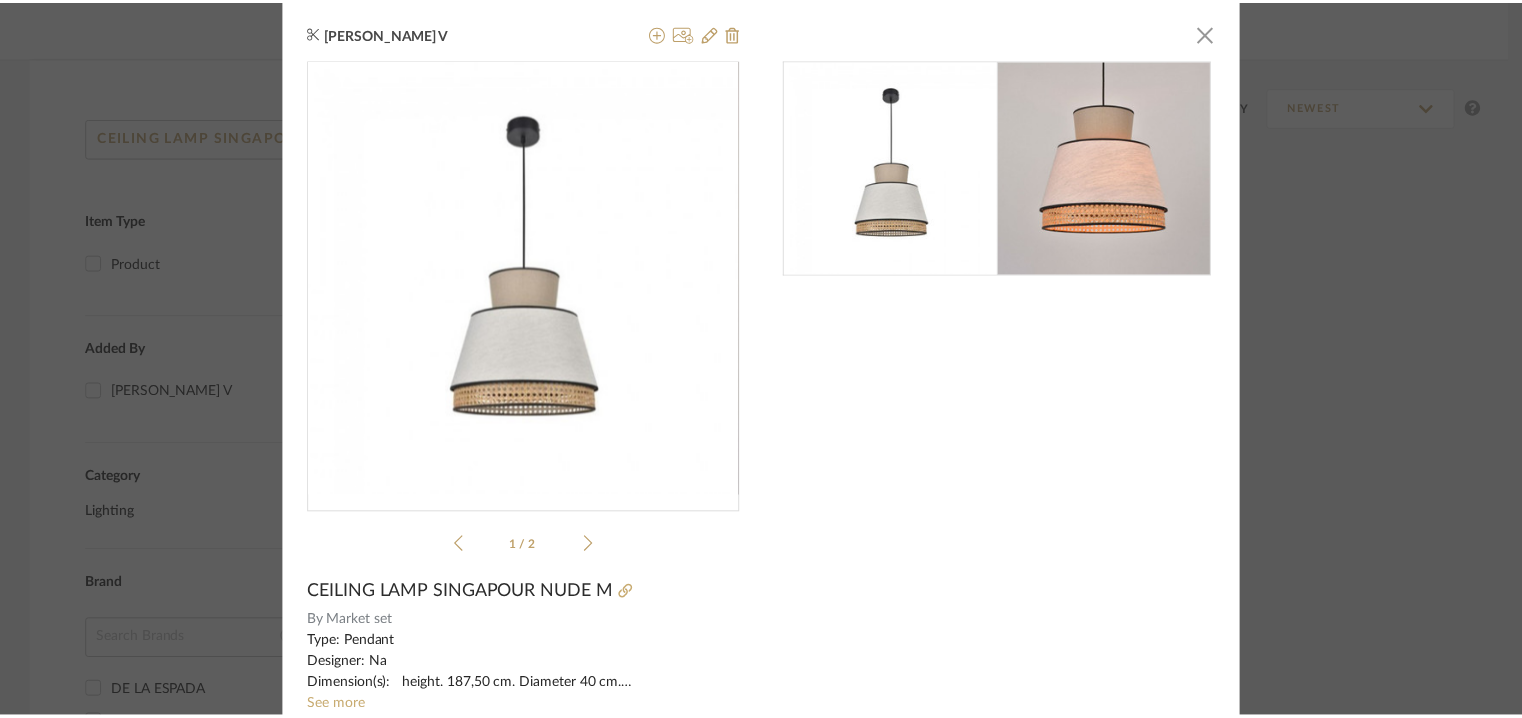 scroll, scrollTop: 250, scrollLeft: 0, axis: vertical 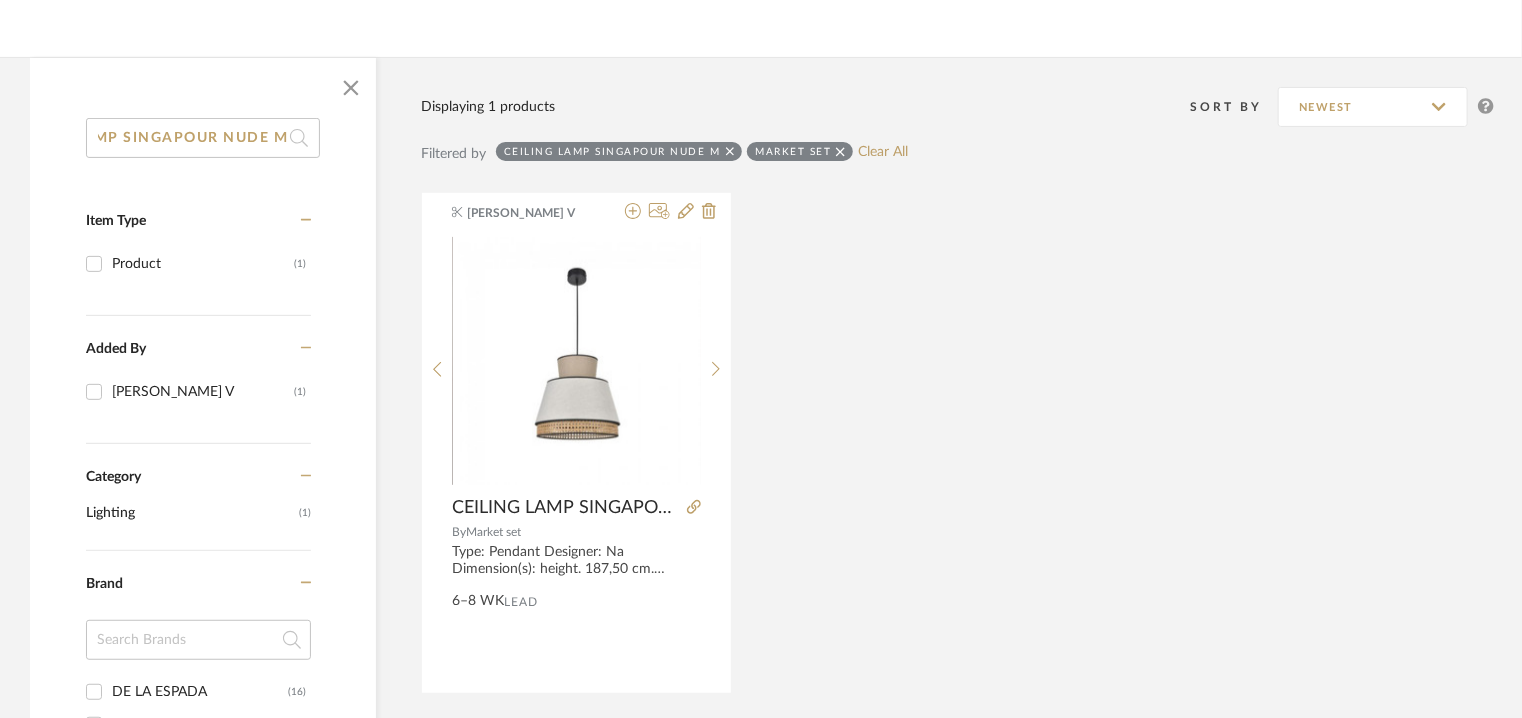 drag, startPoint x: 99, startPoint y: 133, endPoint x: 447, endPoint y: 130, distance: 348.01294 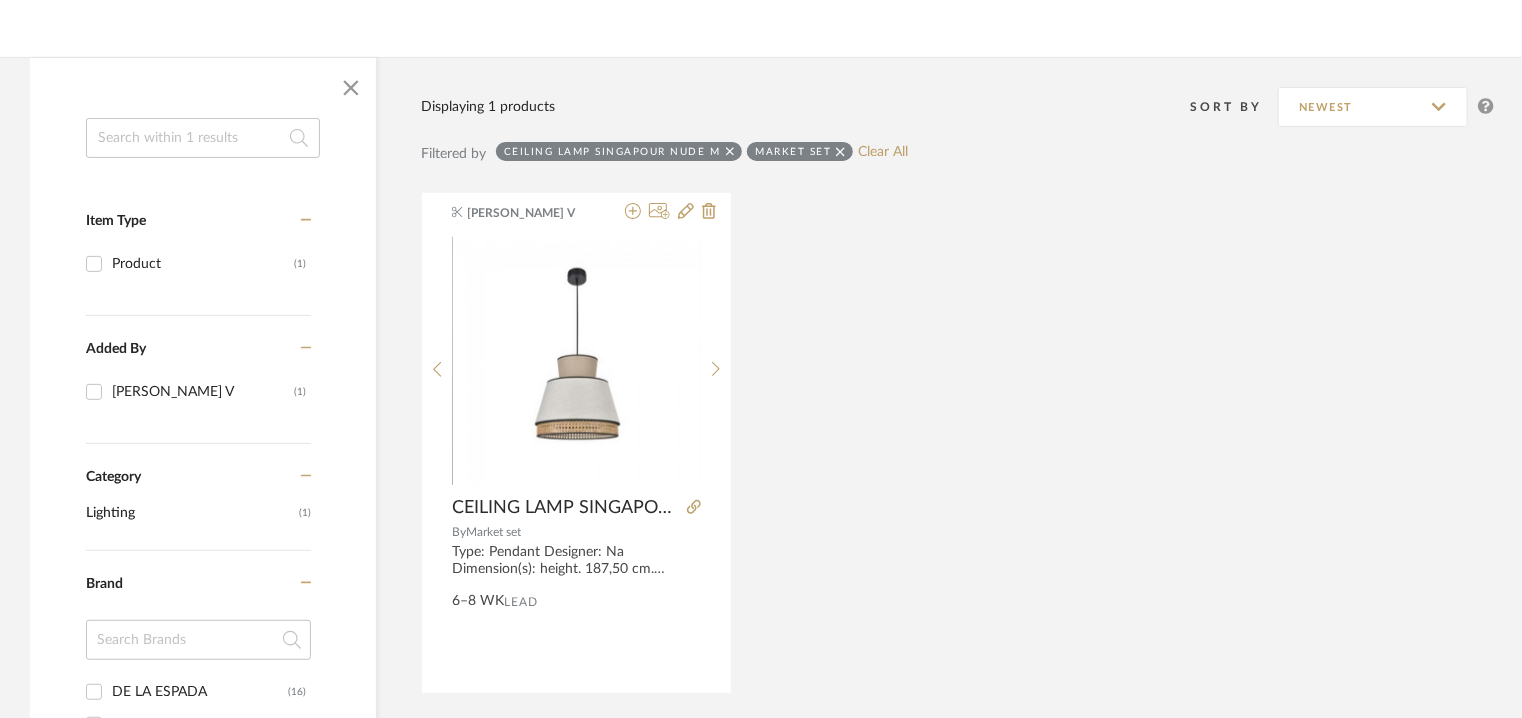 scroll, scrollTop: 0, scrollLeft: 0, axis: both 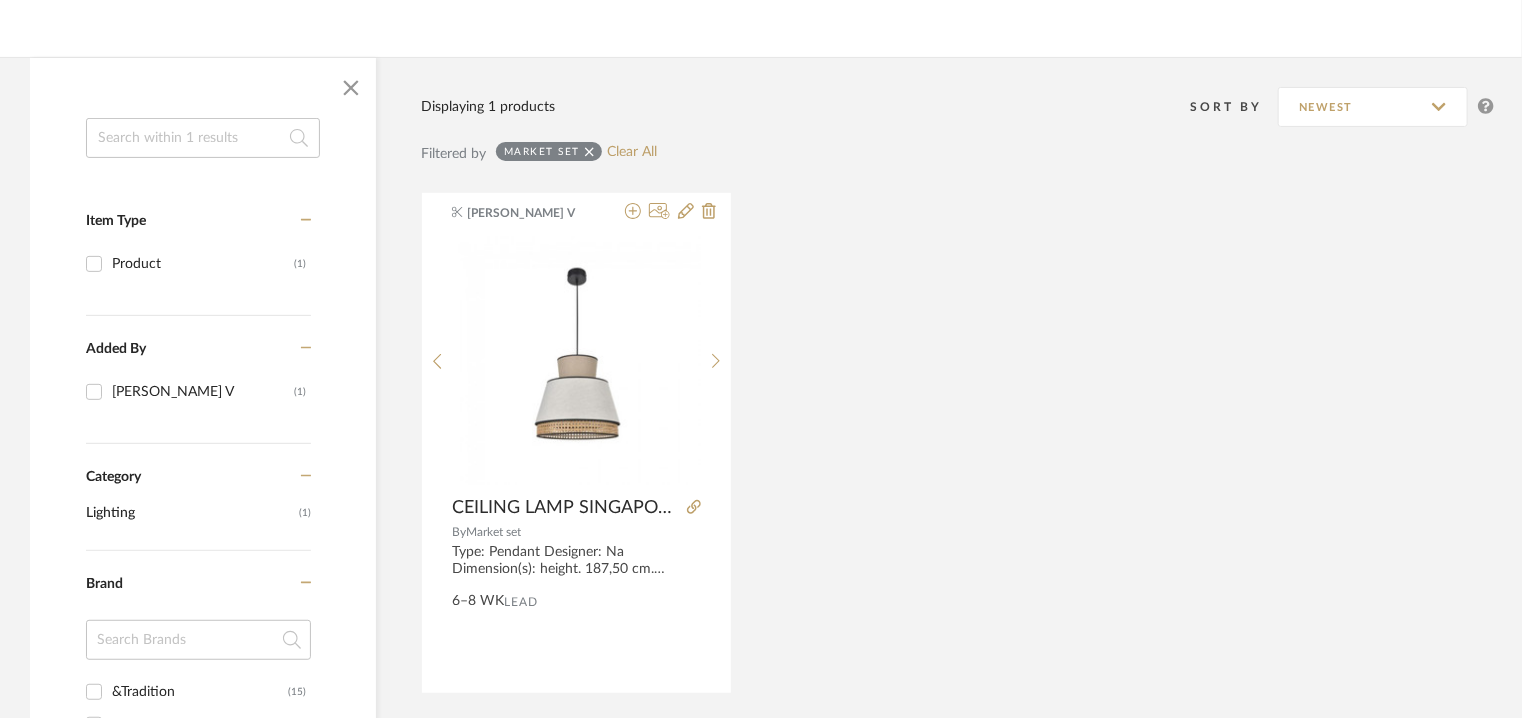 click 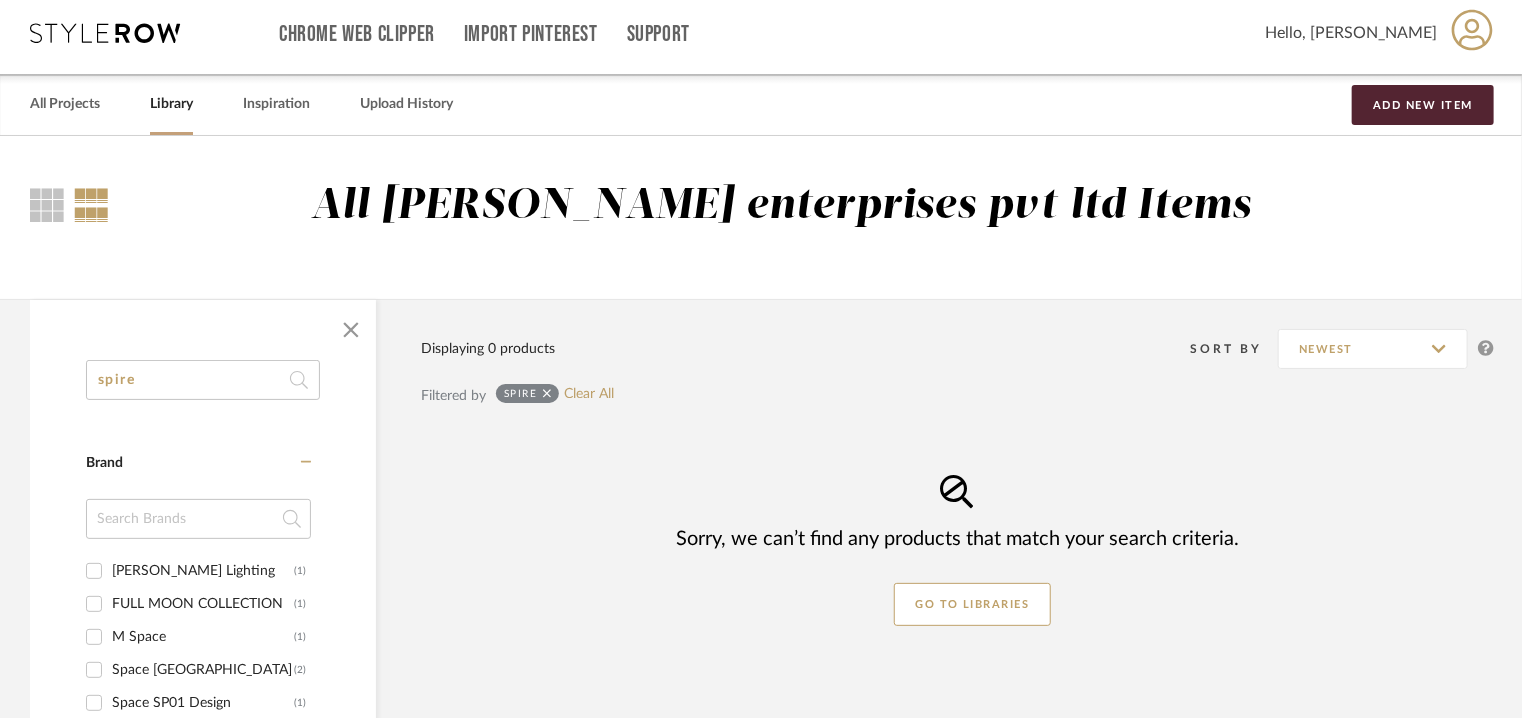 scroll, scrollTop: 7, scrollLeft: 0, axis: vertical 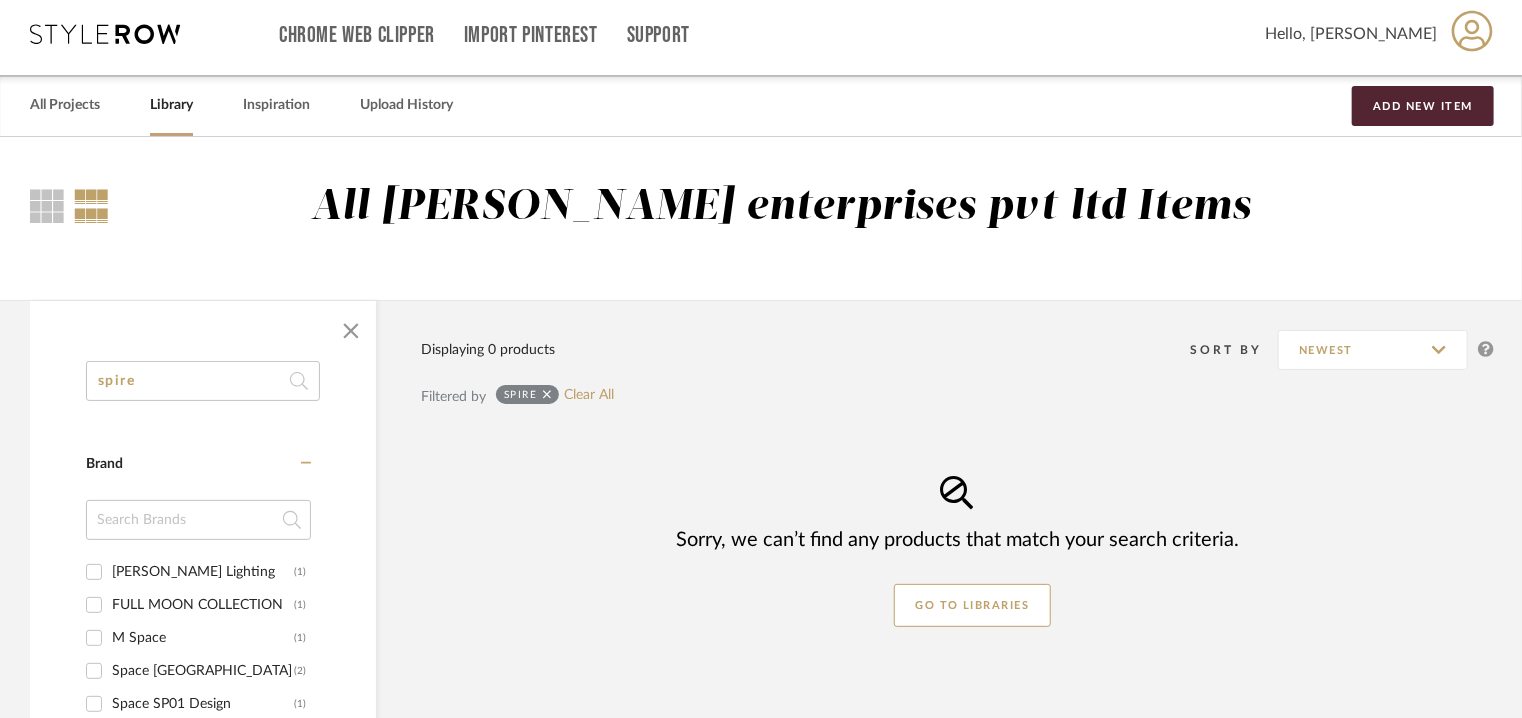 type on "spire" 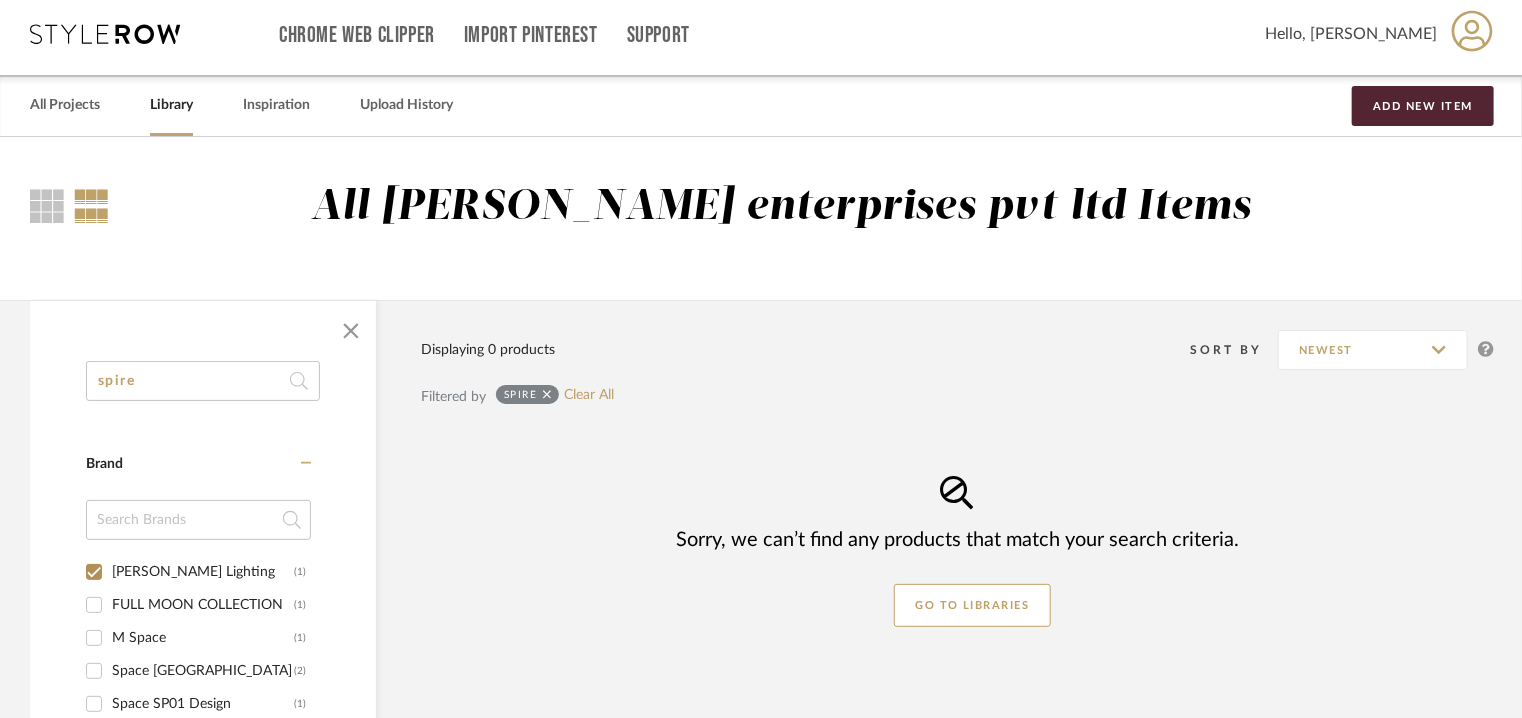 checkbox on "true" 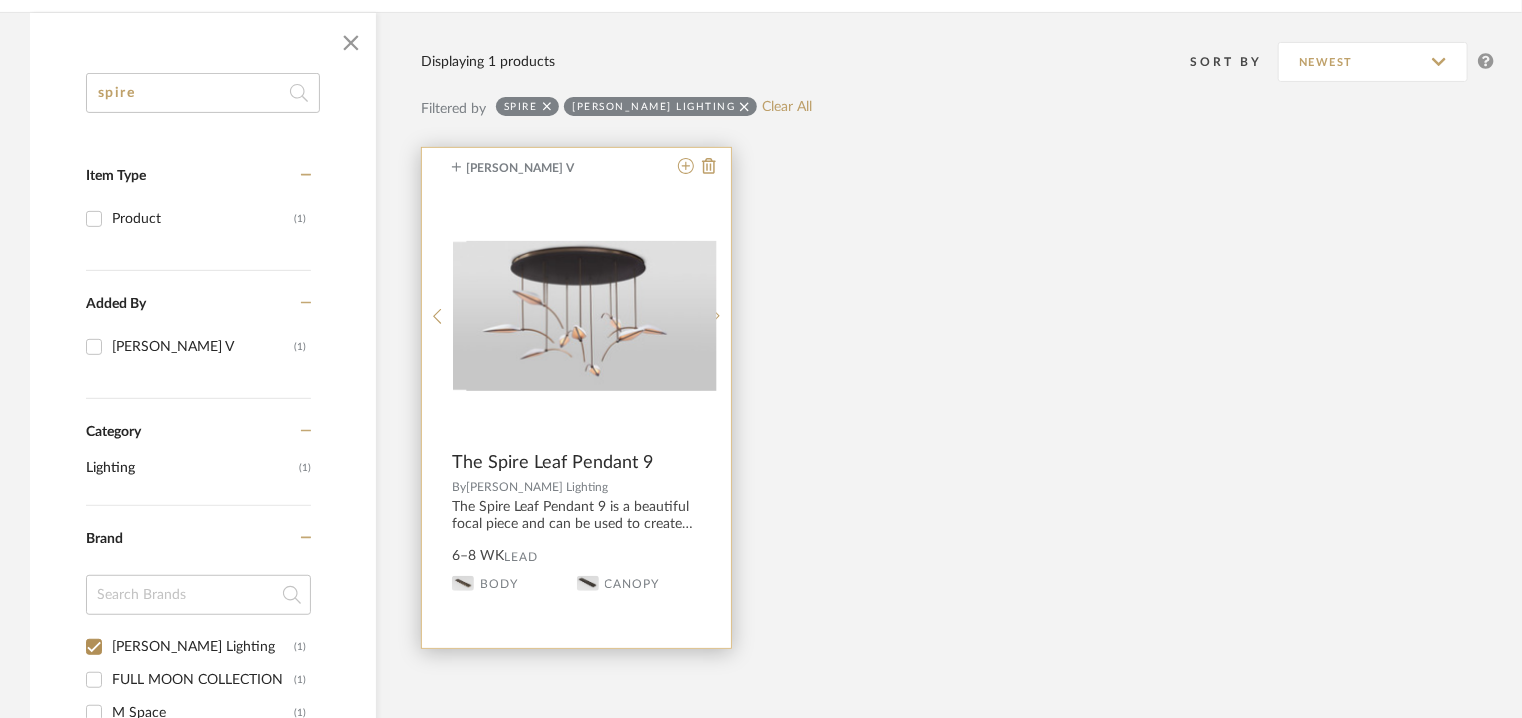 scroll, scrollTop: 307, scrollLeft: 0, axis: vertical 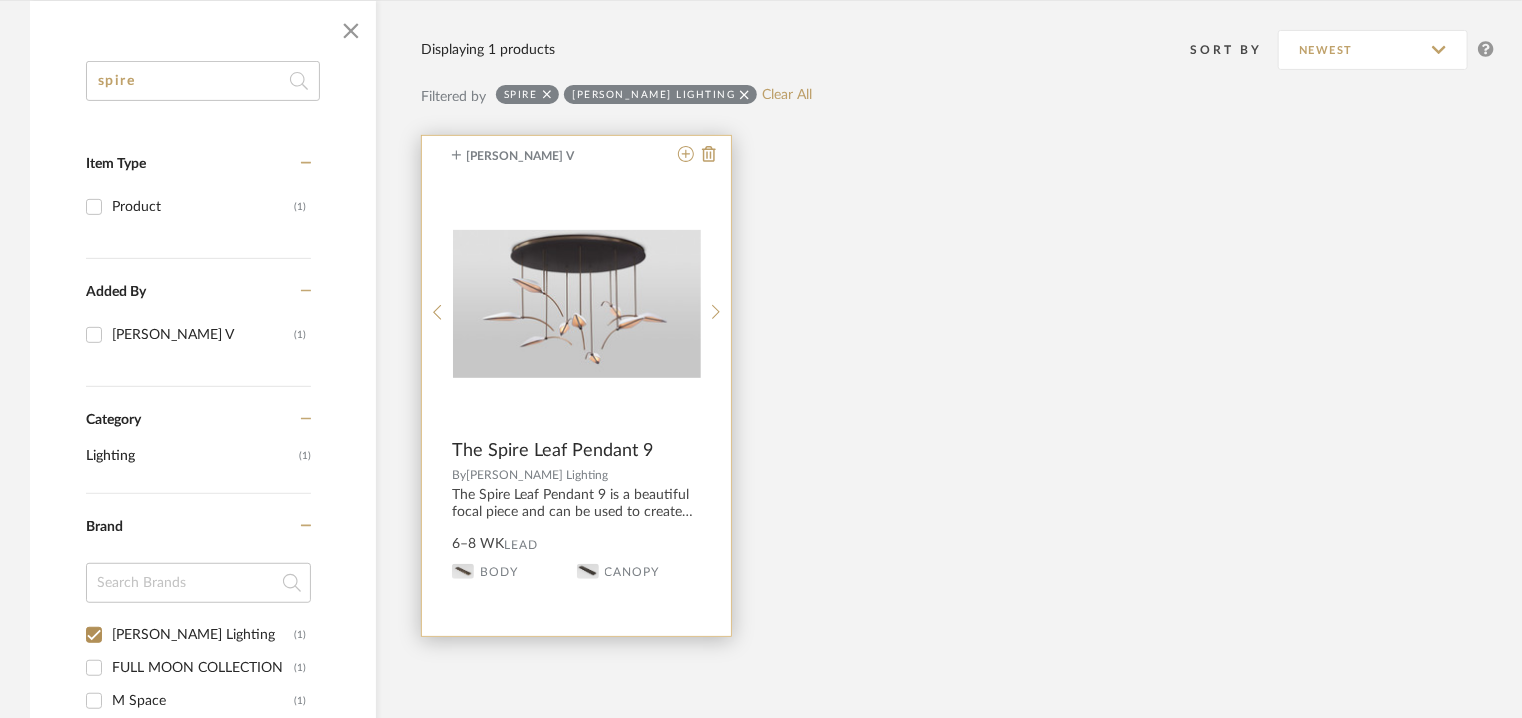 click at bounding box center [577, 304] 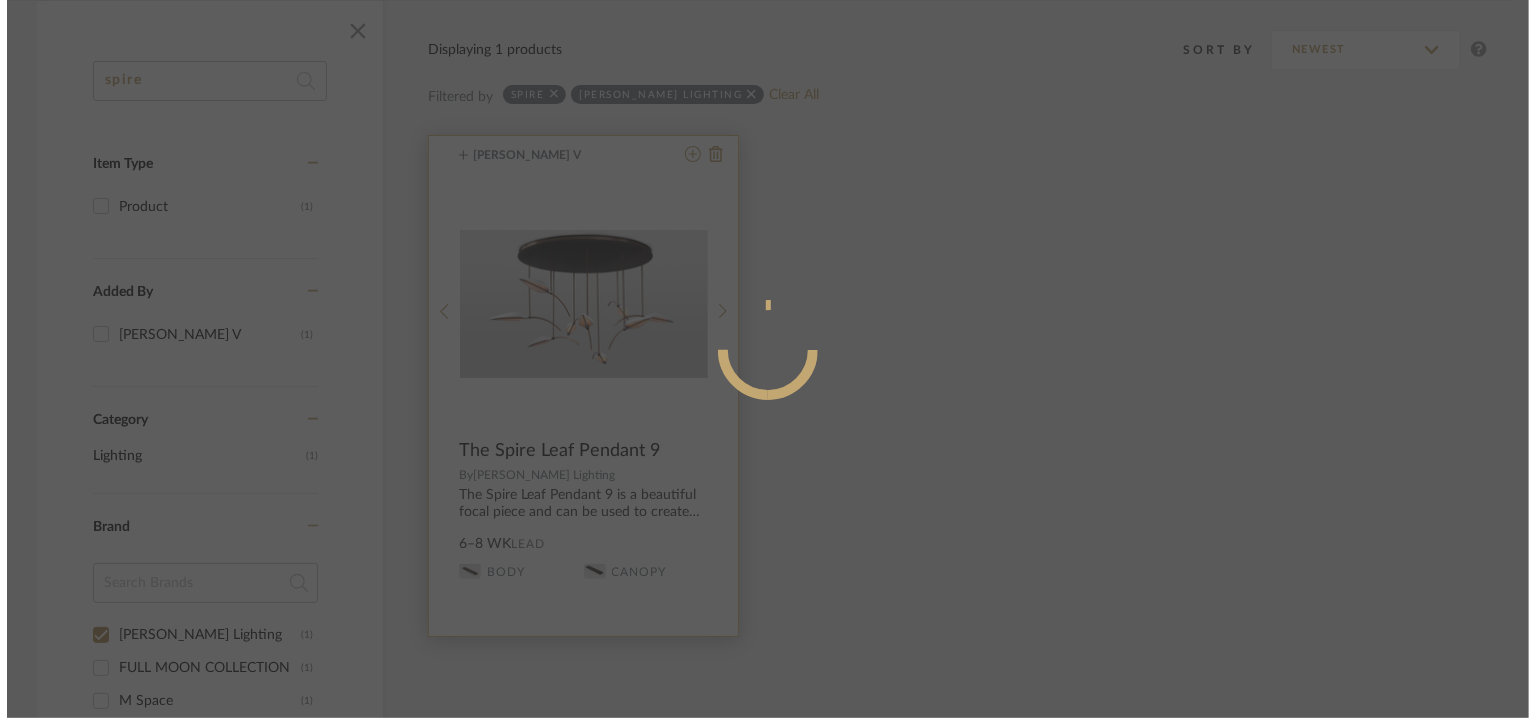 scroll, scrollTop: 0, scrollLeft: 0, axis: both 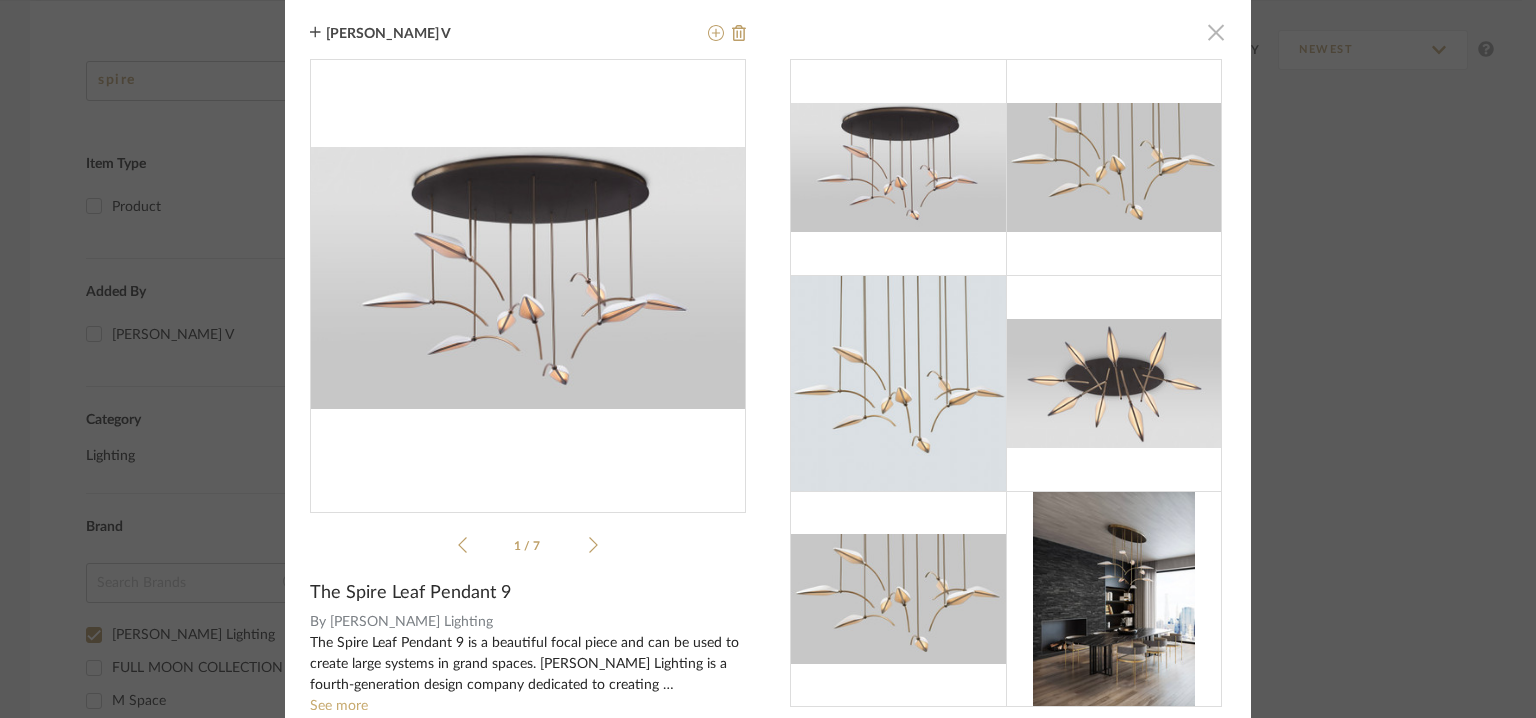click 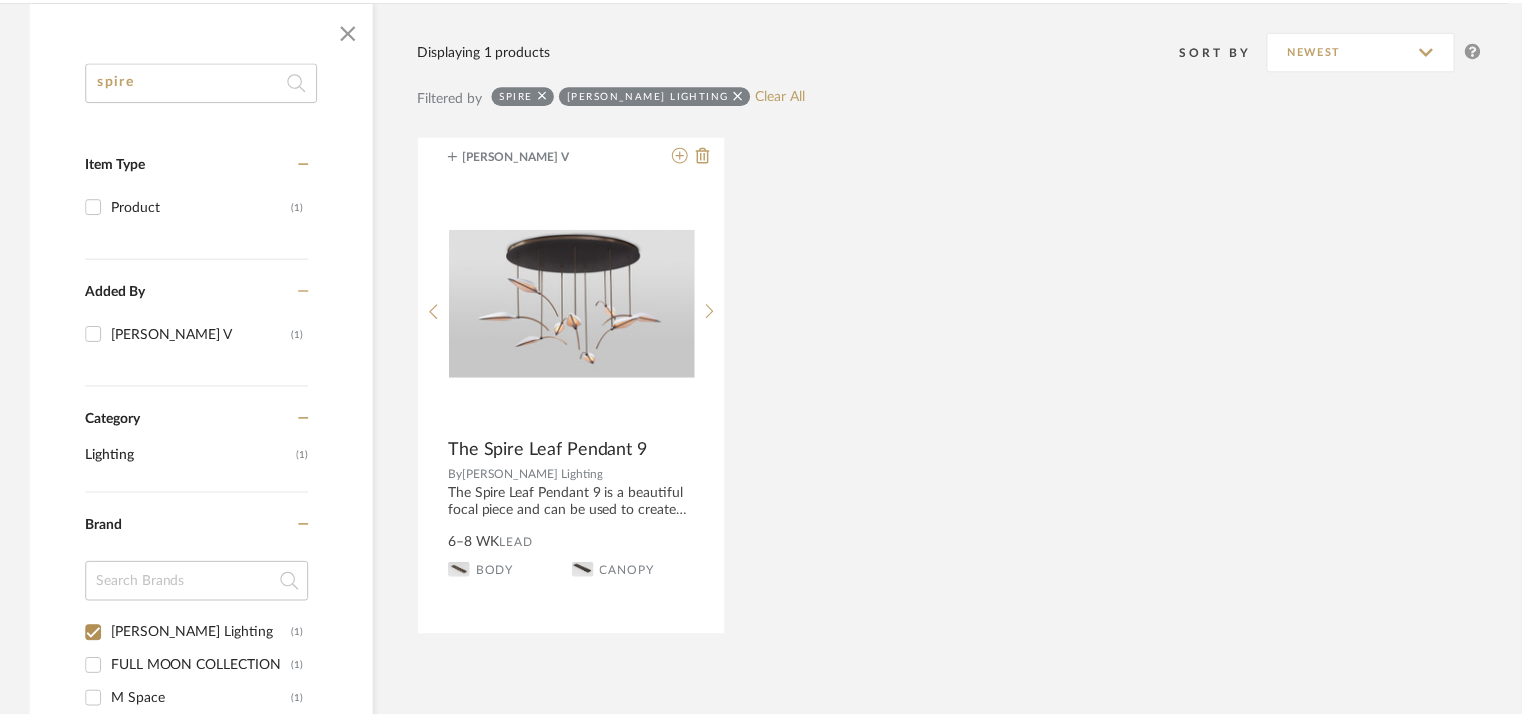 scroll, scrollTop: 307, scrollLeft: 0, axis: vertical 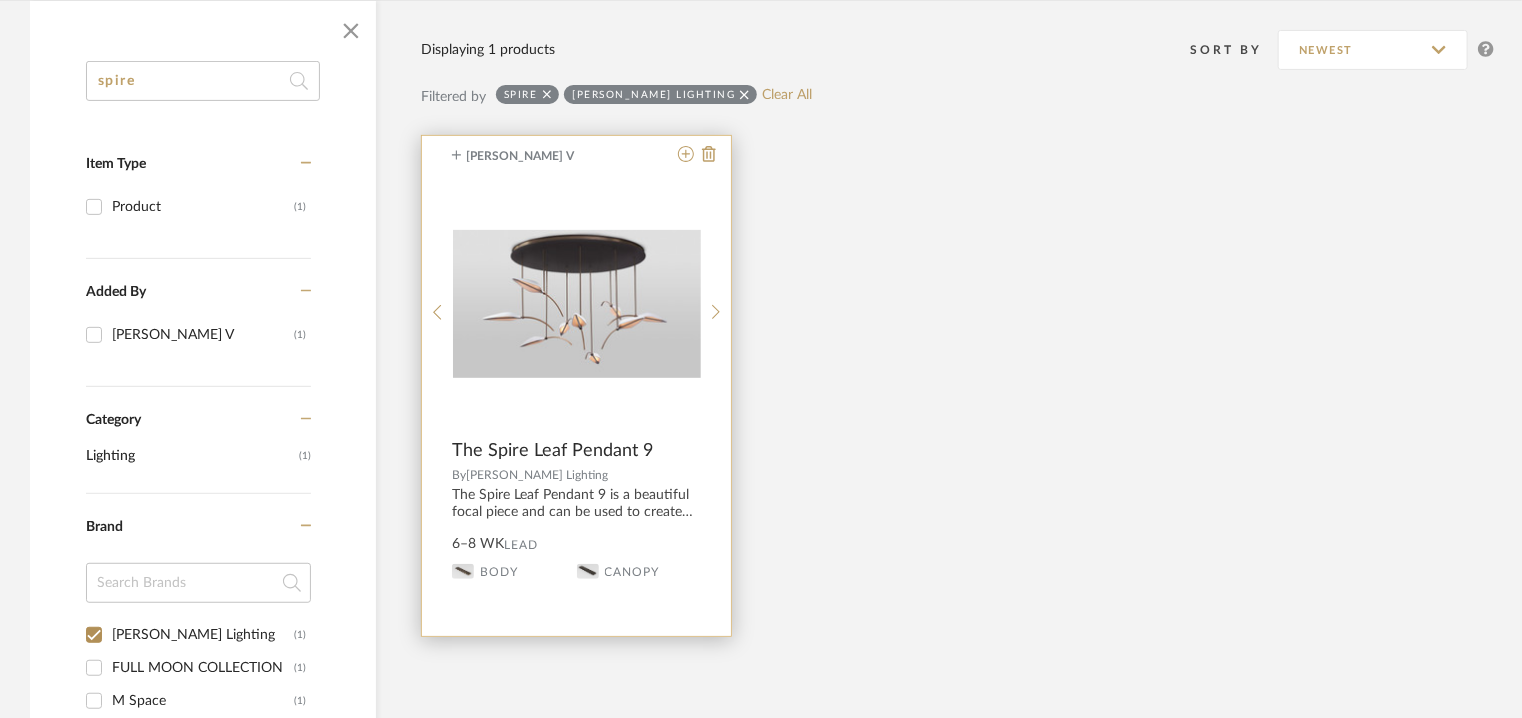 click at bounding box center [577, 304] 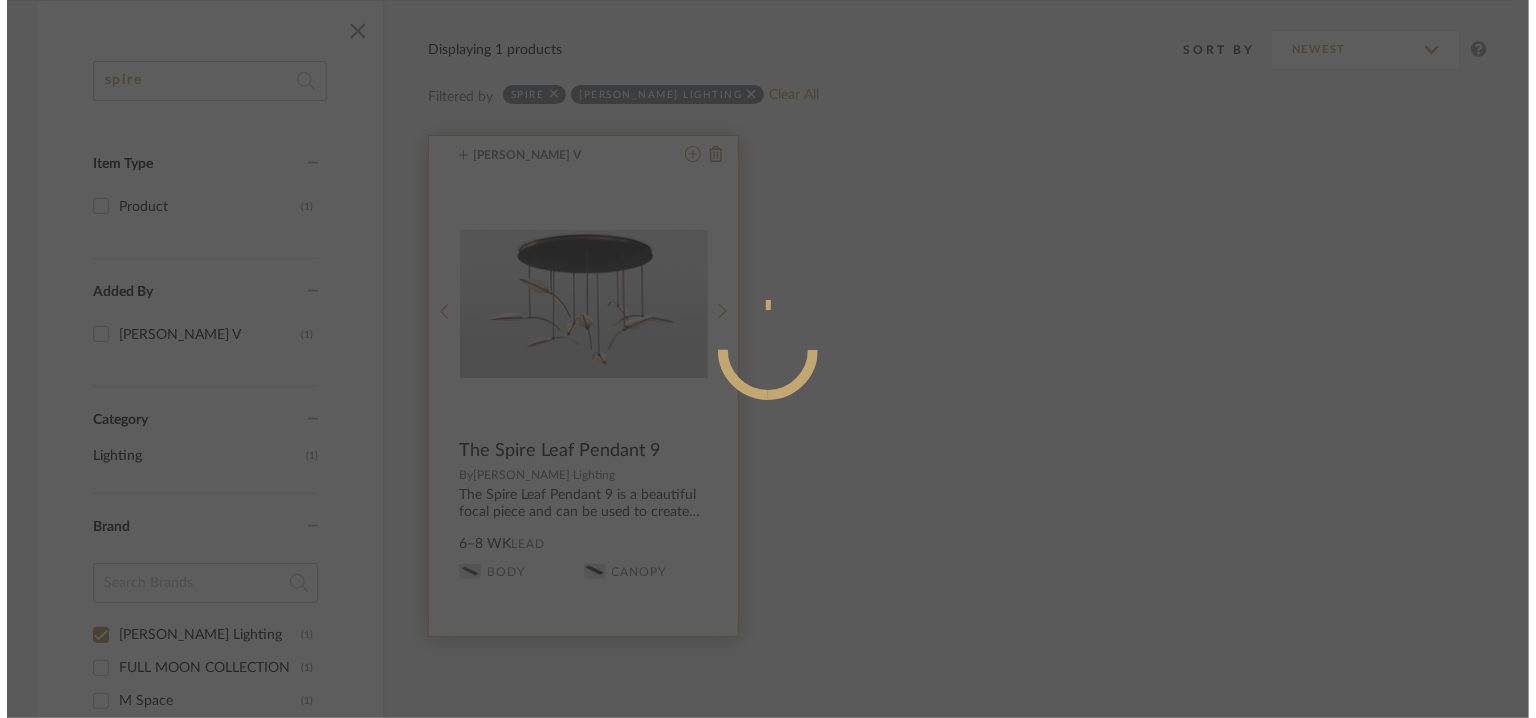 scroll, scrollTop: 0, scrollLeft: 0, axis: both 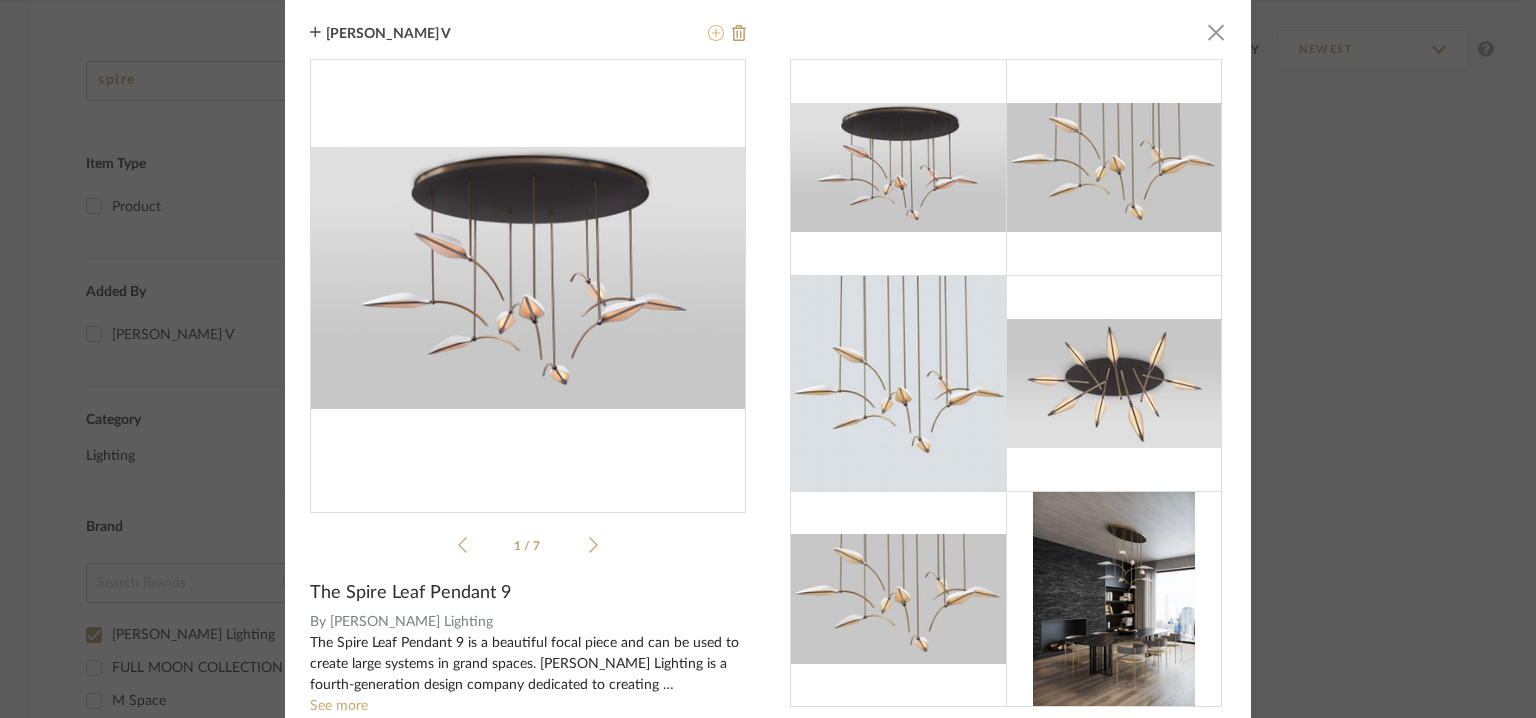 click 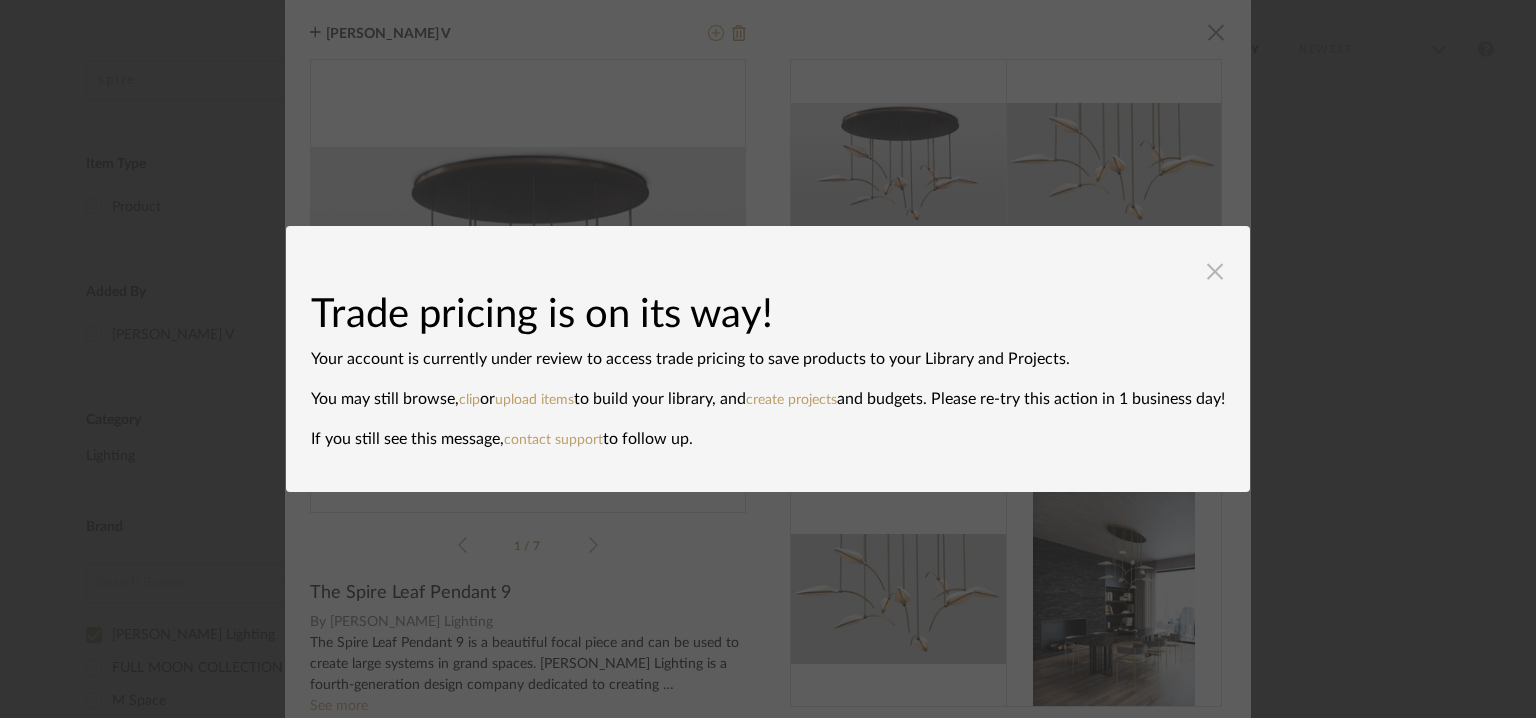 click at bounding box center (1215, 271) 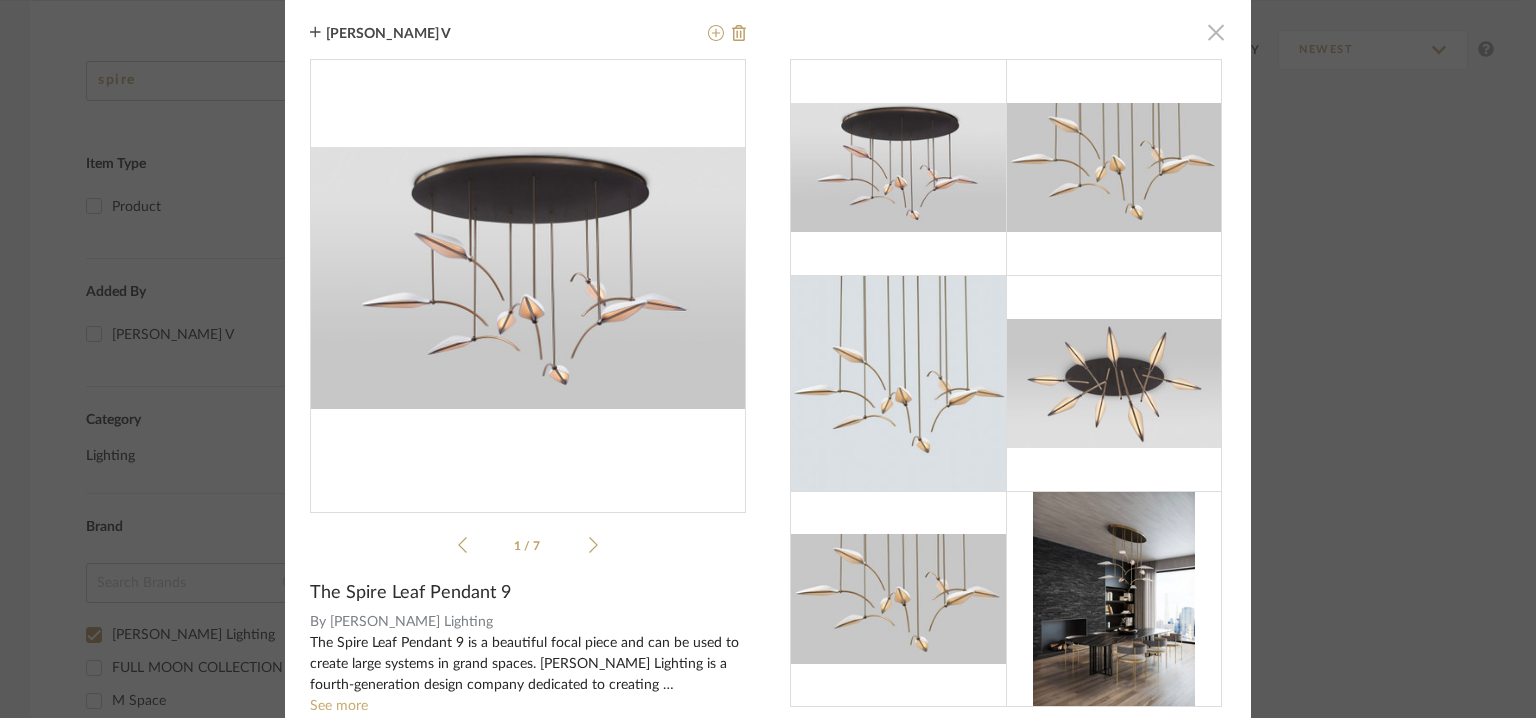 click 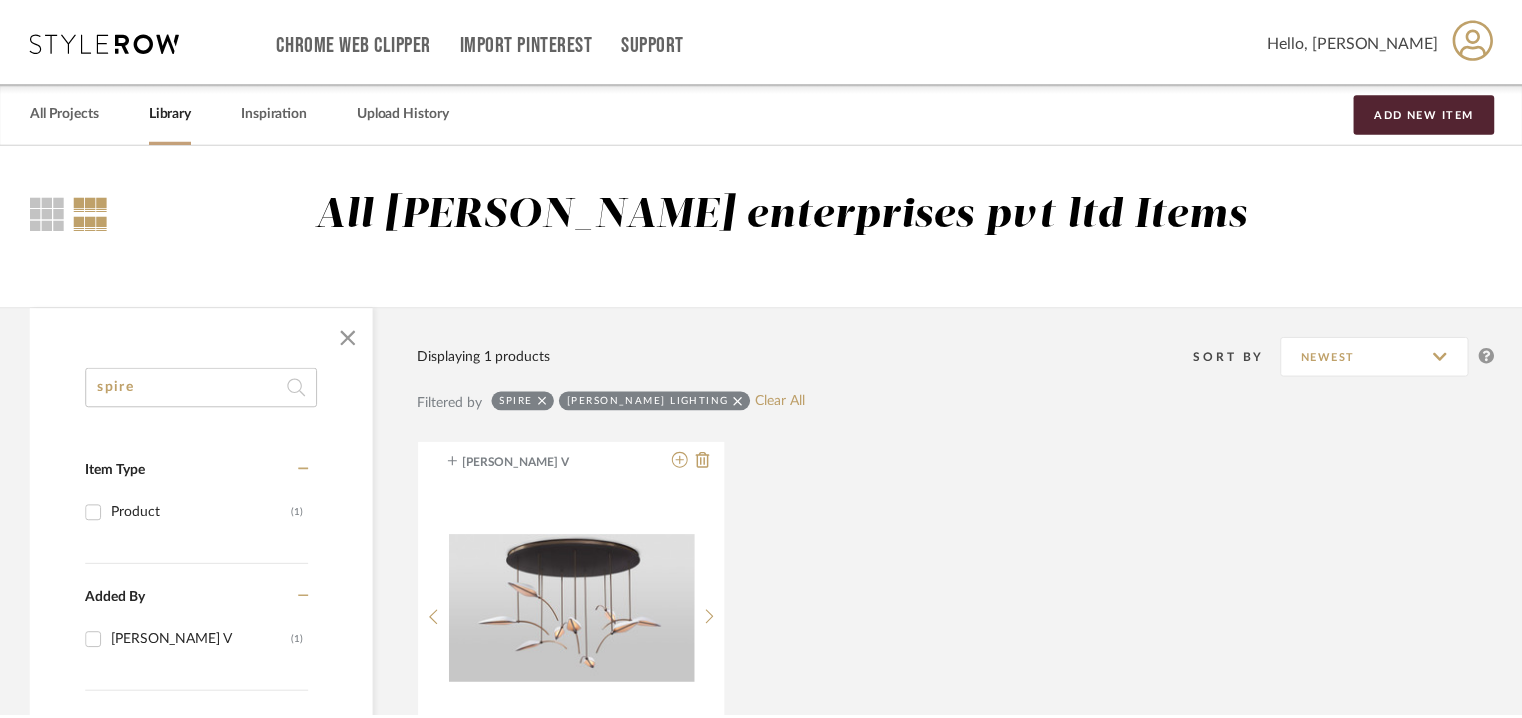 scroll, scrollTop: 307, scrollLeft: 0, axis: vertical 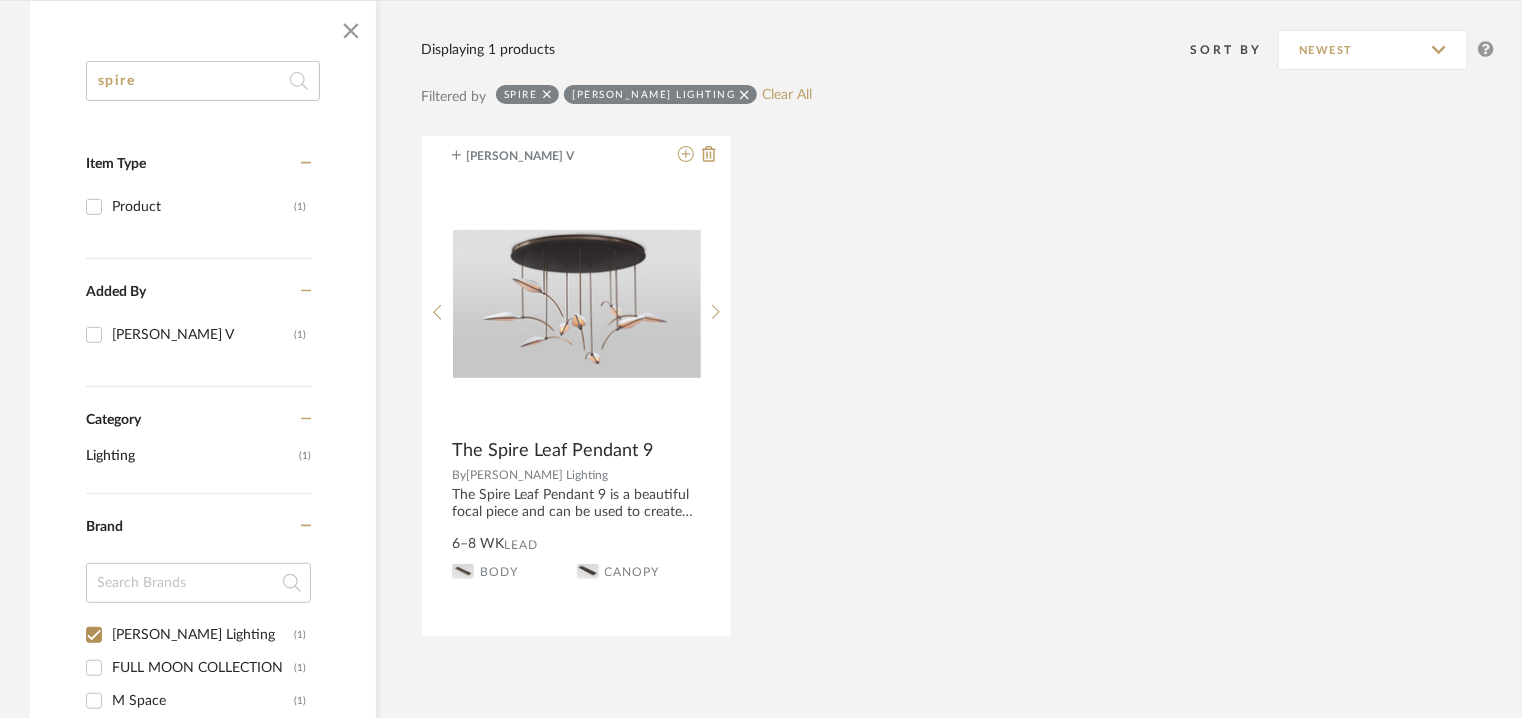 drag, startPoint x: 156, startPoint y: 93, endPoint x: 0, endPoint y: 32, distance: 167.50224 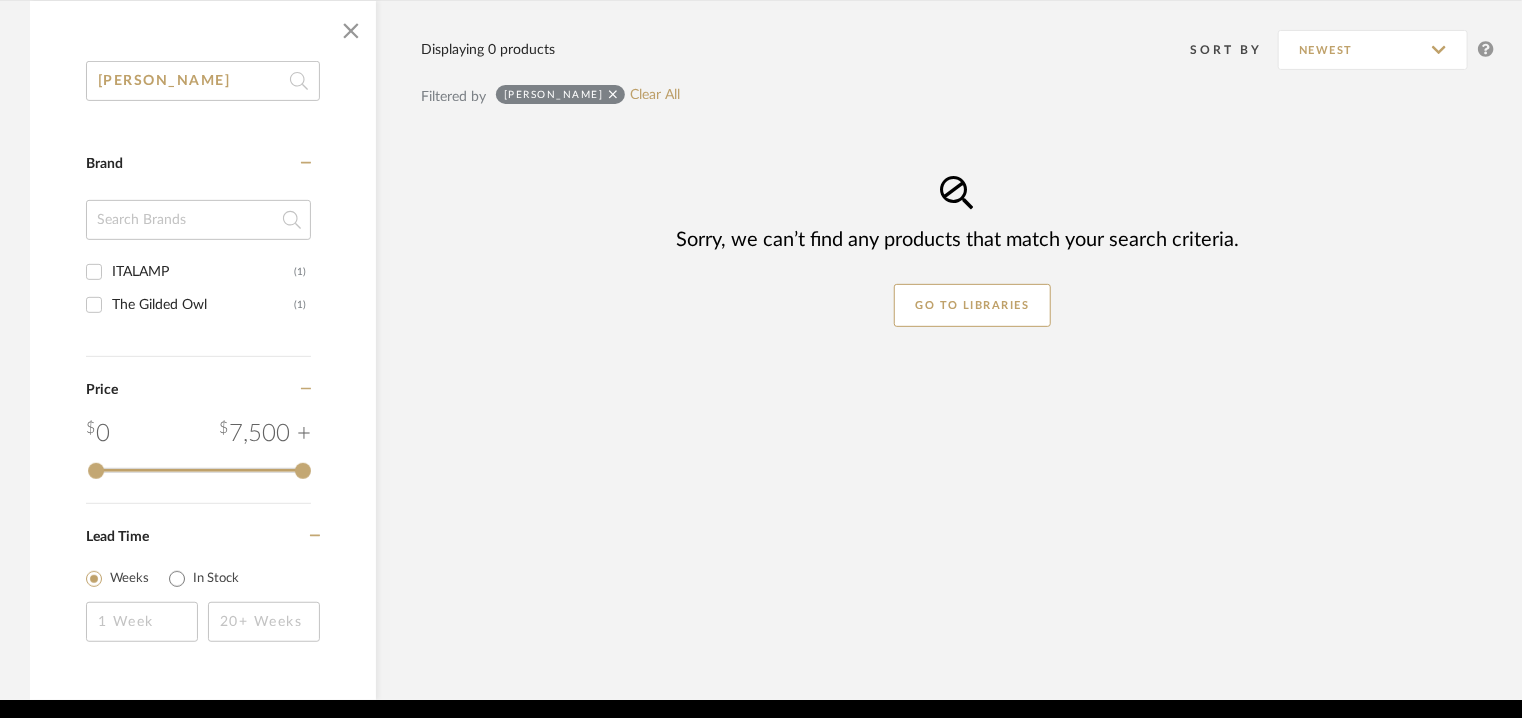 type on "[PERSON_NAME]" 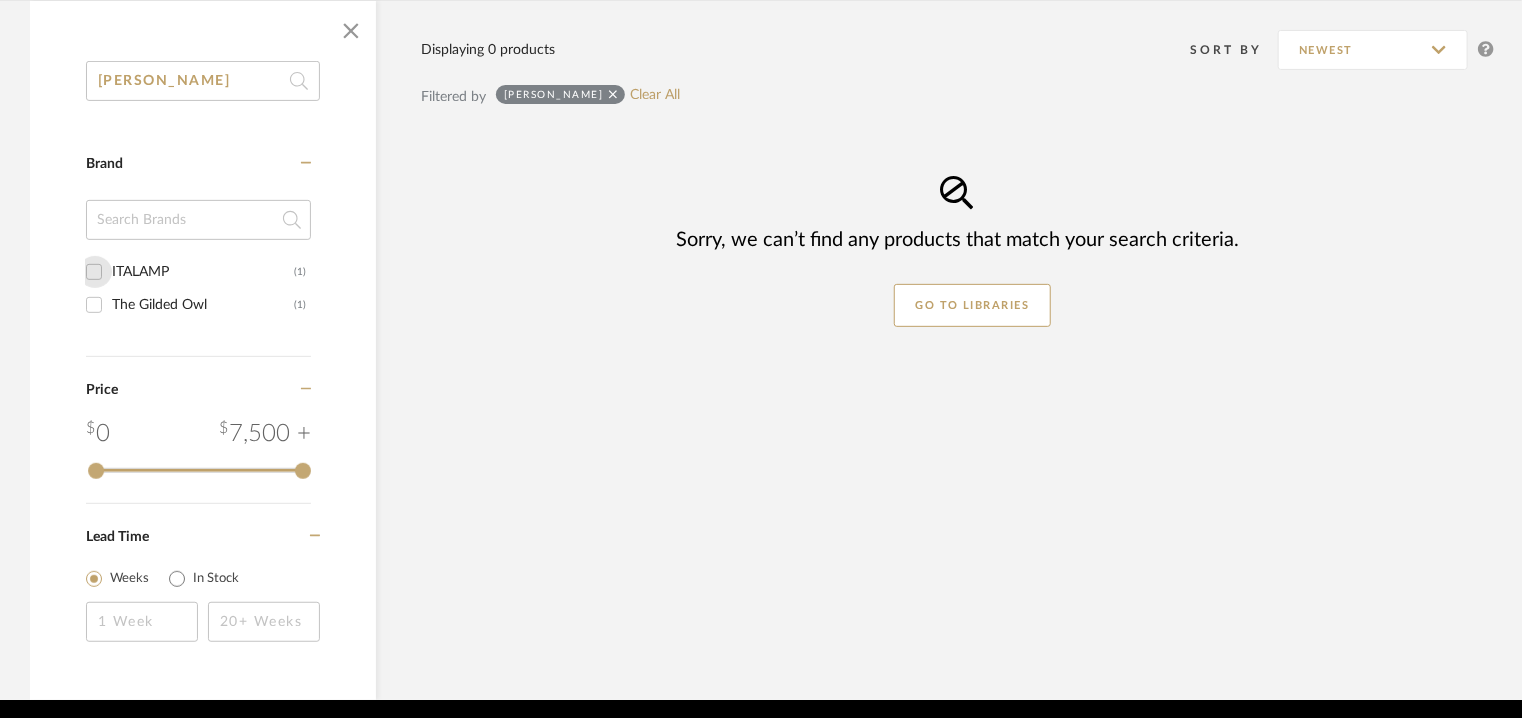 click on "ITALAMP  (1)" at bounding box center [94, 272] 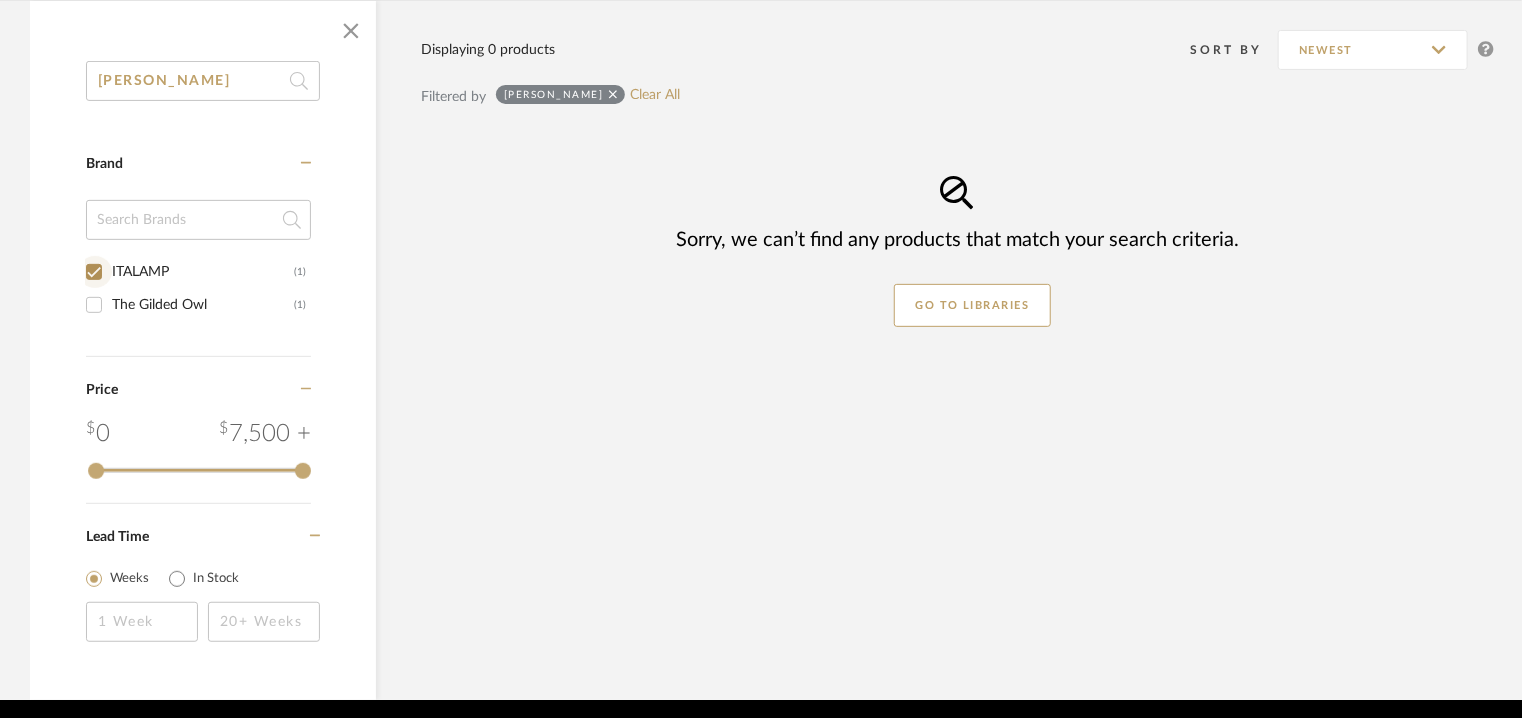 checkbox on "true" 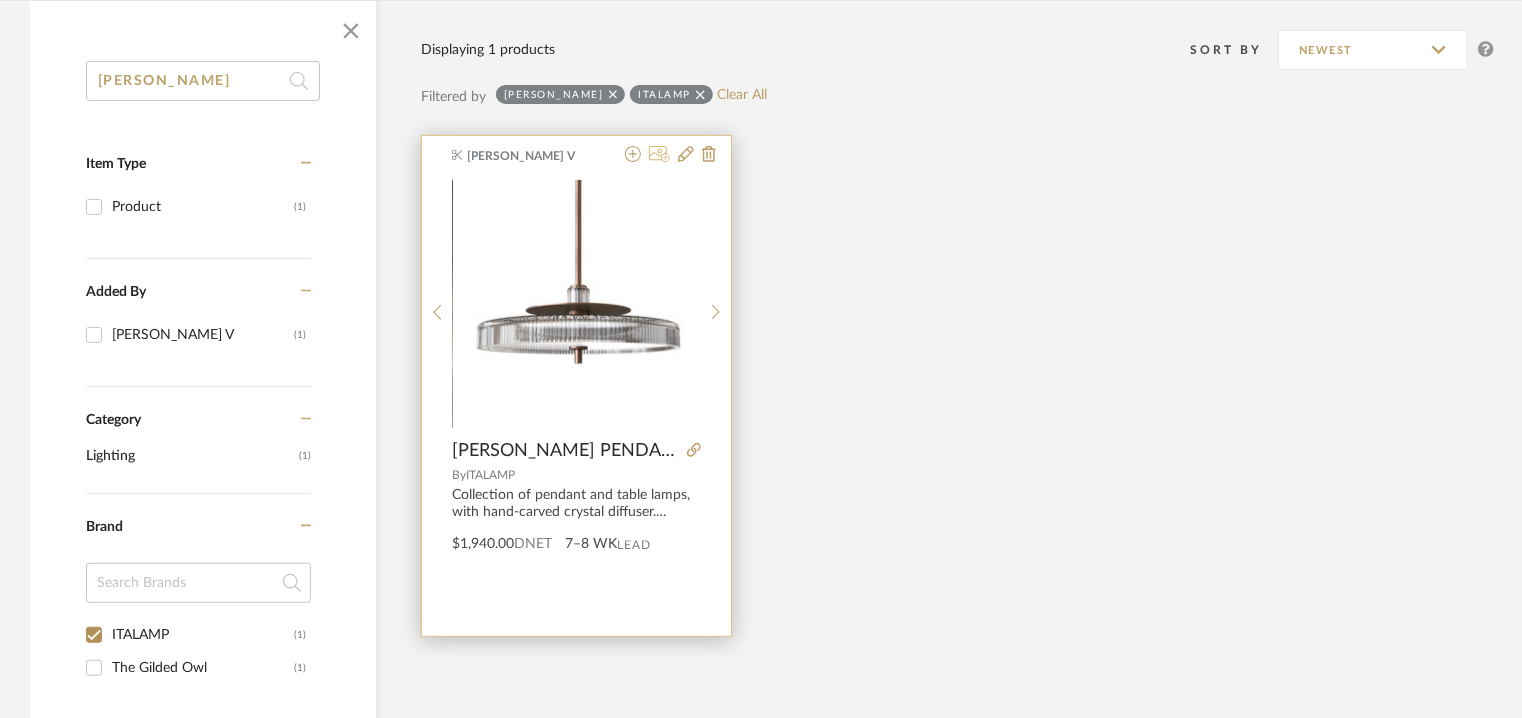 click 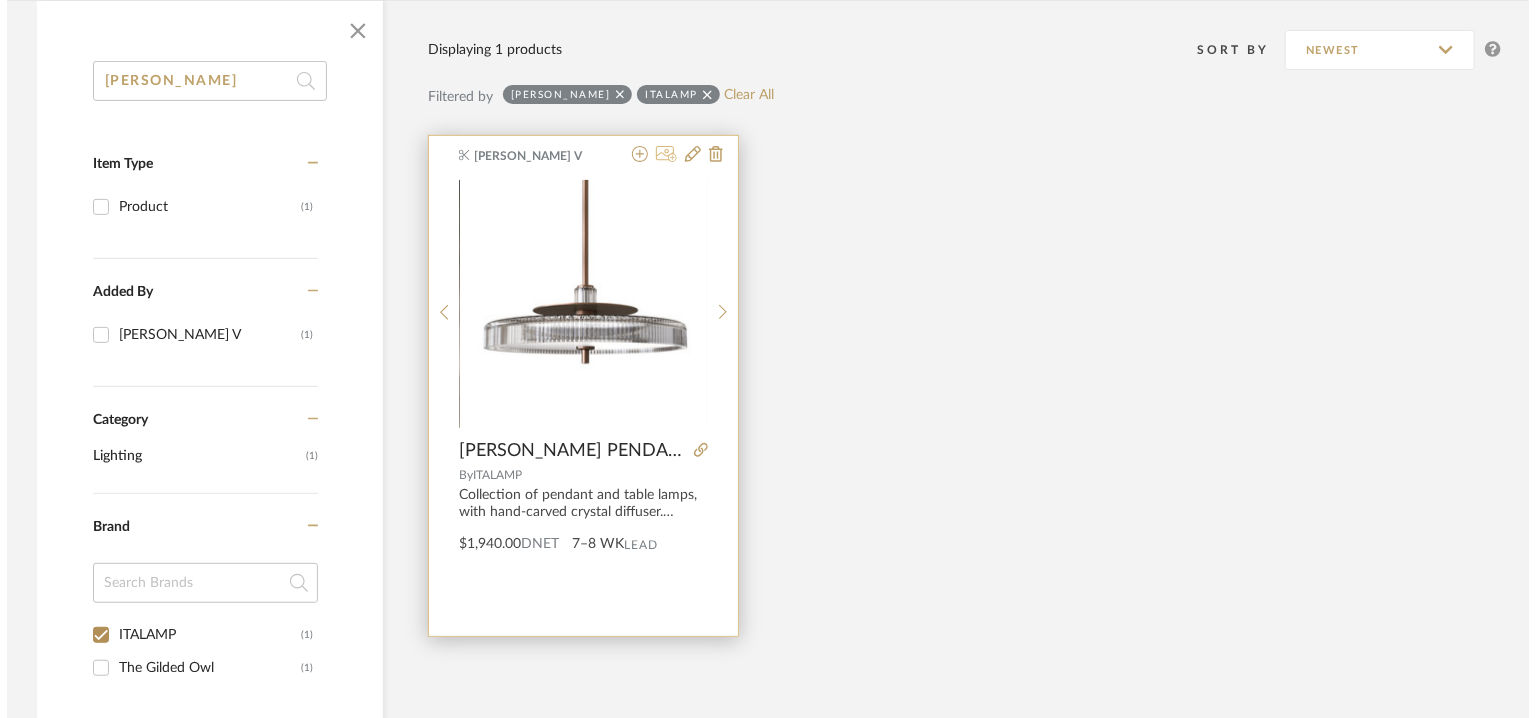 scroll, scrollTop: 0, scrollLeft: 0, axis: both 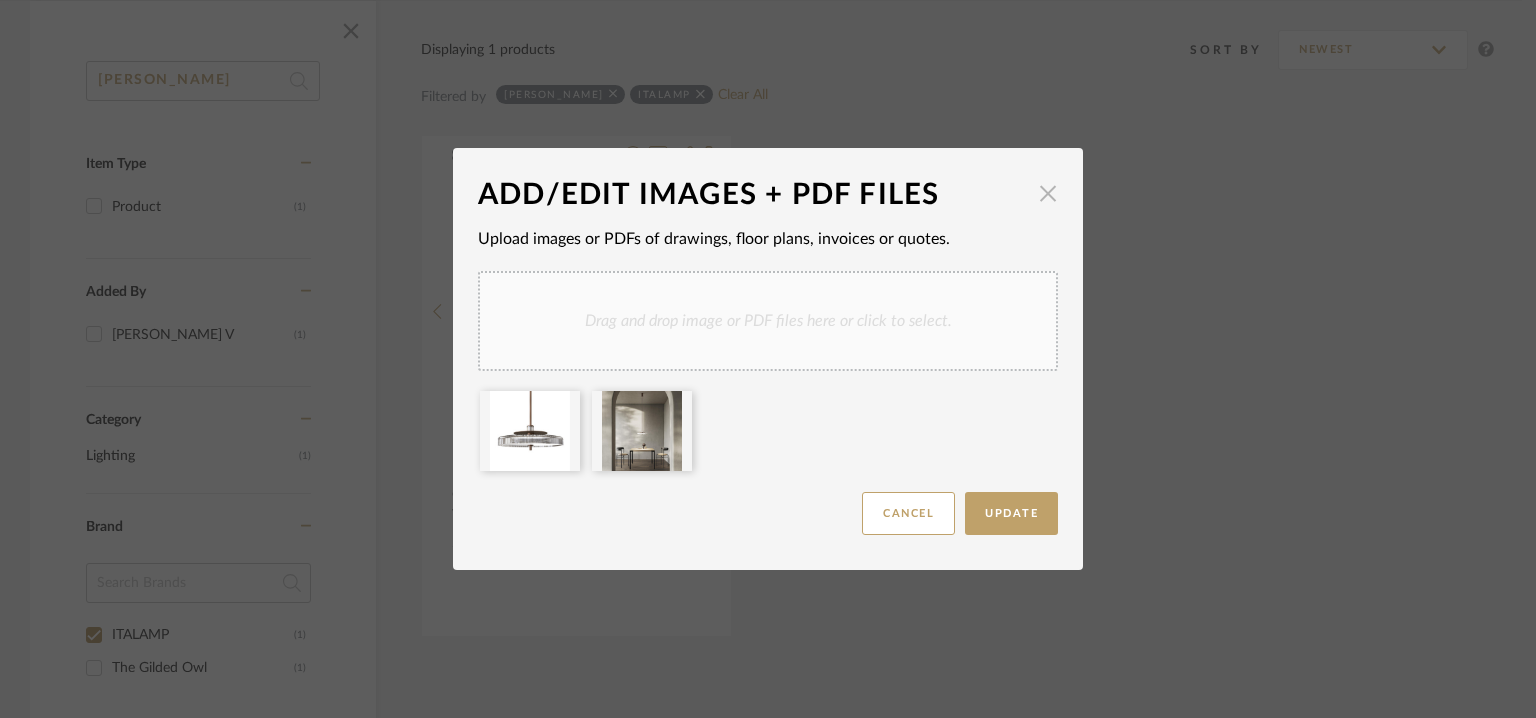 click at bounding box center (1048, 193) 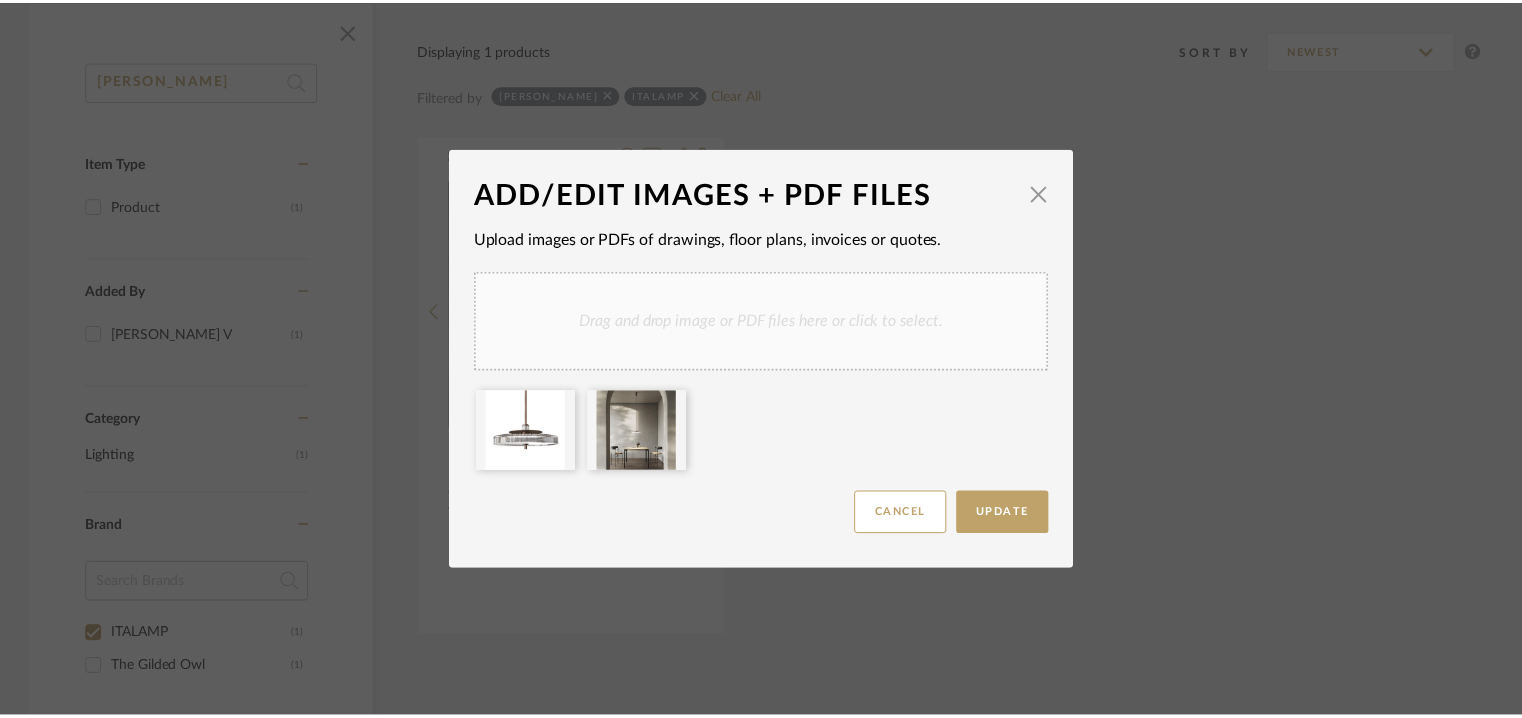 scroll, scrollTop: 307, scrollLeft: 0, axis: vertical 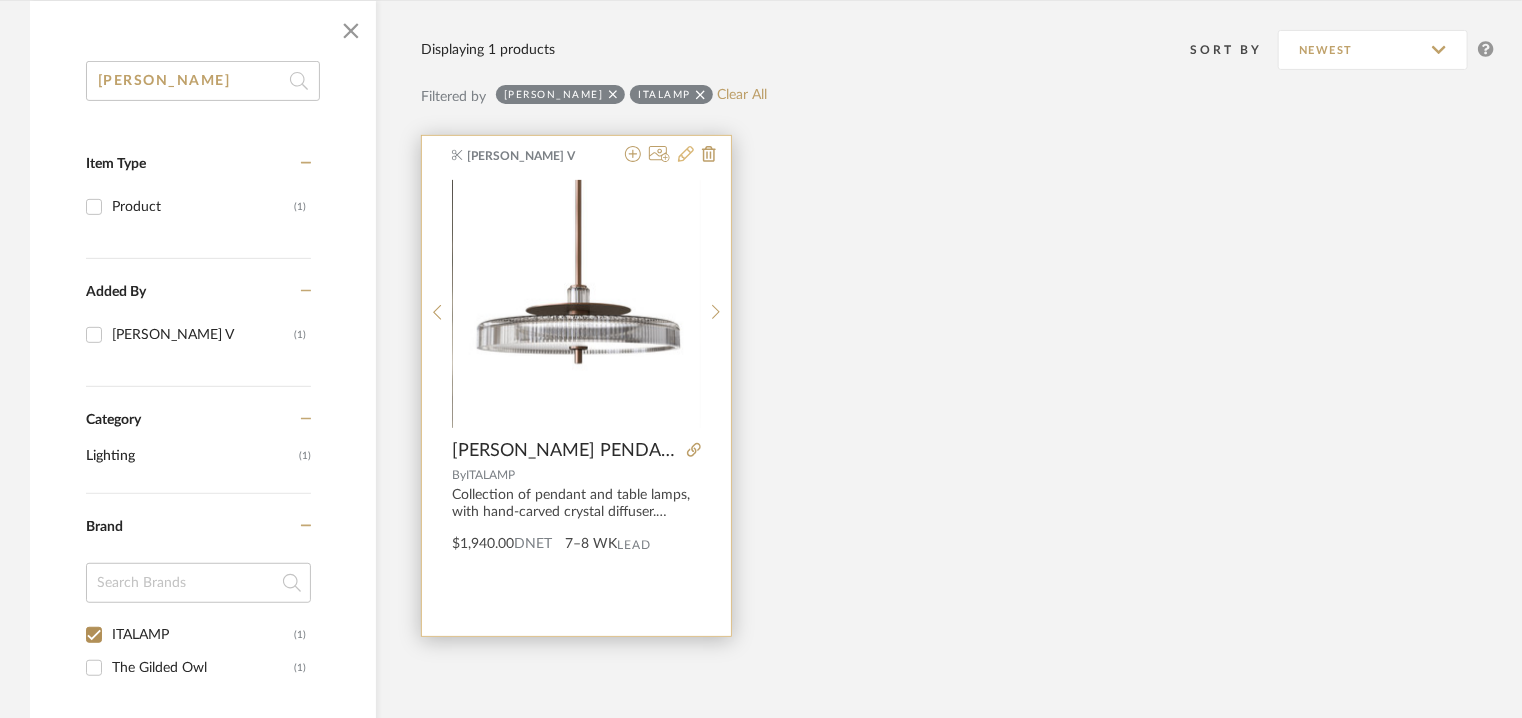 click 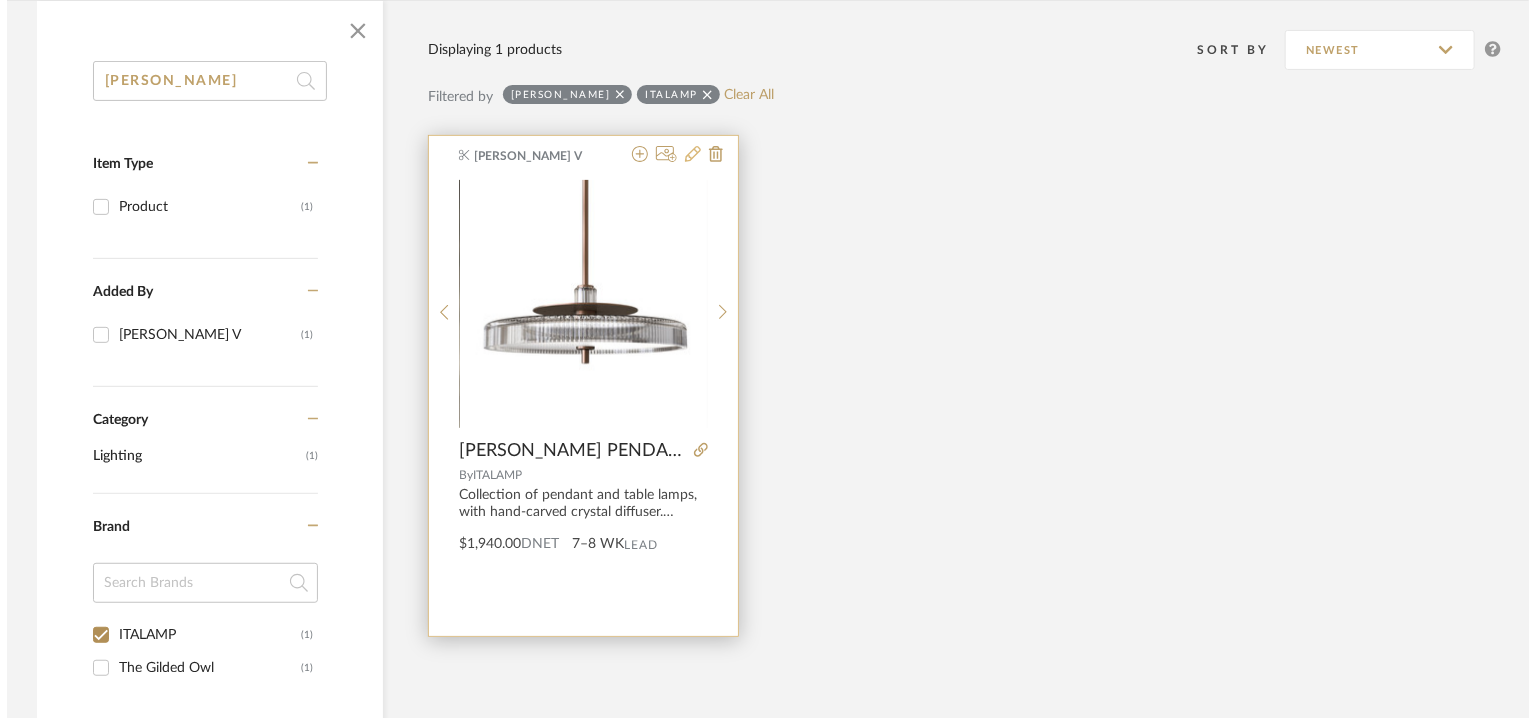 scroll, scrollTop: 0, scrollLeft: 0, axis: both 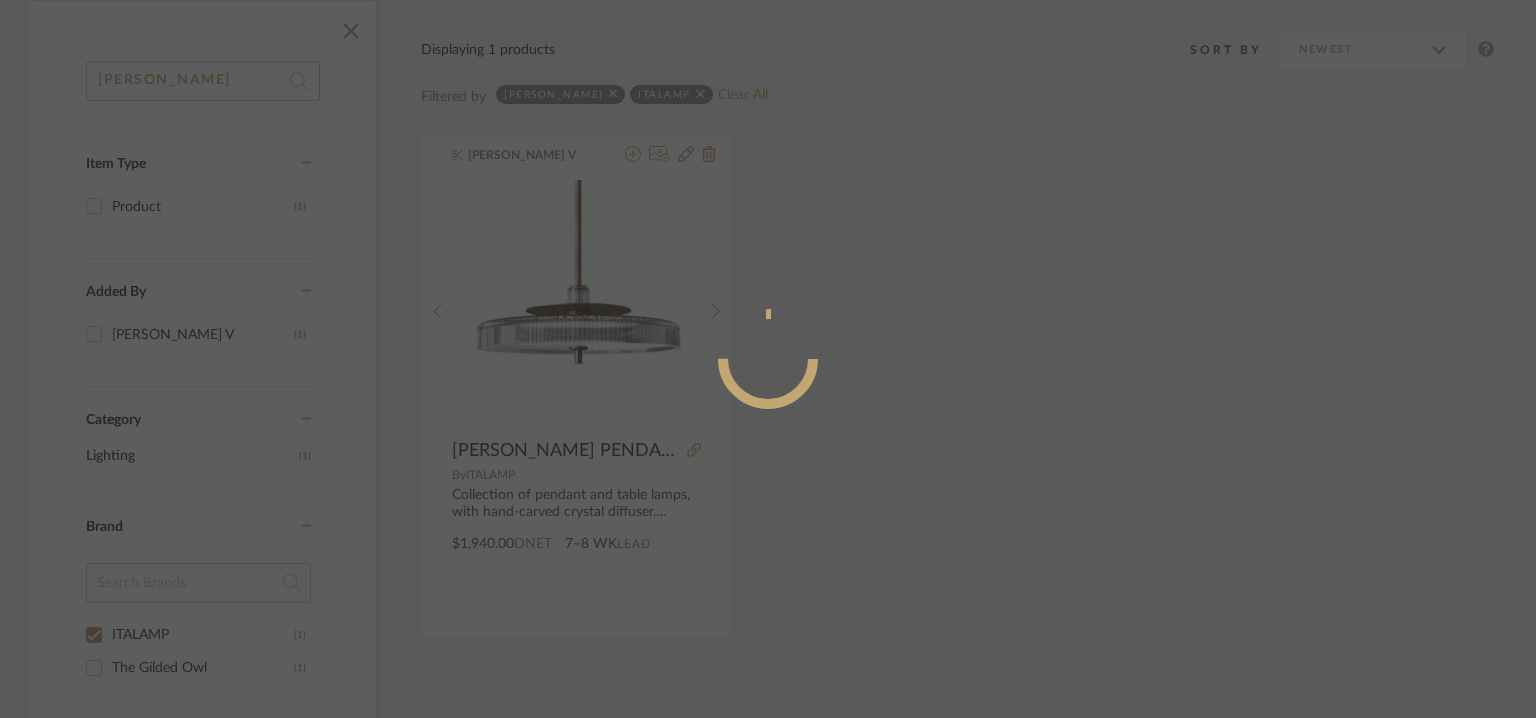 radio on "true" 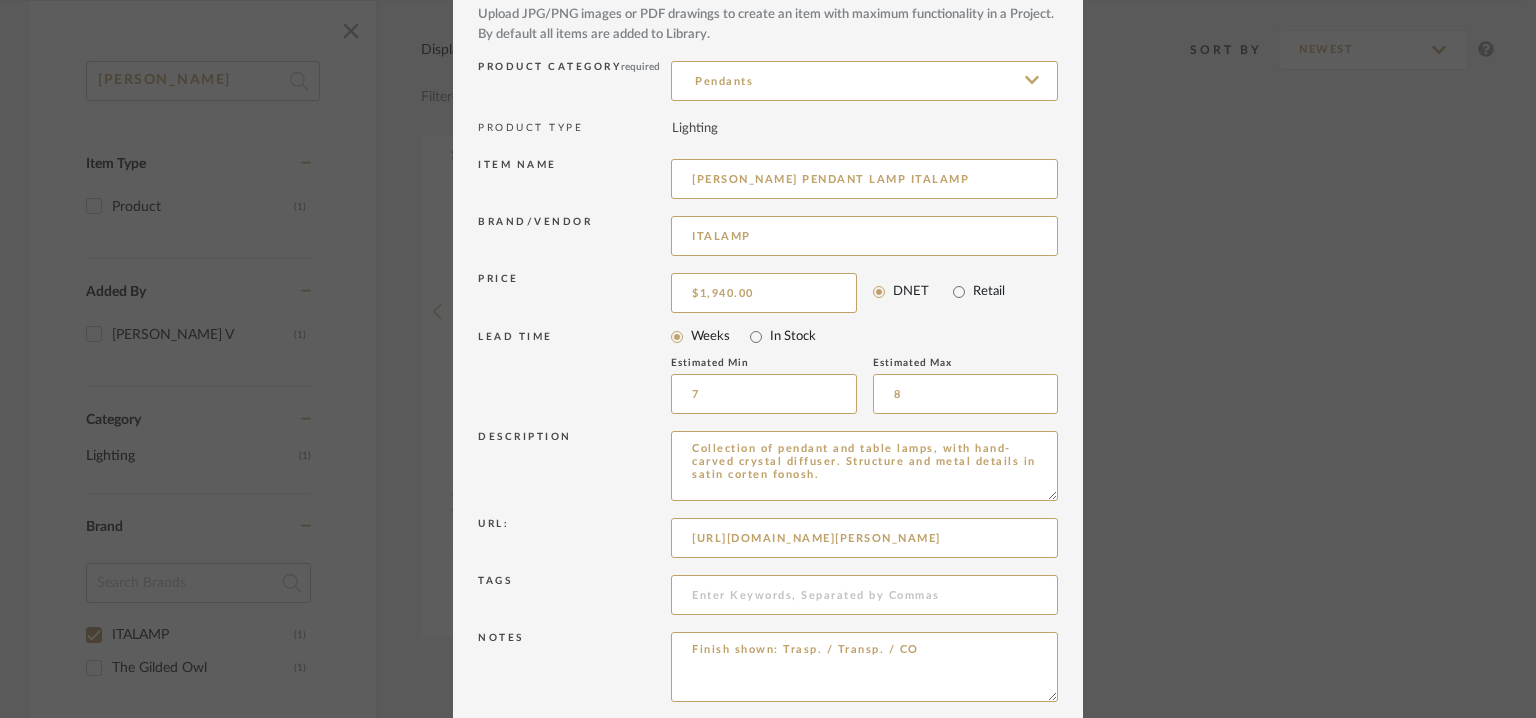 scroll, scrollTop: 192, scrollLeft: 0, axis: vertical 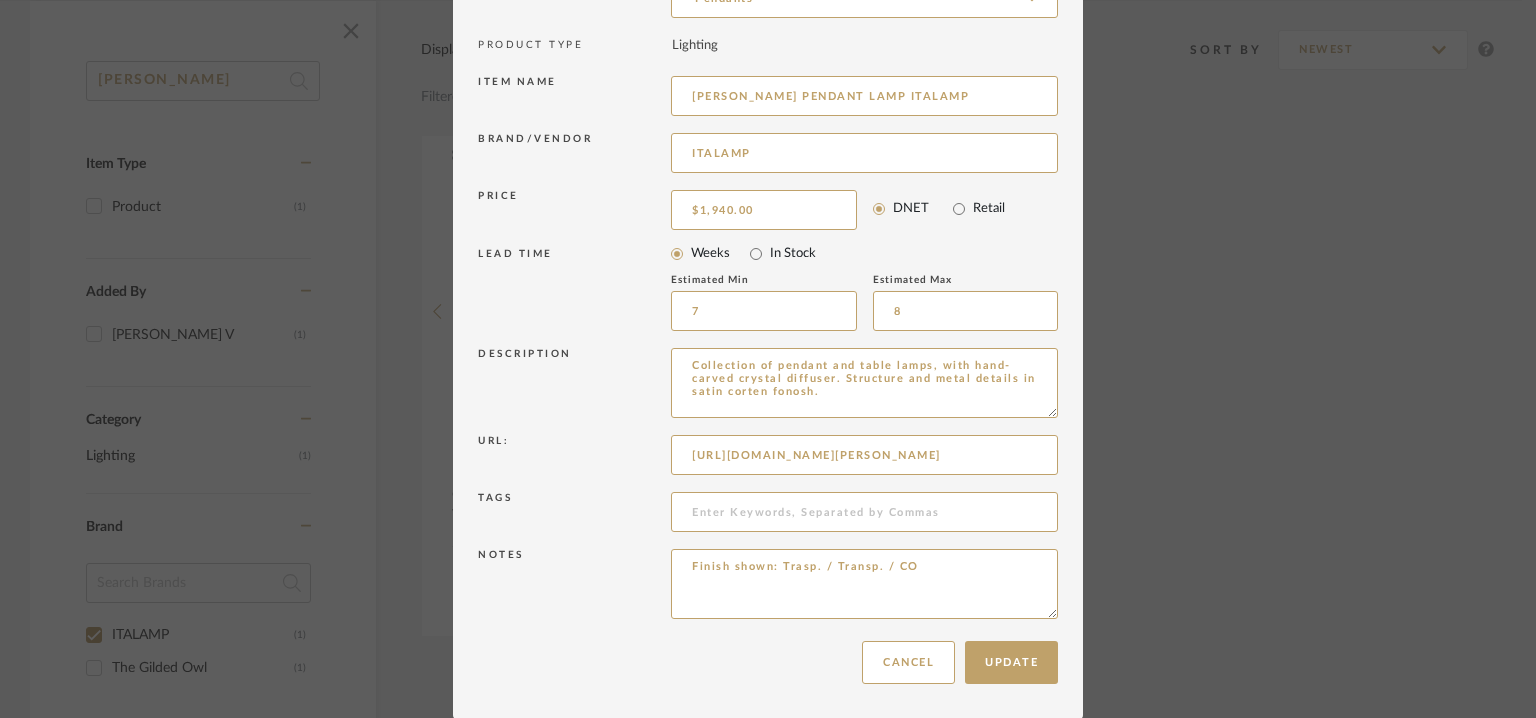 drag, startPoint x: 920, startPoint y: 566, endPoint x: 616, endPoint y: 559, distance: 304.08057 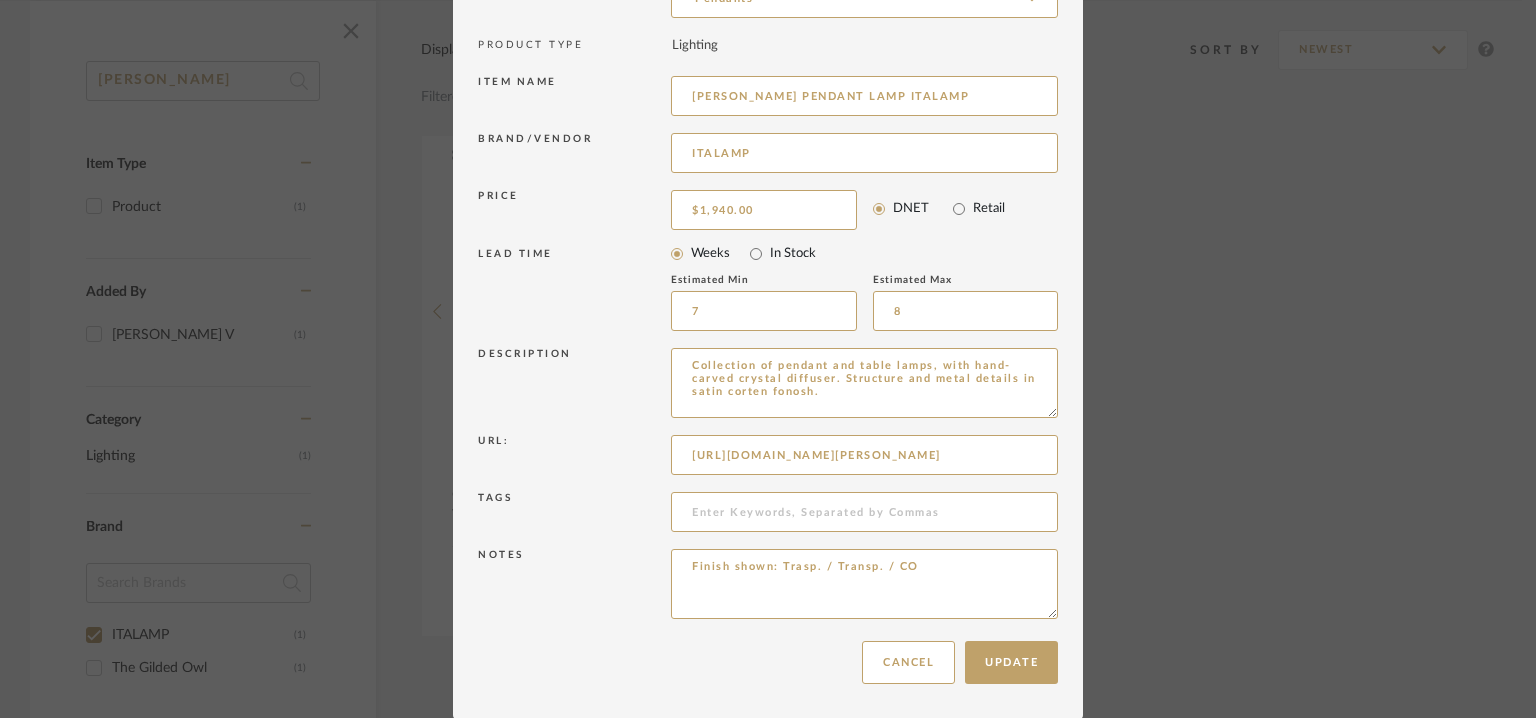 click on "Notes  Finish shown: Trasp. / Transp. / CO" at bounding box center (768, 587) 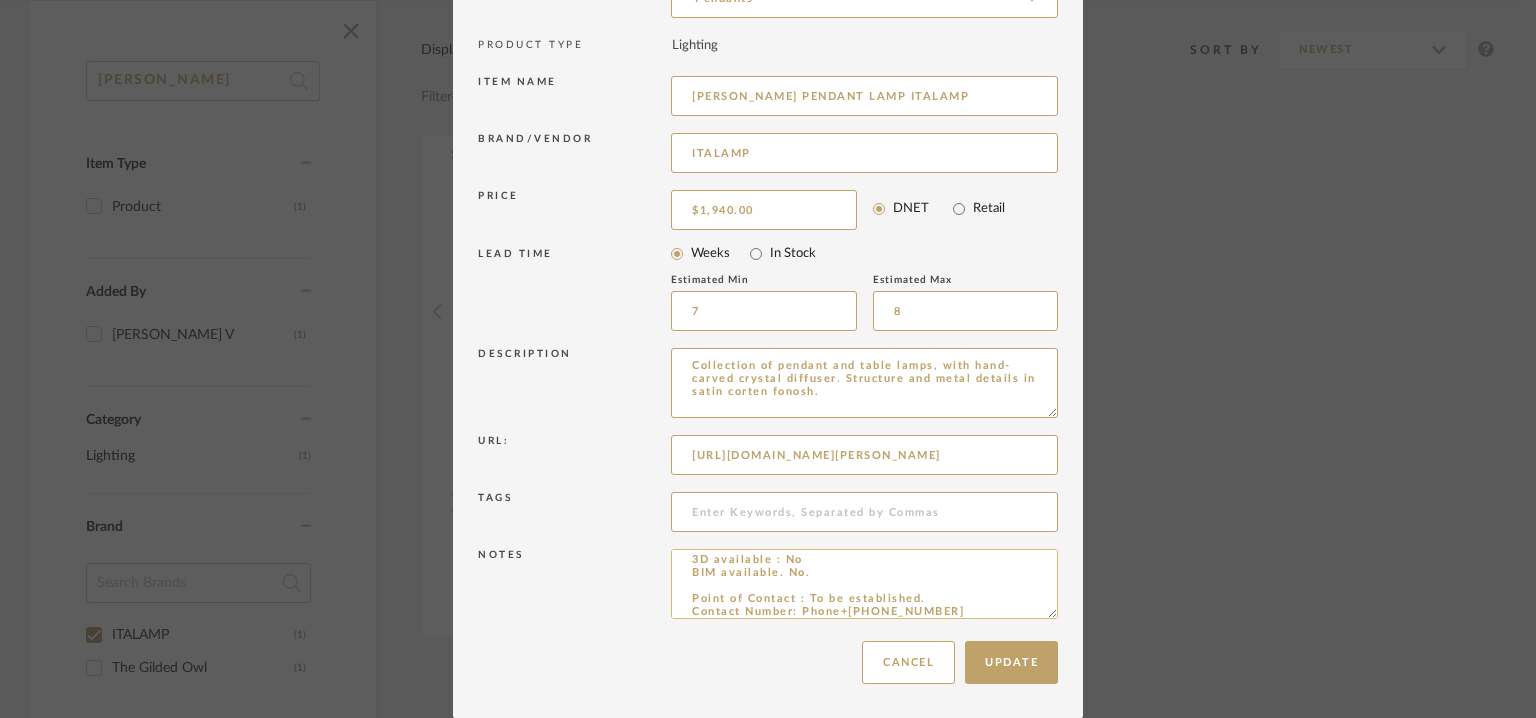 scroll, scrollTop: 0, scrollLeft: 0, axis: both 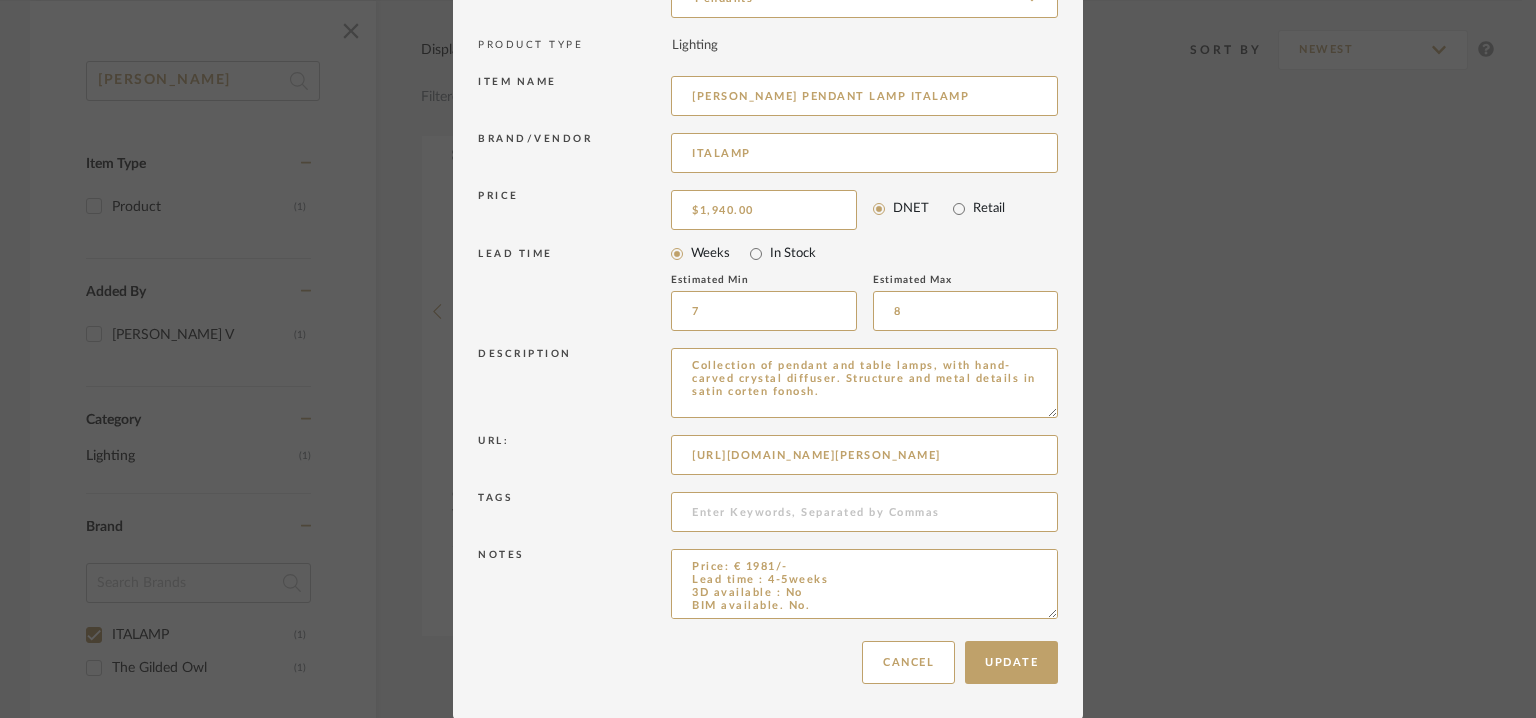 type on "Price: € 1981/-
Lead time : 4-5weeks
3D available : No
BIM available. No.
Point of Contact : To be established.
Contact Number: Phone+[PHONE_NUMBER]
Email address : [EMAIL_ADDRESS][DOMAIN_NAME]
Address Showroom
GIOIATELIER ITALAMP SHOWROOM
[STREET_ADDRESS][PERSON_NAME]" 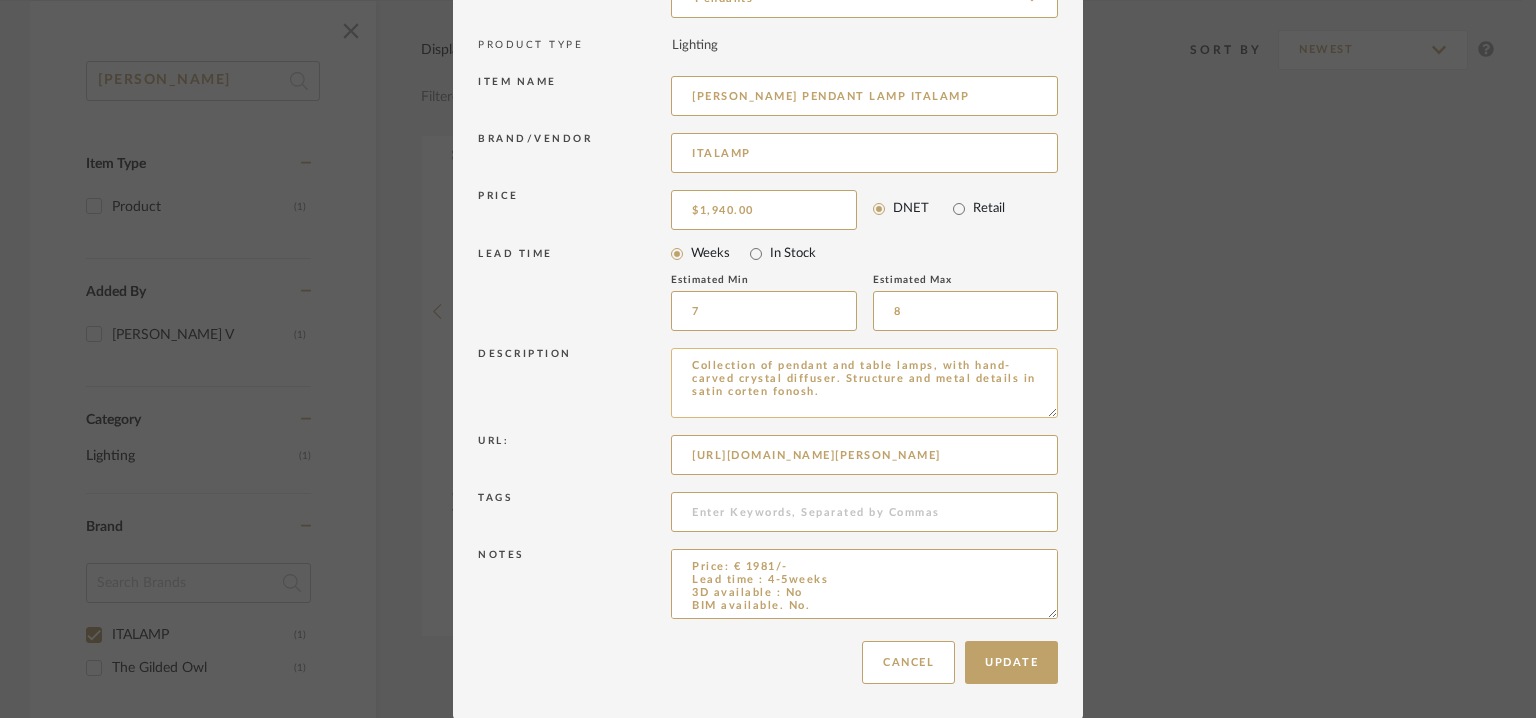 click on "Collection of pendant and table lamps, with hand-carved crystal diffuser. Structure and metal details in satin corten fonosh." at bounding box center (864, 383) 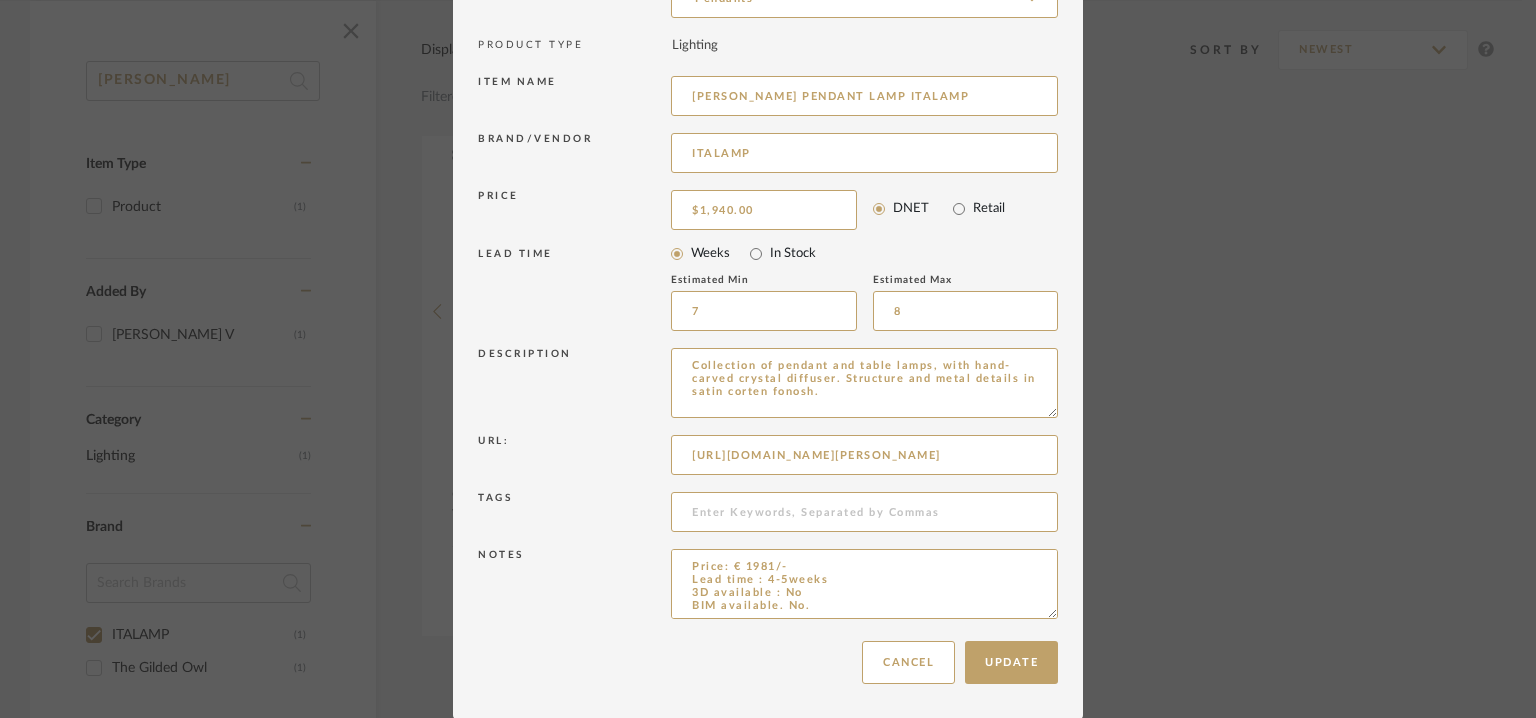drag, startPoint x: 715, startPoint y: 377, endPoint x: 650, endPoint y: 325, distance: 83.240616 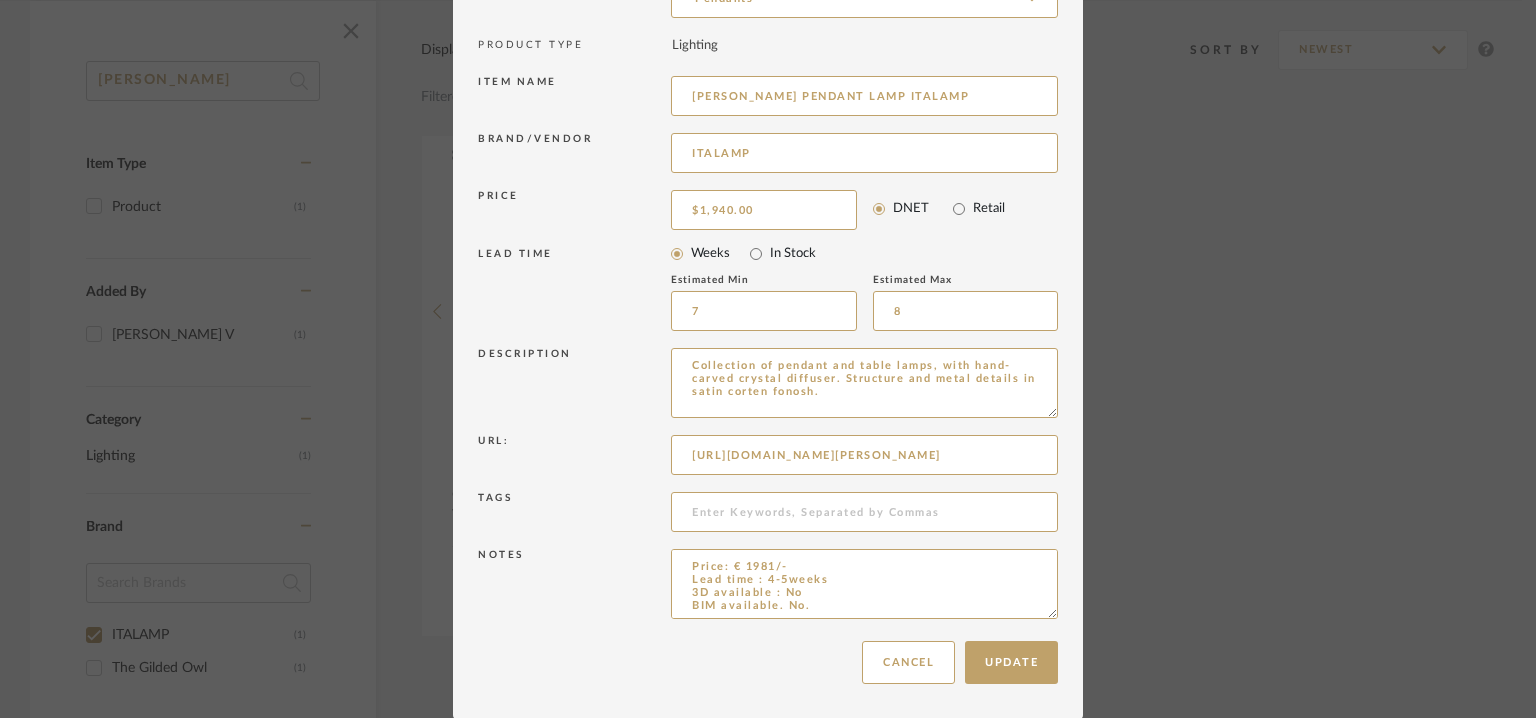click on "Item Type  required Product Inspiration Image   Site Photo or PDF   Upload JPG/PNG images or PDF drawings to create an item with maximum functionality in a Project. By default all items are added to Library.   Product Category  required Pendants  PRODUCT TYPE  Lighting  Item name  [PERSON_NAME] PENDANT LAMP ITALAMP  Brand/Vendor  ITALAMP  Price  $1,940.00 DNET  Retail   LEAD TIME  Weeks In Stock  Estimated Min  7  Estimated Max  8  Description  Collection of pendant and table lamps, with hand-carved crystal diffuser. Structure and metal details in satin corten fonosh.  Url:  [URL][DOMAIN_NAME][PERSON_NAME]  Tags   Notes  Price: € 1981/-
Lead time : 4-5weeks
3D available : No
BIM available. No.
Point of Contact : To be established.
Contact Number: Phone+[PHONE_NUMBER]
Email address : [EMAIL_ADDRESS][DOMAIN_NAME]
Address Showroom
GIOIATELIER ITALAMP SHOWROOM
[STREET_ADDRESS][PERSON_NAME]" at bounding box center [768, 254] 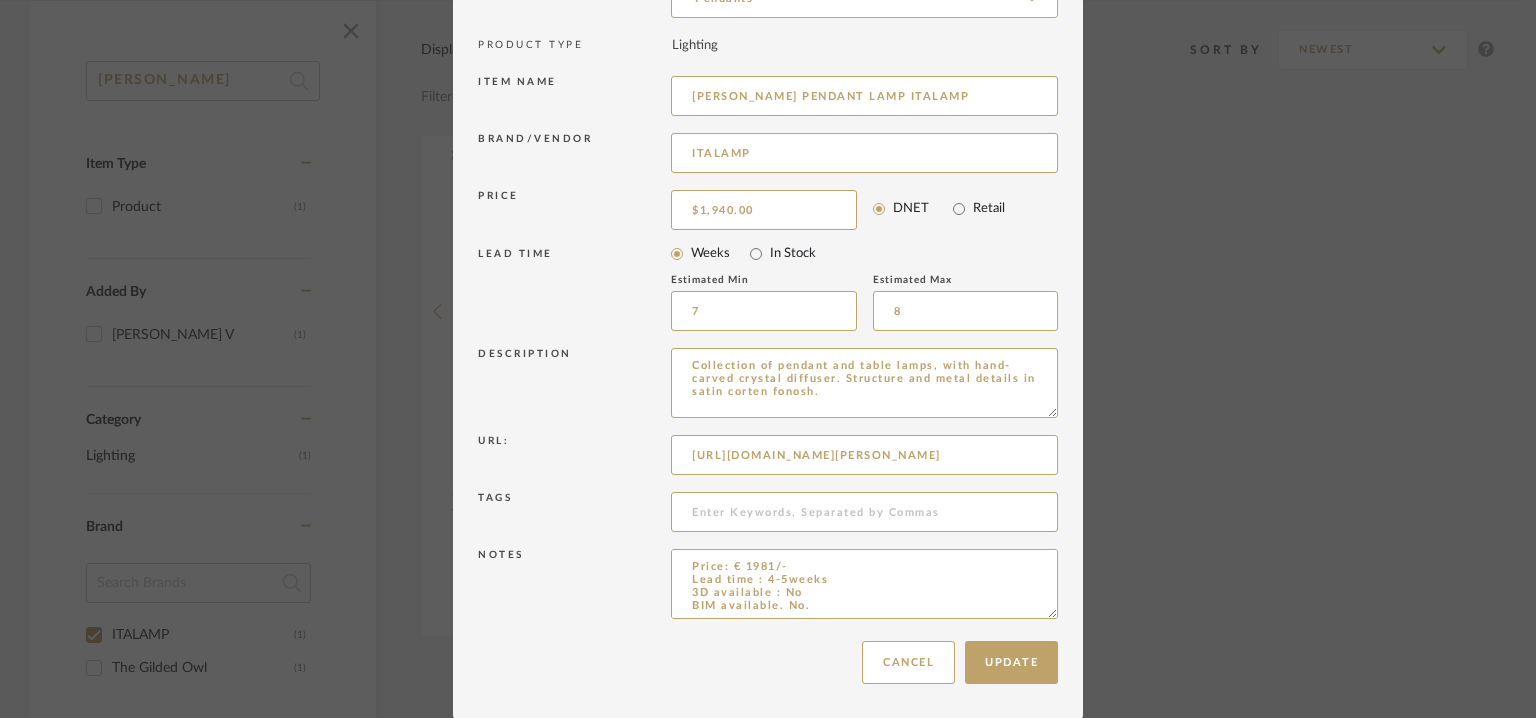 paste on "Type: Pendant
Designer:  [PERSON_NAME]
Dimension(s):  D 44 x H1 26 / H2 10-100
Finish shown: Trasp. / Transp. / CO
Colour : Clear, Bronze, Copper
Weight : Na
Materials & Finish:
Metal, Glass
Light Source : 3000 K – CRI>80 3800Lm 24W
Voltage  :  Na
Cord length : Na
Class II
Installation requirements, if any: (such as mounting options, electrical wiring, or compatibility with existing infrastructure) : Na
Lighting controls: (compatibility with lighting control systems, such as dimmers, timers,)  :
Product description: Collection of pendant and table lamps, with hand-carved crystal diffuser. Structure and metal details in satin corten fonosh.
THE NEW GILDACOLLECTION CREATESA STYLISH AND AGELESSATMOSPHERE THANKSTO ITS REFINED ANDGRACEFUL MIXOF ELEMENTS.THE CARVED CRYSTALDIFFUSER COMBINED A LIGHT METALSTRUCTURE PROVIDESA FLAWLESS DESIGN LAMP INSPIRED BY THE BEAUTIFUL 50’S
Additional features: Na
Any other details: Na" 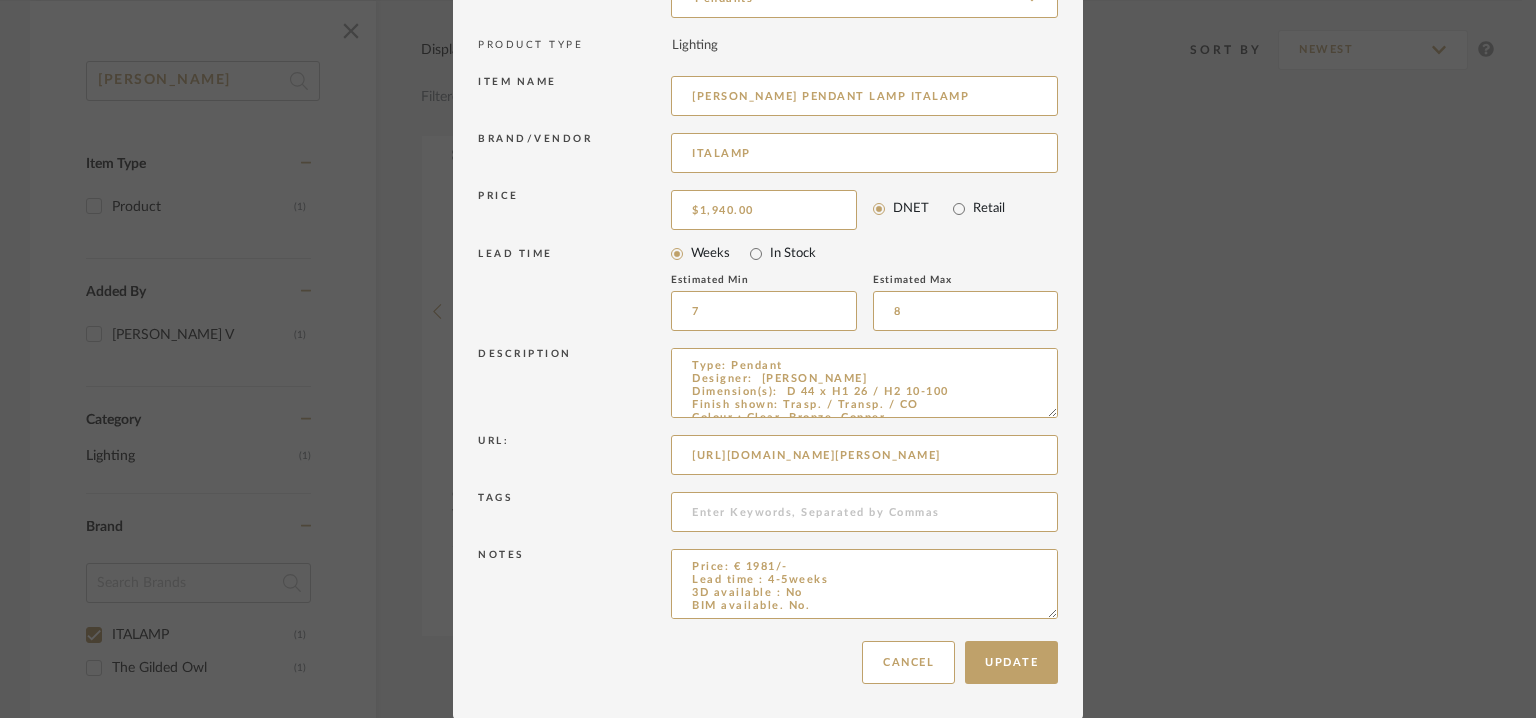 scroll, scrollTop: 332, scrollLeft: 0, axis: vertical 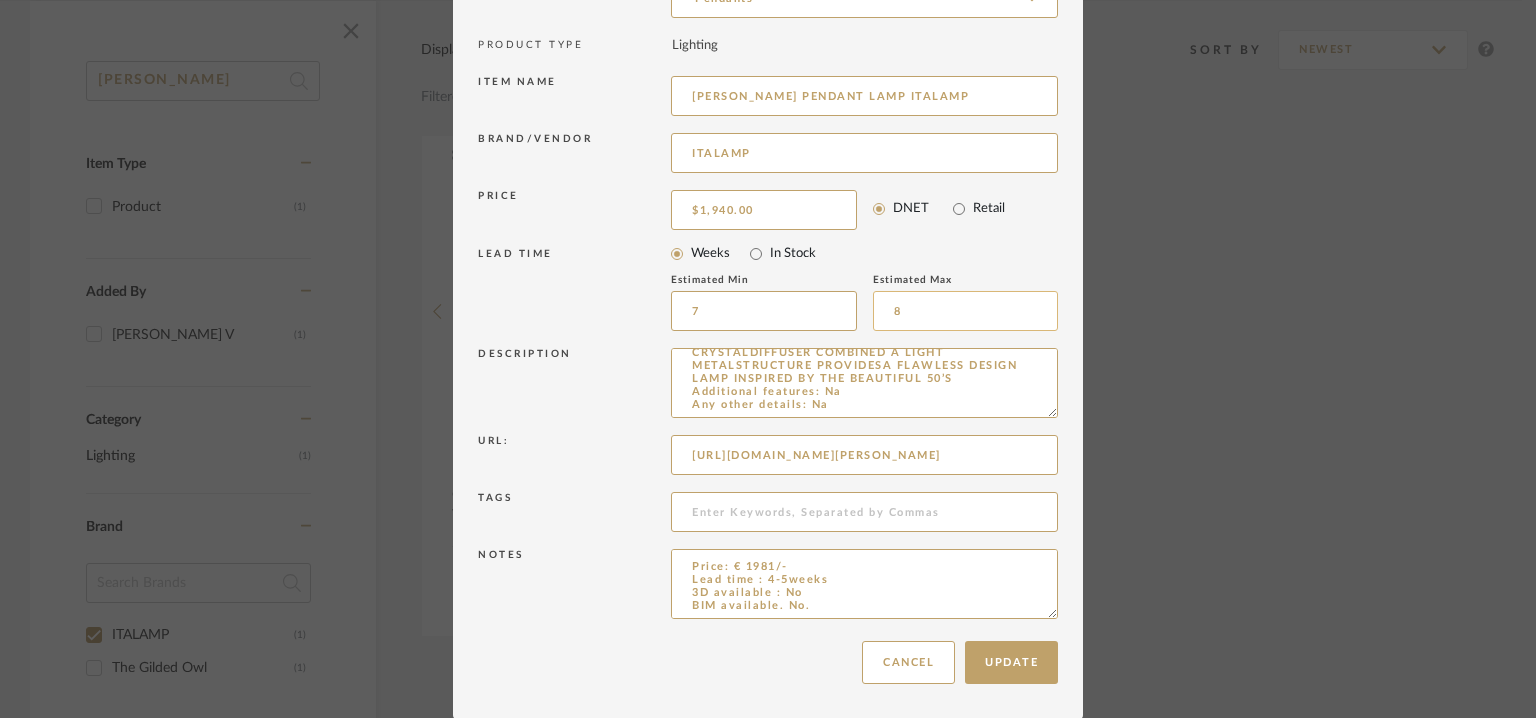 type on "Type: Pendant
Designer:  [PERSON_NAME]
Dimension(s):  D 44 x H1 26 / H2 10-100
Finish shown: Trasp. / Transp. / CO
Colour : Clear, Bronze, Copper
Weight : Na
Materials & Finish:
Metal, Glass
Light Source : 3000 K – CRI>80 3800Lm 24W
Voltage  :  Na
Cord length : Na
Class II
Installation requirements, if any: (such as mounting options, electrical wiring, or compatibility with existing infrastructure) : Na
Lighting controls: (compatibility with lighting control systems, such as dimmers, timers,)  :
Product description: Collection of pendant and table lamps, with hand-carved crystal diffuser. Structure and metal details in satin corten fonosh.
THE NEW GILDACOLLECTION CREATESA STYLISH AND AGELESSATMOSPHERE THANKSTO ITS REFINED ANDGRACEFUL MIXOF ELEMENTS.THE CARVED CRYSTALDIFFUSER COMBINED A LIGHT METALSTRUCTURE PROVIDESA FLAWLESS DESIGN LAMP INSPIRED BY THE BEAUTIFUL 50’S
Additional features: Na
Any other details: Na" 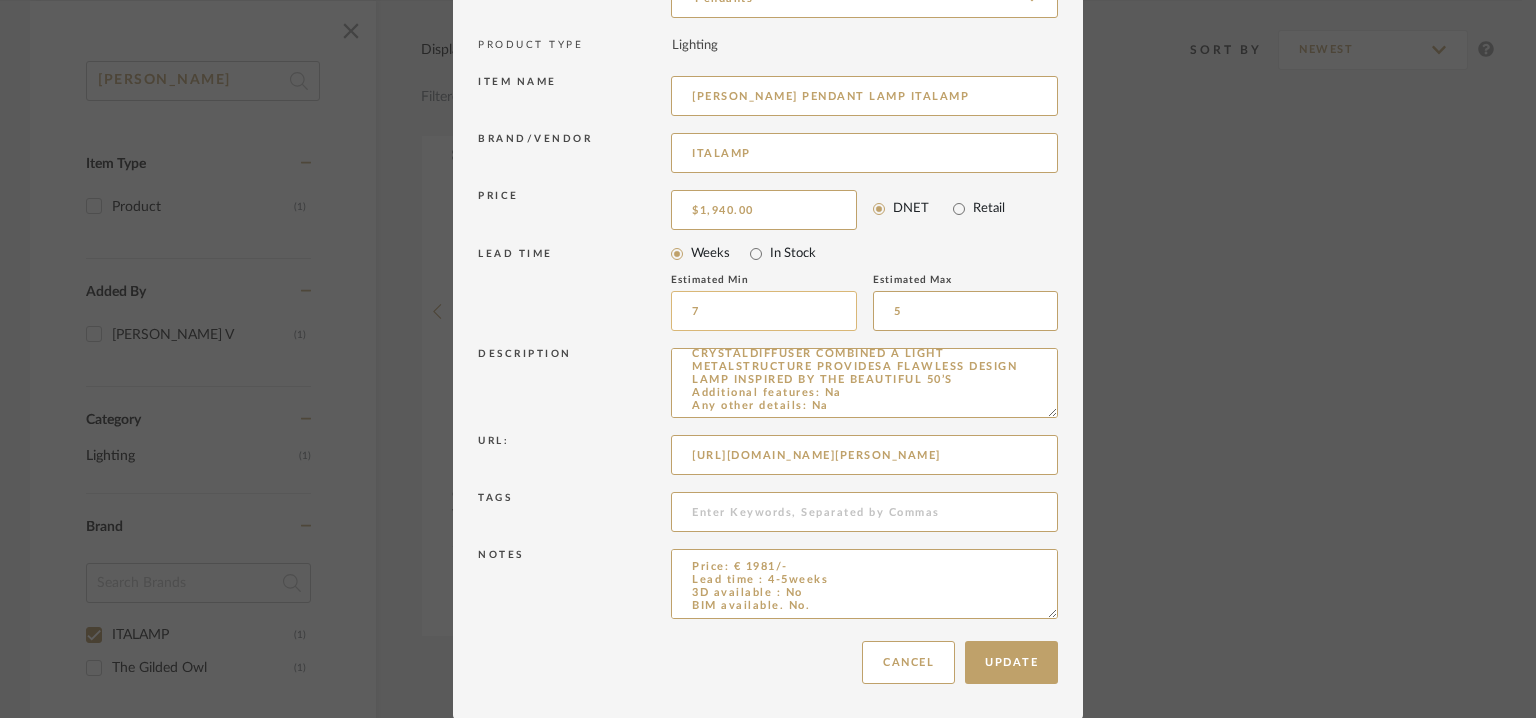 type on "5" 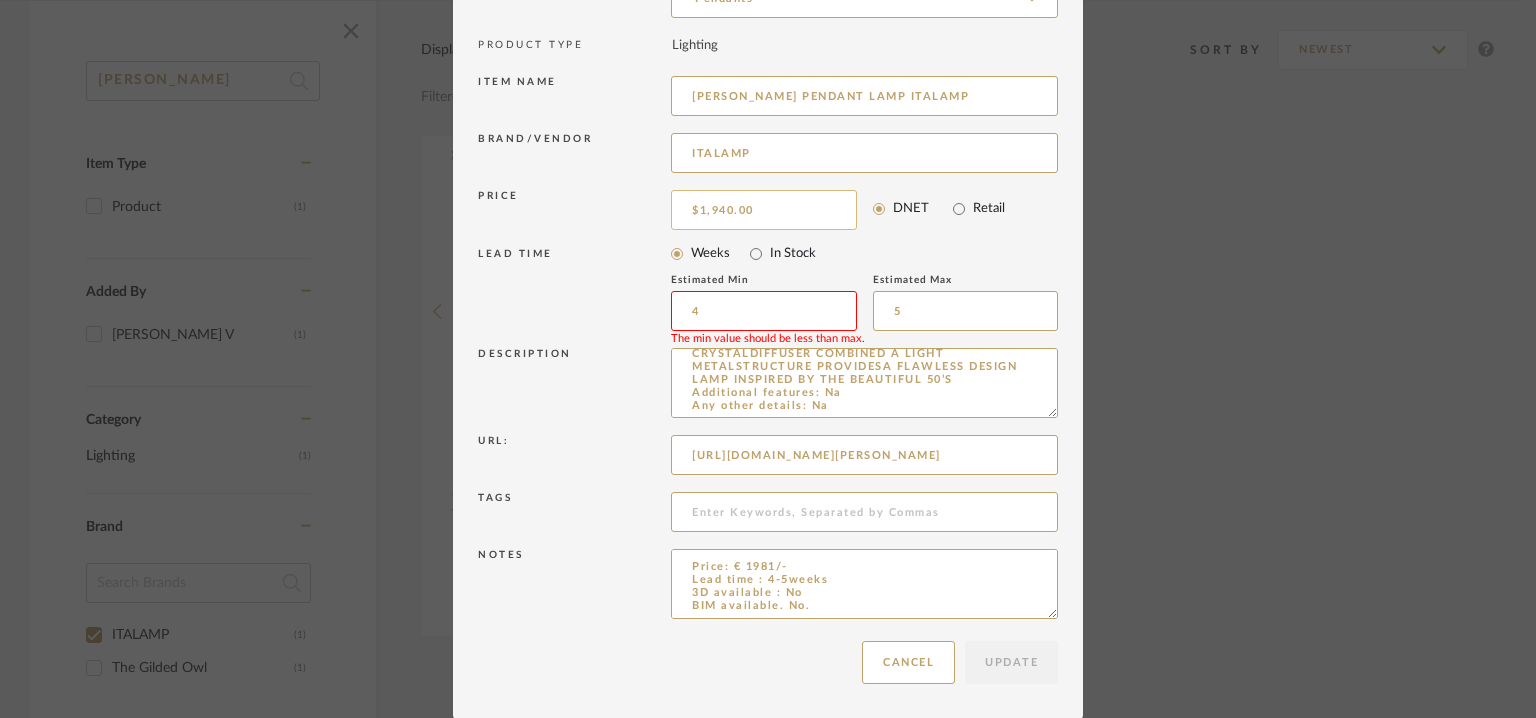 type on "4" 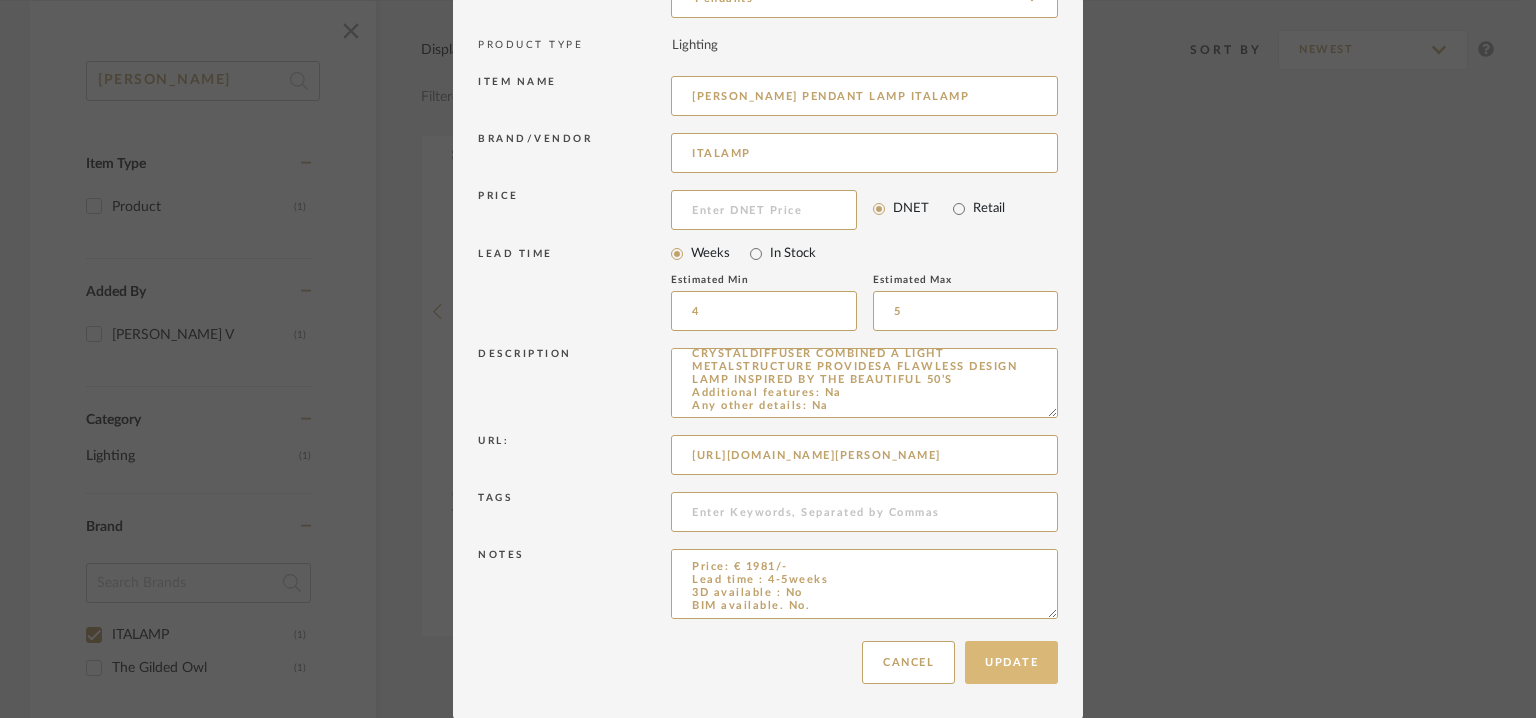 type 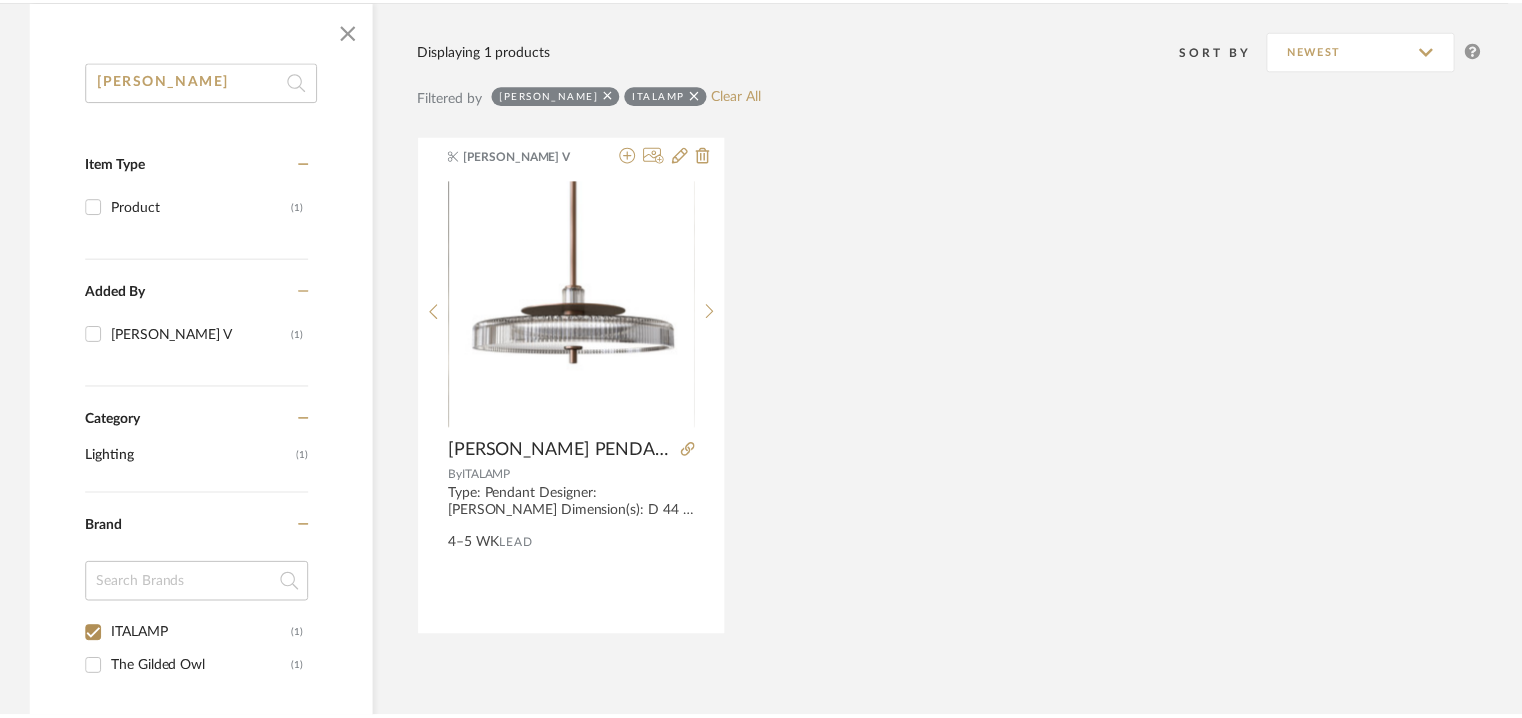 scroll, scrollTop: 307, scrollLeft: 0, axis: vertical 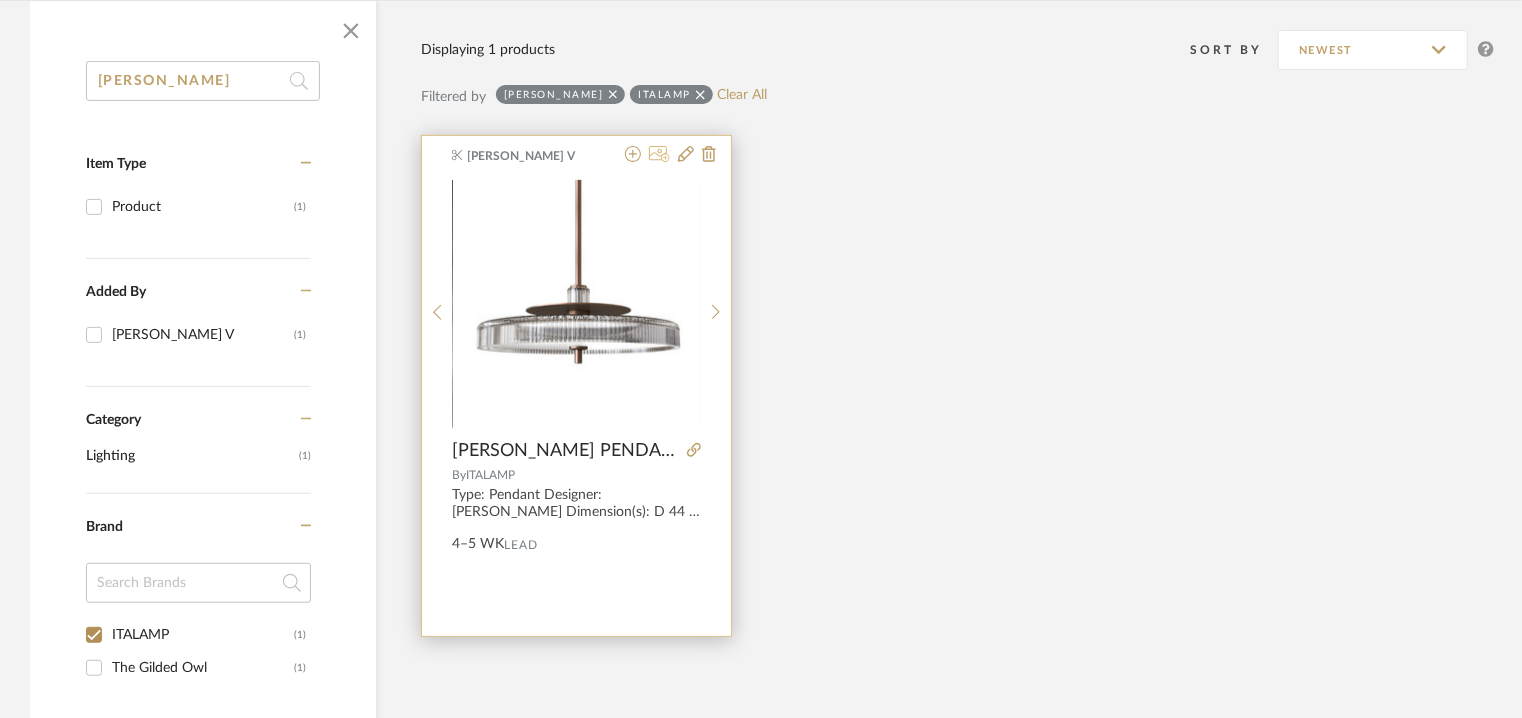 click 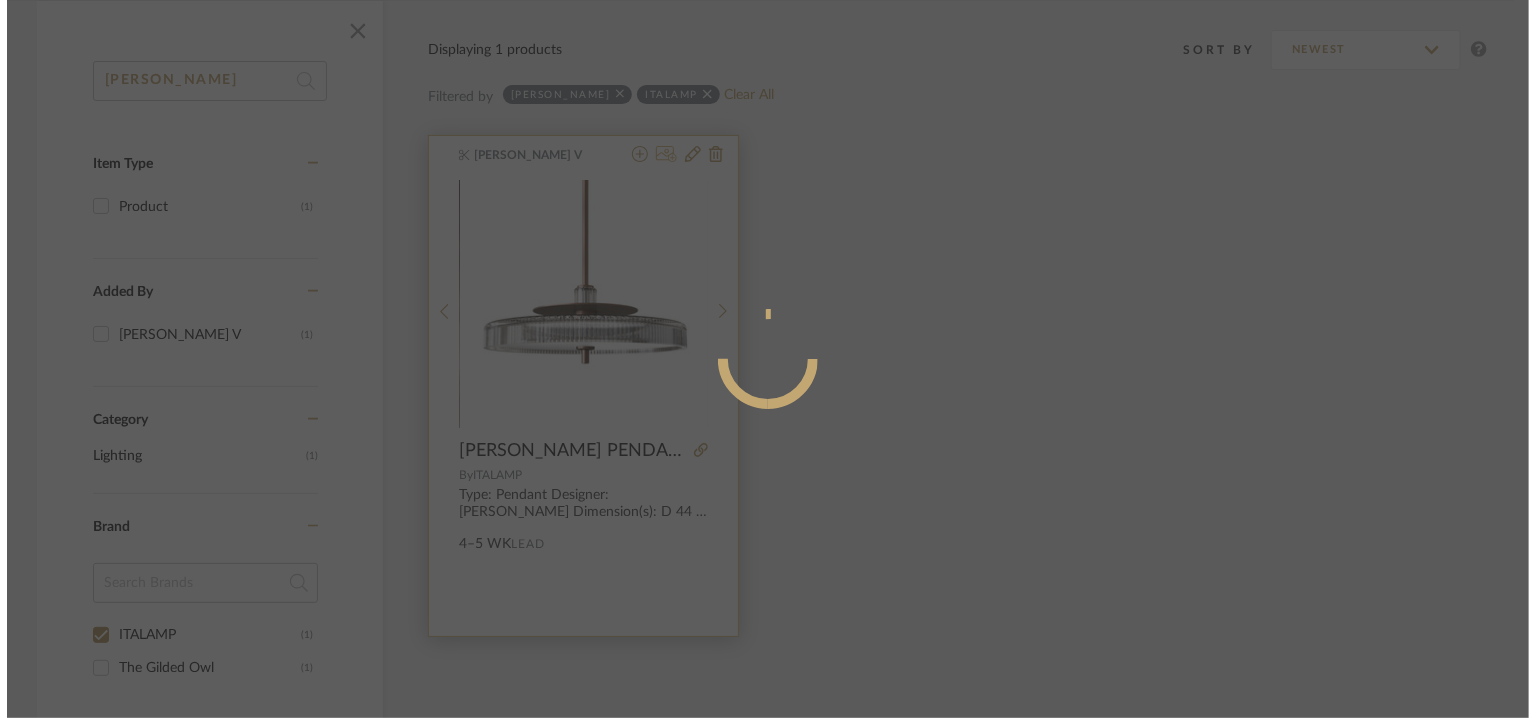 scroll, scrollTop: 0, scrollLeft: 0, axis: both 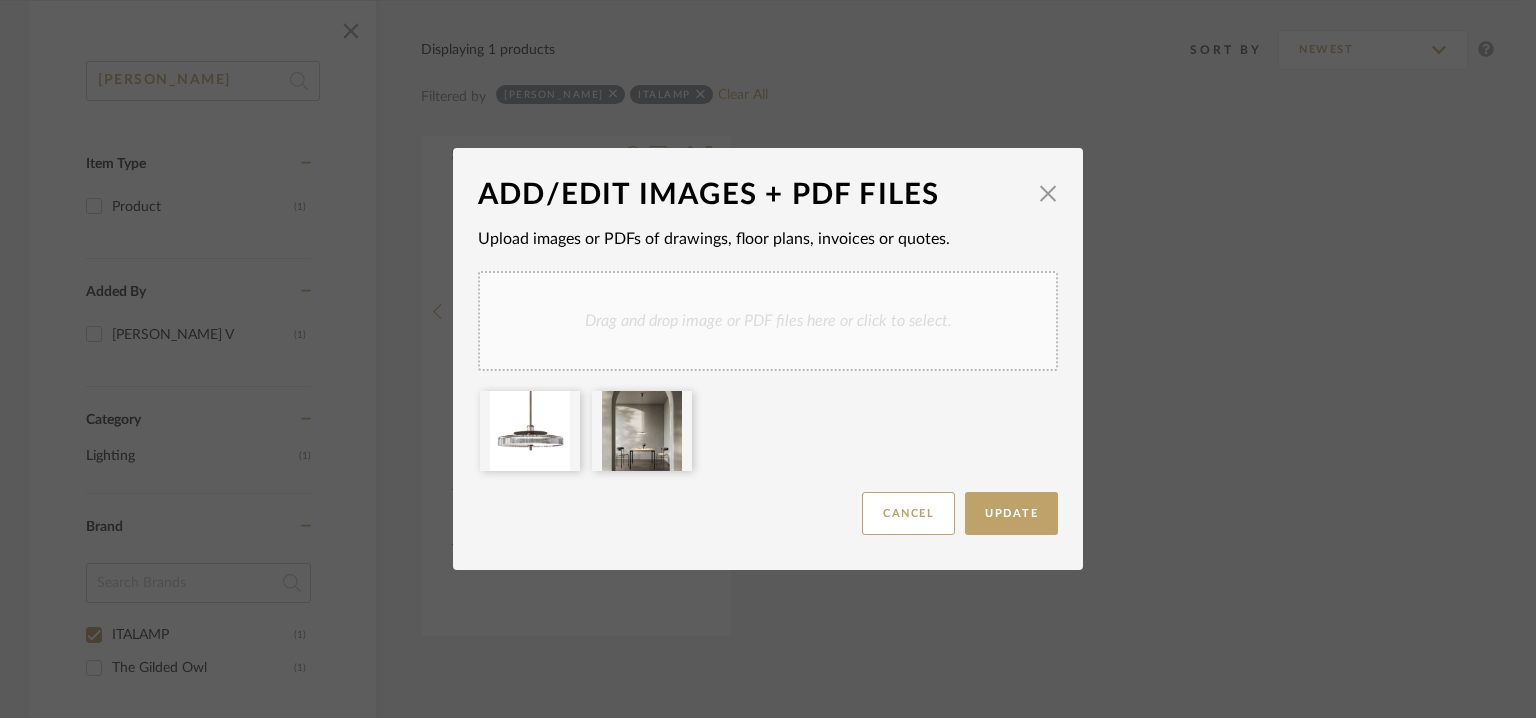 click on "Drag and drop image or PDF files here or click to select." at bounding box center (768, 321) 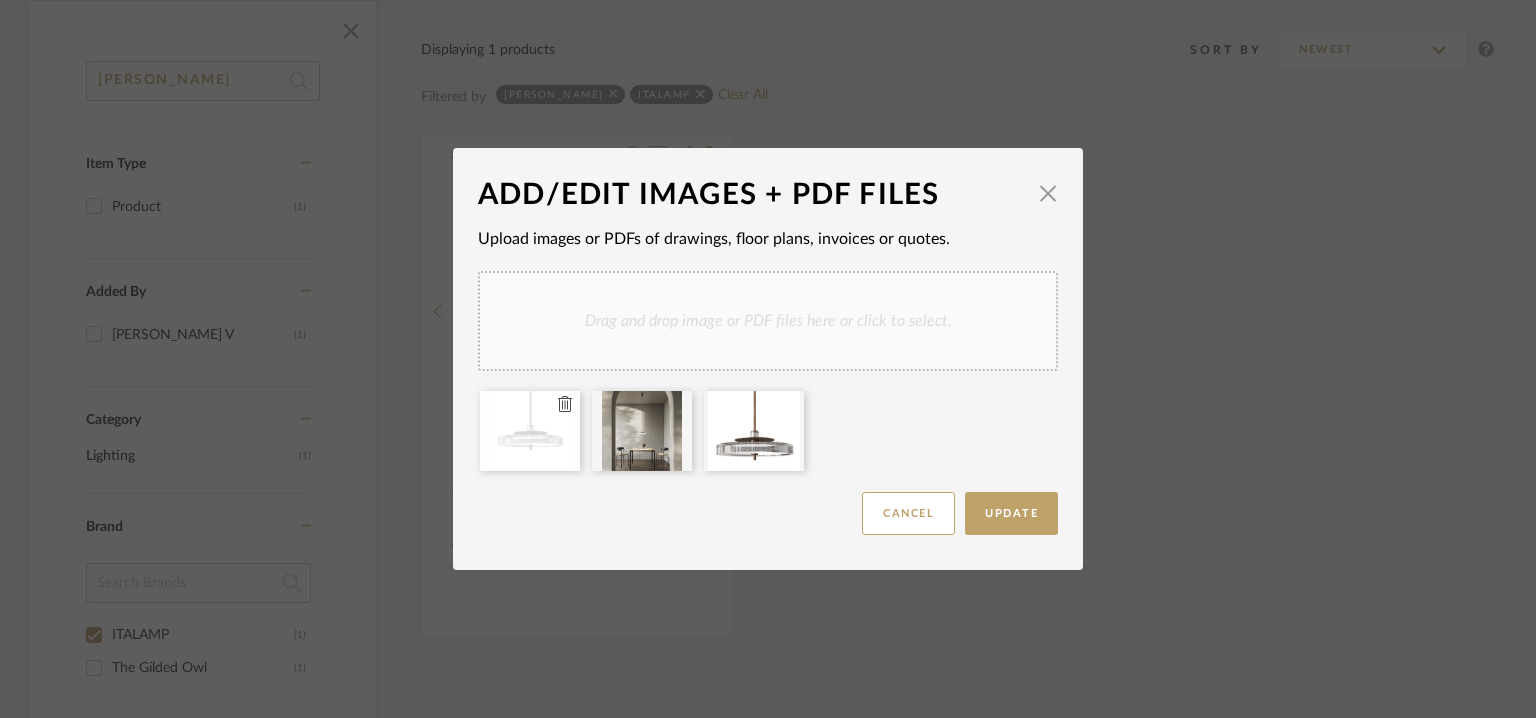 click 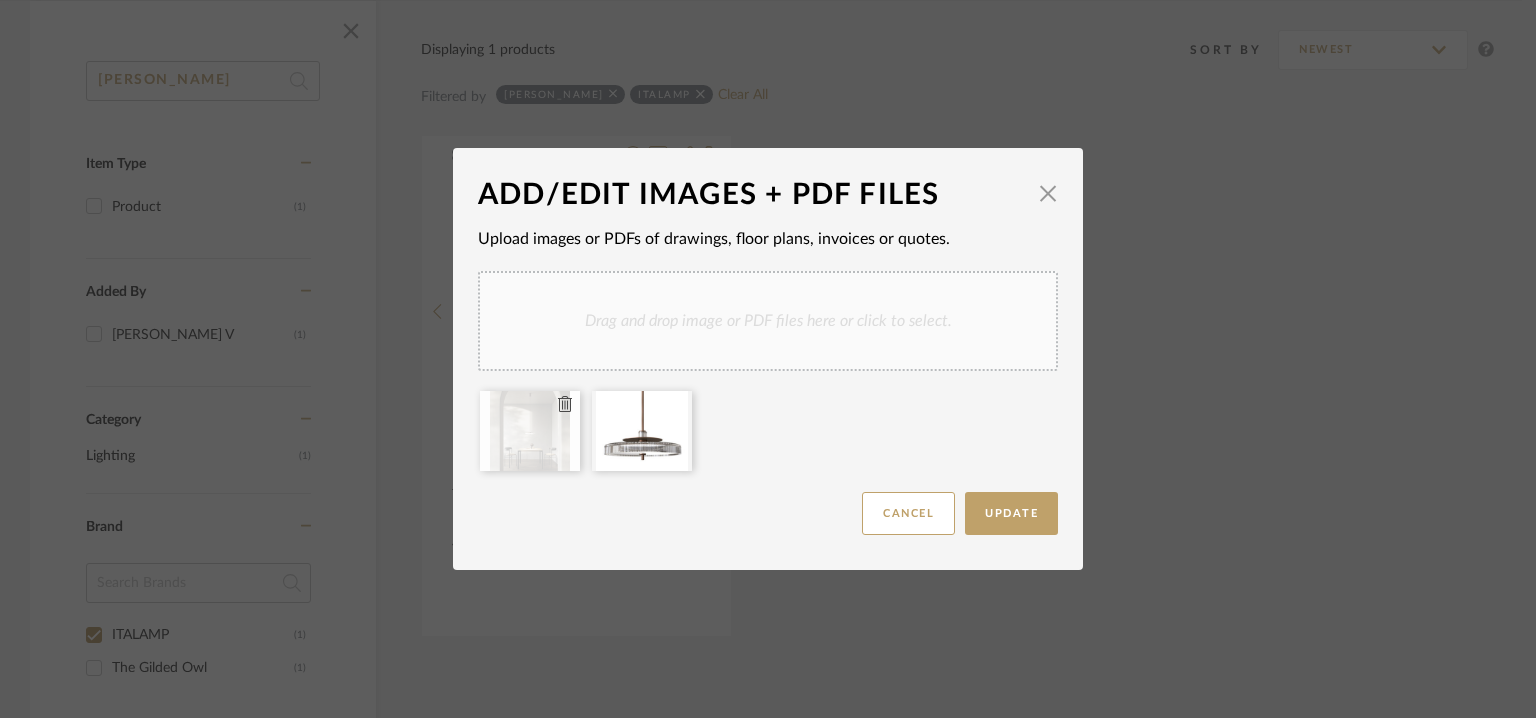 type 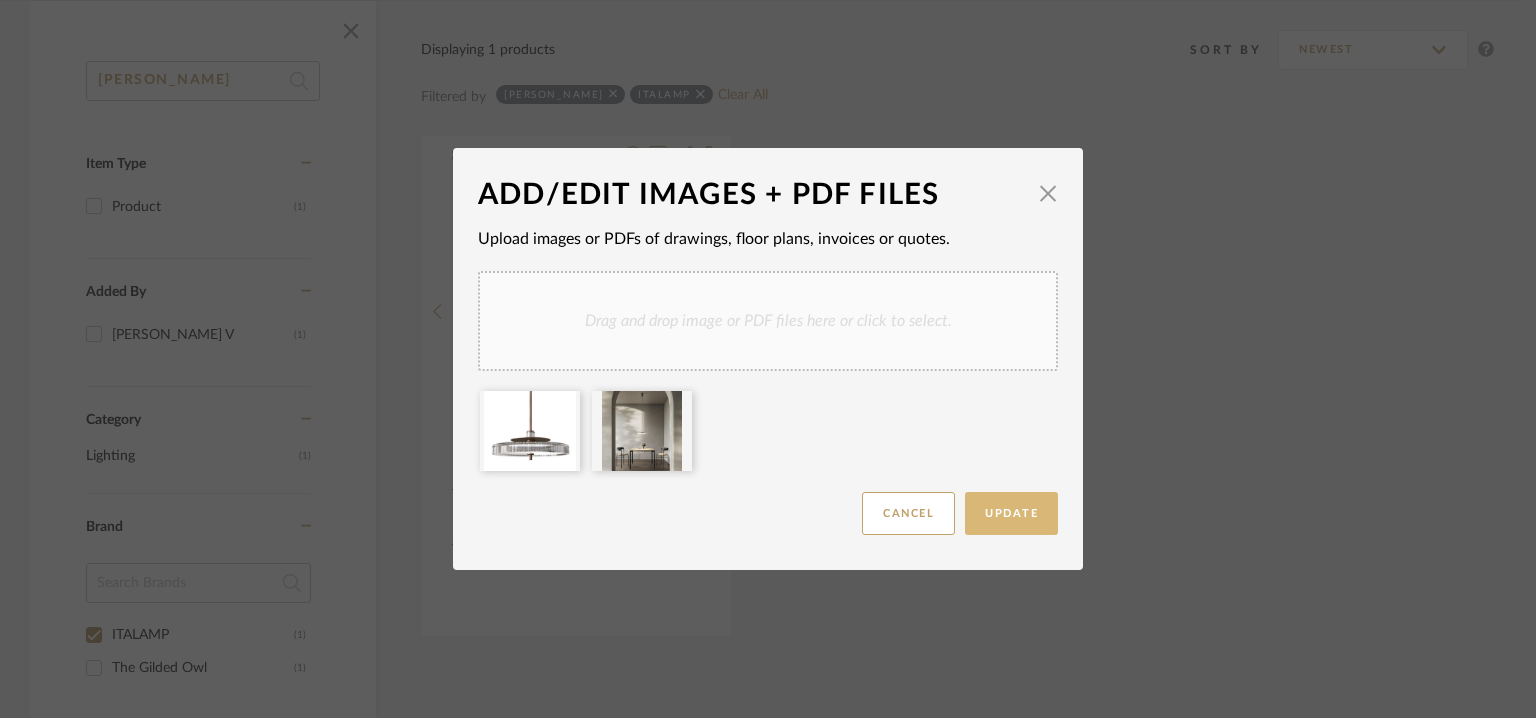 click on "Update" at bounding box center [1011, 513] 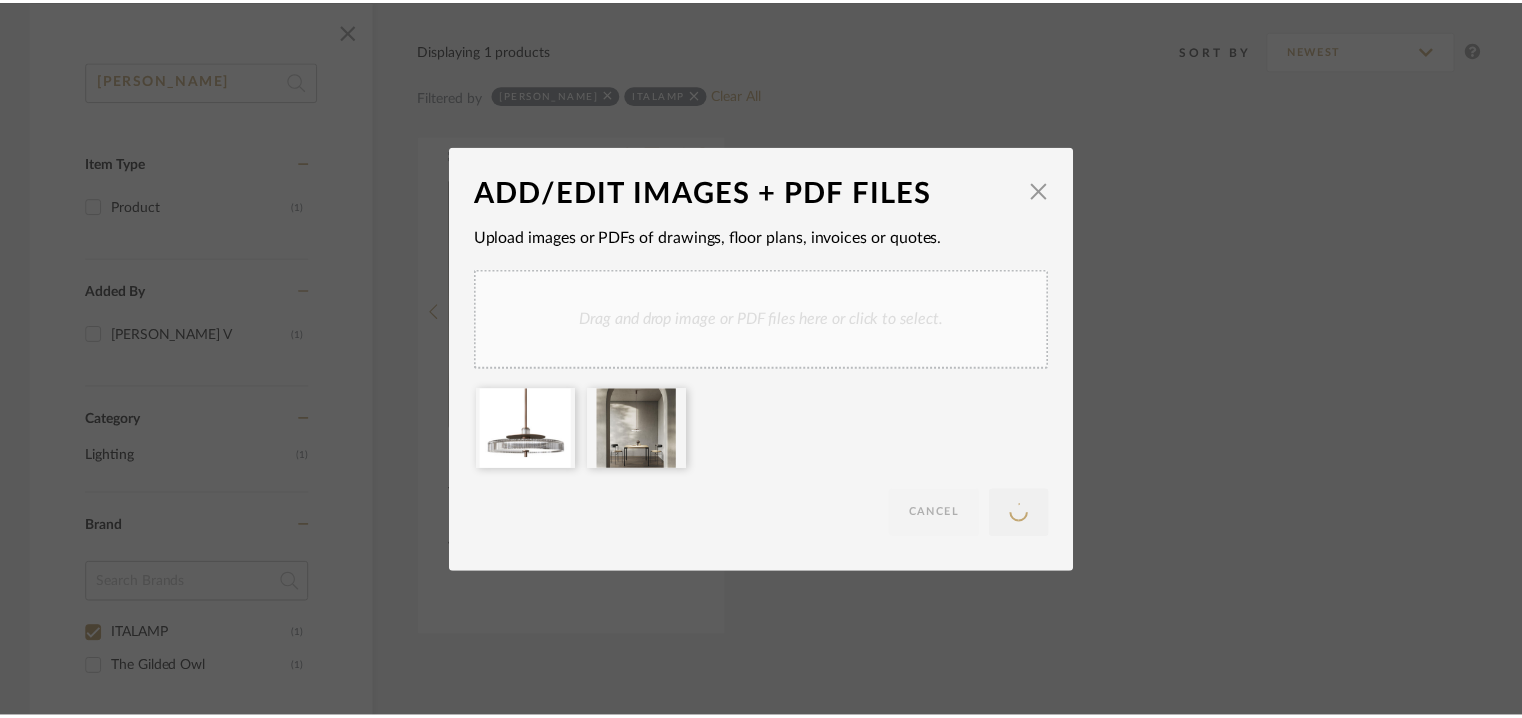scroll, scrollTop: 307, scrollLeft: 0, axis: vertical 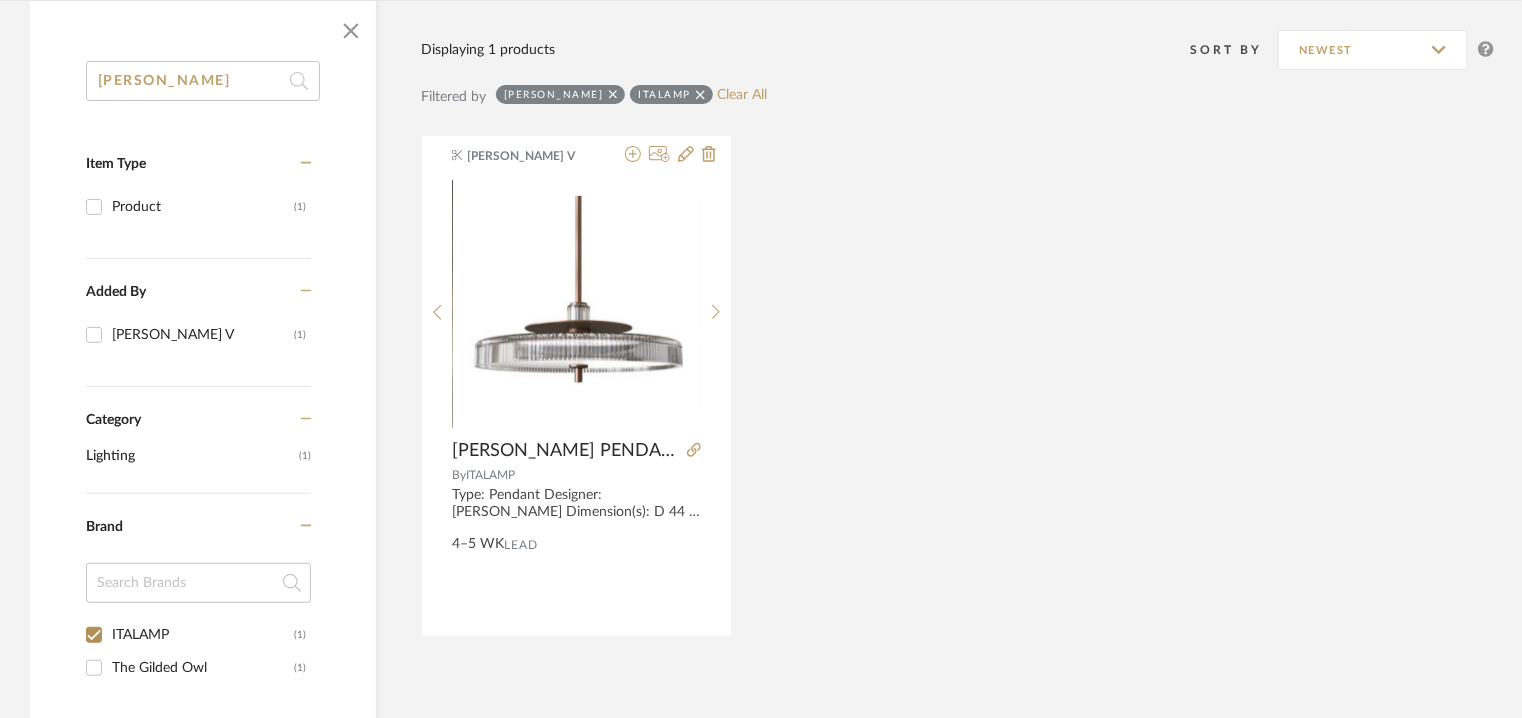 drag, startPoint x: 15, startPoint y: 69, endPoint x: 4, endPoint y: 65, distance: 11.7046995 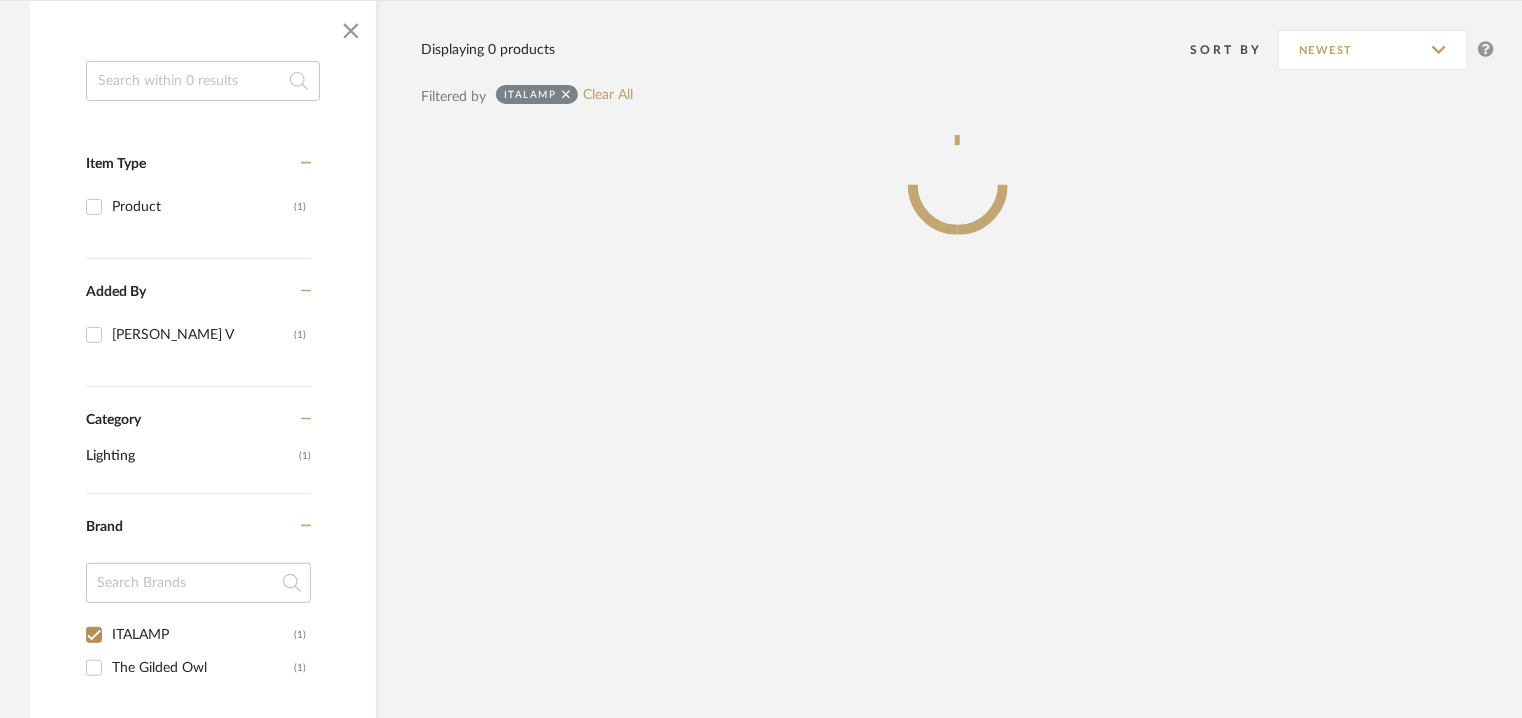 type 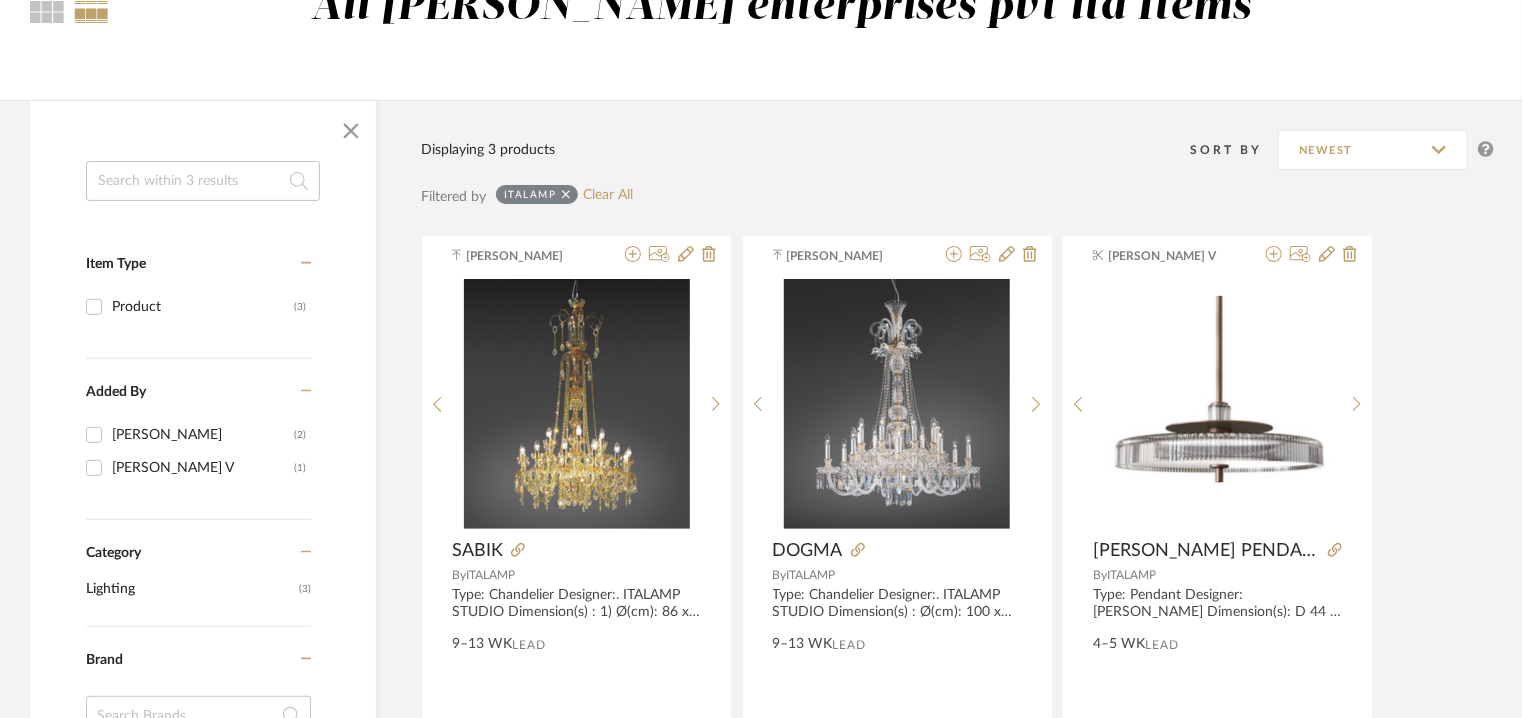 scroll, scrollTop: 0, scrollLeft: 0, axis: both 